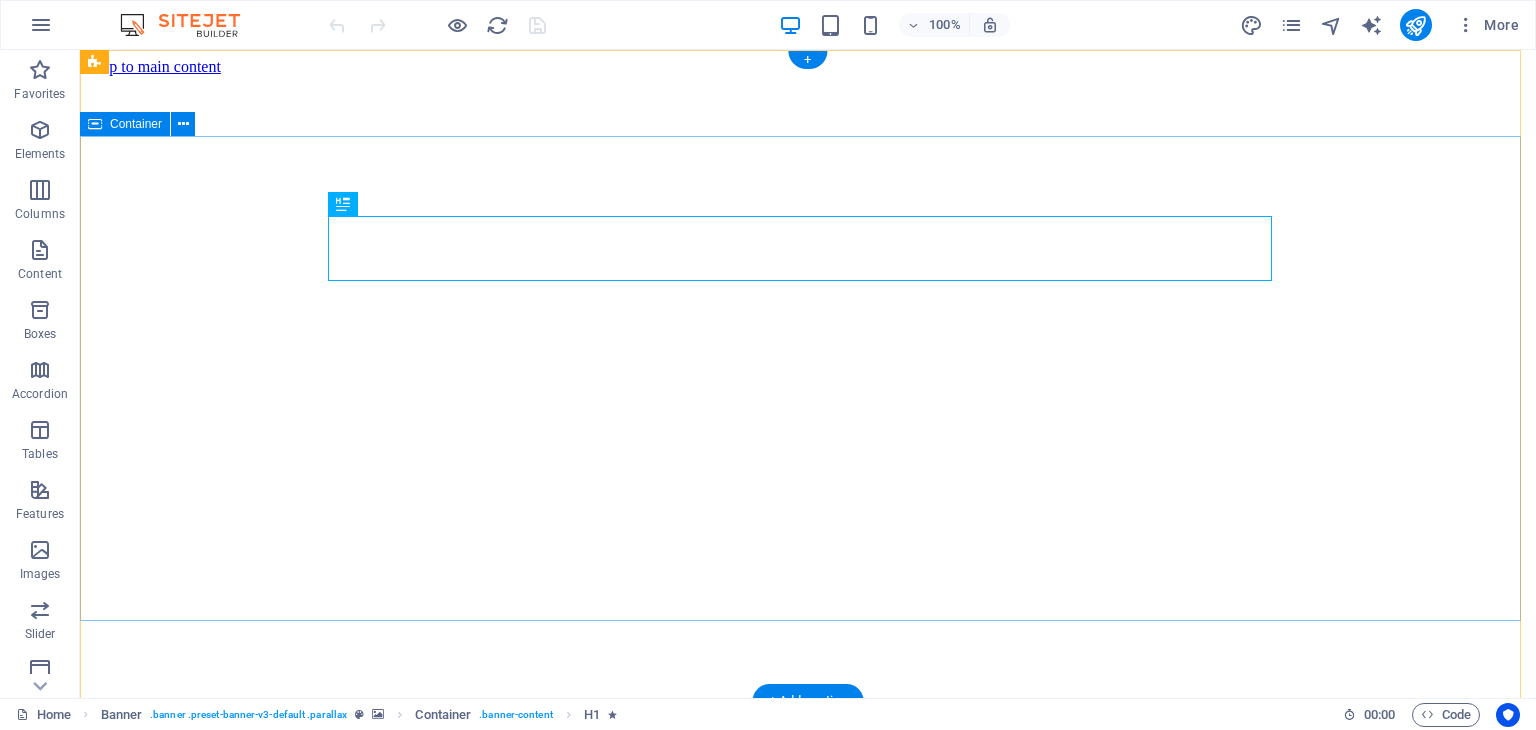 scroll, scrollTop: 0, scrollLeft: 0, axis: both 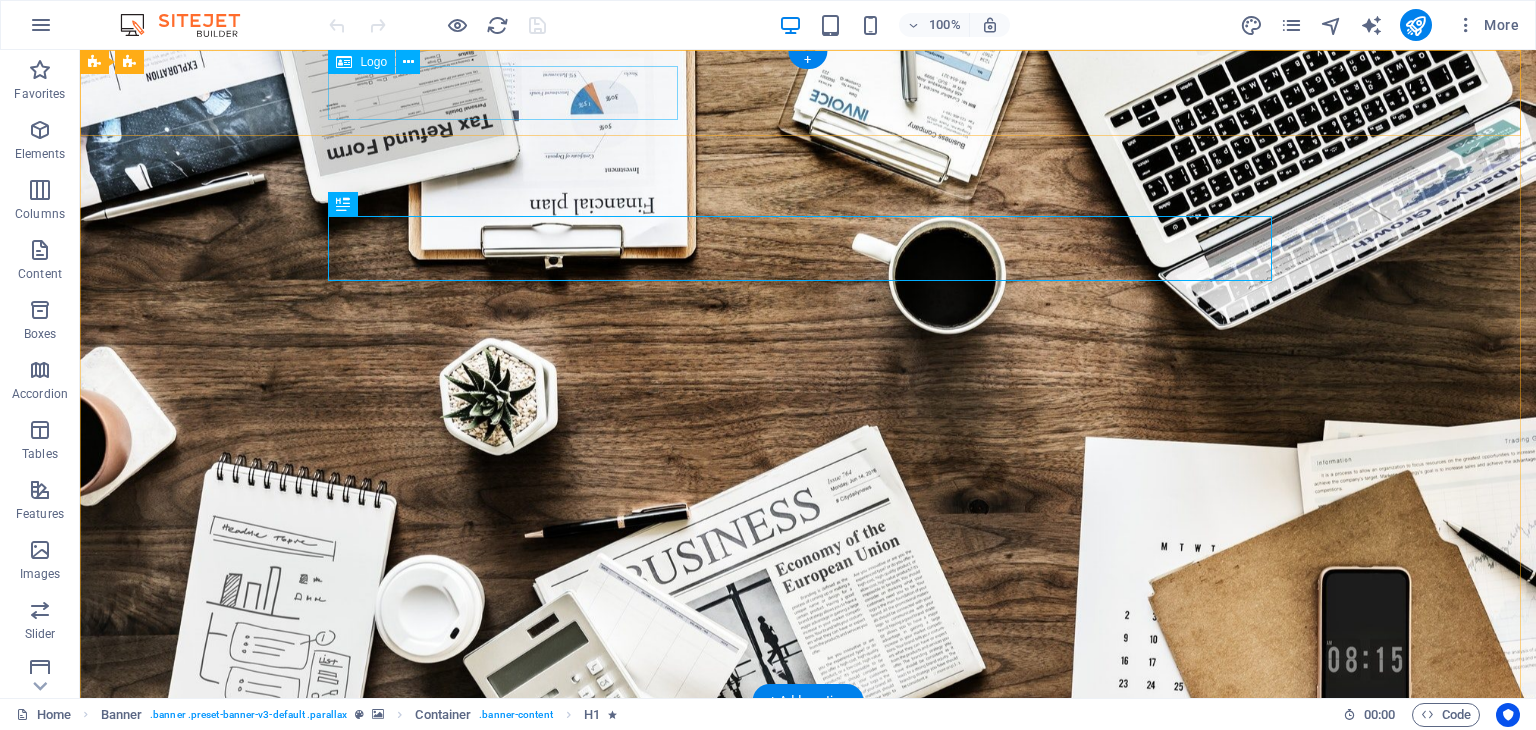 click at bounding box center [808, 743] 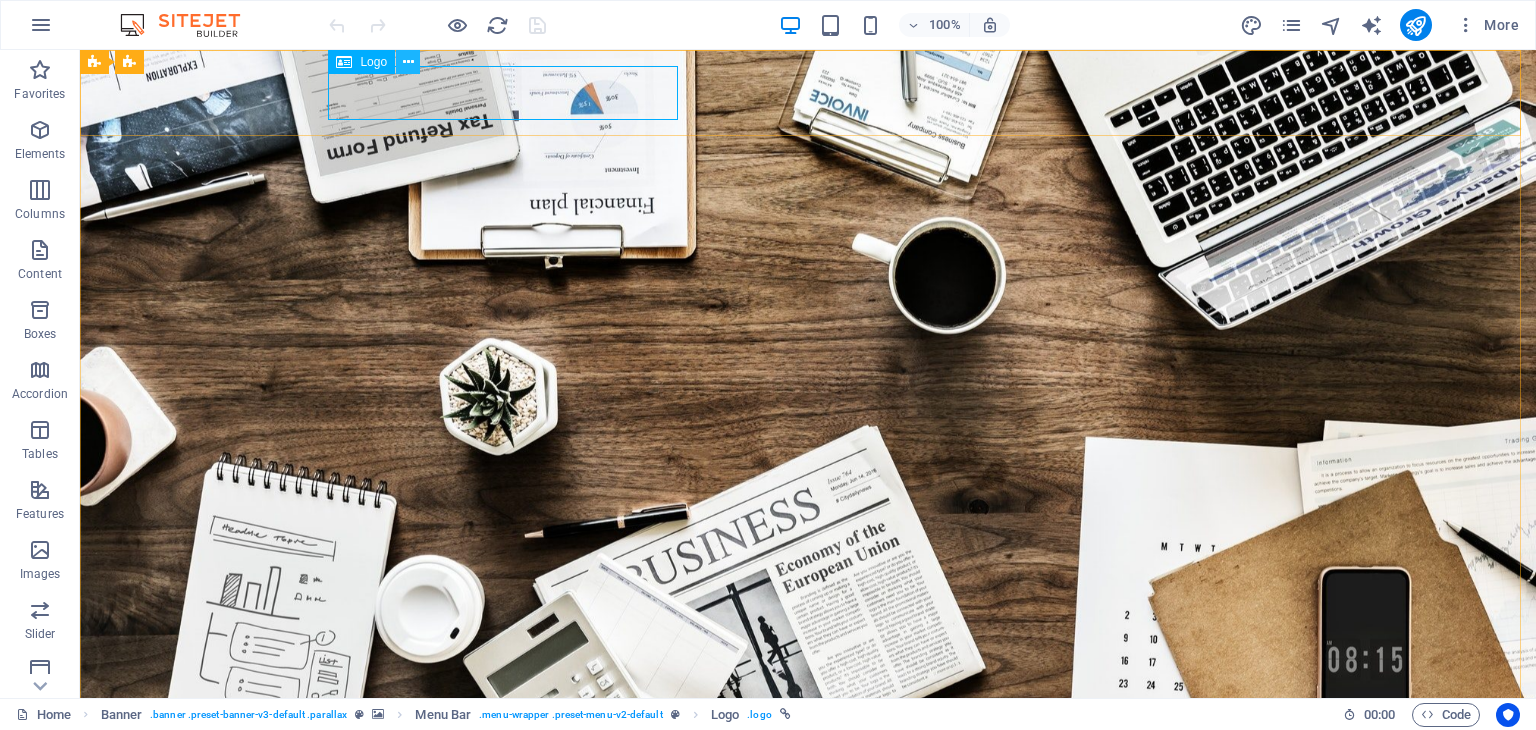 click at bounding box center (408, 62) 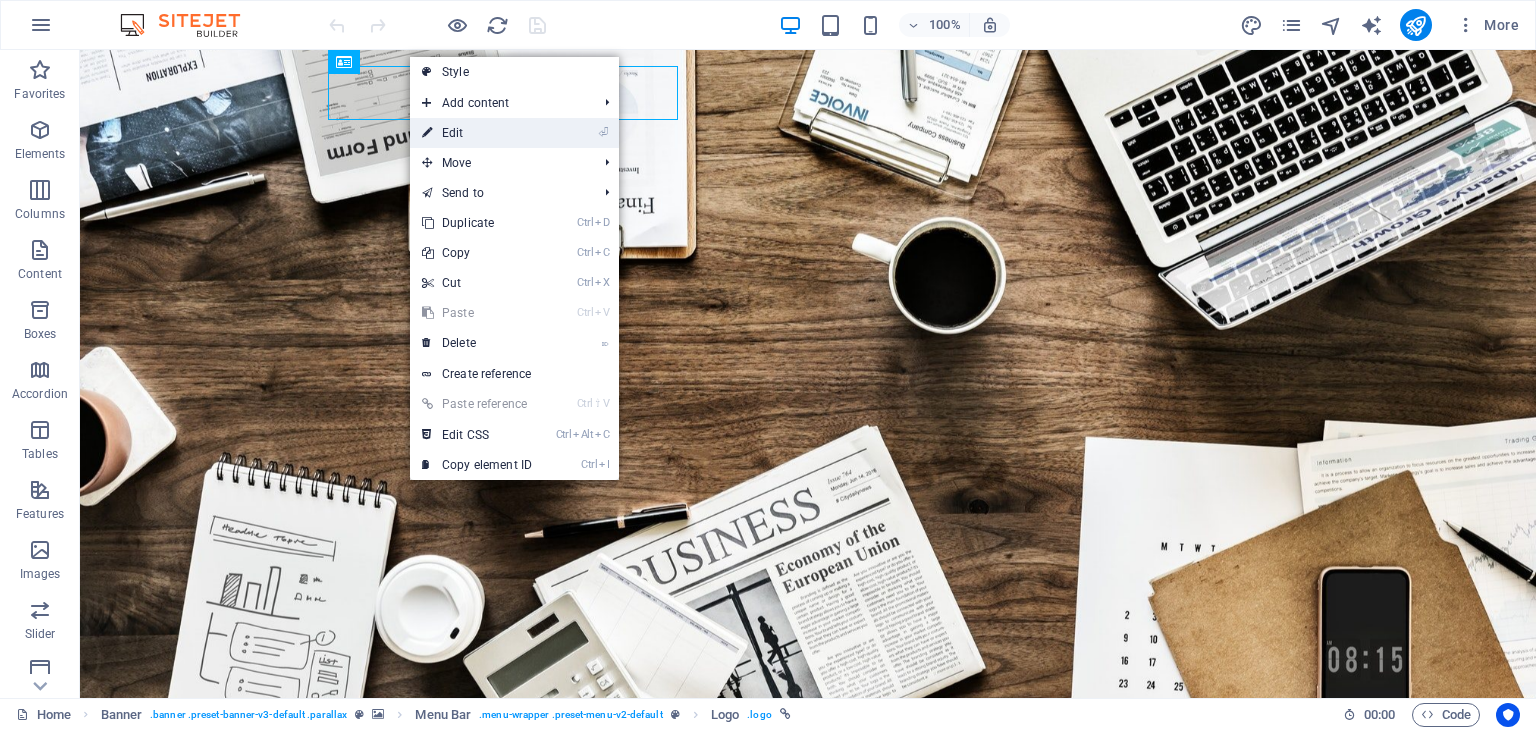 click on "⏎  Edit" at bounding box center (477, 133) 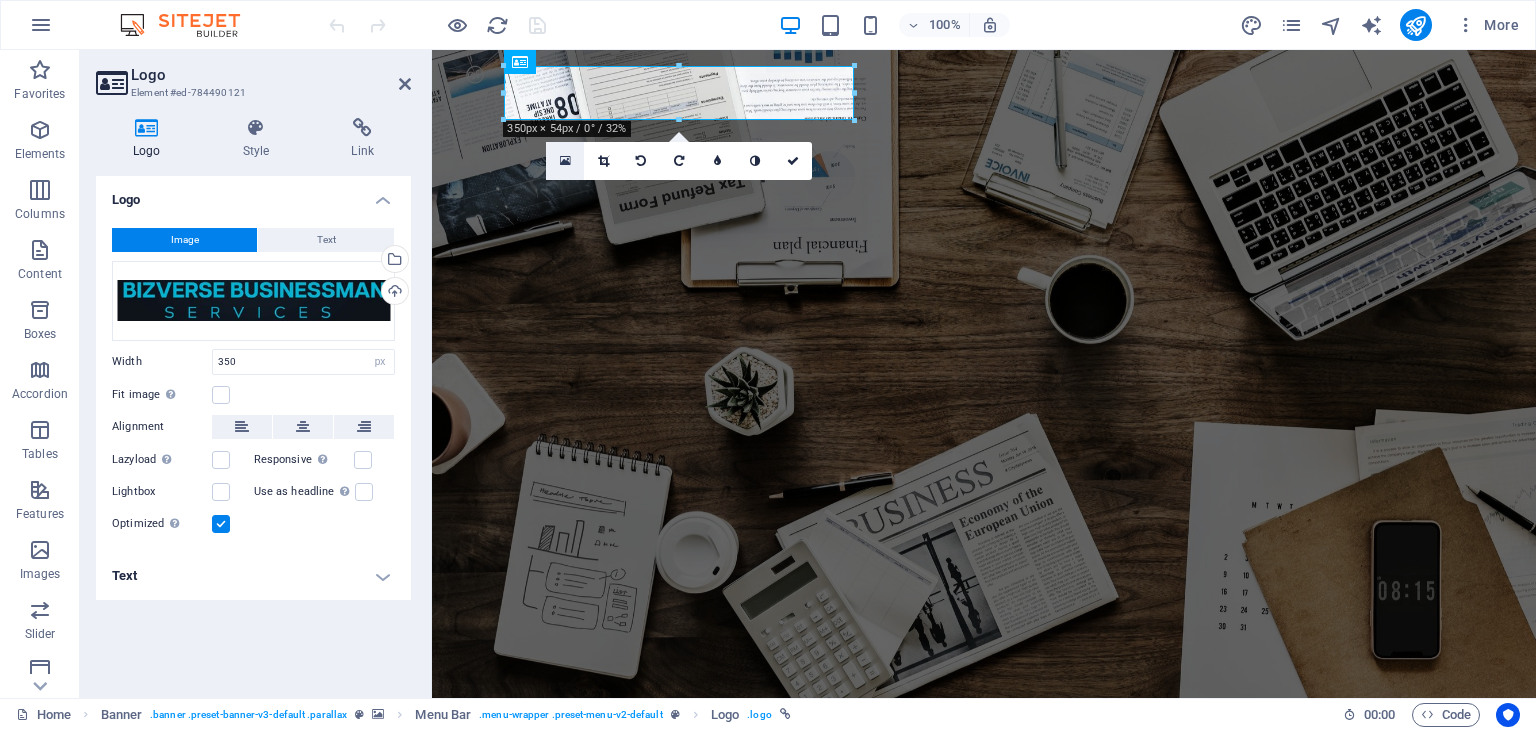 click at bounding box center [565, 161] 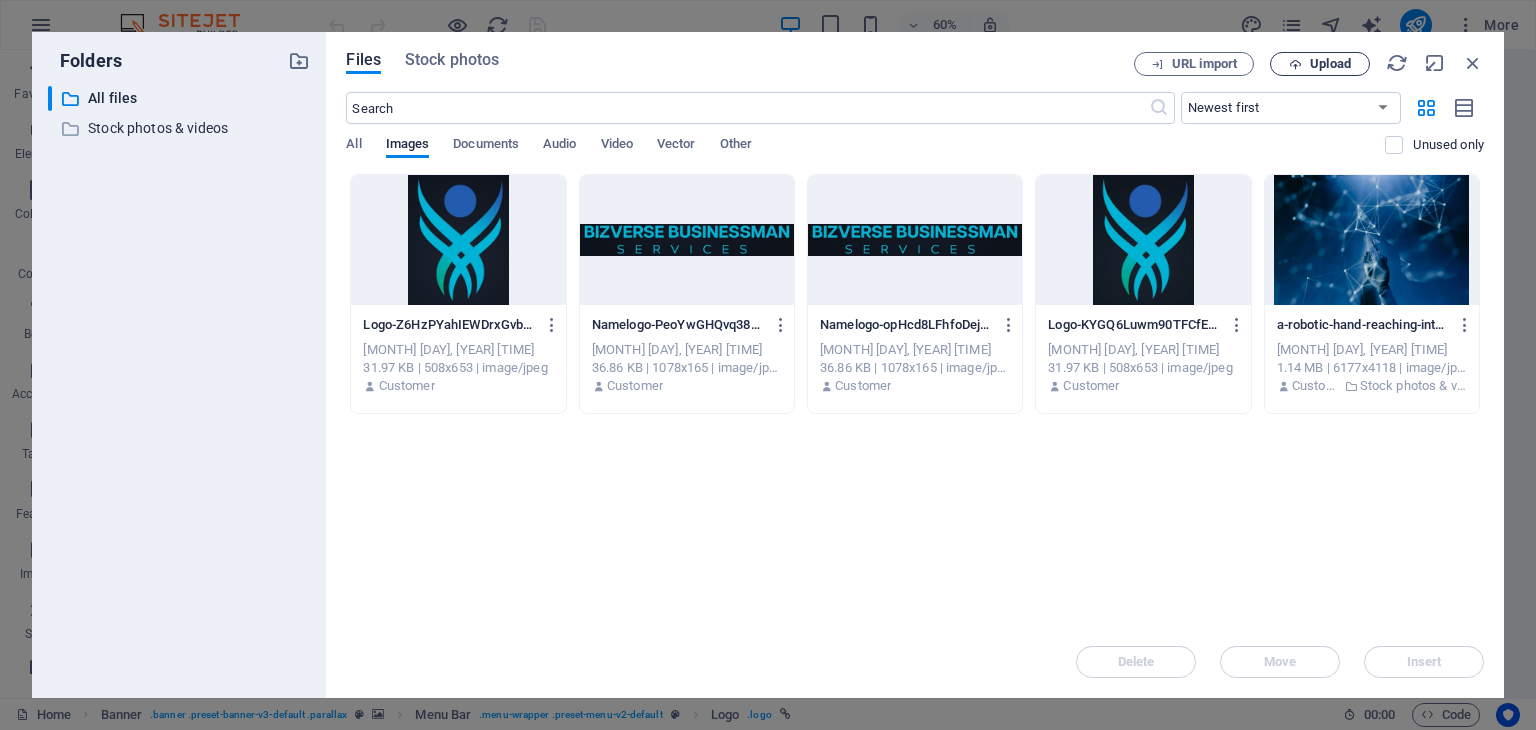 click on "Upload" at bounding box center [1330, 64] 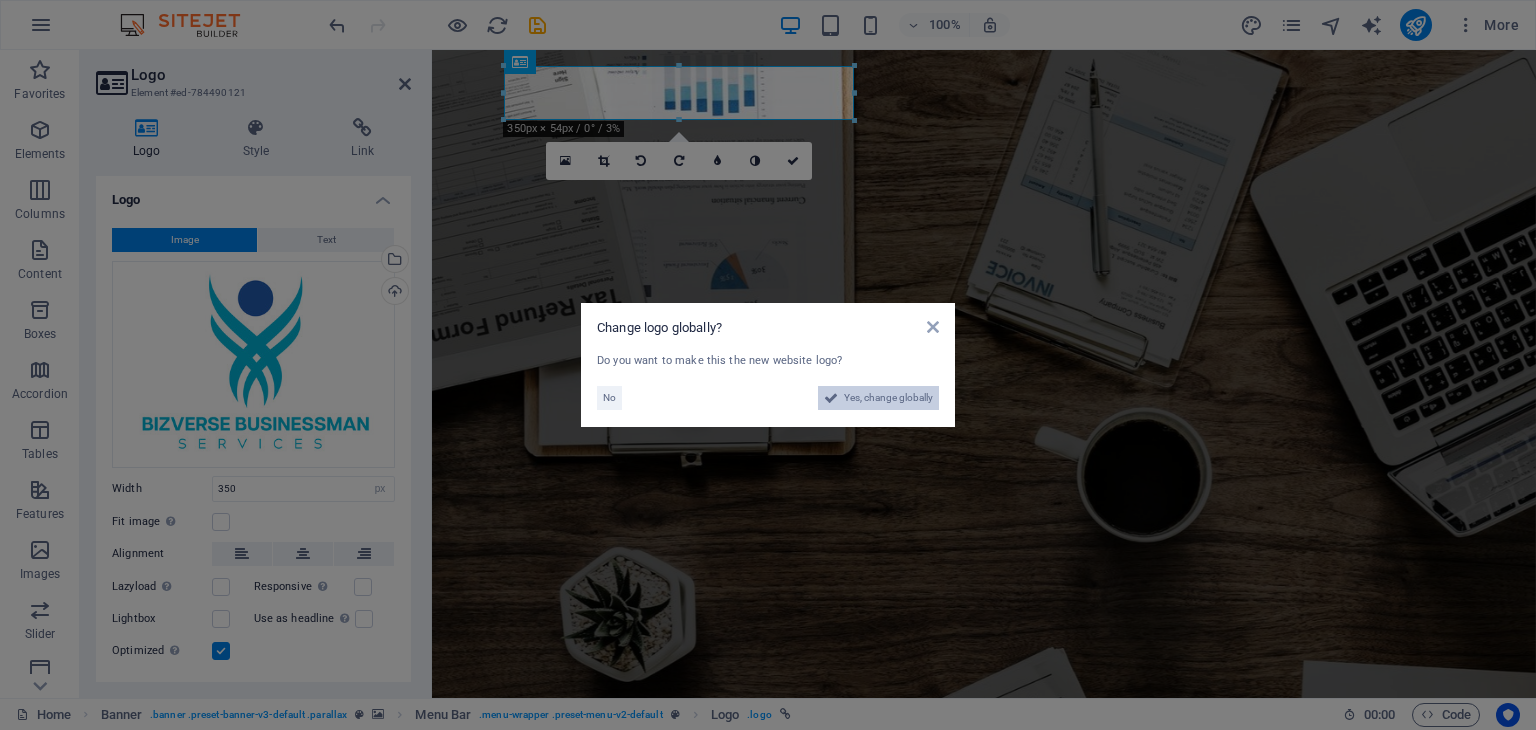 click on "Yes, change globally" at bounding box center [888, 398] 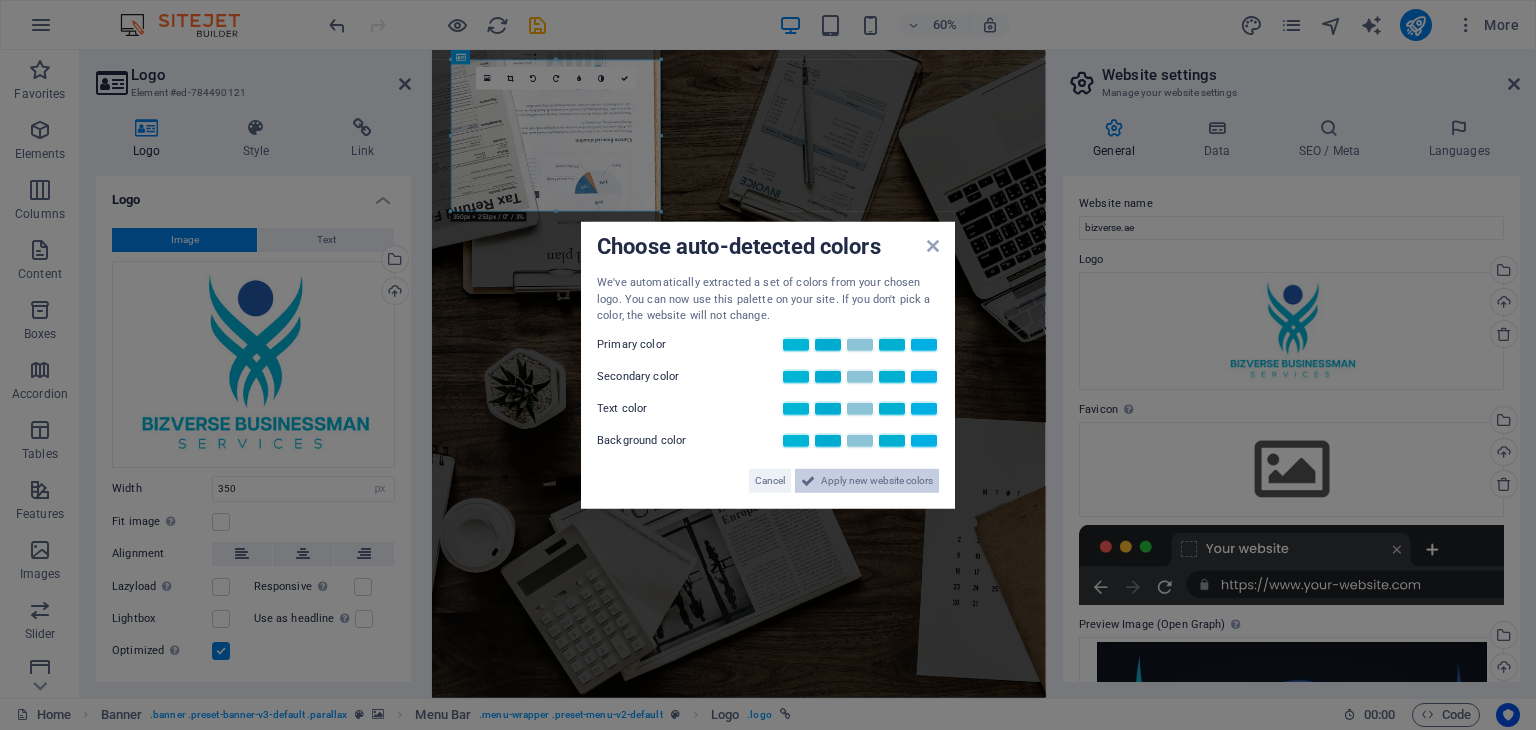 click on "Apply new website colors" at bounding box center (877, 480) 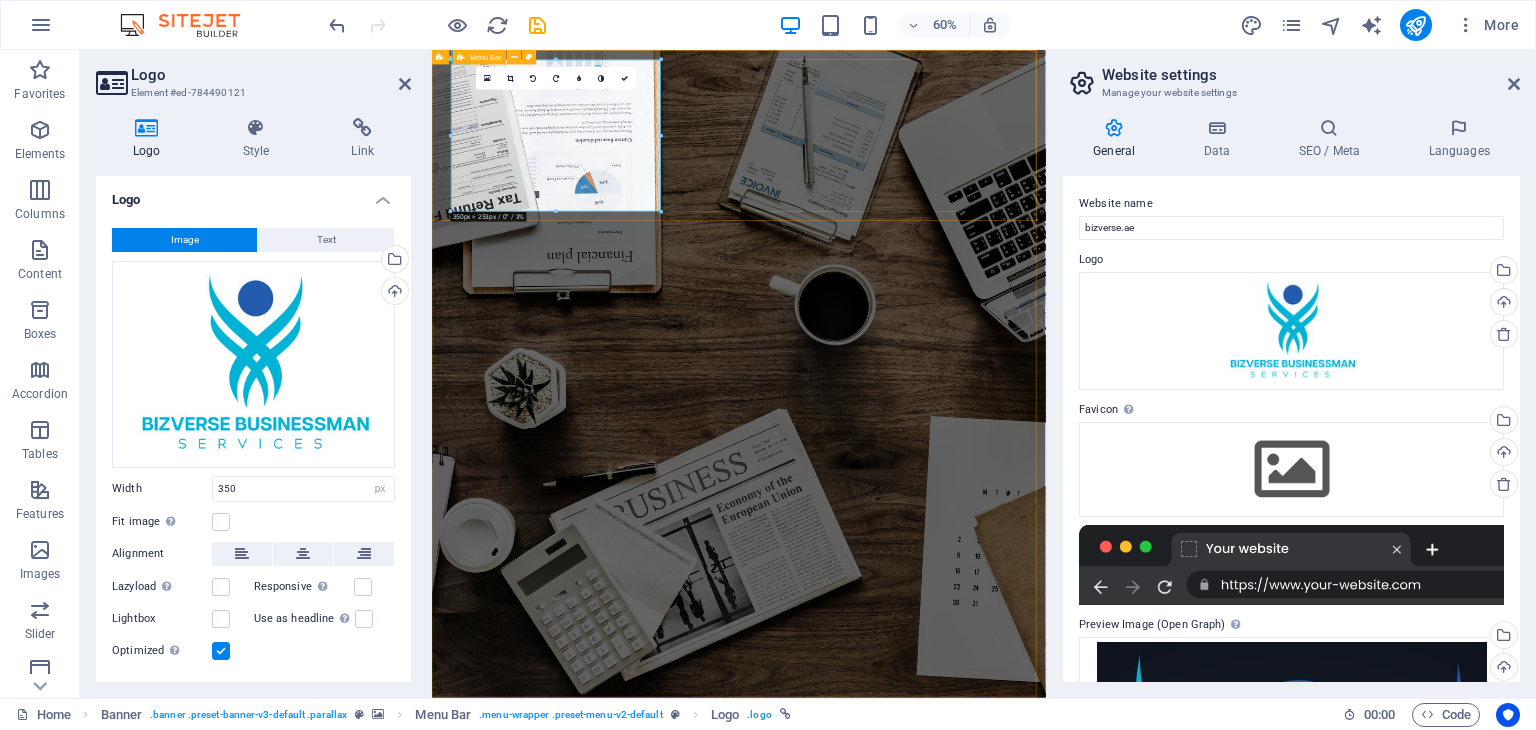drag, startPoint x: 1095, startPoint y: 257, endPoint x: 887, endPoint y: 294, distance: 211.26524 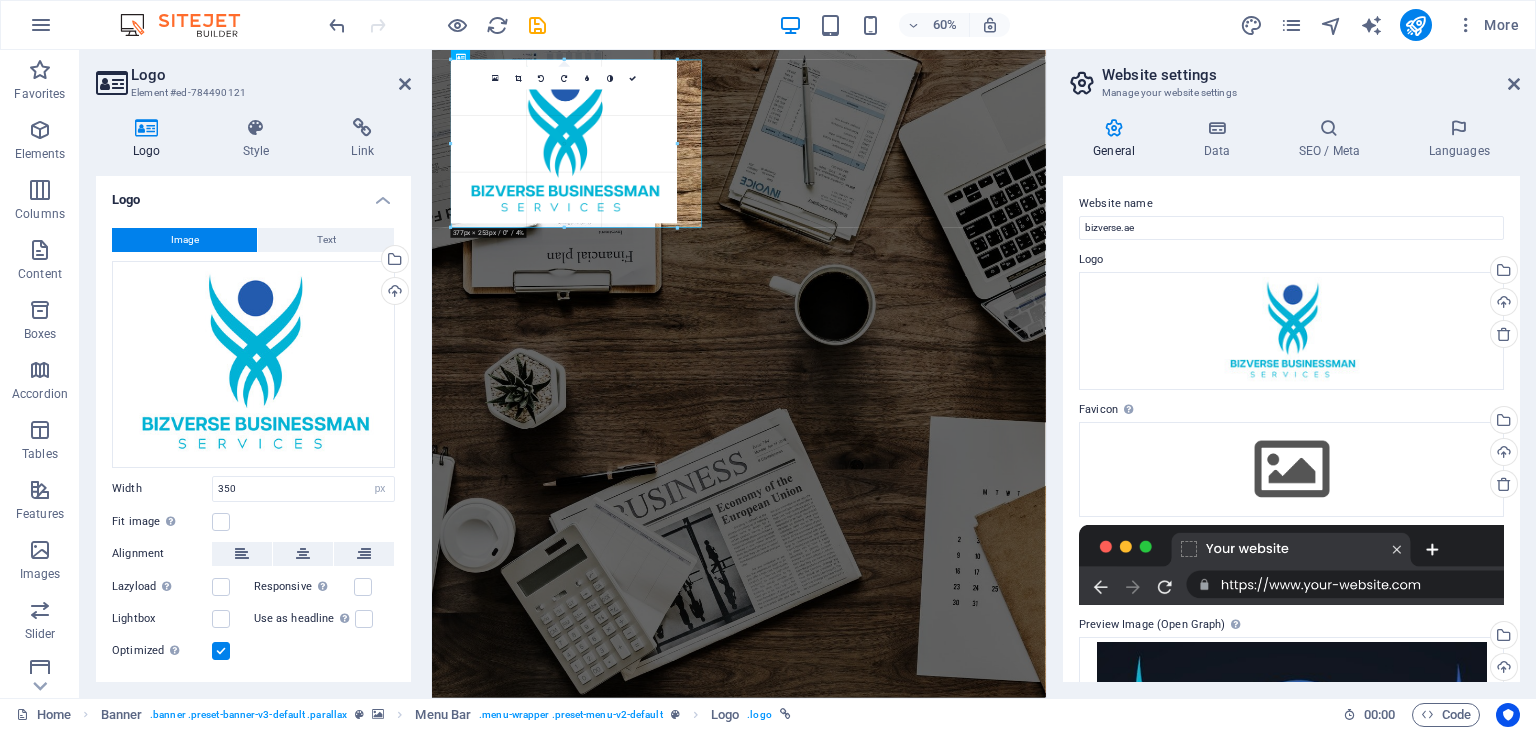 click at bounding box center (734, 143) 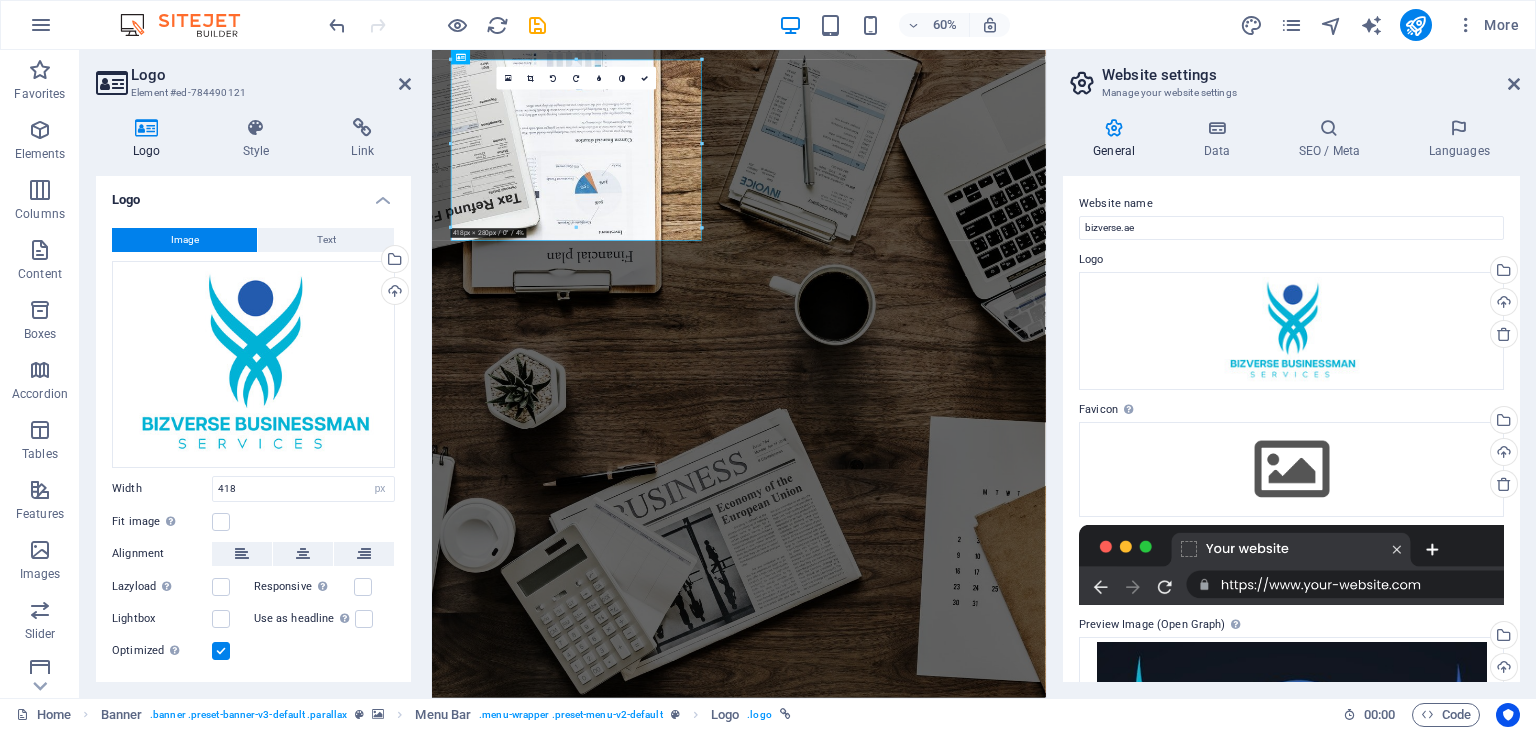click on "Logo Element #ed-784490121 Logo Style Link Logo Image Text Drag files here, click to choose files or select files from Files or our free stock photos & videos Select files from the file manager, stock photos, or upload file(s) Upload Width 418 Default auto px rem % em vh vw Fit image Automatically fit image to a fixed width and height Height Default auto px Alignment Lazyload Loading images after the page loads improves page speed. Responsive Automatically load retina image and smartphone optimized sizes. Lightbox Use as headline The image will be wrapped in an H1 headline tag. Useful for giving alternative text the weight of an H1 headline, e.g. for the logo. Leave unchecked if uncertain. Optimized Images are compressed to improve page speed. Position Direction Custom X offset 50 px rem % vh vw Y offset 50 px rem % vh vw Edit design Text Float No float Image left Image right Determine how text should behave around the image. Text Alternative text bizverse.ae Image caption Paragraph Format Normal Heading 1 8" at bounding box center (256, 374) 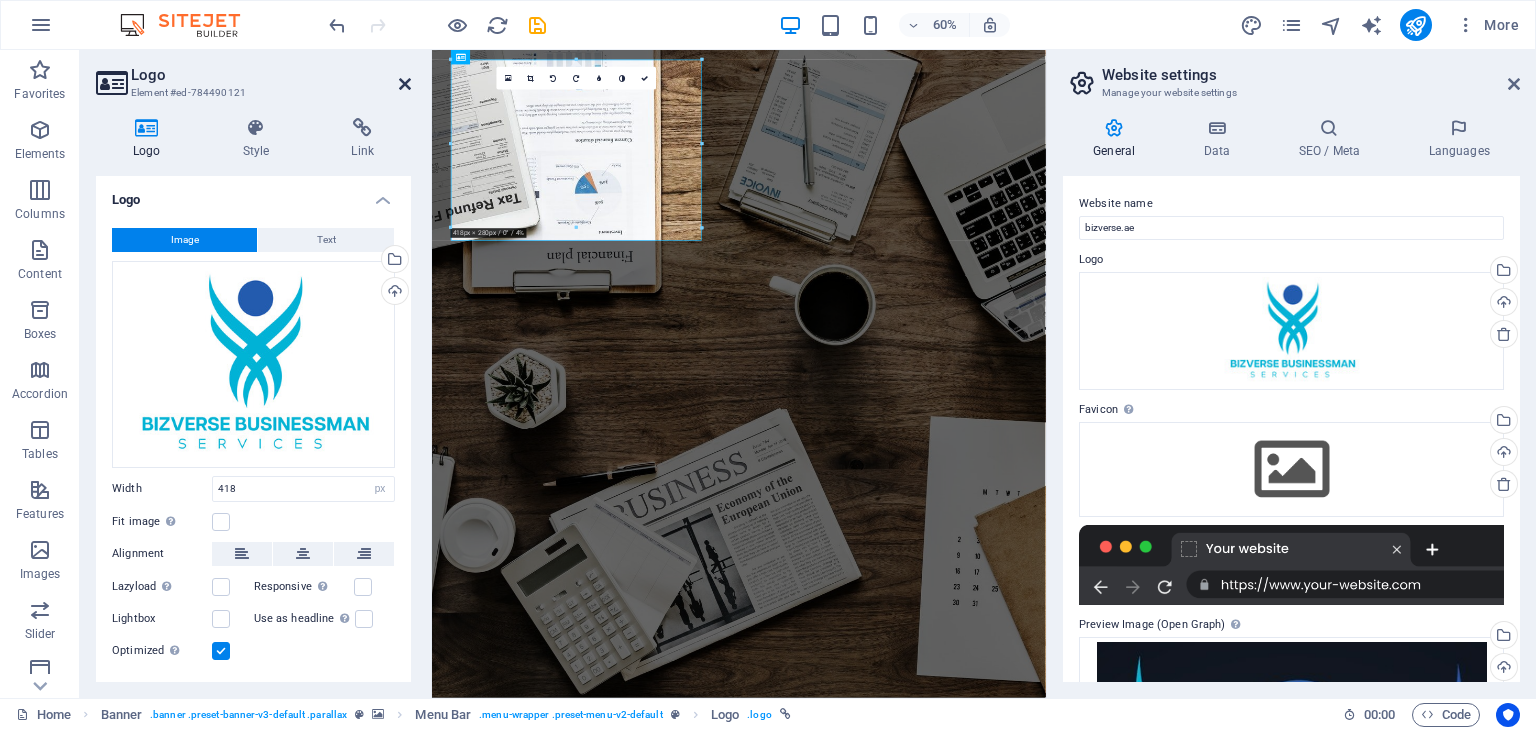 click at bounding box center (405, 84) 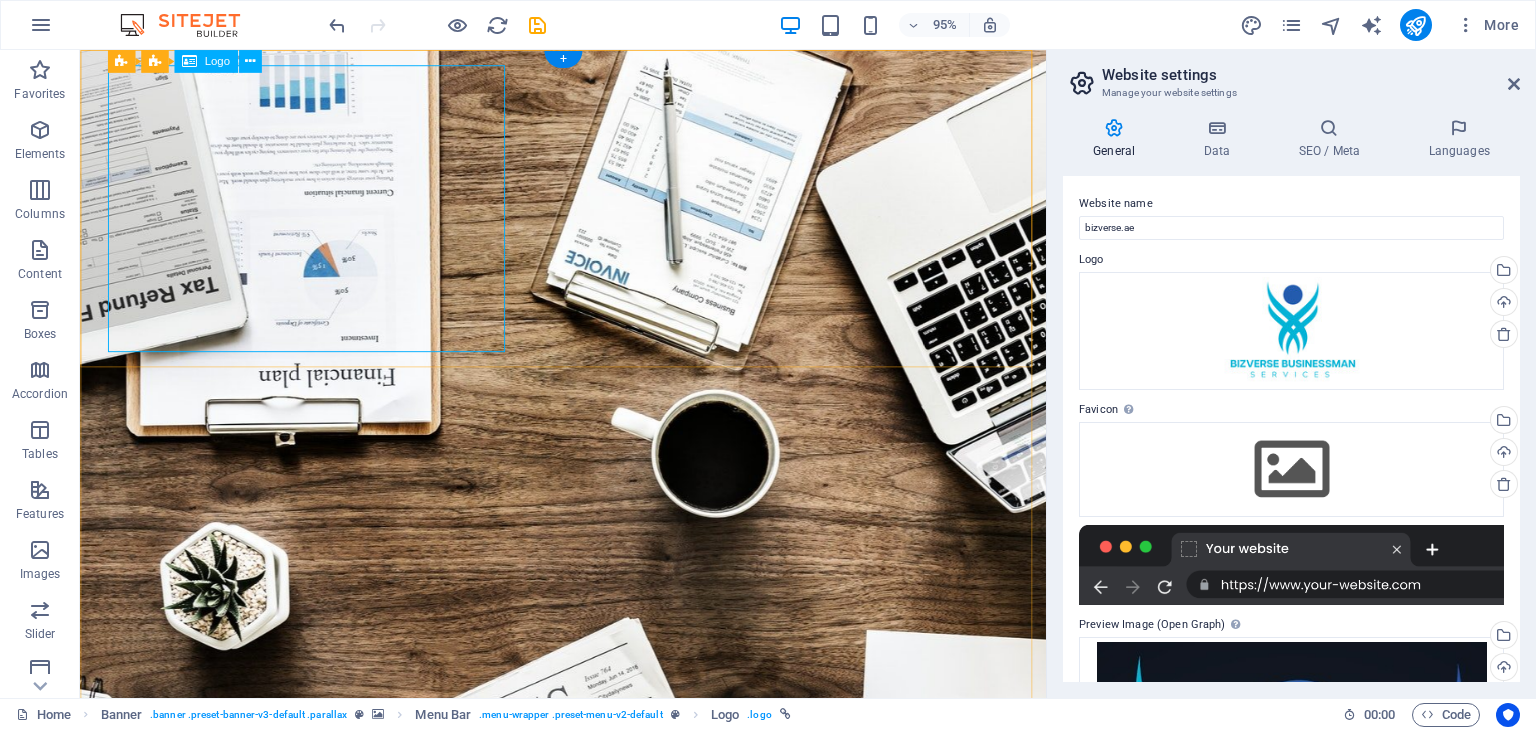 click at bounding box center [589, 1296] 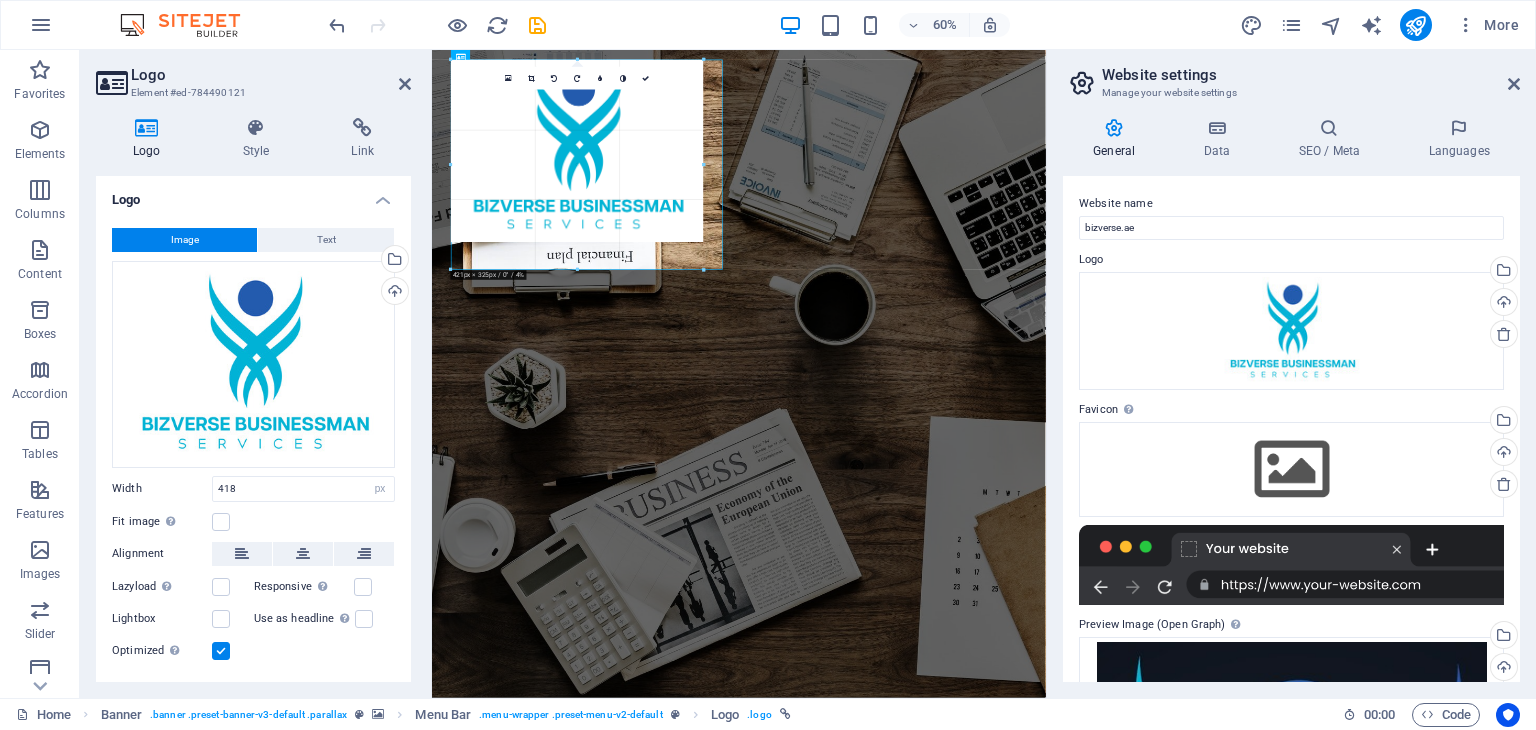 drag, startPoint x: 704, startPoint y: 237, endPoint x: 739, endPoint y: 138, distance: 105.00476 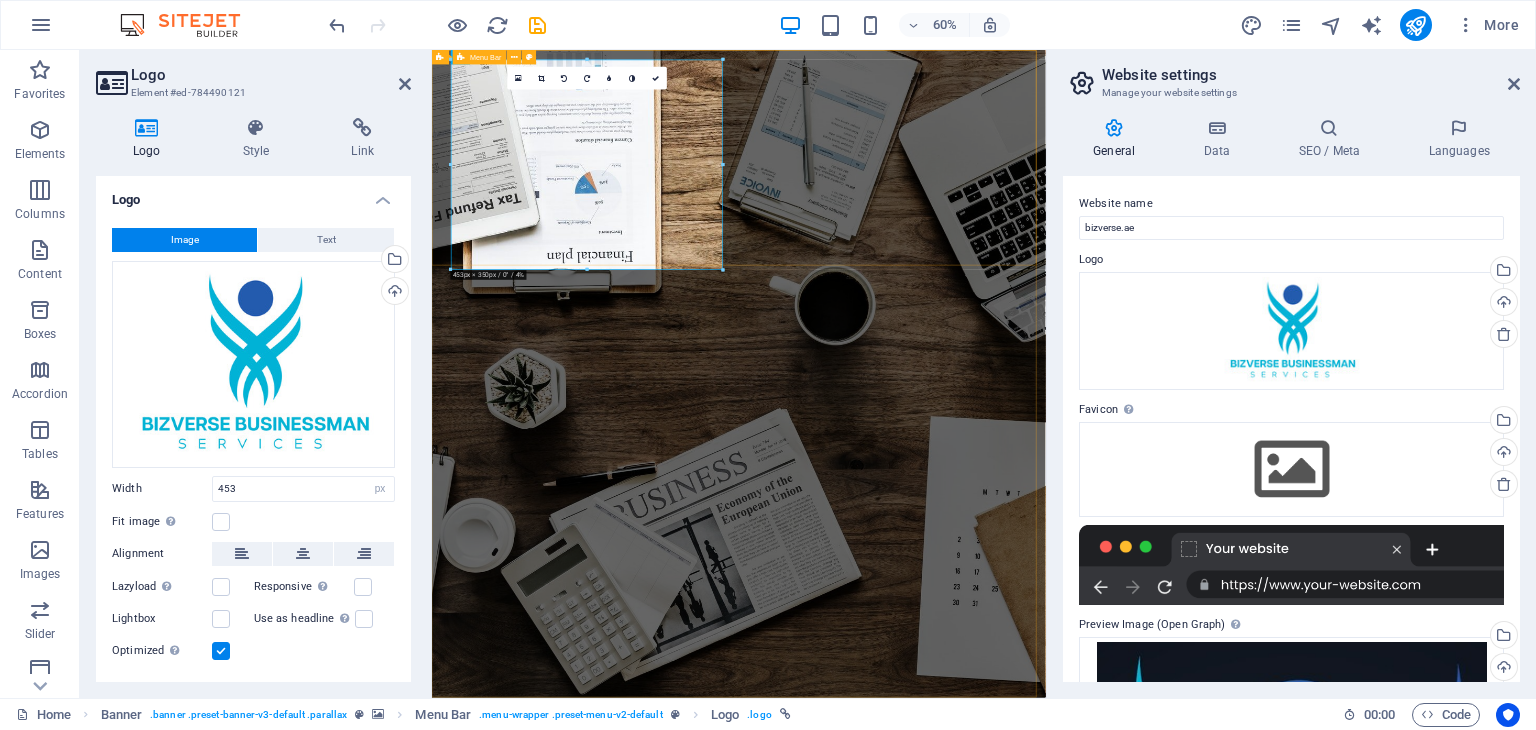 type on "453" 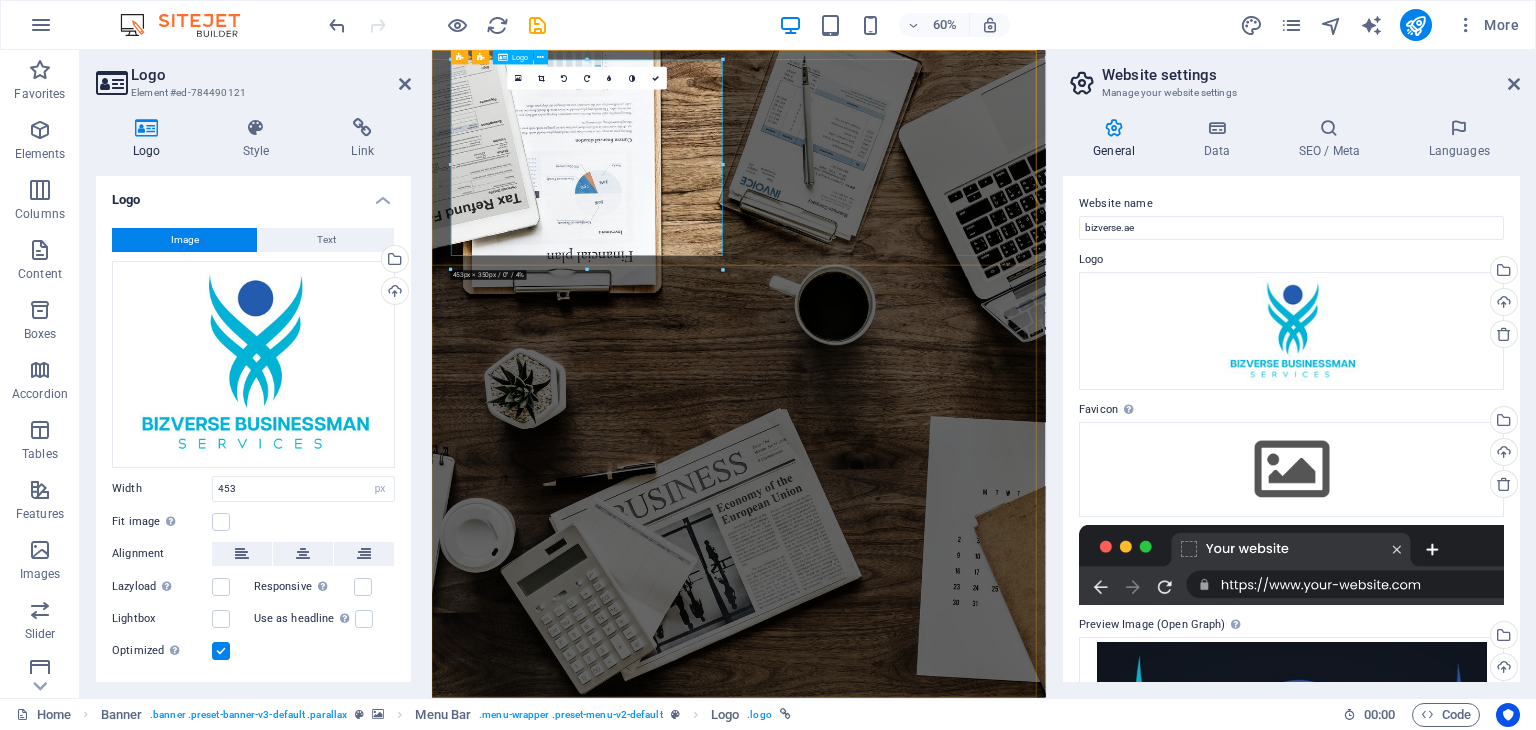 drag, startPoint x: 1020, startPoint y: 318, endPoint x: 693, endPoint y: 244, distance: 335.26855 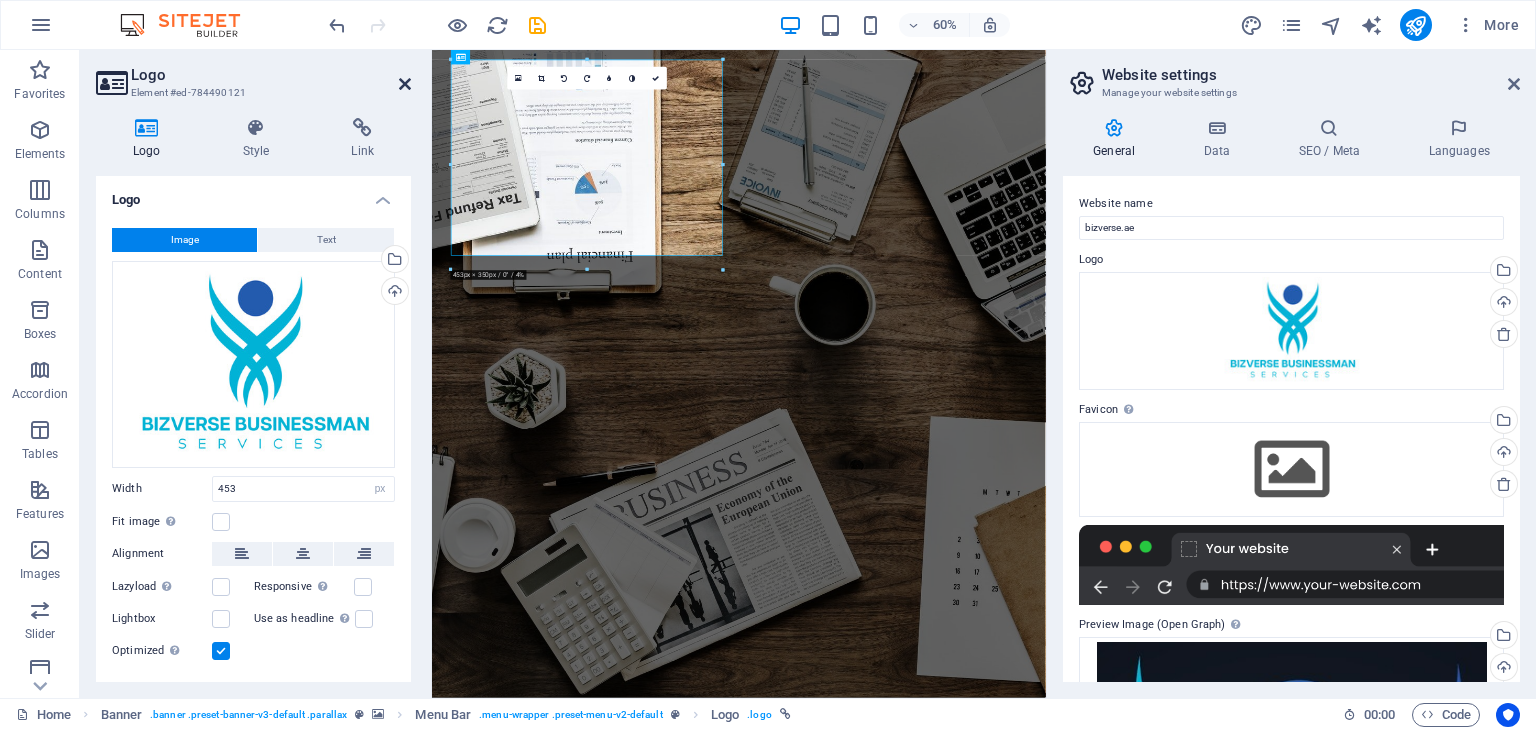 click at bounding box center [405, 84] 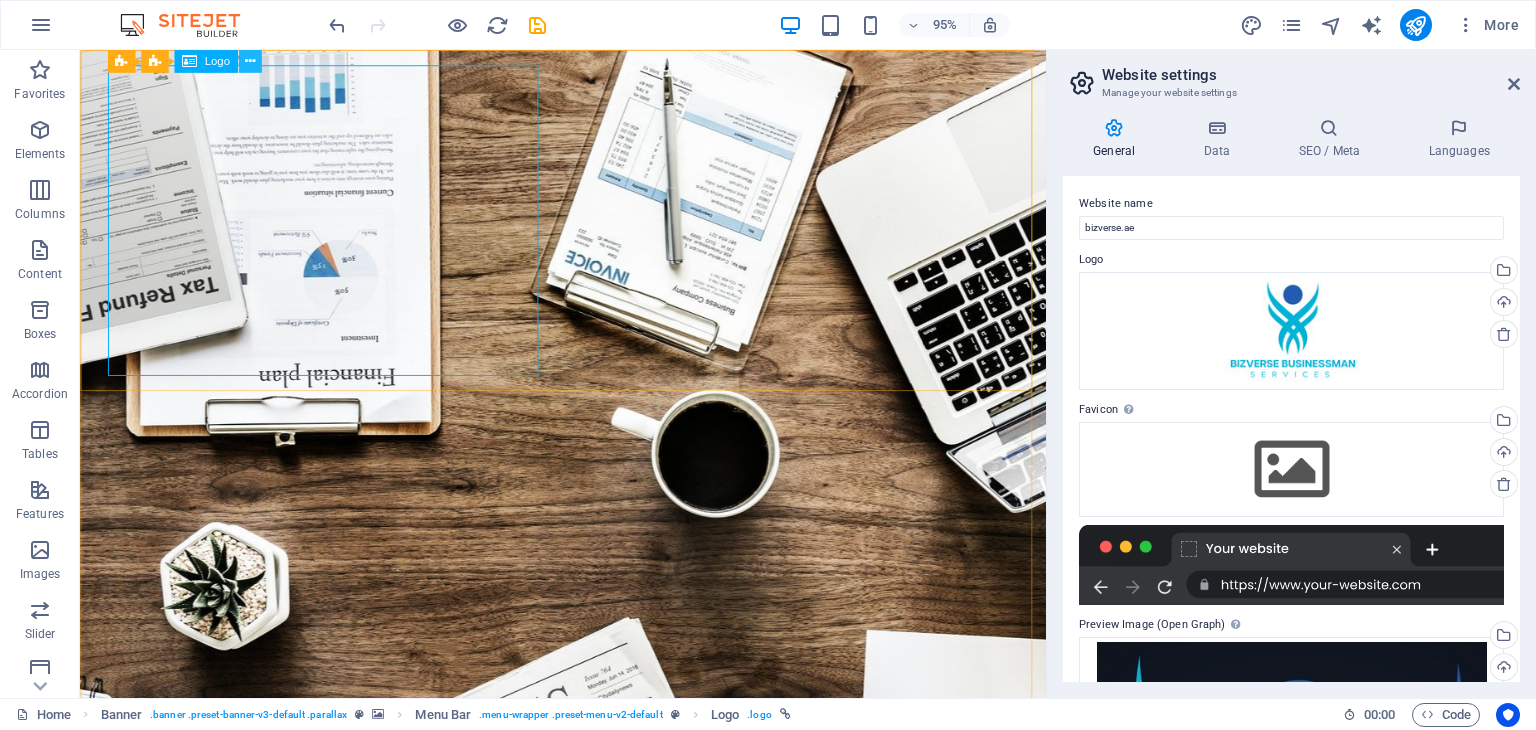 click at bounding box center [249, 61] 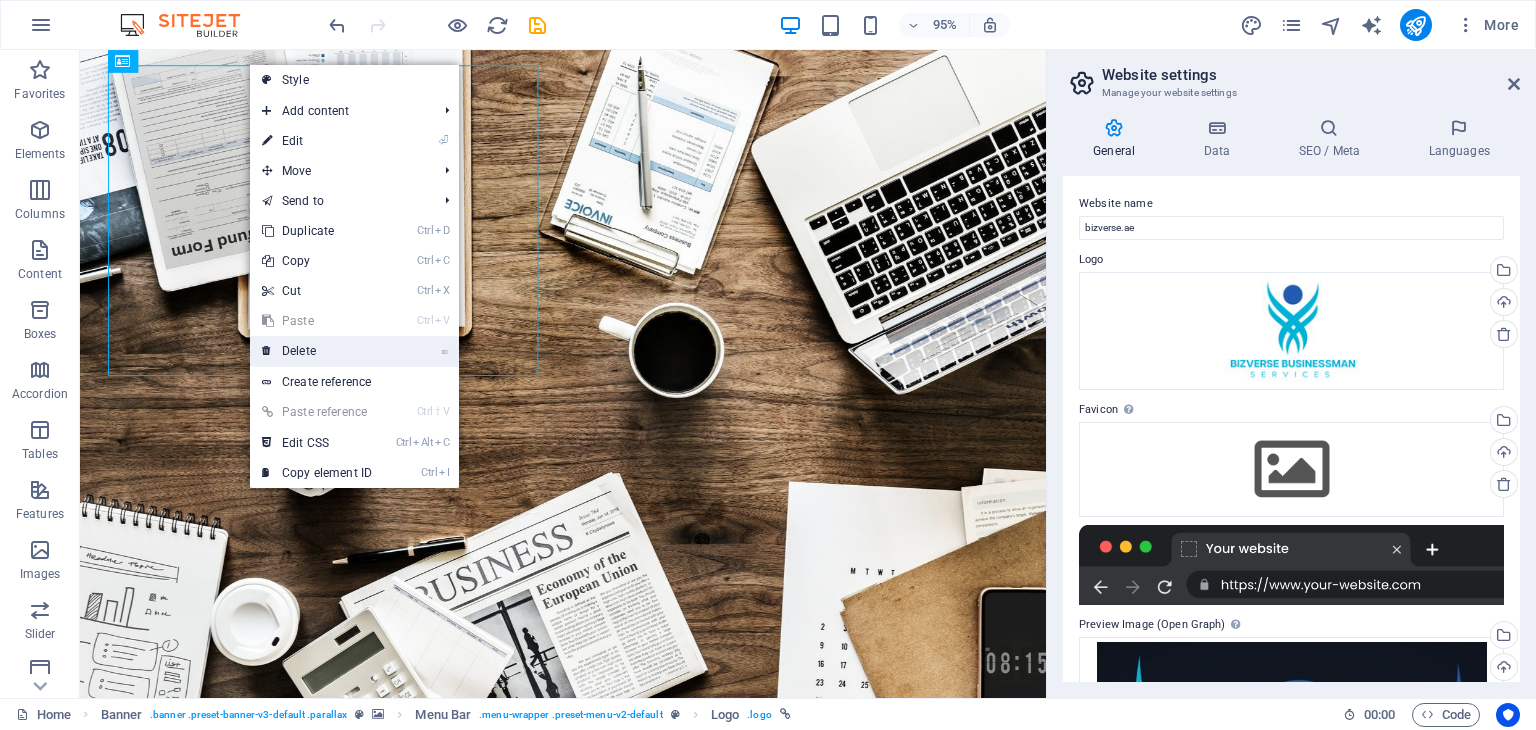 click on "⌦  Delete" at bounding box center [317, 351] 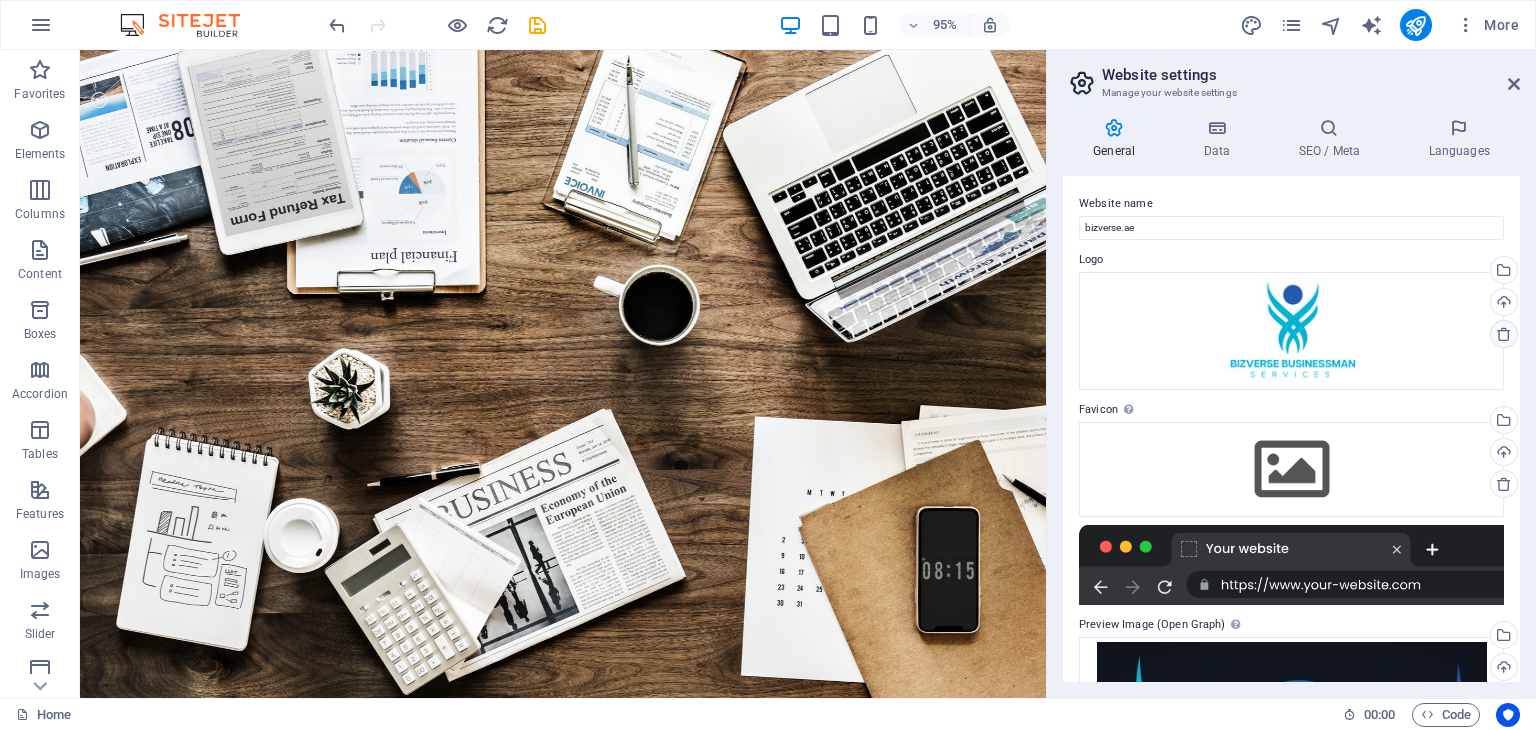 click at bounding box center (1504, 334) 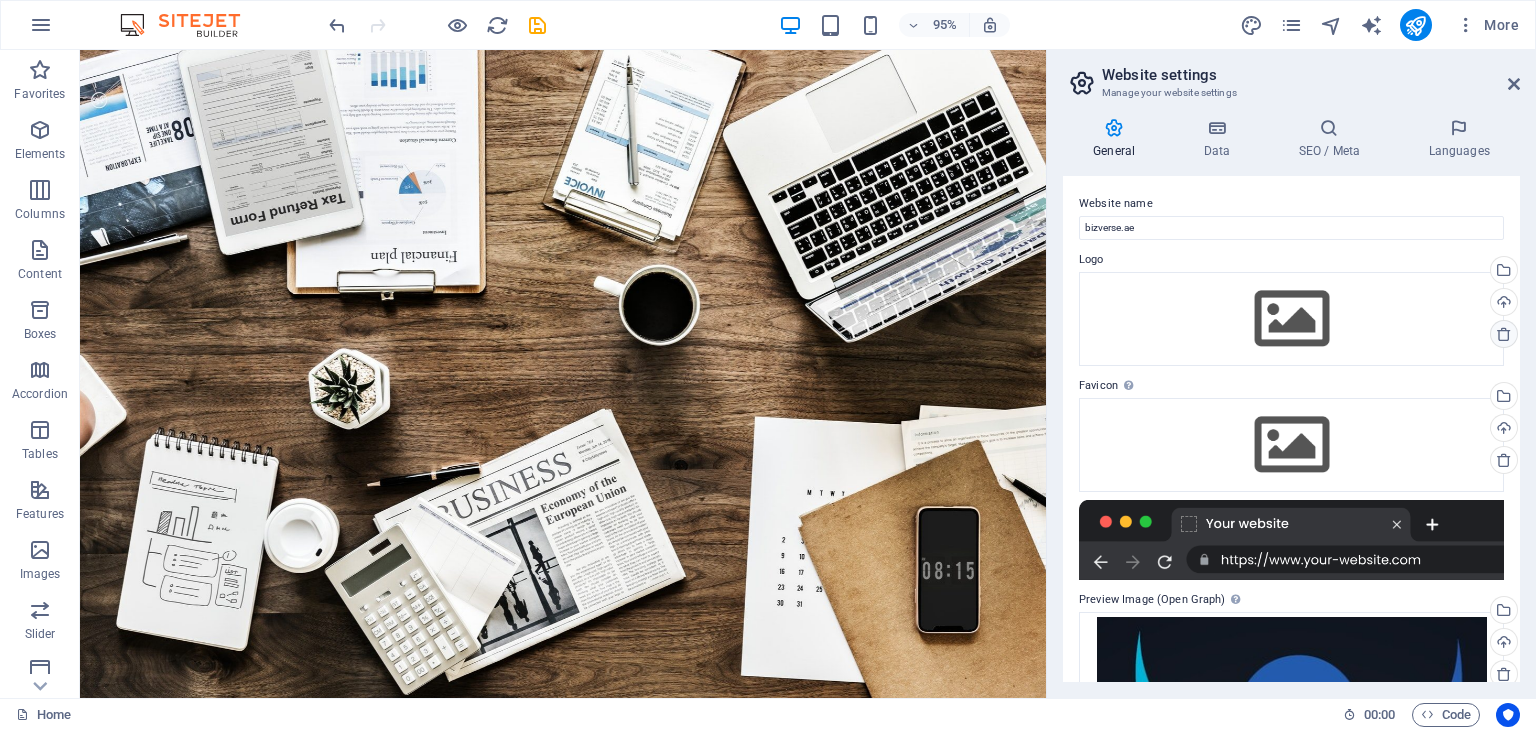 click at bounding box center (1504, 334) 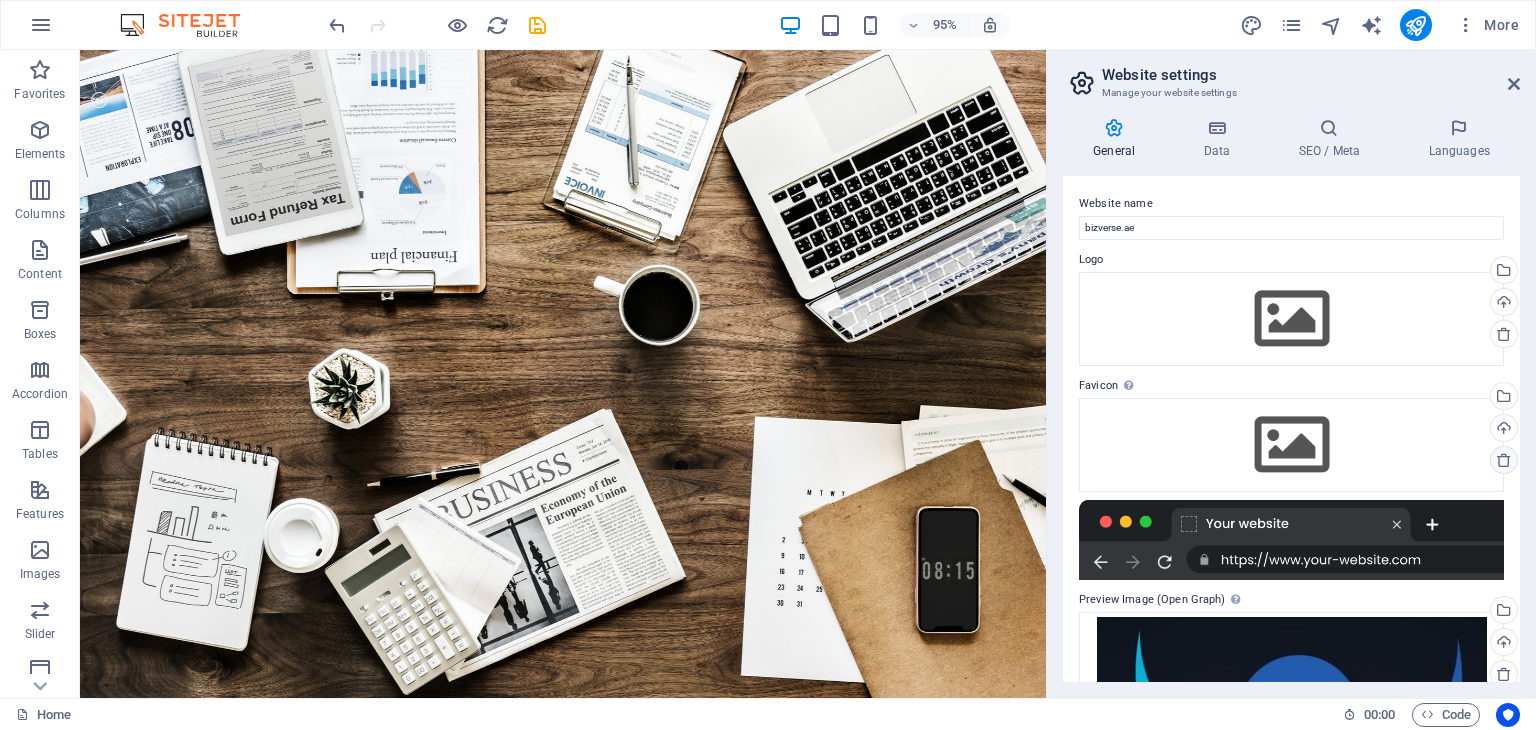 click at bounding box center (1504, 460) 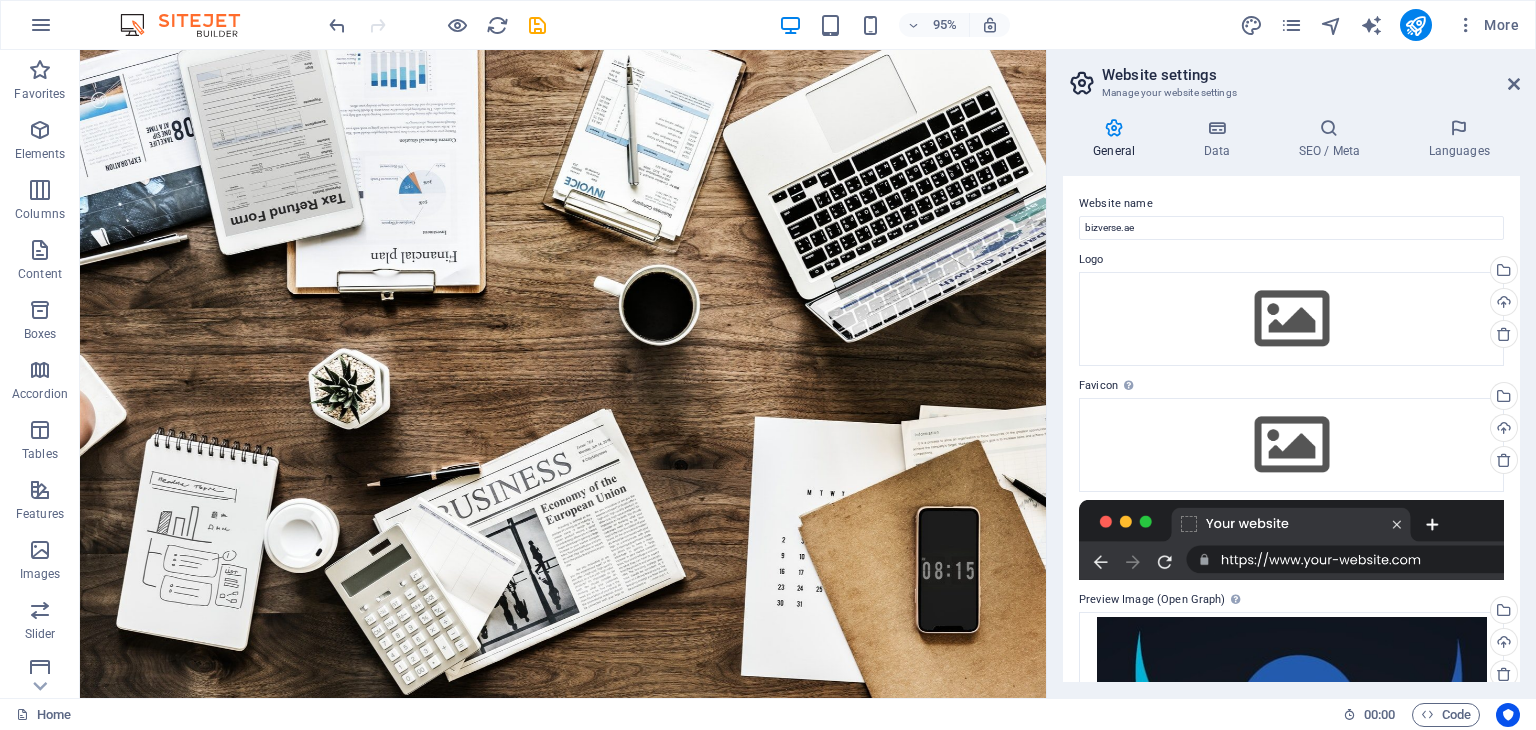 drag, startPoint x: 1519, startPoint y: 424, endPoint x: 1531, endPoint y: 484, distance: 61.188232 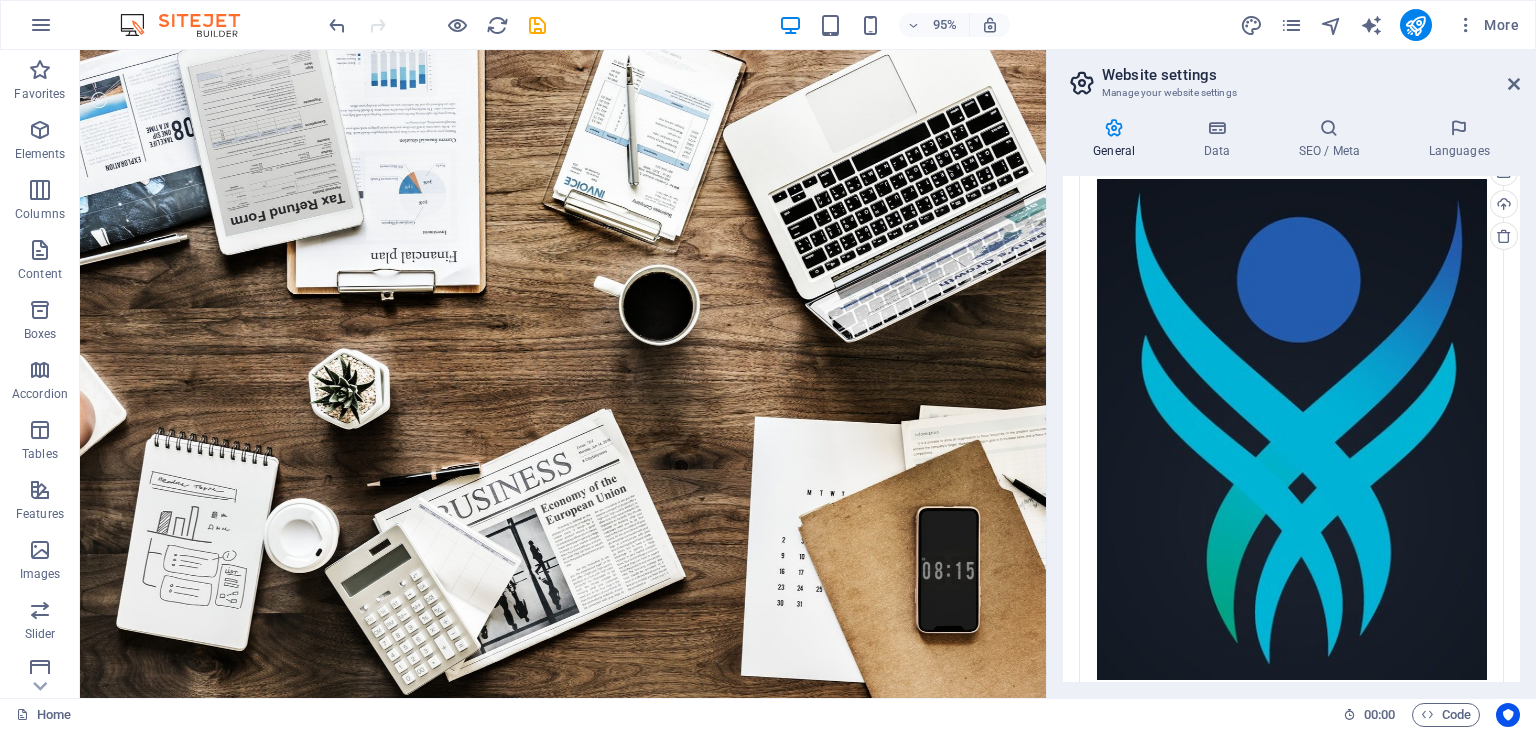 scroll, scrollTop: 440, scrollLeft: 0, axis: vertical 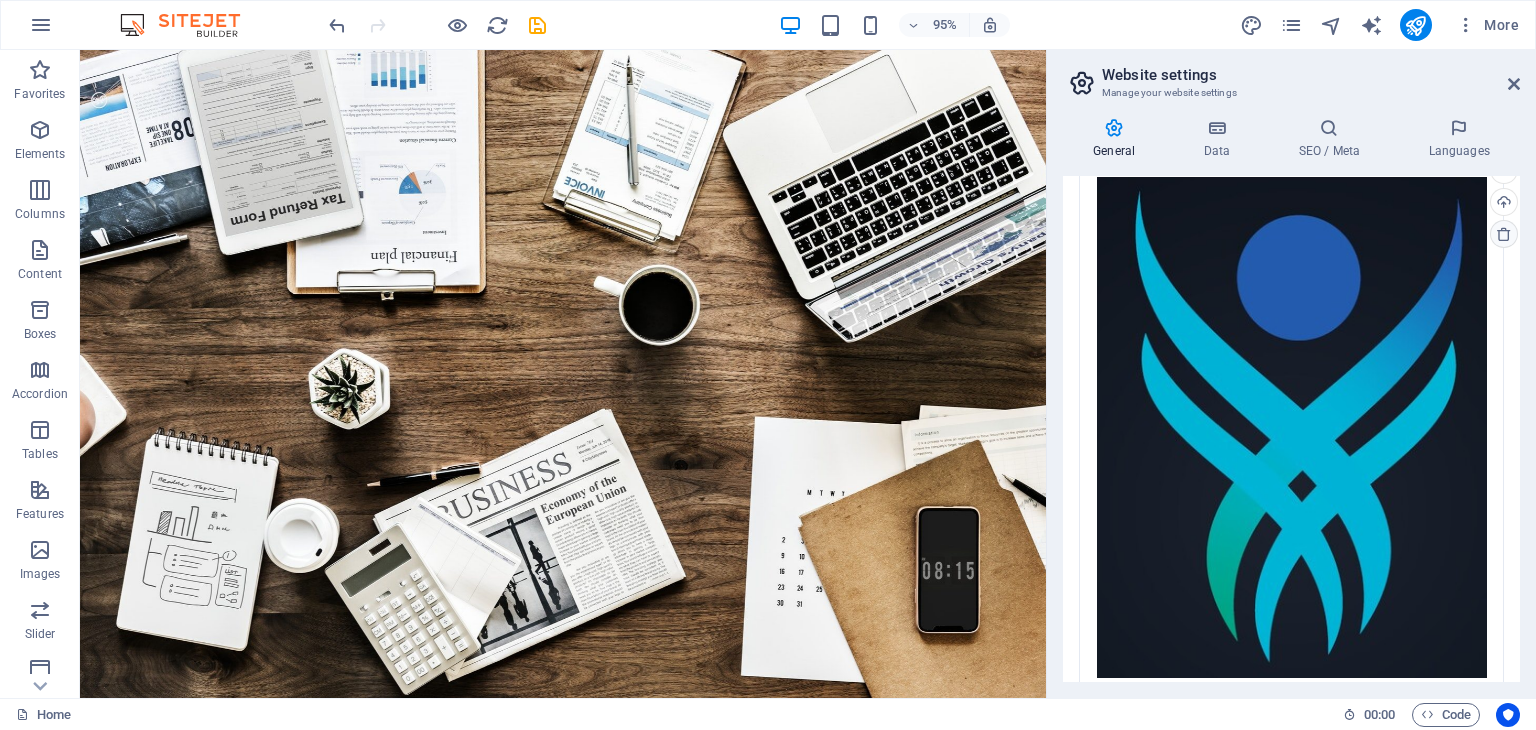 click at bounding box center (1504, 234) 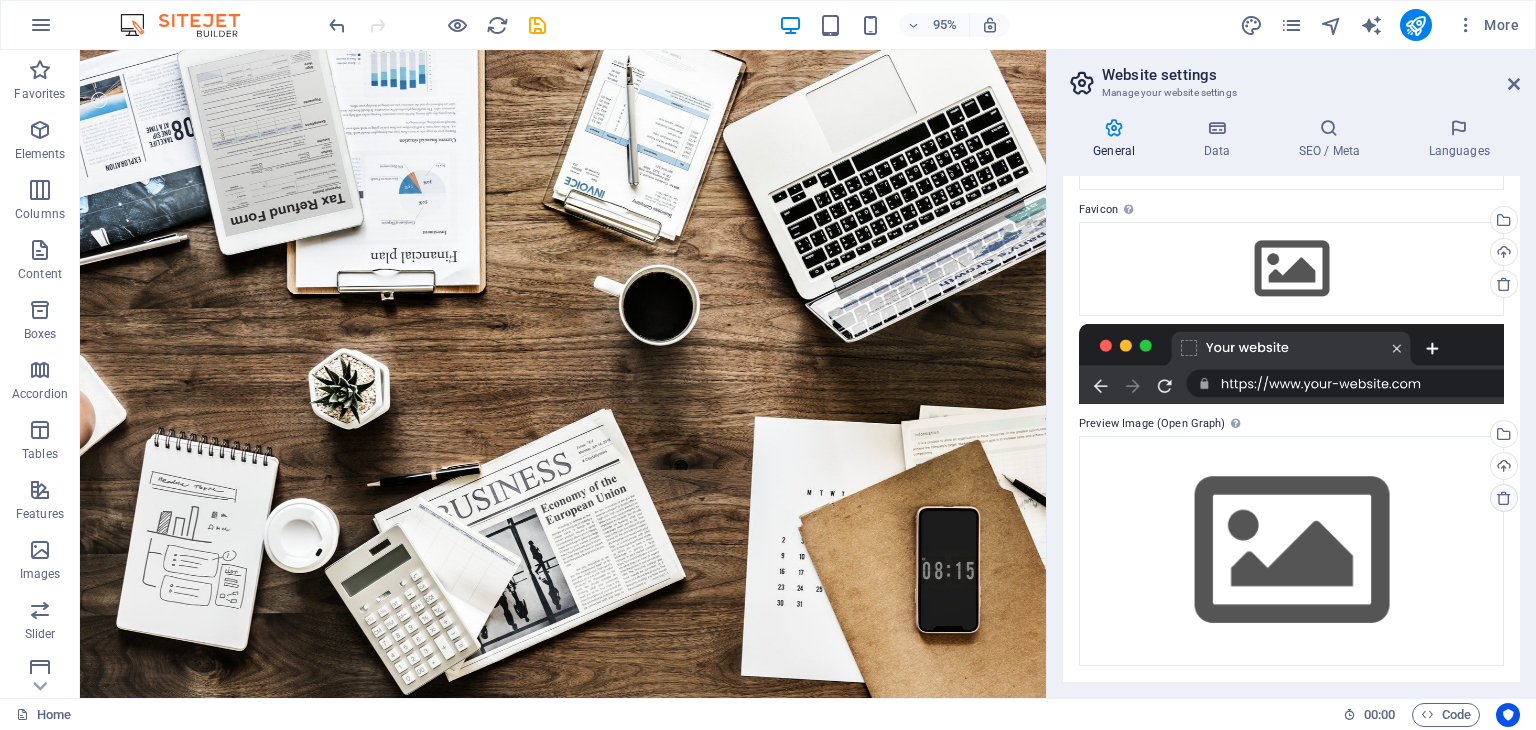 click at bounding box center [1504, 498] 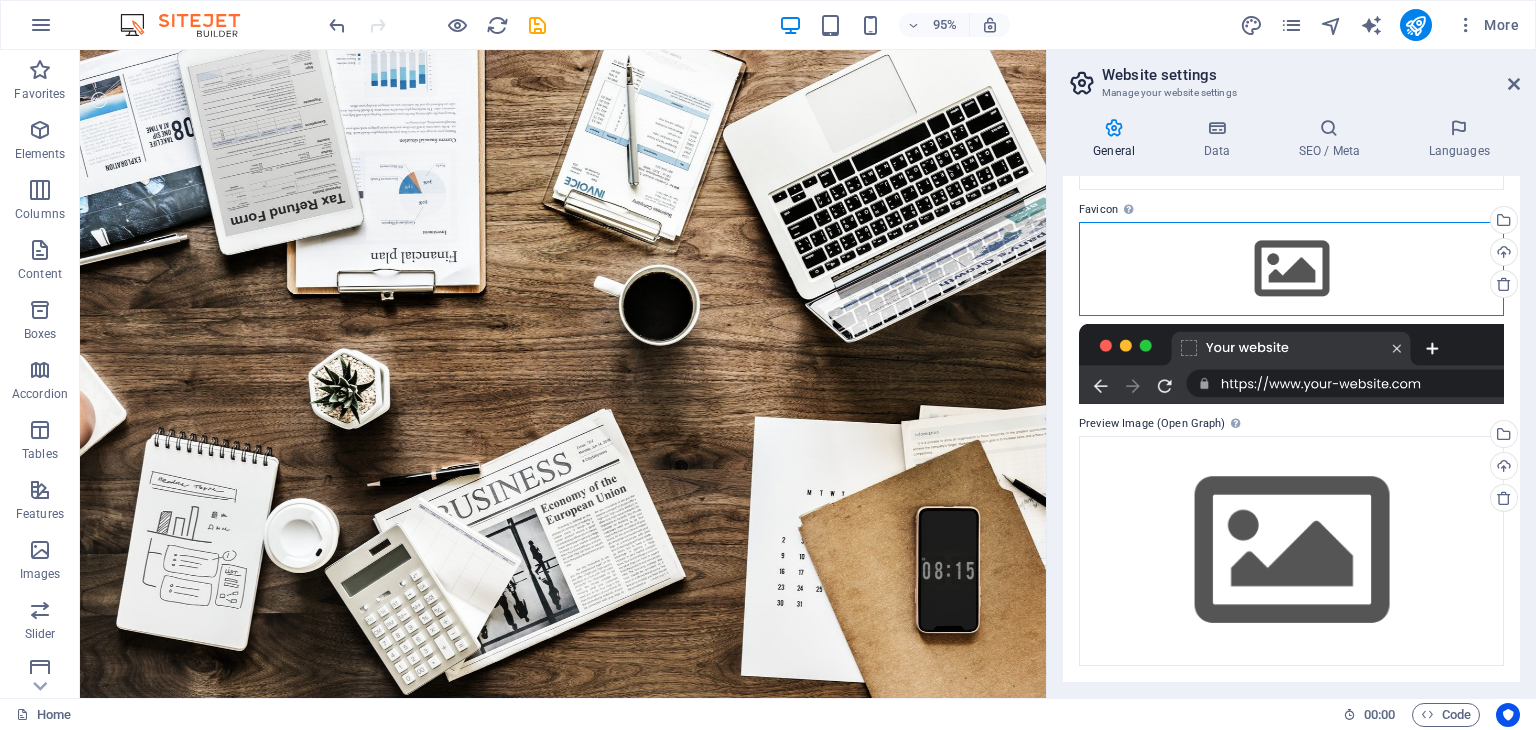 click on "Drag files here, click to choose files or select files from Files or our free stock photos & videos" at bounding box center (1291, 269) 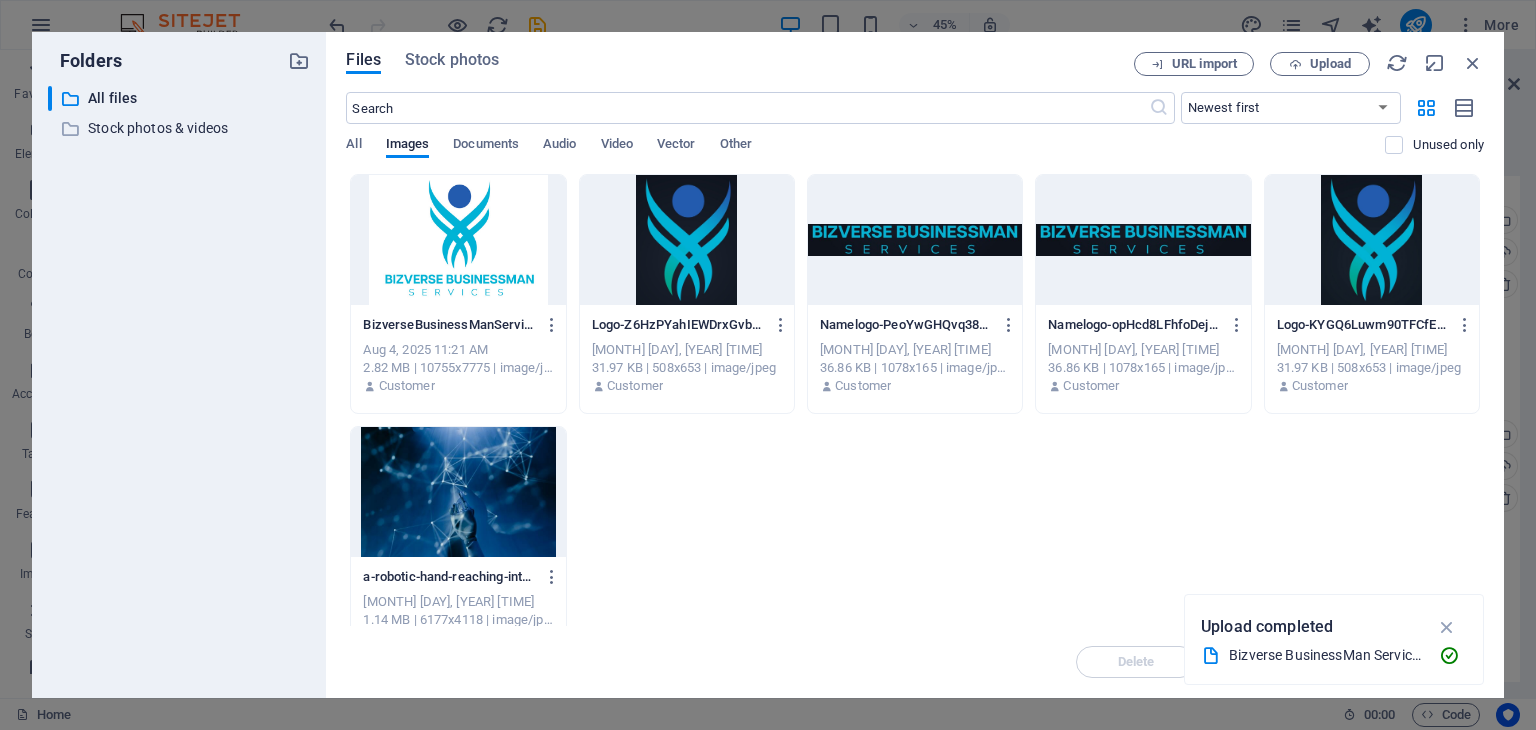click at bounding box center (915, 240) 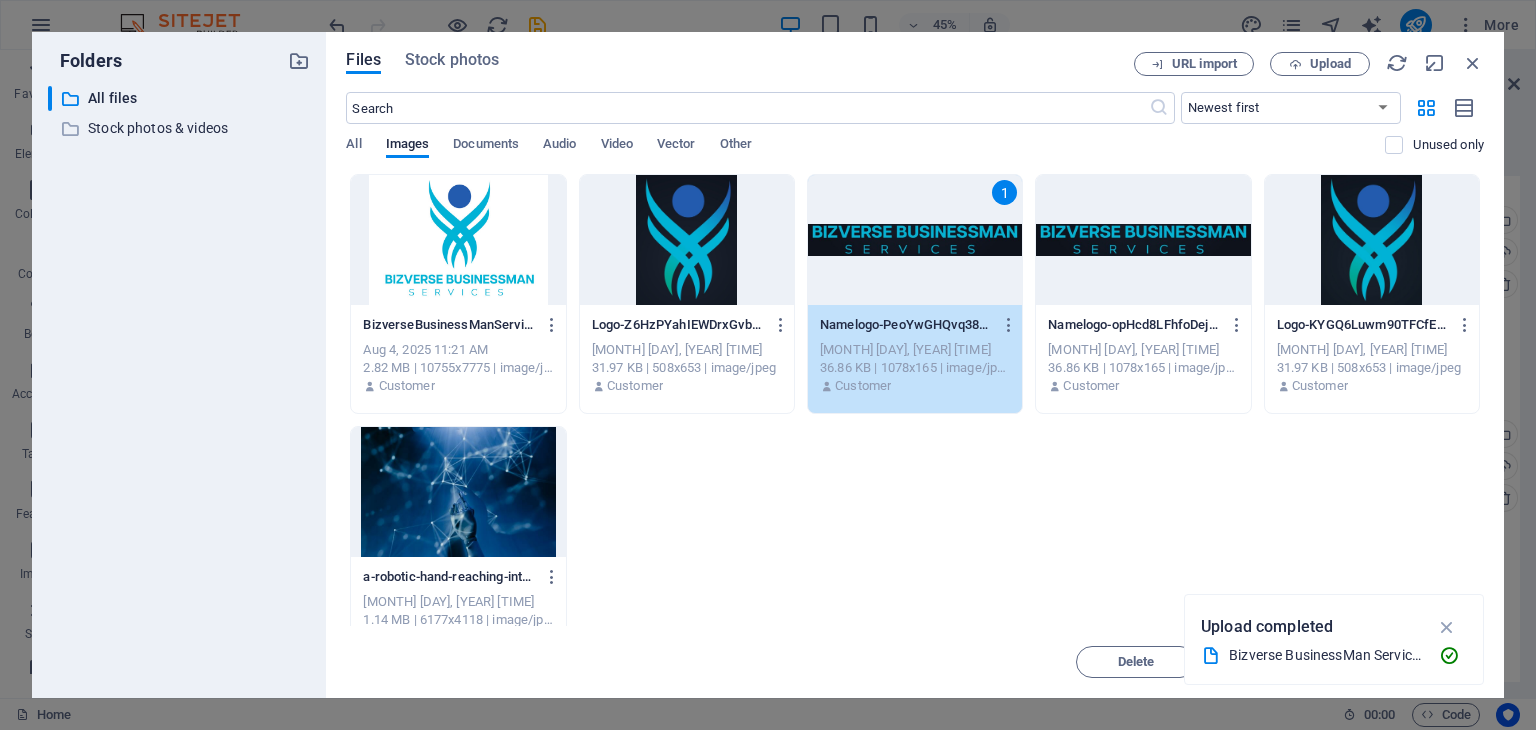 click on "1" at bounding box center (915, 240) 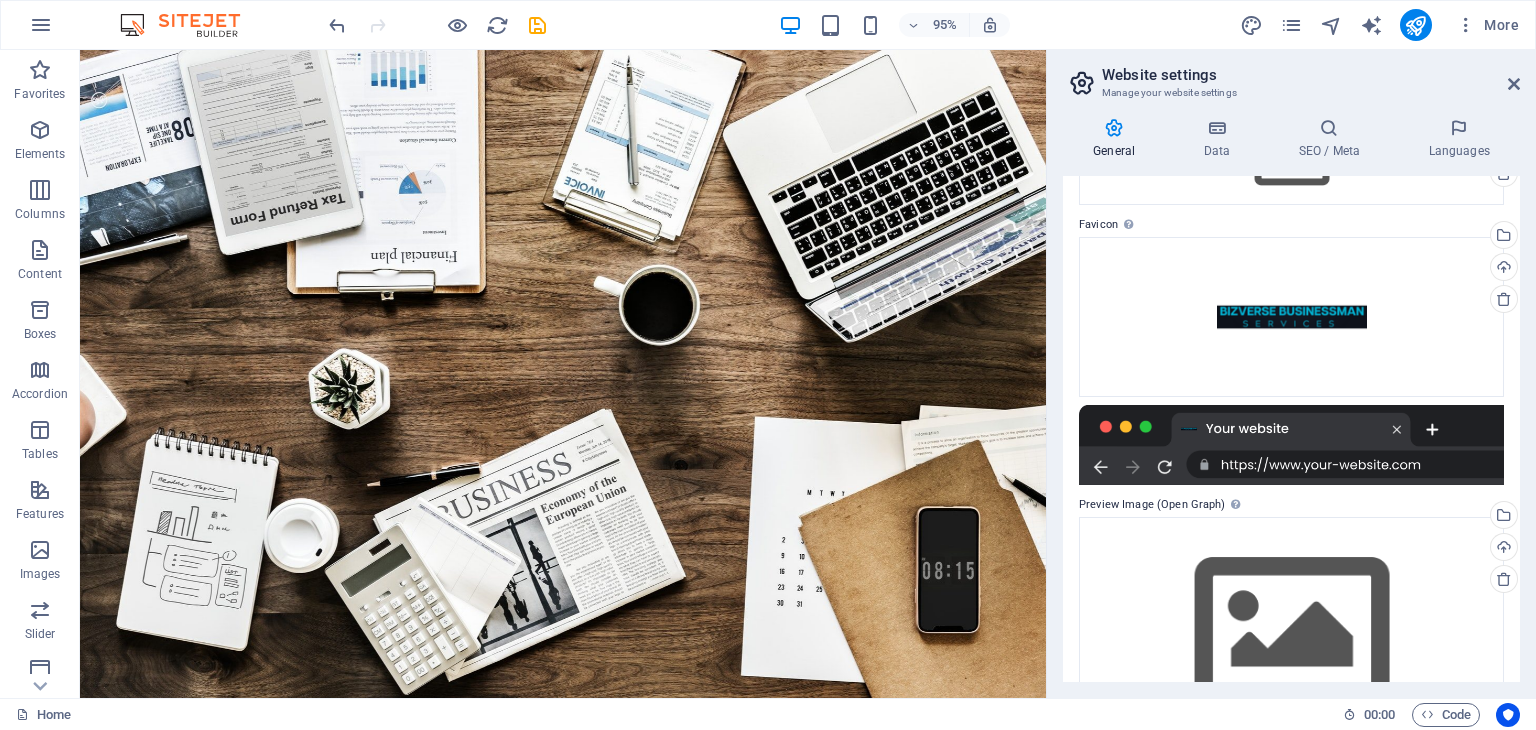 scroll, scrollTop: 176, scrollLeft: 0, axis: vertical 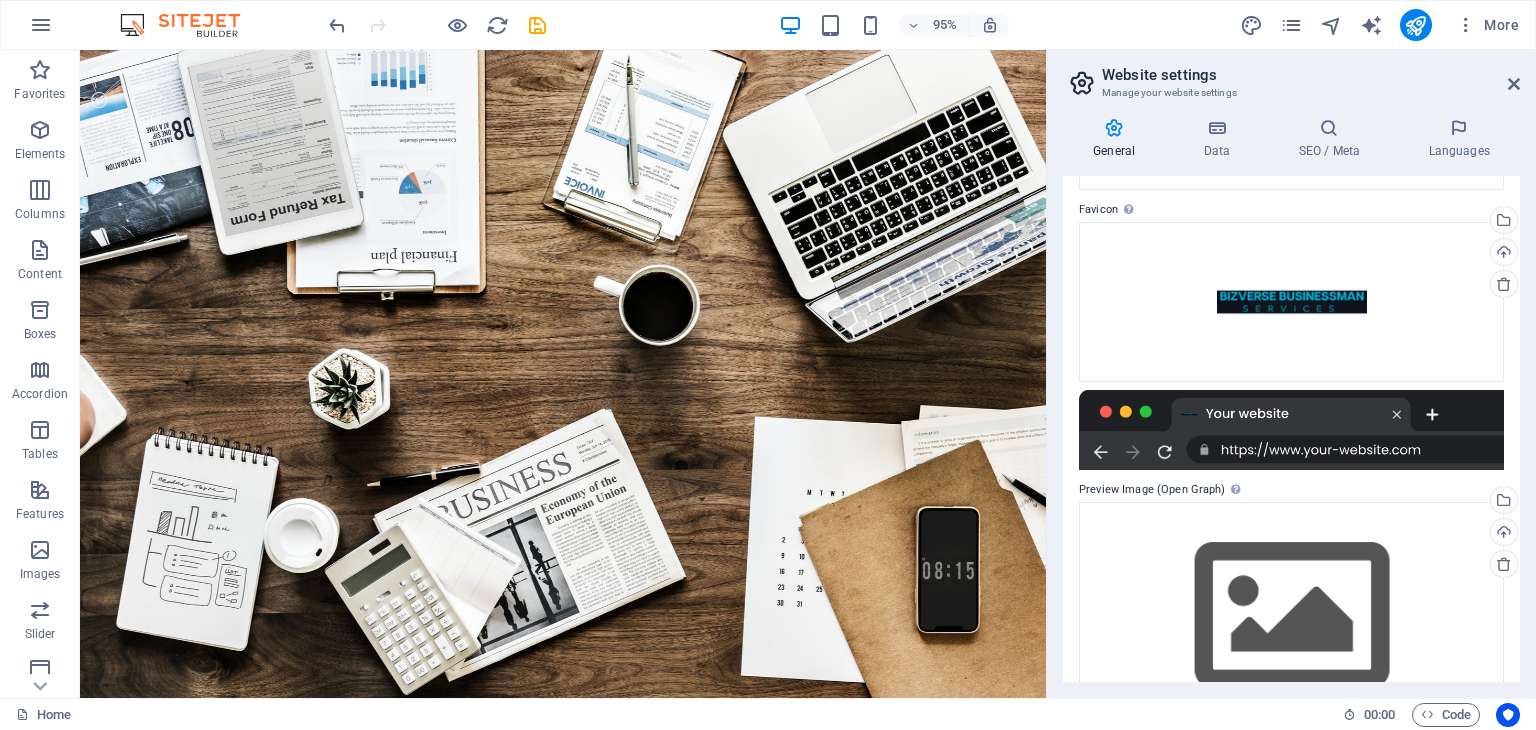 click on "Website settings Manage your website settings  General  Data  SEO / Meta  Languages Website name bizverse.ae Logo Drag files here, click to choose files or select files from Files or our free stock photos & videos Select files from the file manager, stock photos, or upload file(s) Upload Favicon Set the favicon of your website here. A favicon is a small icon shown in the browser tab next to your website title. It helps visitors identify your website. Drag files here, click to choose files or select files from Files or our free stock photos & videos Select files from the file manager, stock photos, or upload file(s) Upload Preview Image (Open Graph) This image will be shown when the website is shared on social networks Drag files here, click to choose files or select files from Files or our free stock photos & videos Select files from the file manager, stock photos, or upload file(s) Upload Contact data for this website. This can be used everywhere on the website and will update automatically. Company Street 1" at bounding box center (1291, 374) 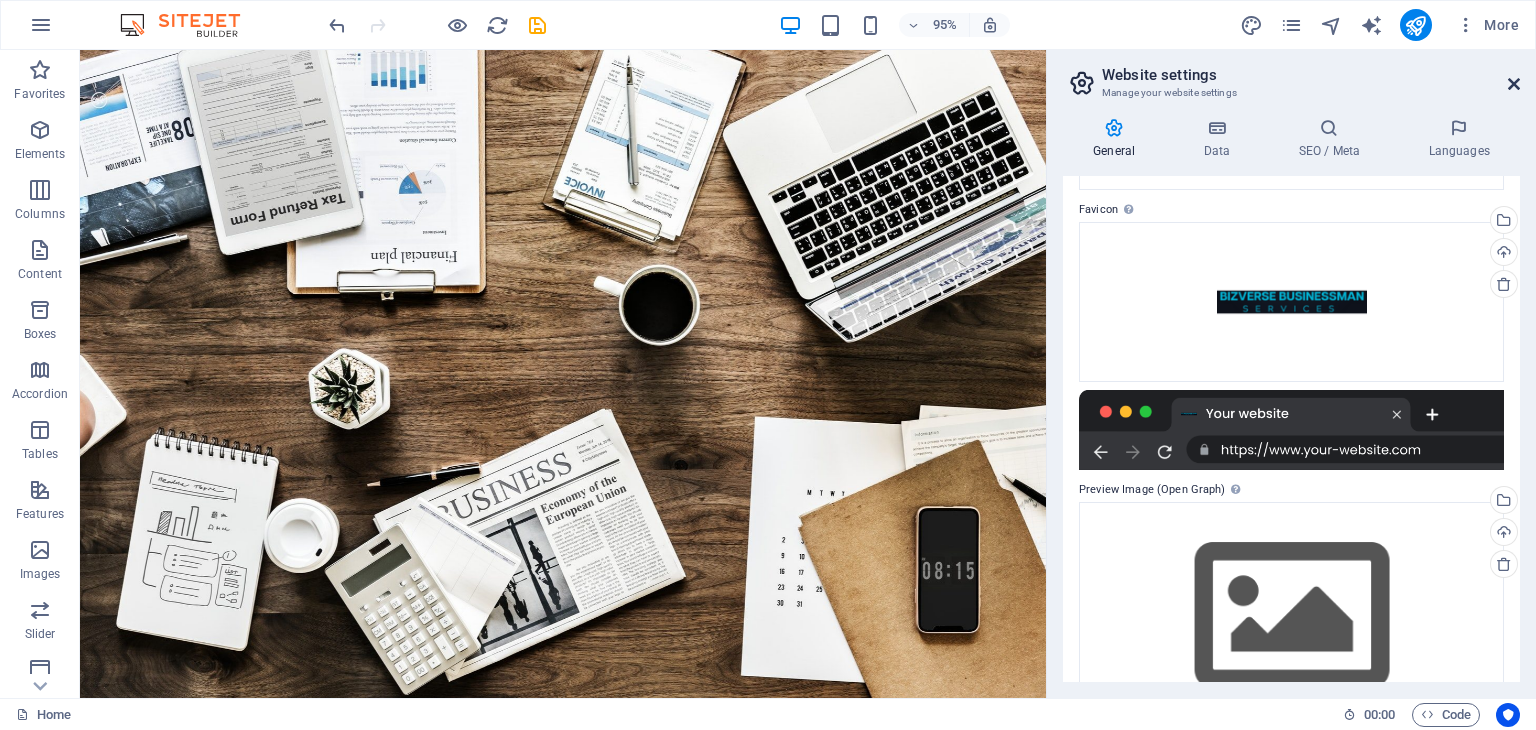 click at bounding box center [1514, 84] 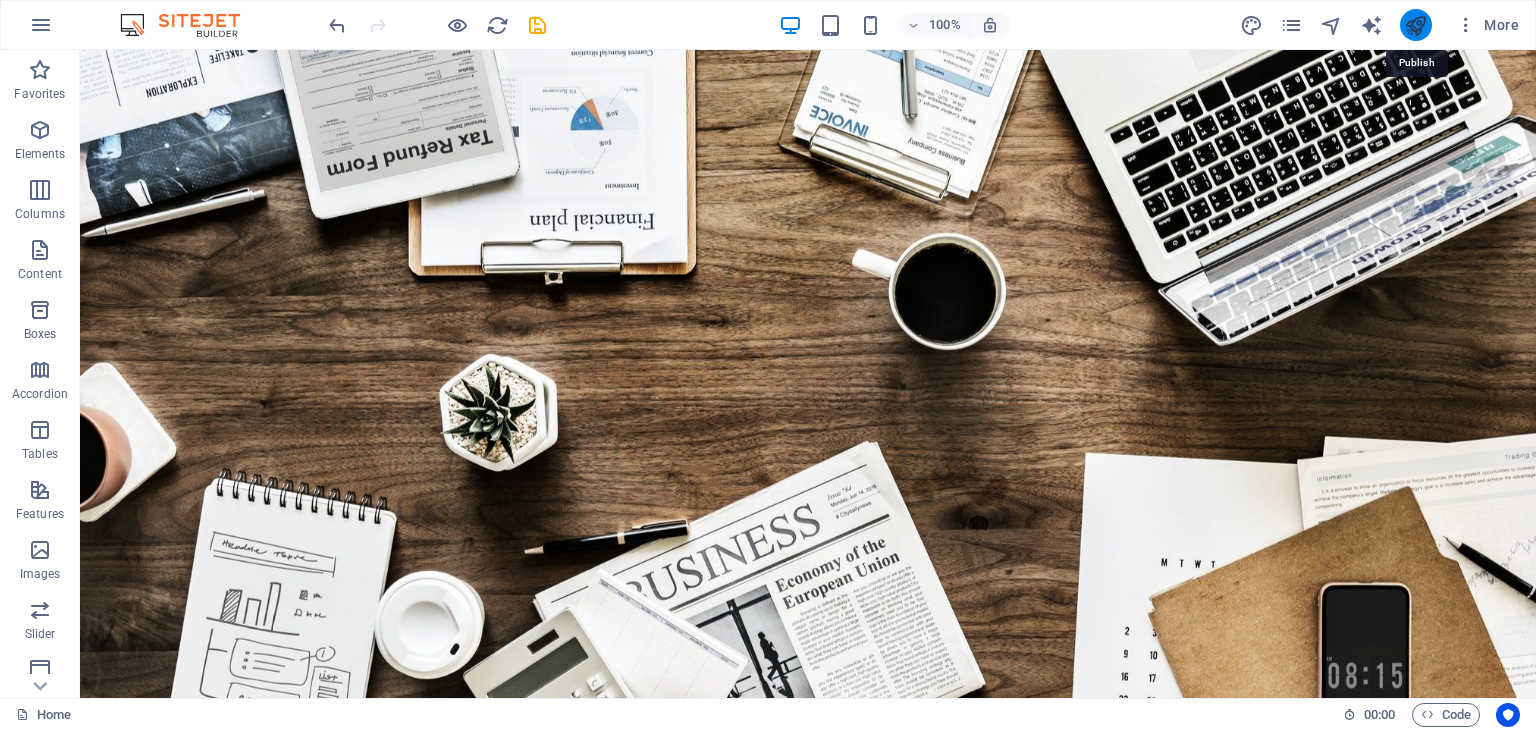 click at bounding box center [1415, 25] 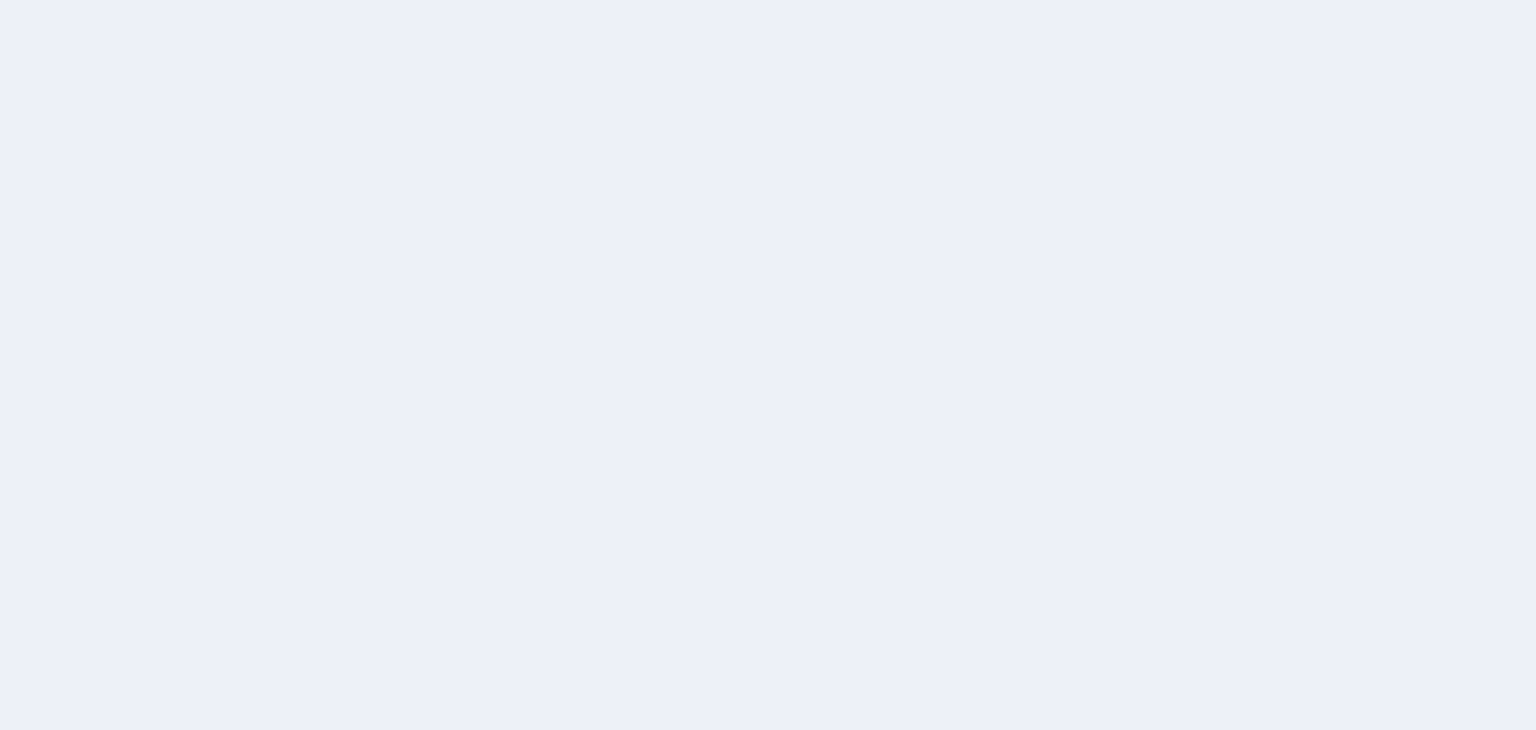 scroll, scrollTop: 0, scrollLeft: 0, axis: both 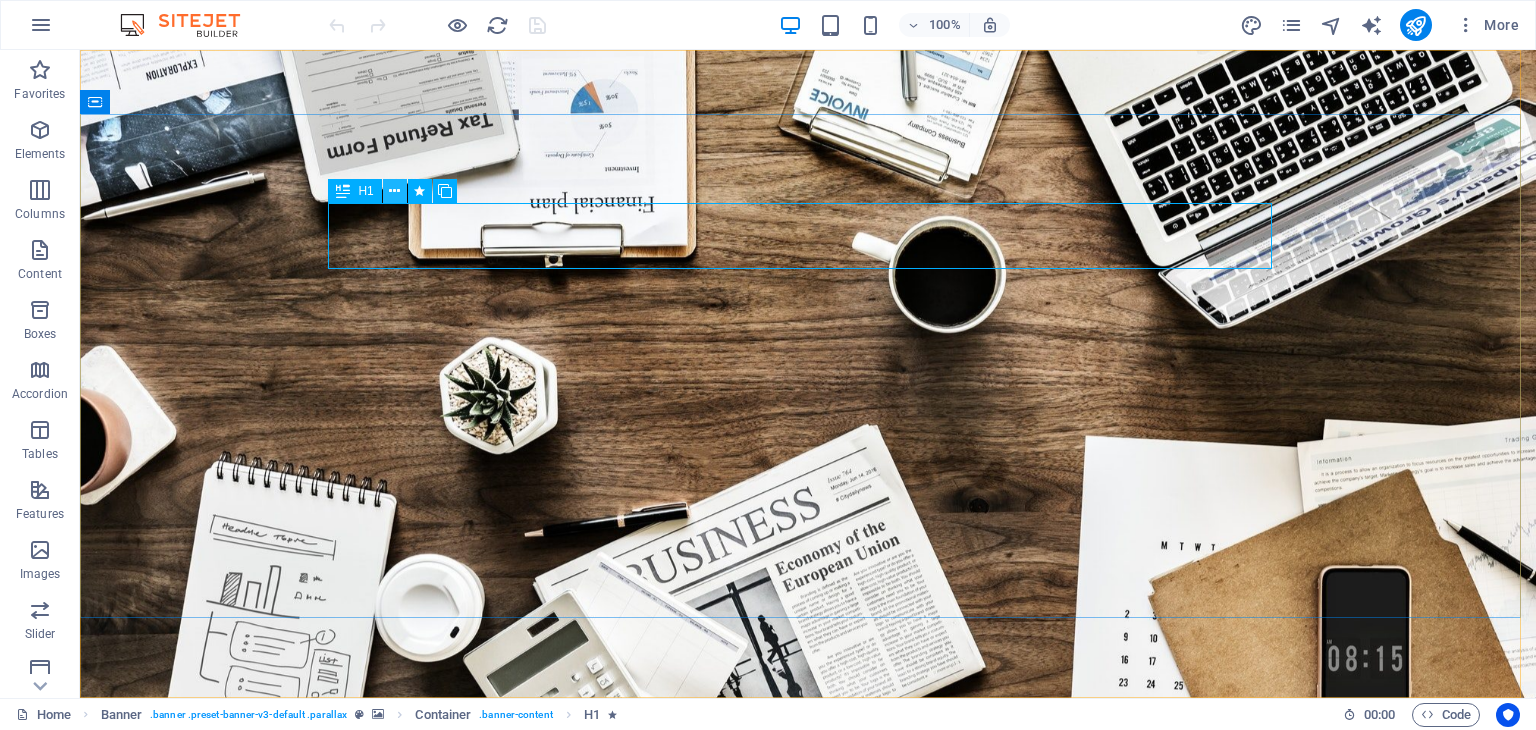 click at bounding box center [394, 191] 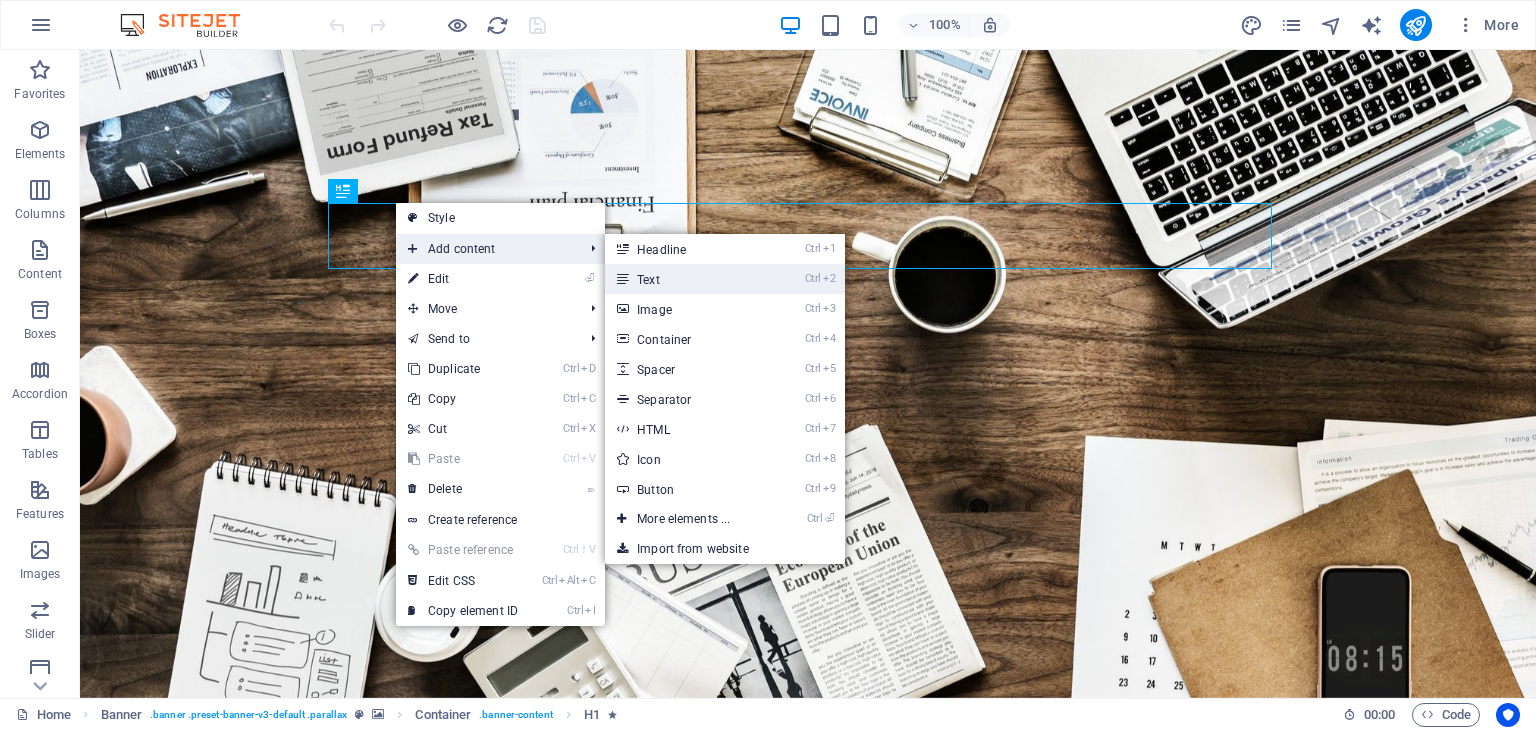 click on "Ctrl 2  Text" at bounding box center (687, 279) 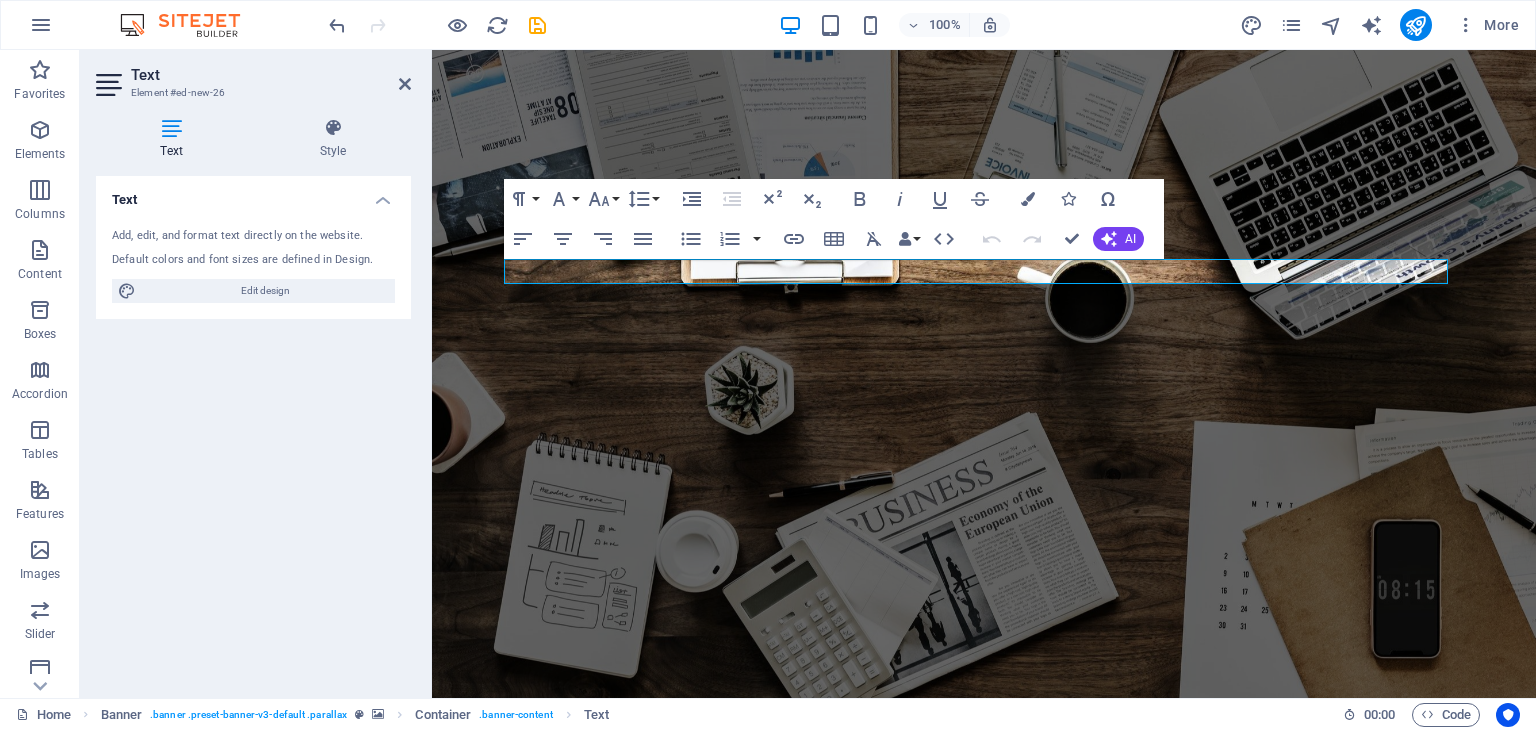 click on "Text Element #ed-new-26 Text Style Text Add, edit, and format text directly on the website. Default colors and font sizes are defined in Design. Edit design Alignment Left aligned Centered Right aligned Banner Element Layout How this element expands within the layout (Flexbox). Size Default auto px % 1/1 1/2 1/3 1/4 1/5 1/6 1/7 1/8 1/9 1/10 Grow Shrink Order Container layout Visible Visible Opacity 100 % Overflow Spacing Margin Default auto px % rem vw vh Custom Custom auto px % rem vw vh auto px % rem vw vh auto px % rem vw vh auto px % rem vw vh Padding Default px rem % vh vw Custom Custom px rem % vh vw px rem % vh vw px rem % vh vw px rem % vh vw Border Style              - Width 1 auto px rem % vh vw Custom Custom 1 auto px rem % vh vw 1 auto px rem % vh vw 1 auto px rem % vh vw 1 auto px rem % vh vw  - Color Round corners Default px rem % vh vw Custom Custom px rem % vh vw px rem % vh vw px rem % vh vw px rem % vh vw Shadow Default None Outside Inside Color X offset 0 px rem vh vw Y offset 0 0" at bounding box center [256, 374] 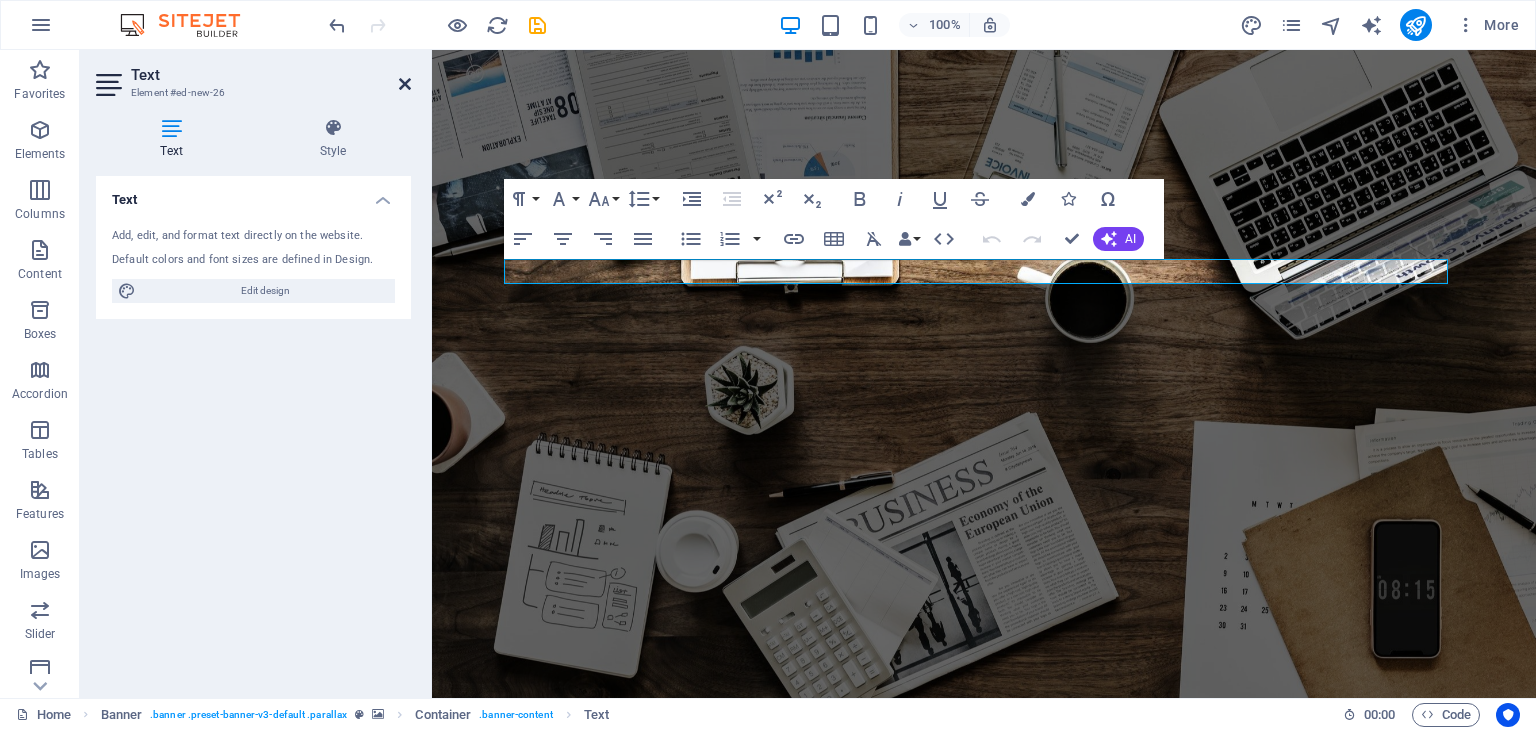 click at bounding box center (405, 84) 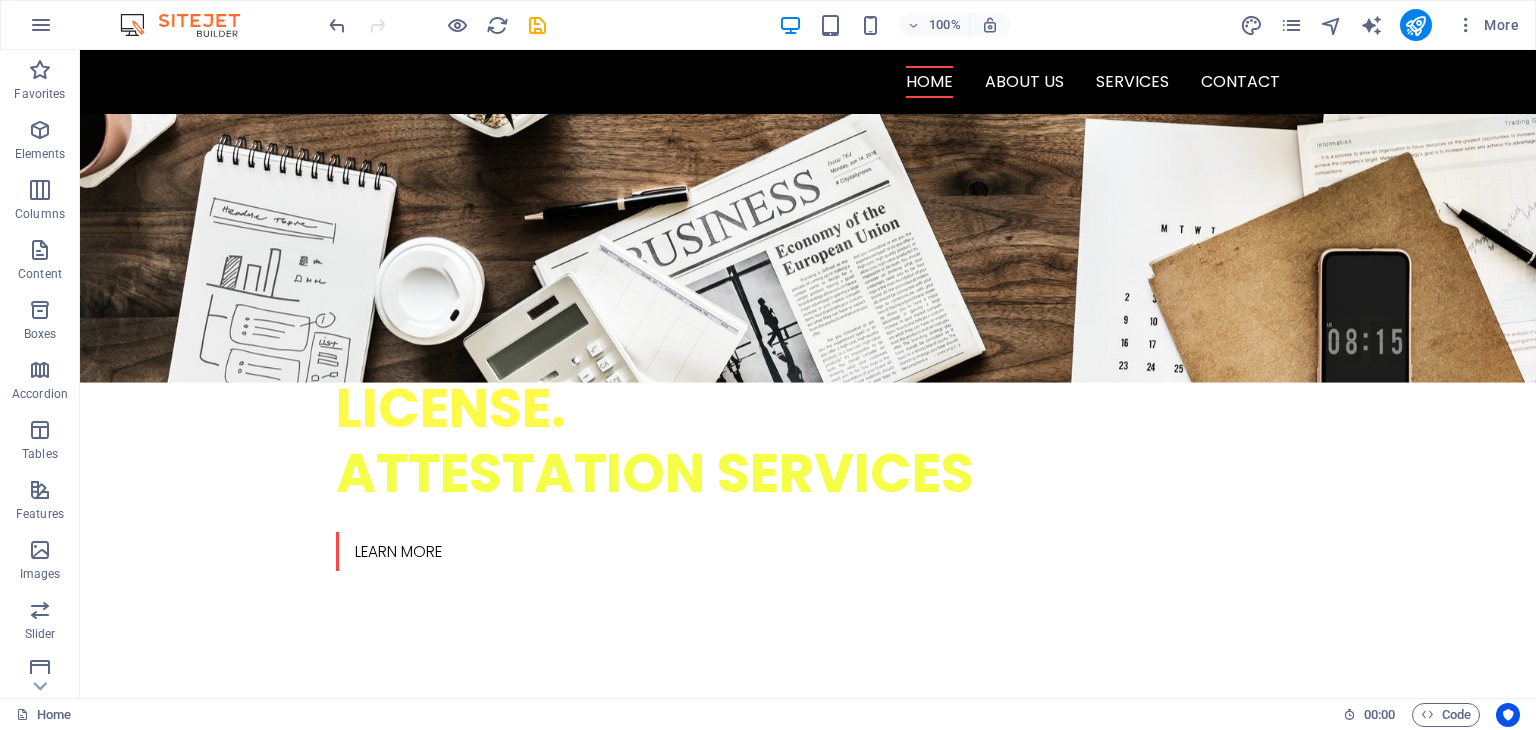 scroll, scrollTop: 0, scrollLeft: 0, axis: both 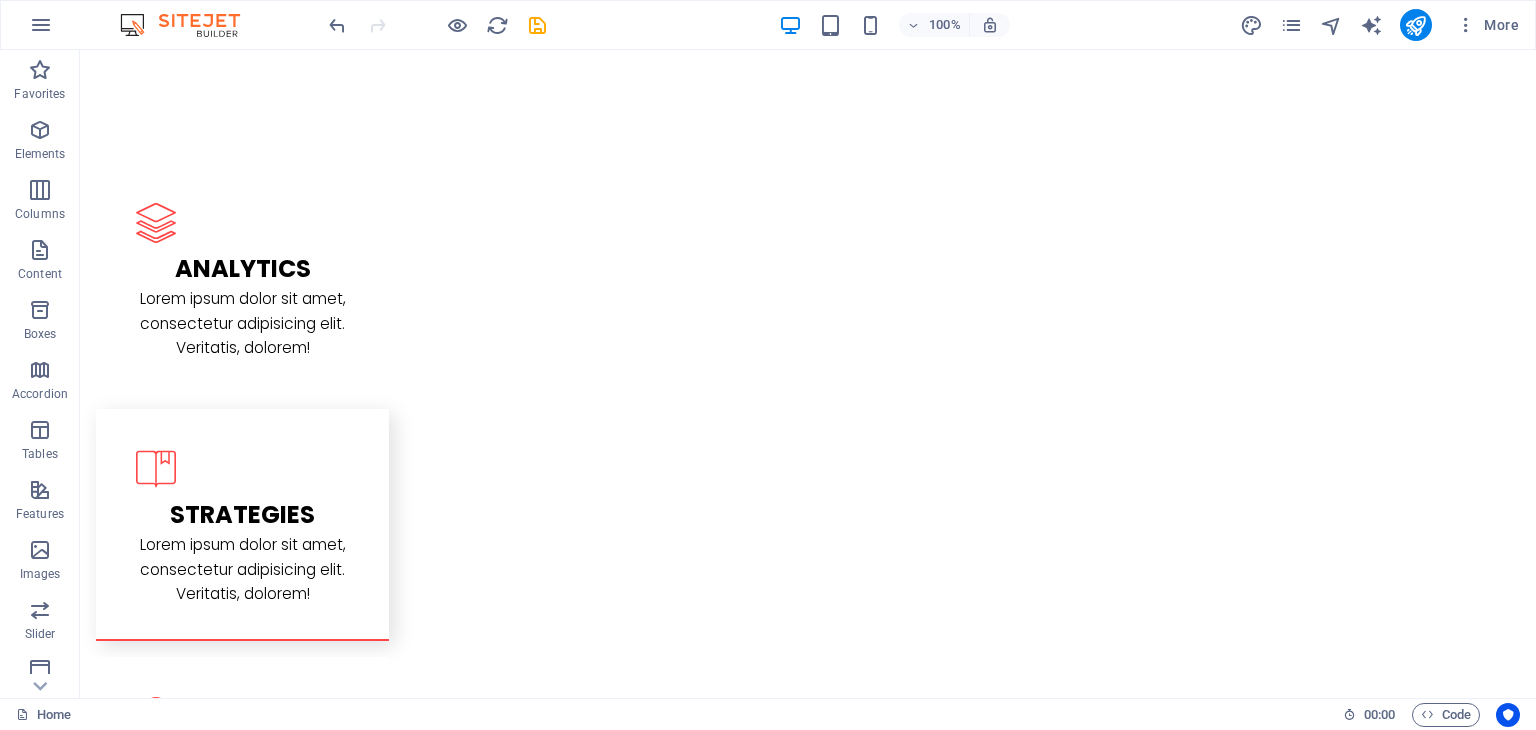 drag, startPoint x: 1528, startPoint y: 161, endPoint x: 1615, endPoint y: 771, distance: 616.17285 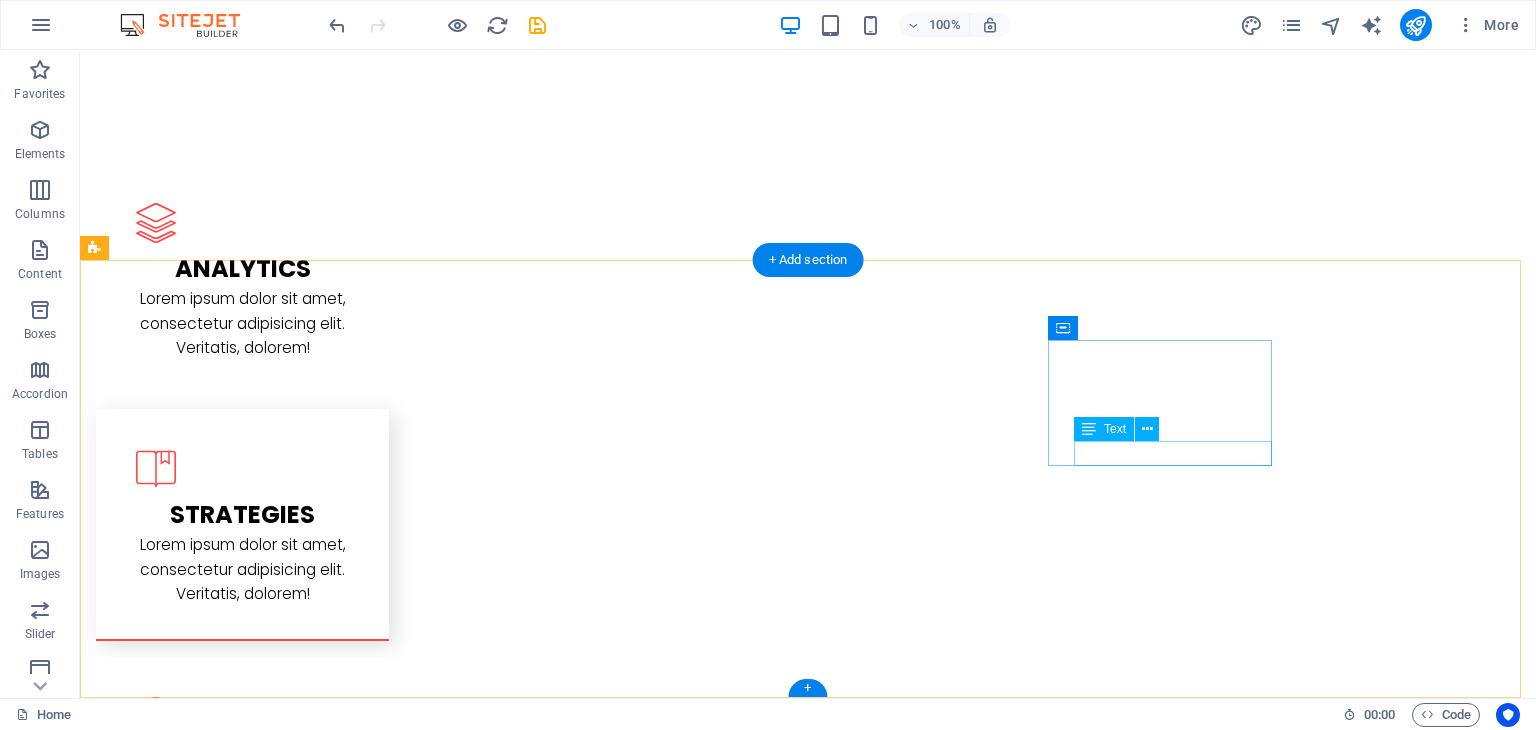 click on "Instagram" at bounding box center [208, 3519] 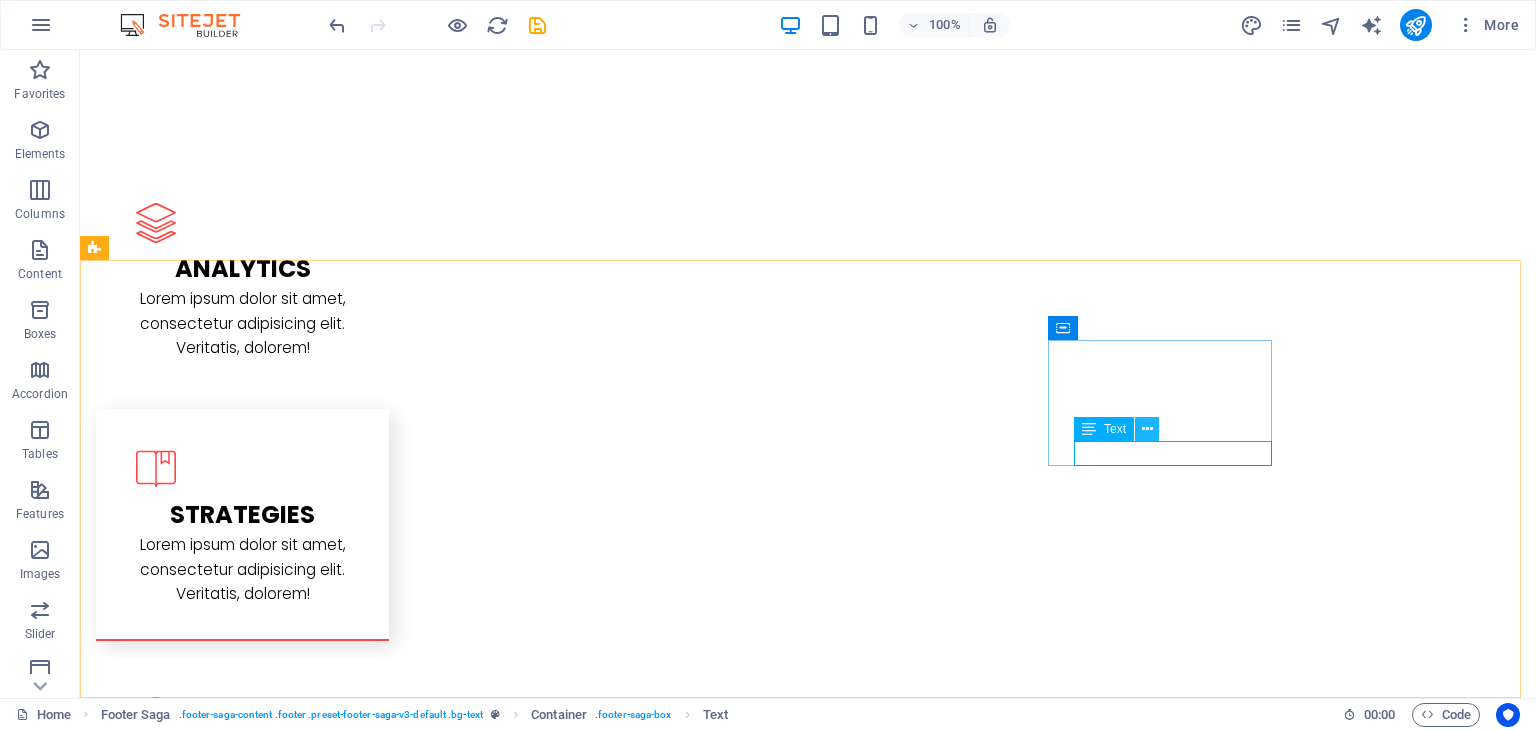 click at bounding box center (1147, 429) 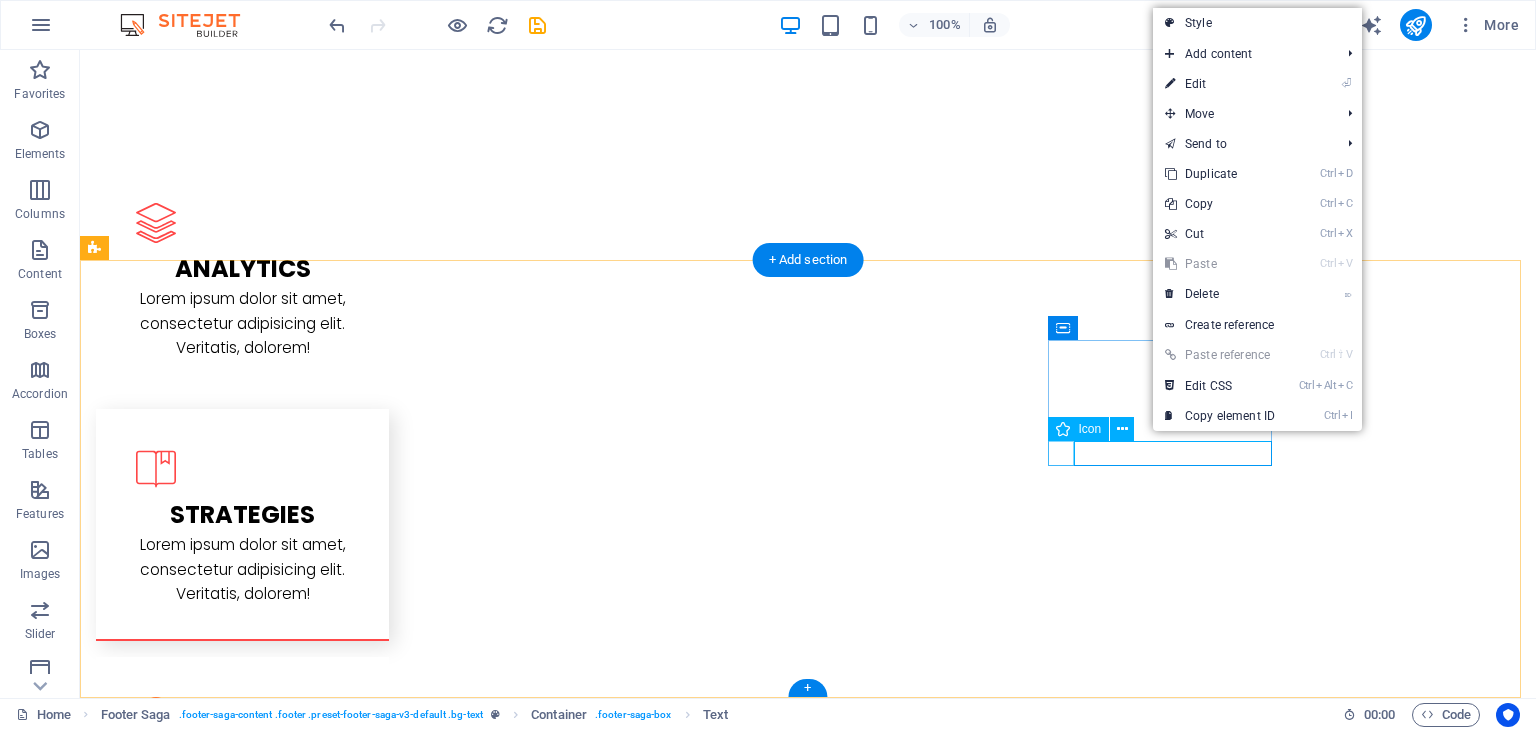 click at bounding box center (208, 3494) 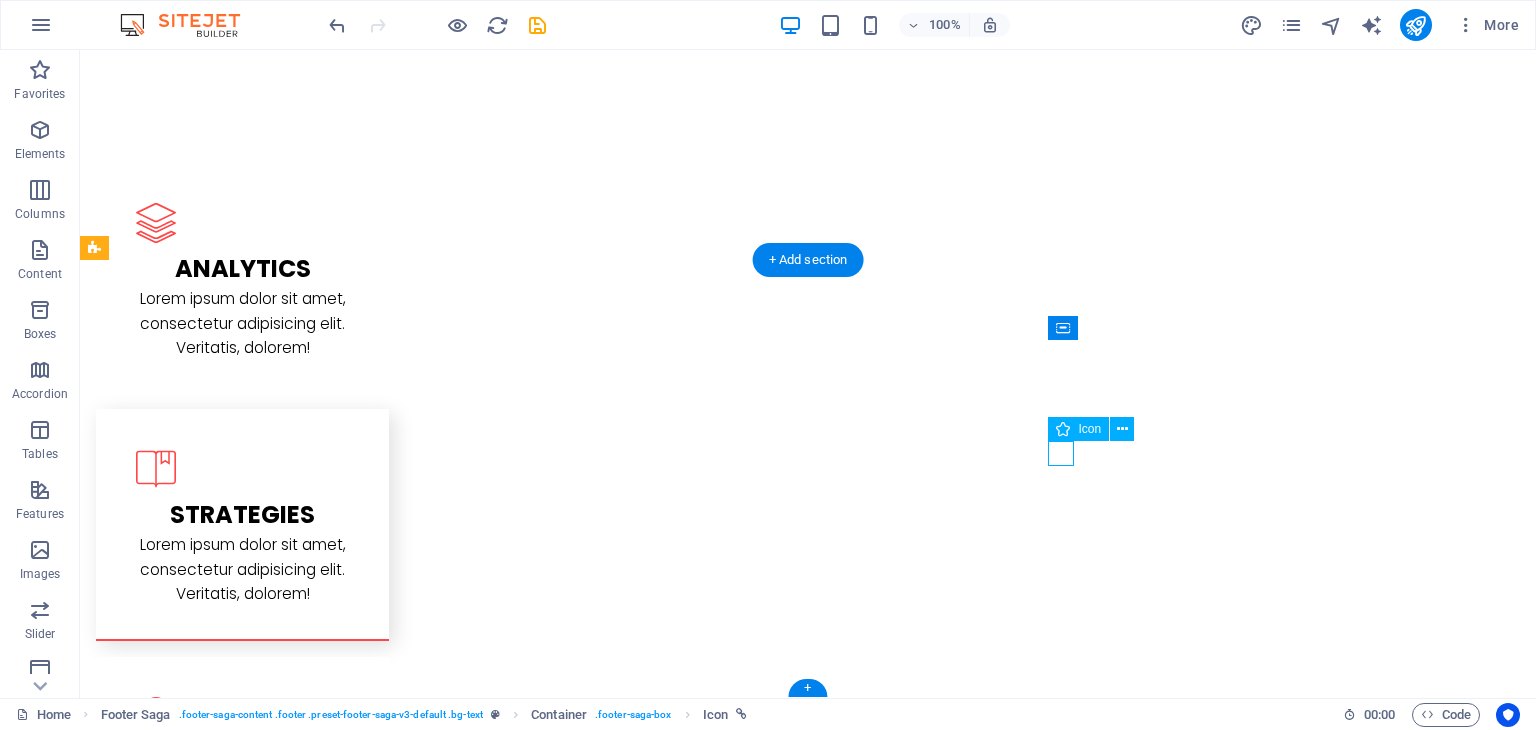 click at bounding box center [208, 3494] 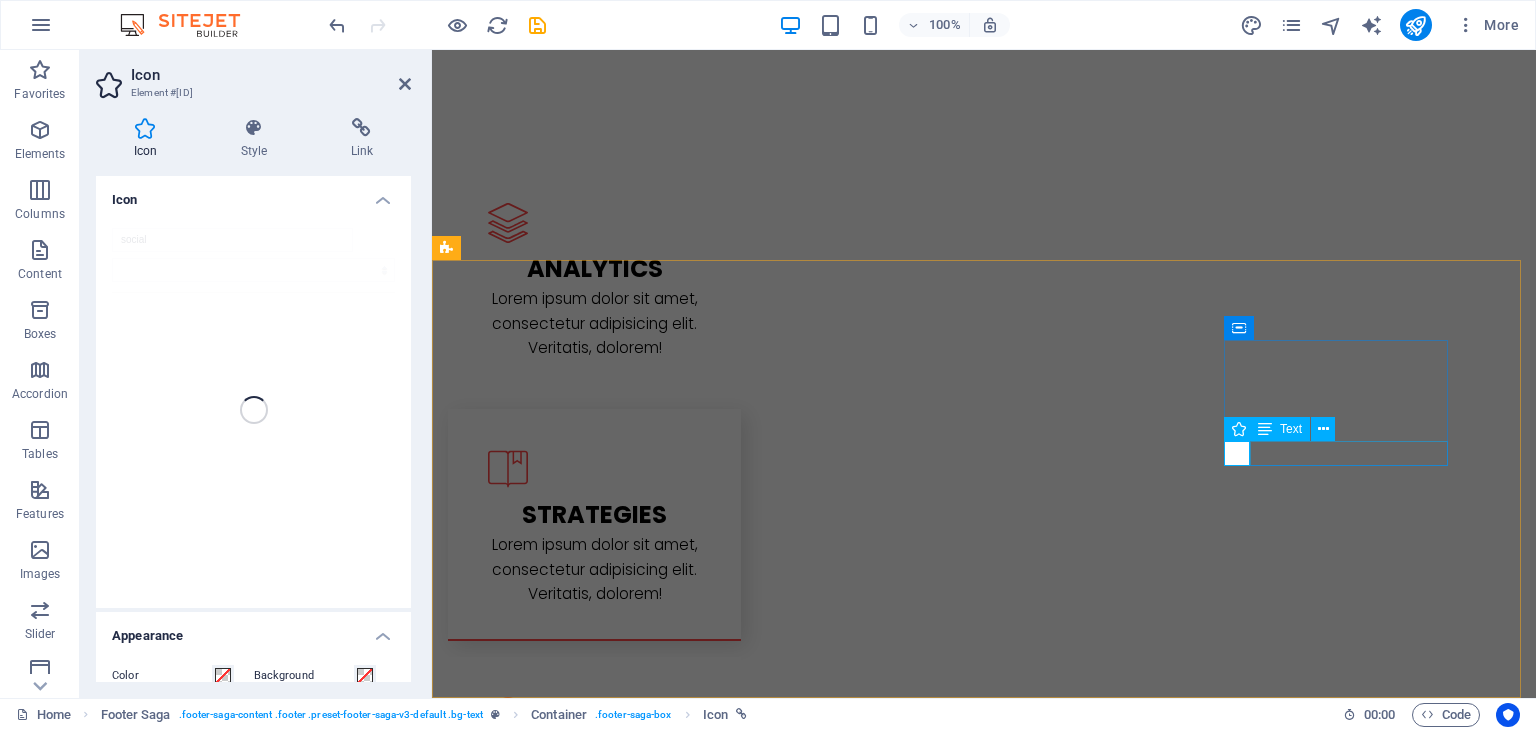 click on "Instagram" at bounding box center [560, 3519] 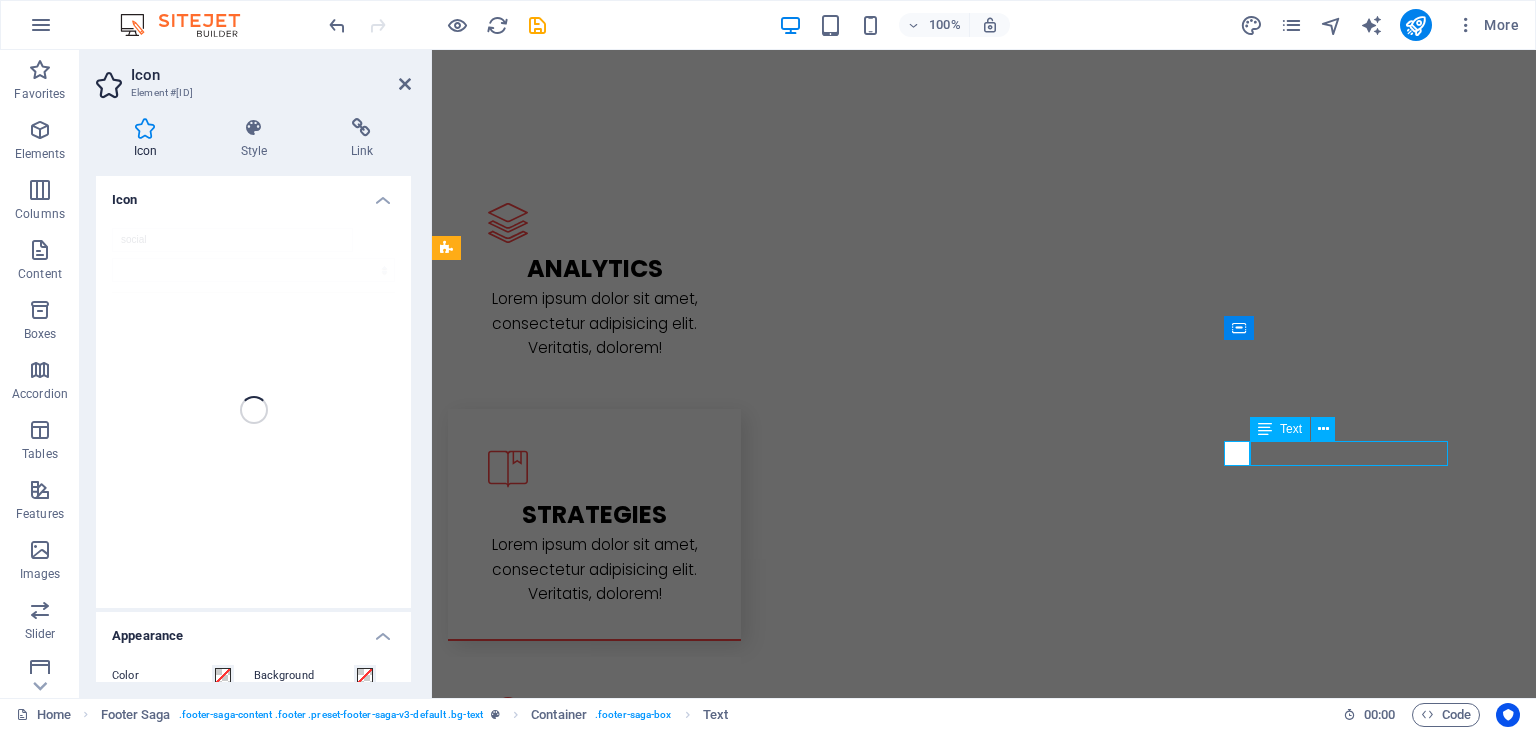 click on "Instagram" at bounding box center [560, 3519] 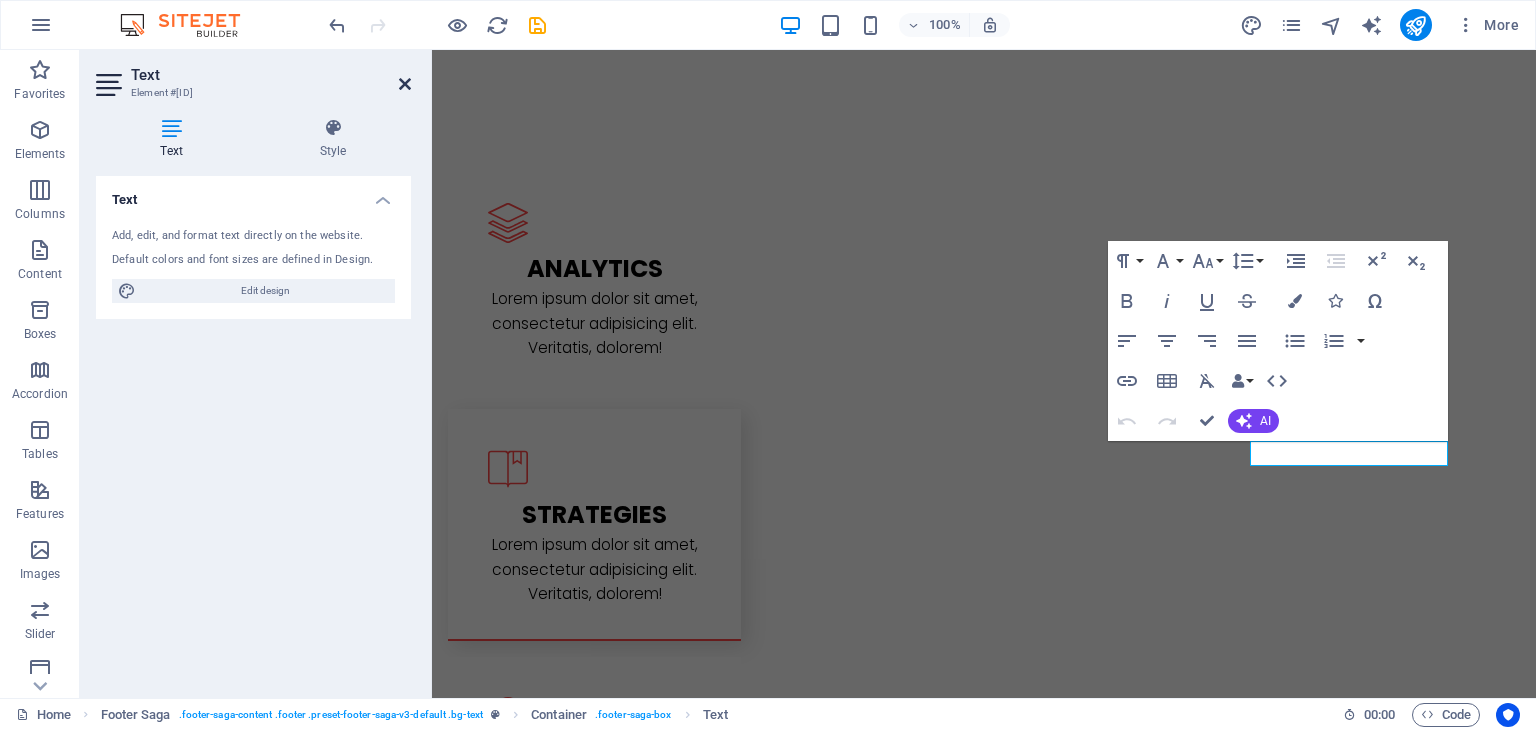 click at bounding box center [405, 84] 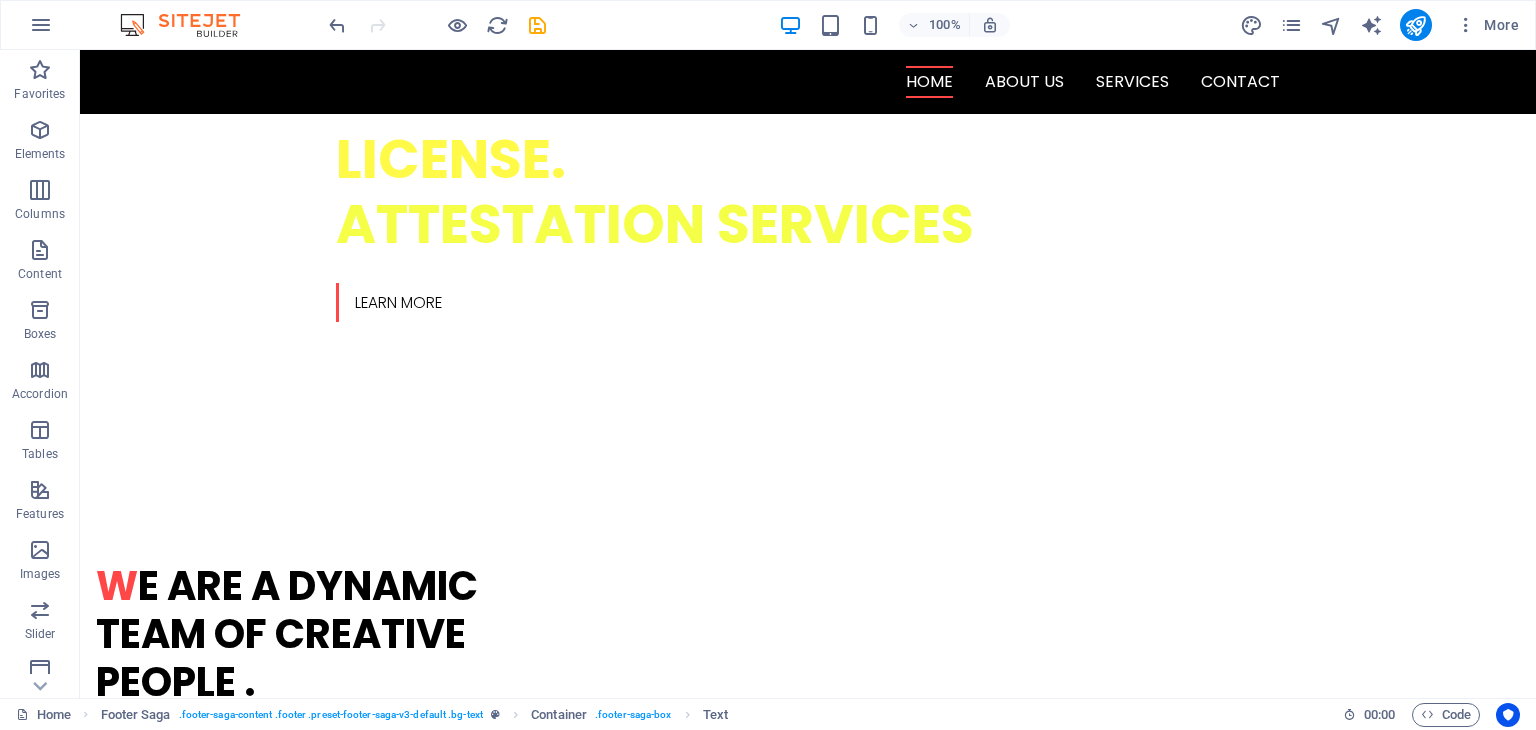 scroll, scrollTop: 307, scrollLeft: 0, axis: vertical 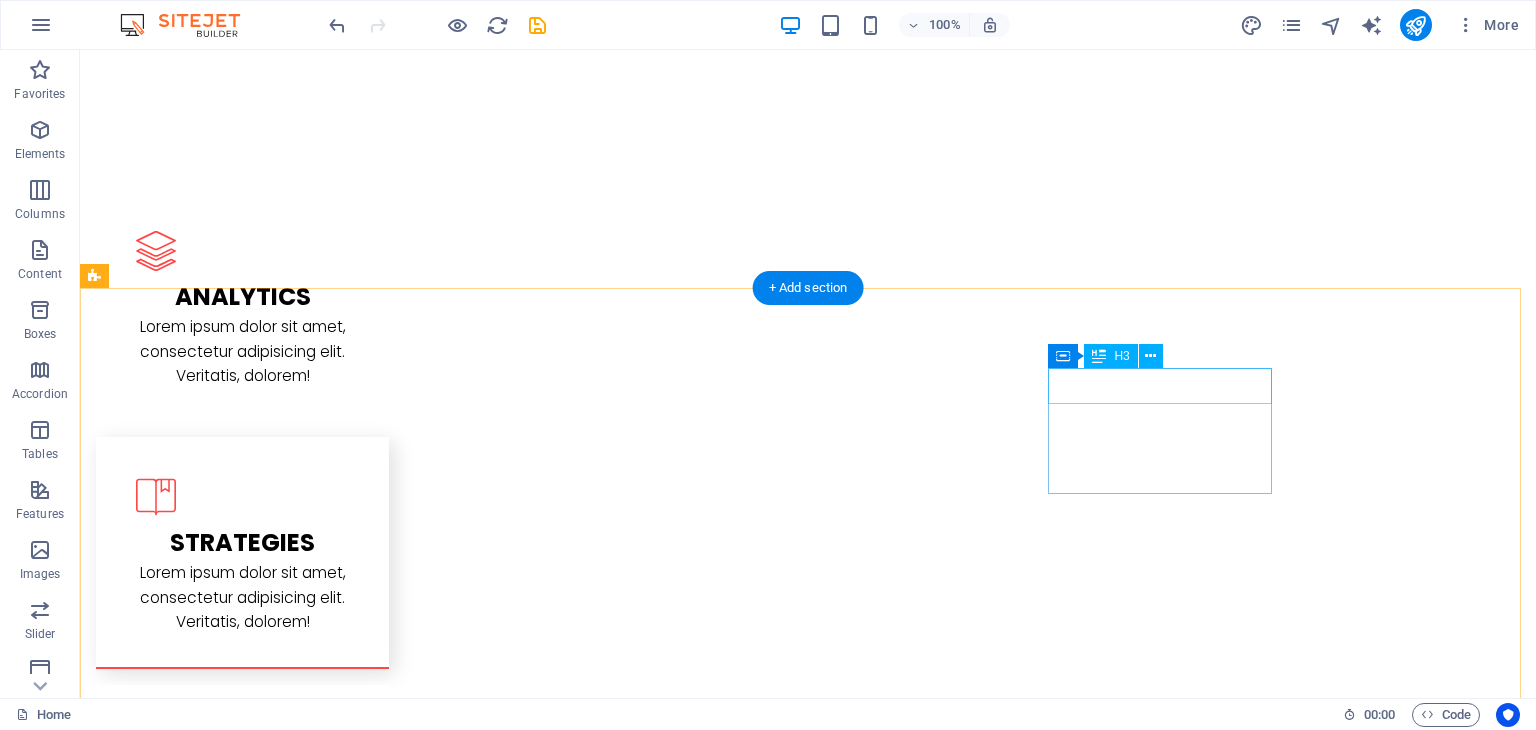click on "Social Media" at bounding box center (208, 3378) 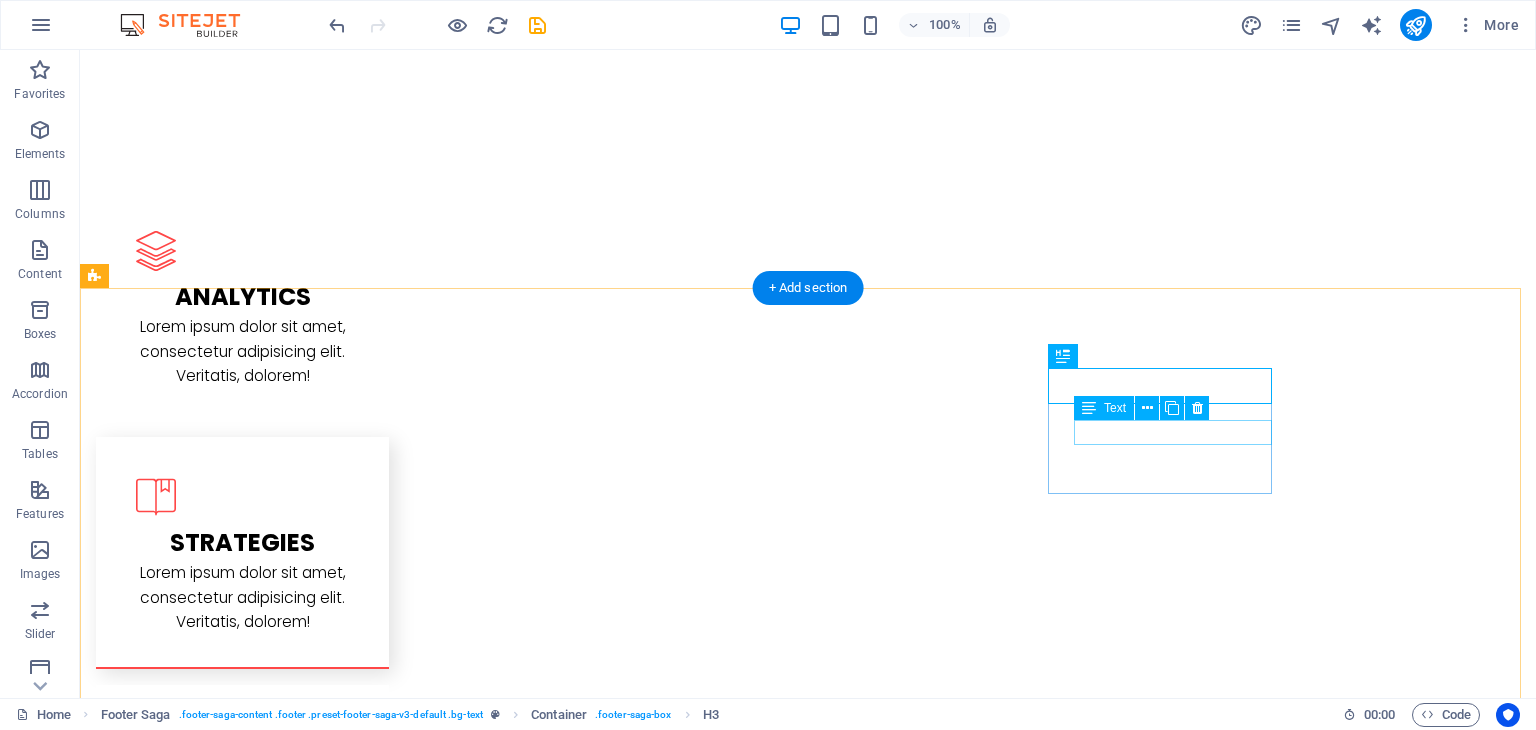 click on "Facebook" at bounding box center [208, 3449] 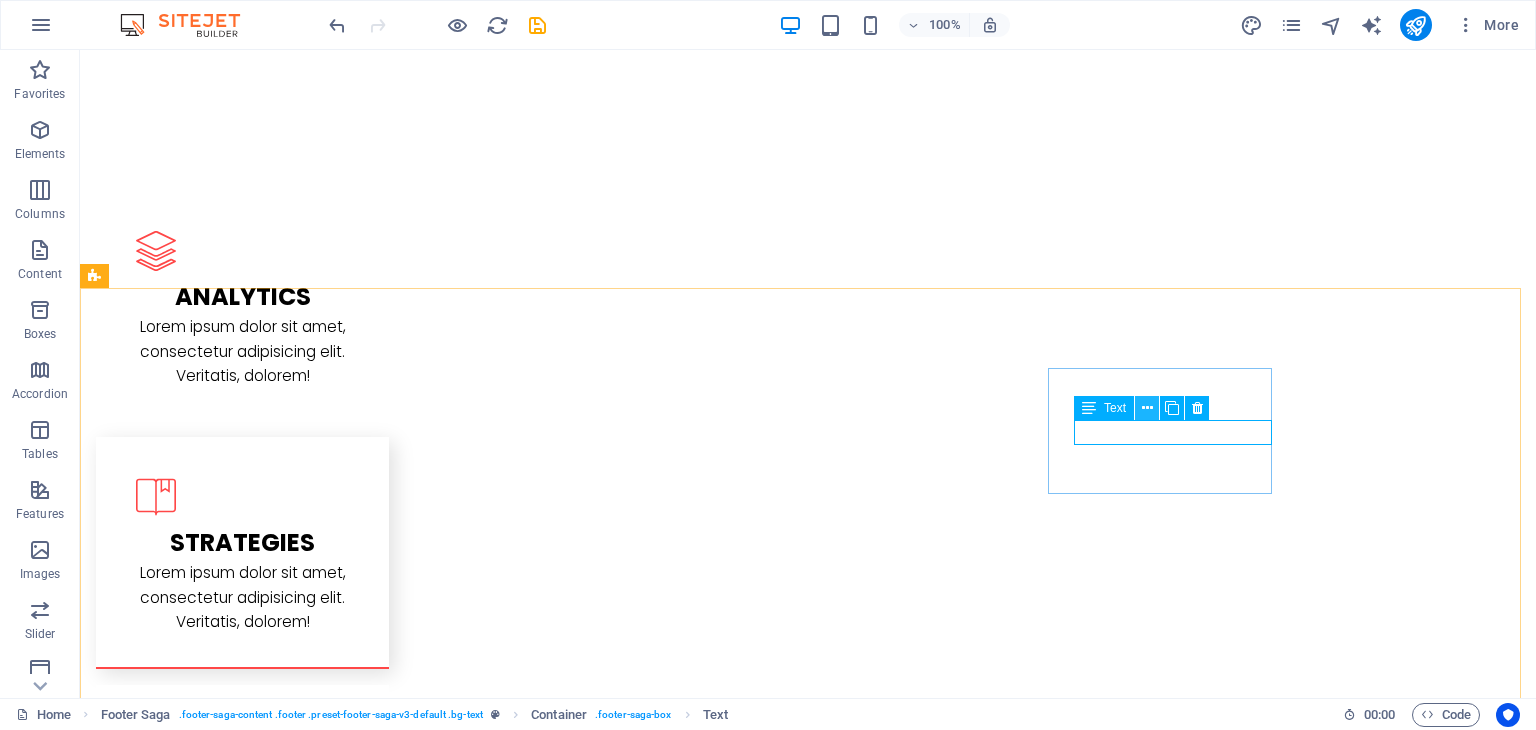 click at bounding box center (1147, 408) 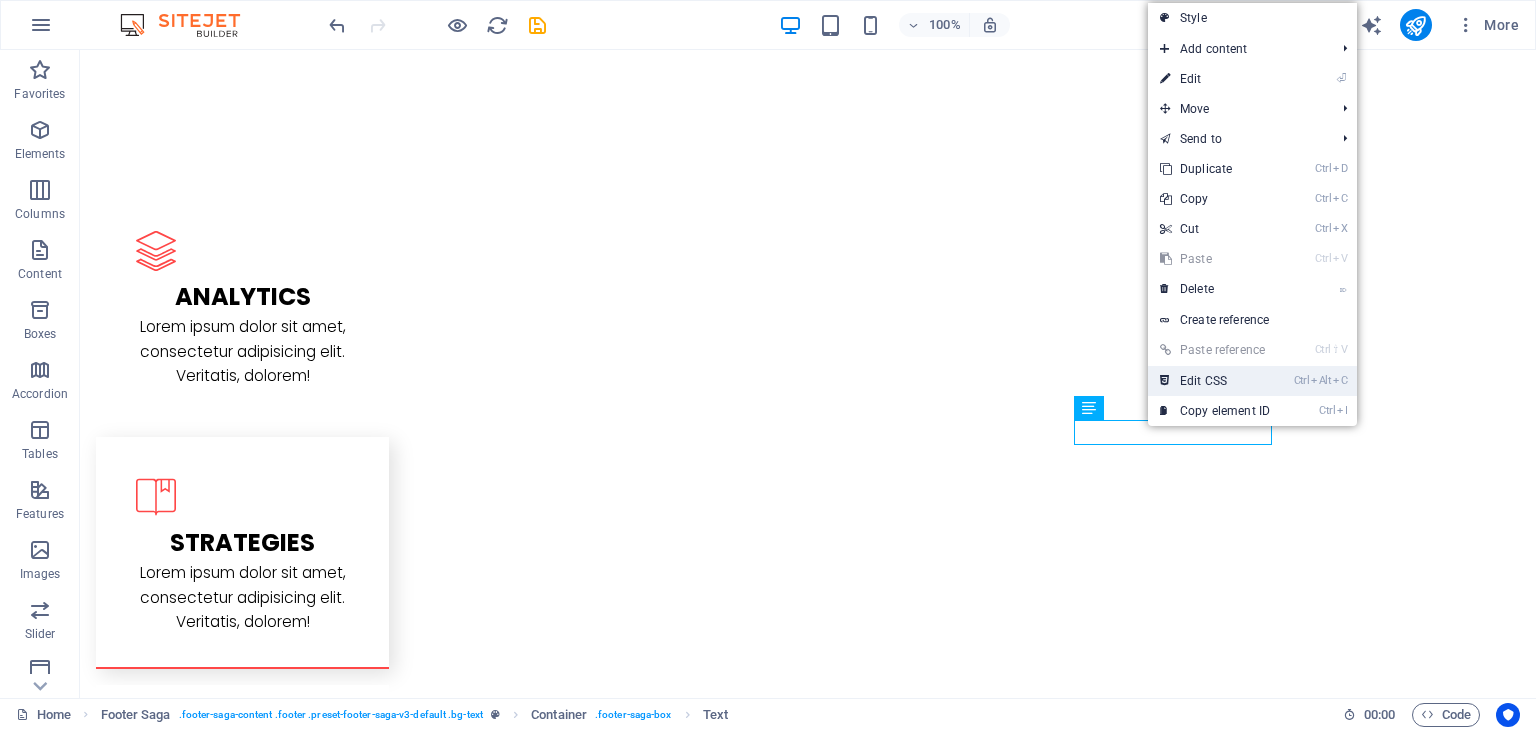 click on "Ctrl Alt C  Edit CSS" at bounding box center [1215, 381] 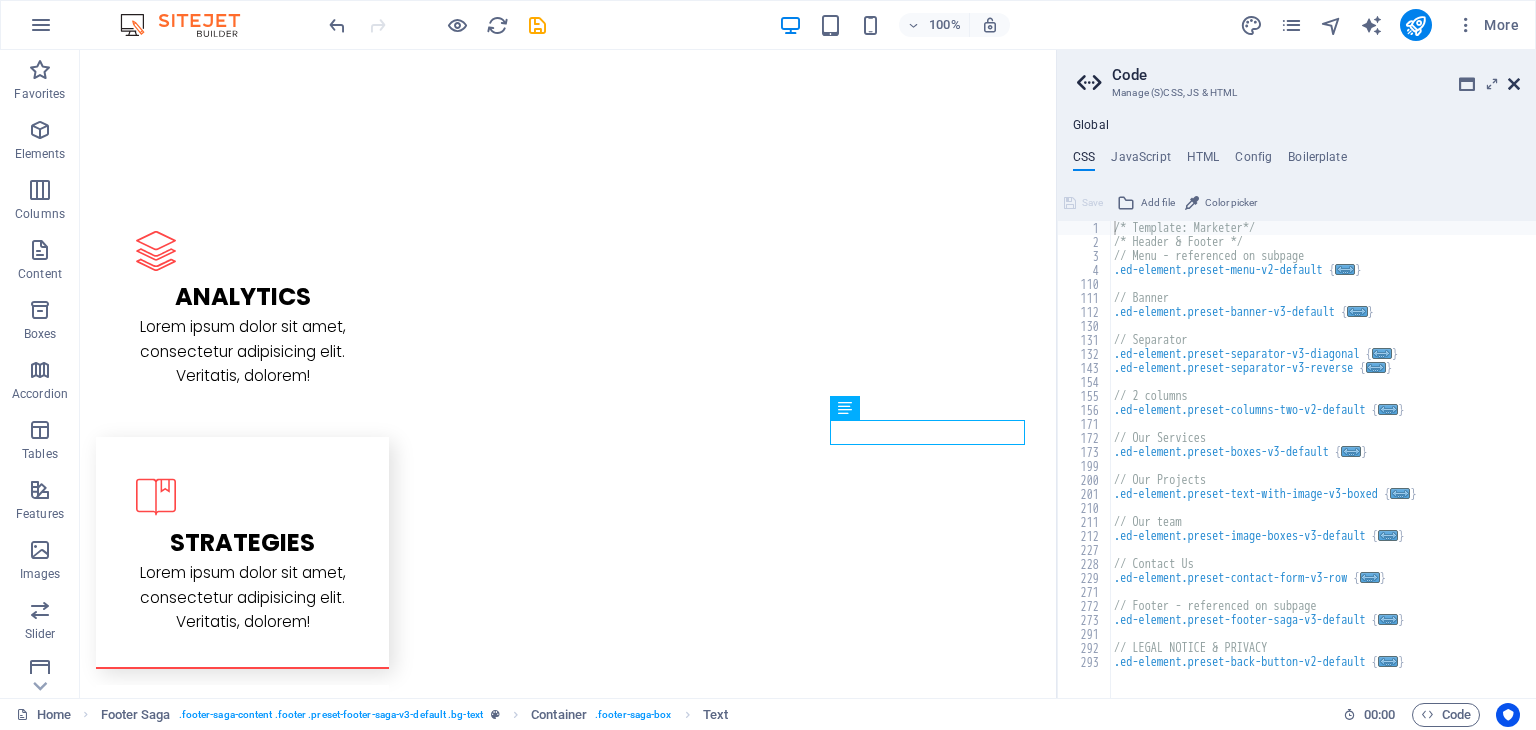 click at bounding box center [1514, 84] 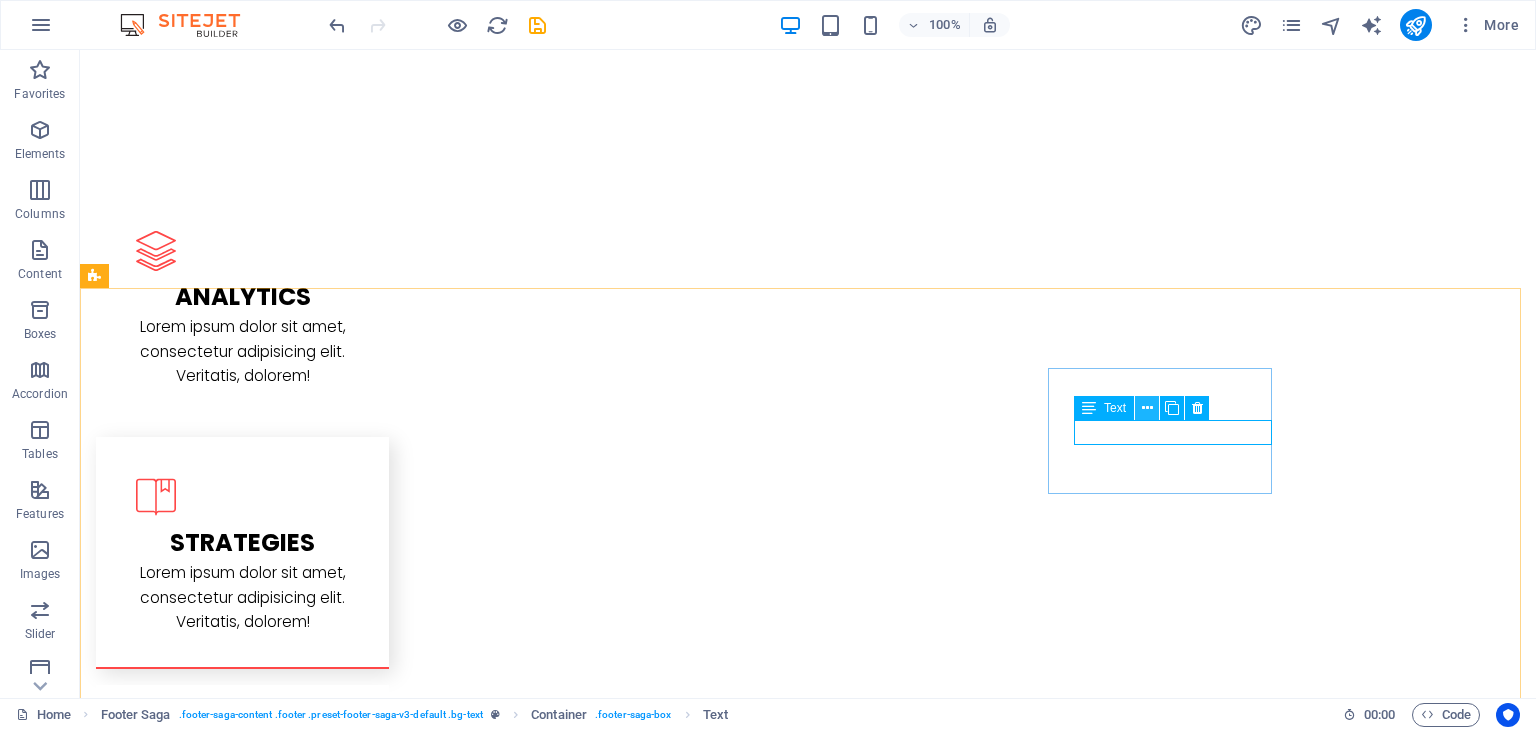 click at bounding box center (1147, 408) 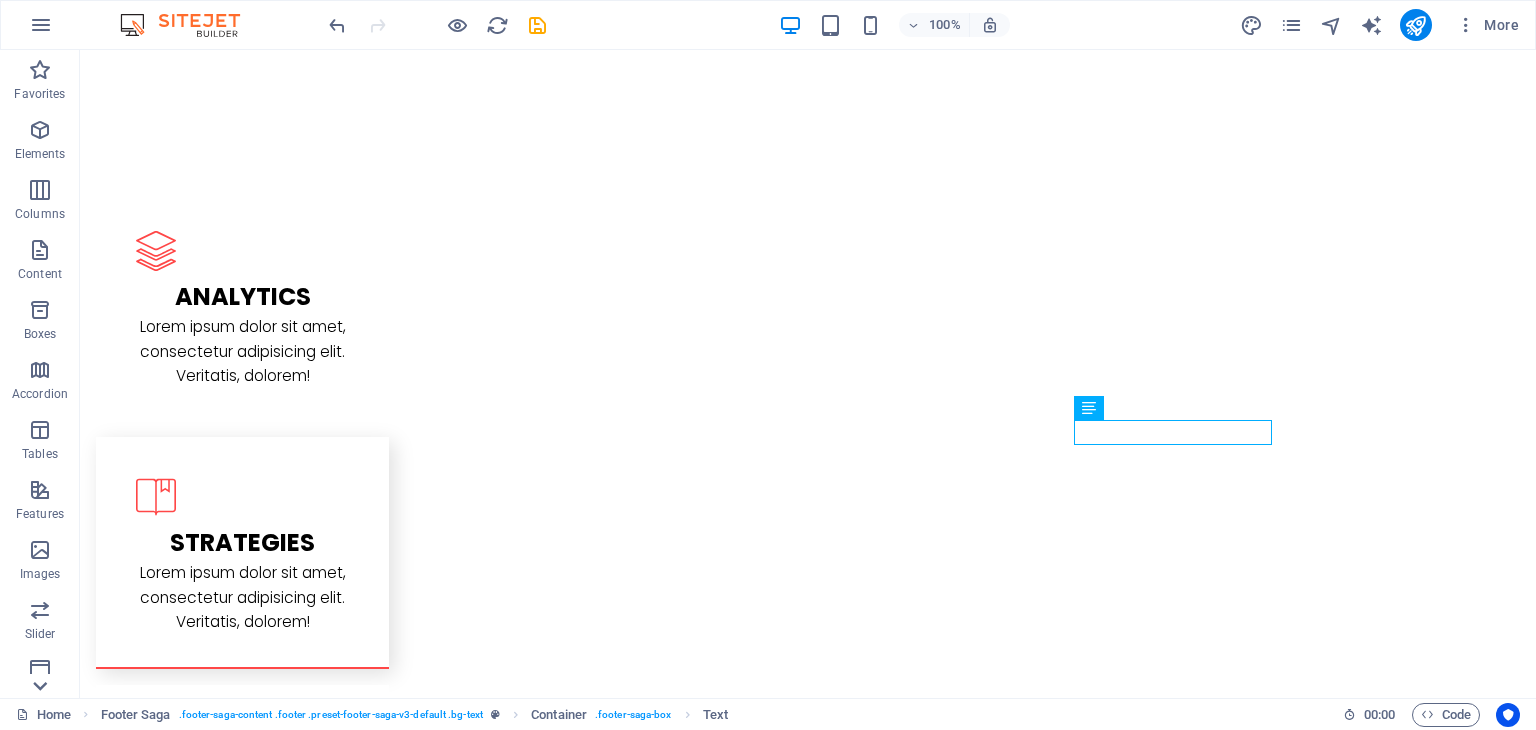 click 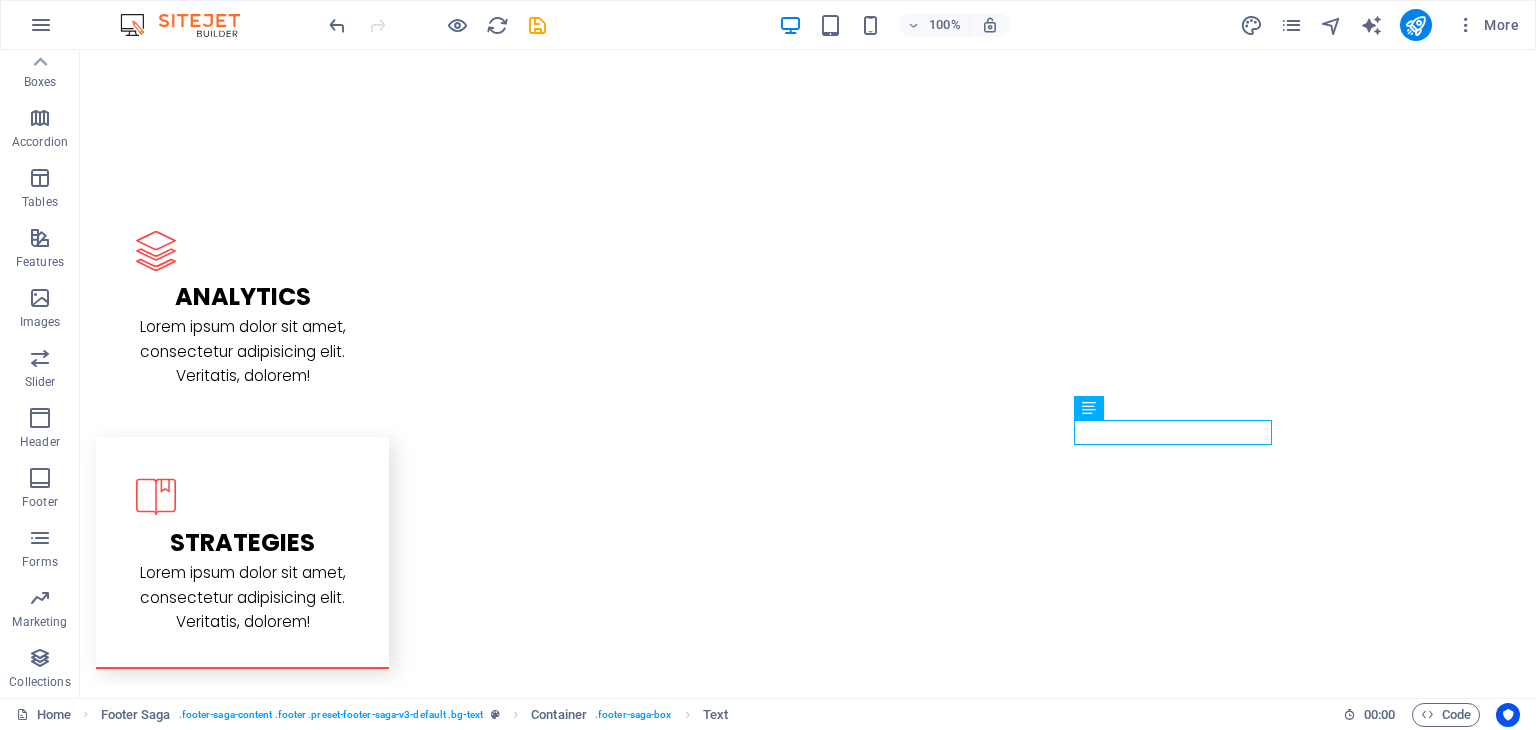 click on "Collections" at bounding box center (40, 670) 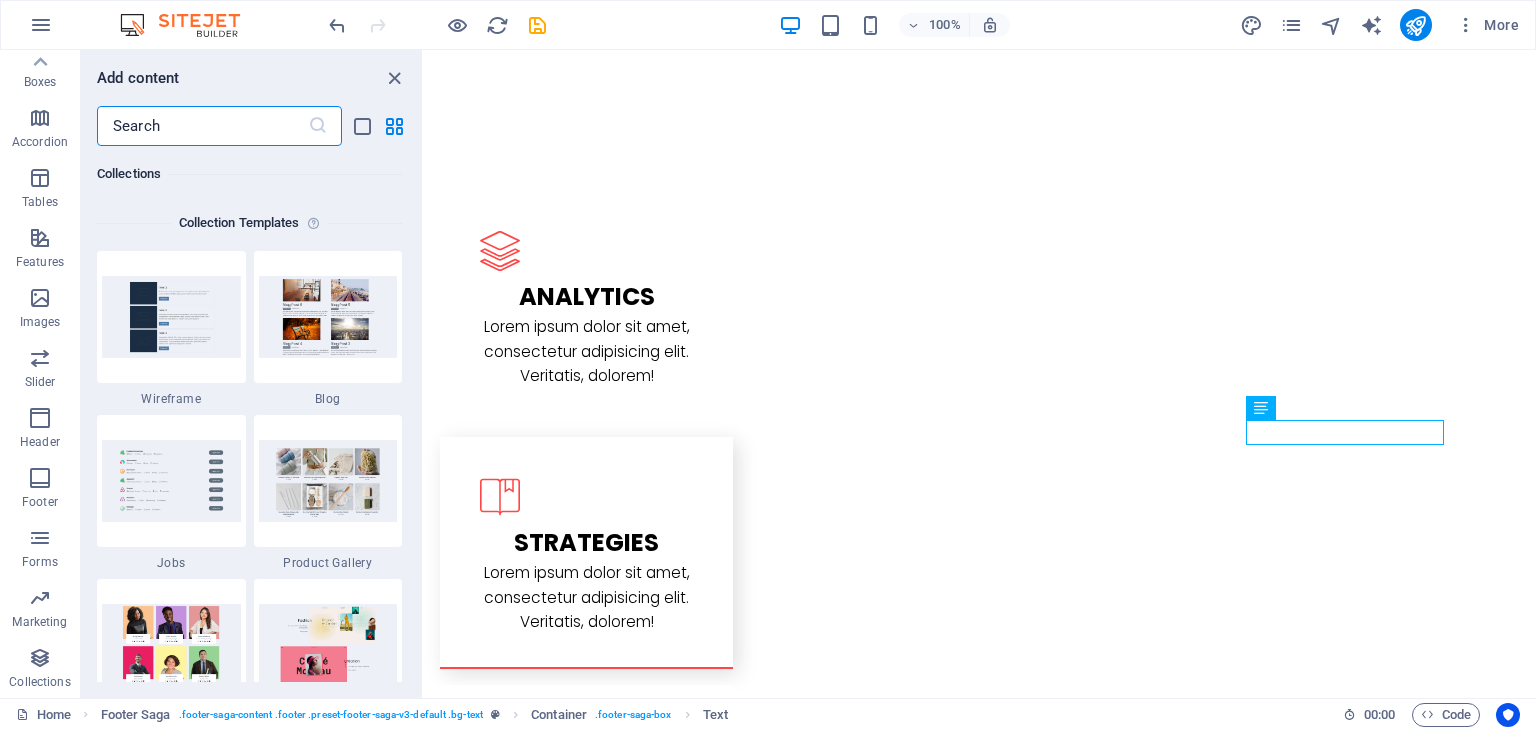scroll, scrollTop: 18306, scrollLeft: 0, axis: vertical 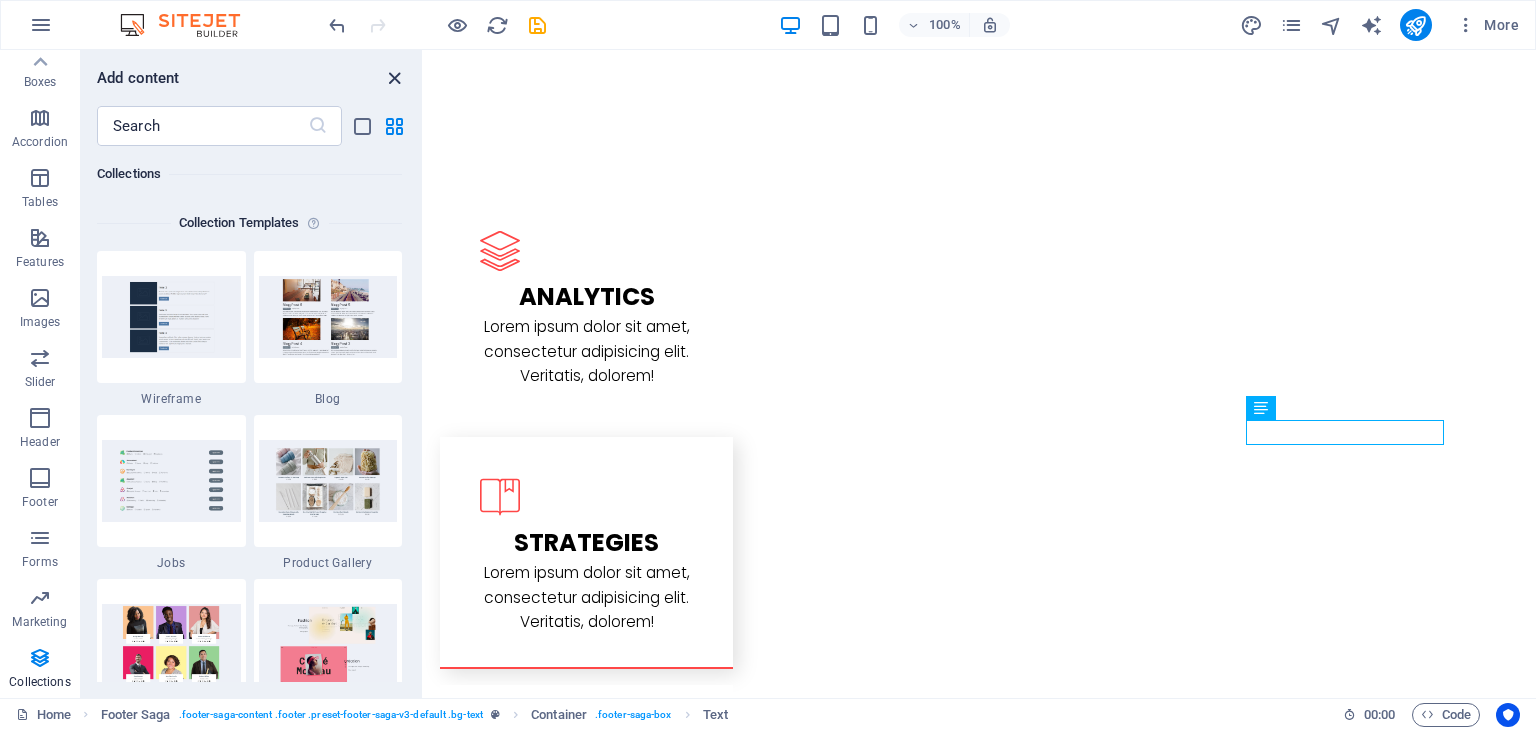 click at bounding box center (394, 78) 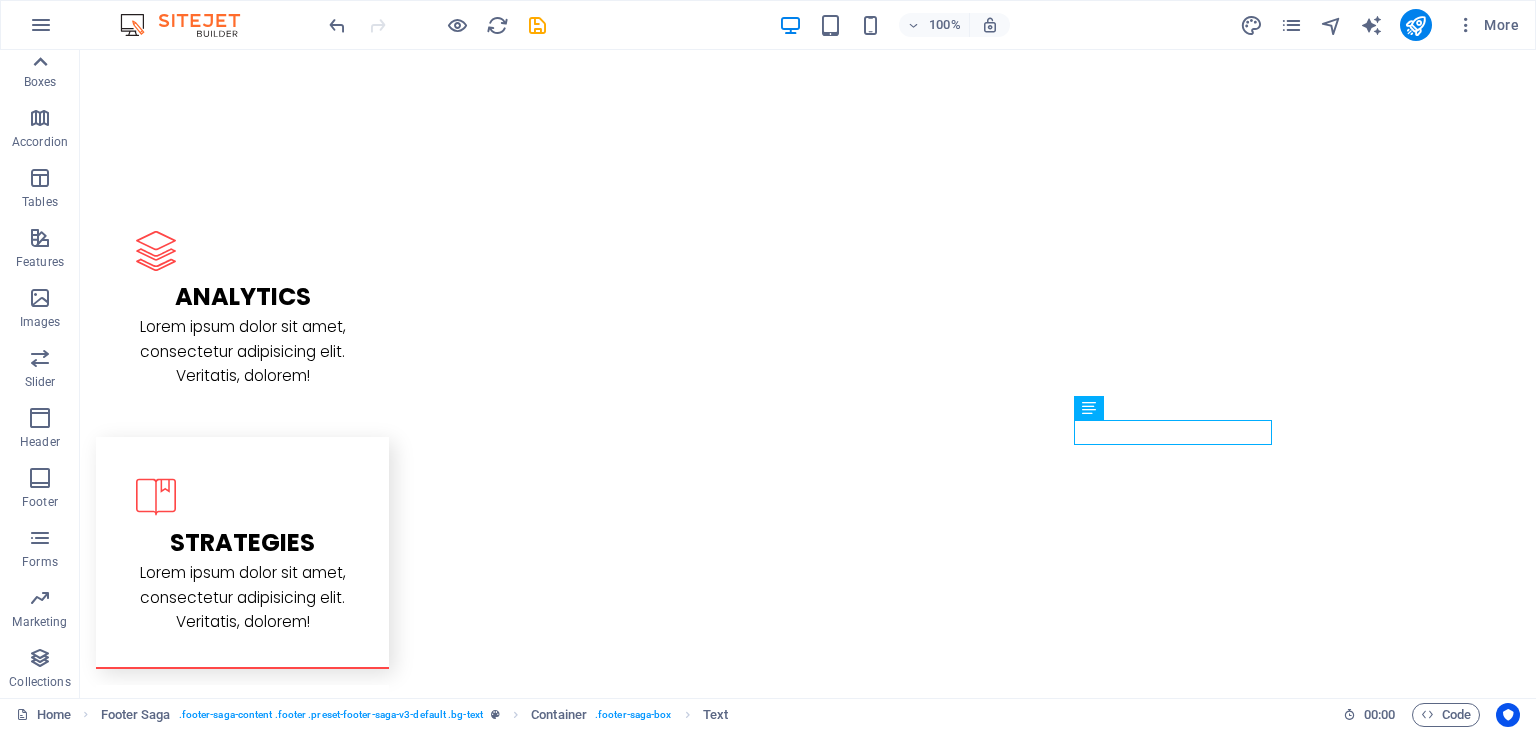 click 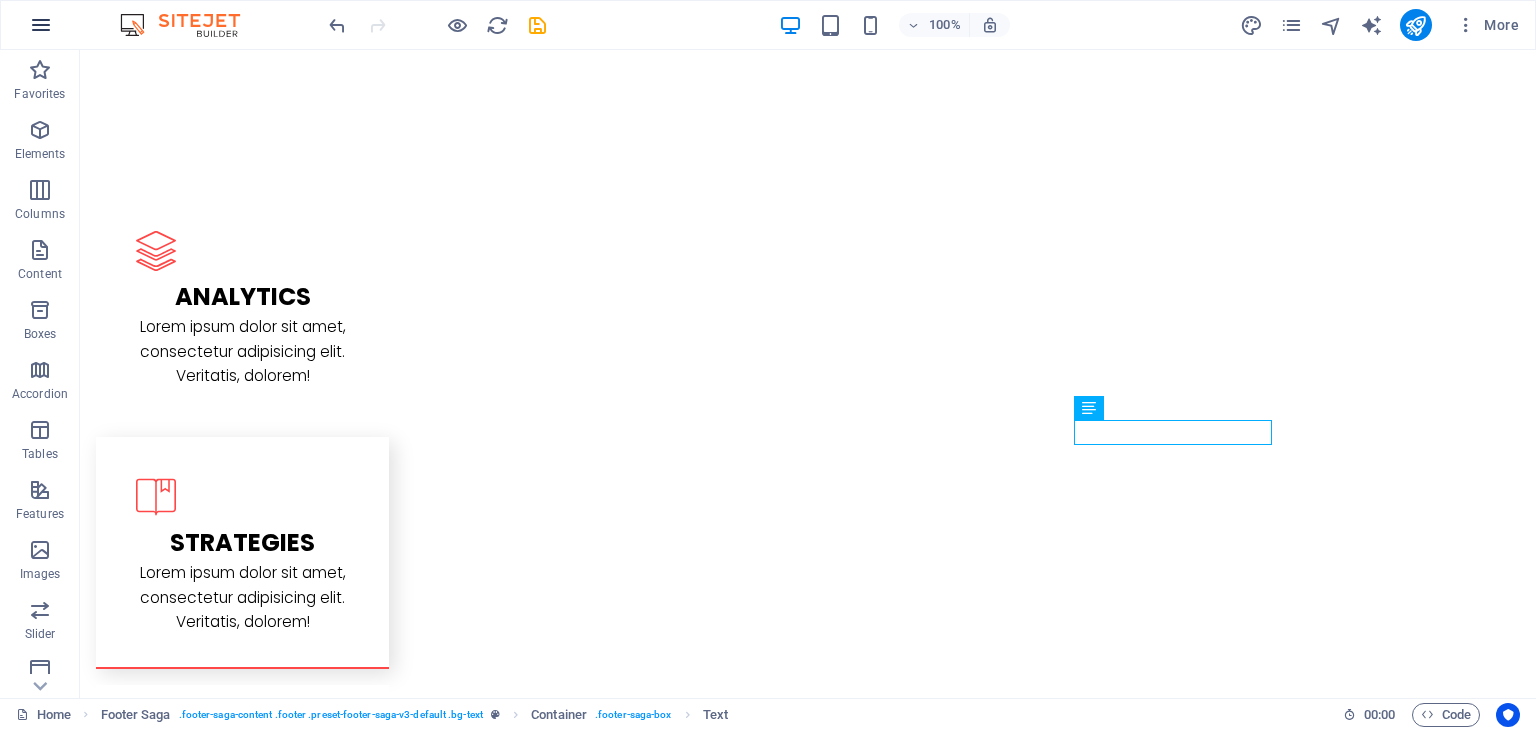 click at bounding box center (41, 25) 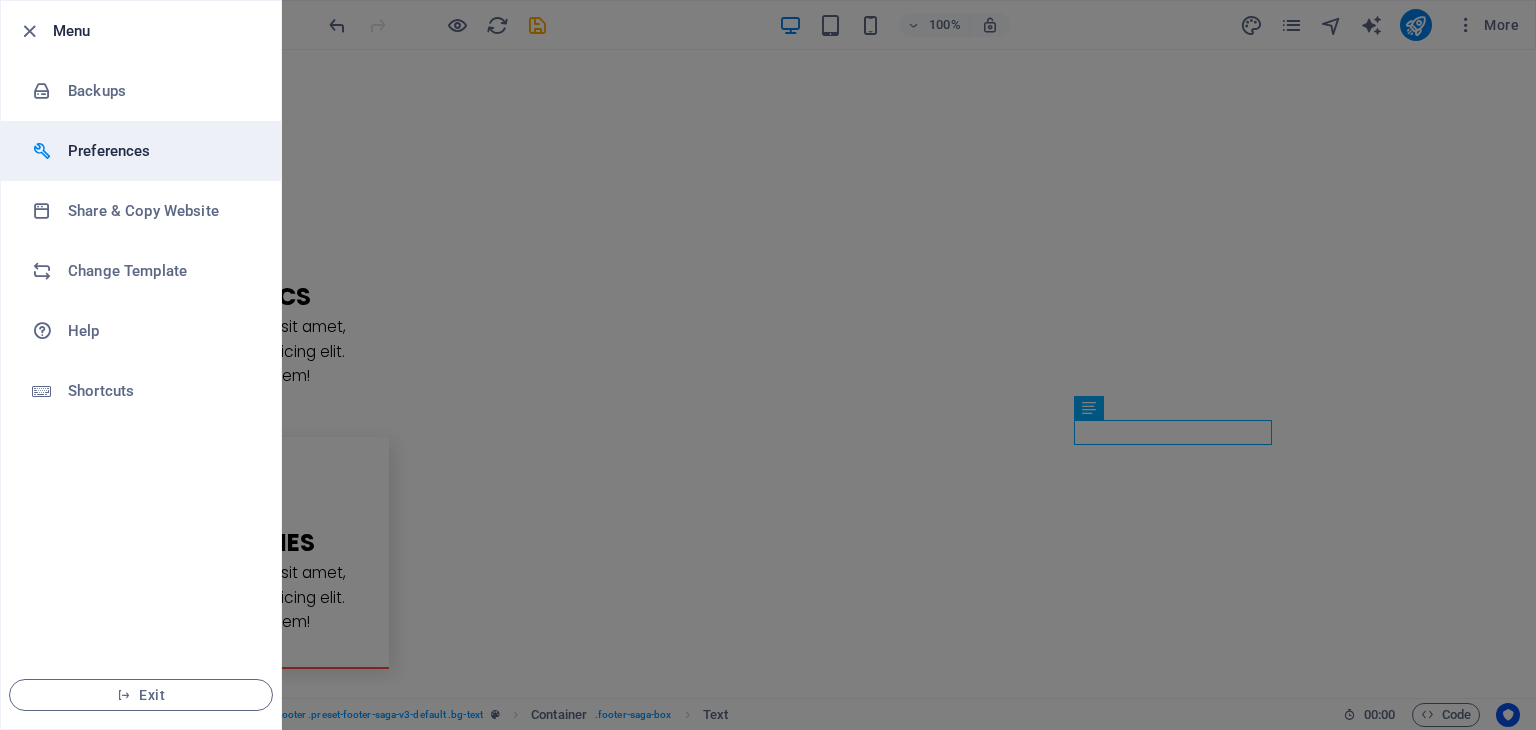 click on "Preferences" at bounding box center (160, 151) 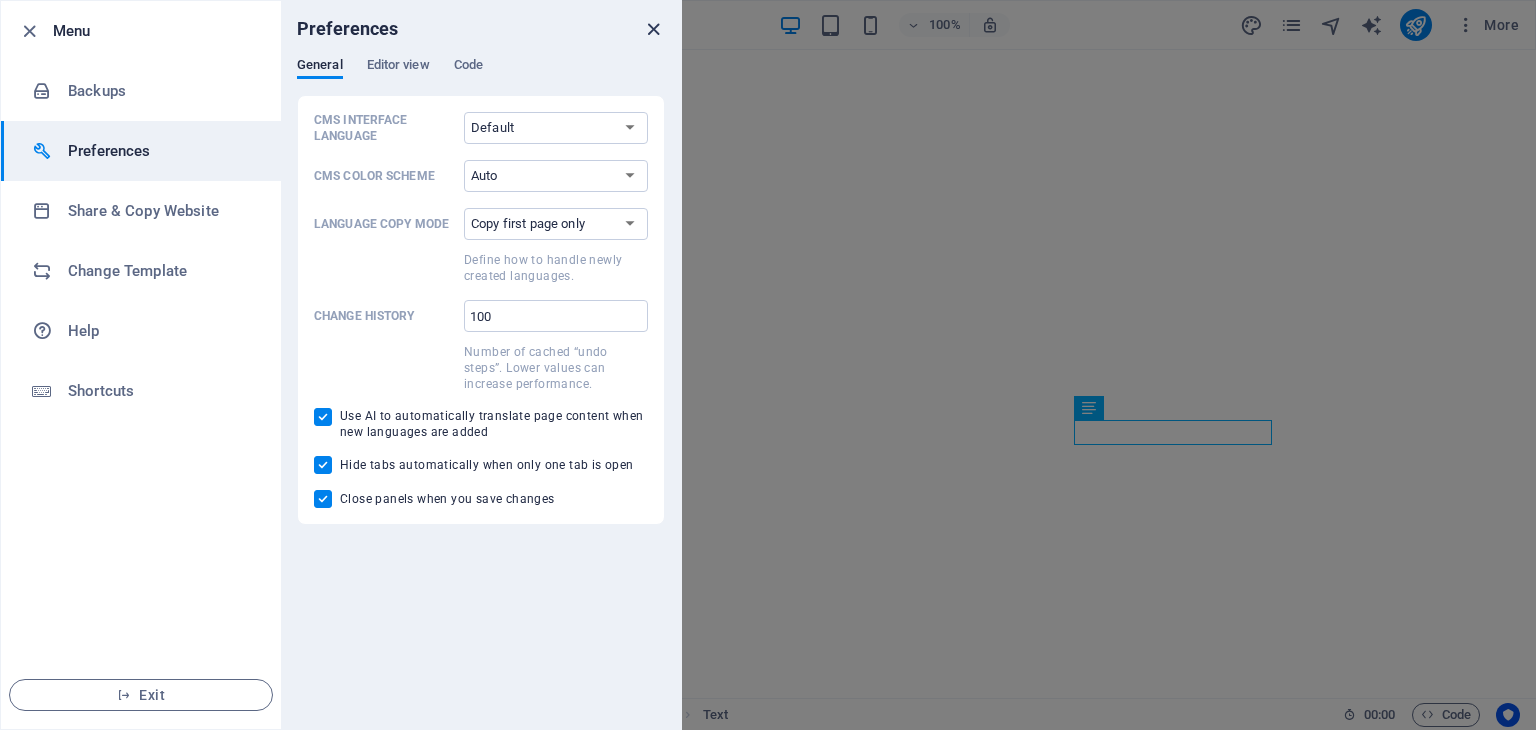 click at bounding box center [653, 29] 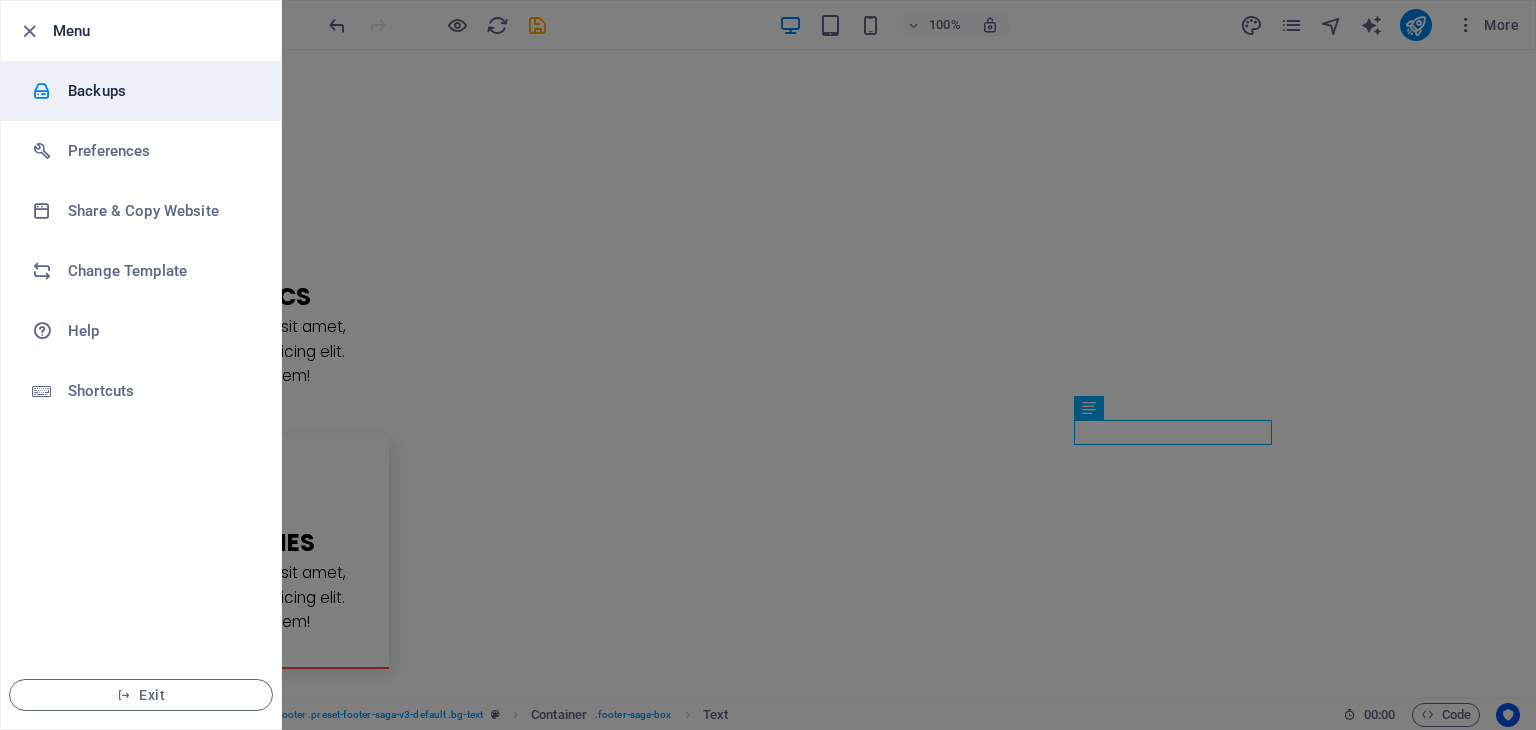click at bounding box center [50, 91] 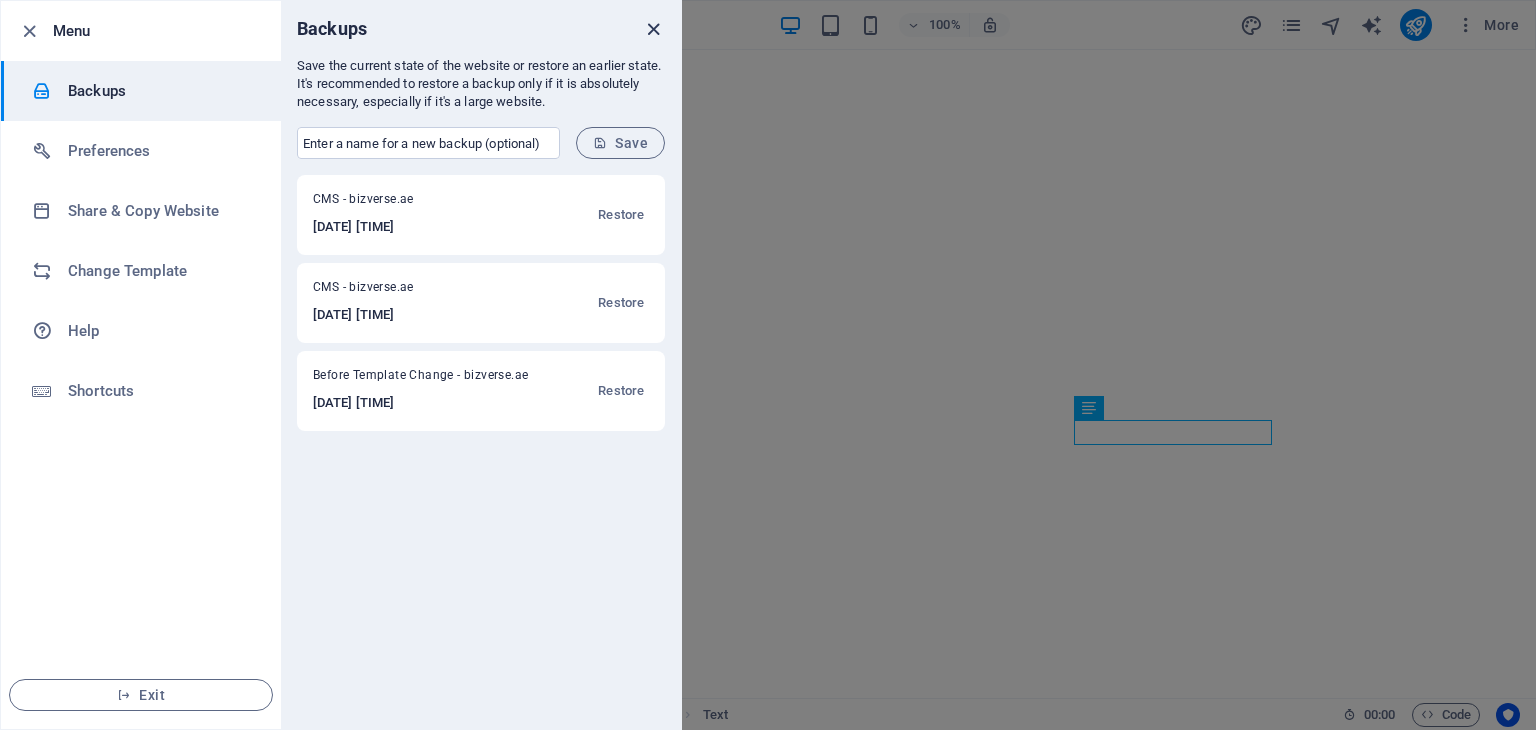 click at bounding box center [653, 29] 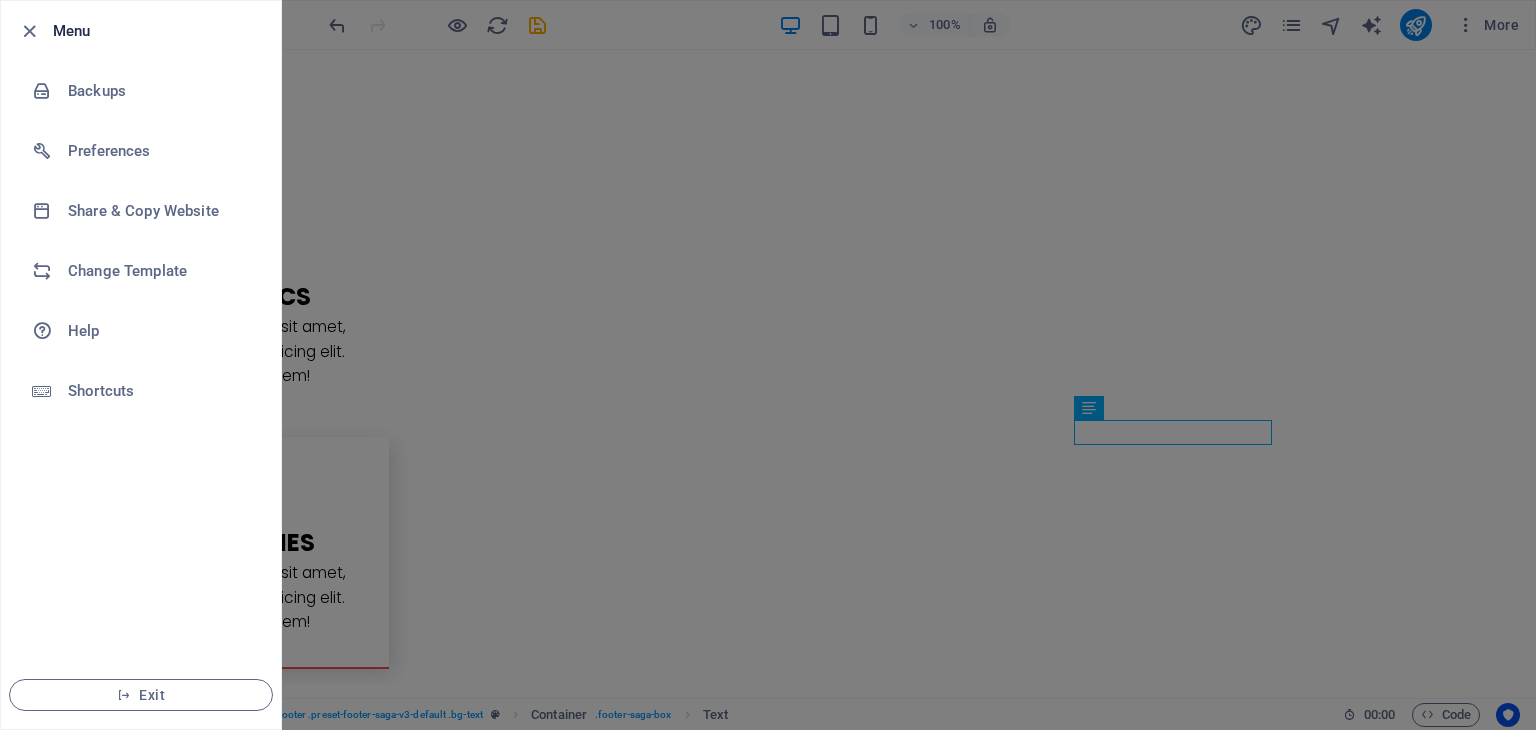 click at bounding box center (768, 365) 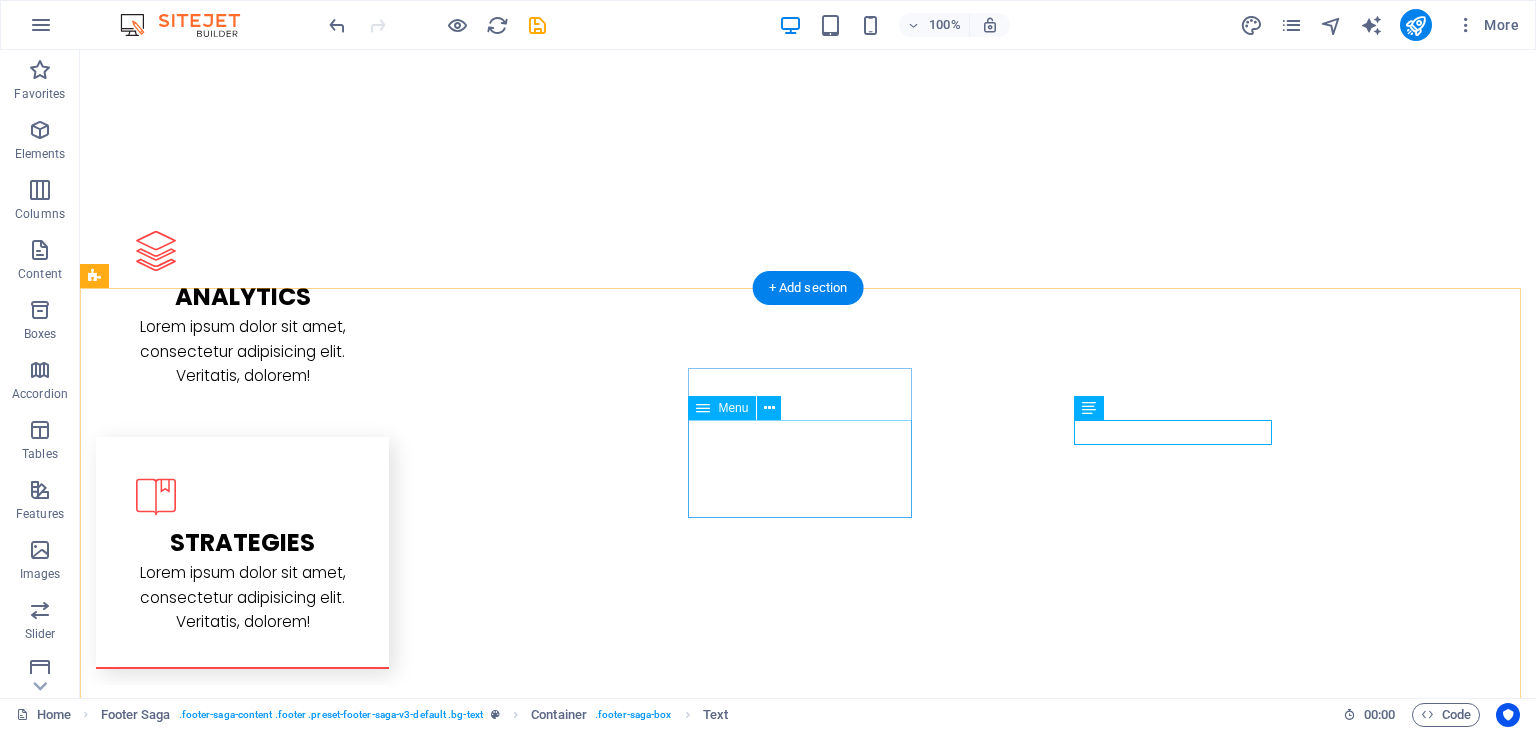 click on "Home About us Services Contact" at bounding box center (208, 3303) 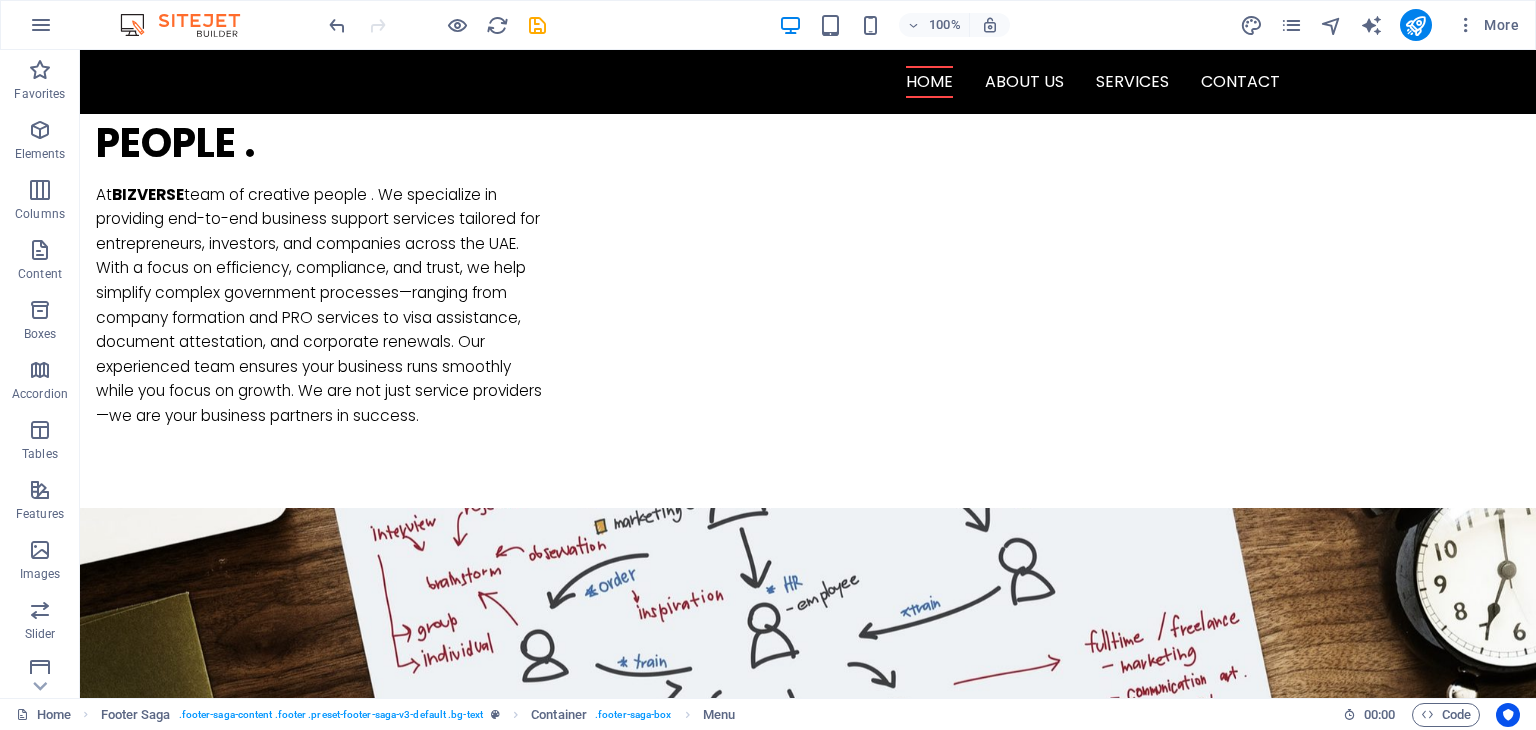scroll, scrollTop: 845, scrollLeft: 0, axis: vertical 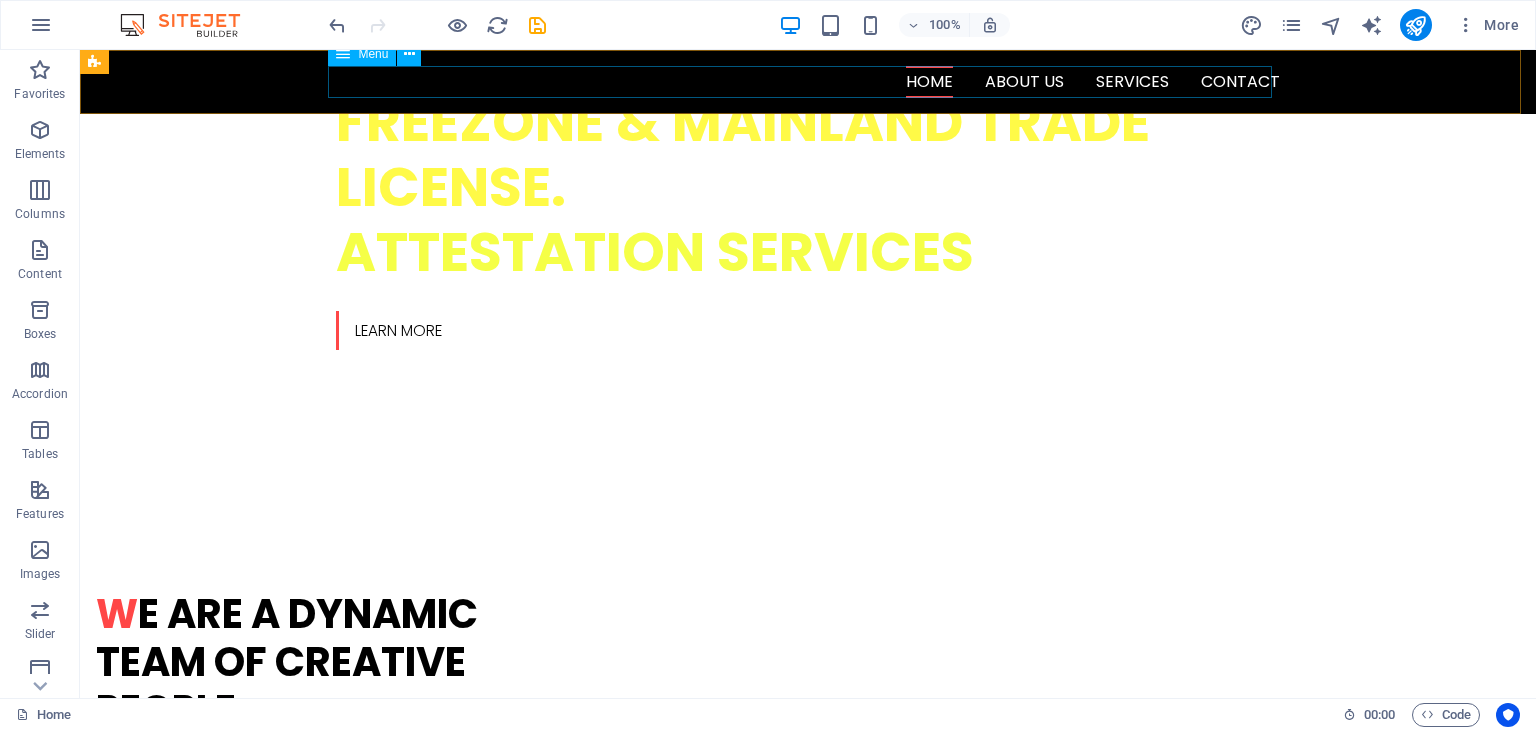 click on "Home About Us Services Contact" at bounding box center [808, 82] 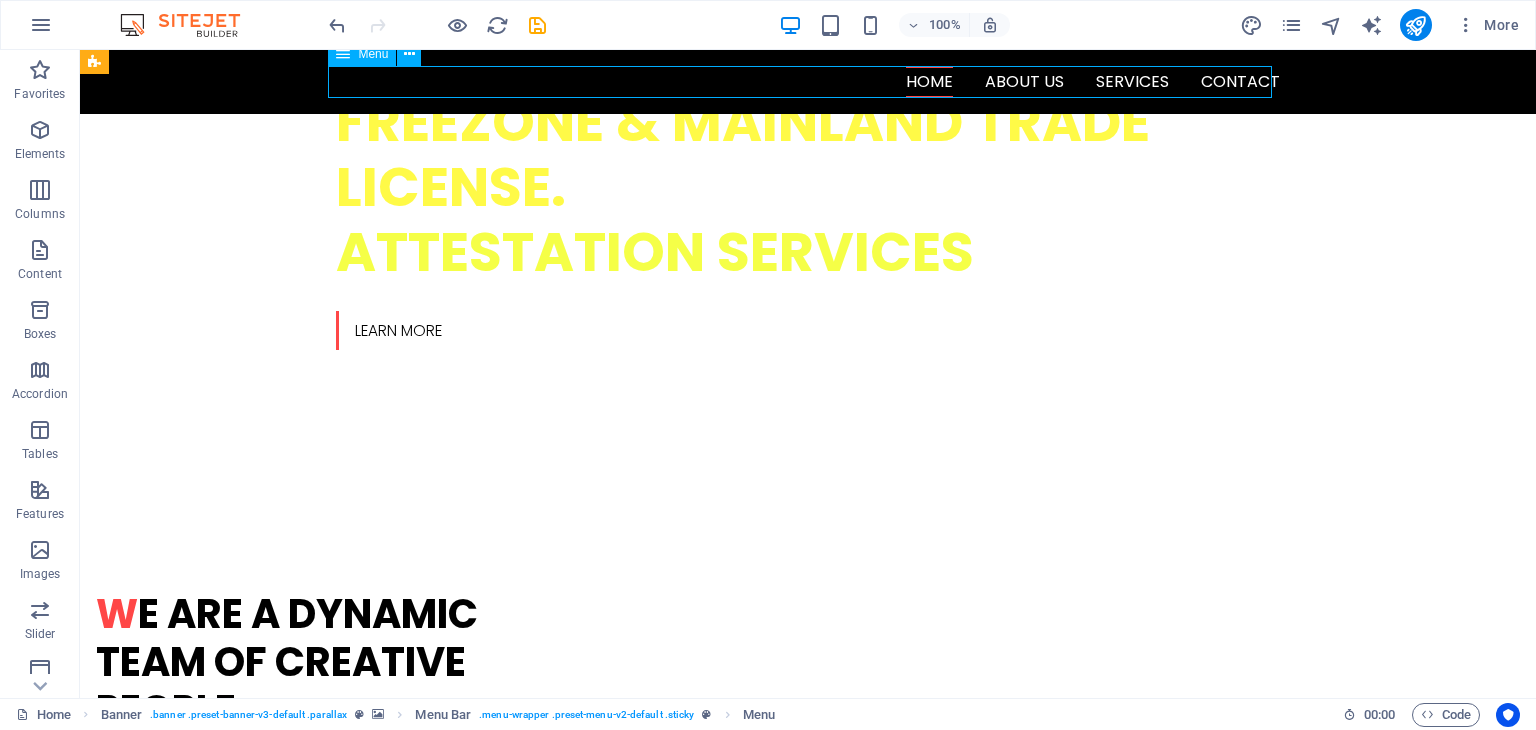 click on "Home About Us Services Contact" at bounding box center [808, 82] 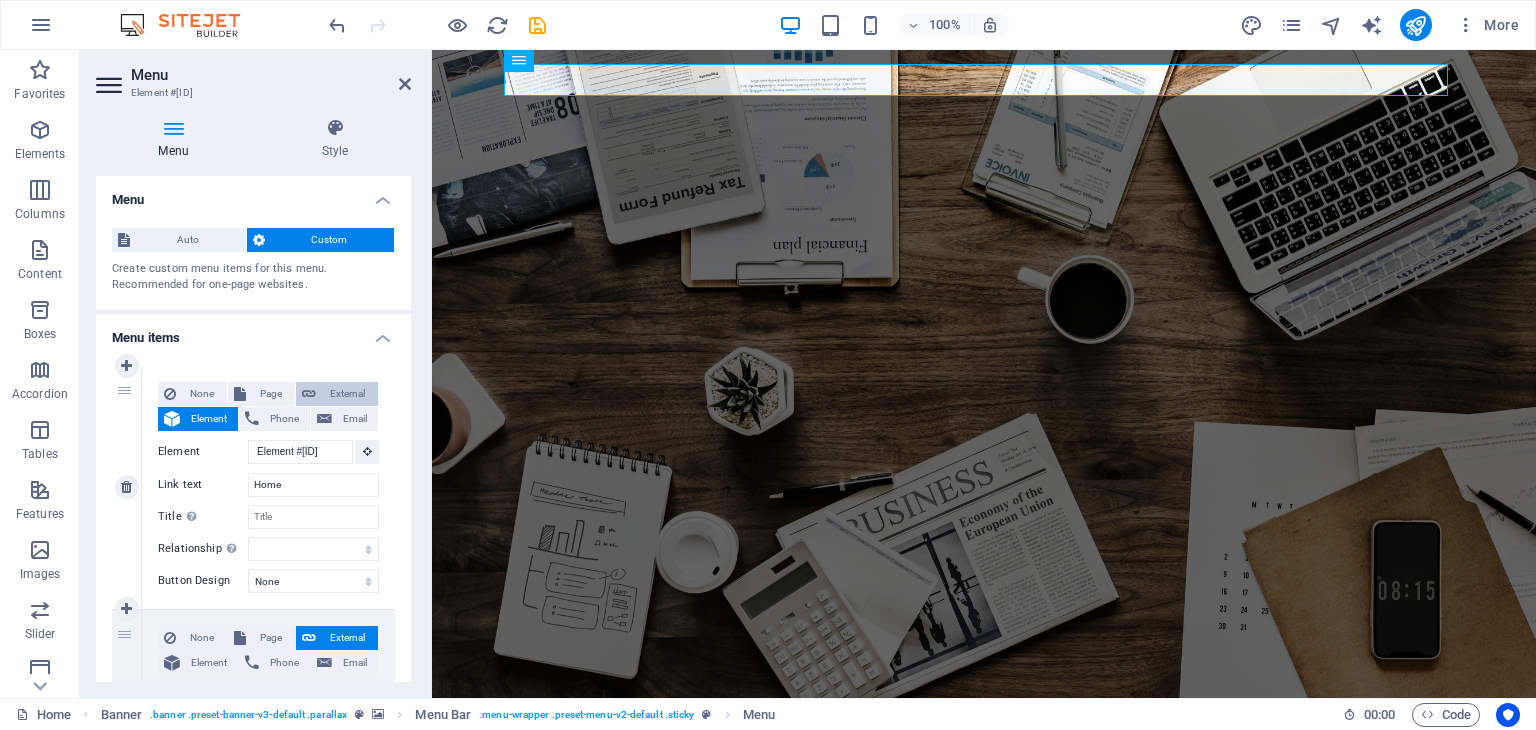 scroll, scrollTop: 0, scrollLeft: 0, axis: both 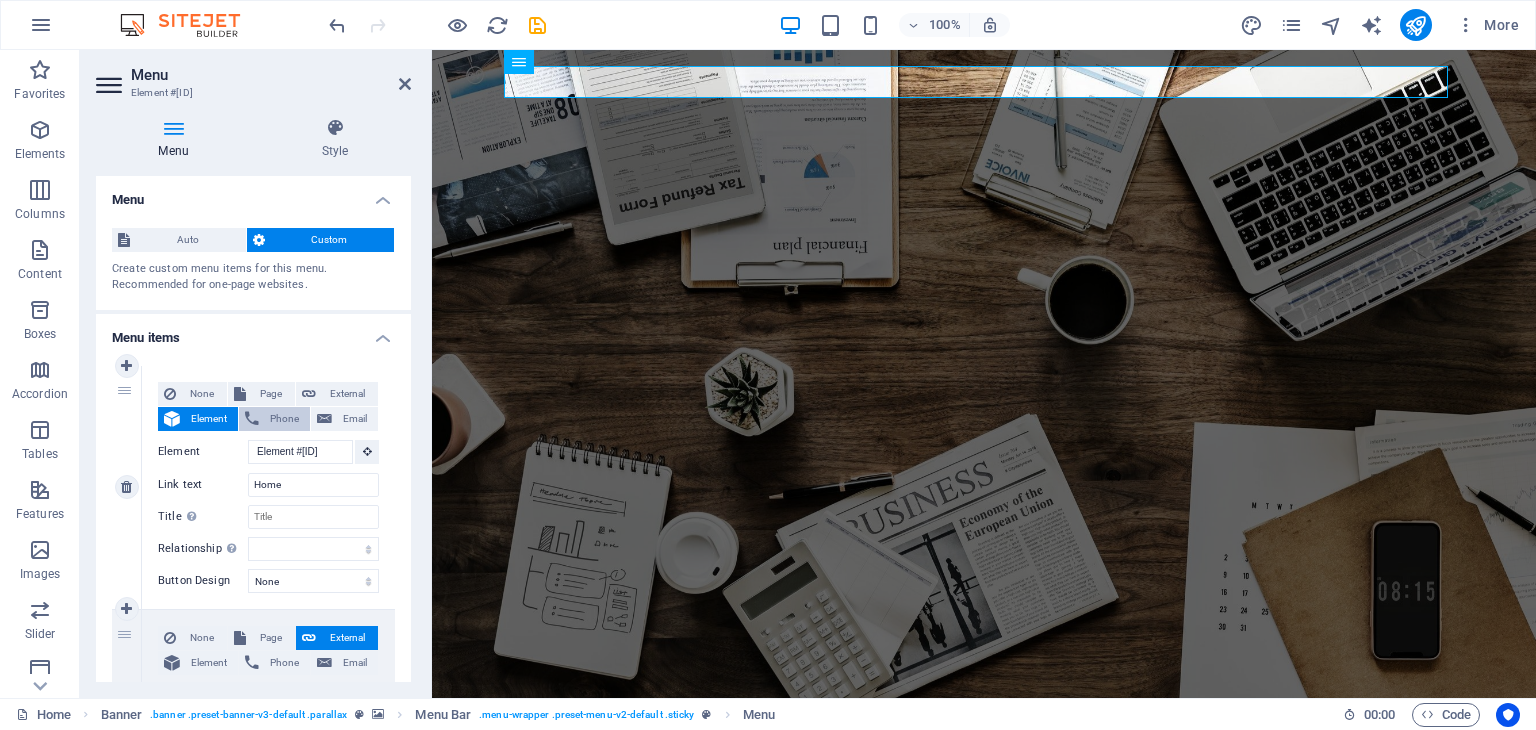 click on "Phone" at bounding box center [284, 419] 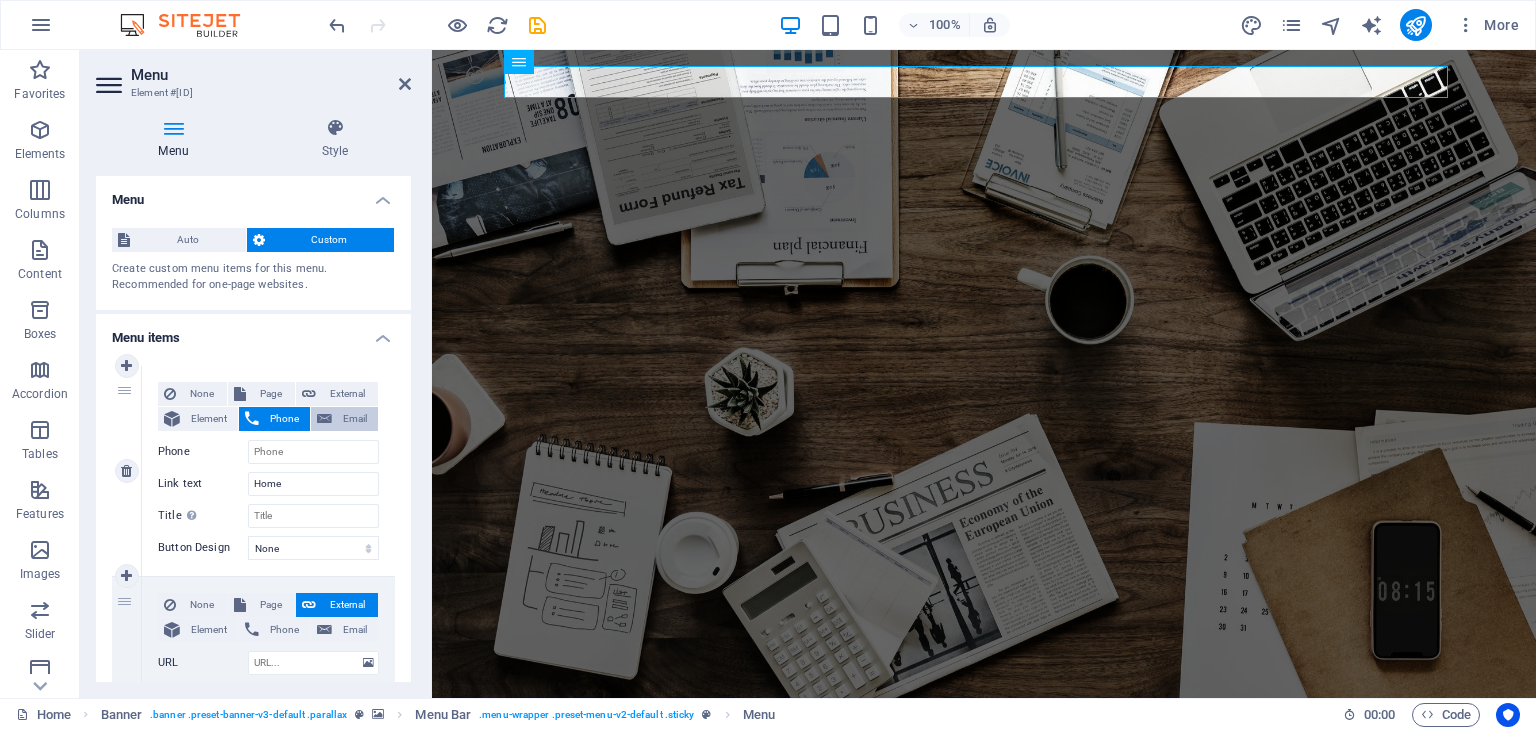 click on "Email" at bounding box center (355, 419) 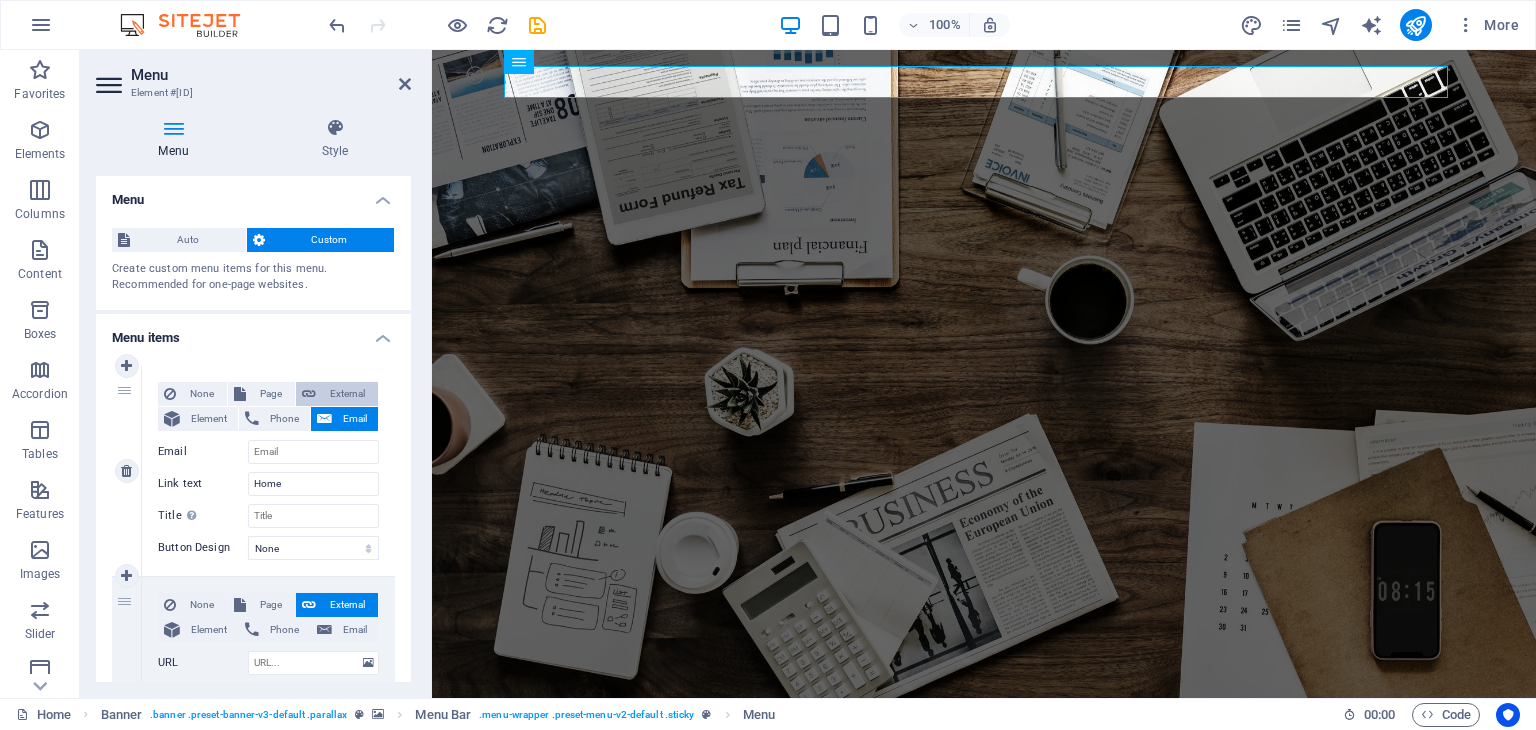 click on "External" at bounding box center (347, 394) 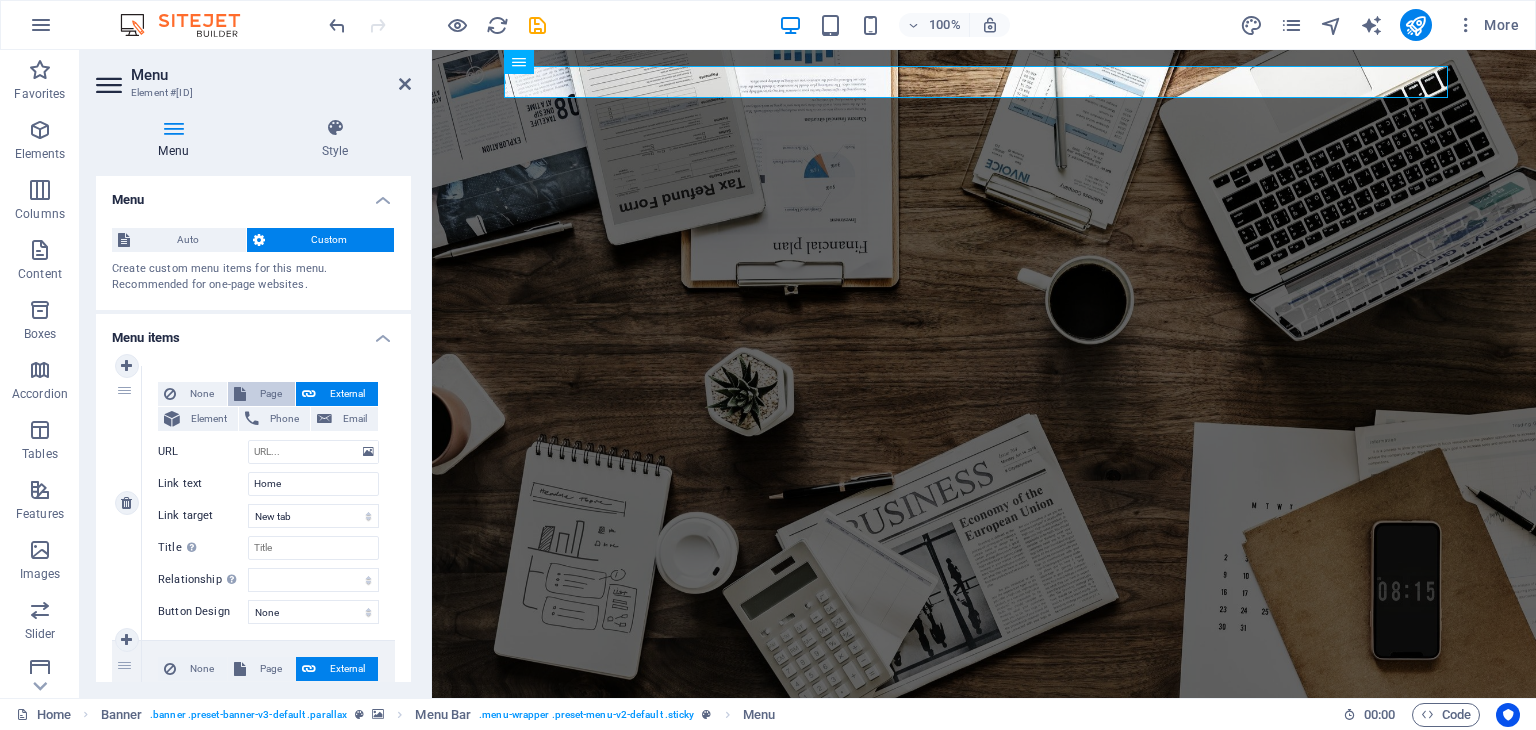 click on "Page" at bounding box center [270, 394] 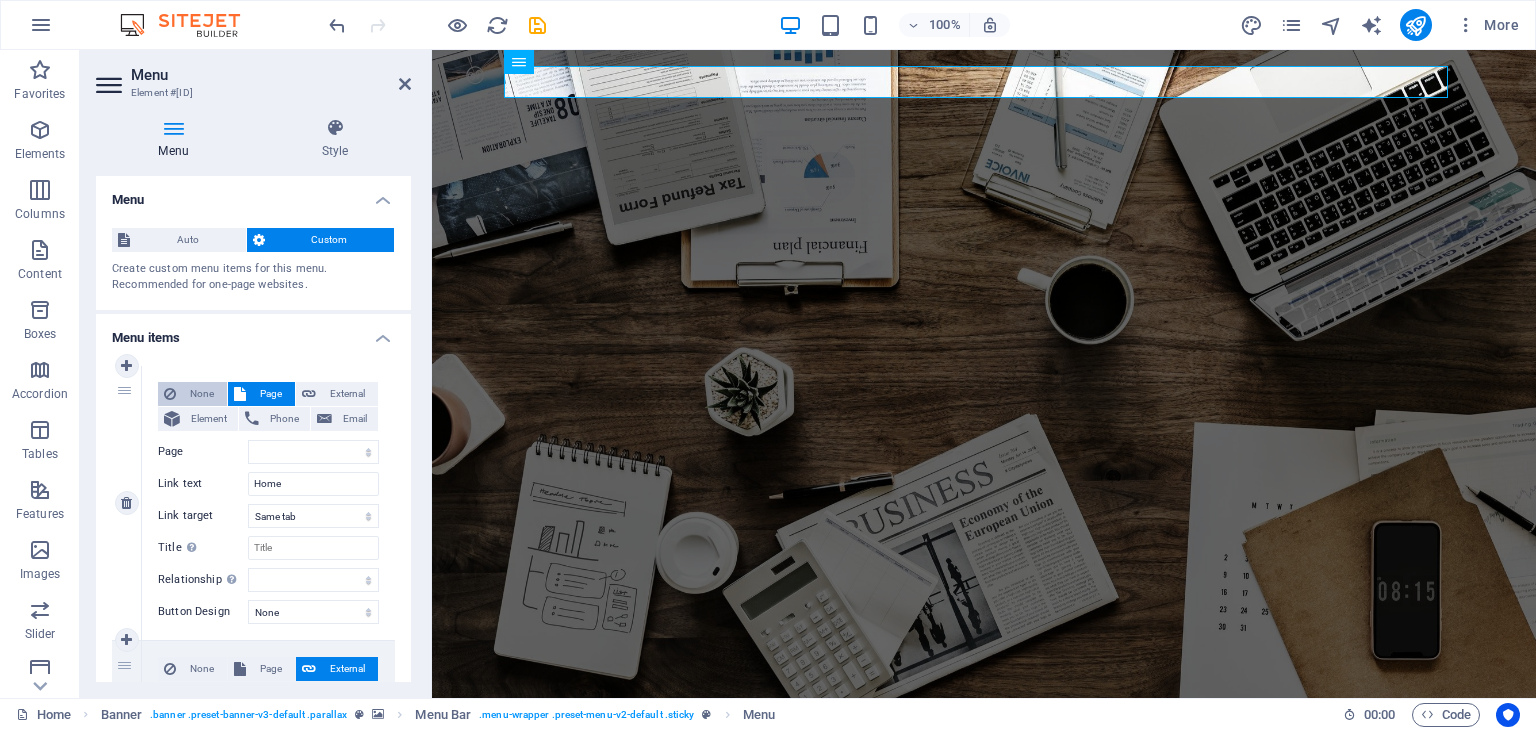click on "None" at bounding box center [192, 394] 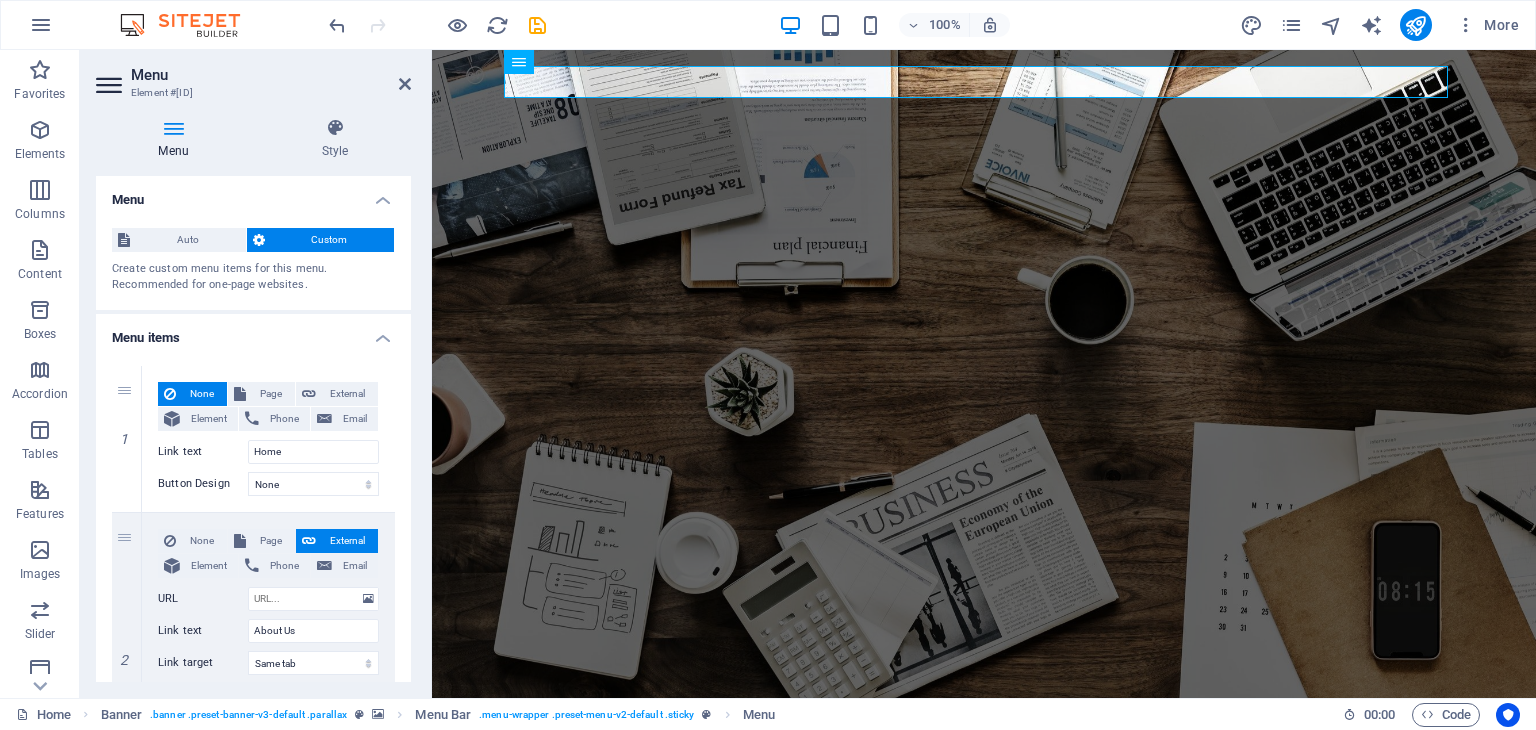 click on "1 None Page External Element Phone Email Page Home Subpage Legal Notice Privacy Element #ed-784490112
URL Phone Email Link text Home Link target New tab Same tab Overlay Title Additional link description, should not be the same as the link text. The title is most often shown as a tooltip text when the mouse moves over the element. Leave empty if uncertain. Relationship Sets the  relationship of this link to the link target . For example, the value "nofollow" instructs search engines not to follow the link. Can be left empty. alternate author bookmark external help license next nofollow noreferrer noopener prev search tag Button Design None Default Primary Secondary 2 None Page External Element Phone Email Page Home Subpage Legal Notice Privacy Element
URL Phone Email Link text About Us Link target New tab Same tab Overlay Title Relationship Sets the  relationship of this link to the link target alternate author bookmark external help license next nofollow prev 3" at bounding box center [253, 820] 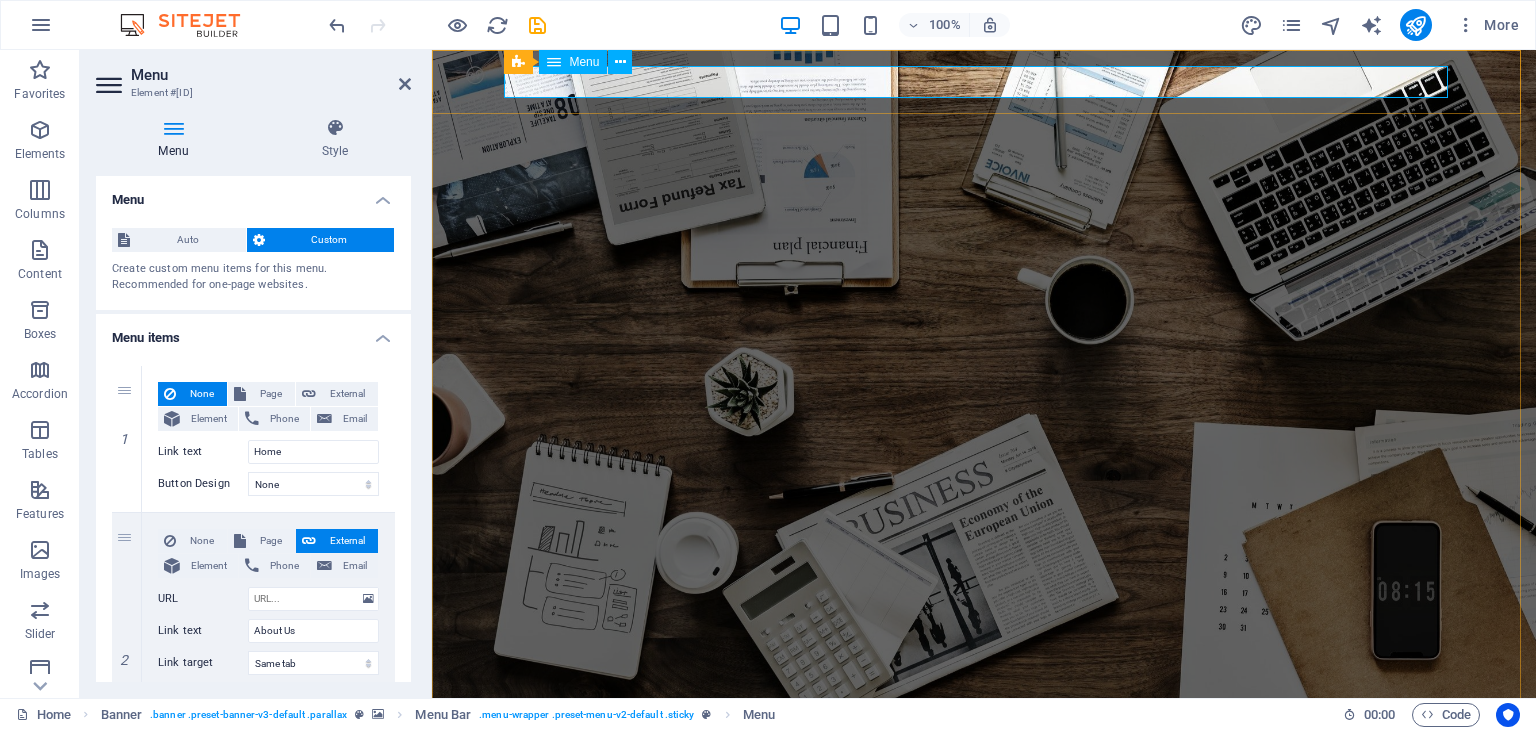 click on "Home About Us Services Contact" at bounding box center [984, 733] 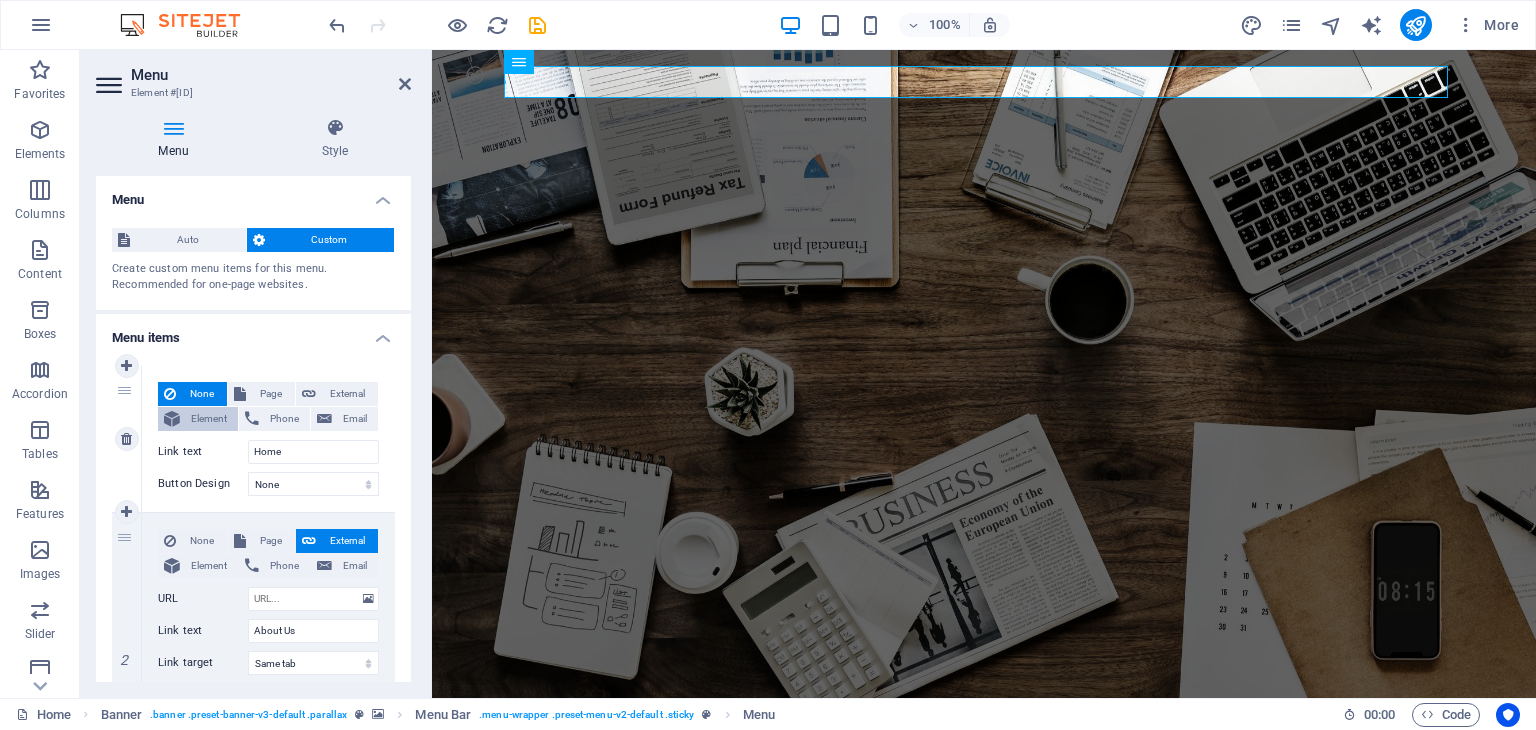 click on "Element" at bounding box center [209, 419] 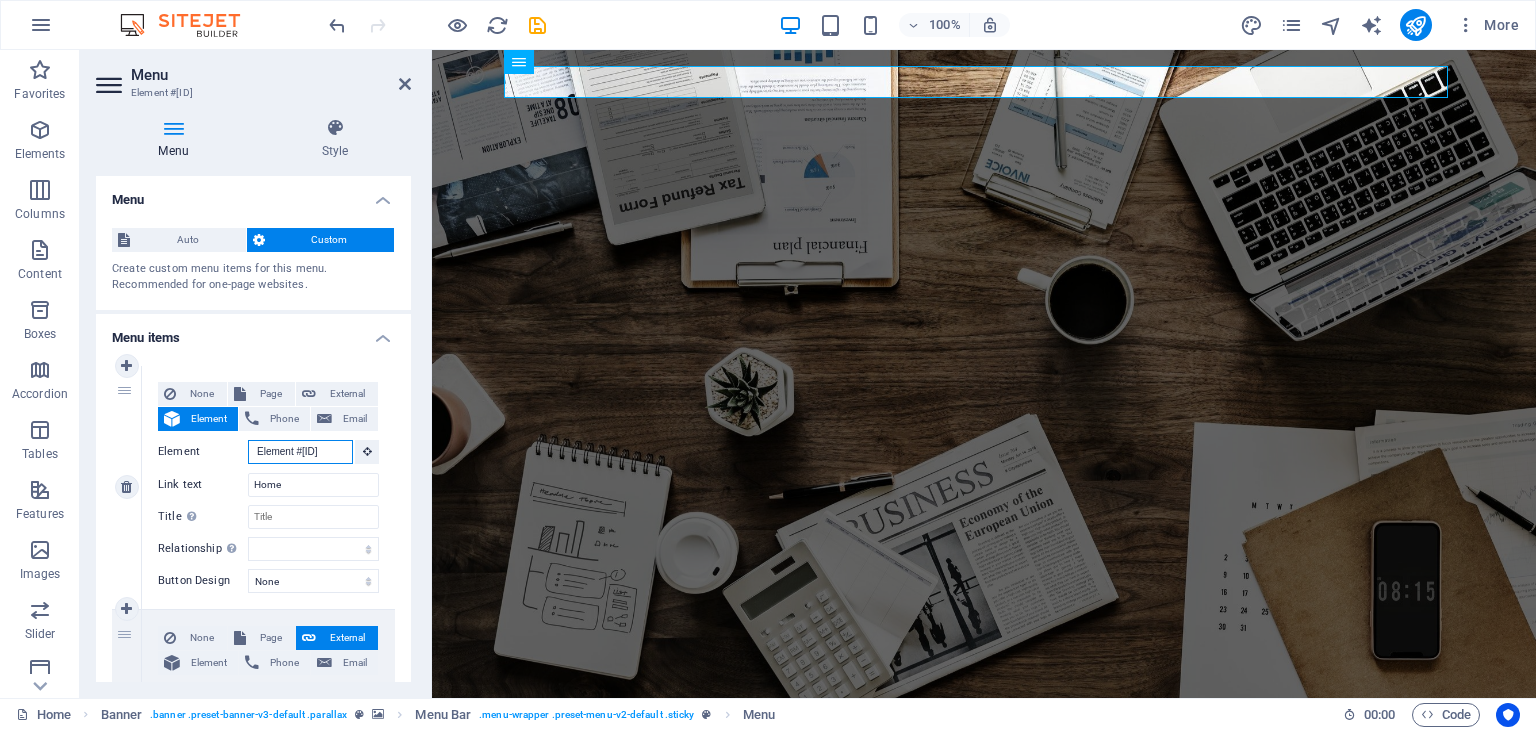 scroll, scrollTop: 0, scrollLeft: 1, axis: horizontal 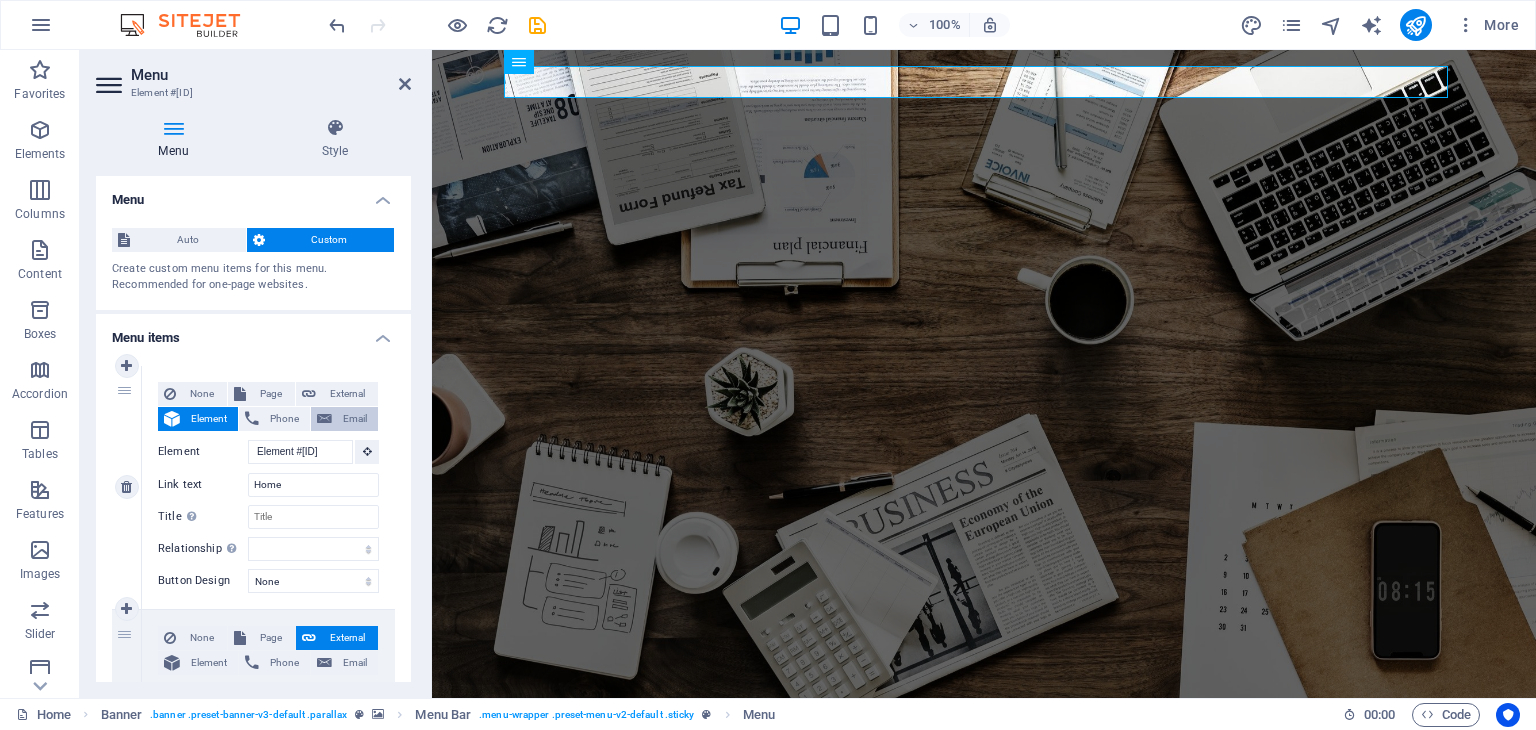 click on "Email" at bounding box center (355, 419) 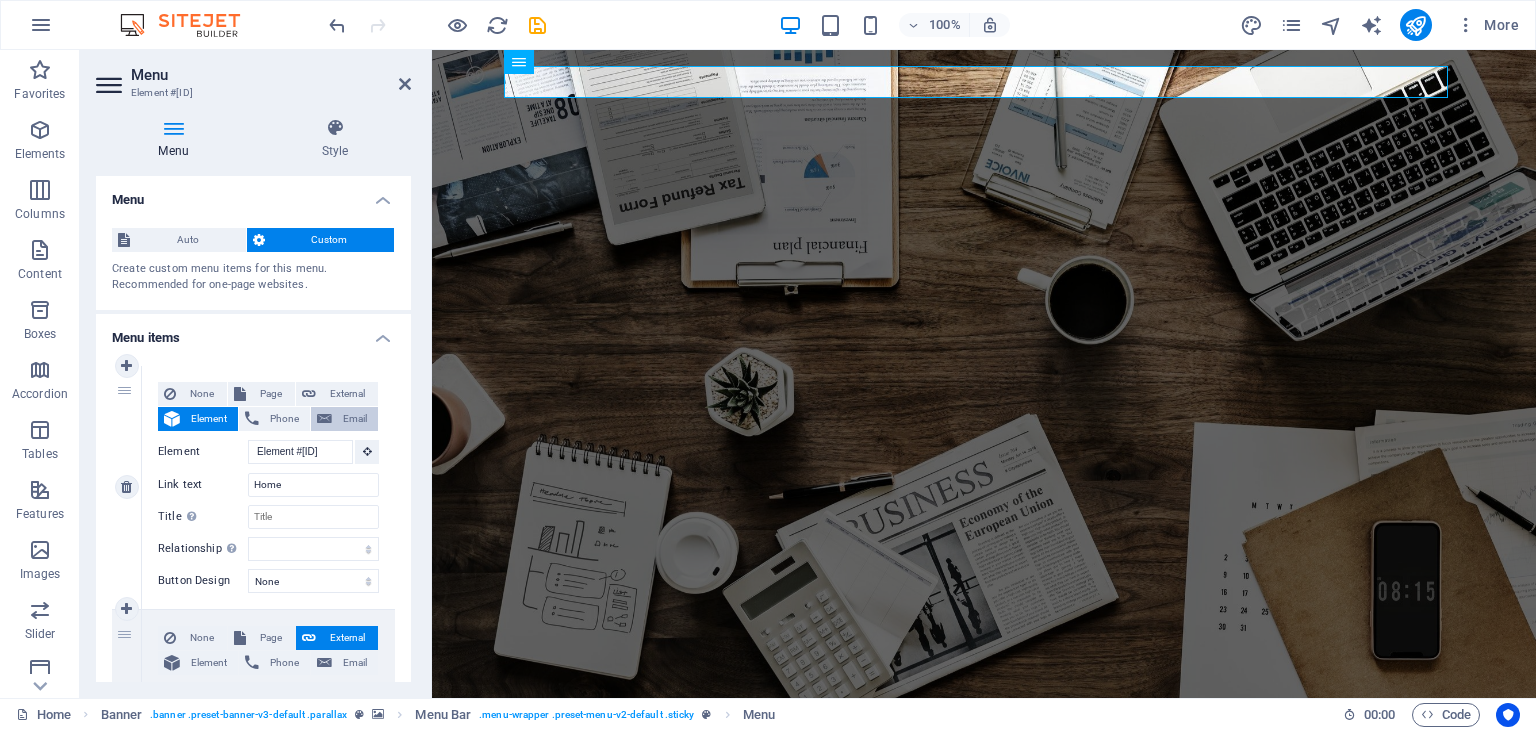 select 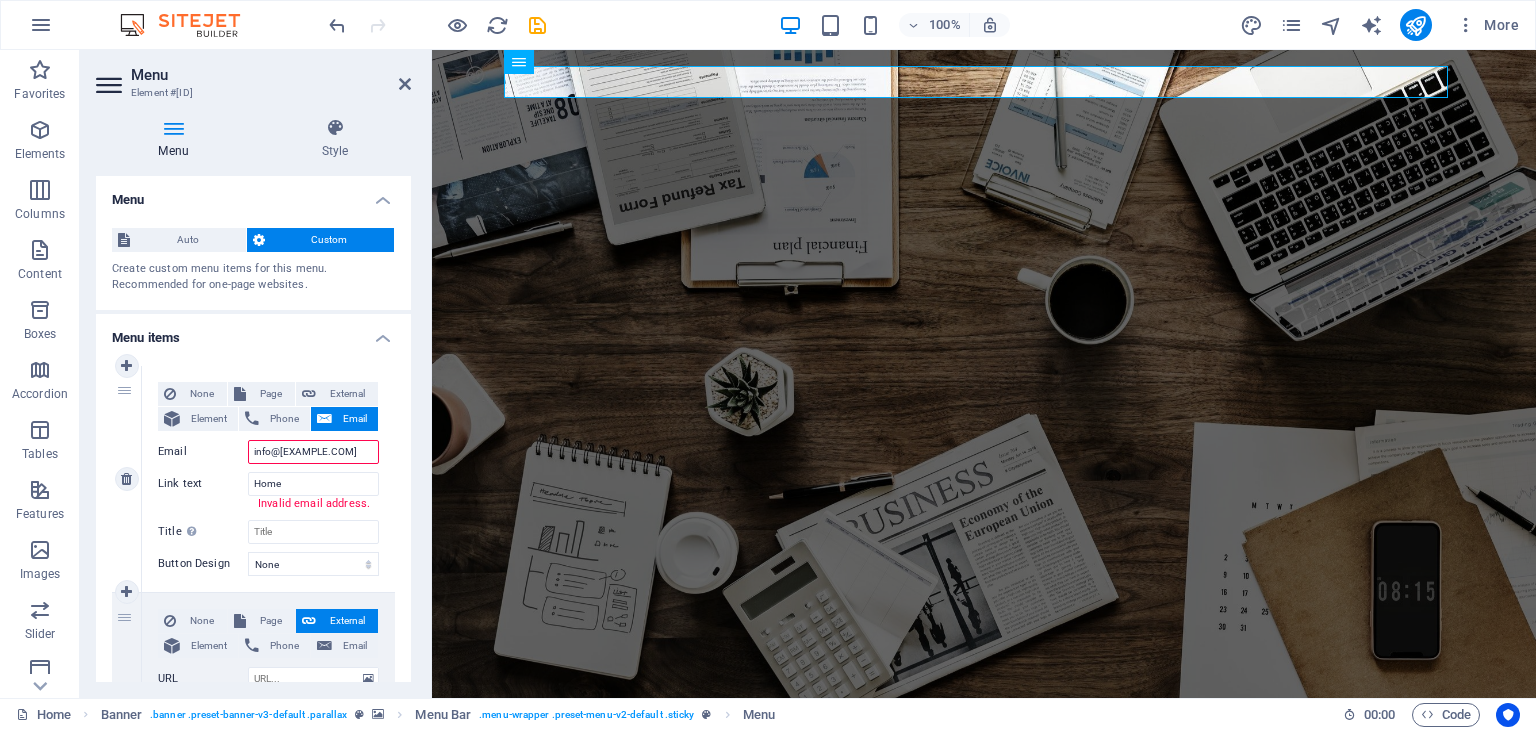 type on "info@example.com" 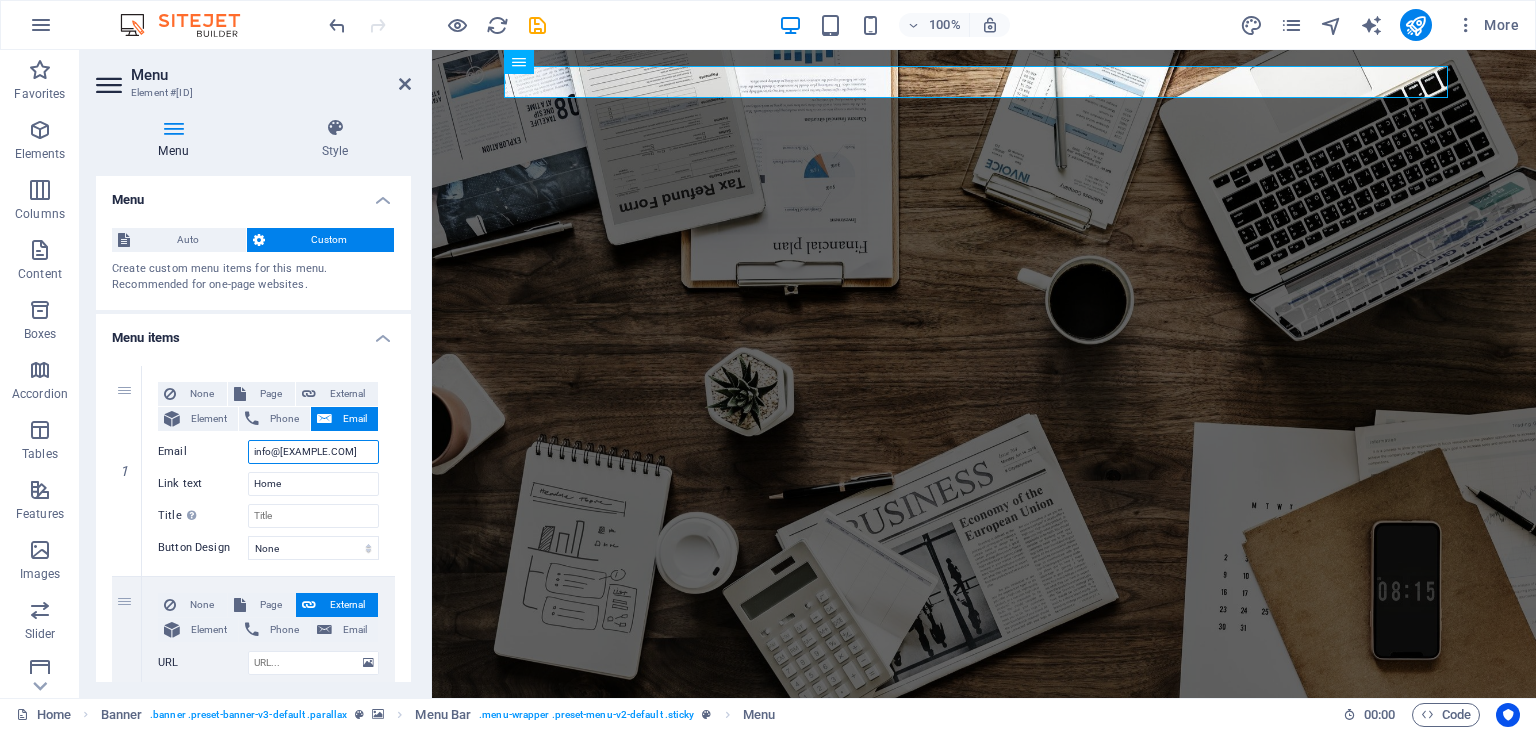 type on "info@example.com" 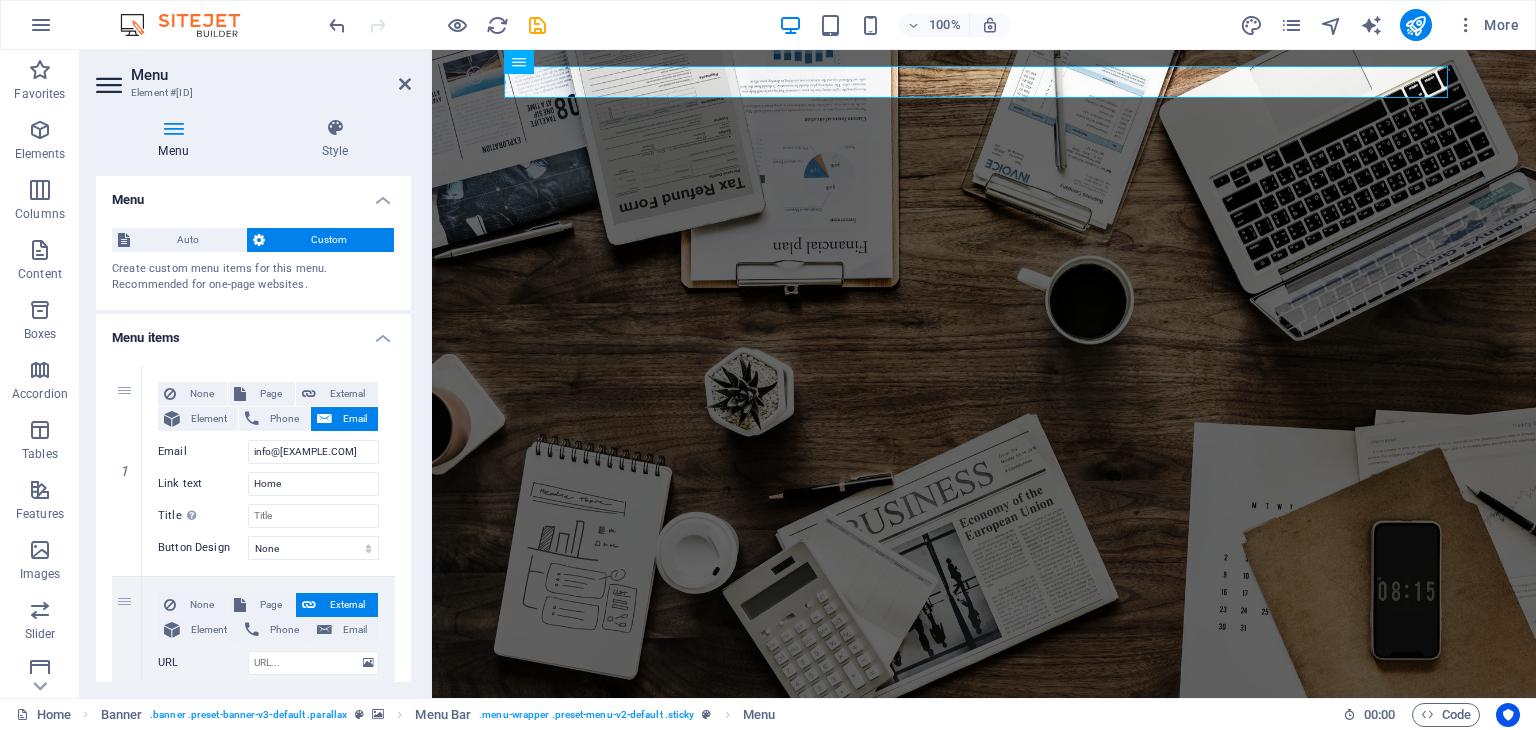 click on "Menu Style Menu Auto Custom Create custom menu items for this menu. Recommended for one-page websites. Manage pages Menu items 1 None Page External Element Phone Email Page Home Subpage Legal Notice Privacy Element #ed-784490112
URL Phone Email info@bizverse.ae Link text Home Invalid email address. Link target New tab Same tab Overlay Title Additional link description, should not be the same as the link text. The title is most often shown as a tooltip text when the mouse moves over the element. Leave empty if uncertain. Relationship Sets the  relationship of this link to the link target . For example, the value "nofollow" instructs search engines not to follow the link. Can be left empty. alternate author bookmark external help license next nofollow noreferrer noopener prev search tag Button Design None Default Primary Secondary 2 None Page External Element Phone Email Page Home Subpage Legal Notice Privacy Element
URL Phone Email Link text About Us Link target" at bounding box center [253, 400] 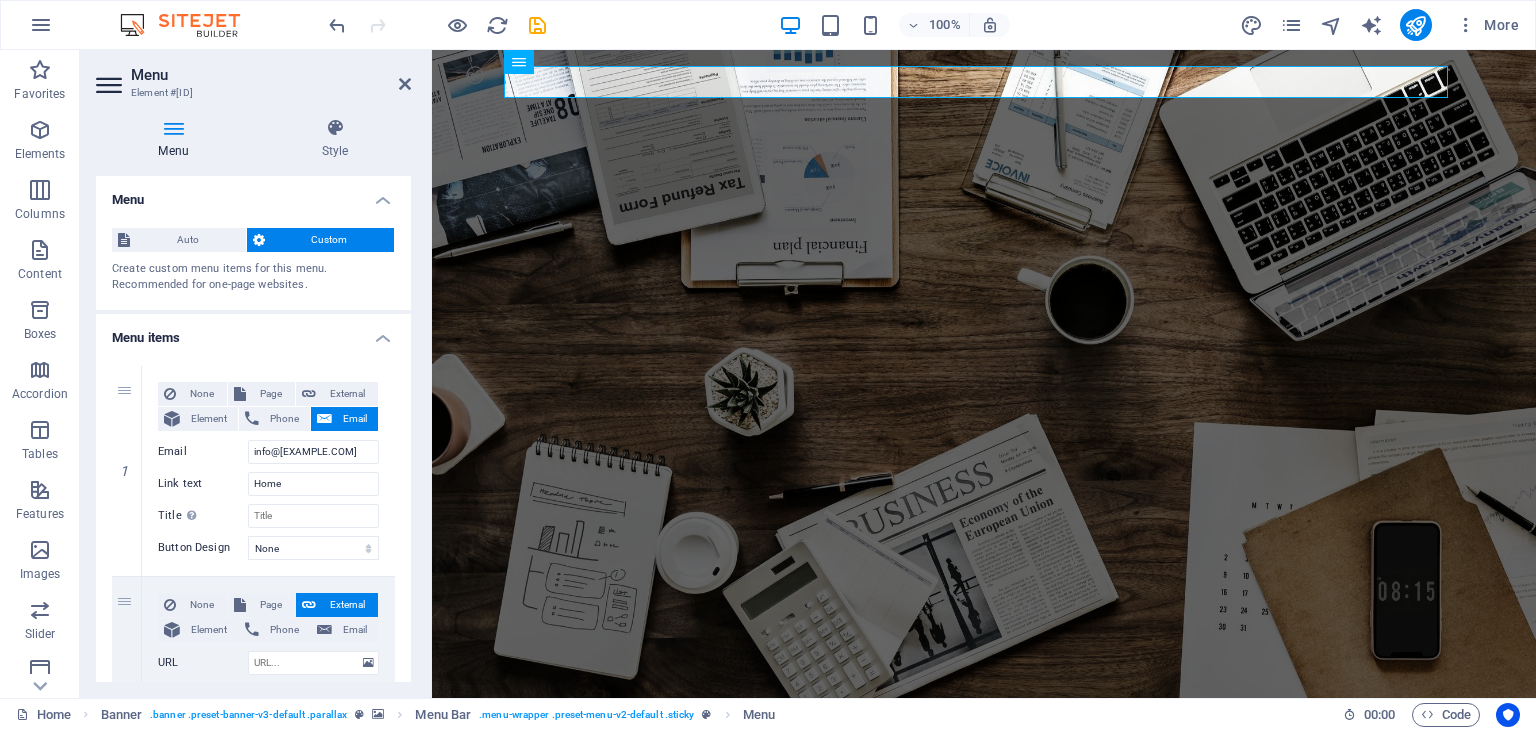 click on "Menu Style Menu Auto Custom Create custom menu items for this menu. Recommended for one-page websites. Manage pages Menu items 1 None Page External Element Phone Email Page Home Subpage Legal Notice Privacy Element #ed-784490112
URL Phone Email info@bizverse.ae Link text Home Invalid email address. Link target New tab Same tab Overlay Title Additional link description, should not be the same as the link text. The title is most often shown as a tooltip text when the mouse moves over the element. Leave empty if uncertain. Relationship Sets the  relationship of this link to the link target . For example, the value "nofollow" instructs search engines not to follow the link. Can be left empty. alternate author bookmark external help license next nofollow noreferrer noopener prev search tag Button Design None Default Primary Secondary 2 None Page External Element Phone Email Page Home Subpage Legal Notice Privacy Element
URL Phone Email Link text About Us Link target" at bounding box center [253, 400] 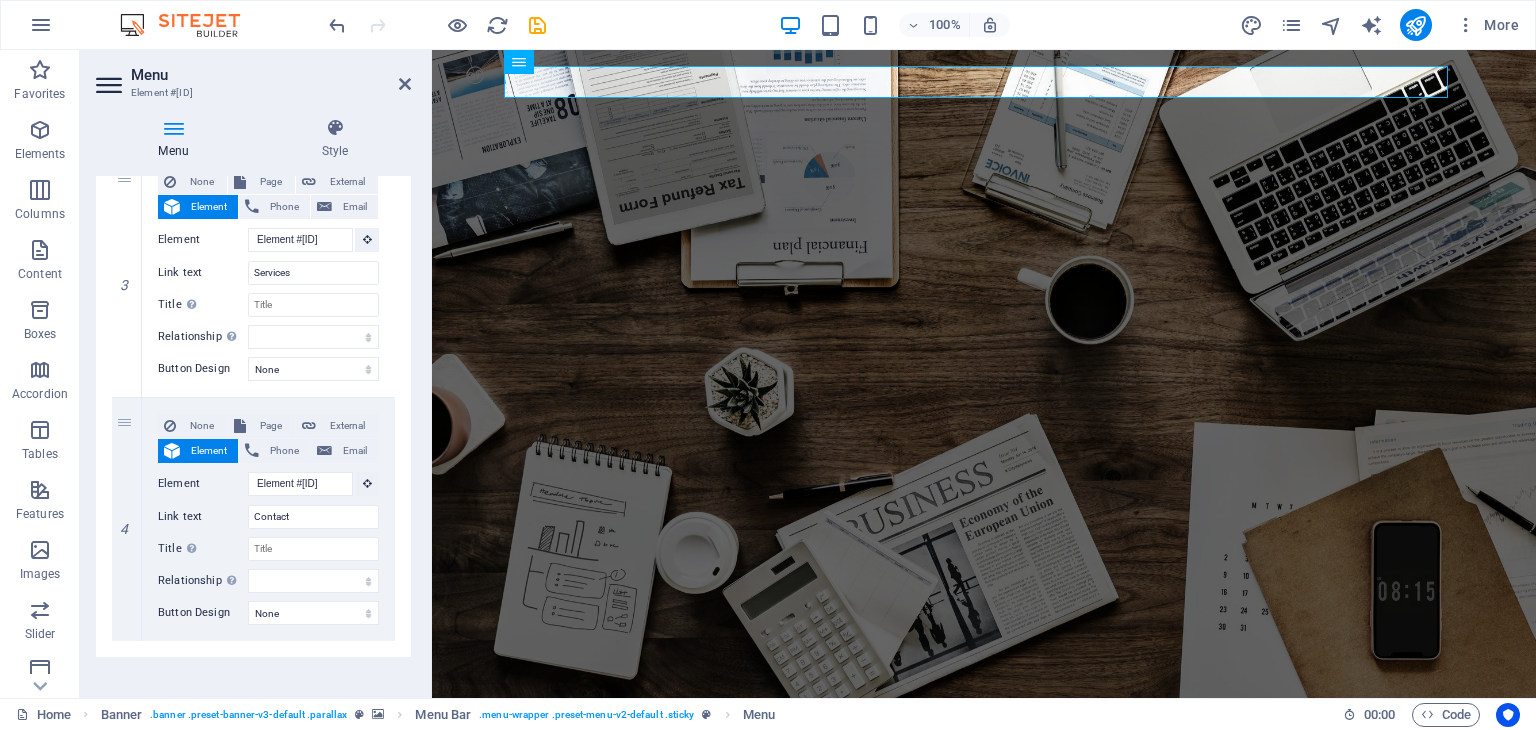 scroll, scrollTop: 712, scrollLeft: 0, axis: vertical 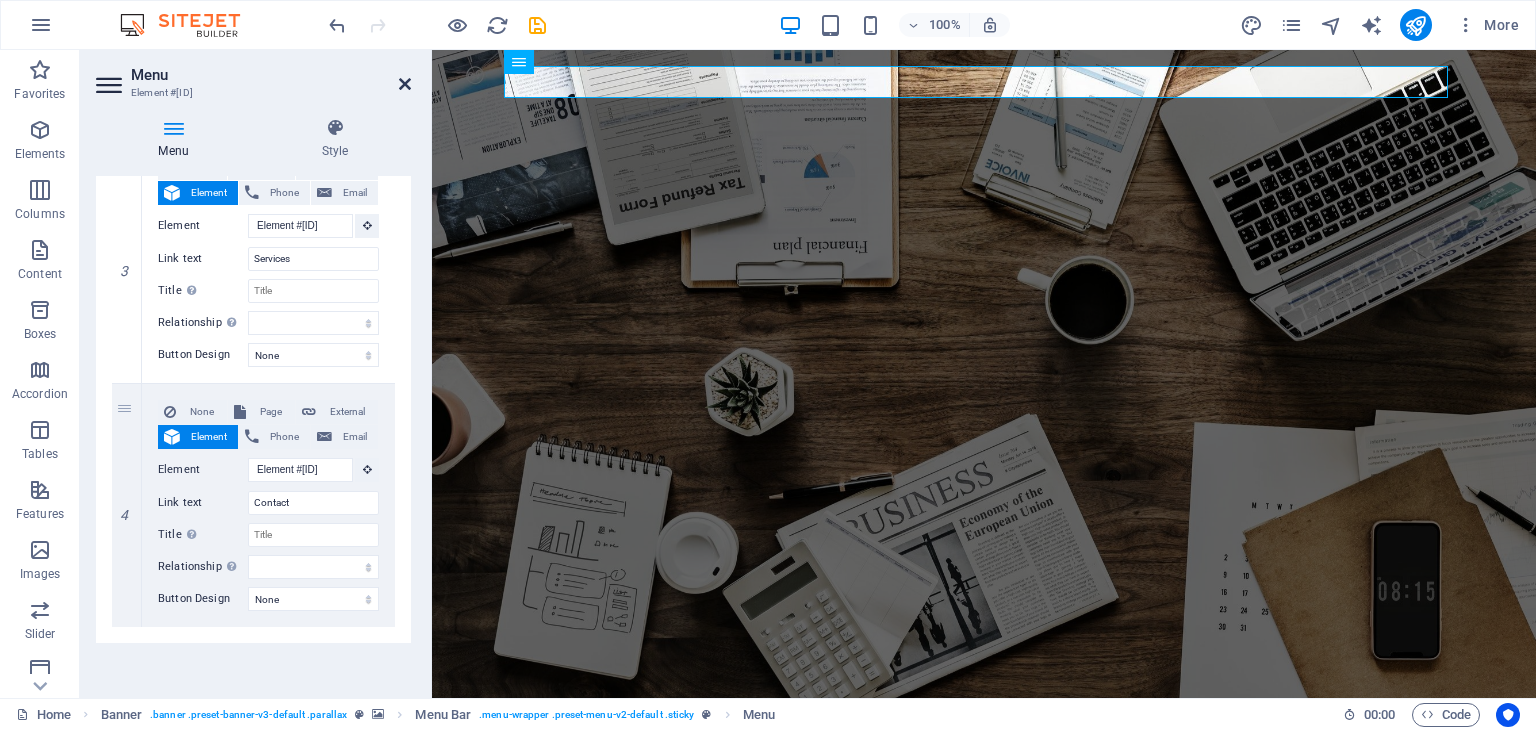 click at bounding box center (405, 84) 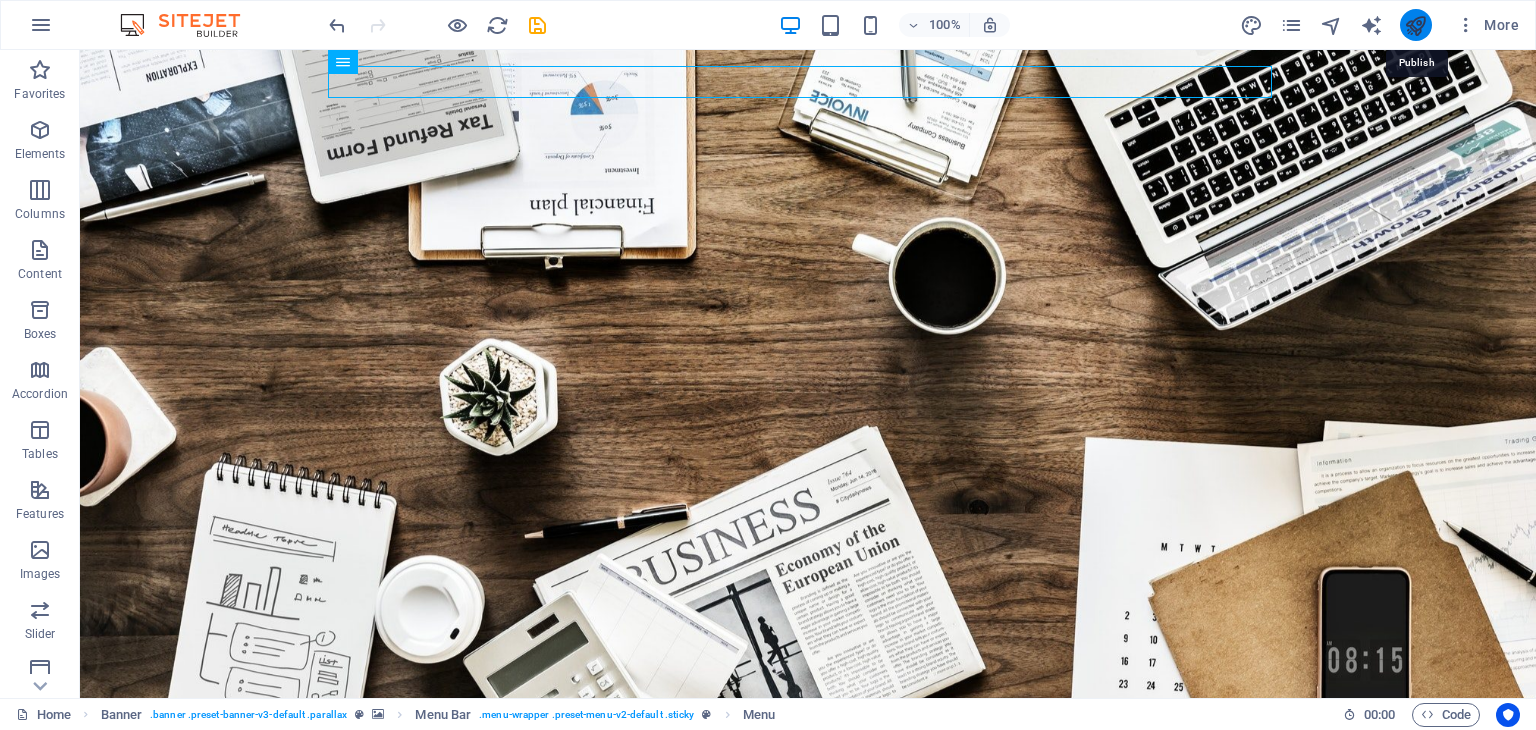 click at bounding box center [1415, 25] 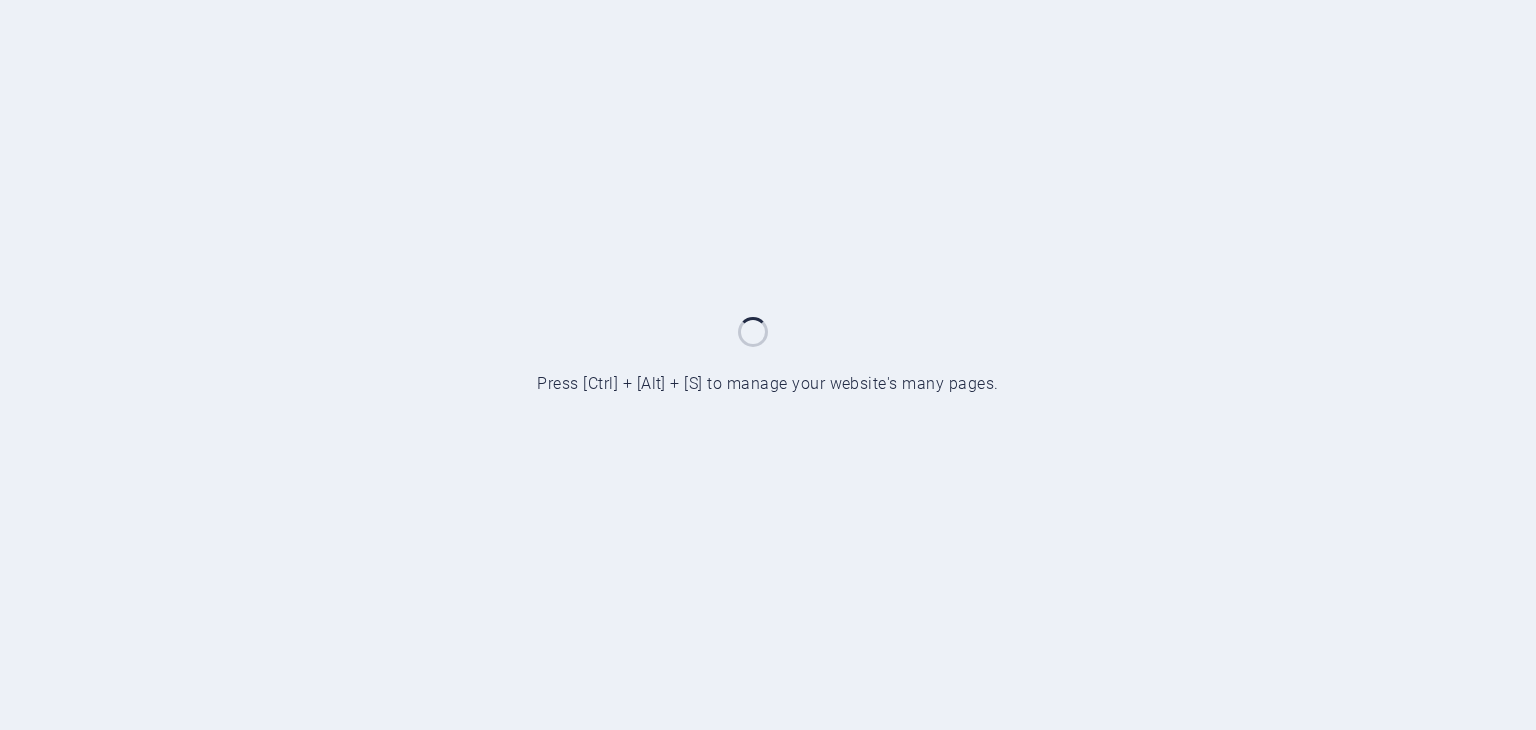 scroll, scrollTop: 0, scrollLeft: 0, axis: both 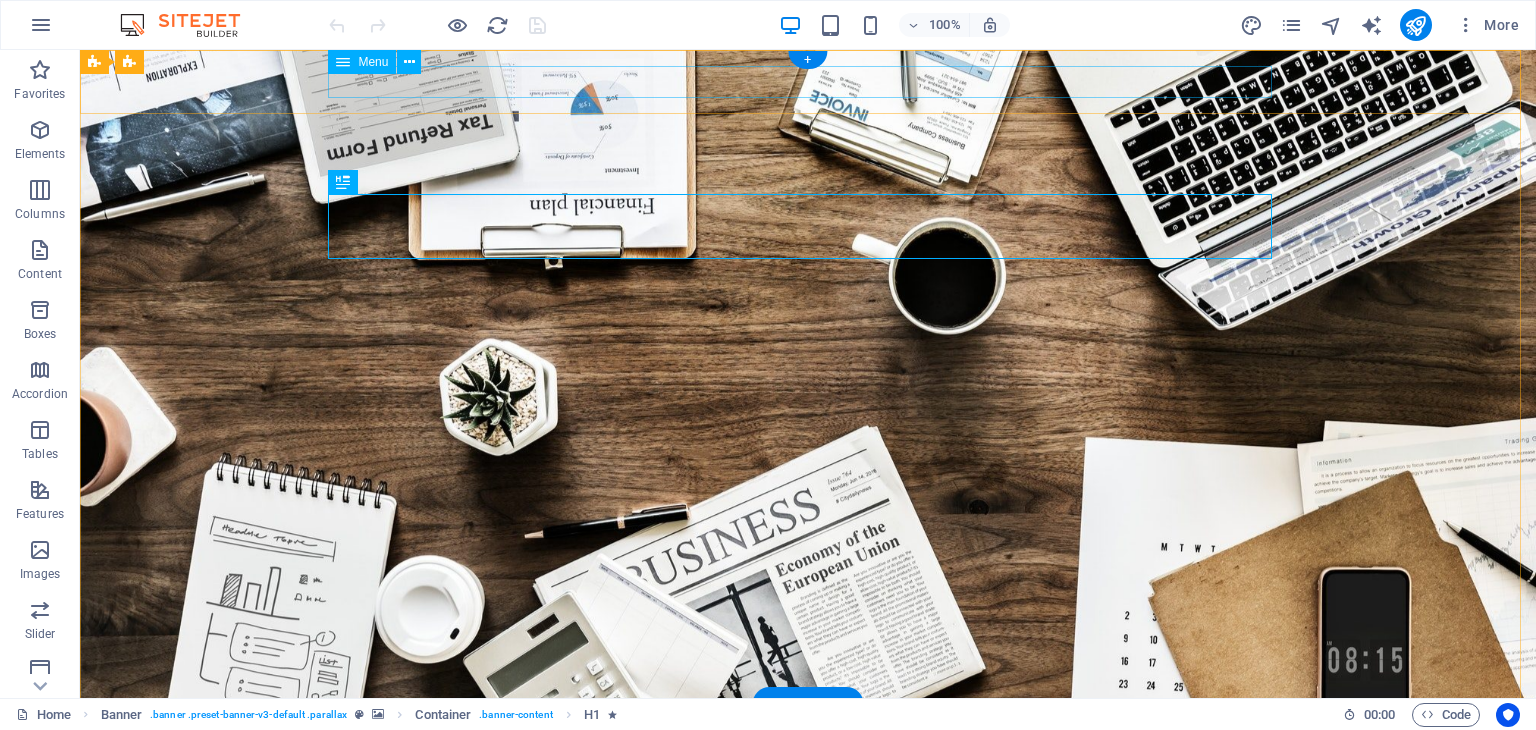 click on "Home About Us Services Contact" at bounding box center [808, 733] 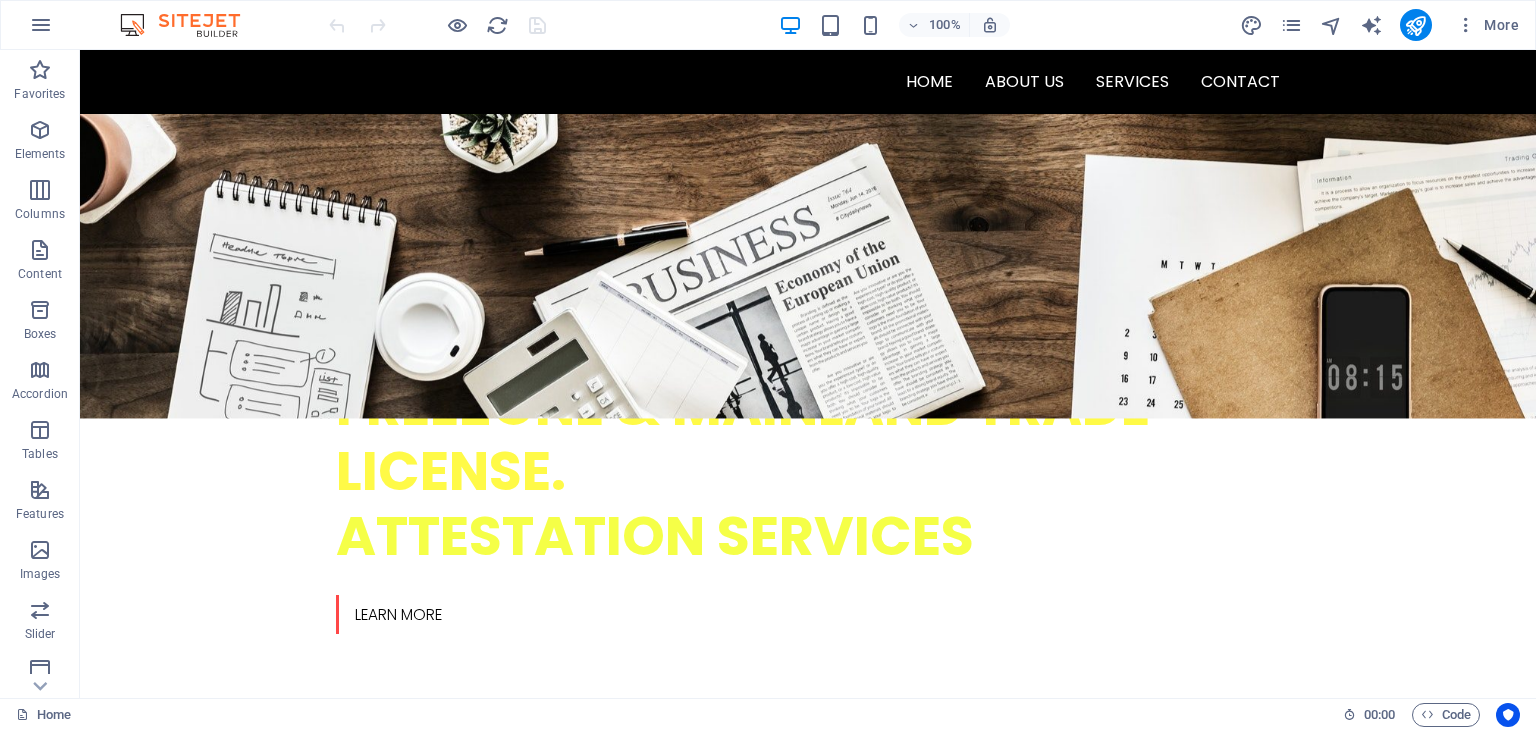 scroll, scrollTop: 548, scrollLeft: 0, axis: vertical 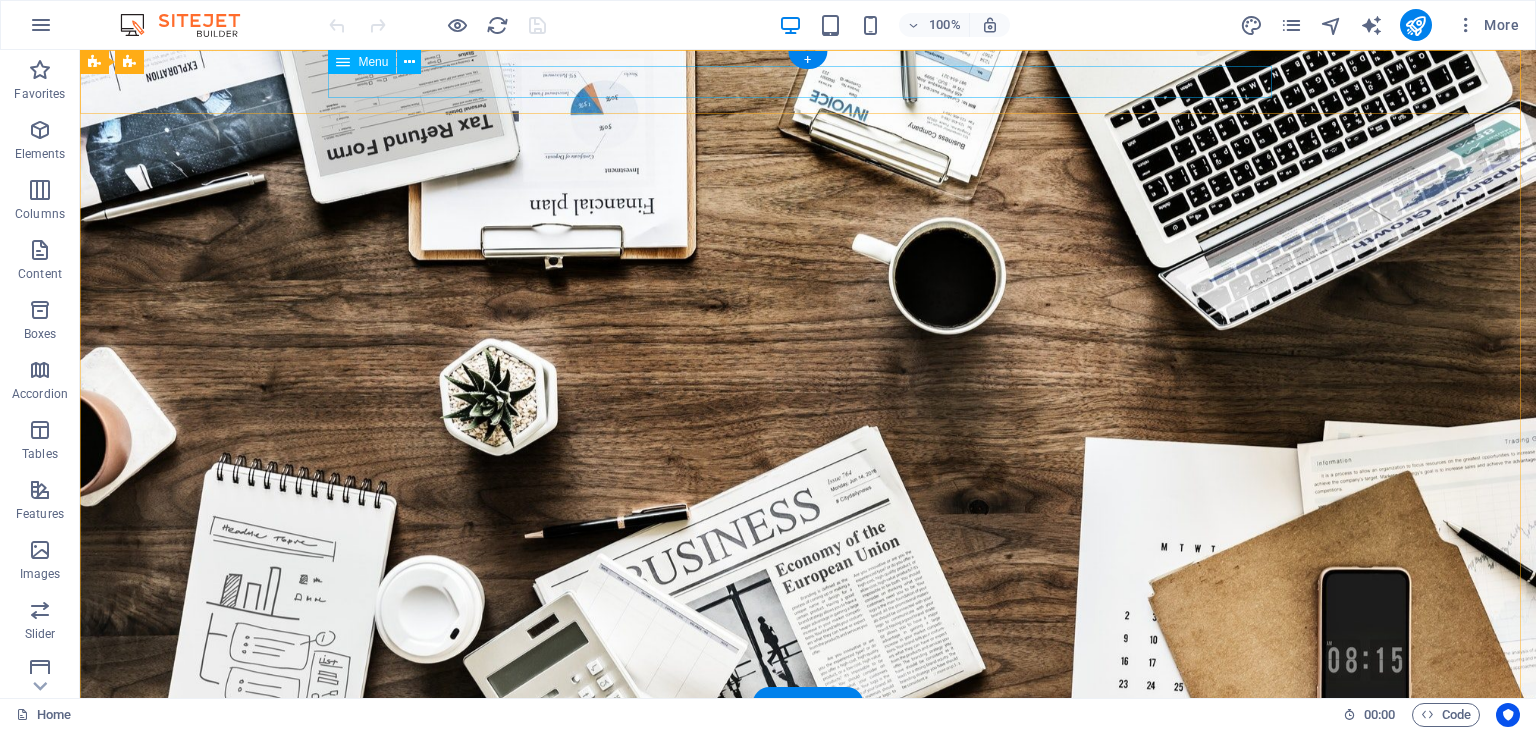 click on "Home About Us Services Contact" at bounding box center [808, 733] 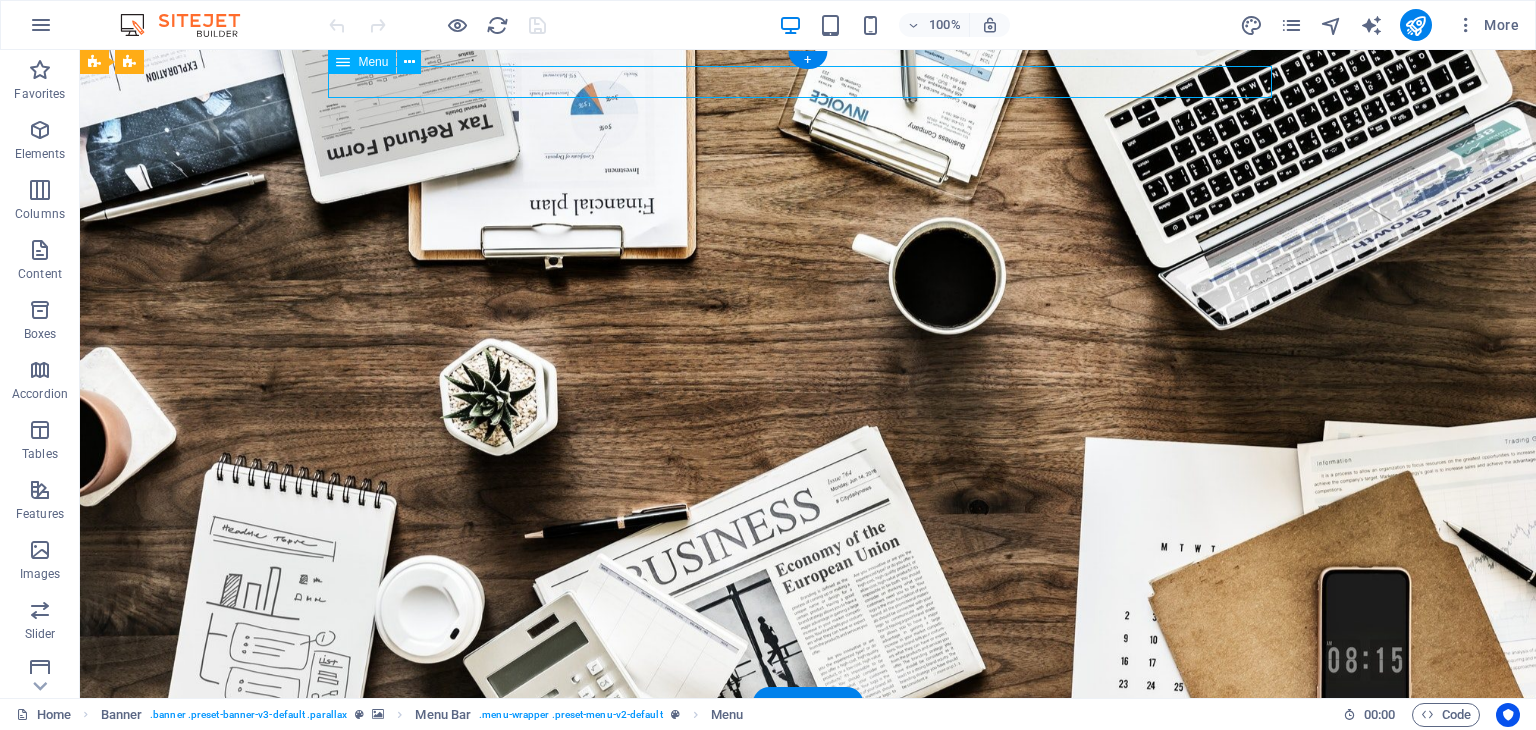click on "Home About Us Services Contact" at bounding box center [808, 733] 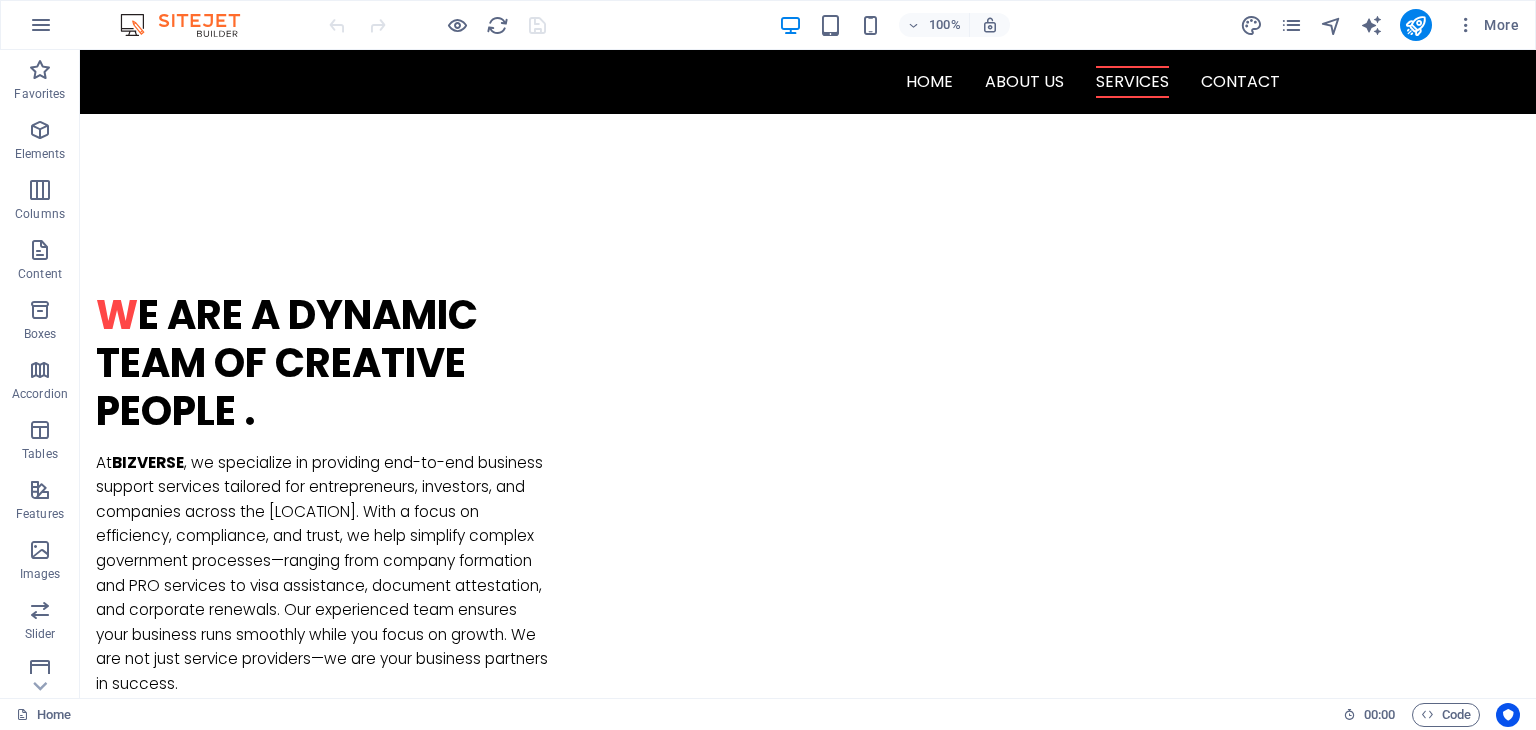 scroll, scrollTop: 1139, scrollLeft: 0, axis: vertical 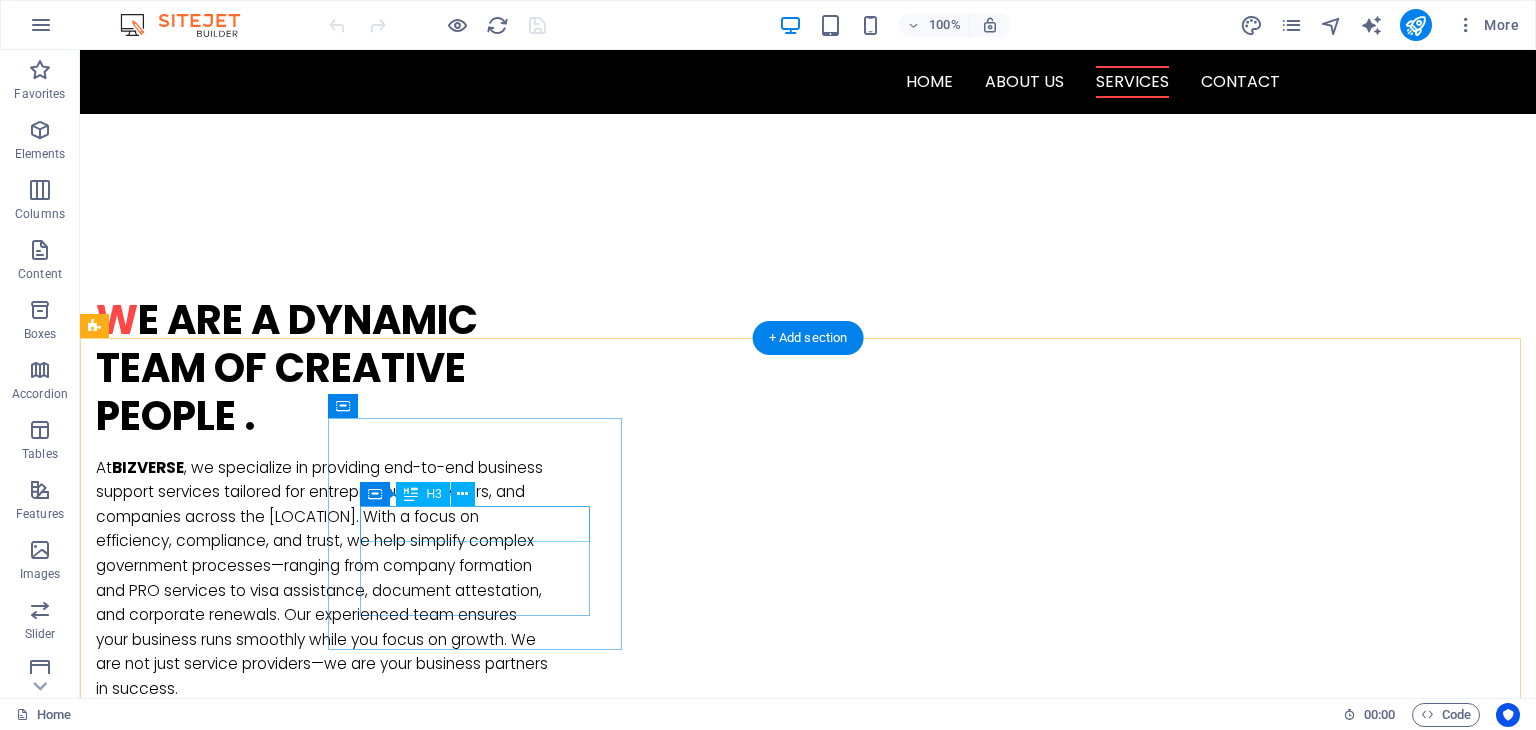 click on "Analytics" at bounding box center (242, 1703) 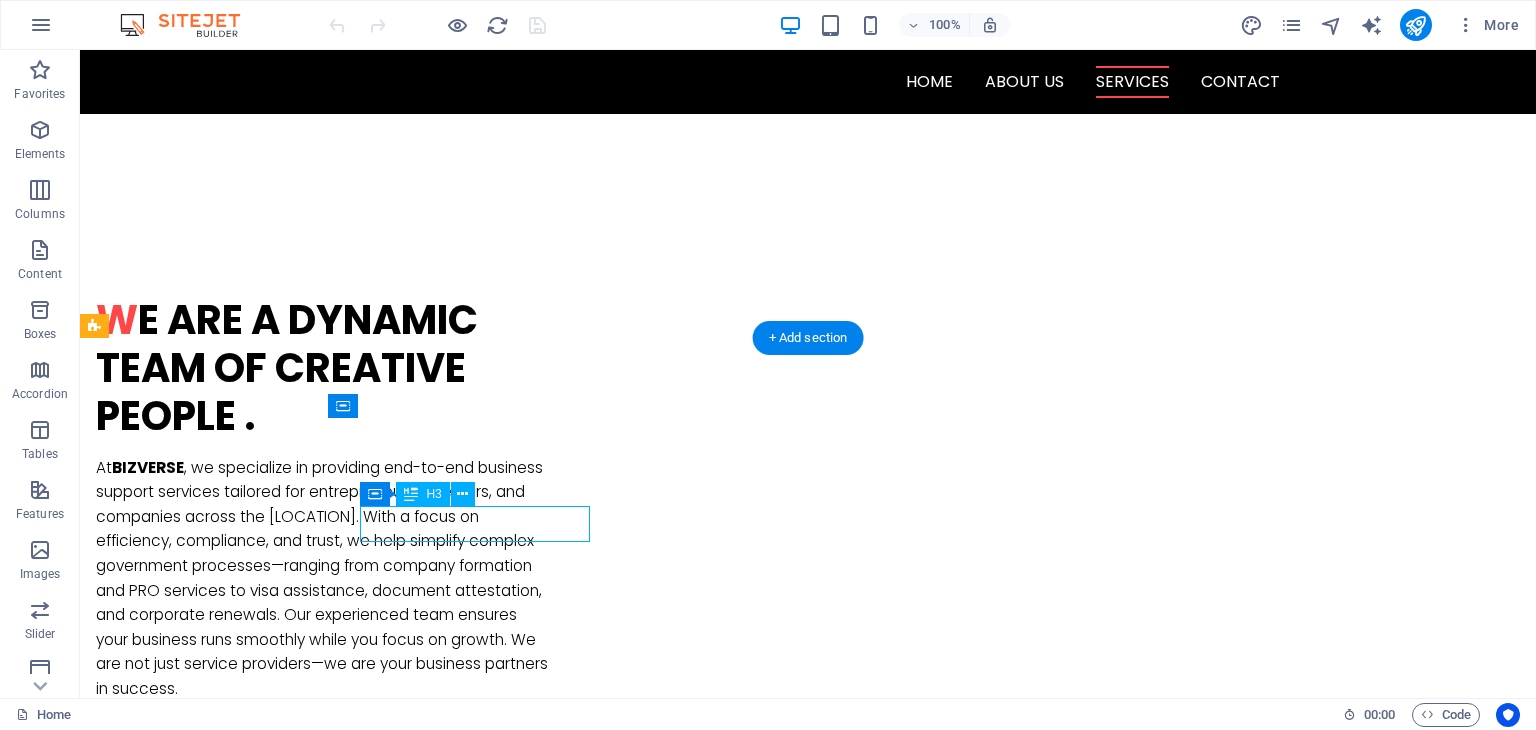 click on "Analytics" at bounding box center [242, 1703] 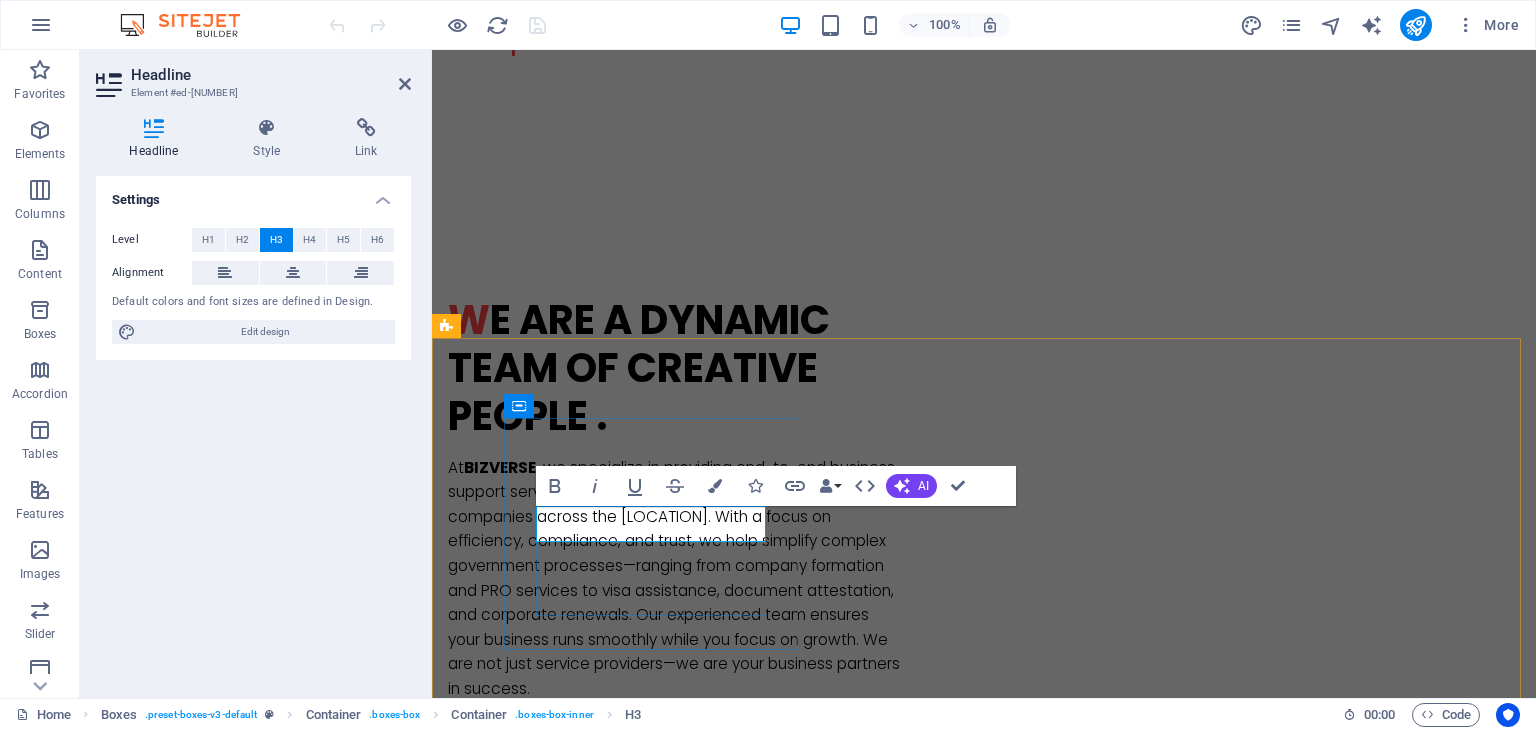 type 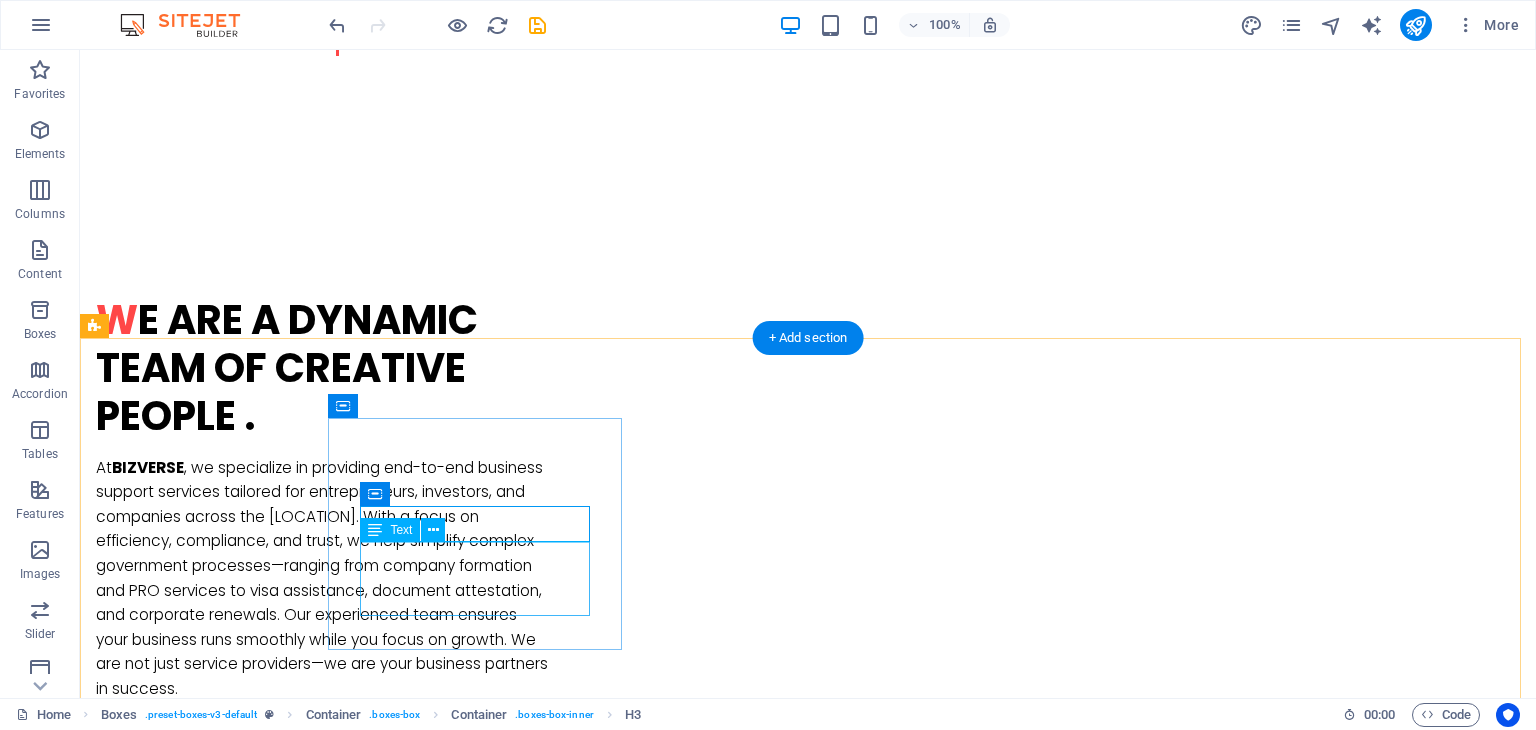 click on "Lorem ipsum dolor sit amet, consectetur adipisicing elit. Veritatis, dolorem!" at bounding box center (242, 1758) 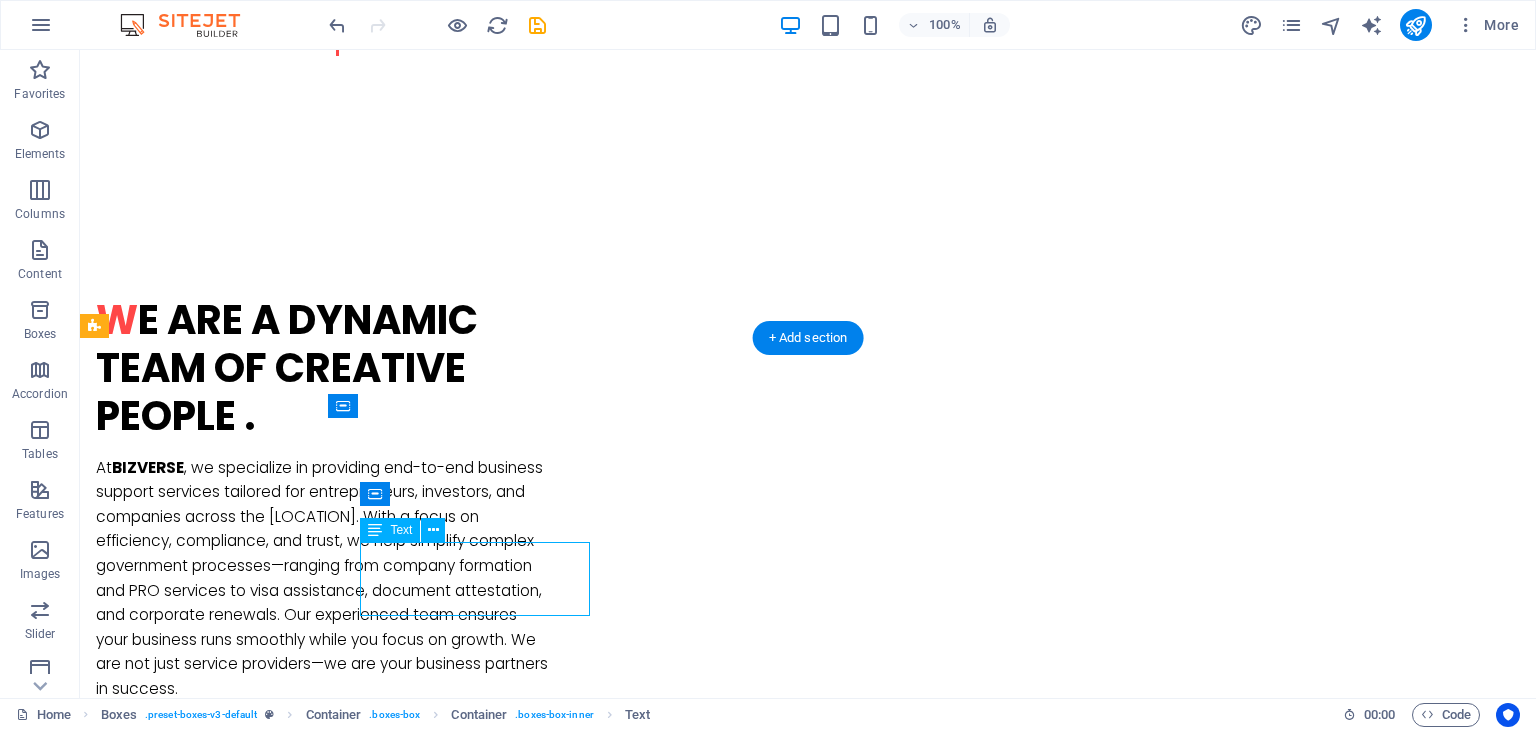 click on "Lorem ipsum dolor sit amet, consectetur adipisicing elit. Veritatis, dolorem!" at bounding box center [242, 1758] 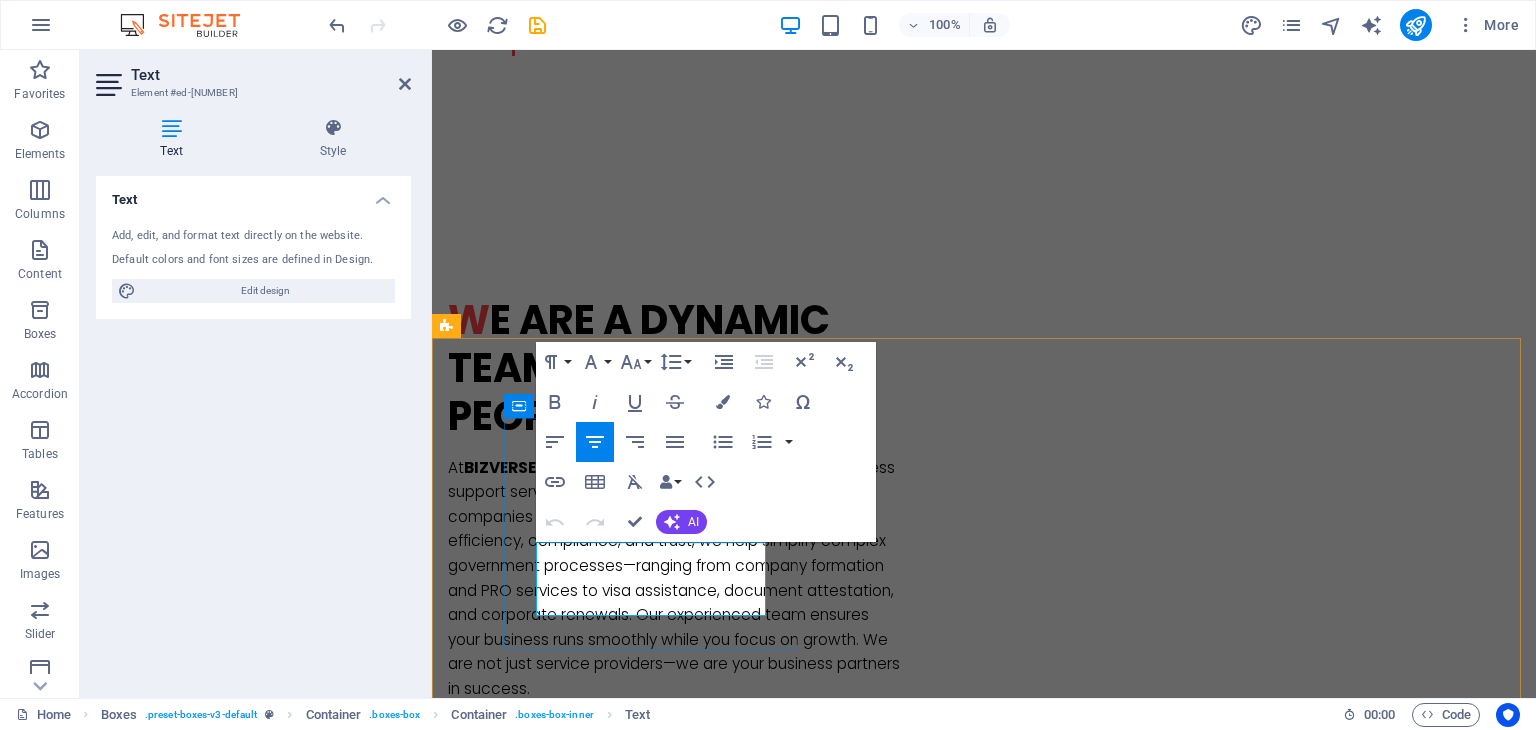 click on "Lorem ipsum dolor sit amet, consectetur adipisicing elit. Veritatis, dolorem!" at bounding box center (594, 1758) 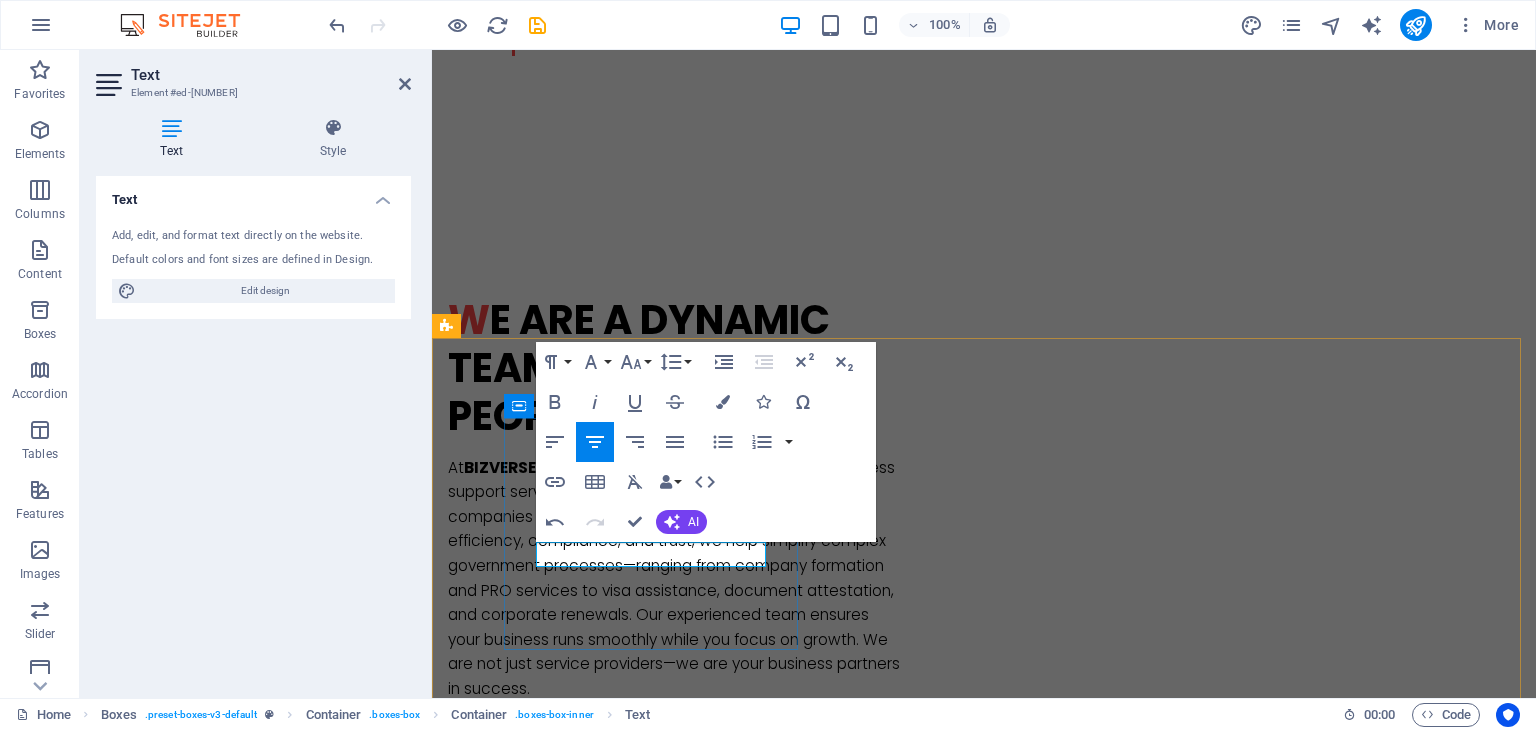 click at bounding box center [594, 1733] 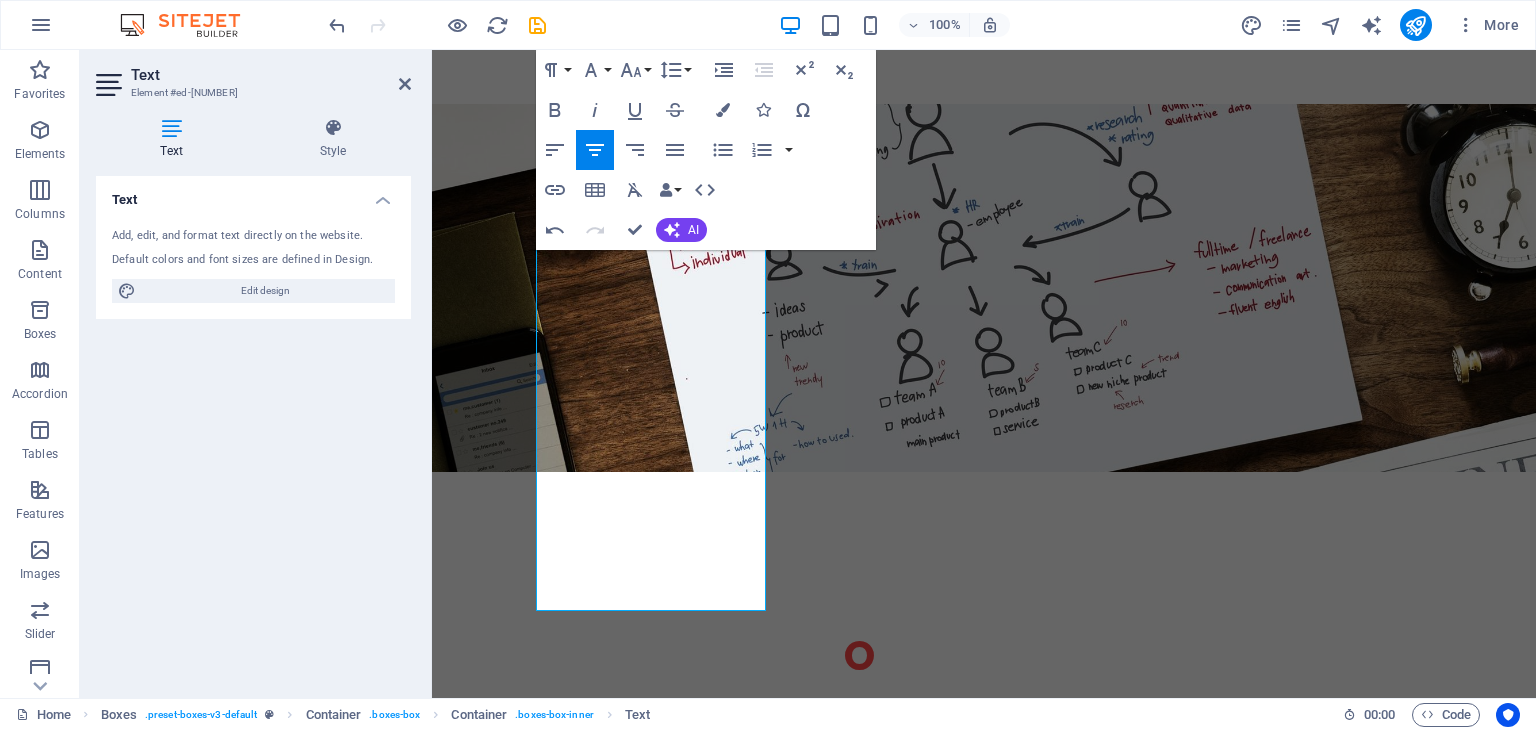 scroll, scrollTop: 1832, scrollLeft: 0, axis: vertical 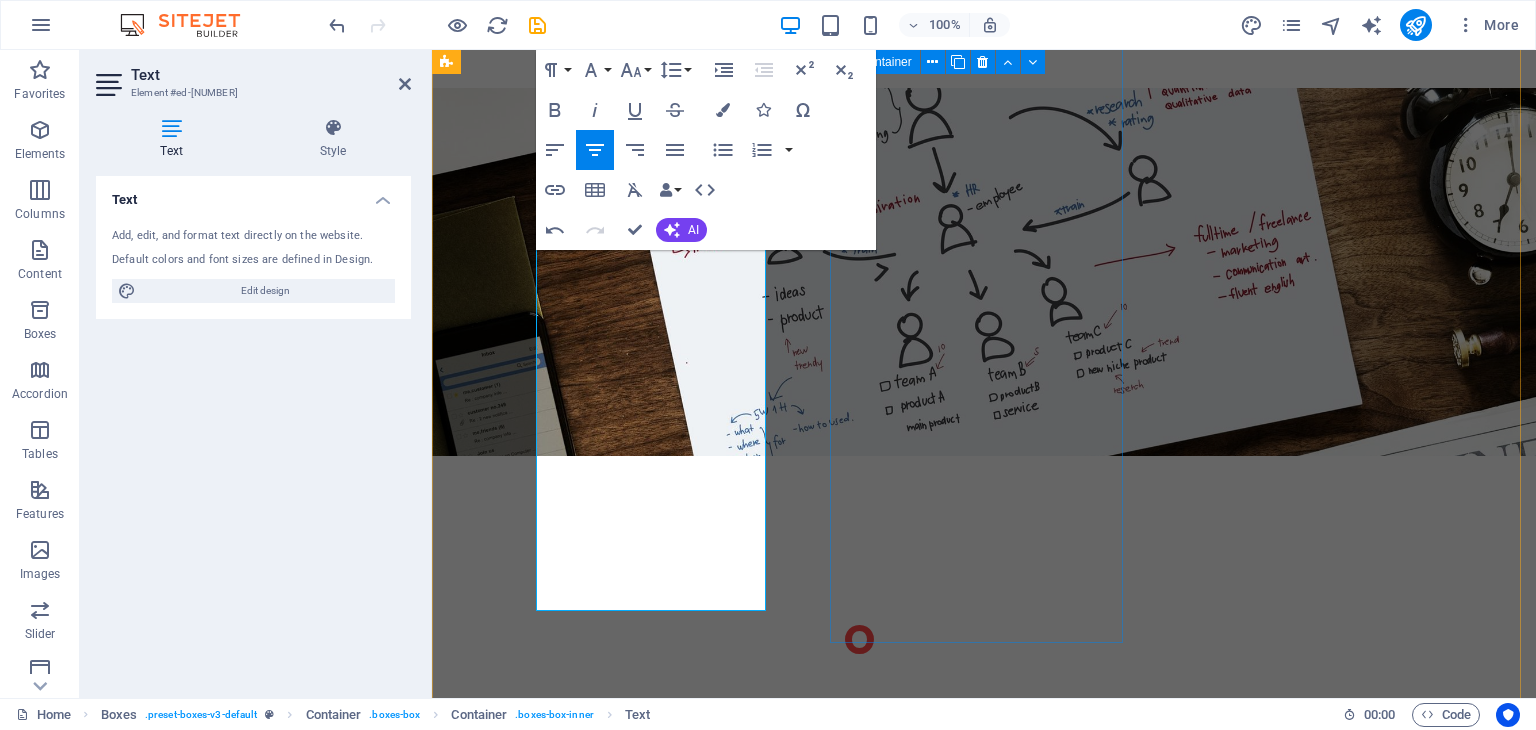 click on "Strategies Lorem ipsum dolor sit amet, consectetur adipisicing elit. Veritatis, dolorem!" at bounding box center [594, 1954] 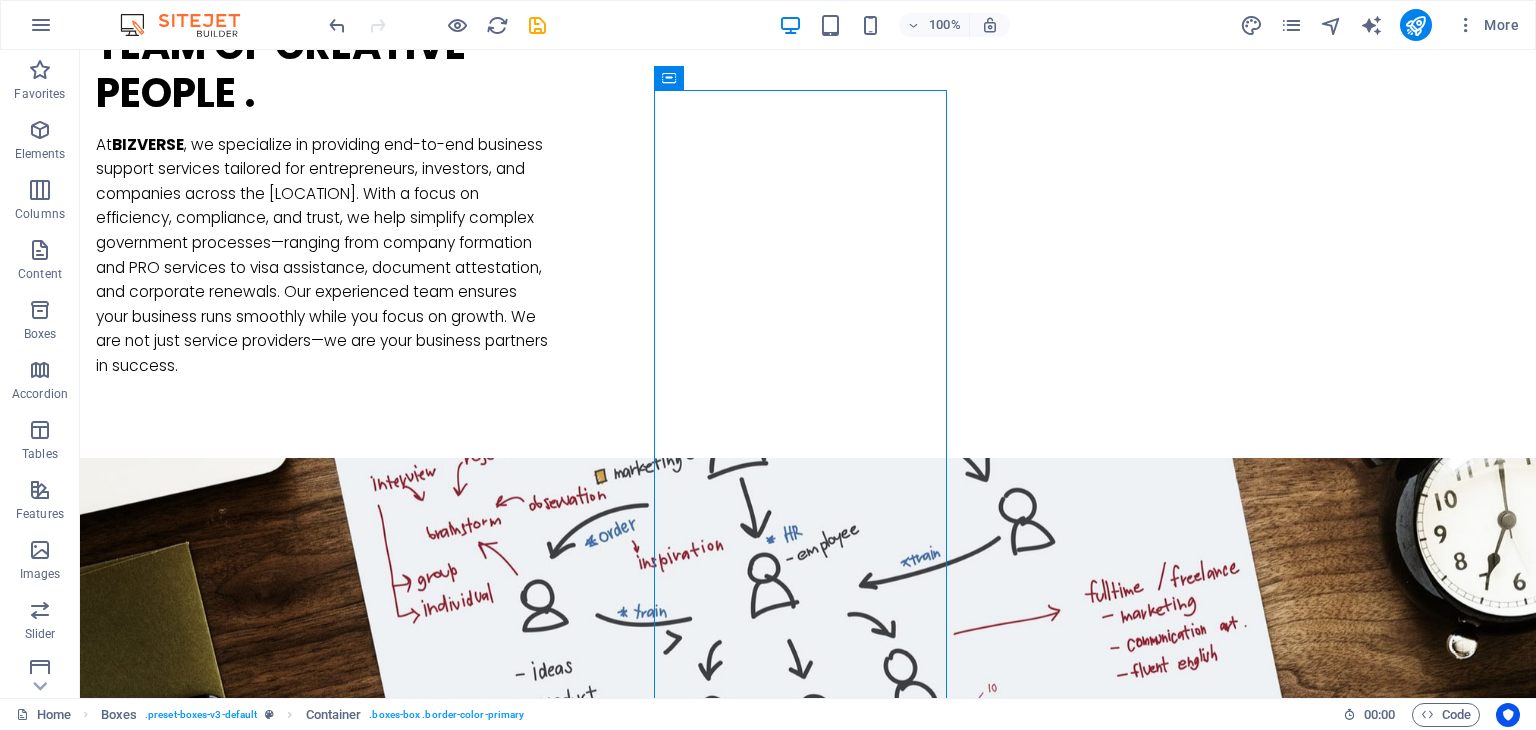 scroll, scrollTop: 1467, scrollLeft: 0, axis: vertical 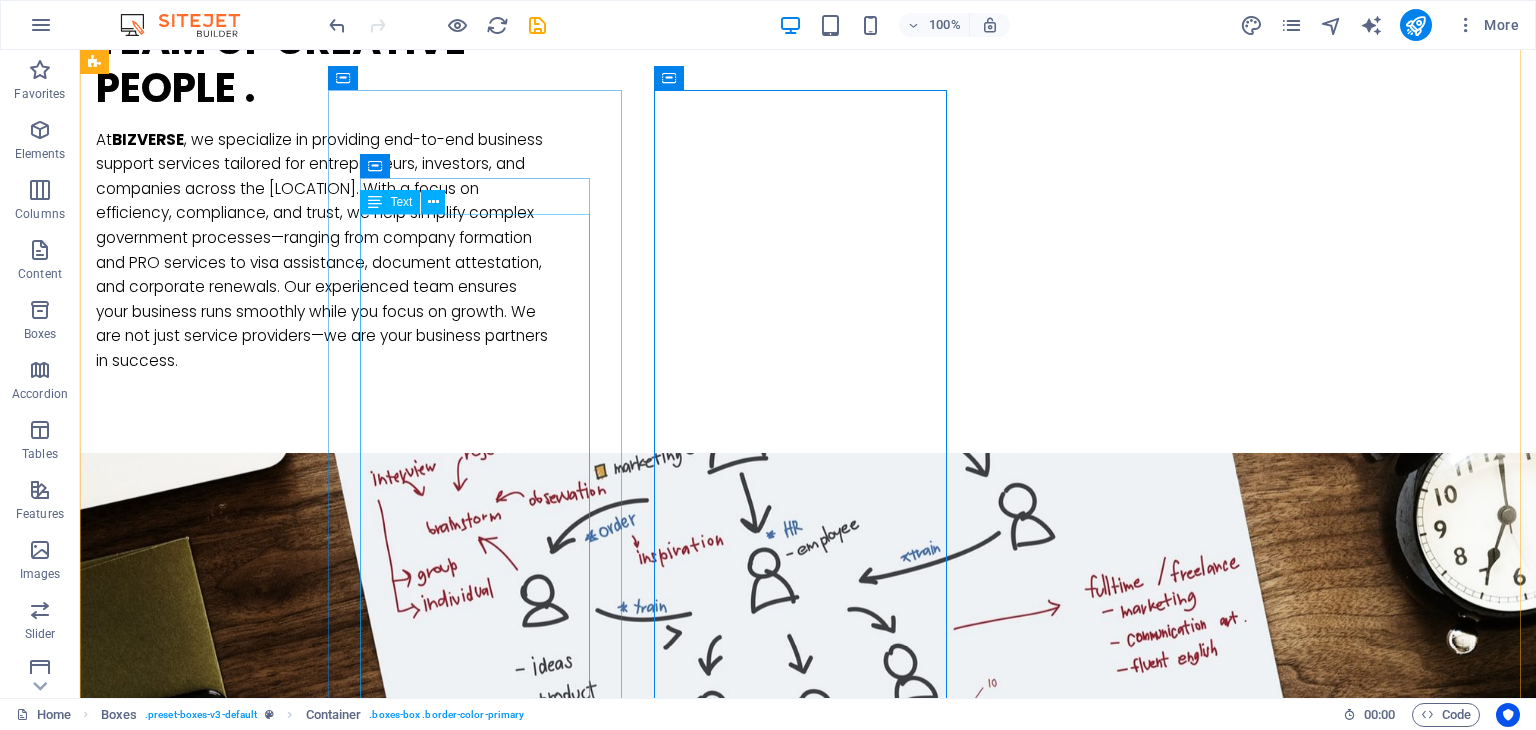 click on "Your Trusted One-Stop Partner for All Dubai Government Services We are a comprehensive service provider dedicated to simplifying access to all Dubai government-related services for individuals and businesses alike. From daily requirements to complex procedures, we act as your reliable link to a wide network of government departments. Our strong working relationships with key entities such as the Dubai Economy & Tourism (DET), Tasheel, Amer, Tawjeeh, Dubai Civil Defense, Dubai Municipality, the Security Industry Regulatory Authority (SIRA), and many others enable us to deliver fast, accurate, and fully compliant solutions. Whether you're starting a new business, renewing licenses, processing documents, or navigating regulations, we streamline the process—so you can focus on growth, not paperwork." at bounding box center [242, 1773] 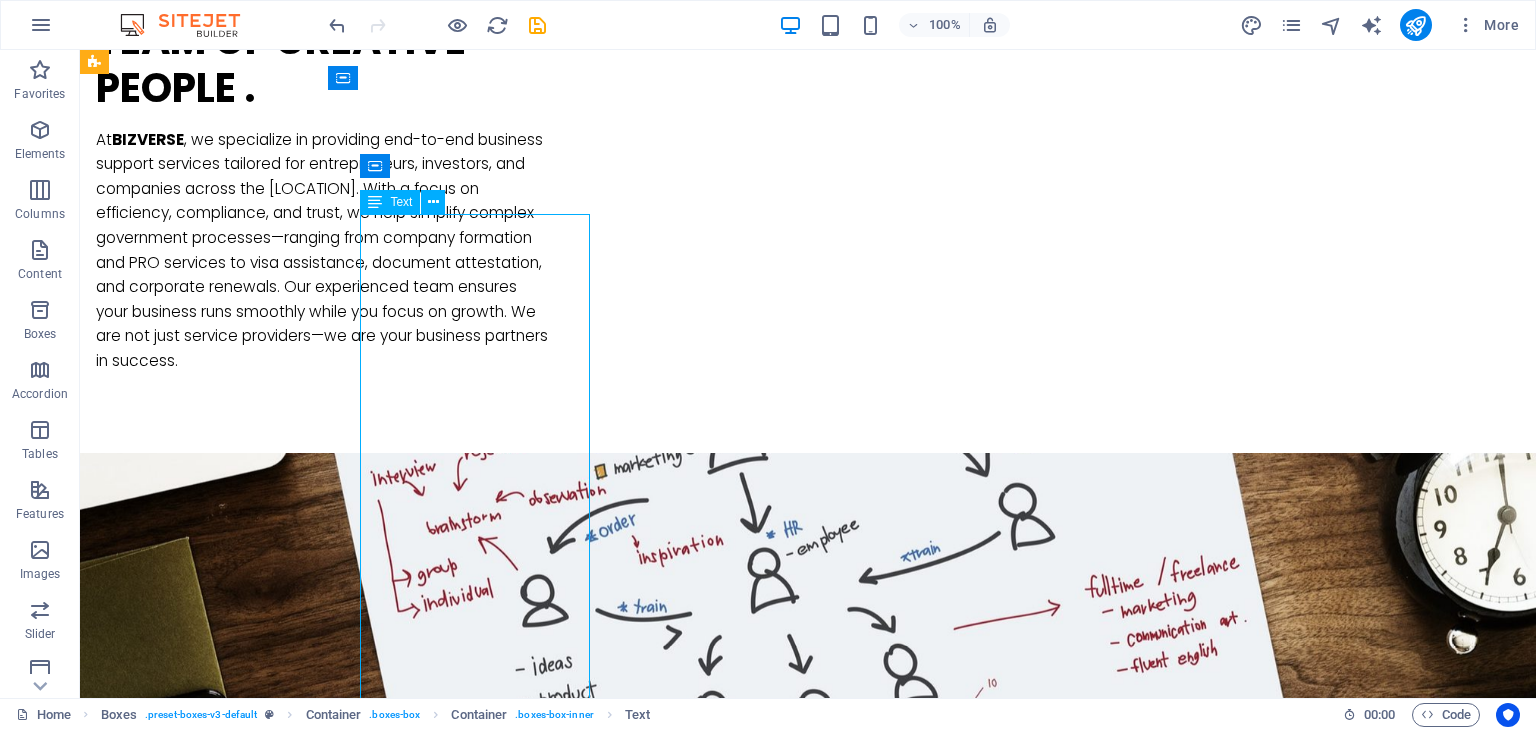 click on "Your Trusted One-Stop Partner for All Dubai Government Services We are a comprehensive service provider dedicated to simplifying access to all Dubai government-related services for individuals and businesses alike. From daily requirements to complex procedures, we act as your reliable link to a wide network of government departments. Our strong working relationships with key entities such as the Dubai Economy & Tourism (DET), Tasheel, Amer, Tawjeeh, Dubai Civil Defense, Dubai Municipality, the Security Industry Regulatory Authority (SIRA), and many others enable us to deliver fast, accurate, and fully compliant solutions. Whether you're starting a new business, renewing licenses, processing documents, or navigating regulations, we streamline the process—so you can focus on growth, not paperwork." at bounding box center (242, 1773) 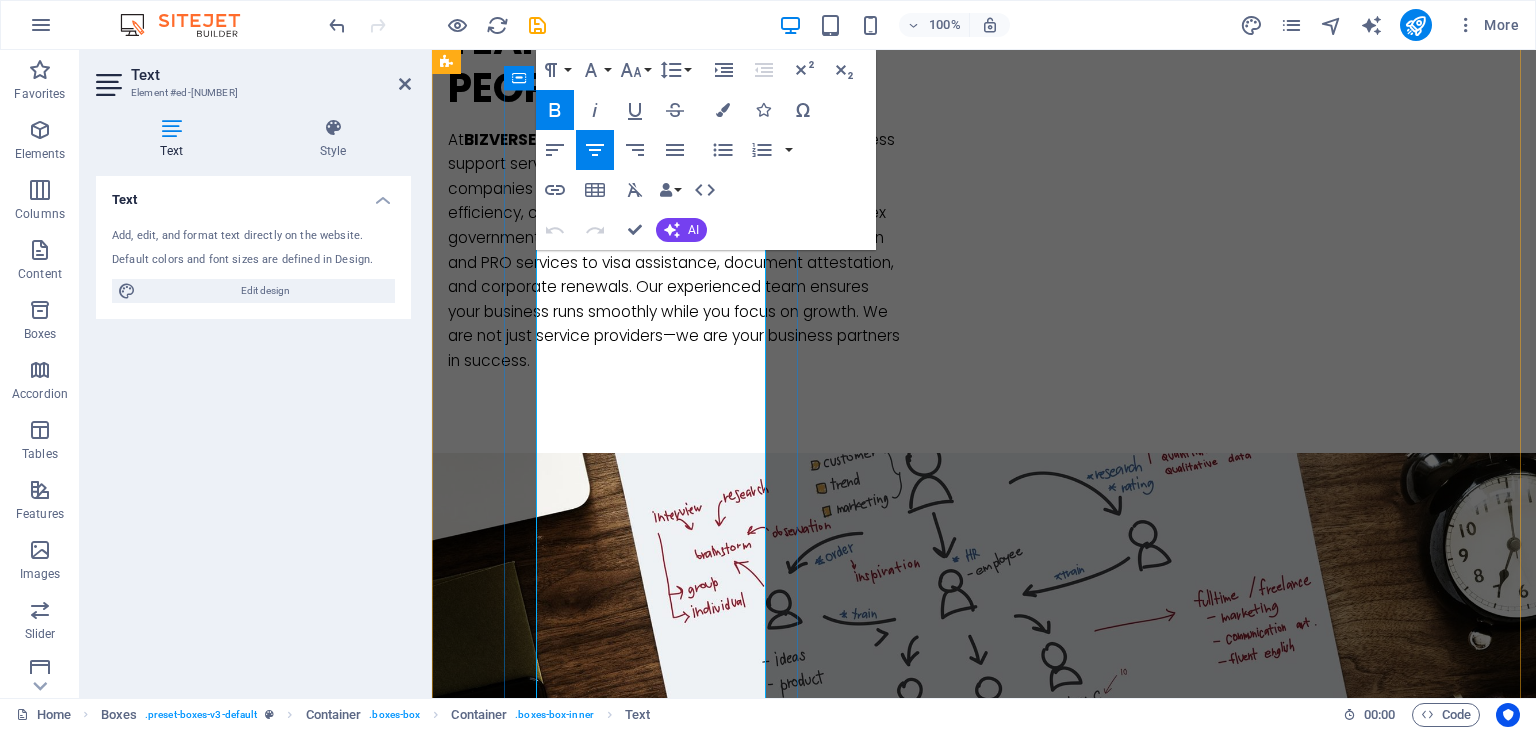 click on "Your Trusted One-Stop Partner for All Dubai Government Services" at bounding box center (595, 1429) 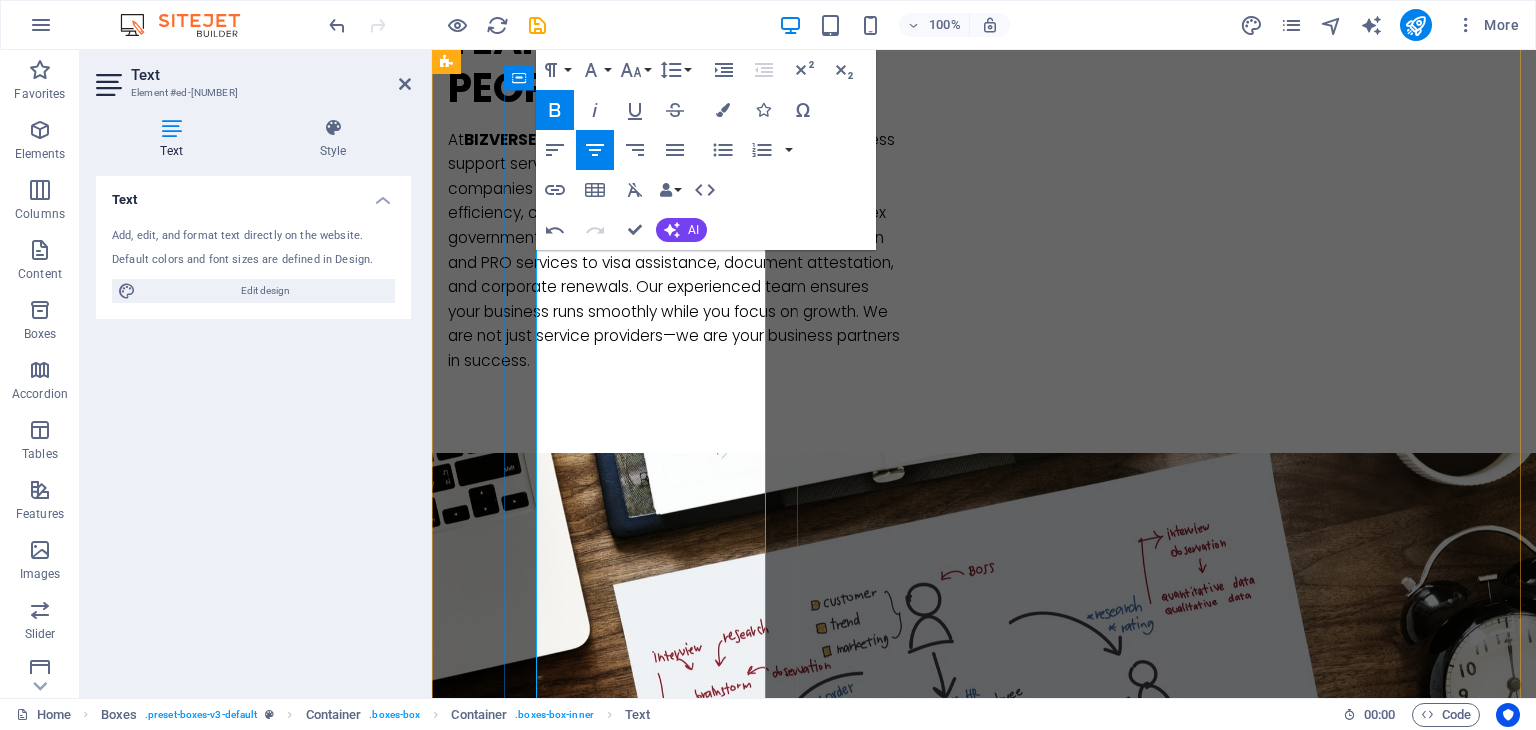 click on "Your Trusted One-Stop Partner for All Government Services" at bounding box center [594, 1430] 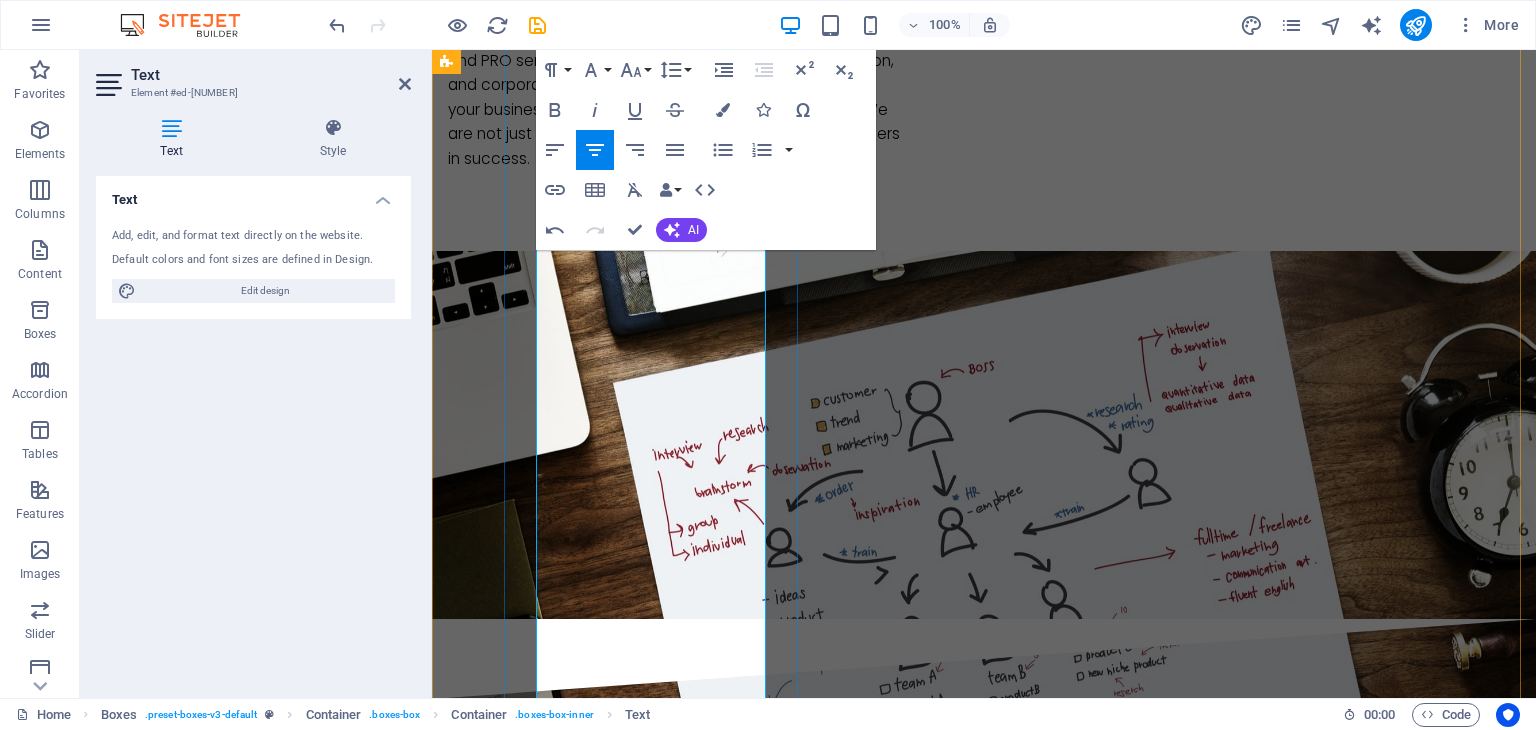 scroll, scrollTop: 1694, scrollLeft: 0, axis: vertical 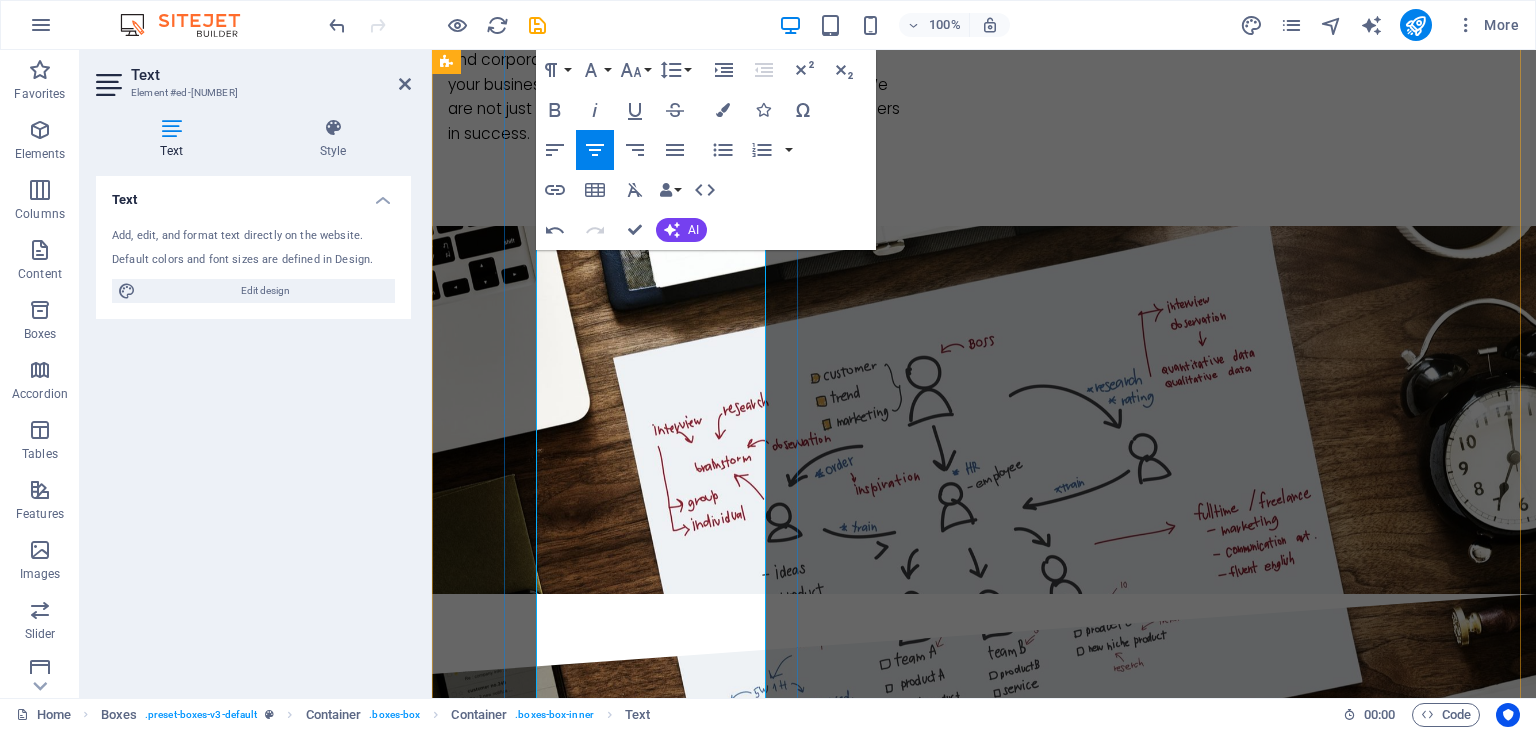 type 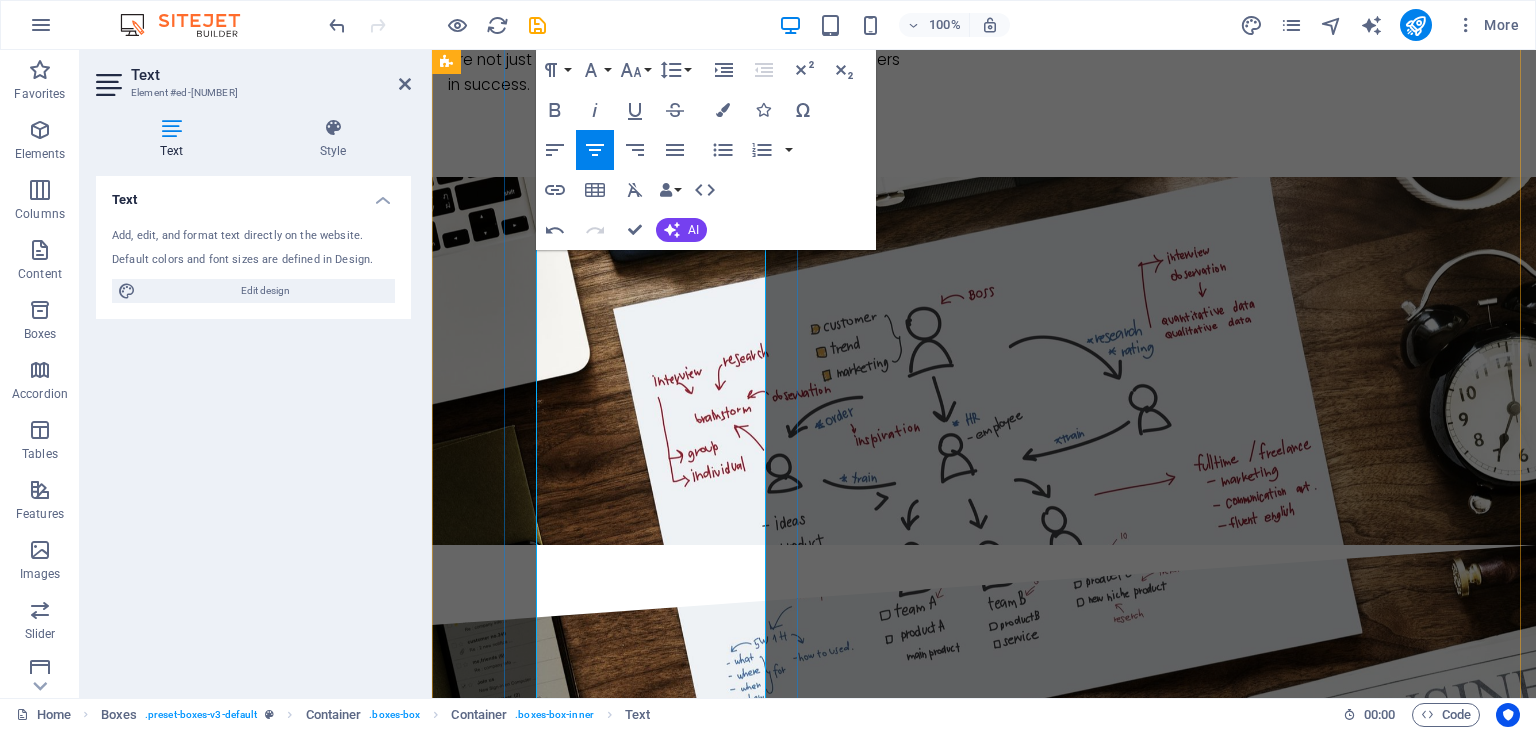 scroll, scrollTop: 1768, scrollLeft: 0, axis: vertical 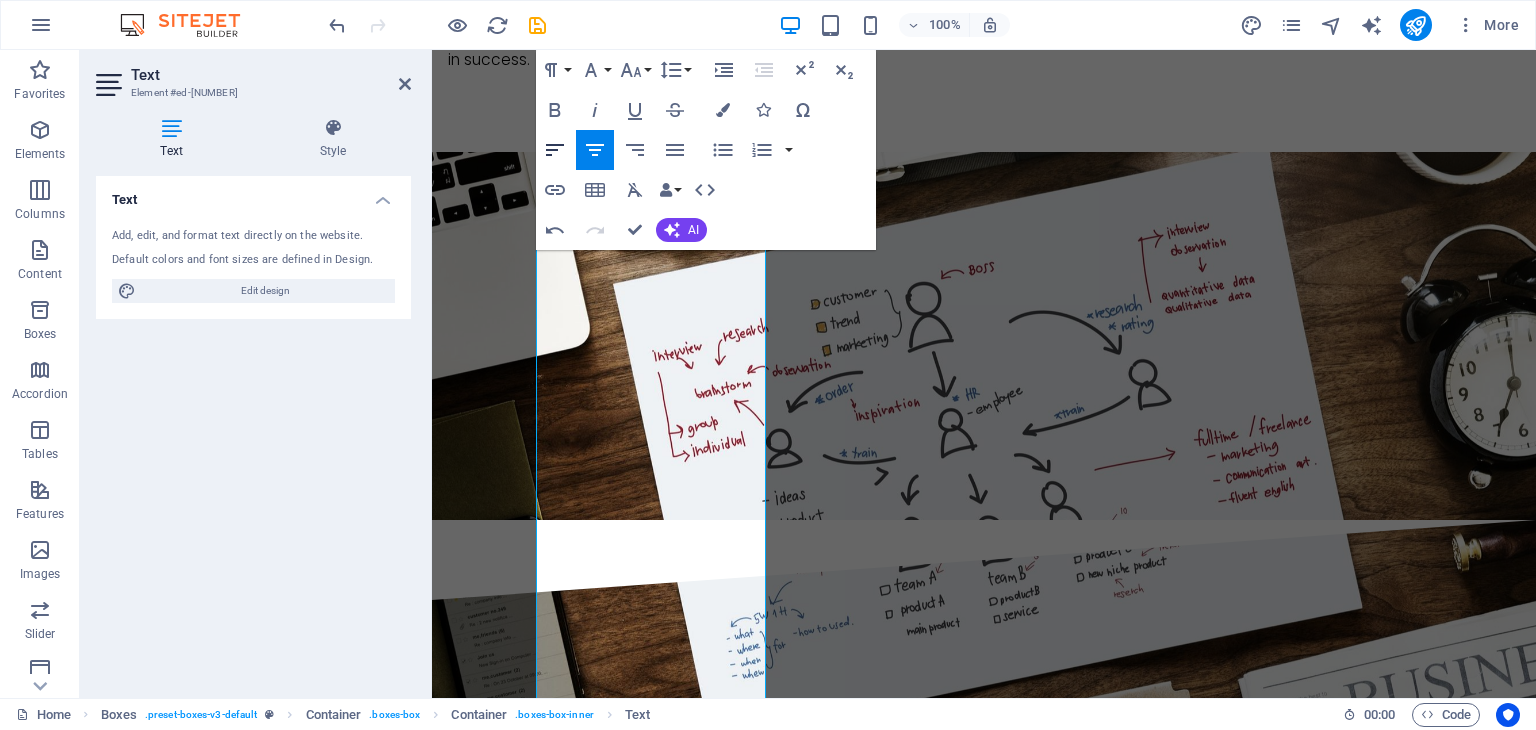 click 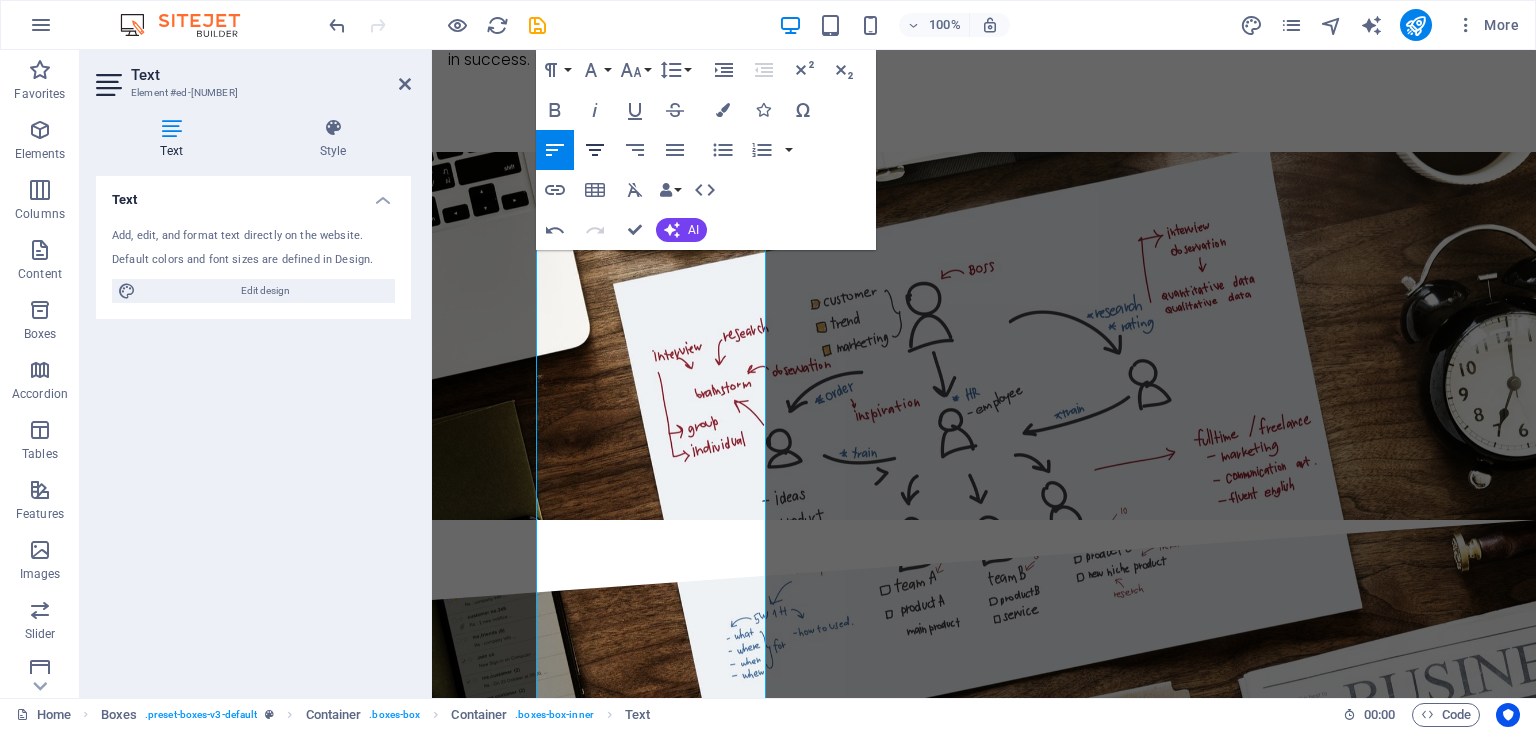 click 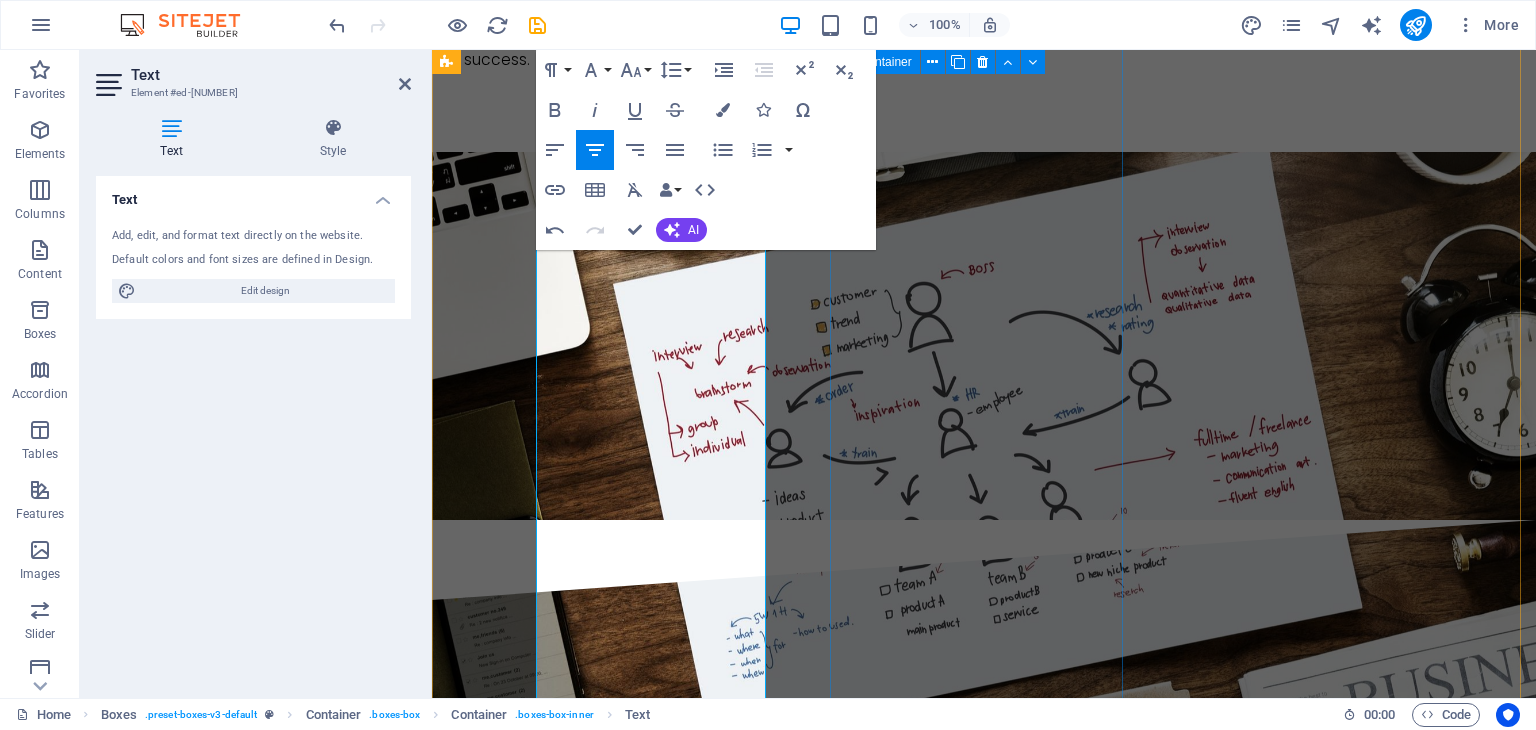 drag, startPoint x: 928, startPoint y: 303, endPoint x: 1278, endPoint y: 301, distance: 350.0057 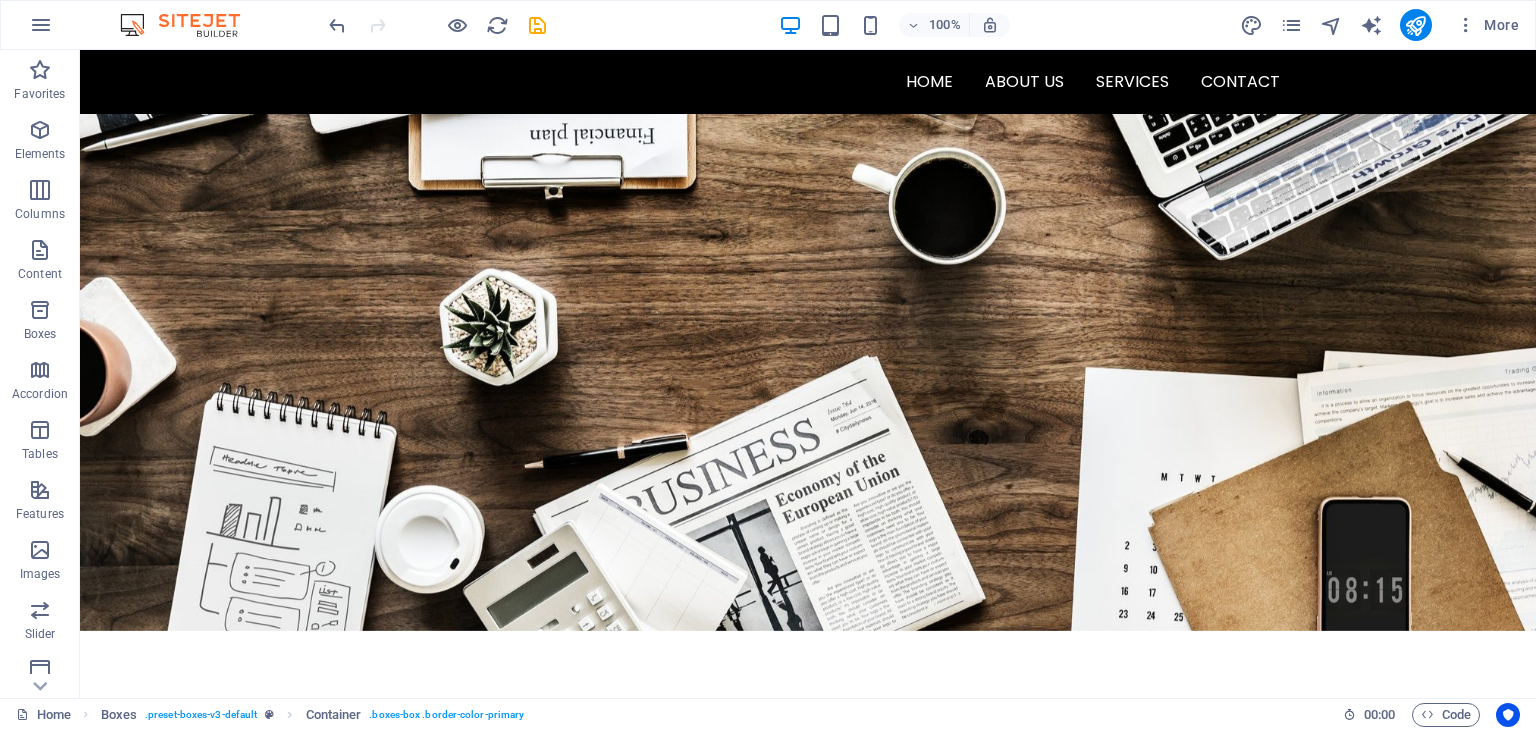 scroll, scrollTop: 0, scrollLeft: 0, axis: both 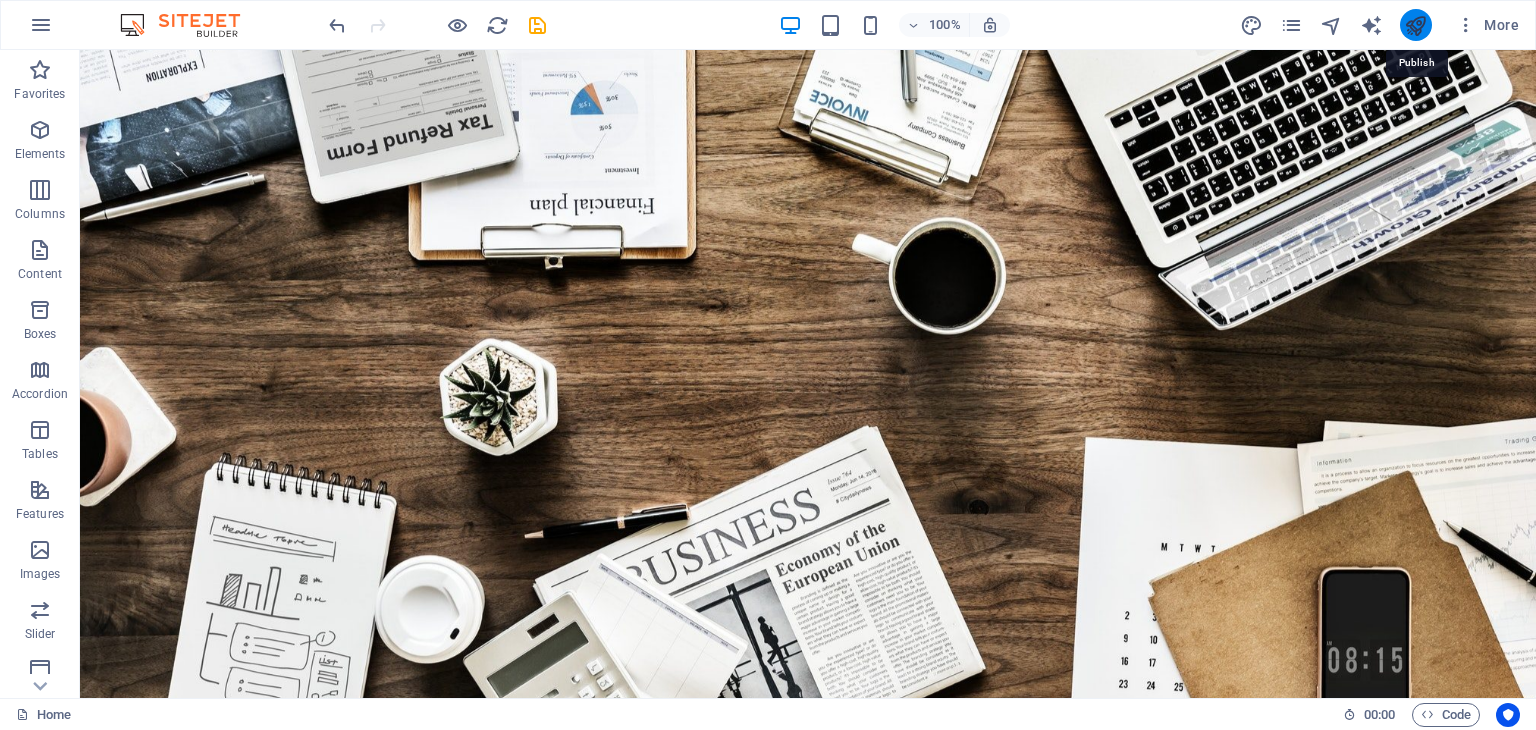 click at bounding box center [1415, 25] 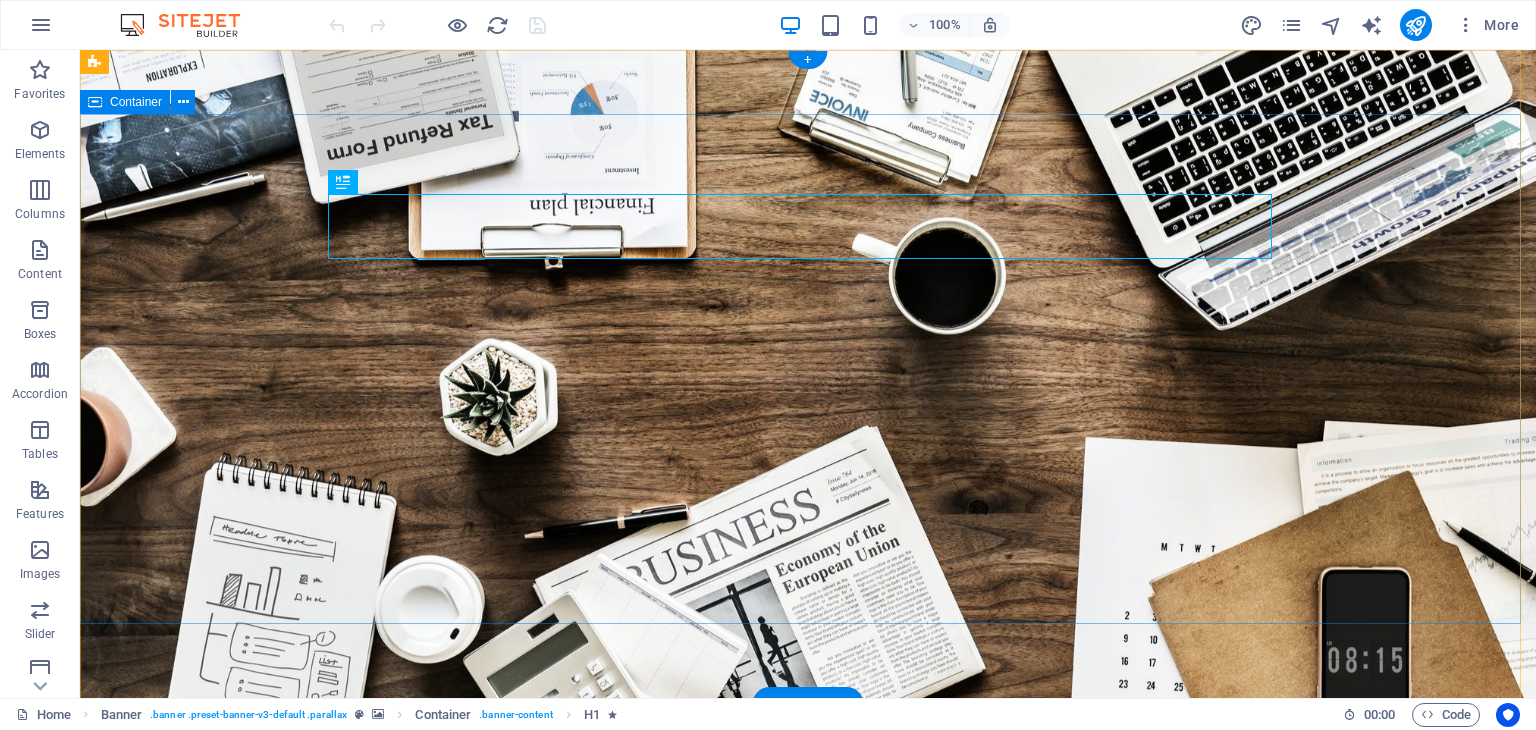 scroll, scrollTop: 0, scrollLeft: 0, axis: both 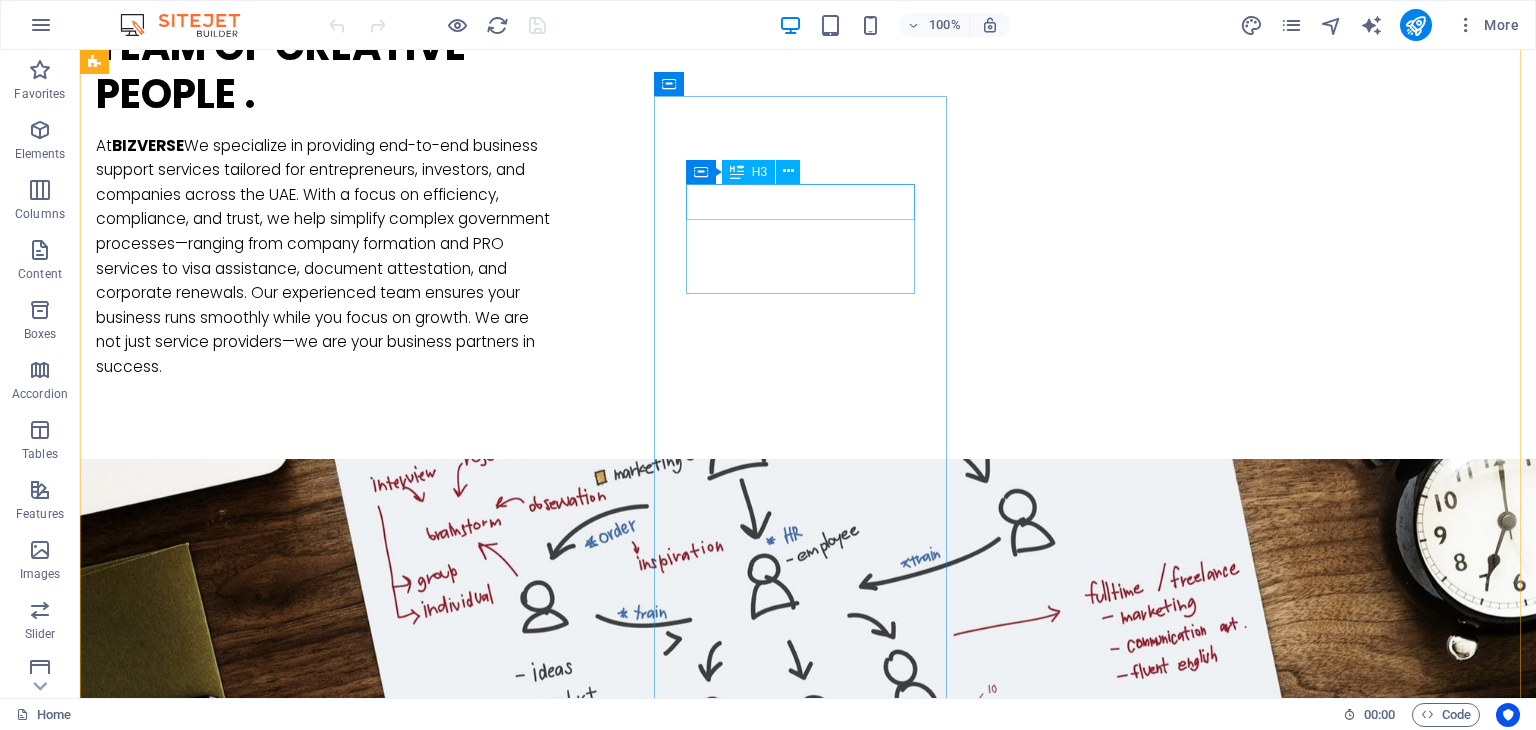 click on "Strategies" at bounding box center [242, 2339] 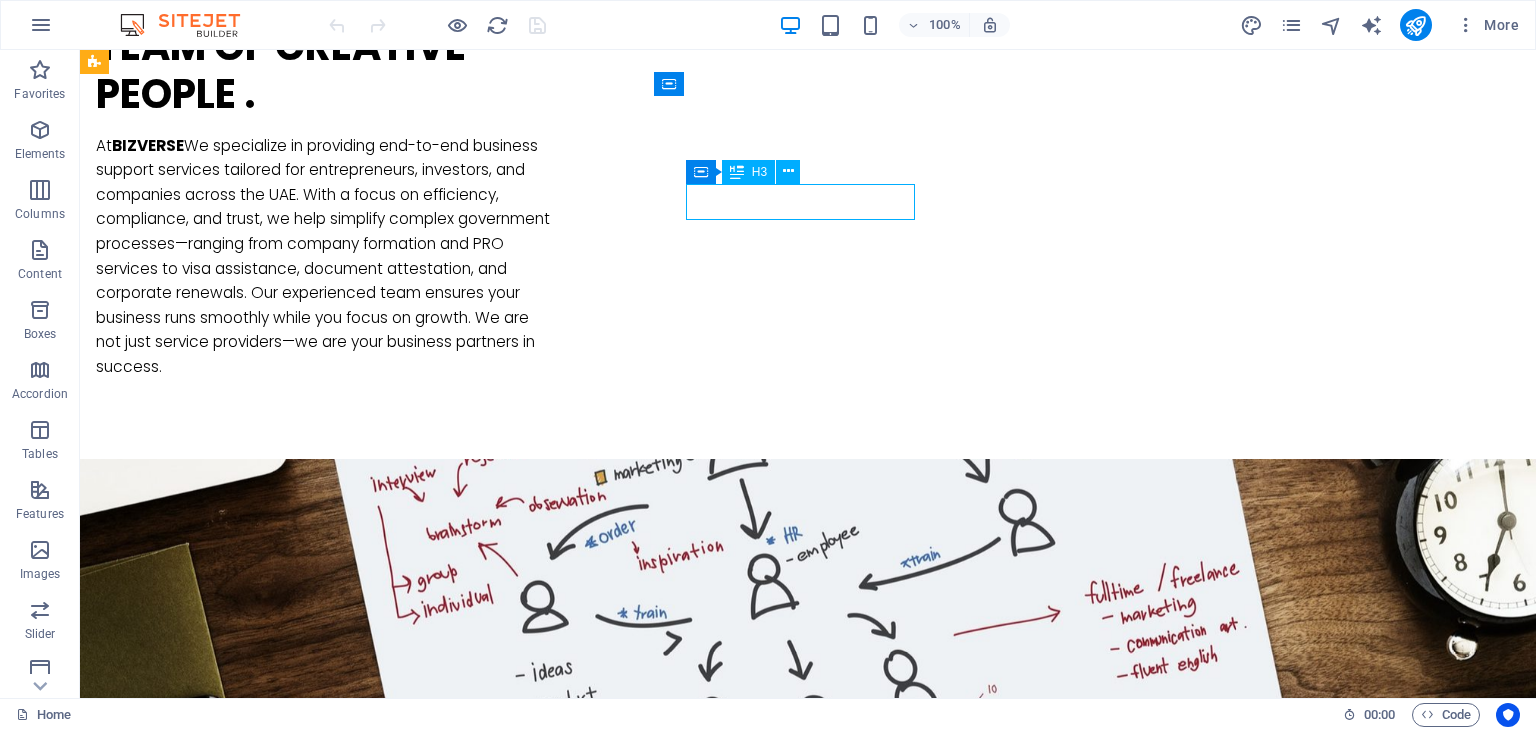 click on "Strategies" at bounding box center [242, 2339] 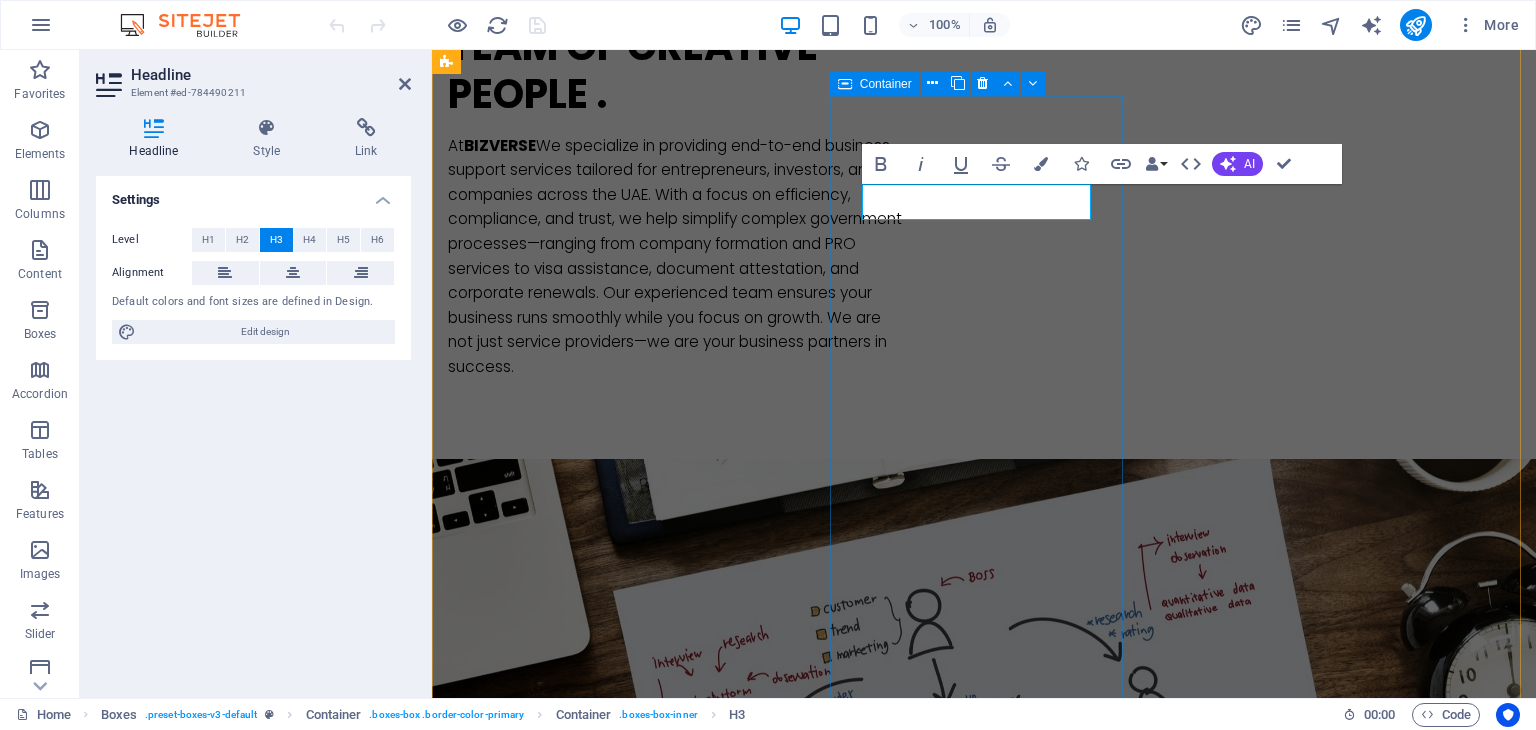 type 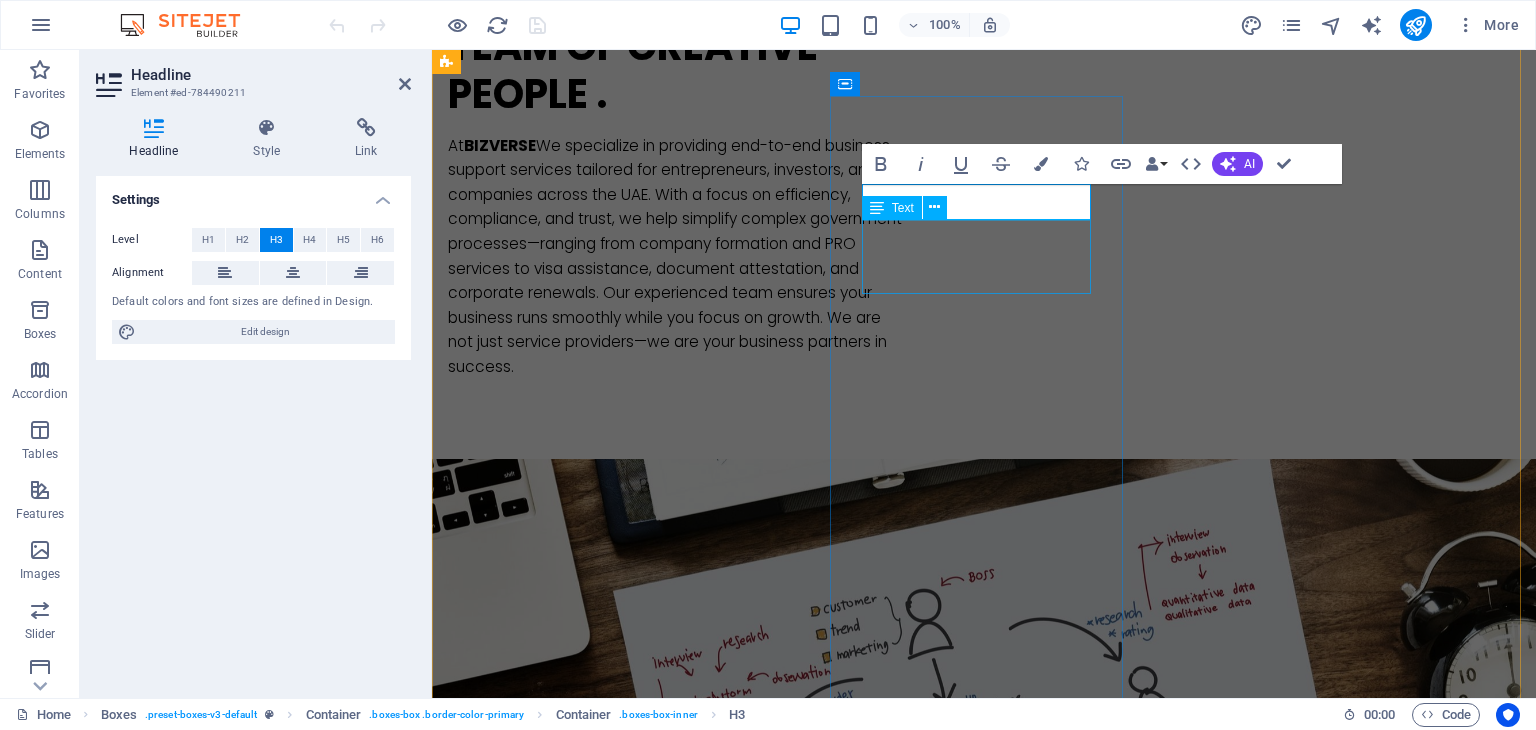 click on "Lorem ipsum dolor sit amet, consectetur adipisicing elit. Veritatis, dolorem!" at bounding box center (594, 2394) 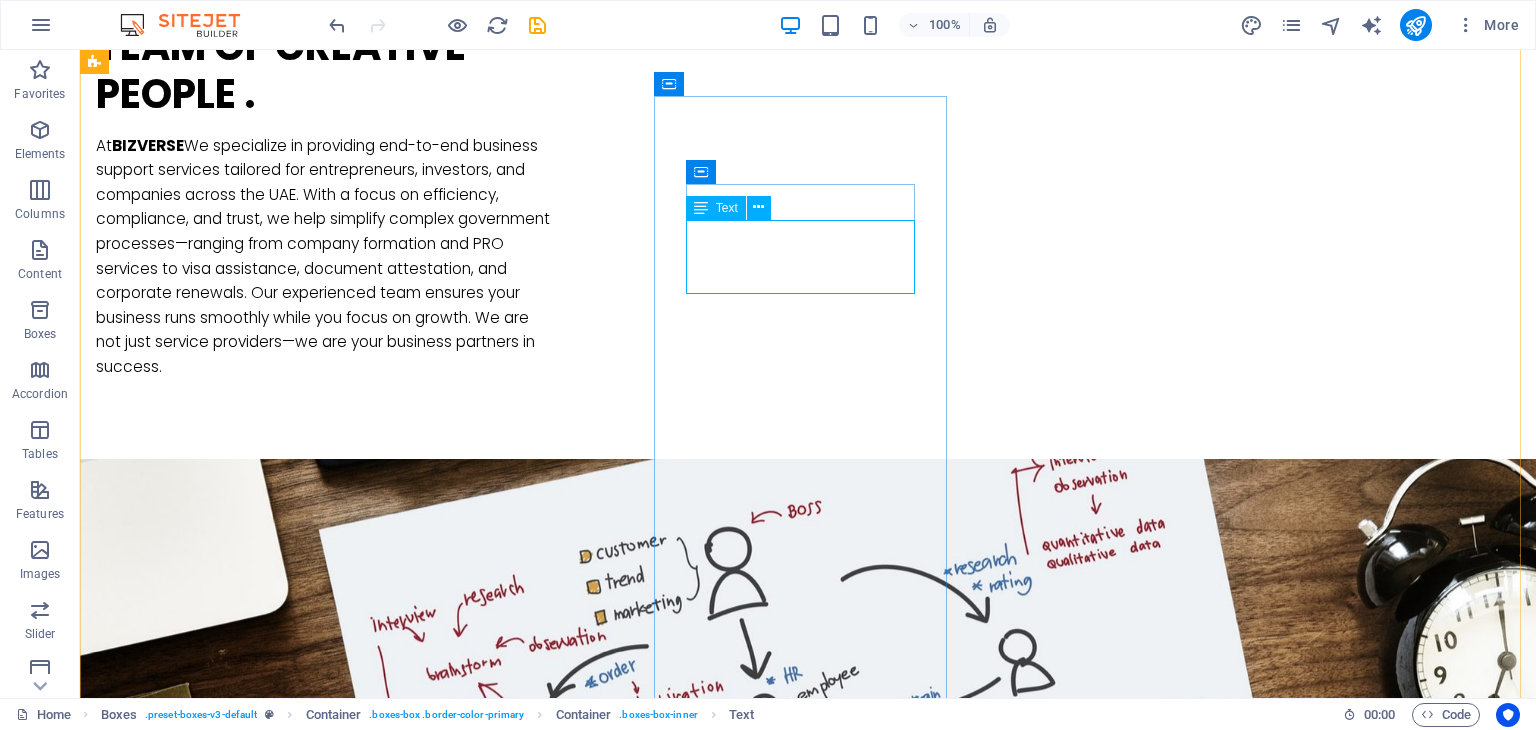 click on "Lorem ipsum dolor sit amet, consectetur adipisicing elit. Veritatis, dolorem!" at bounding box center (242, 2394) 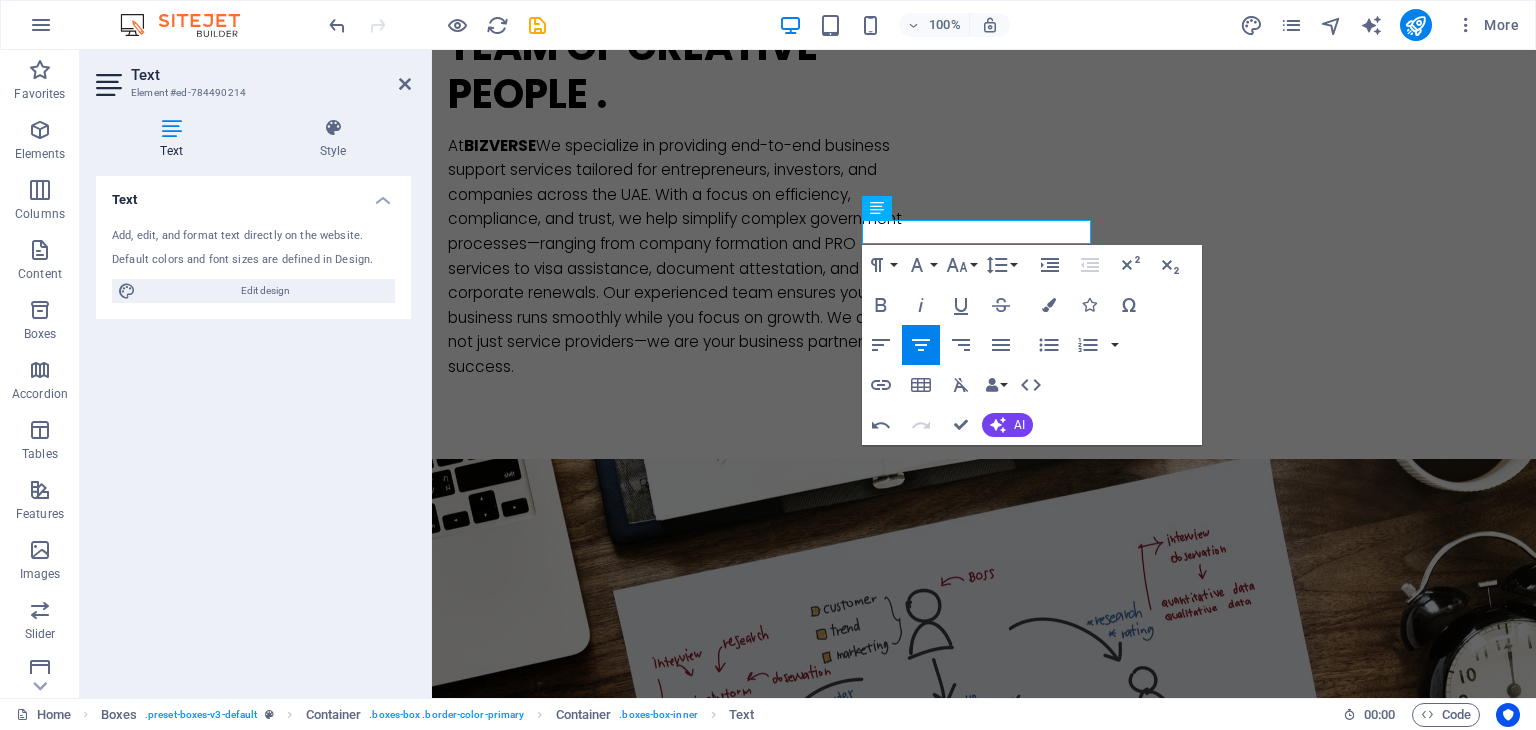 scroll, scrollTop: 0, scrollLeft: 6, axis: horizontal 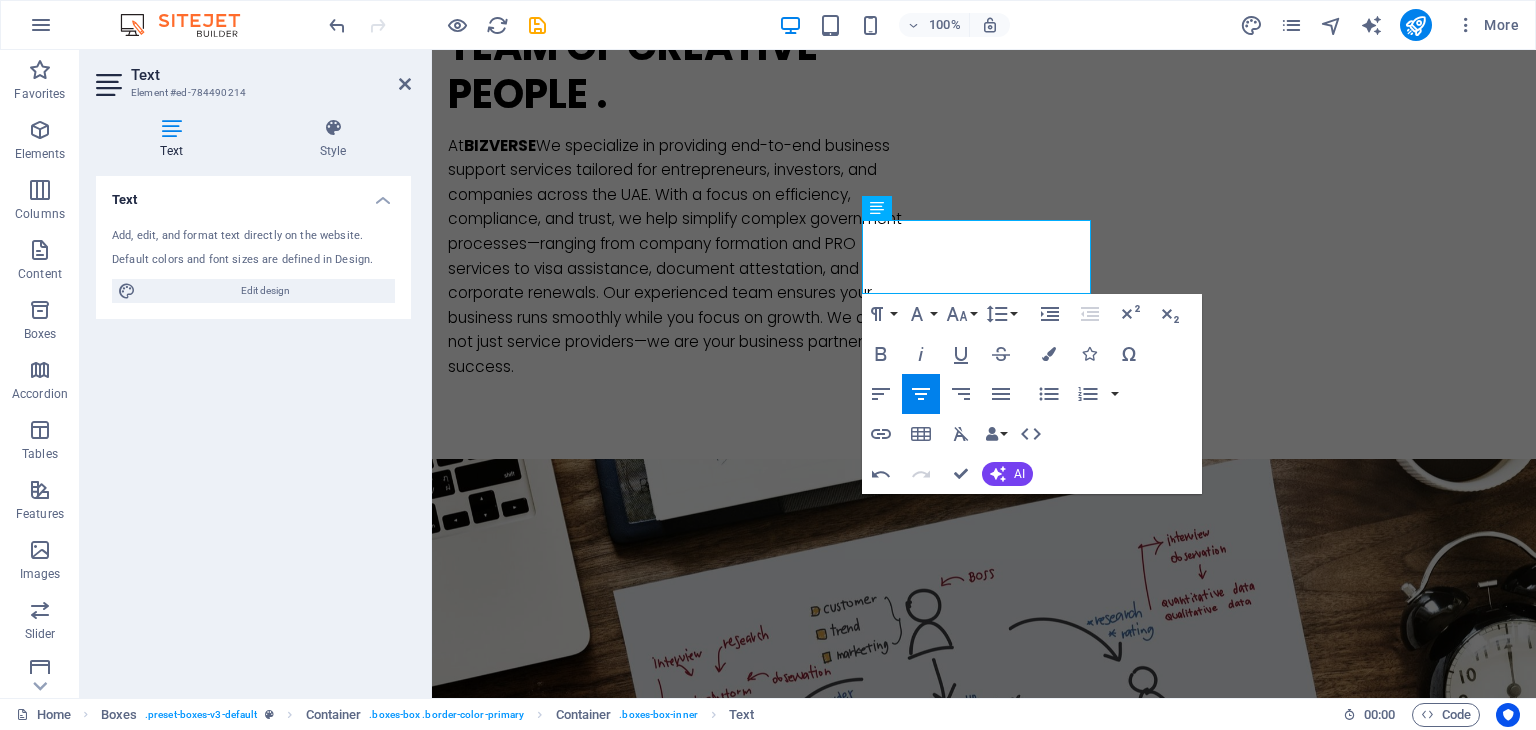 type 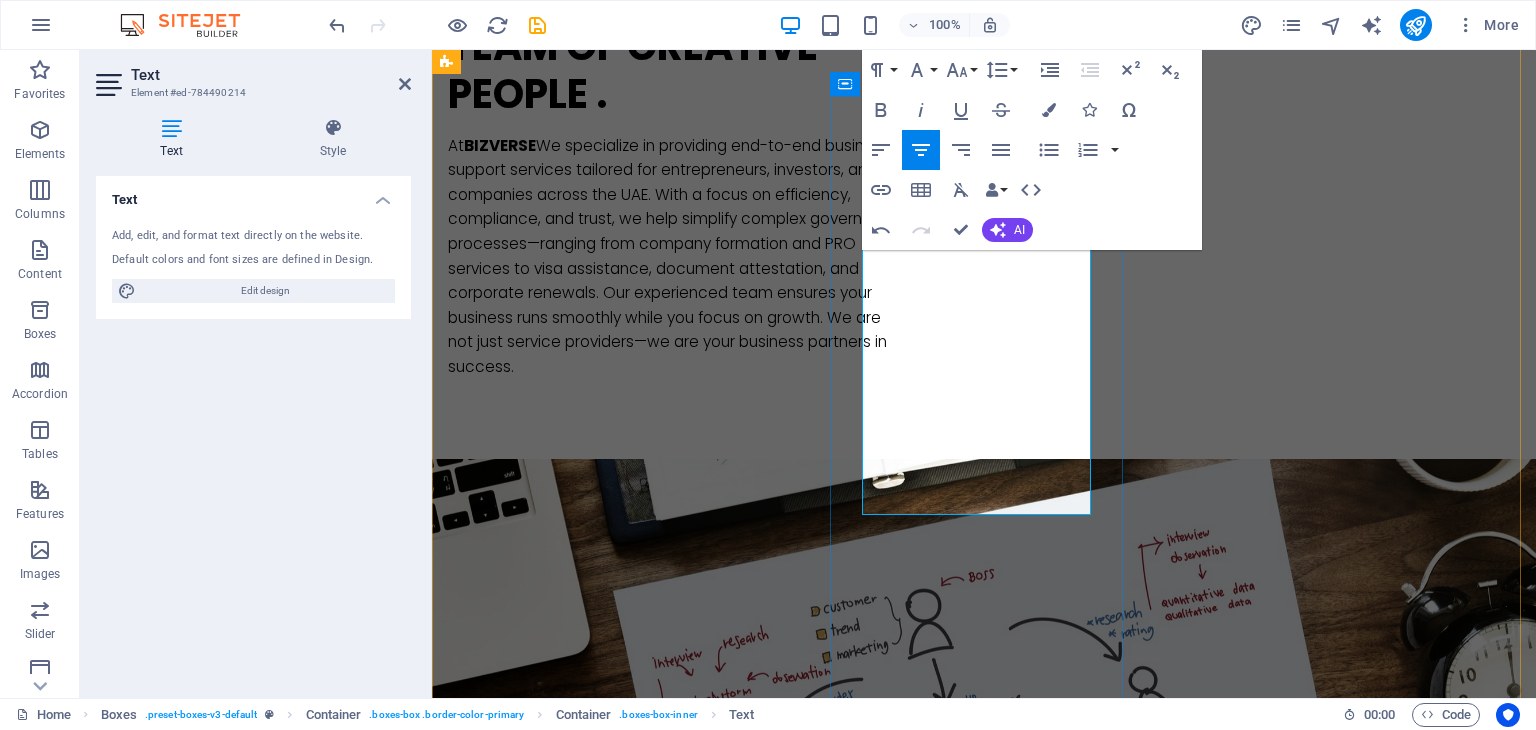 click on "Dubai Design Di" at bounding box center [594, 2640] 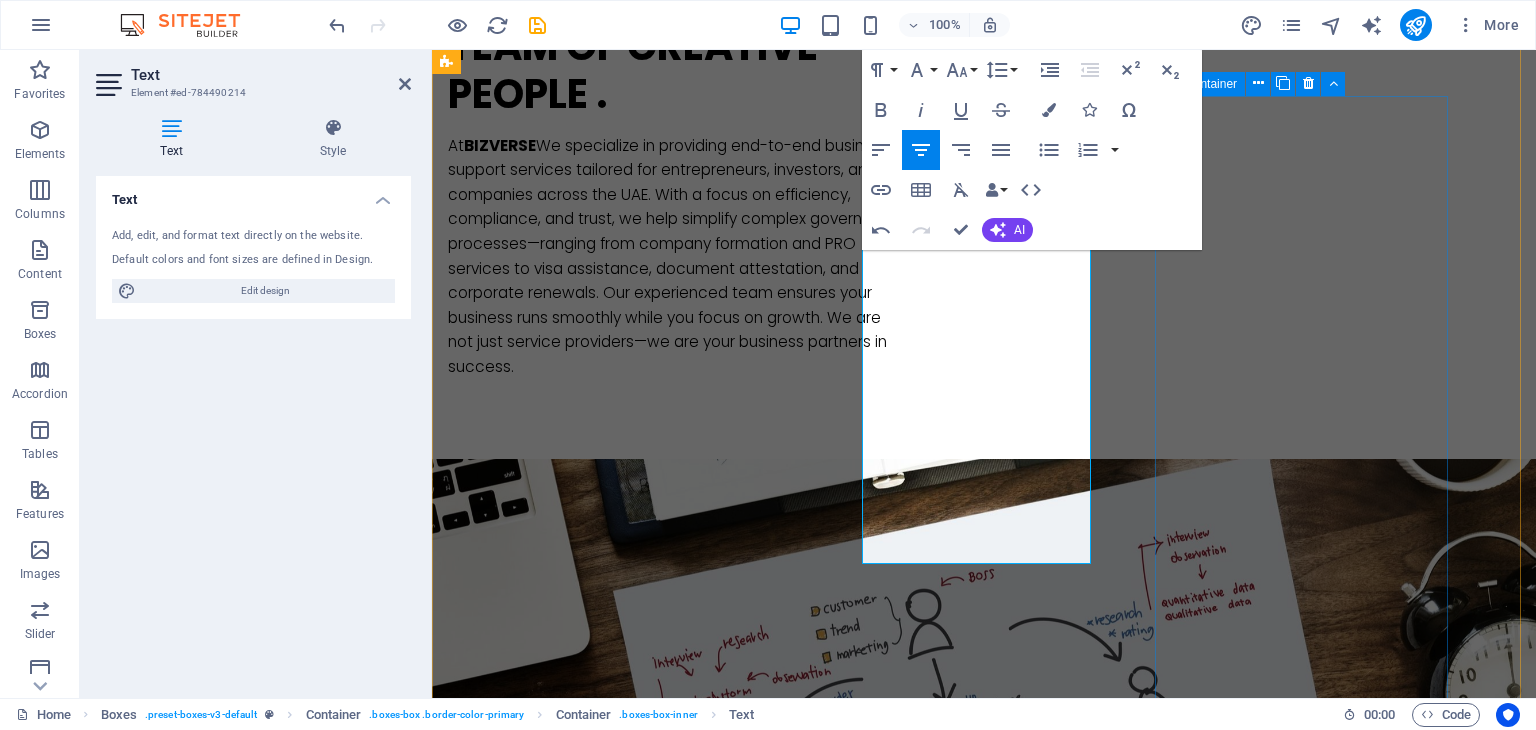 click on "Great Results Lorem ipsum dolor sit amet, consectetur adipisicing elit. Veritatis, dolorem!" at bounding box center (594, 2866) 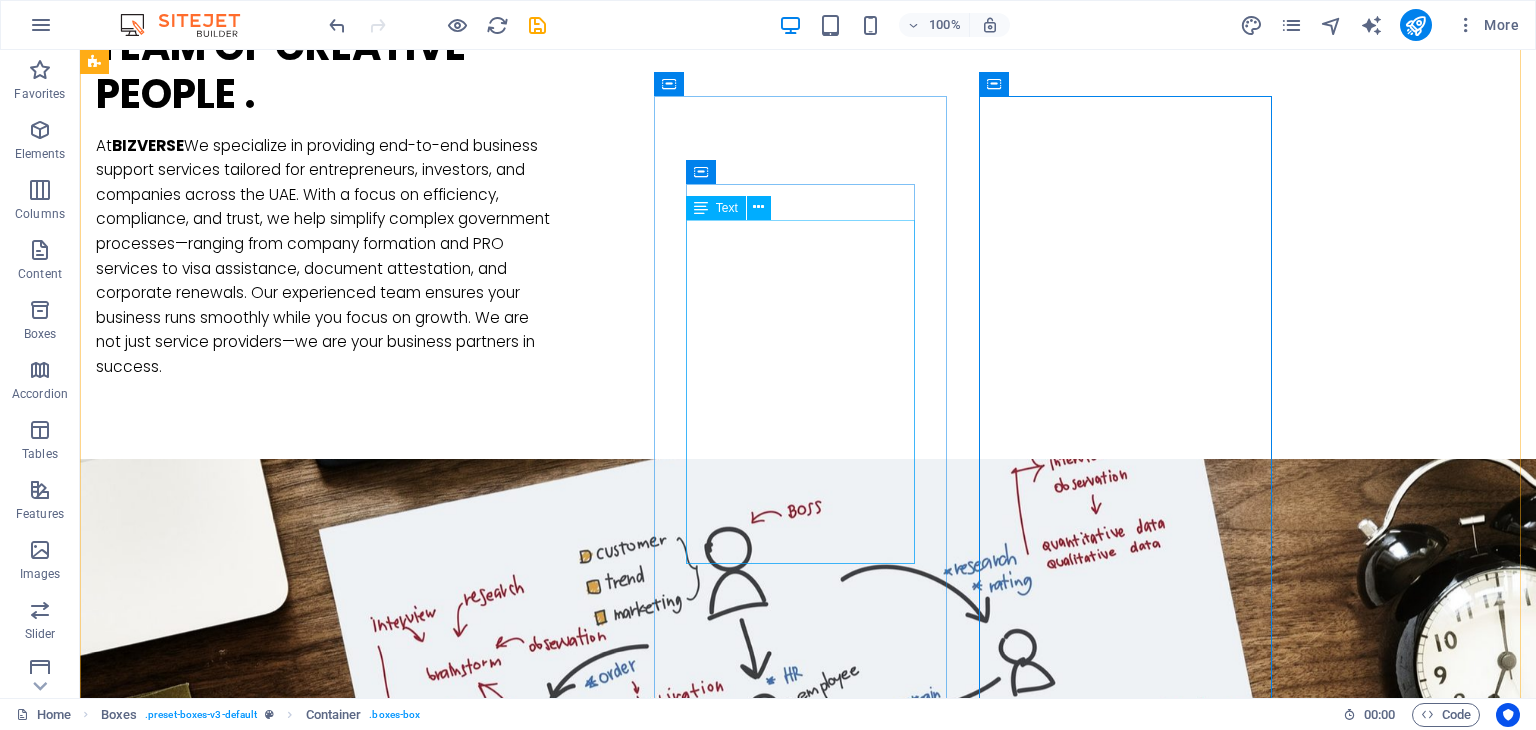 click on "Visa Services Documents Clearing Services Corporate Services Provider. Jafza Shams Duqe Meydan Dafza Ajman Freezone Rakez Ifza Dubai Design District Hamriya Freezone DMCC" at bounding box center (242, 2529) 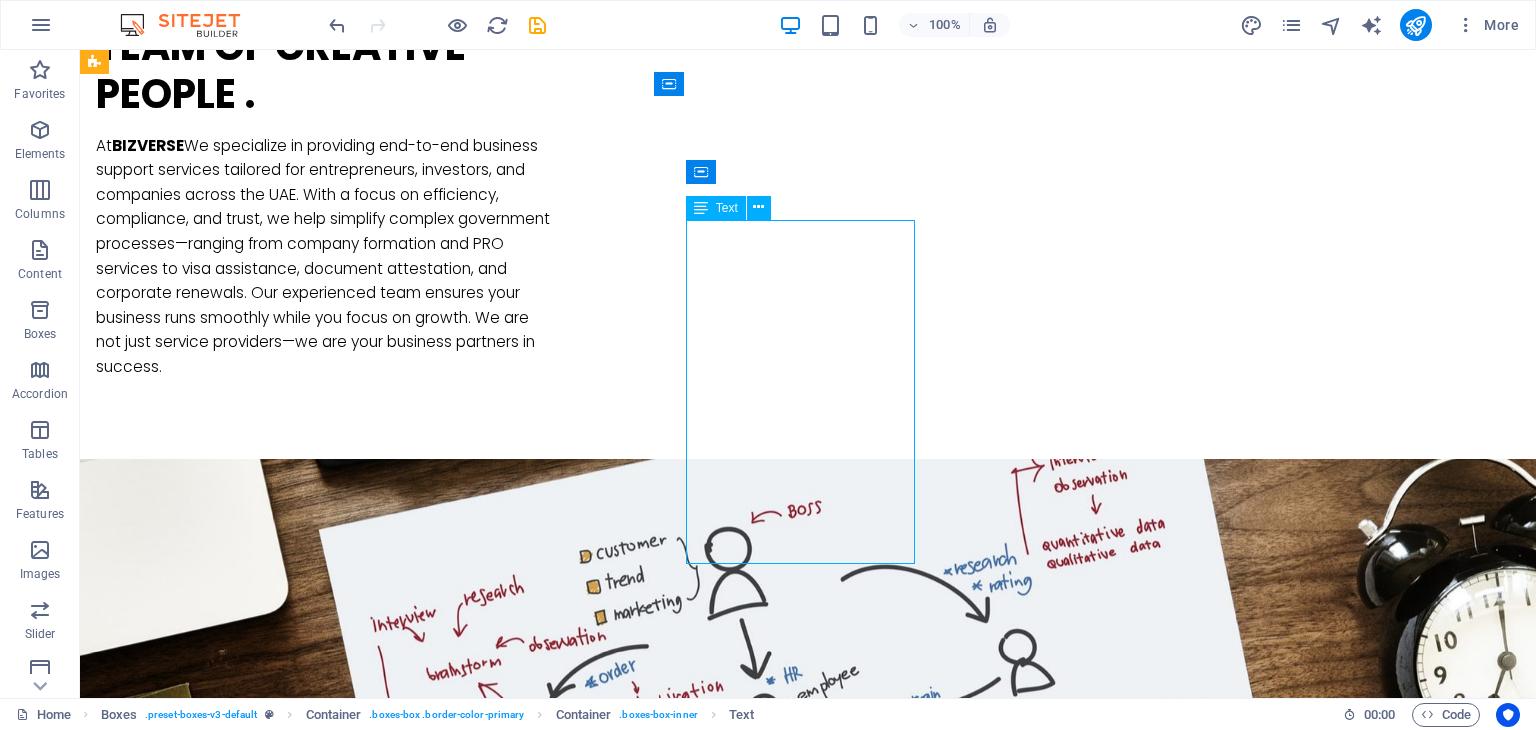 click on "Visa Services Documents Clearing Services Corporate Services Provider. Jafza Shams Duqe Meydan Dafza Ajman Freezone Rakez Ifza Dubai Design District Hamriya Freezone DMCC" at bounding box center [242, 2529] 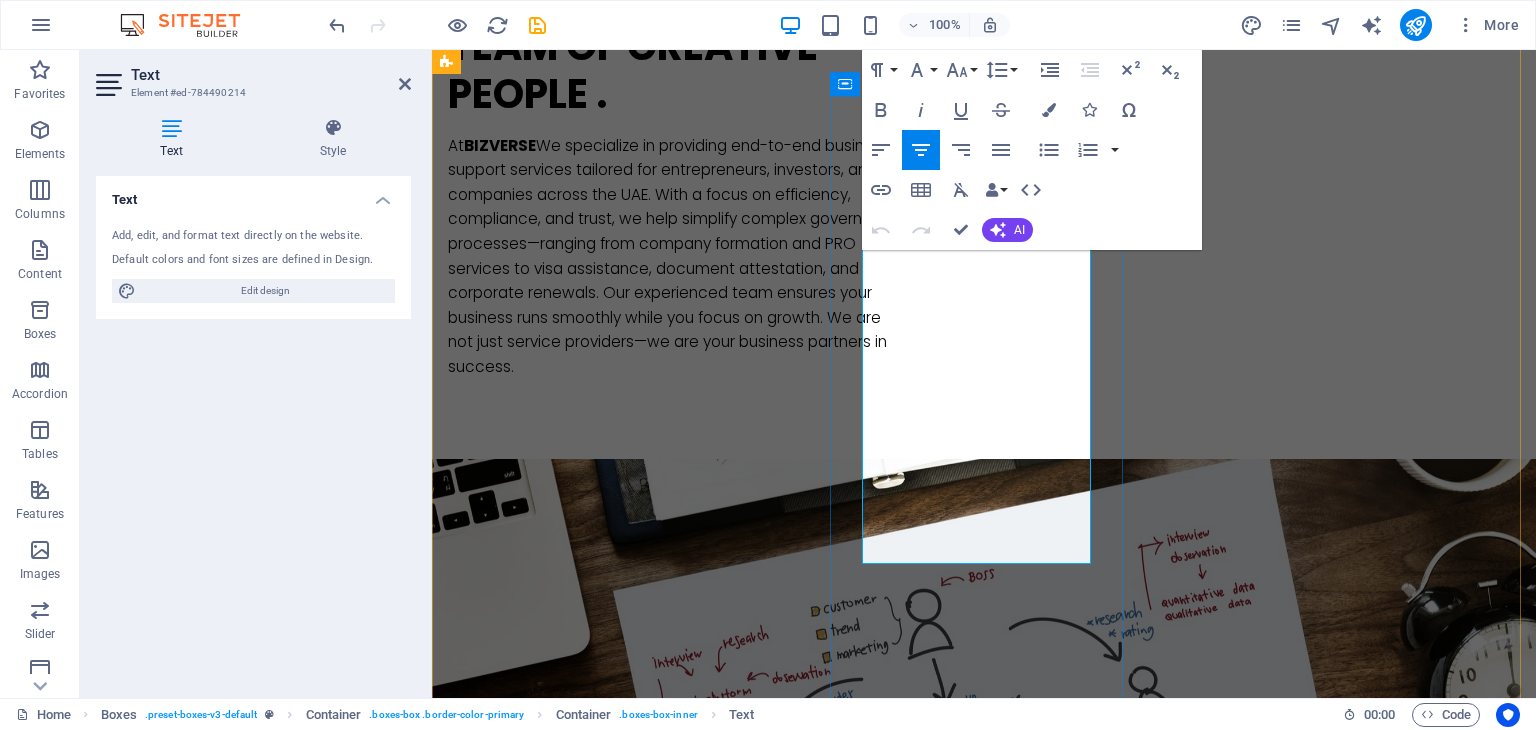 click on "Rakez" at bounding box center [594, 2590] 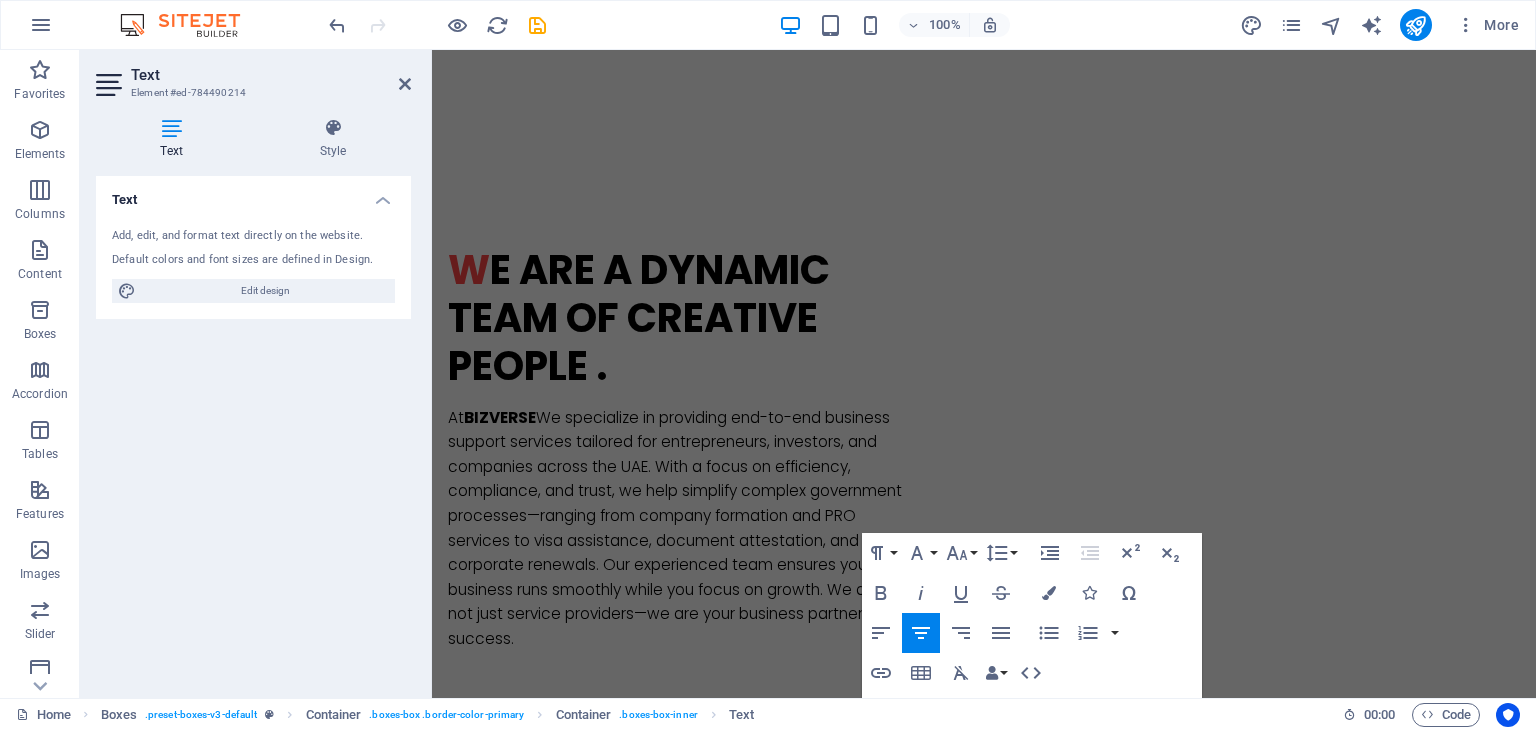 scroll, scrollTop: 1225, scrollLeft: 0, axis: vertical 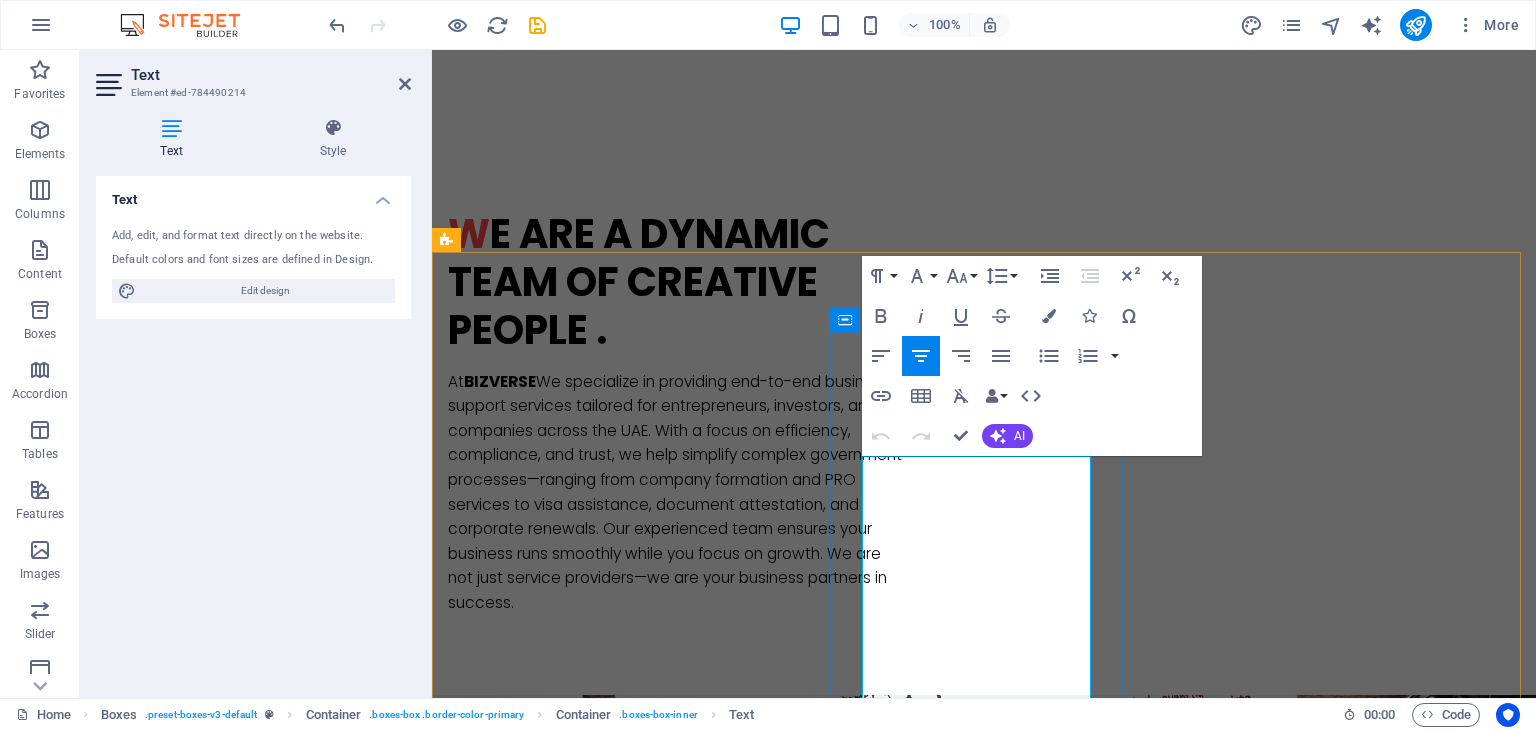 click on "Visa Services" at bounding box center (594, 2605) 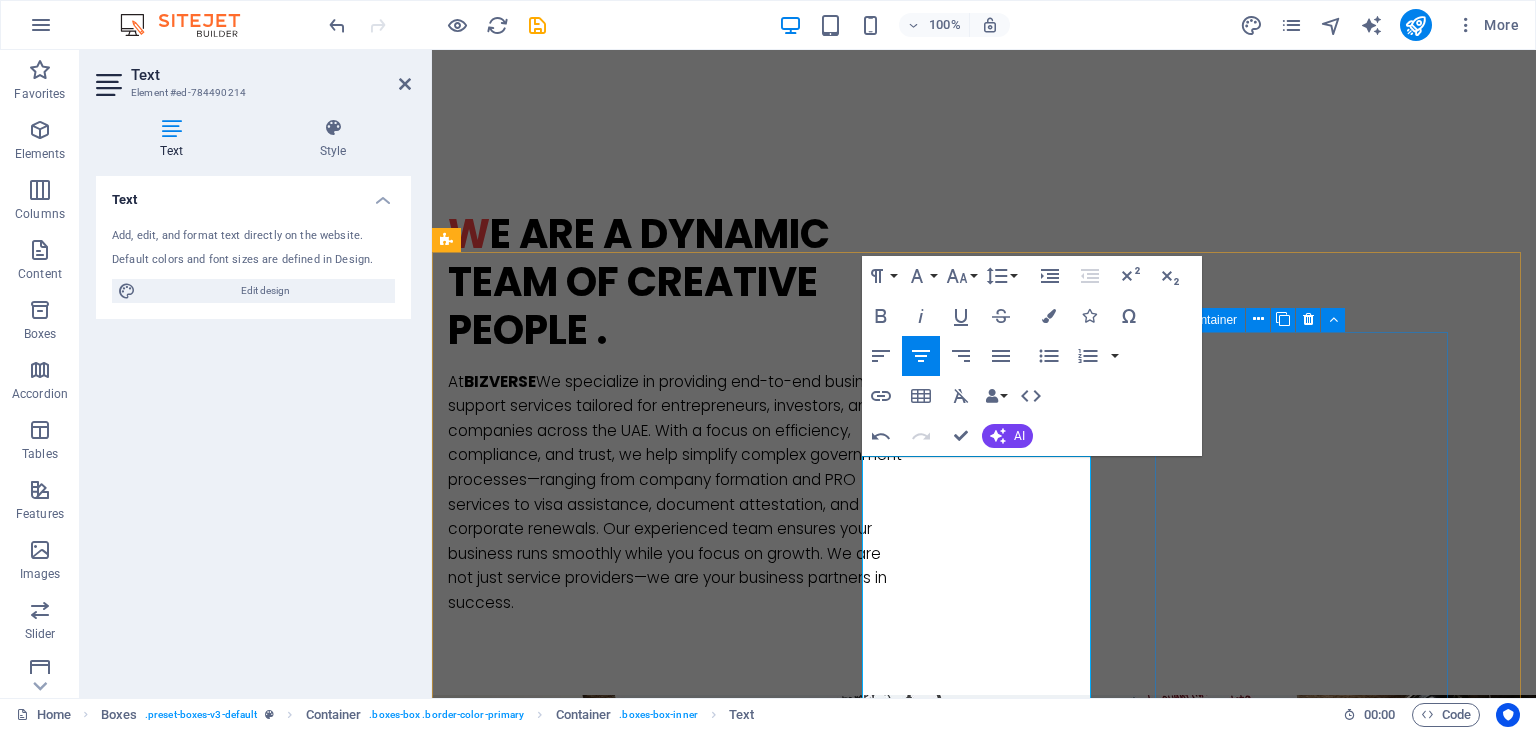 click on "Great Results Lorem ipsum dolor sit amet, consectetur adipisicing elit. Veritatis, dolorem!" at bounding box center [594, 3151] 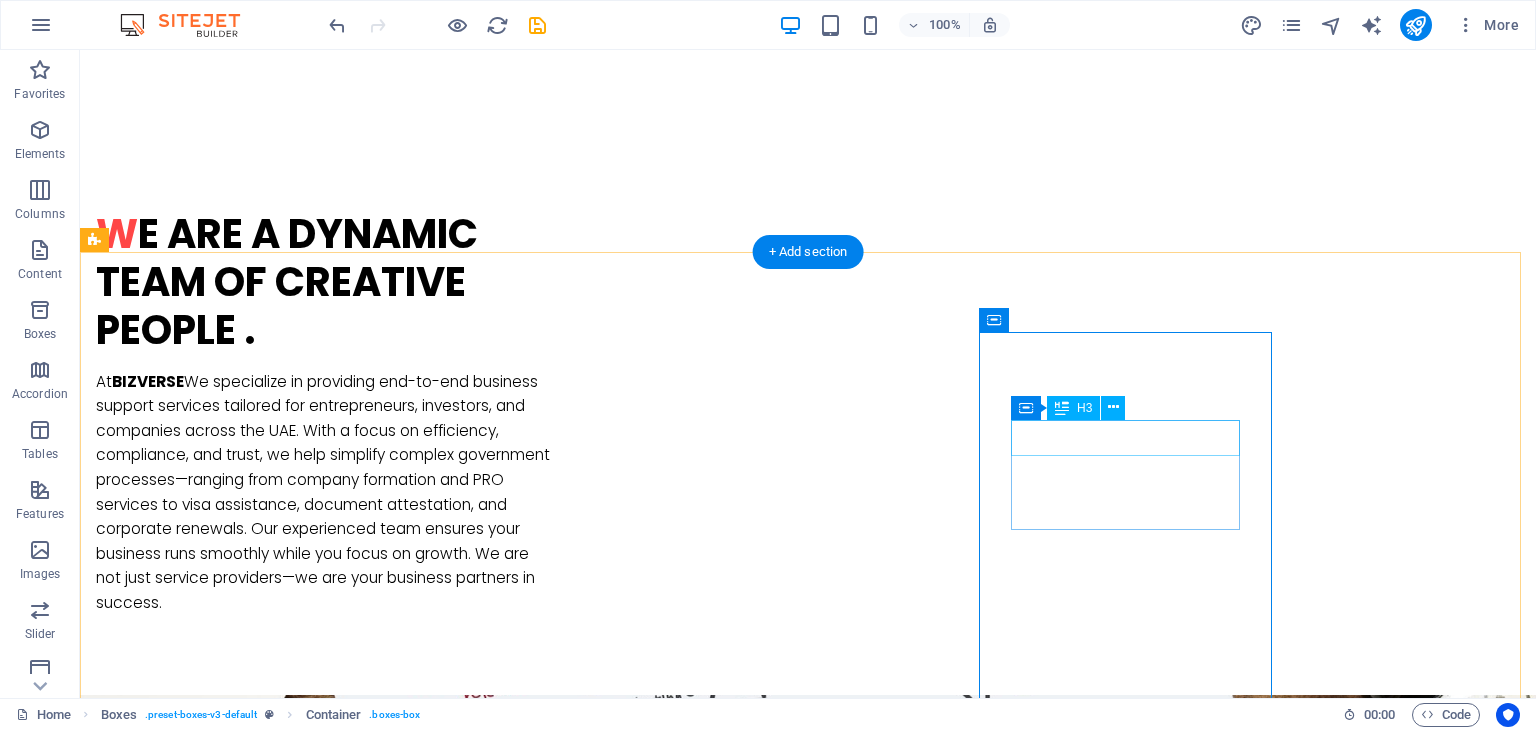 click on "Great Results" at bounding box center [242, 3142] 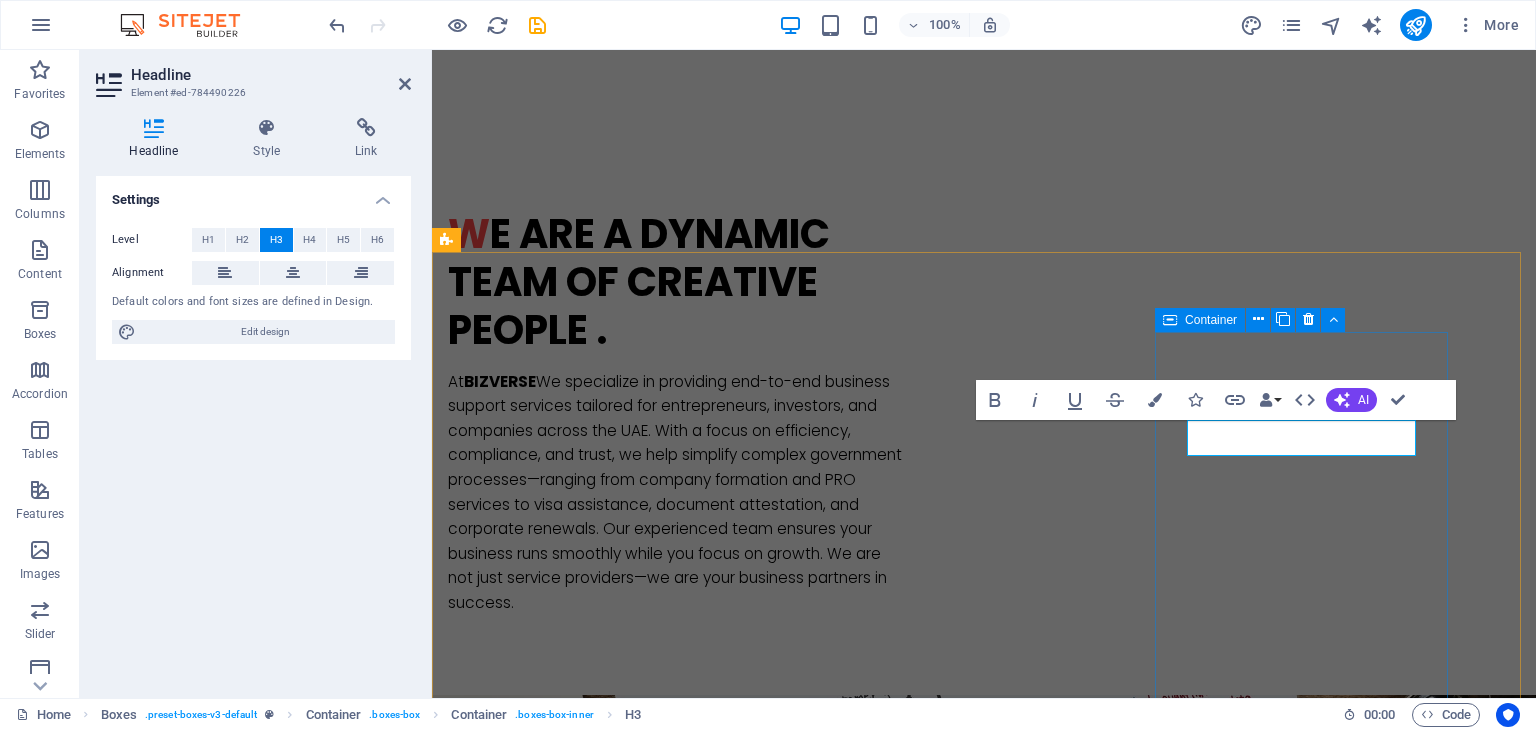 type 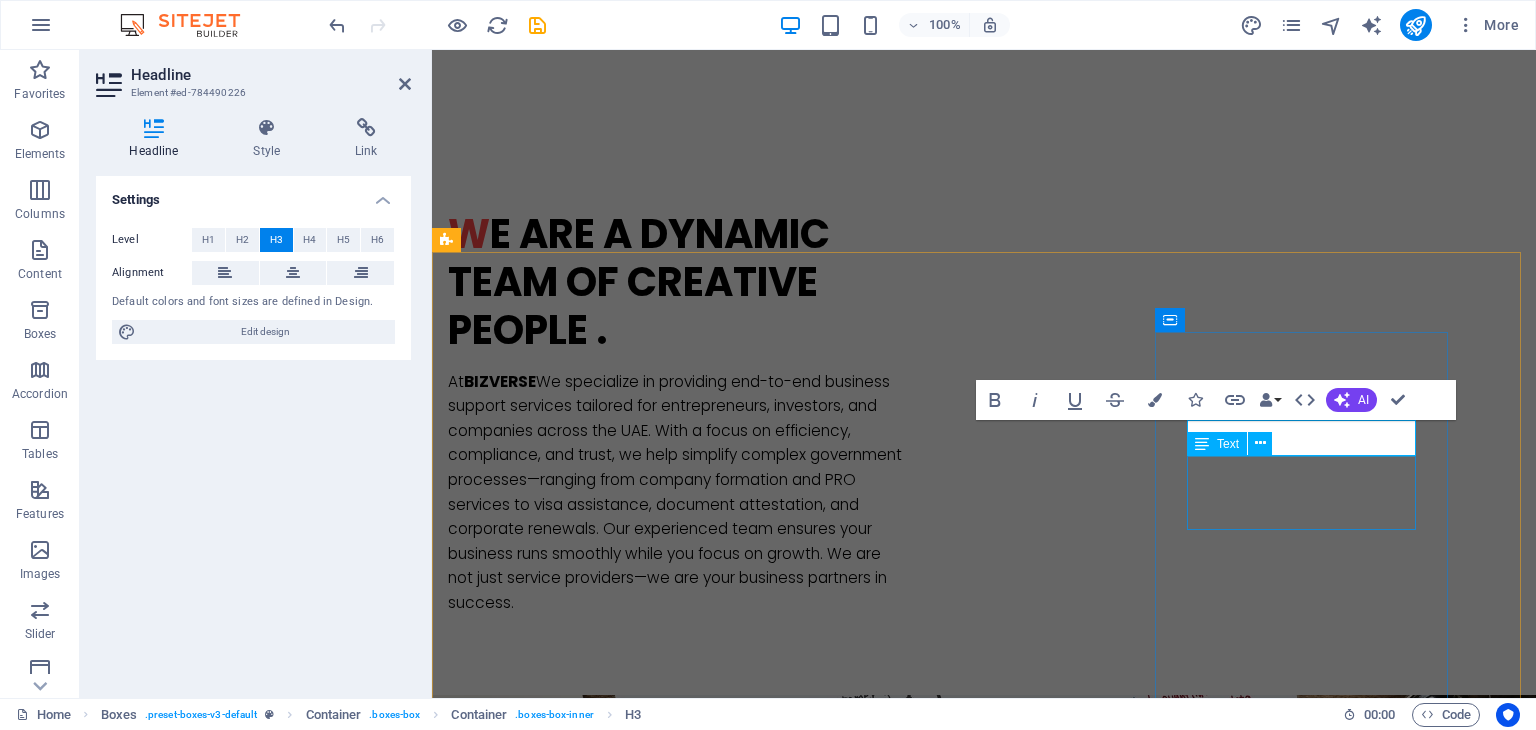 click on "Lorem ipsum dolor sit amet, consectetur adipisicing elit. Veritatis, dolorem!" at bounding box center [594, 3197] 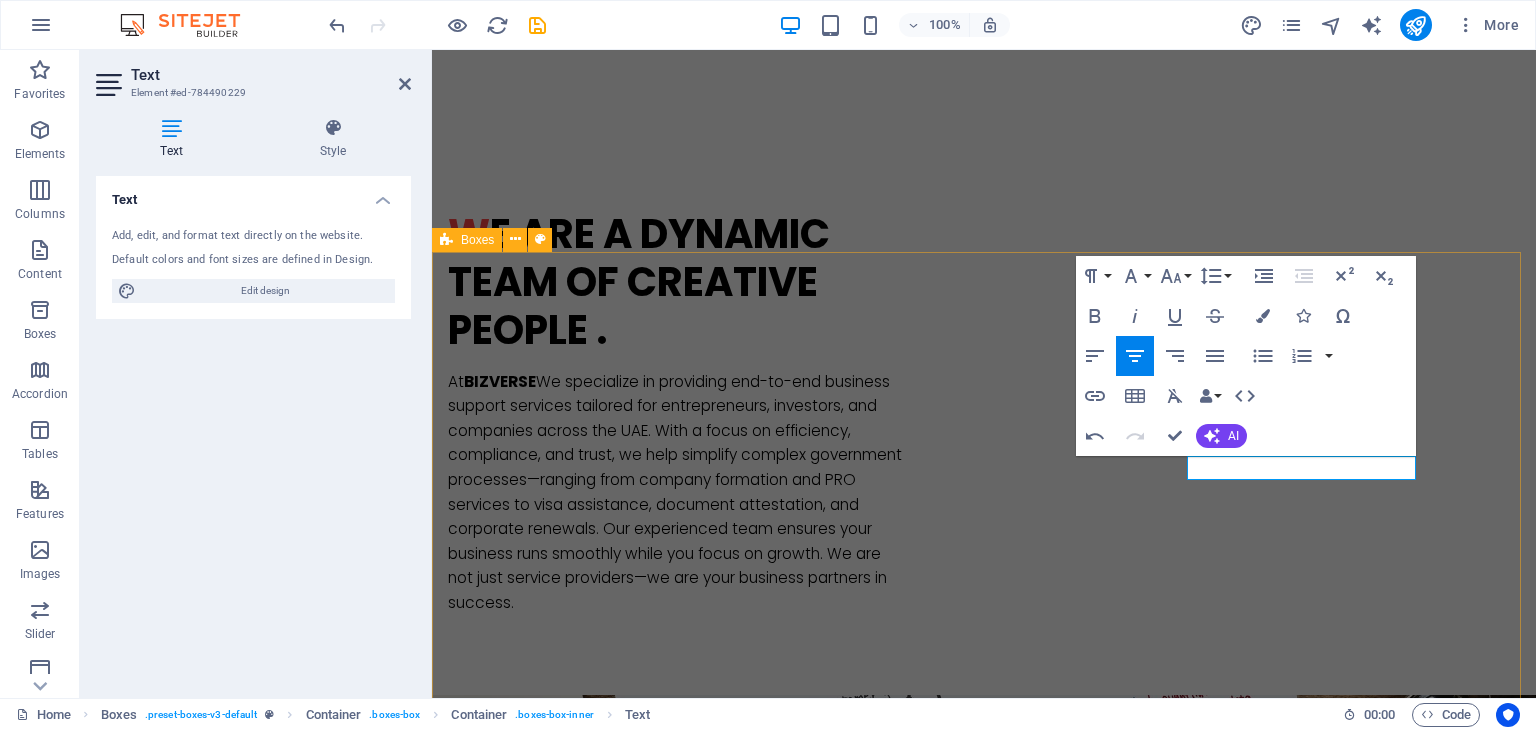 scroll, scrollTop: 0, scrollLeft: 6, axis: horizontal 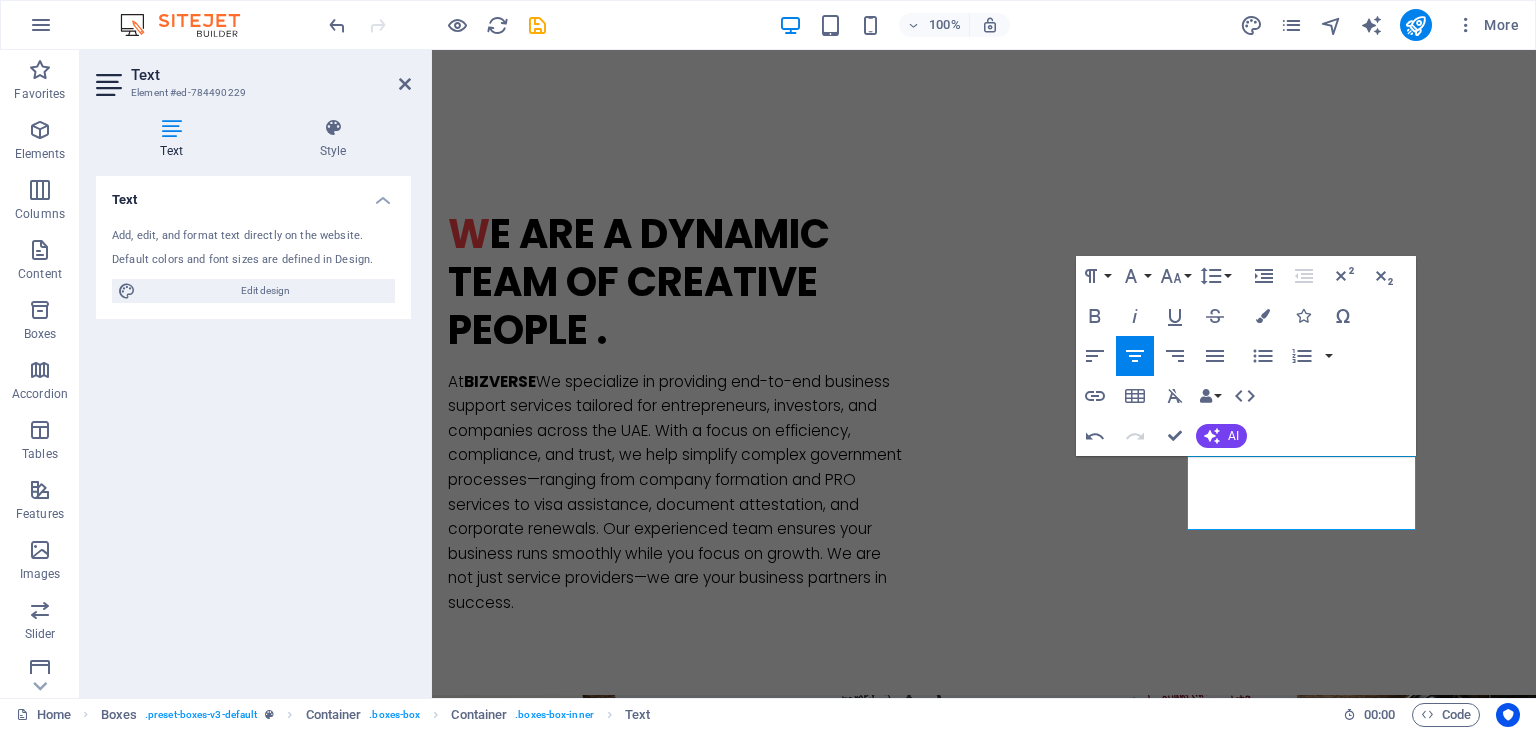 type 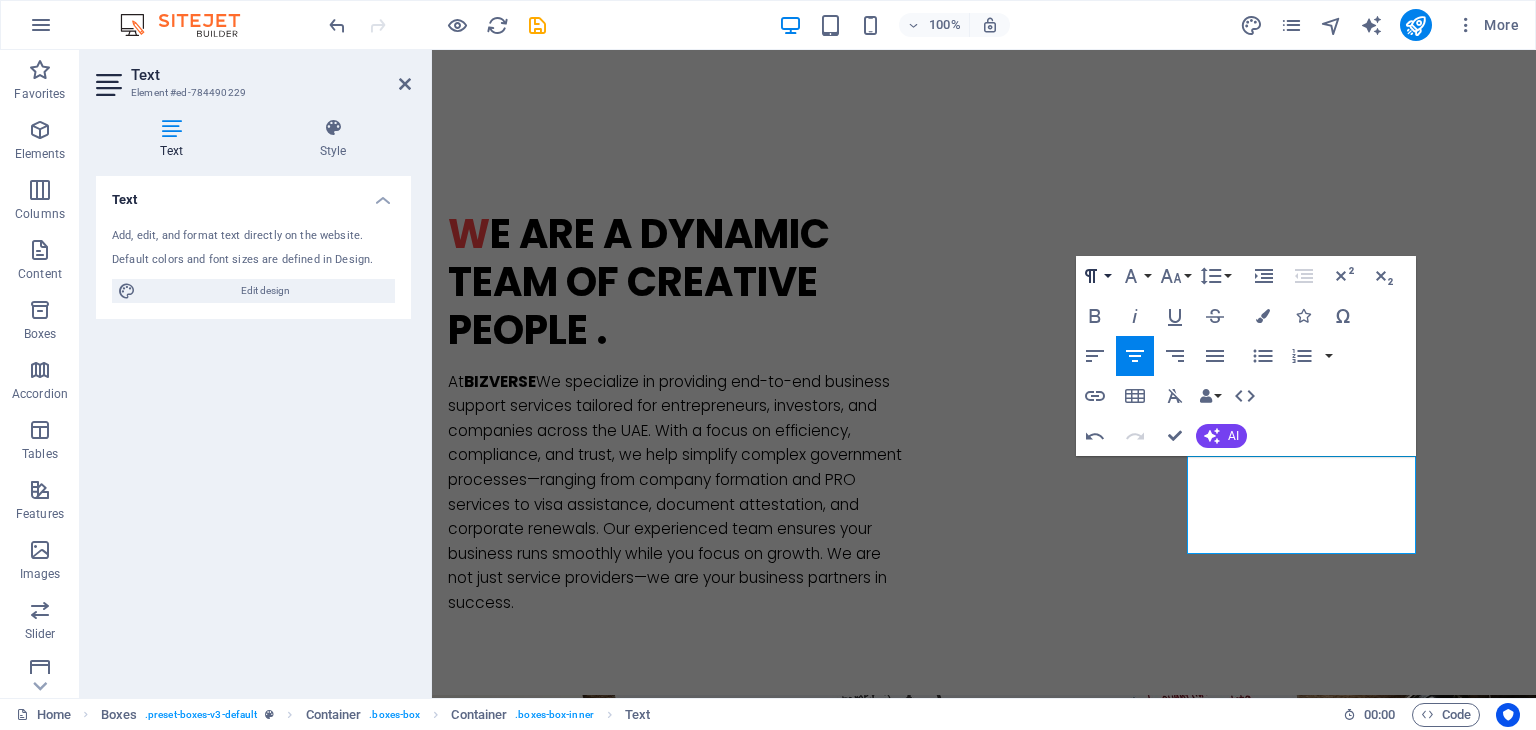 scroll, scrollTop: 0, scrollLeft: 8, axis: horizontal 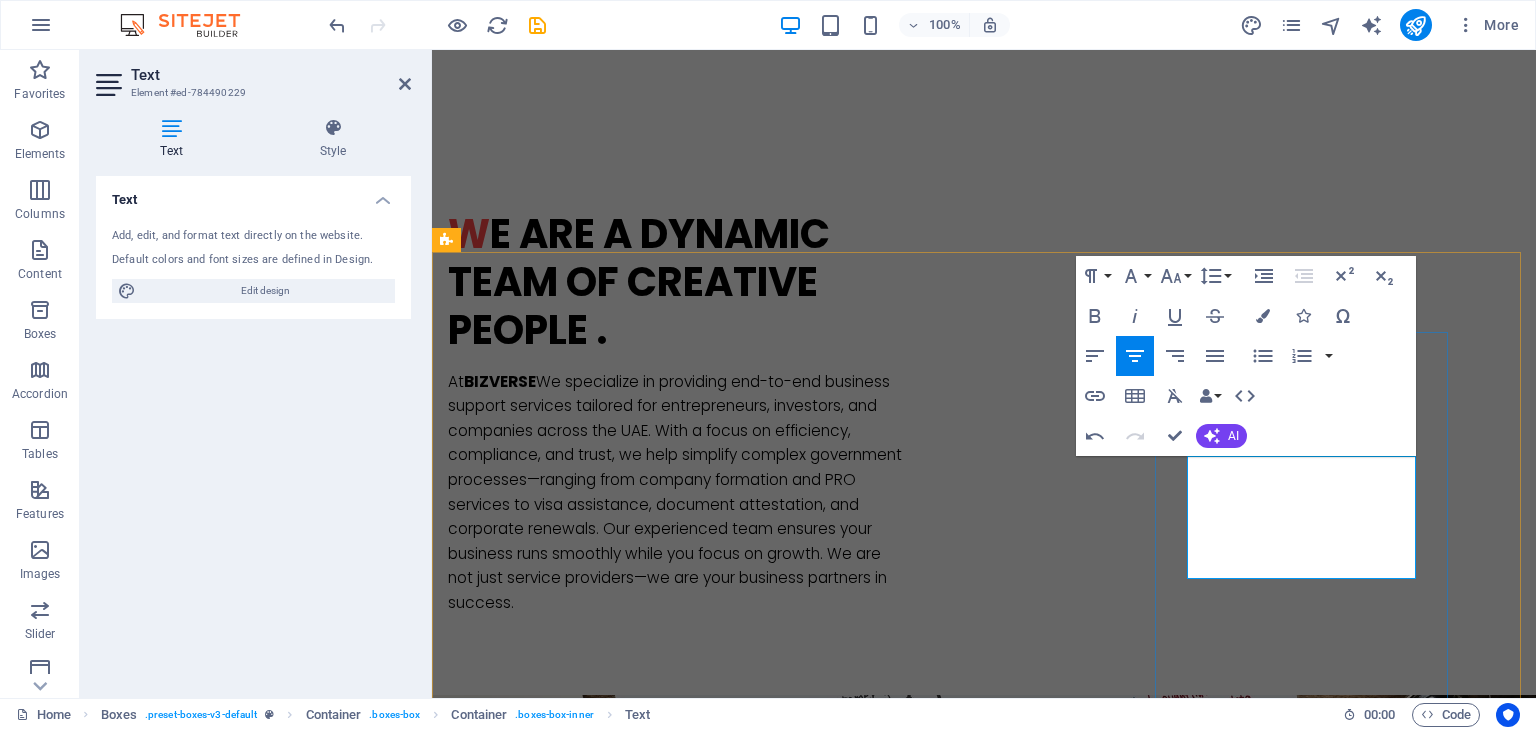 click on "More services Management Consultancies Businessmen Administrative Services. Accounting & Bookkeeping. Banking Services Accounting & Bookkeeping" at bounding box center [594, 3175] 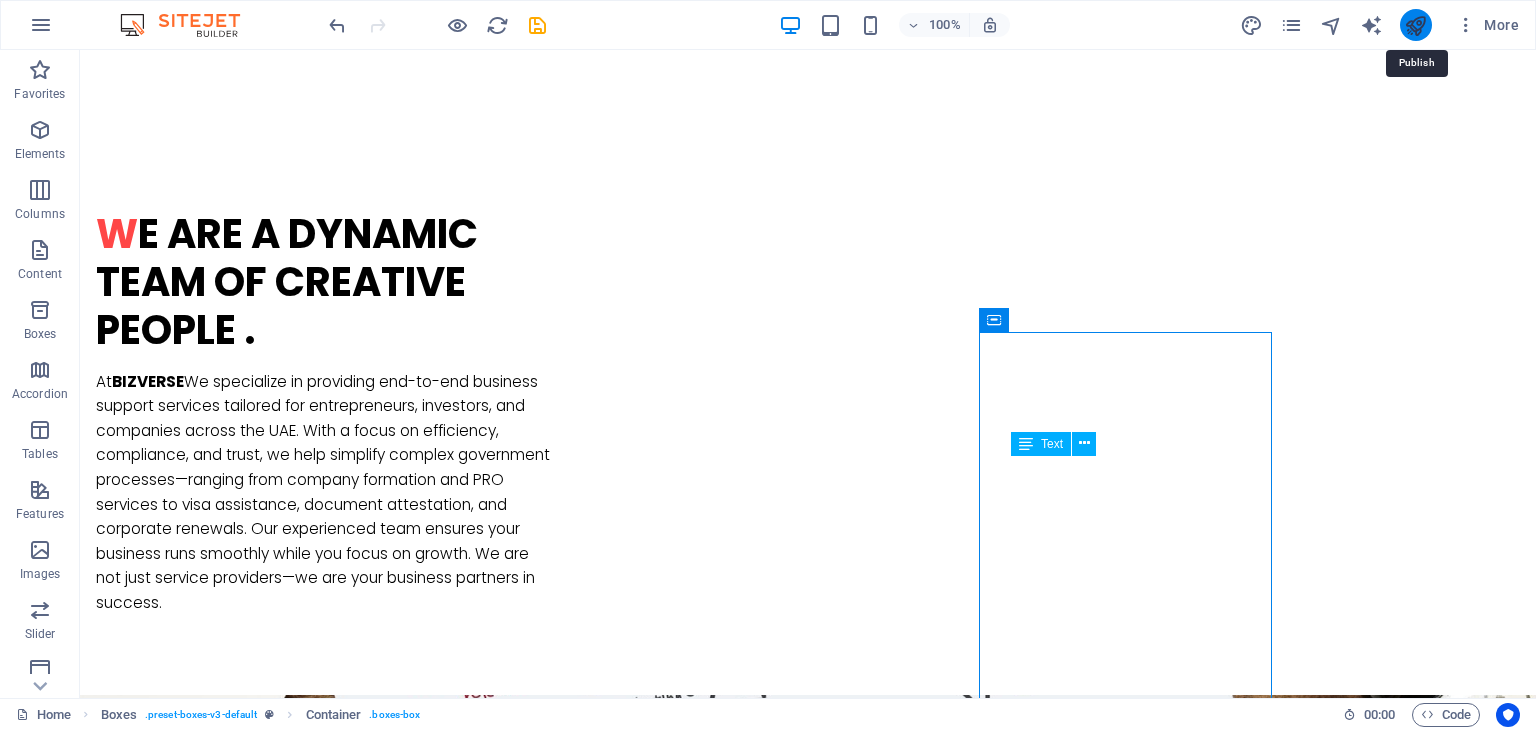 click at bounding box center [1415, 25] 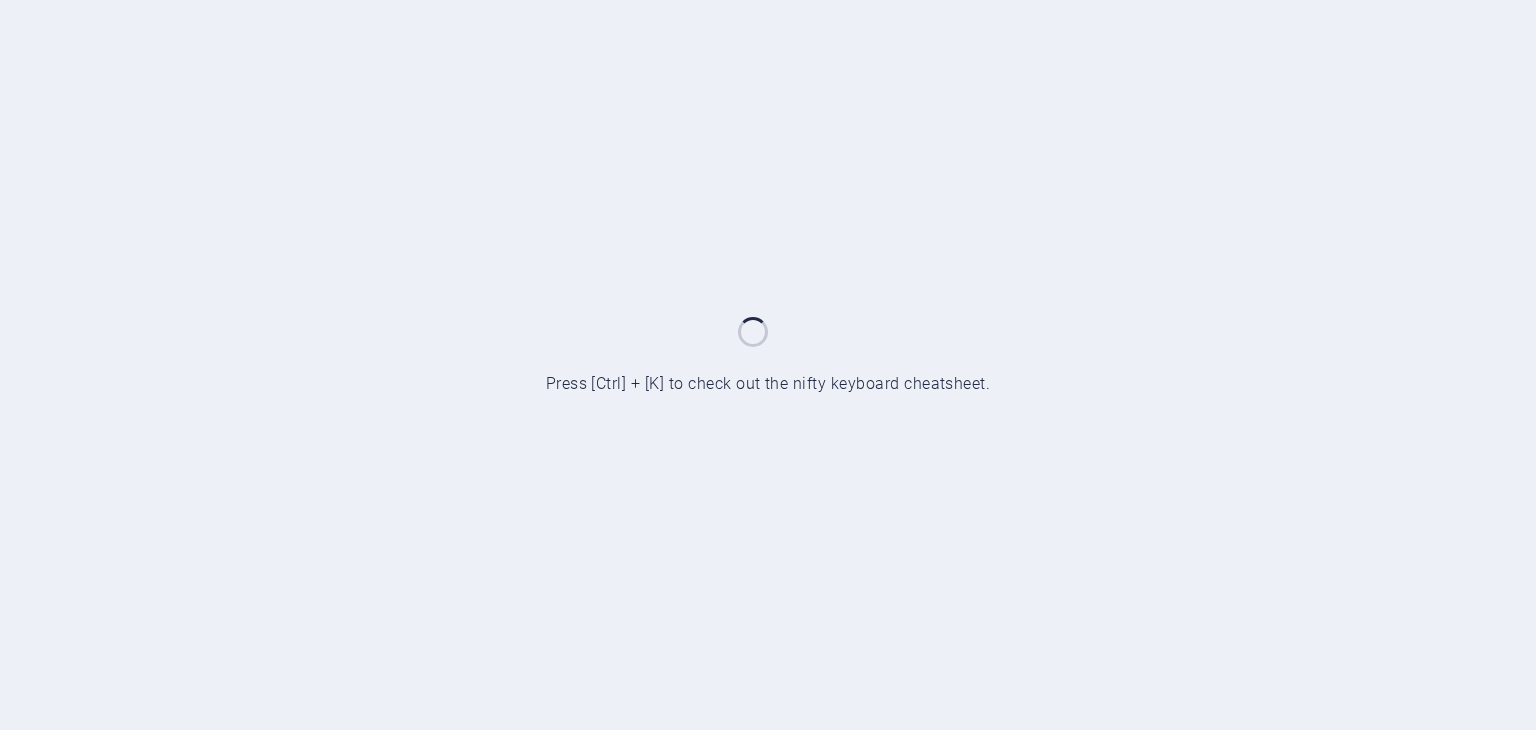 scroll, scrollTop: 0, scrollLeft: 0, axis: both 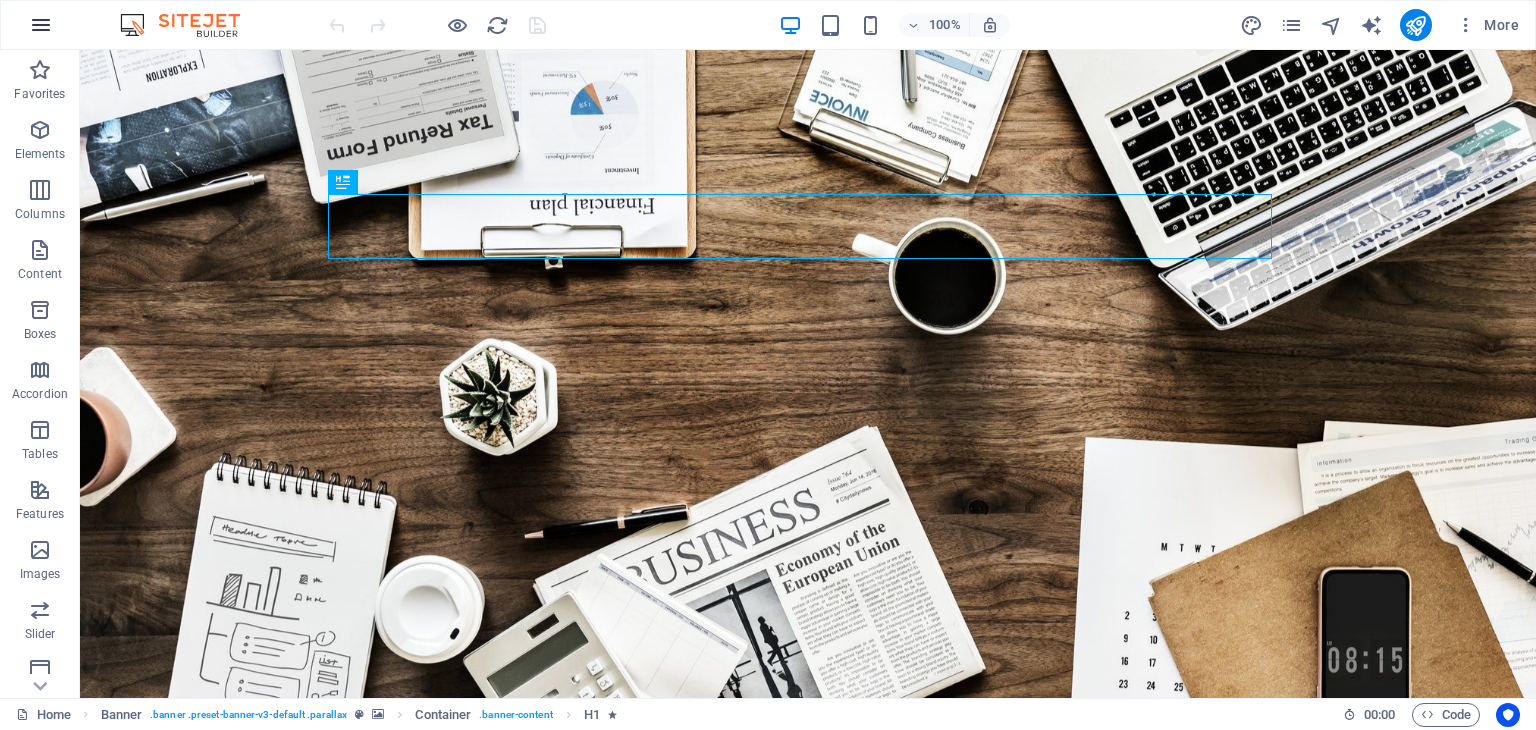 click at bounding box center (41, 25) 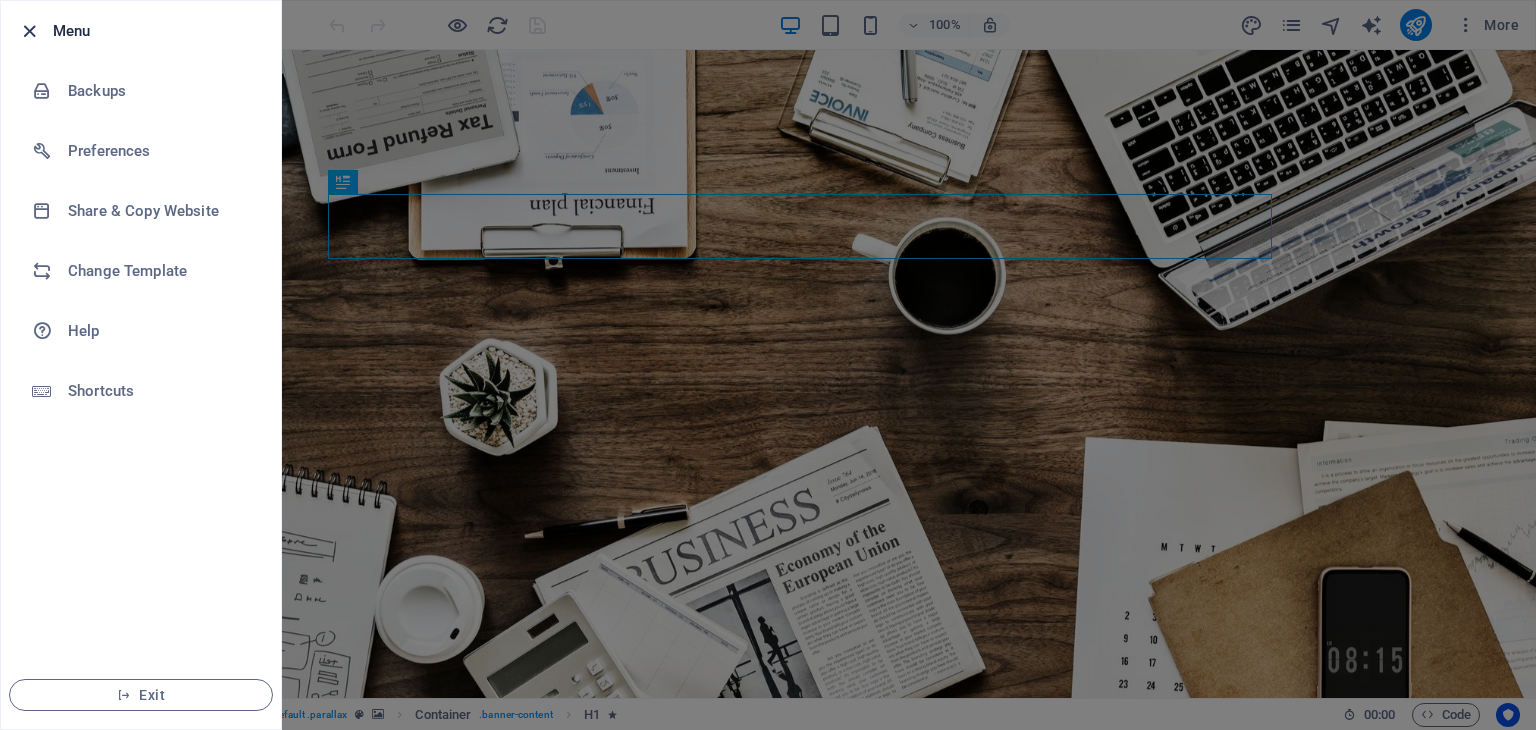 click at bounding box center [29, 31] 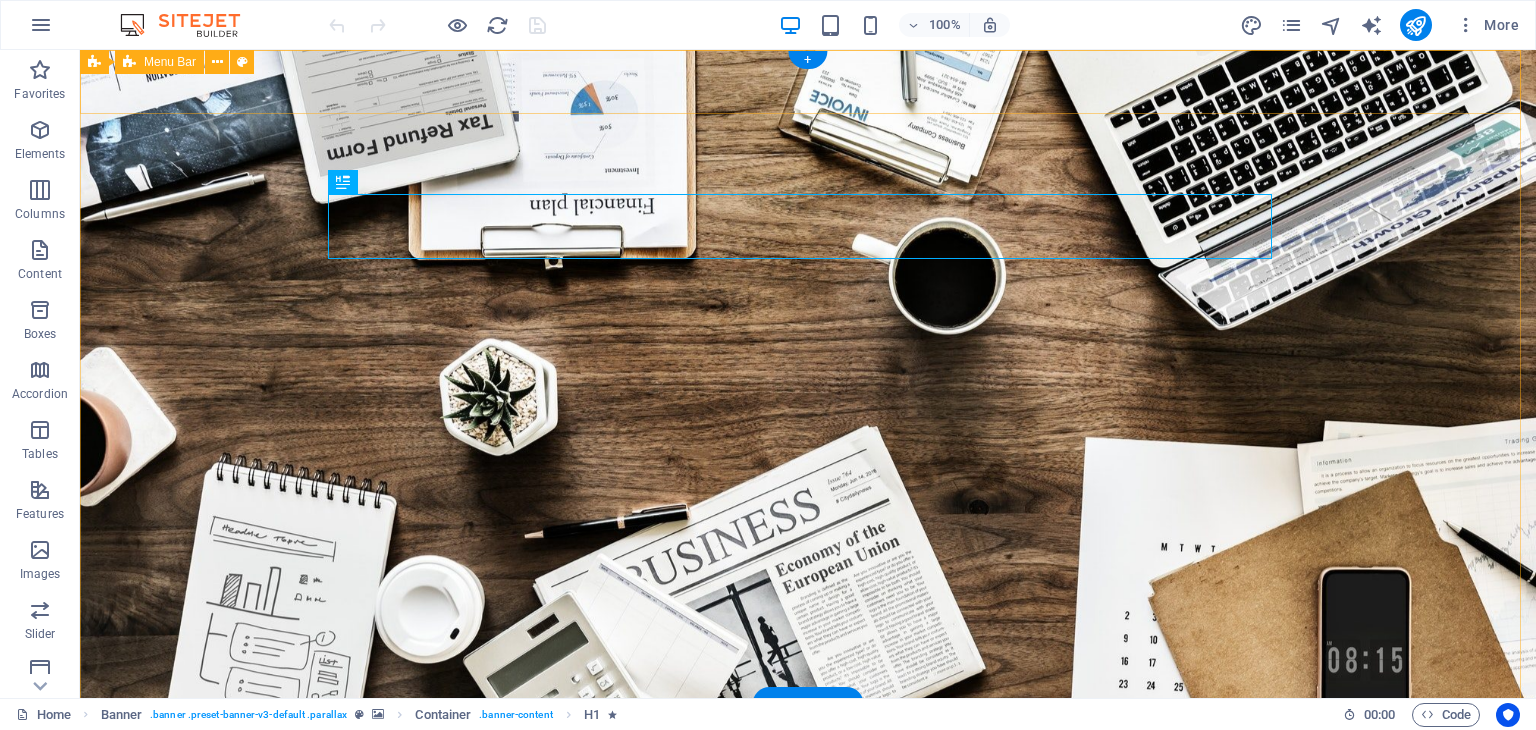 click on "Home About Us Services Contact" at bounding box center (808, 733) 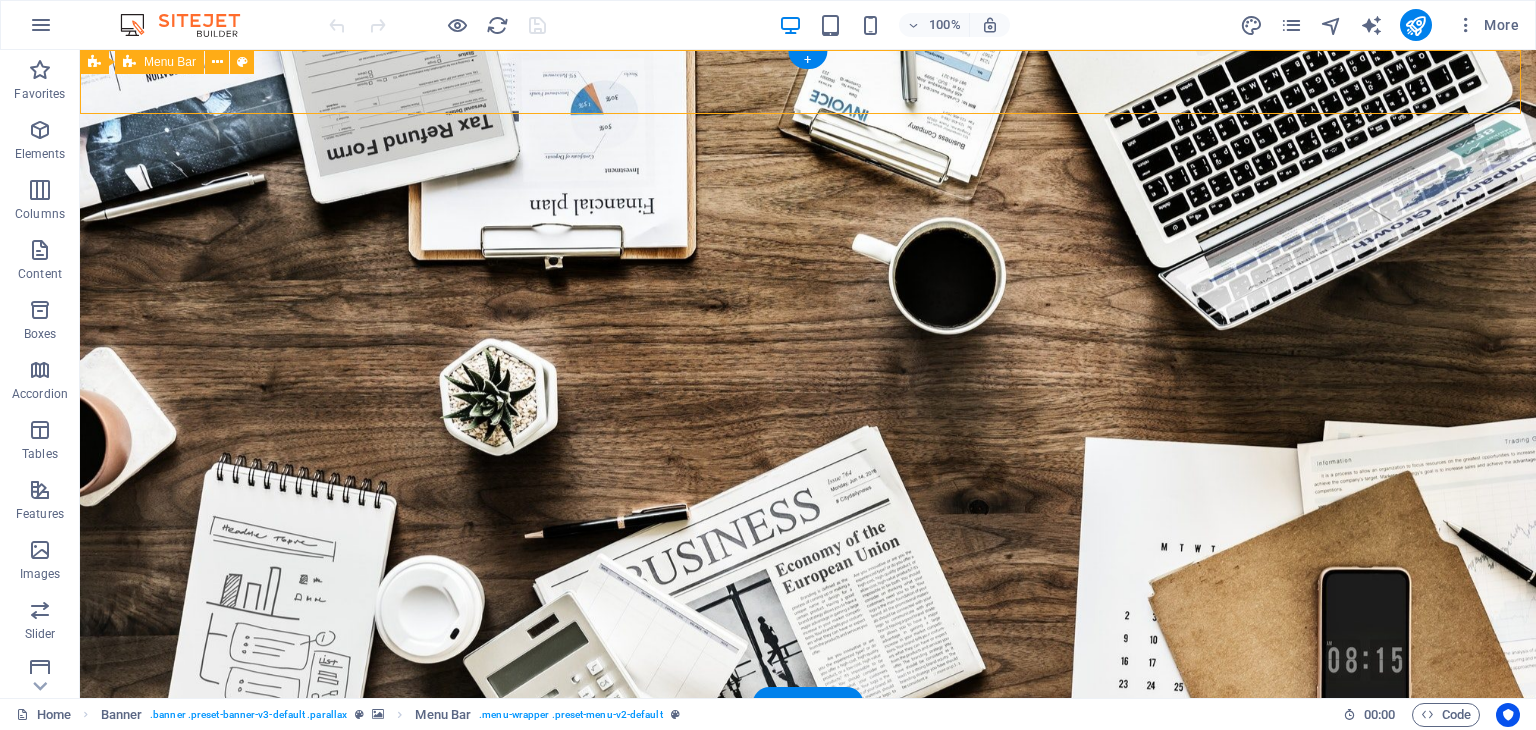 click on "Home About Us Services Contact" at bounding box center [808, 733] 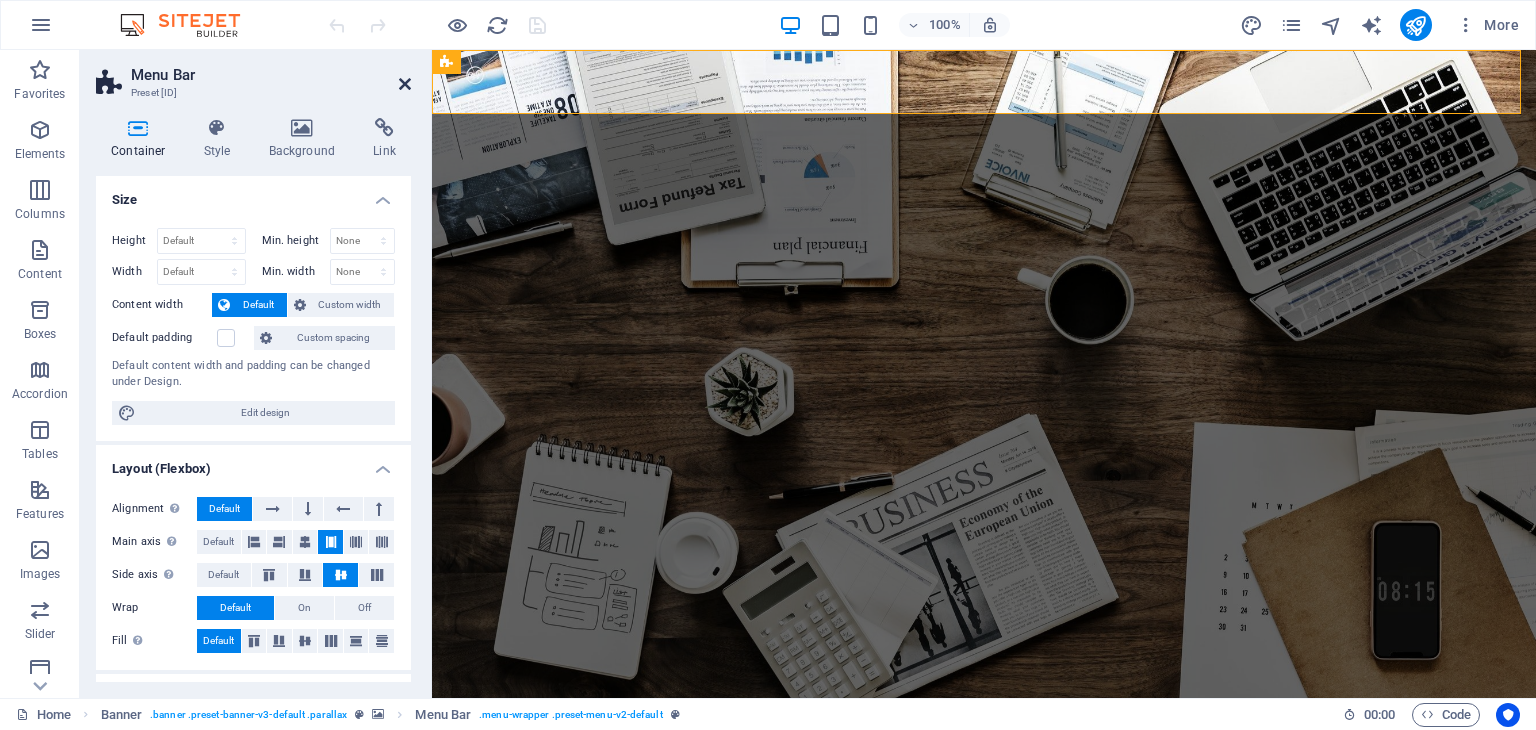click at bounding box center [405, 84] 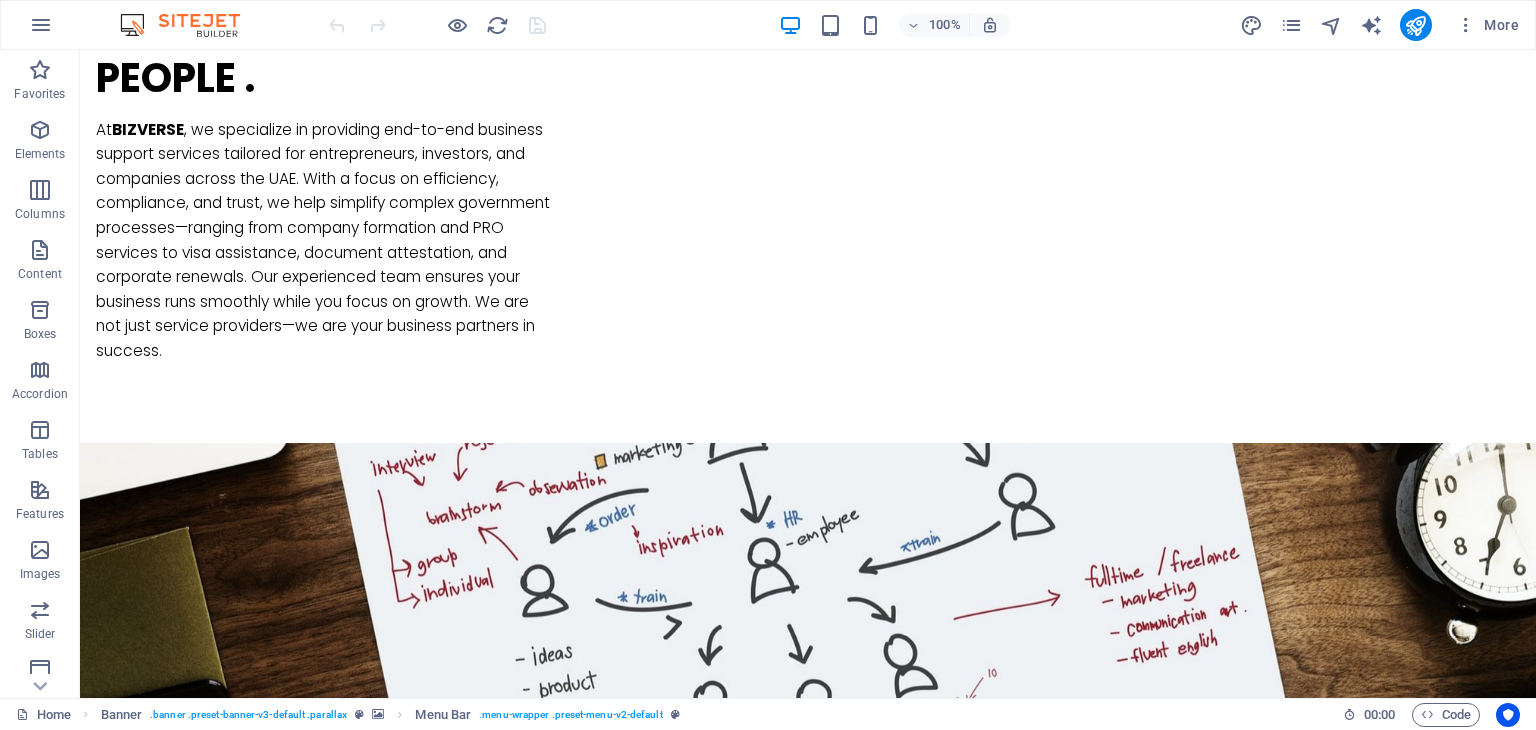 scroll, scrollTop: 1539, scrollLeft: 0, axis: vertical 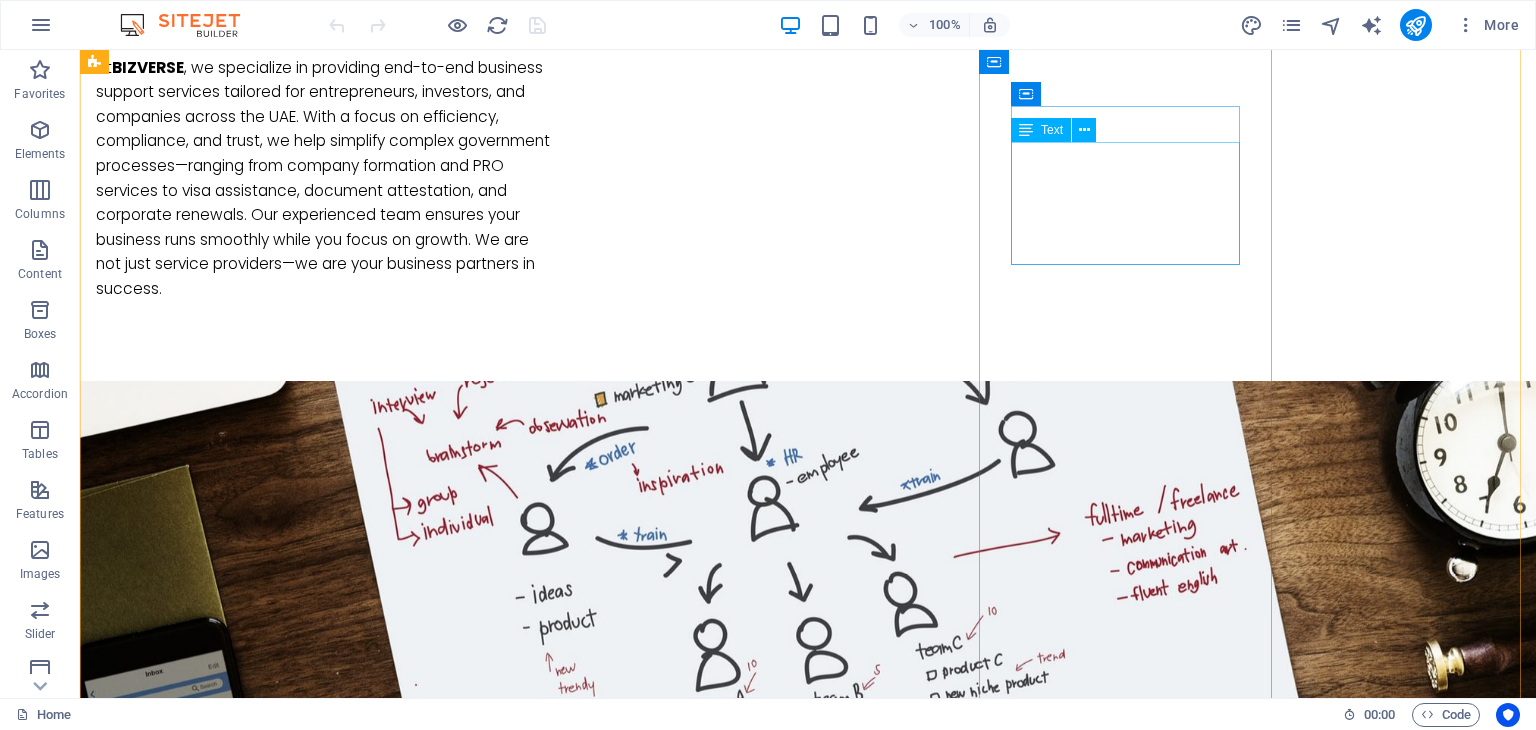click on "Management Consultancies Businessmen Administrative Services. Accounting & Bookkeeping. Banking Services" at bounding box center (242, 3030) 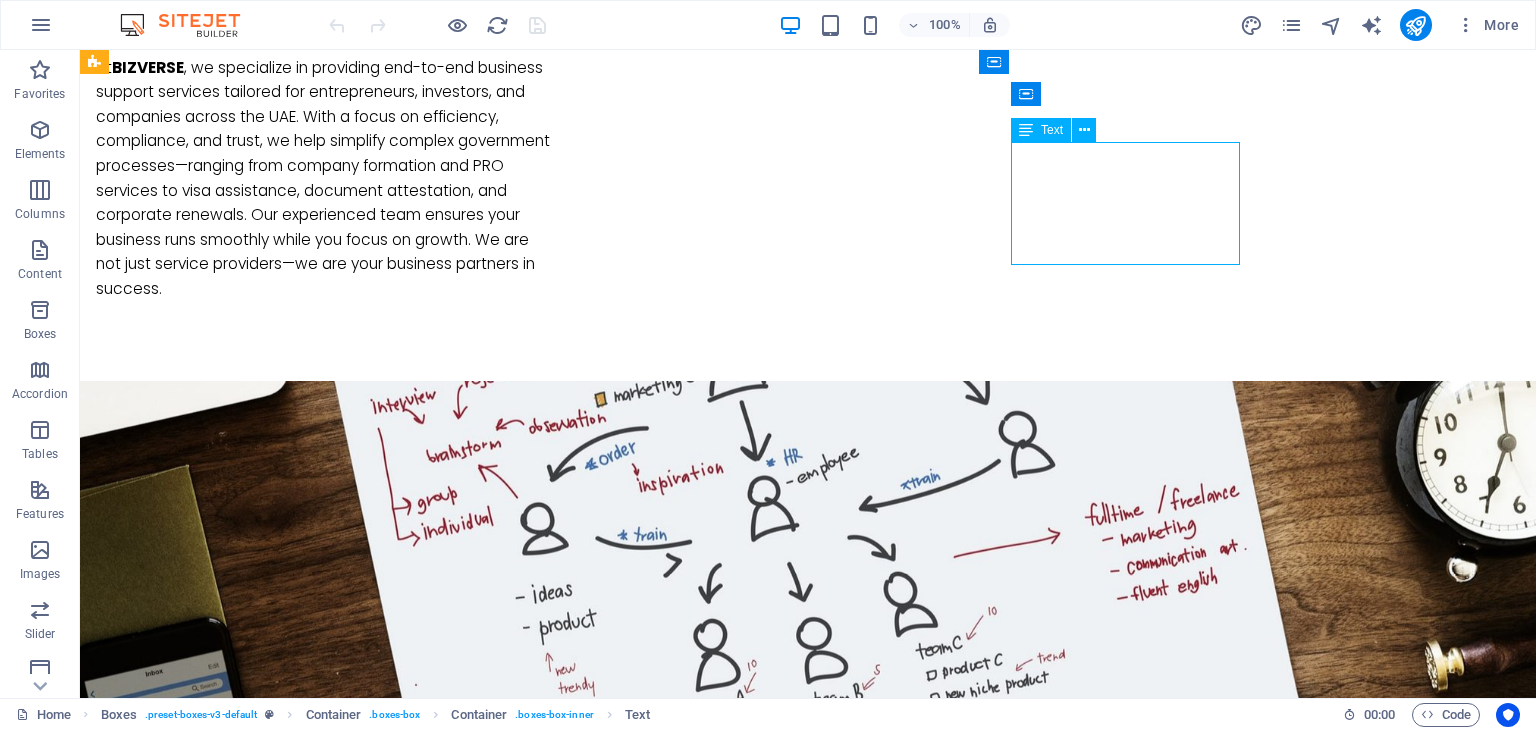 click on "Management Consultancies Businessmen Administrative Services. Accounting & Bookkeeping. Banking Services" at bounding box center (242, 3030) 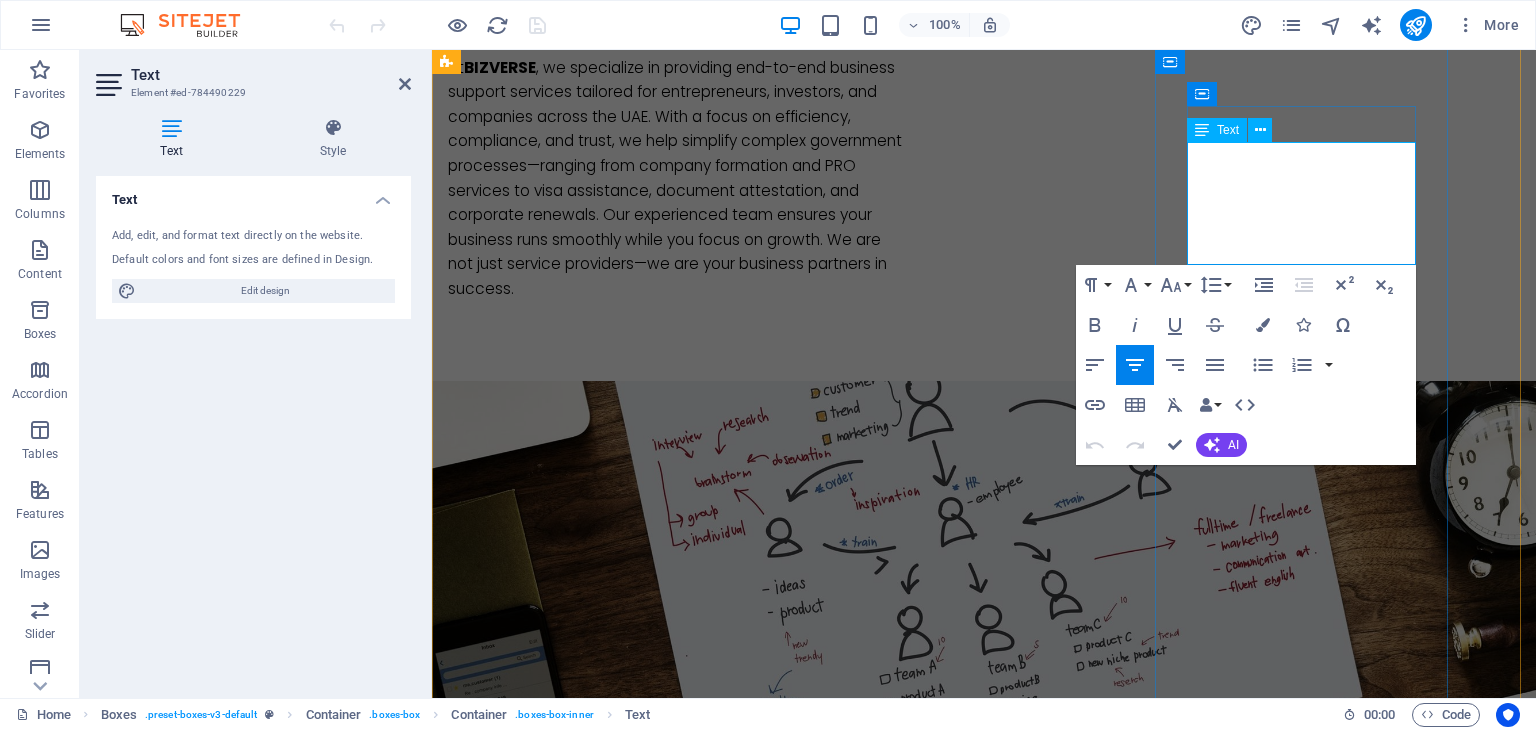 click on "Banking Services" at bounding box center (594, 3079) 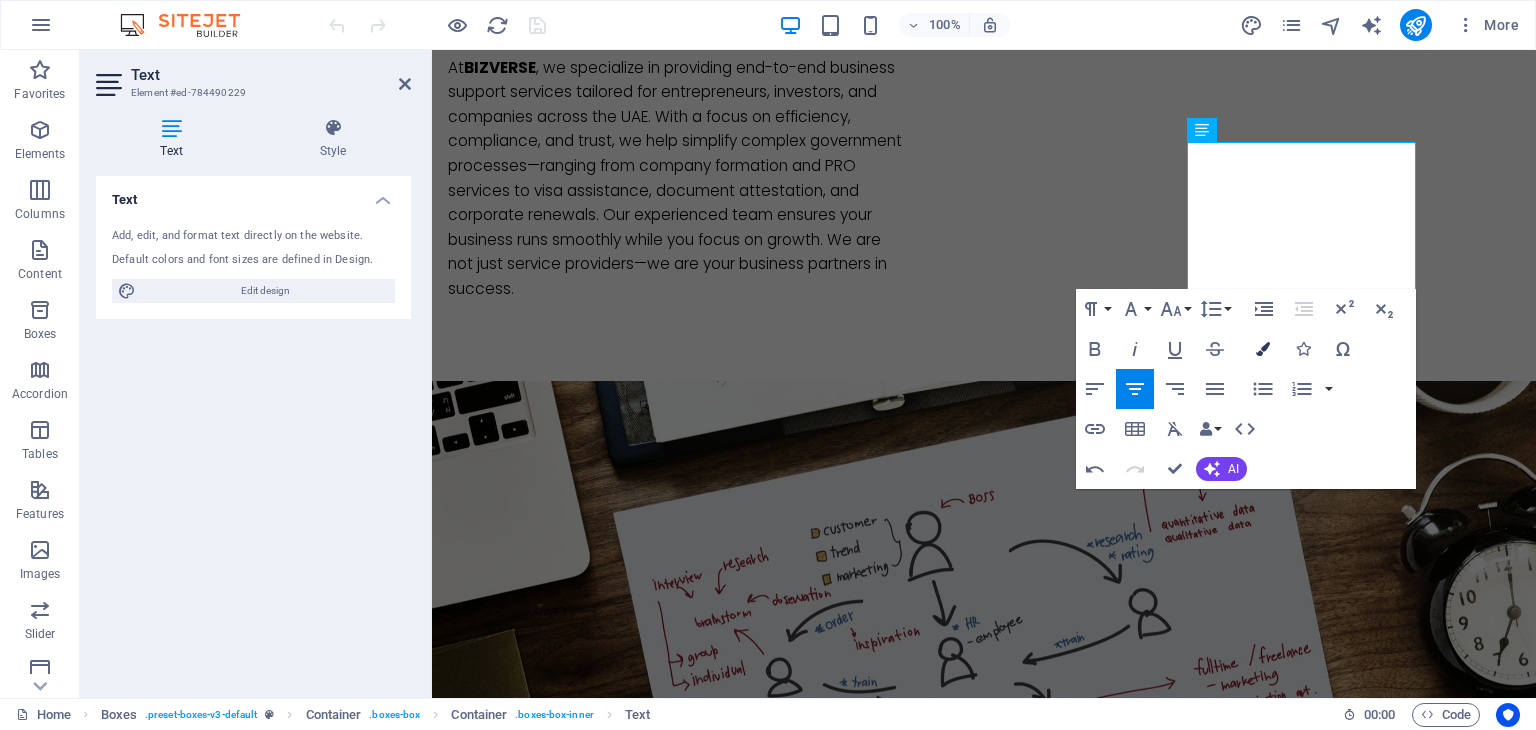 type 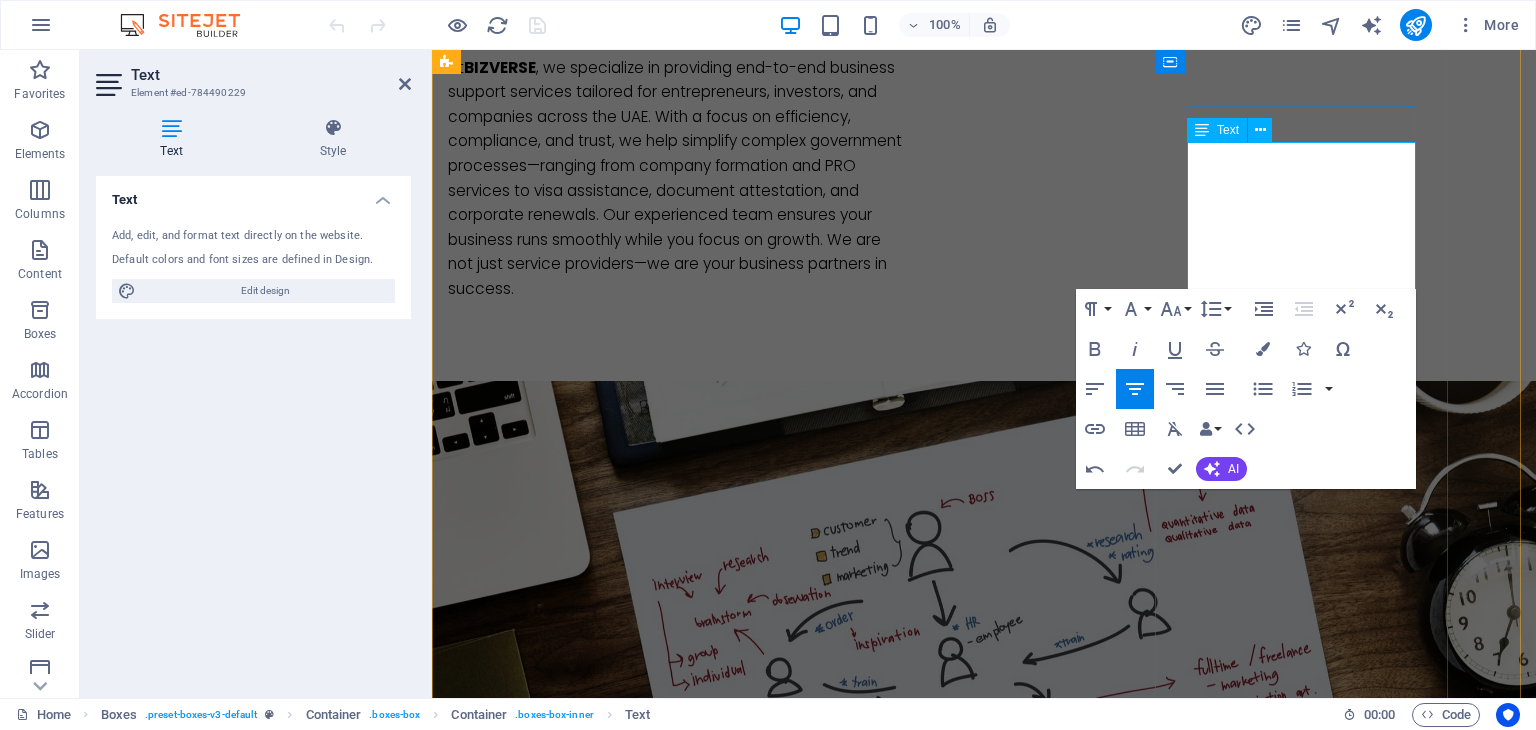 click on "Attestation services" at bounding box center (595, 3104) 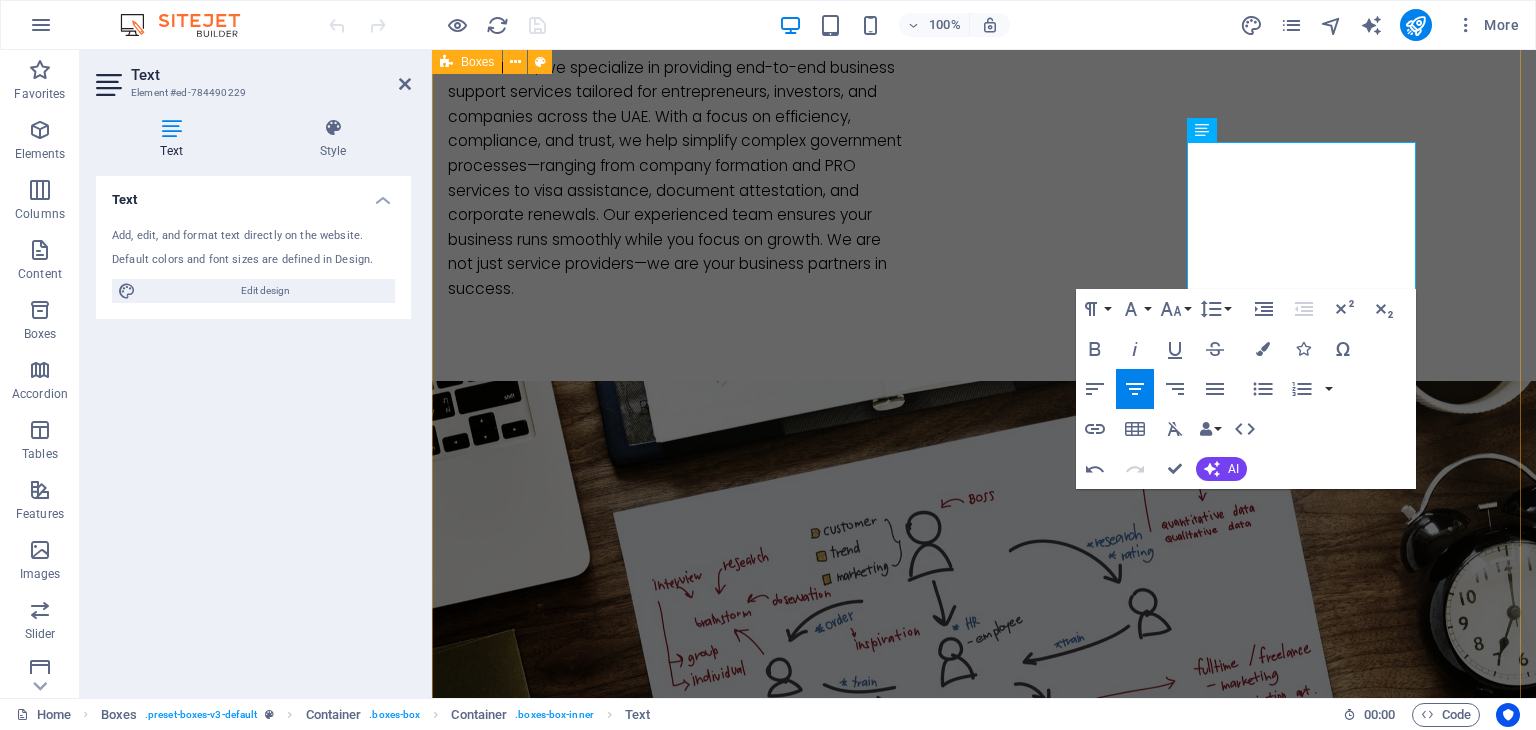 click on "Why Bizverse Your Trusted One-Stop Partner for All Government Services We are a comprehensive service provider dedicated to simplifying access to all government-related services for individuals and businesses alike. From daily requirements to complex procedures, we act as your reliable link to a wide network of government departments. Our strong working relationships with key entities such as the [ORGANIZATION] & [ORGANIZATION] ([ABBREVIATION]), [ORGANIZATION], [ORGANIZATION], [ORGANIZATION], [ORGANIZATION], the [ORGANIZATION] [ORGANIZATION] [ORGANIZATION], All Freezone in [LOCATION] and many others enable us to deliver fast, accurate, and fully compliant solutions. Whether you're starting a new business, renewing licenses, processing documents, or navigating regulations, we streamline the process—so you can focus on growth, not paperwork. Our services Visa Services. Ameer Services MOHRE Documents Clearing Services Corporate Services Provider. [ORGANIZATION] [ORGANIZATION] [ORGANIZATION] [ORGANIZATION] [ORGANIZATION] [LOCATION] [ORGANIZATION] [ORGANIZATION]" at bounding box center (984, 2172) 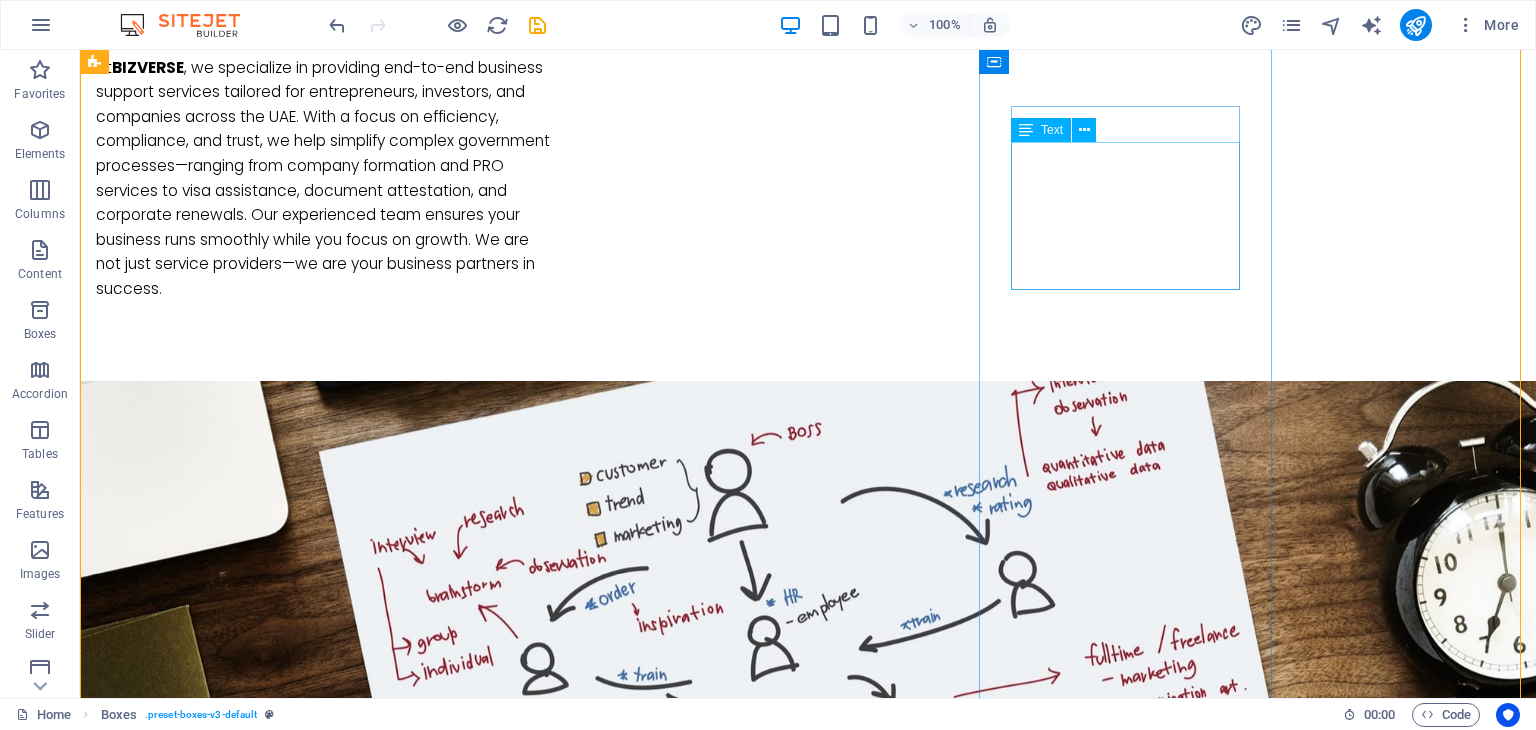 click on "Management Consultancies Businessmen Administrative Services. Accounting & Bookkeeping. Banking Services Attestation Services" at bounding box center [242, 3042] 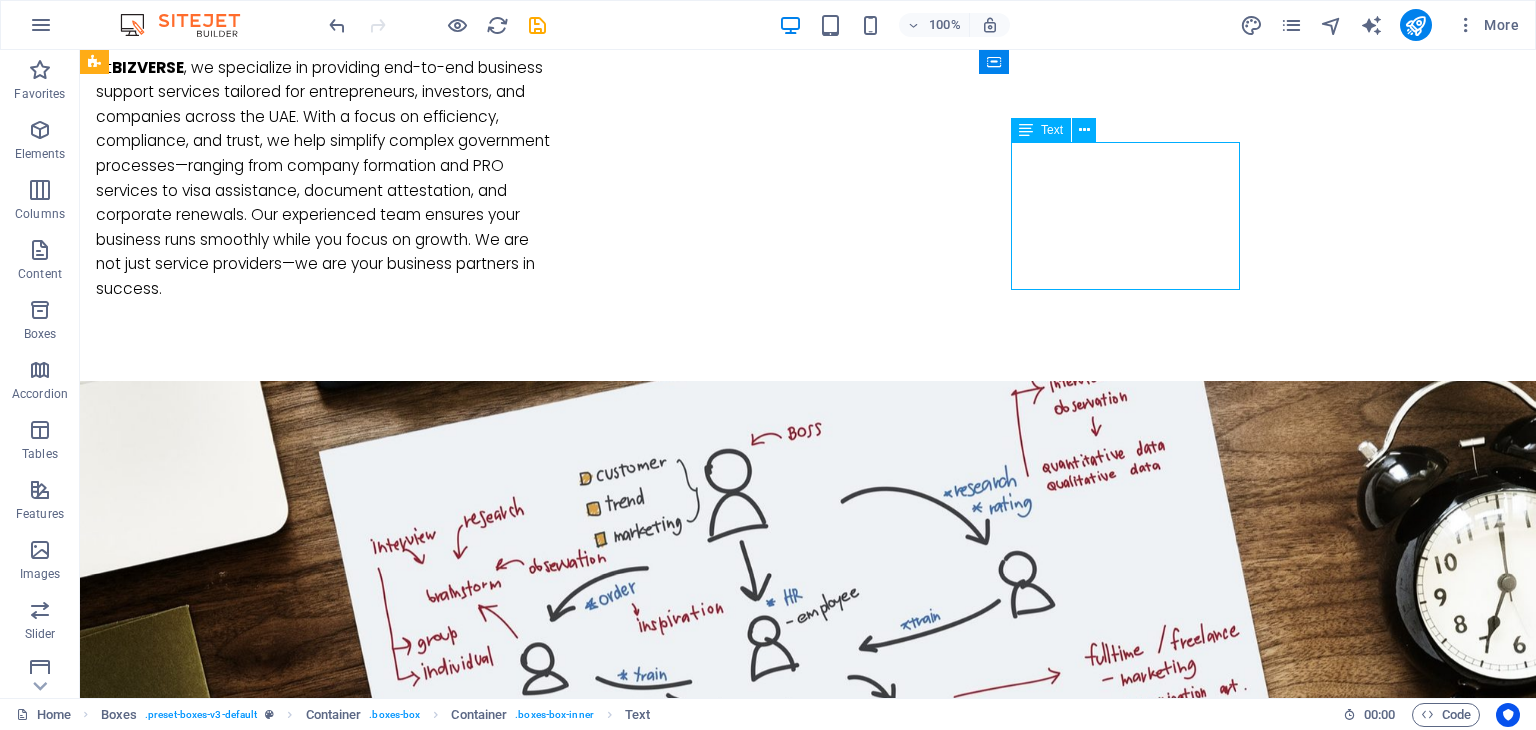 click on "Management Consultancies Businessmen Administrative Services. Accounting & Bookkeeping. Banking Services Attestation Services" at bounding box center [242, 3042] 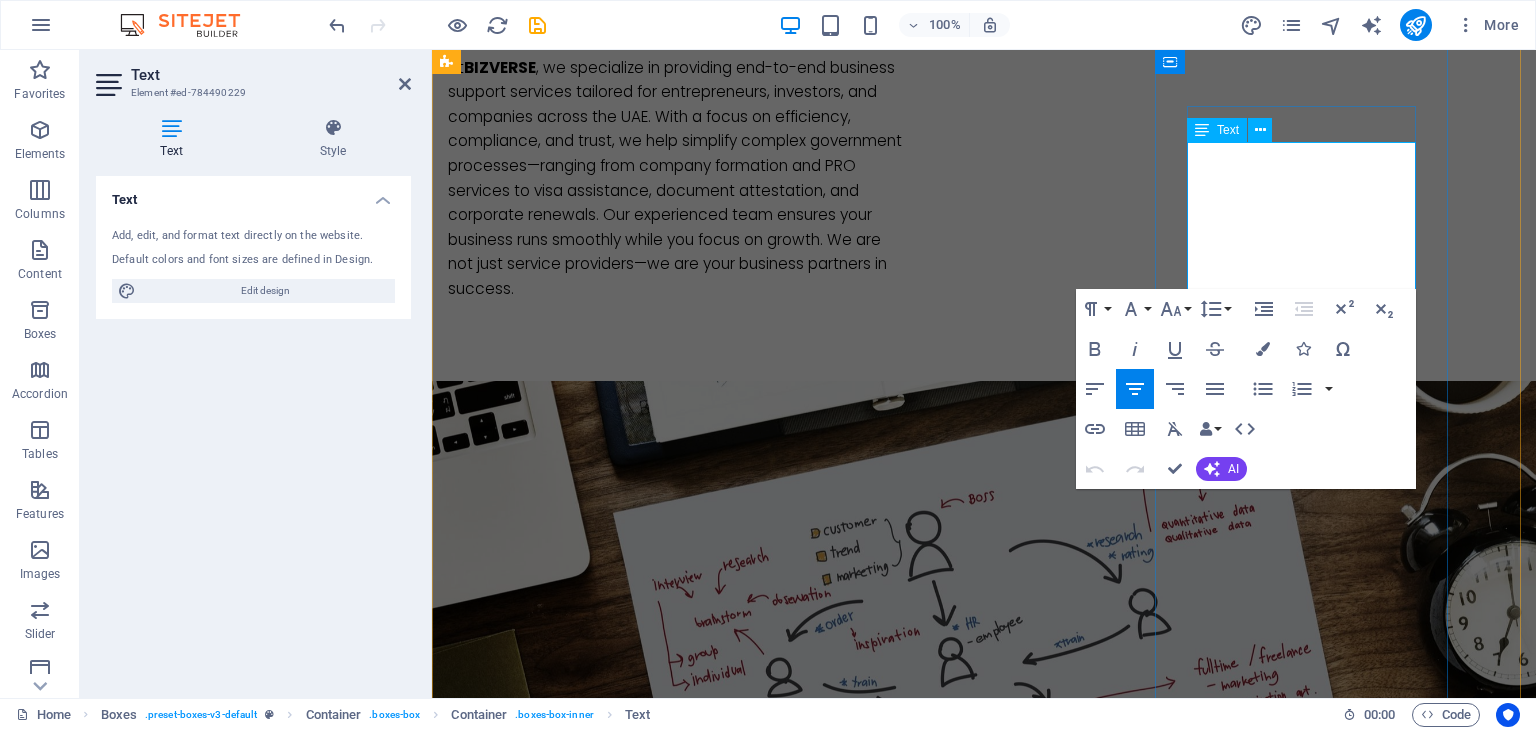 click on "Banking Services" at bounding box center (594, 3079) 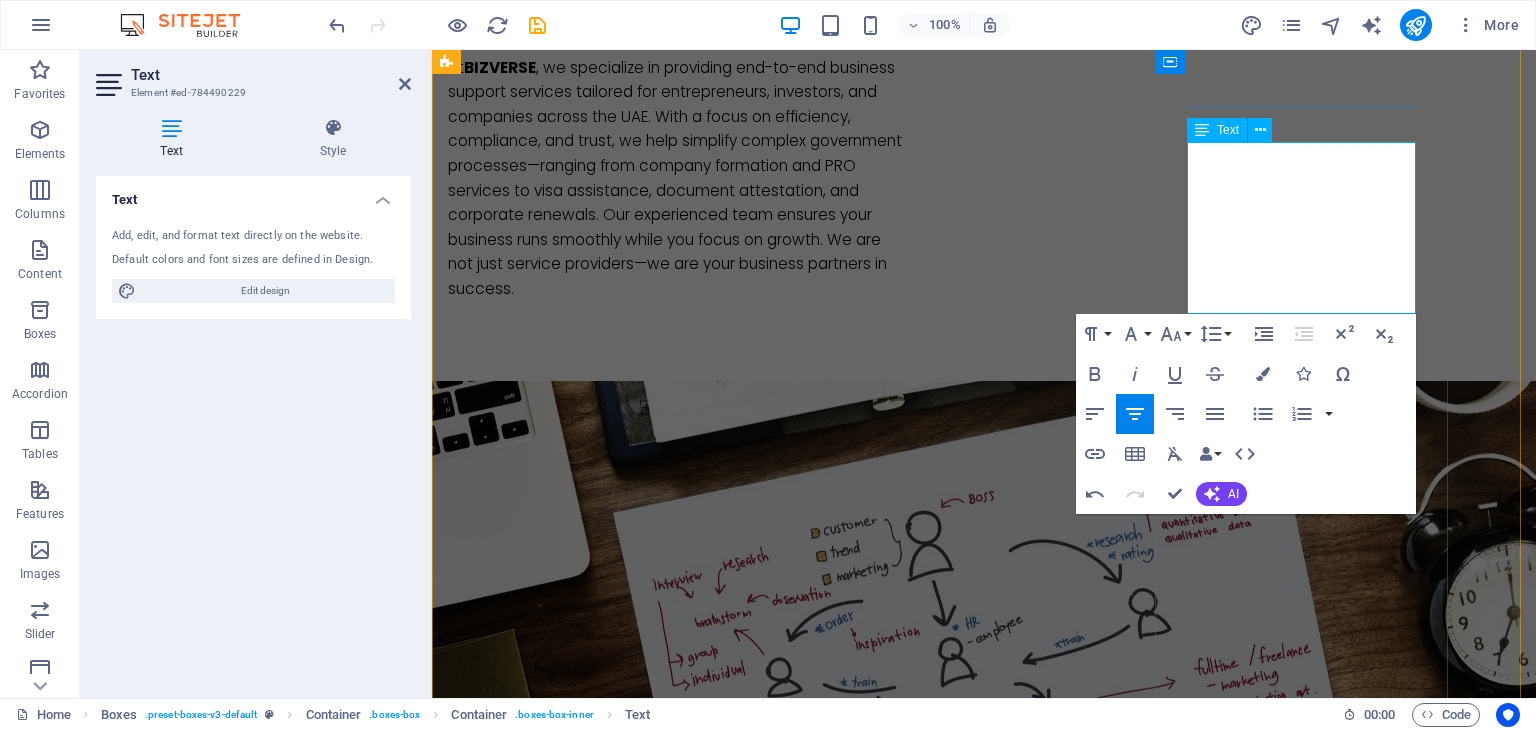 type 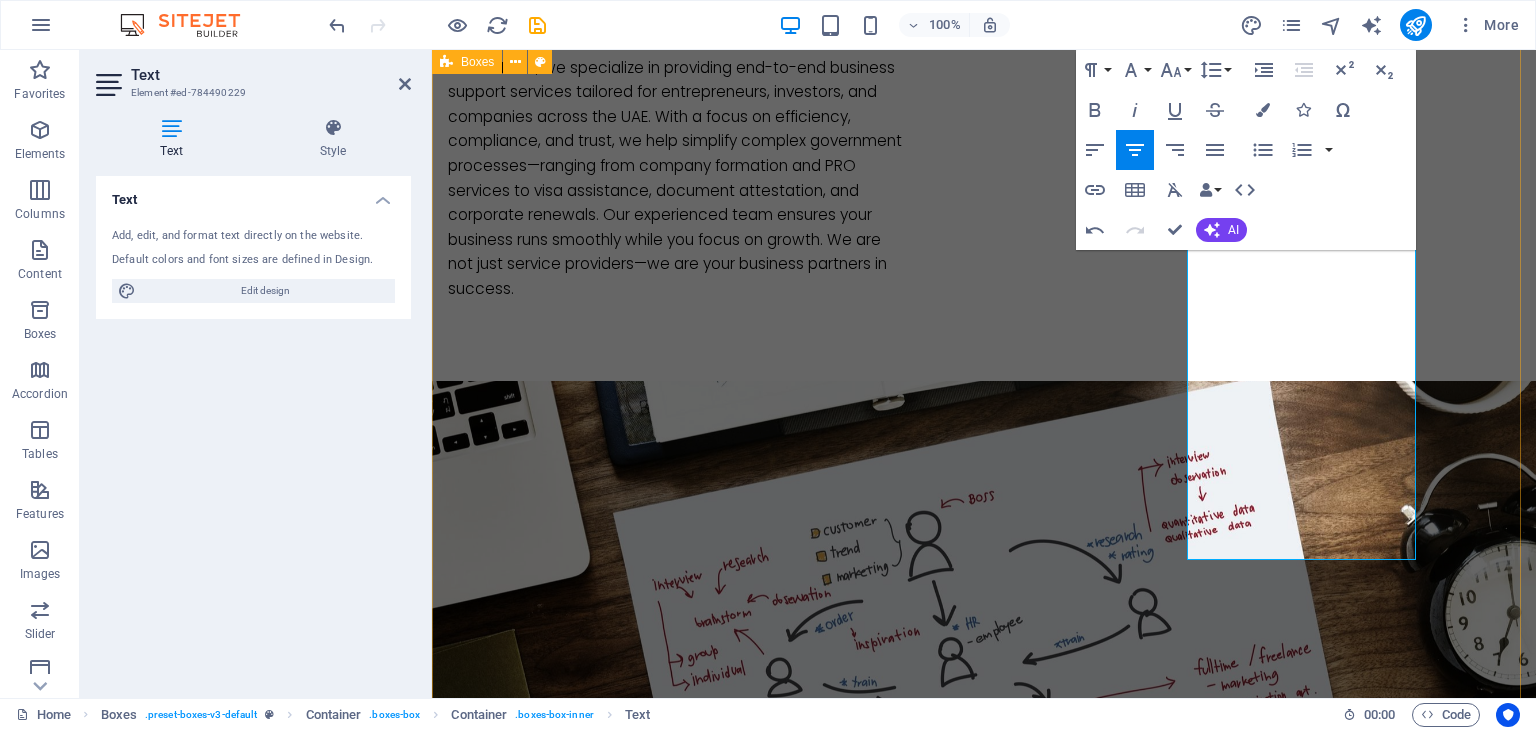 click on "Why Bizverse Your Trusted One-Stop Partner for All Government Services We are a comprehensive service provider dedicated to simplifying access to all government-related services for individuals and businesses alike. From daily requirements to complex procedures, we act as your reliable link to a wide network of government departments. Our strong working relationships with key entities such as the [ORGANIZATION] & [ORGANIZATION] ([ABBREVIATION]), [ORGANIZATION], [ORGANIZATION], [ORGANIZATION], [ORGANIZATION], the [ORGANIZATION] [ORGANIZATION] [ORGANIZATION], All Freezone in [LOCATION] and many others enable us to deliver fast, accurate, and fully compliant solutions. Whether you're starting a new business, renewing licenses, processing documents, or navigating regulations, we streamline the process—so you can focus on growth, not paperwork. Our services Visa Services. Ameer Services MOHRE Documents Clearing Services Corporate Services Provider. [ORGANIZATION] [ORGANIZATION] [ORGANIZATION] [ORGANIZATION] [ORGANIZATION] [LOCATION] [ORGANIZATION] [ORGANIZATION]" at bounding box center [984, 2307] 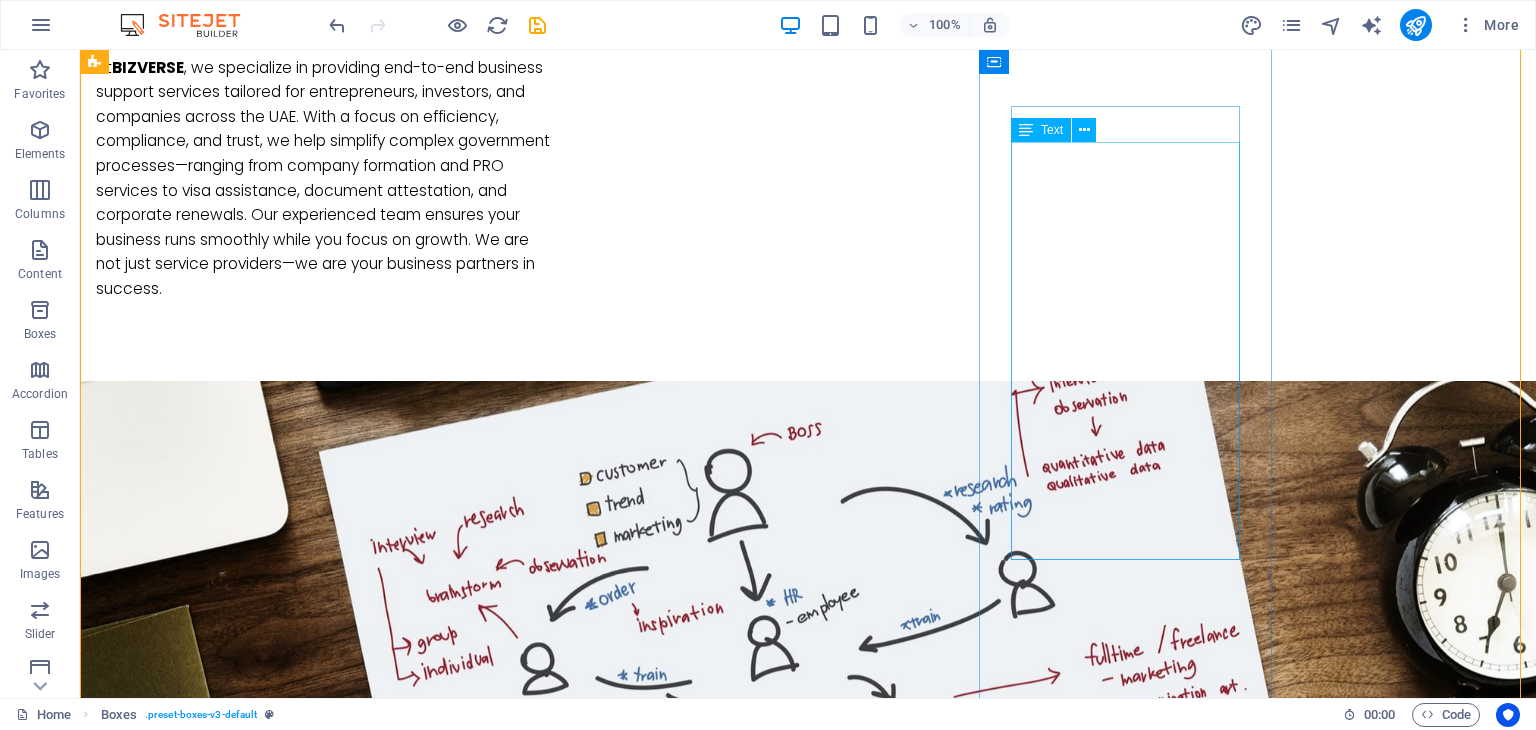 click on "Management Consultancies Businessmen Administrative Services. Accounting & Bookkeeping. Banking Services Attestation Services. UAE Wills for Expats – Muslims & Non-Muslims Secure your assets, protect your family, and safeguard your business with legally compliant UAE wills. Tailored solutions for both Muslim and Non-Muslim residents to ensure your legacy is protected according to your wishes." at bounding box center (242, 3178) 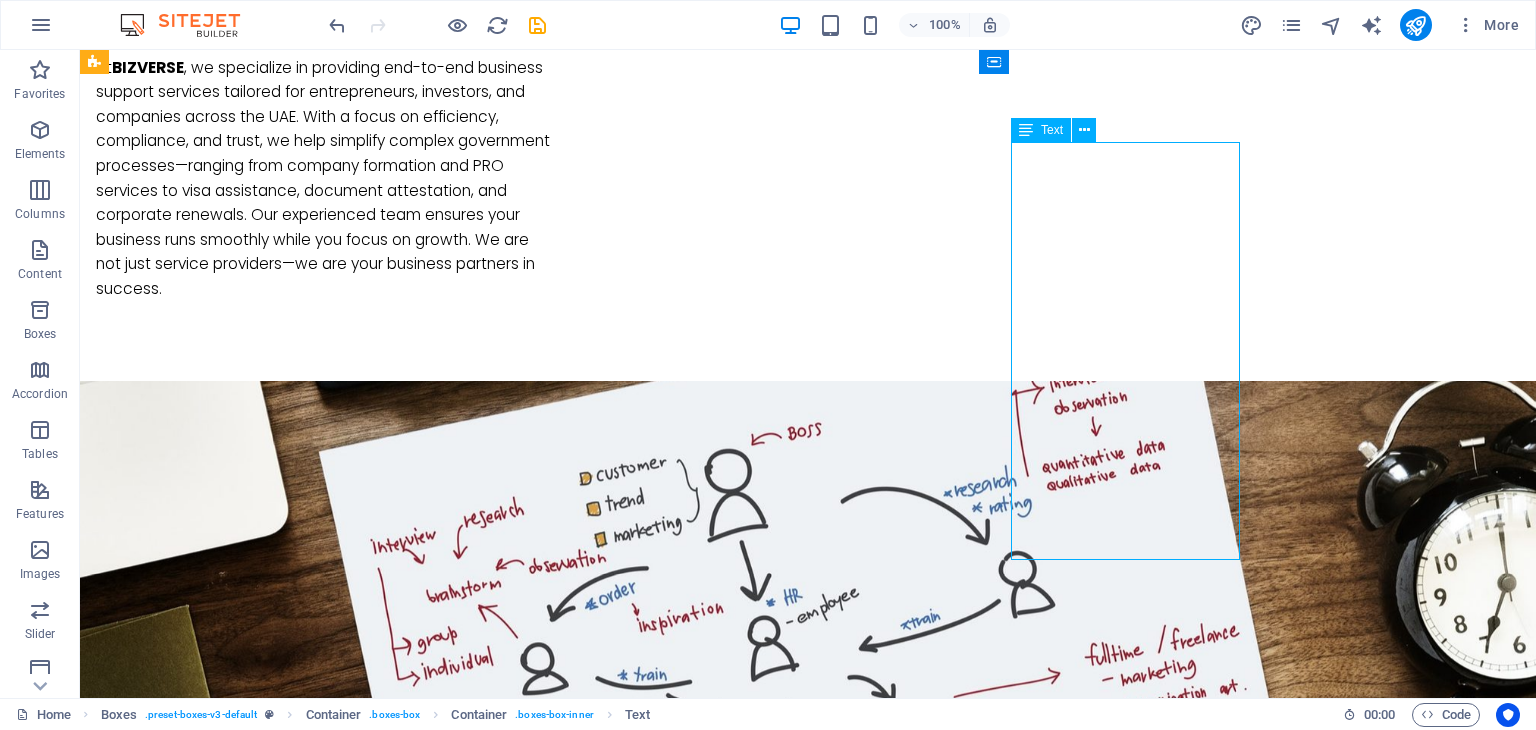 click on "Management Consultancies Businessmen Administrative Services. Accounting & Bookkeeping. Banking Services Attestation Services. UAE Wills for Expats – Muslims & Non-Muslims Secure your assets, protect your family, and safeguard your business with legally compliant UAE wills. Tailored solutions for both Muslim and Non-Muslim residents to ensure your legacy is protected according to your wishes." at bounding box center (242, 3178) 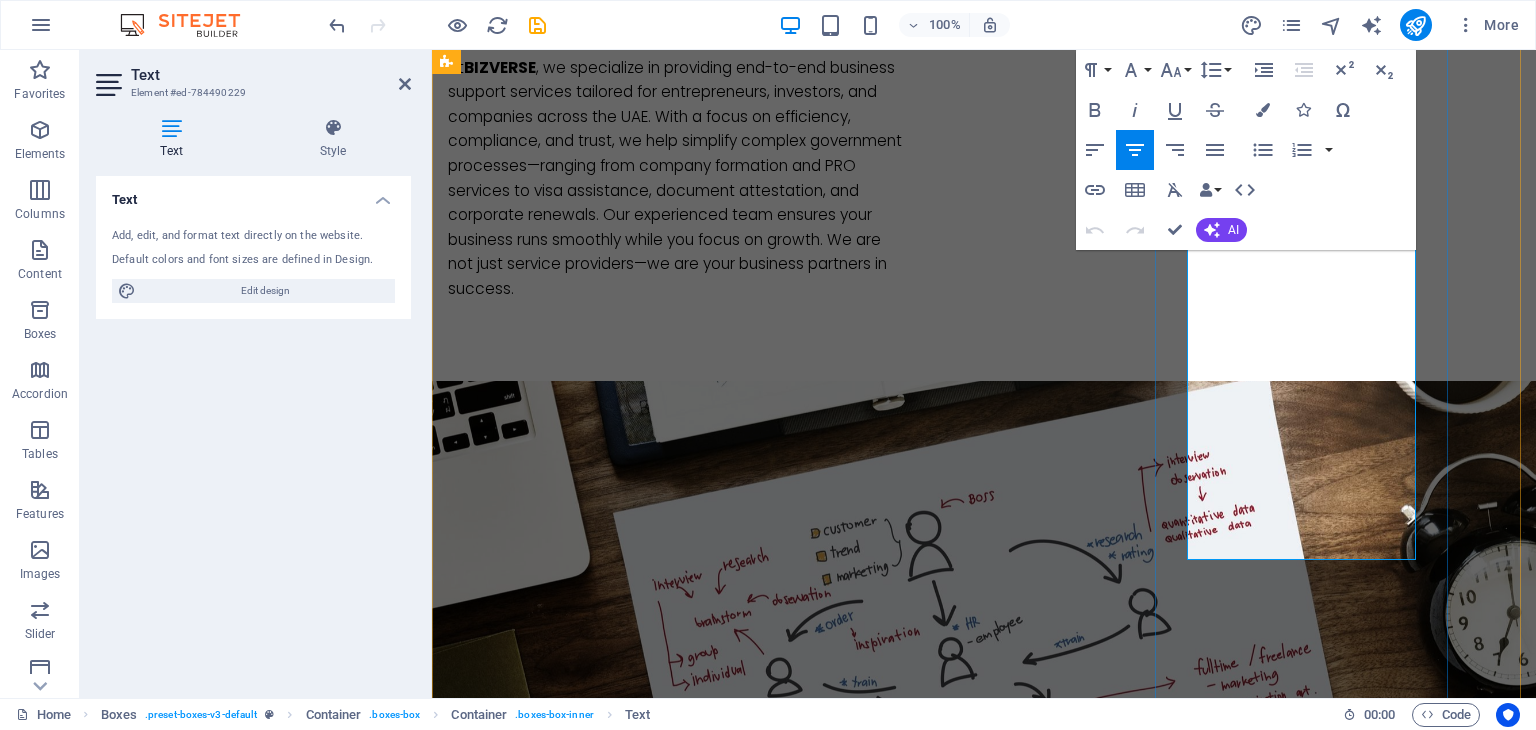 click on "UAE Wills for Expats – Muslims & Non-Muslims Secure your assets, protect your family, and safeguard your business with legally compliant UAE wills. Tailored solutions for both Muslim and Non-Muslim residents to ensure your legacy is protected according to your wishes." at bounding box center [594, 3252] 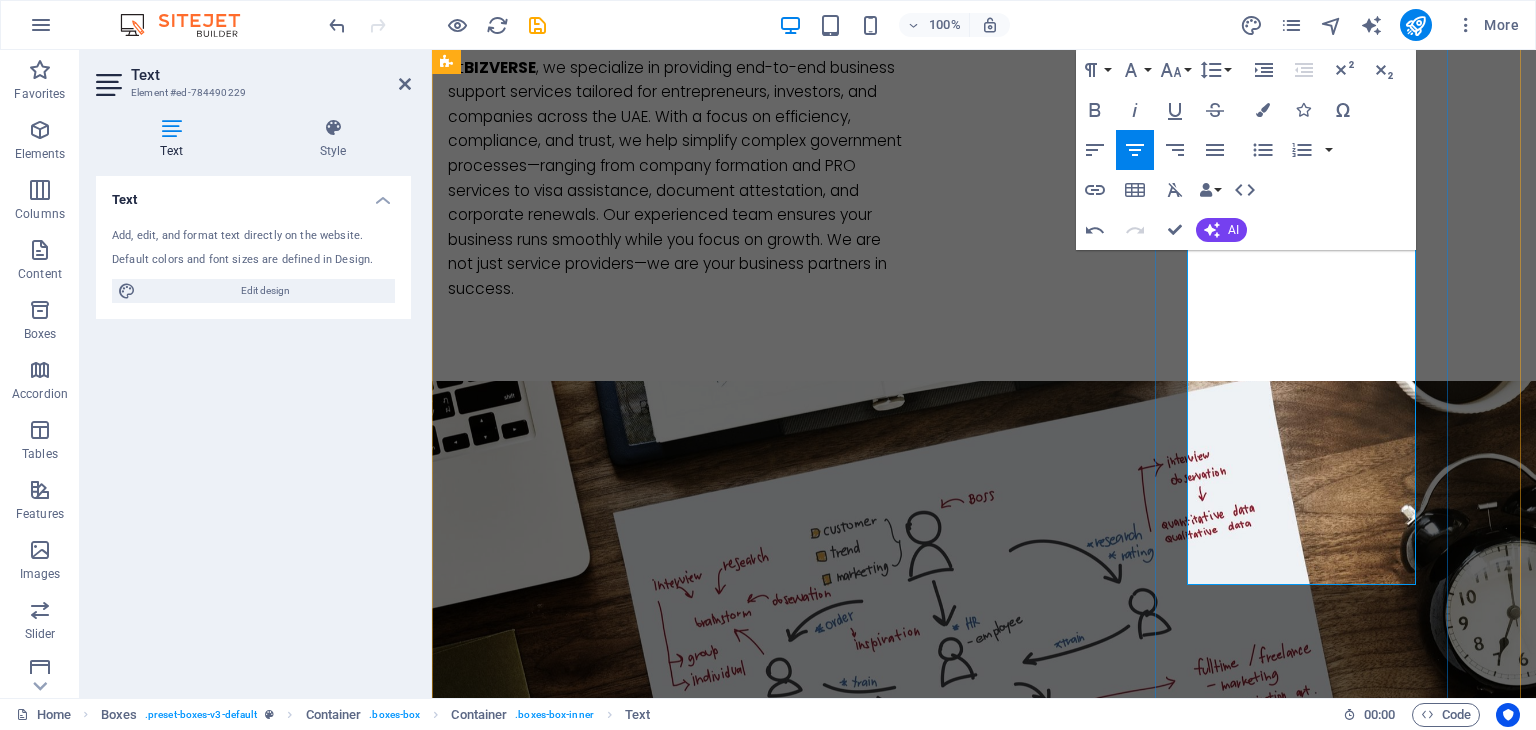 click at bounding box center (594, 3129) 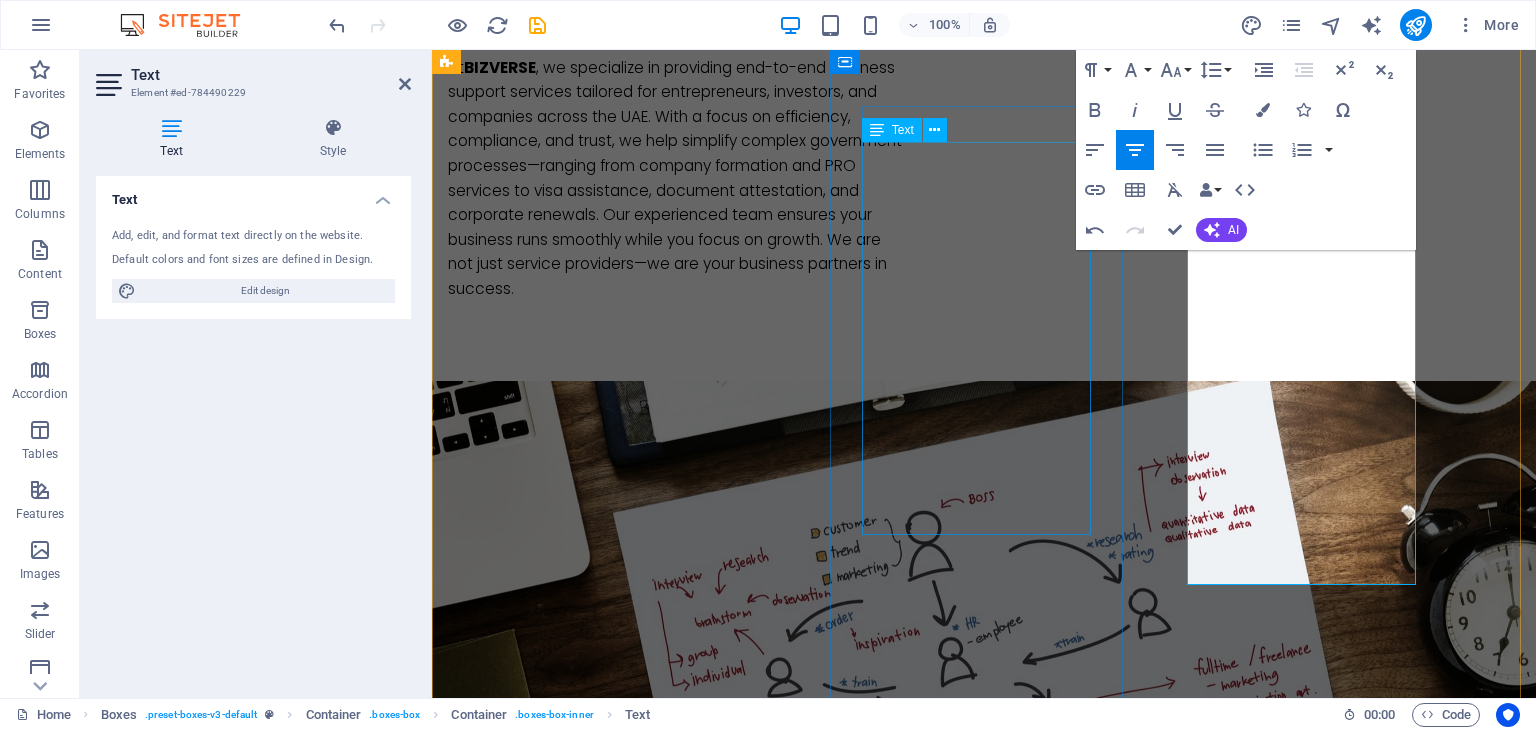 click on "Visa Services. Ameer Services MOHRE Documents Clearing Services Corporate Services Provider. Jafza Shams Duqe Meydan Dafza Ajman Freezone Rakez Ifza [CITY] Design District Hamriya Freezone DMCC" at bounding box center (594, 2598) 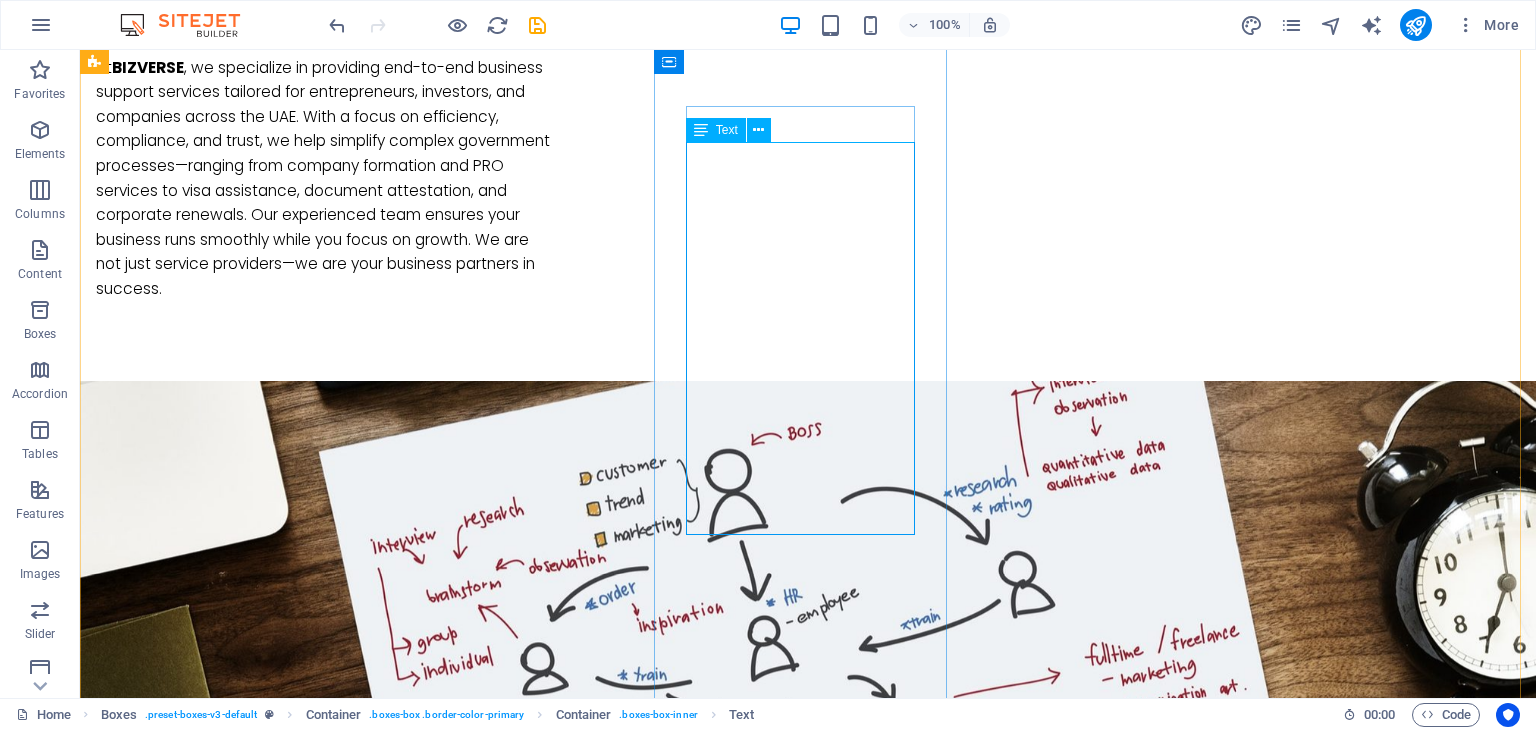 click on "Visa Services. Ameer Services MOHRE Documents Clearing Services Corporate Services Provider. Jafza Shams Duqe Meydan Dafza Ajman Freezone Rakez Ifza [CITY] Design District Hamriya Freezone DMCC" at bounding box center [242, 2598] 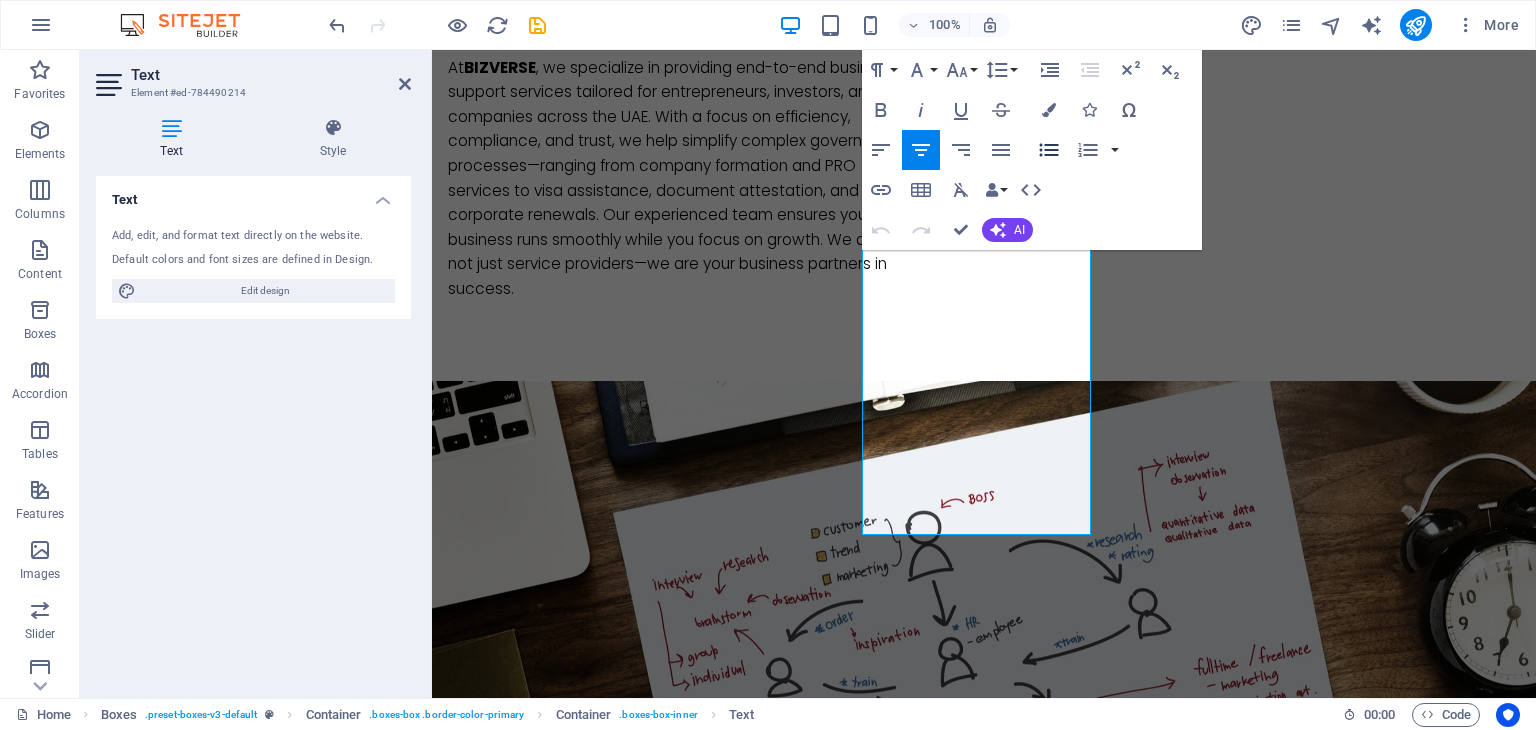 click 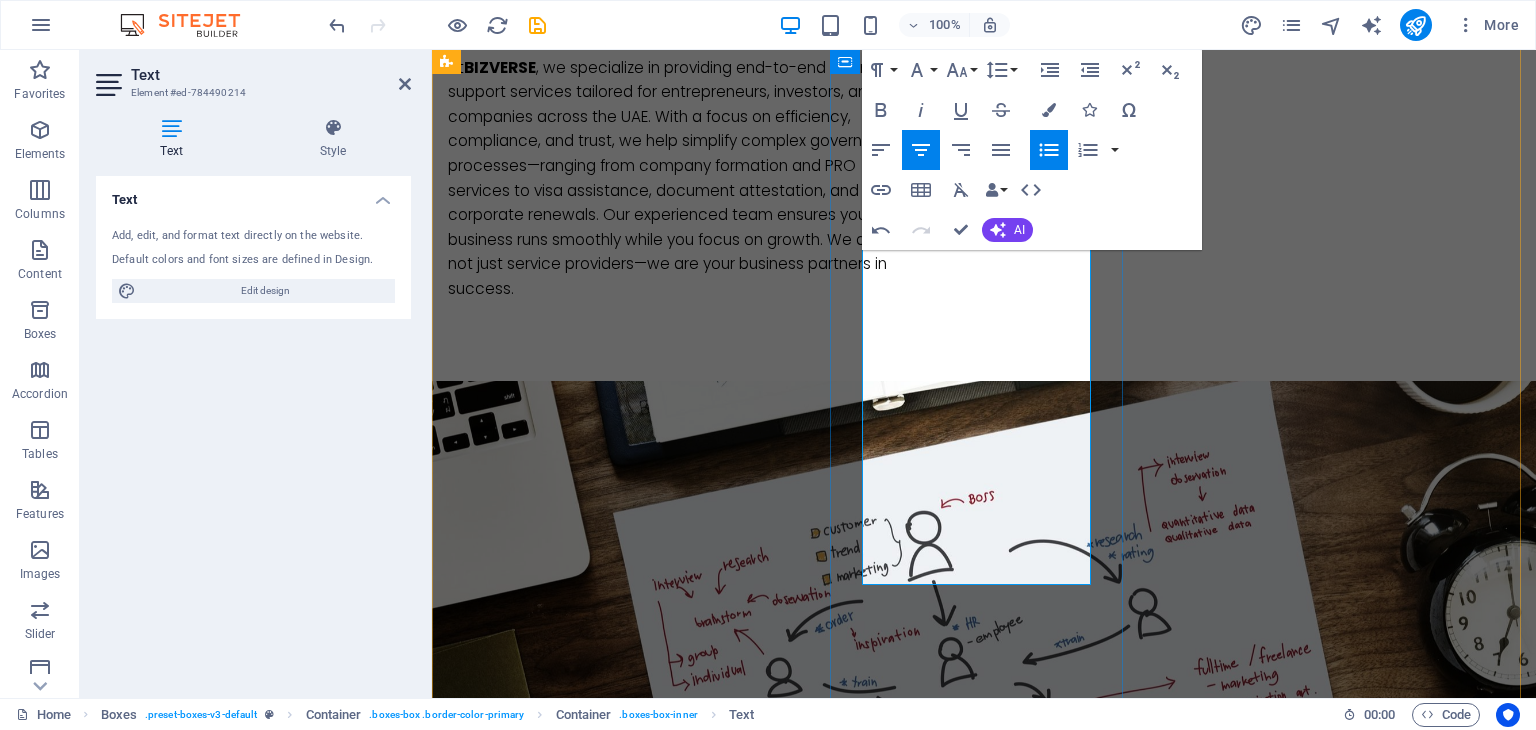 click on "Shams" at bounding box center [602, 2586] 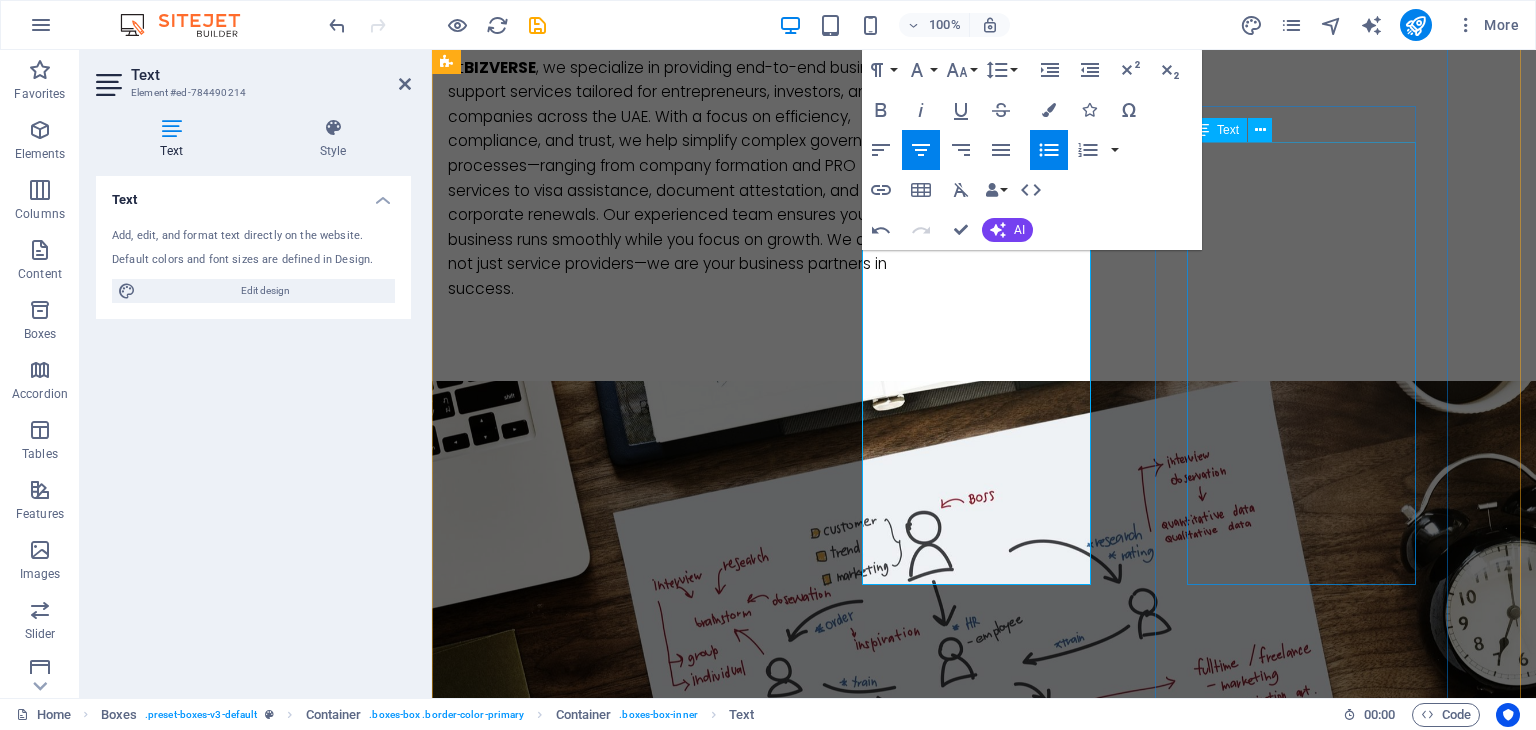 click on "Management Consultancies Businessmen Administrative Services. Accounting & Bookkeeping. Banking Services Attestation Services. UAE Wills for Expats – Muslims & Non-Muslims Secure your assets, protect your family, and safeguard your business with legally compliant UAE wills. Tailored solutions for both Muslim and Non-Muslim residents to ensure your legacy is protected according to your wishes." at bounding box center (594, 3215) 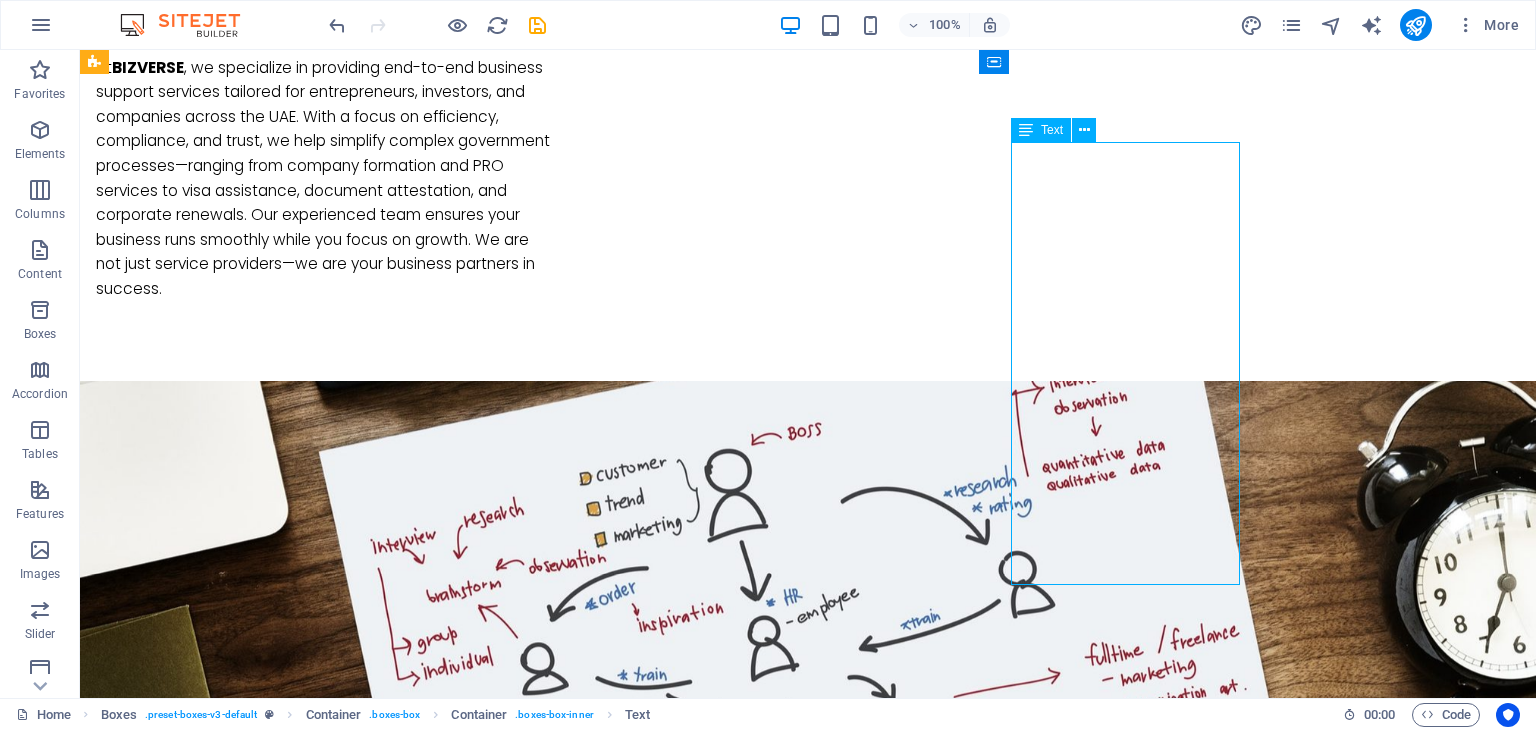 click on "Management Consultancies Businessmen Administrative Services. Accounting & Bookkeeping. Banking Services Attestation Services. UAE Wills for Expats – Muslims & Non-Muslims Secure your assets, protect your family, and safeguard your business with legally compliant UAE wills. Tailored solutions for both Muslim and Non-Muslim residents to ensure your legacy is protected according to your wishes." at bounding box center (242, 3215) 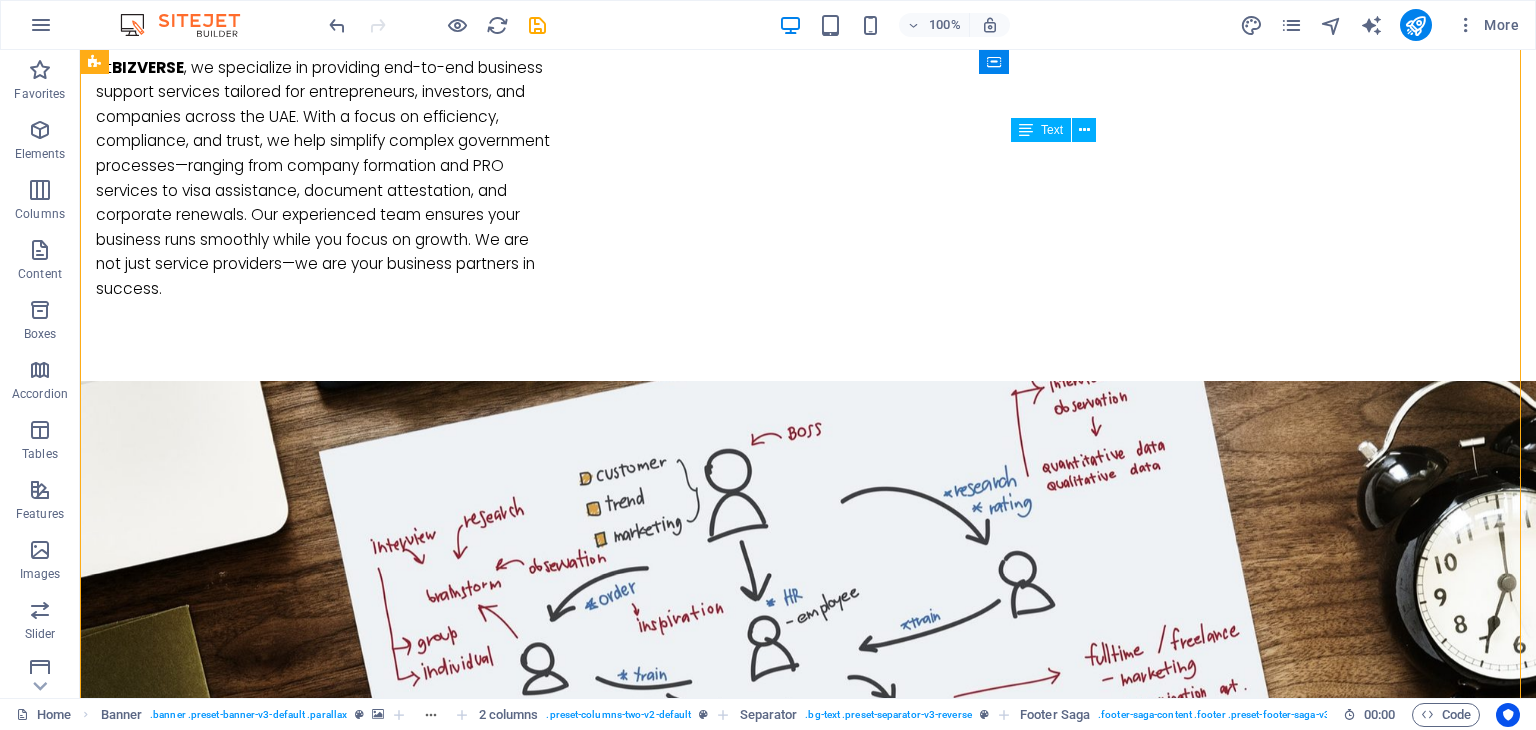 click on "Management Consultancies Businessmen Administrative Services. Accounting & Bookkeeping. Banking Services Attestation Services. UAE Wills for Expats – Muslims & Non-Muslims Secure your assets, protect your family, and safeguard your business with legally compliant UAE wills. Tailored solutions for both Muslim and Non-Muslim residents to ensure your legacy is protected according to your wishes." at bounding box center [242, 3215] 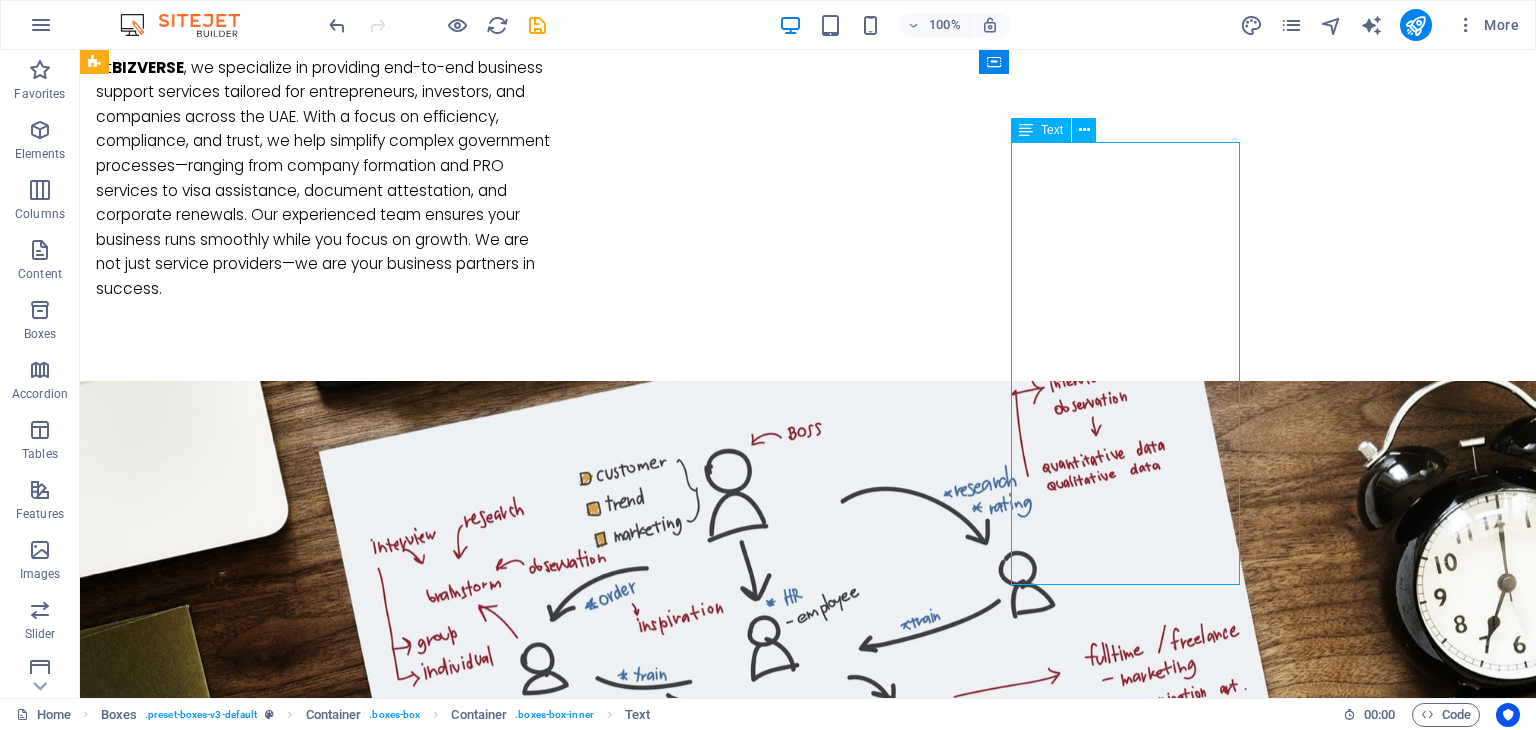 click on "Management Consultancies Businessmen Administrative Services. Accounting & Bookkeeping. Banking Services Attestation Services. UAE Wills for Expats – Muslims & Non-Muslims Secure your assets, protect your family, and safeguard your business with legally compliant UAE wills. Tailored solutions for both Muslim and Non-Muslim residents to ensure your legacy is protected according to your wishes." at bounding box center [242, 3215] 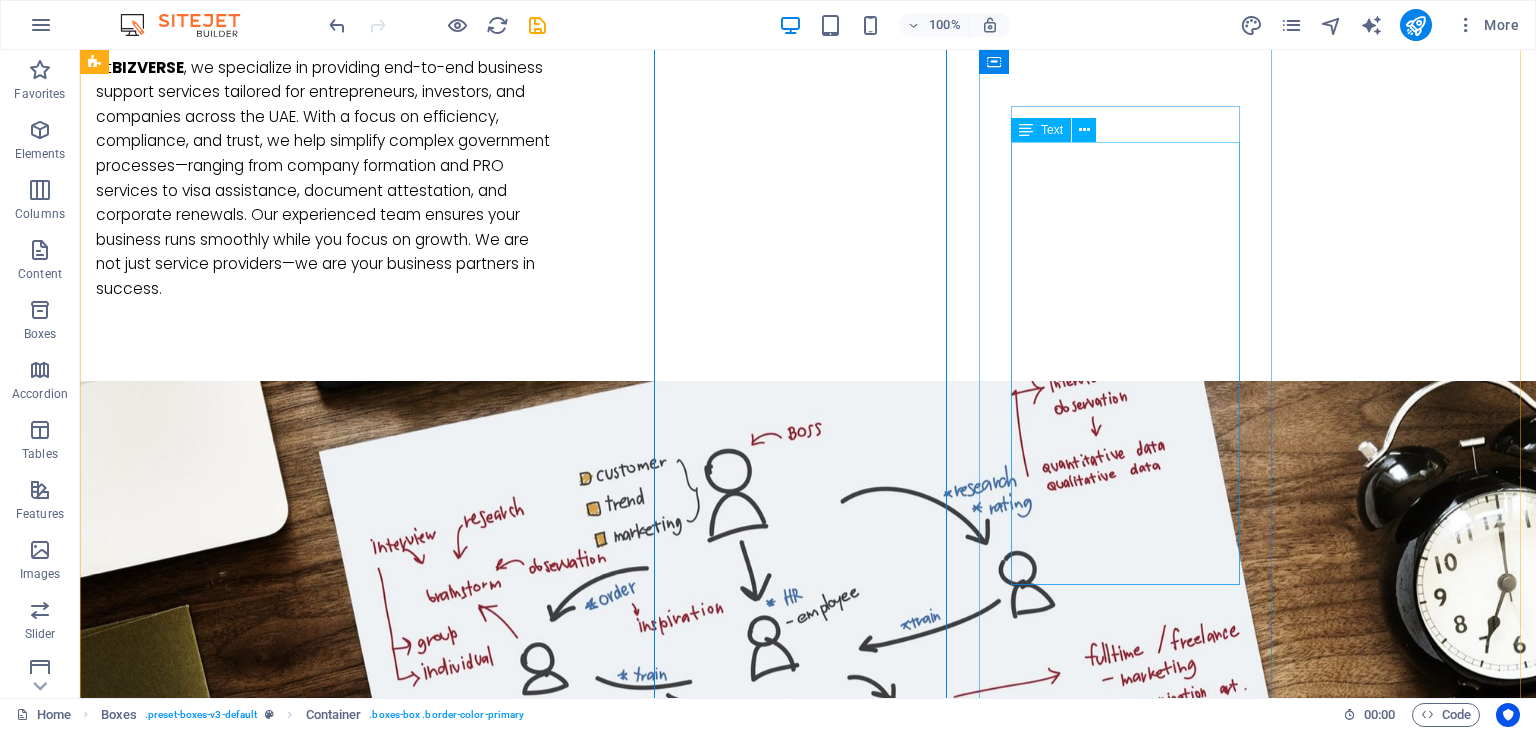 click on "Management Consultancies Businessmen Administrative Services. Accounting & Bookkeeping. Banking Services Attestation Services. UAE Wills for Expats – Muslims & Non-Muslims Secure your assets, protect your family, and safeguard your business with legally compliant UAE wills. Tailored solutions for both Muslim and Non-Muslim residents to ensure your legacy is protected according to your wishes." at bounding box center [242, 3215] 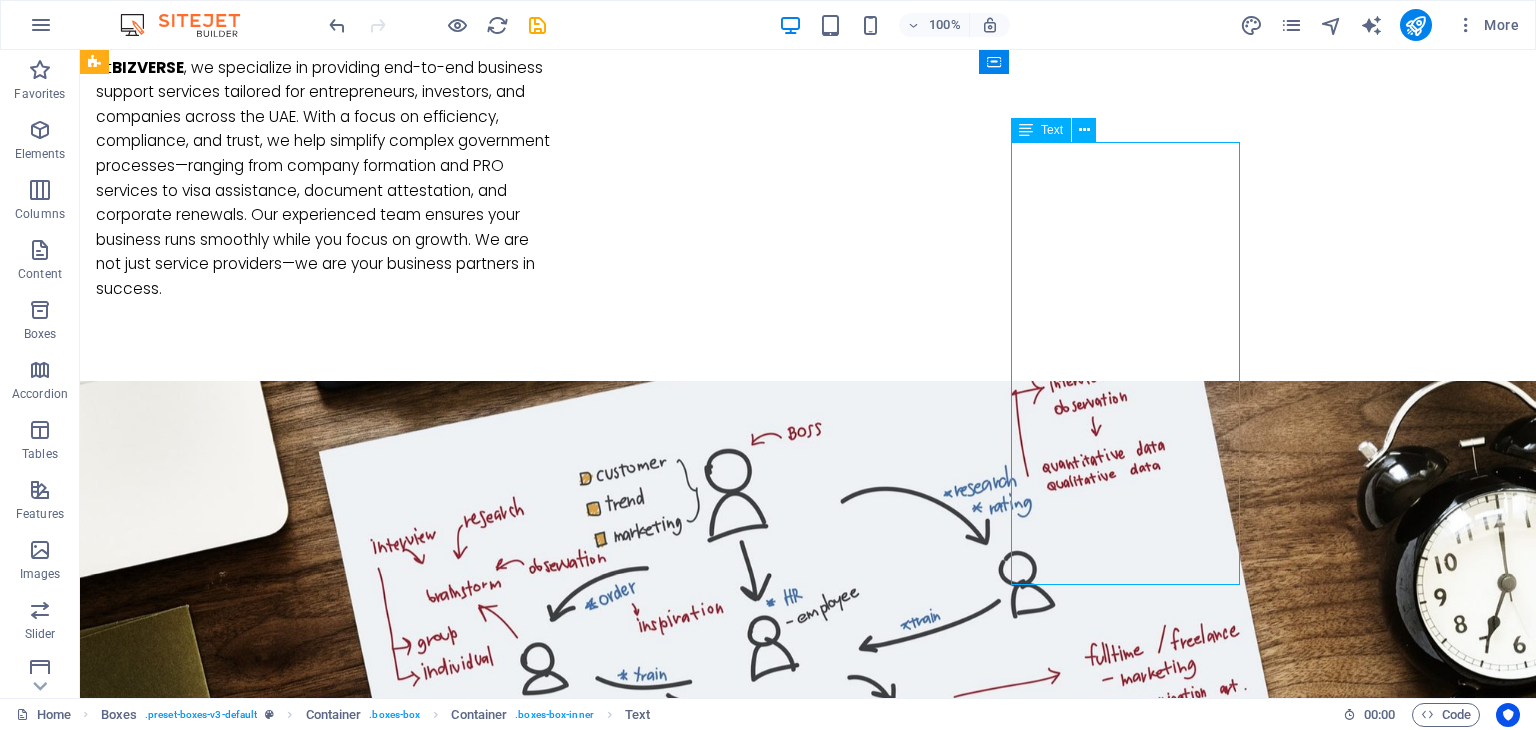 click on "Management Consultancies Businessmen Administrative Services. Accounting & Bookkeeping. Banking Services Attestation Services. UAE Wills for Expats – Muslims & Non-Muslims Secure your assets, protect your family, and safeguard your business with legally compliant UAE wills. Tailored solutions for both Muslim and Non-Muslim residents to ensure your legacy is protected according to your wishes." at bounding box center [242, 3215] 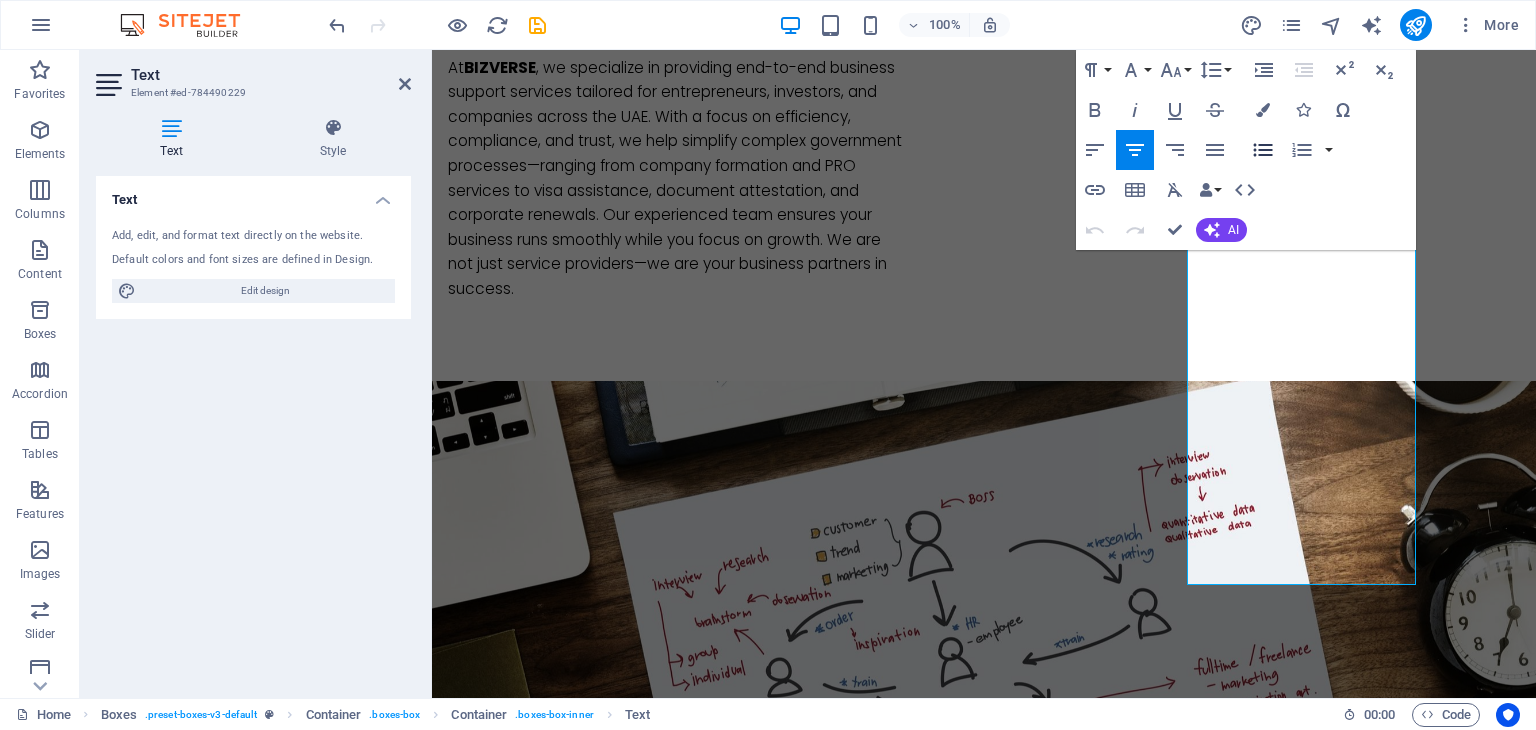 click 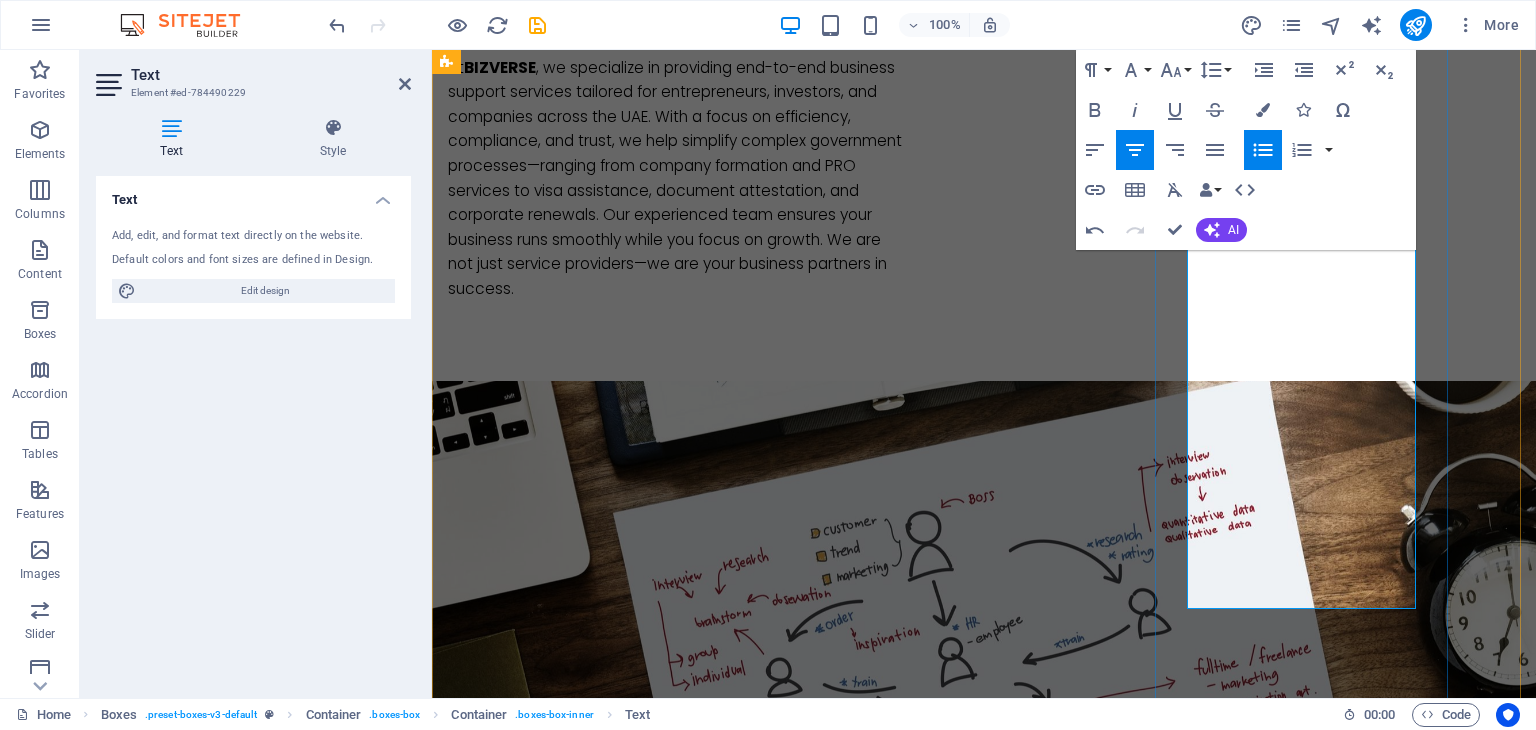 click on "UAE Wills for Expats – Muslims & Non-Muslims Secure your assets, protect your family, and safeguard your business with legally compliant UAE wills. Tailored solutions for both Muslim and Non-Muslim residents to ensure your legacy is protected according to your wishes." at bounding box center (602, 3300) 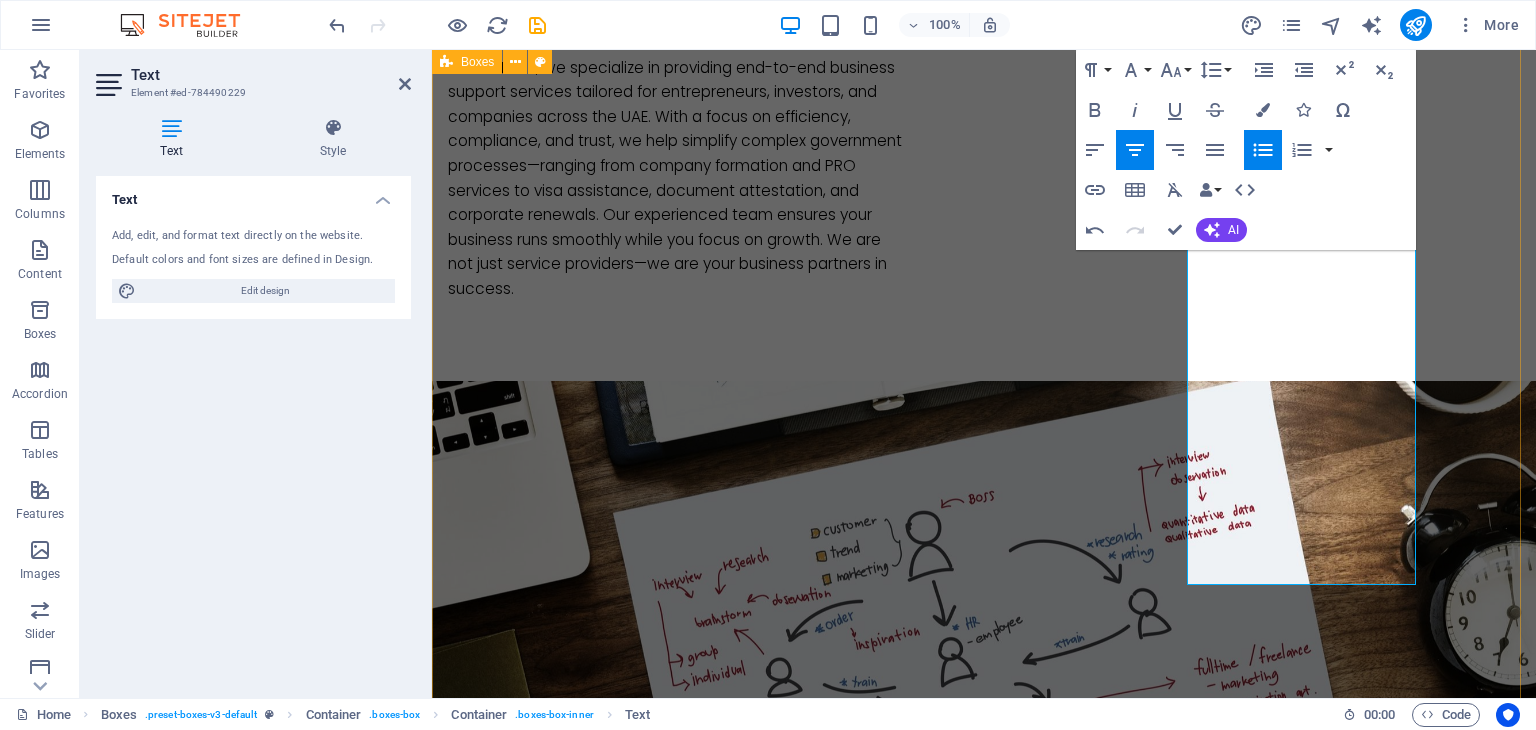 click on "Why Bizverse Your Trusted One-Stop Partner for All  Government Services We are a comprehensive service provider dedicated to simplifying access to all  government-related services for individuals and businesses alike. From daily requirements to complex procedures, we act as your reliable link to a wide network of government departments. Our strong working relationships with key entities such as the Dubai Economy & Tourism (DET), Tasheel, Amer, Tawjeeh, Dubai Civil Defense, Dubai Municipality, the Security Industry Regulatory Authority, All Freezone in UAE and many others enable us to deliver fast, accurate, and fully compliant solutions. Whether you're starting a new business, renewing licenses, processing documents, or navigating regulations, we streamline the process—so you can focus on growth, not paperwork. Our services Visa Services. Ameer Services MOHRE Documents Clearing Services Corporate Services Provider. Jafza Shams Duqe Meydan Dafza Ajman Freezone Rakez Ifza Dubai Design District DMCC" at bounding box center (984, 2320) 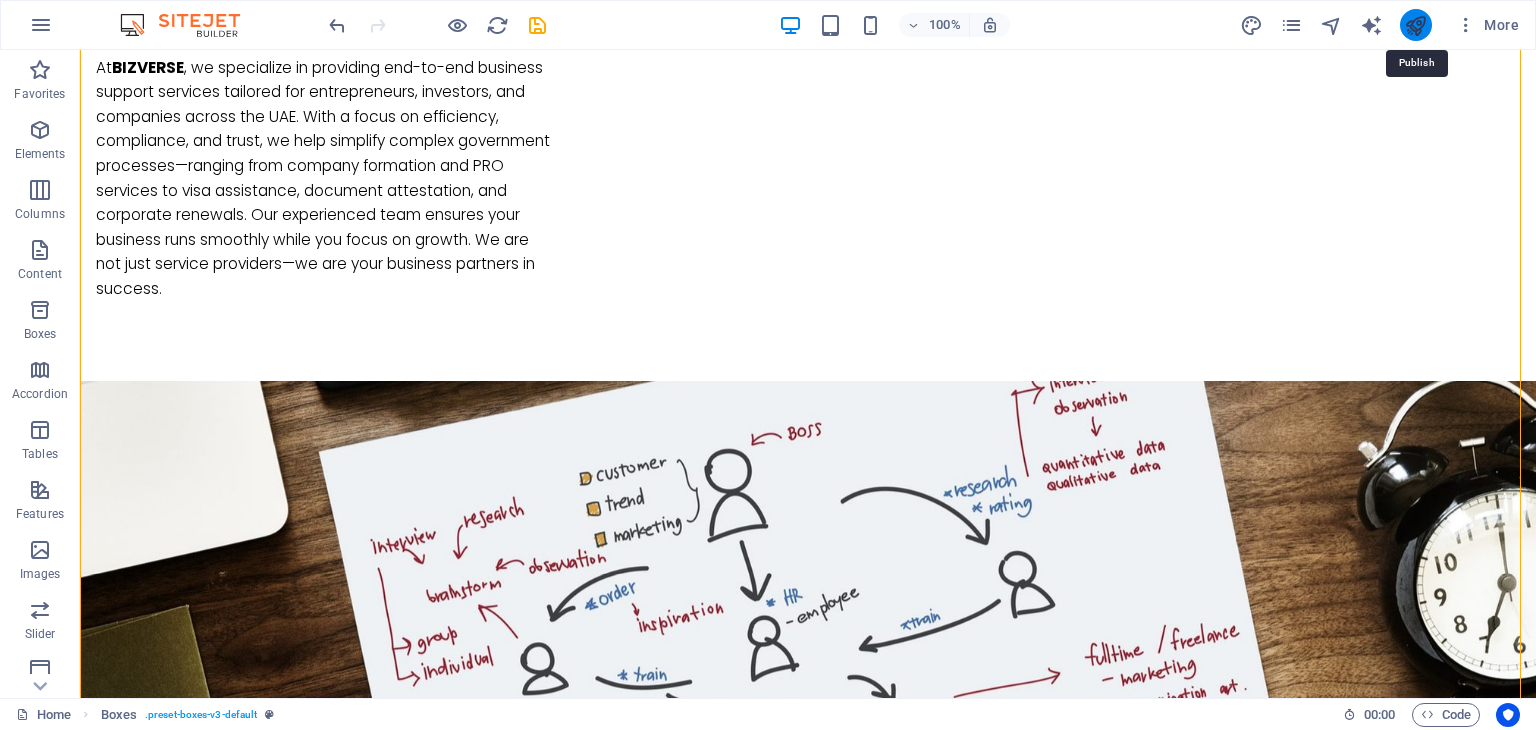 click at bounding box center (1415, 25) 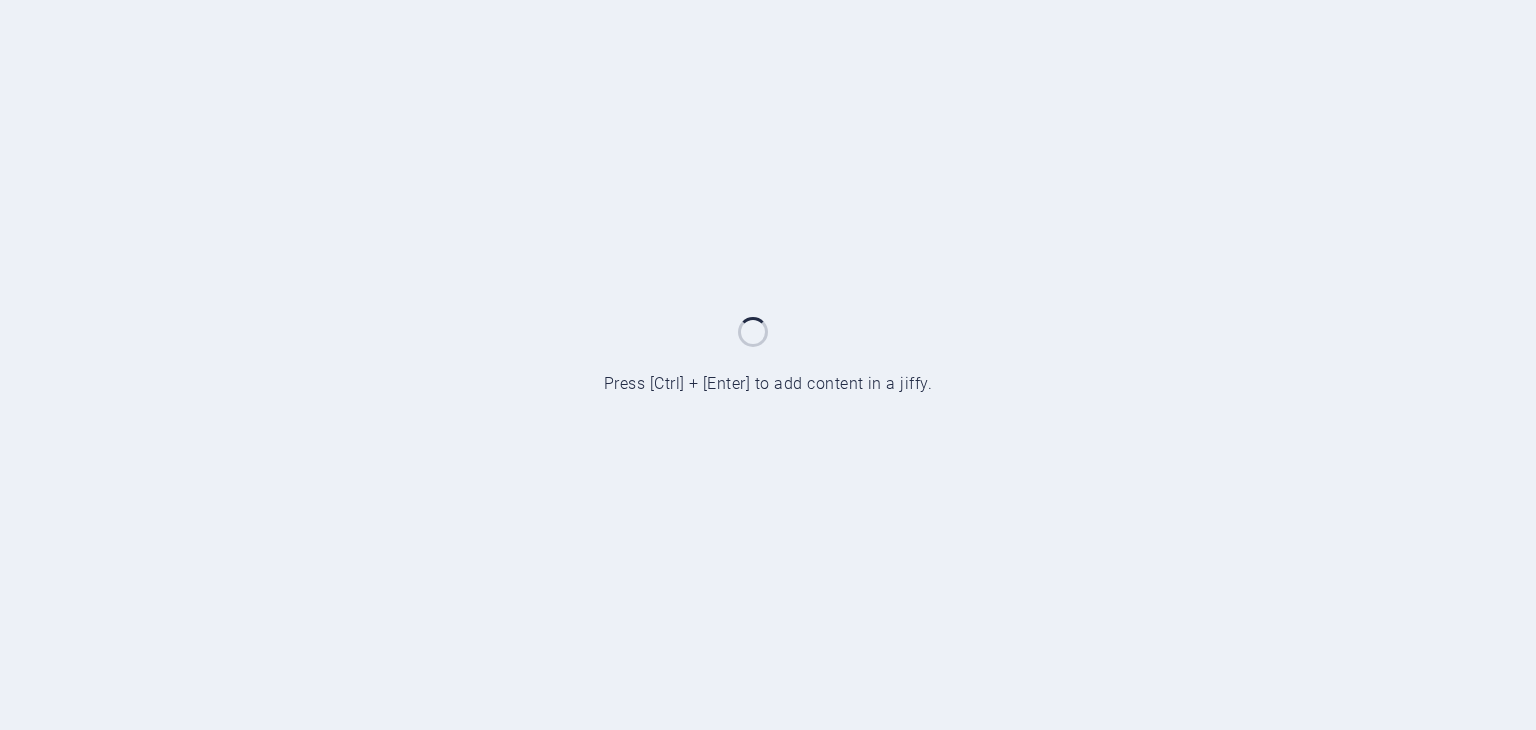 scroll, scrollTop: 0, scrollLeft: 0, axis: both 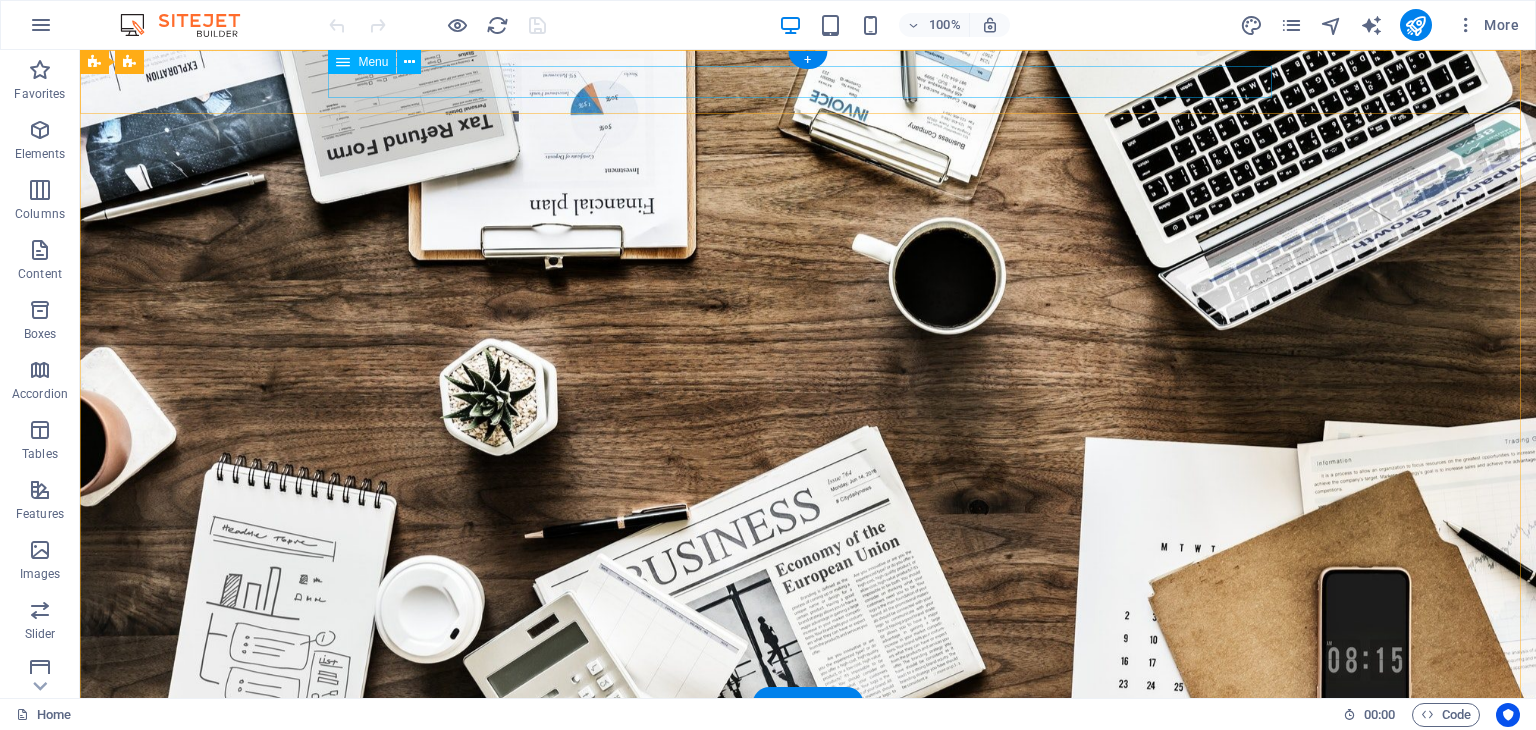 click on "Home About Us Services Contact" at bounding box center [808, 733] 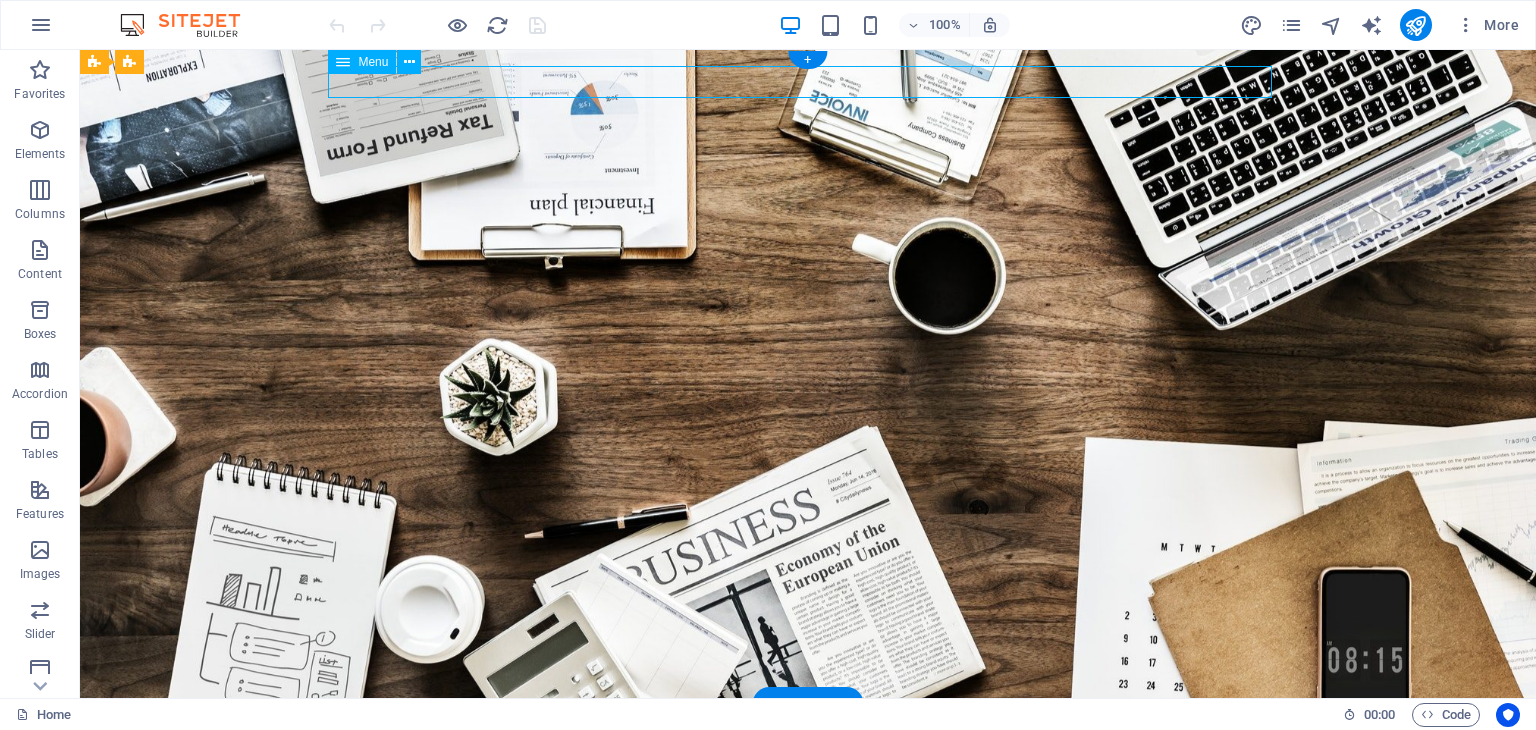 click on "Home About Us Services Contact" at bounding box center [808, 733] 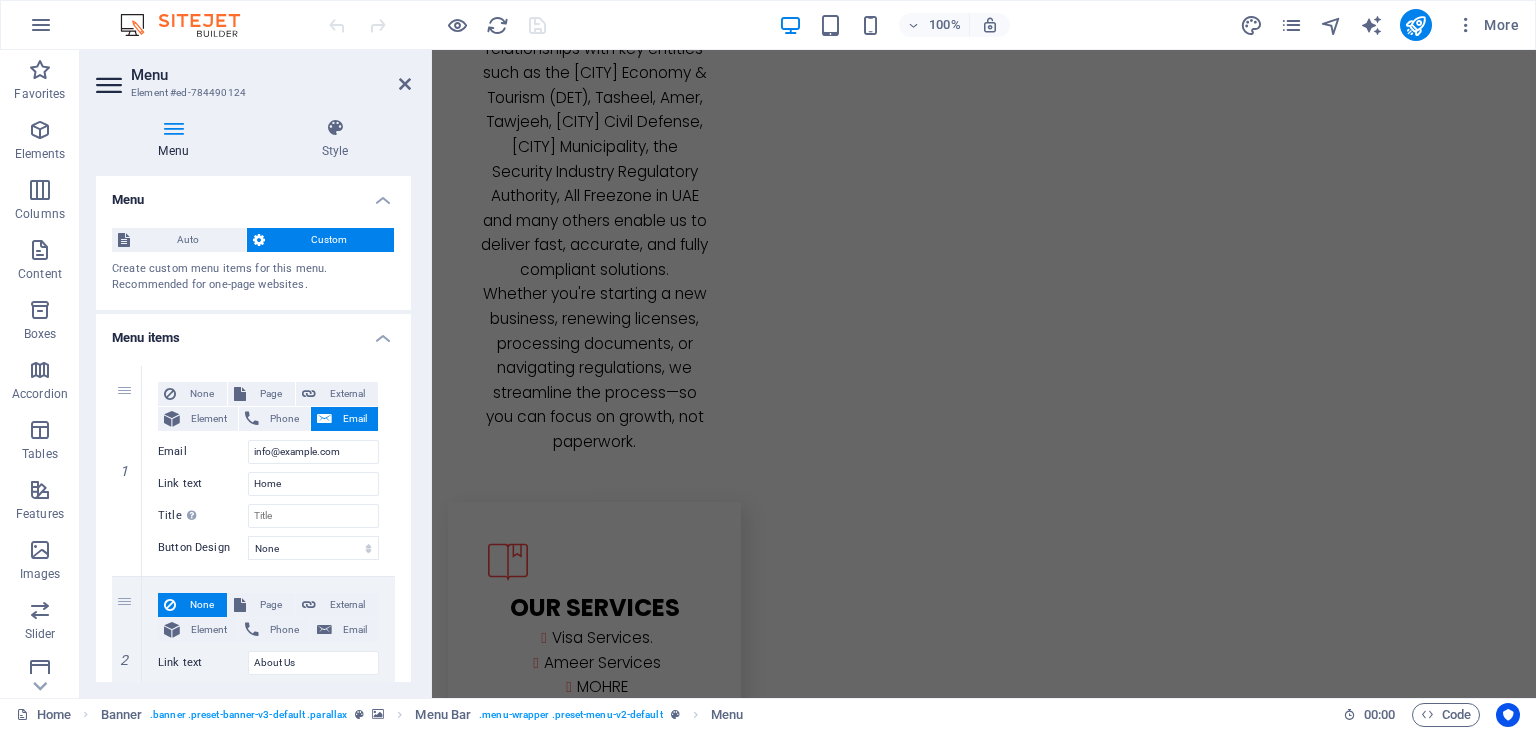 scroll, scrollTop: 3284, scrollLeft: 0, axis: vertical 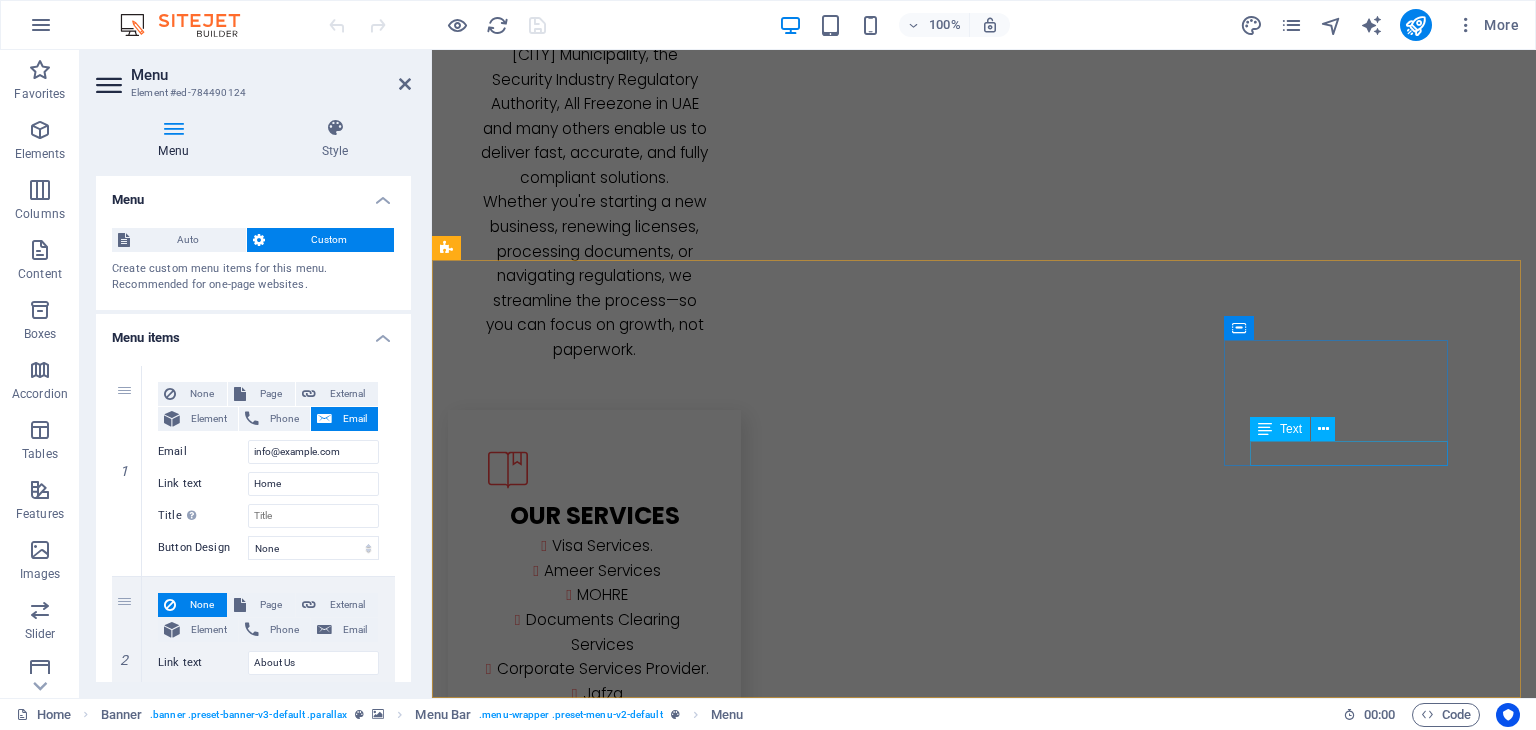 click on "Text" at bounding box center (1280, 429) 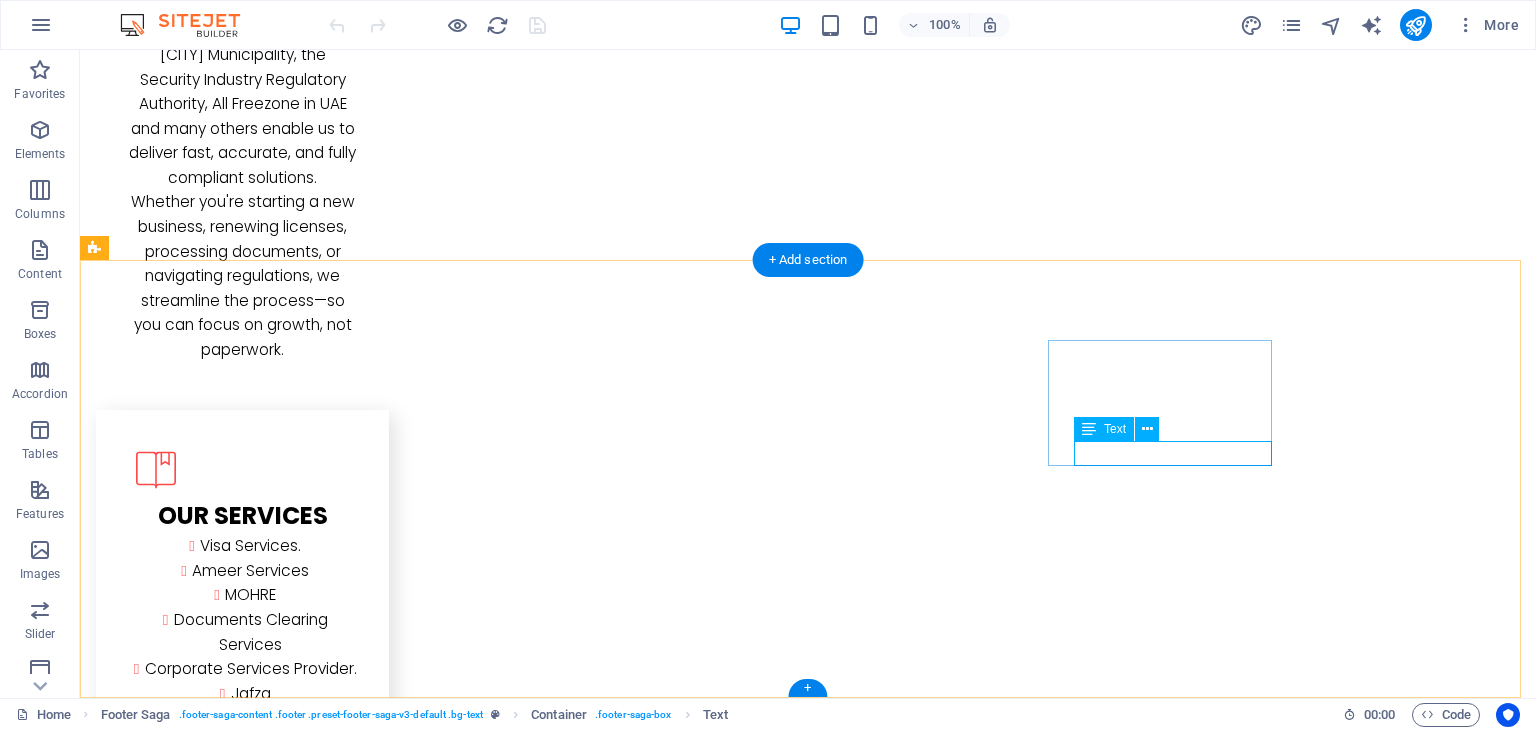 click on "Instagram" at bounding box center [208, 4208] 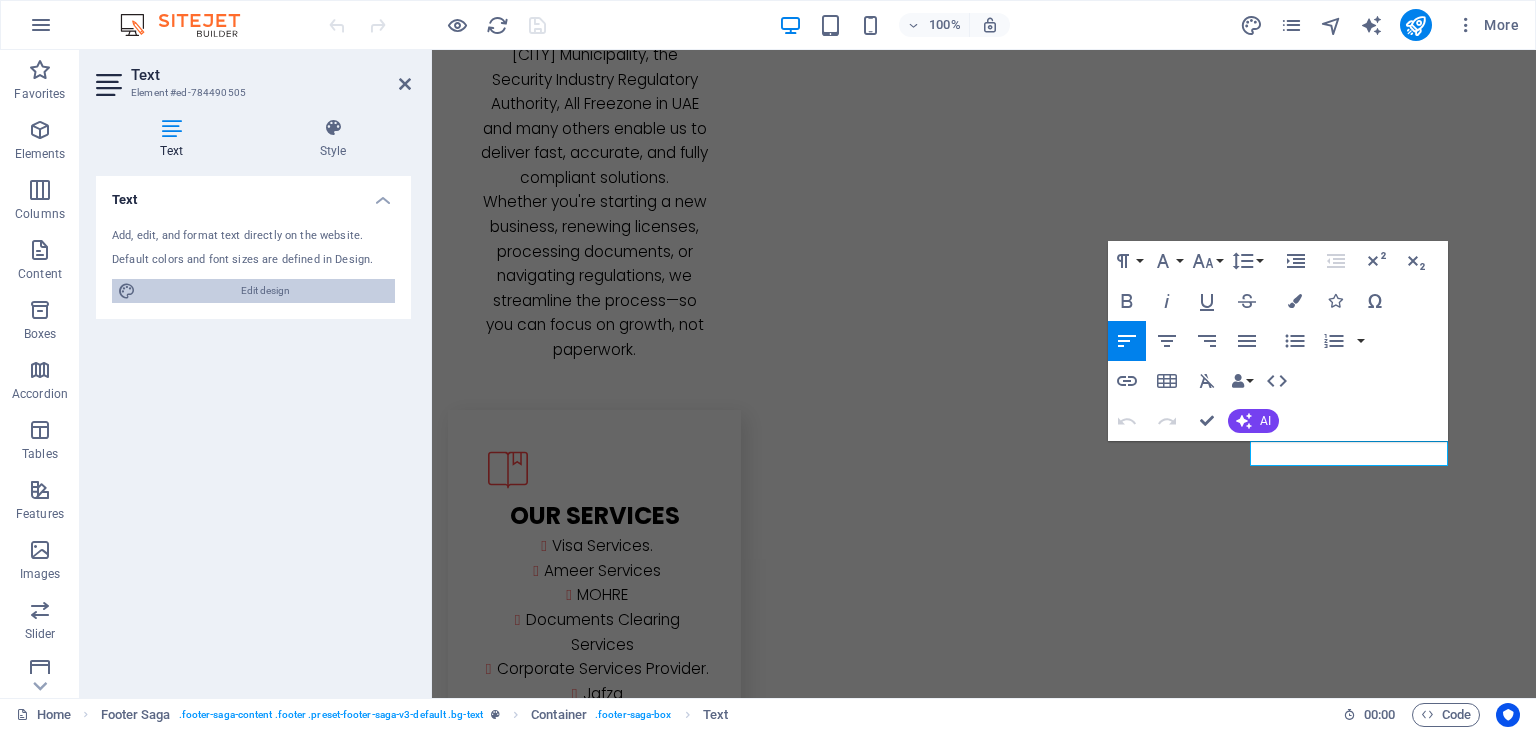 click on "Edit design" at bounding box center (265, 291) 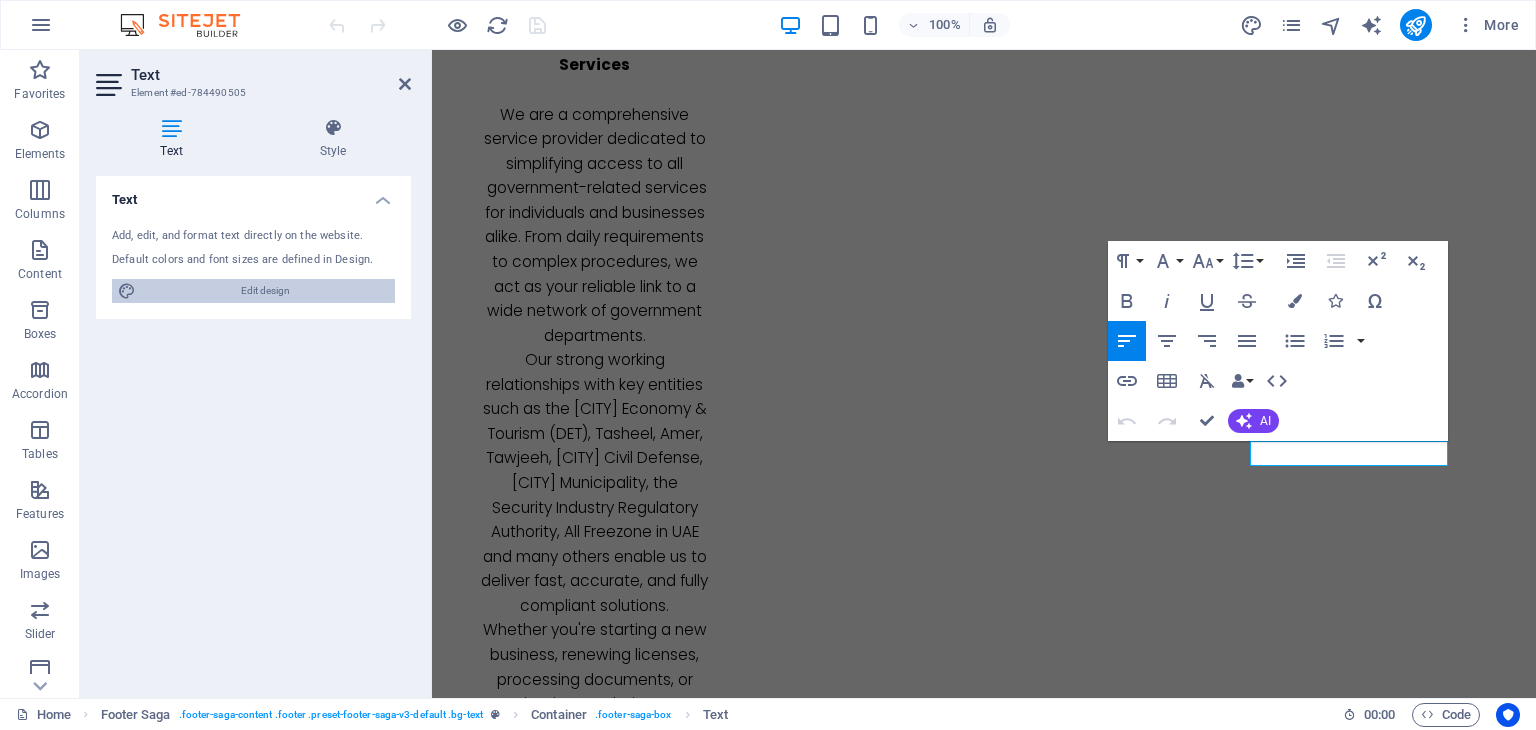 select on "rem" 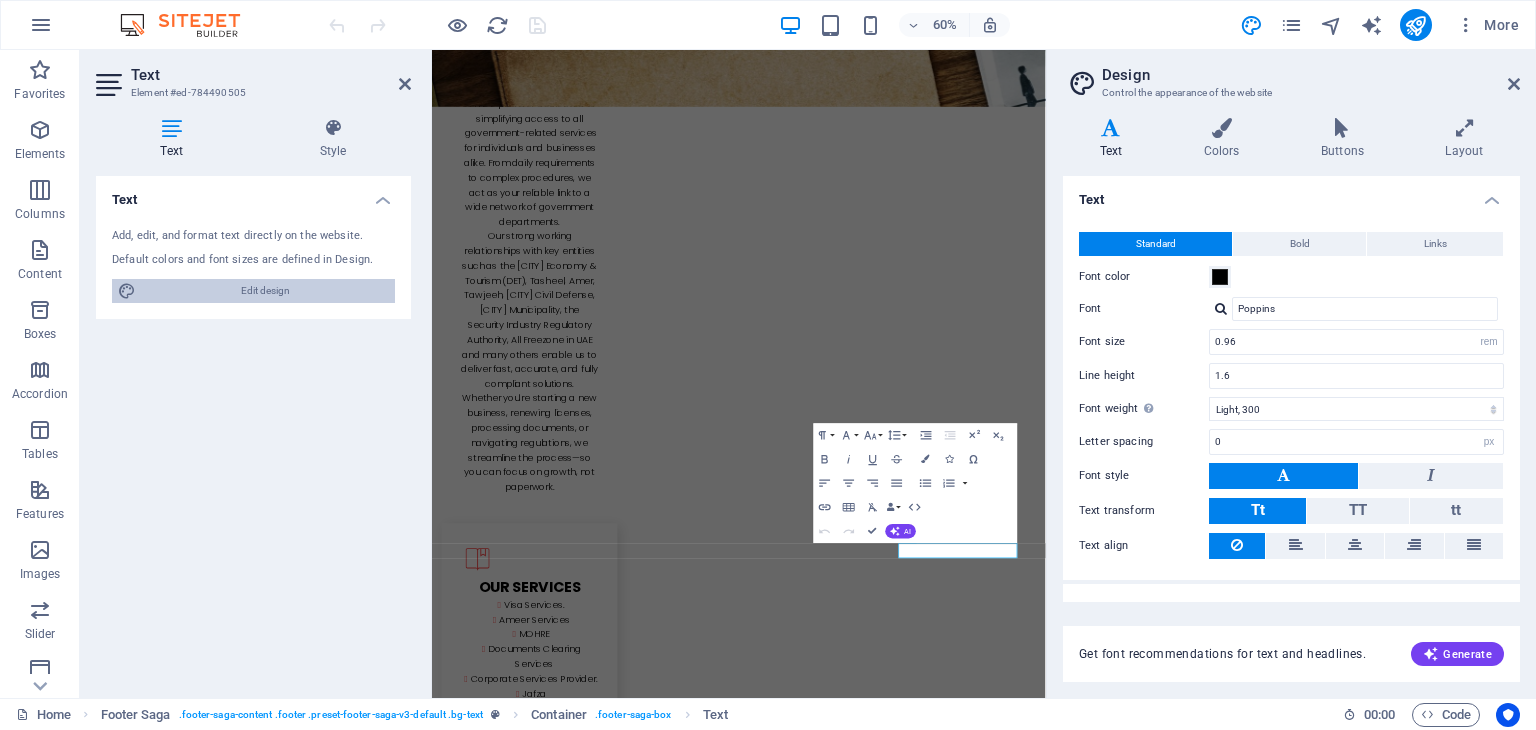 scroll, scrollTop: 3279, scrollLeft: 0, axis: vertical 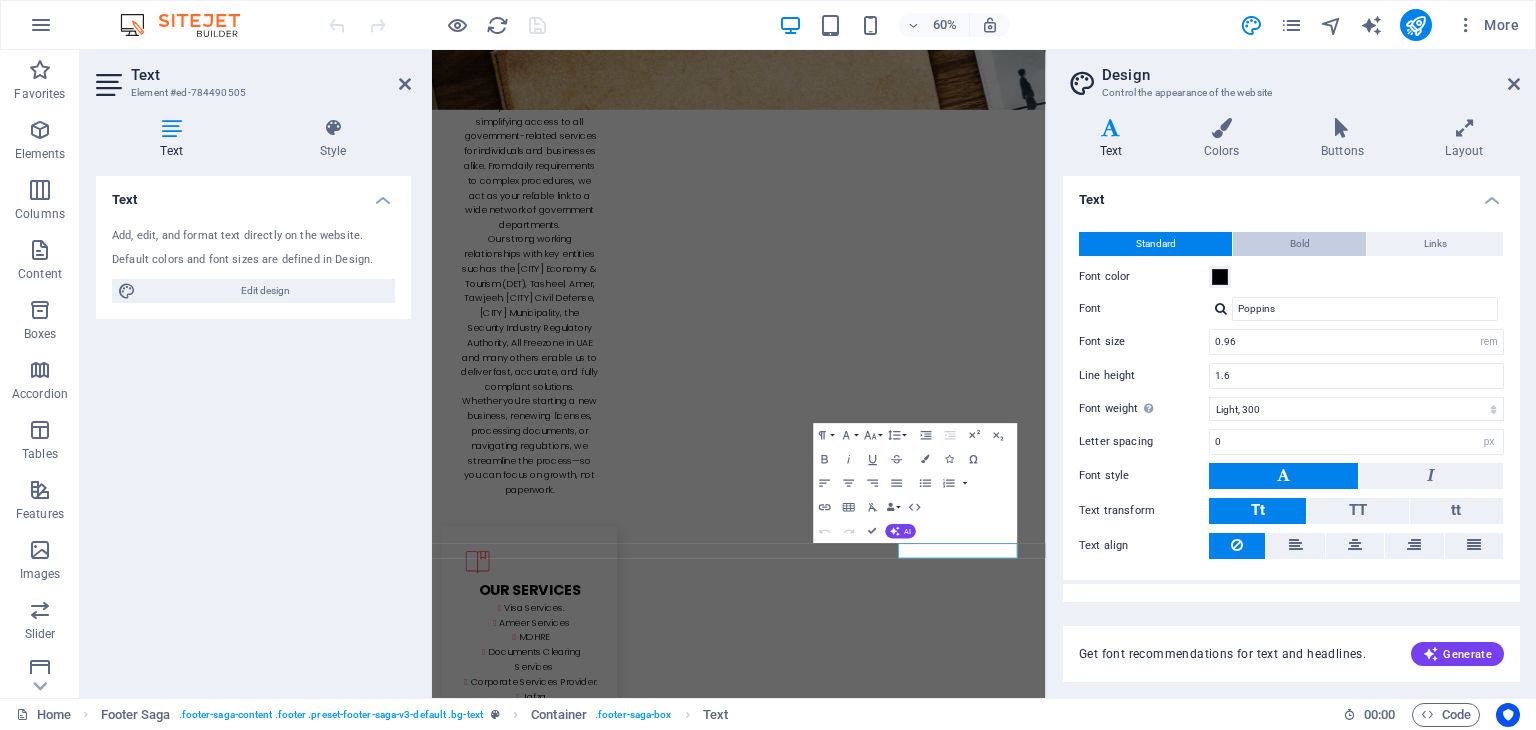 click on "Bold" at bounding box center [1300, 244] 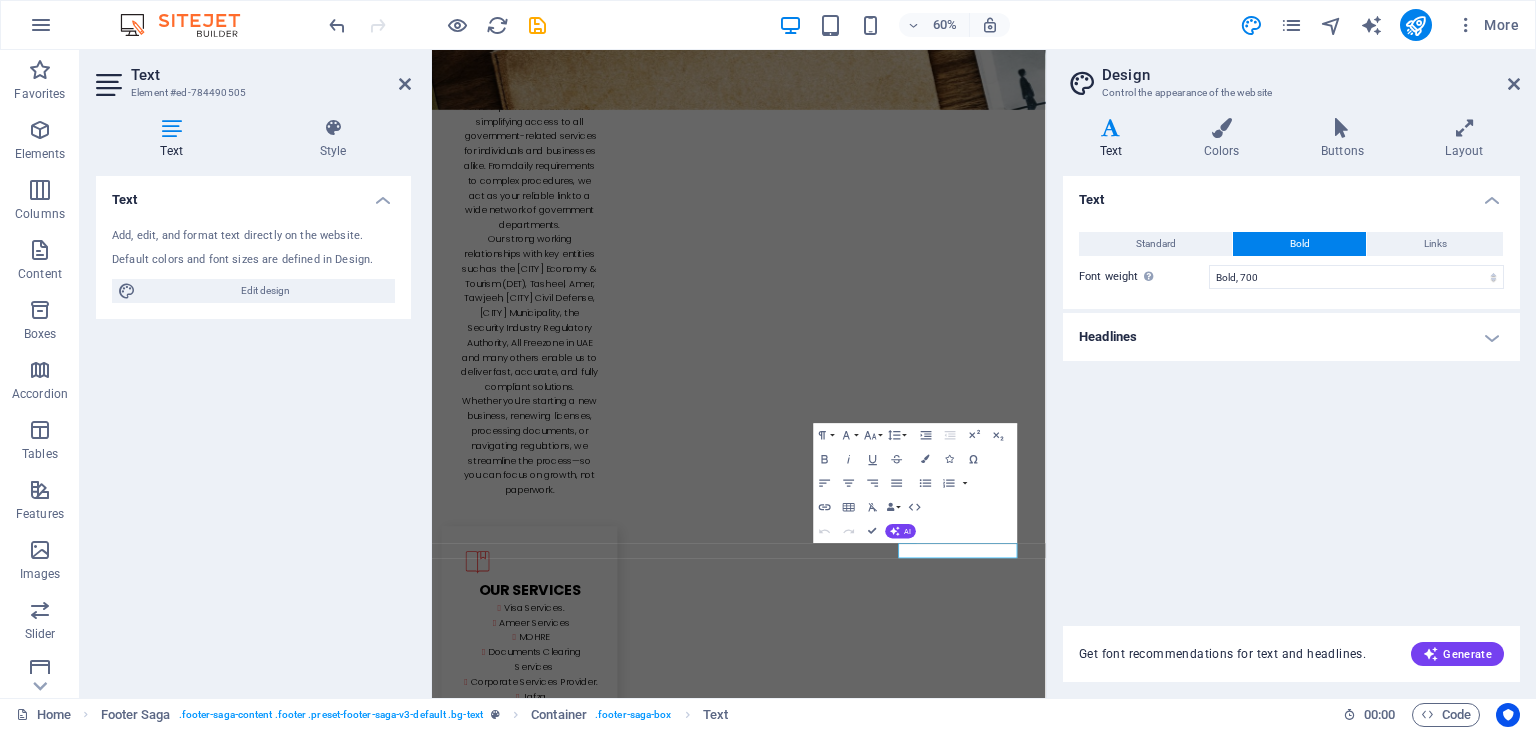 click on "Variants  Text  Colors  Buttons  Layout Text Standard Bold Links Font color Font Poppins Font size 0.96 rem px Line height 1.6 Font weight To display the font weight correctly, it may need to be enabled.  Manage Fonts Thin, 100 Extra-light, 200 Light, 300 Regular, 400 Medium, 500 Semi-bold, 600 Bold, 700 Extra-bold, 800 Black, 900 Letter spacing 0 rem px Font style Text transform Tt TT tt Text align Font weight To display the font weight correctly, it may need to be enabled.  Manage Fonts Thin, 100 Extra-light, 200 Light, 300 Regular, 400 Medium, 500 Semi-bold, 600 Bold, 700 Extra-bold, 800 Black, 900 Default Hover / Active Font color Font color Decoration Decoration Transition duration 0.3 s Transition function Ease Ease In Ease Out Ease In/Ease Out Linear Headlines All H1 / Textlogo H2 H3 H4 H5 H6 Font color Font Poppins Line height 1.2 Font weight To display the font weight correctly, it may need to be enabled.  Manage Fonts Thin, 100 Extra-light, 200 Light, 300 Regular, 400 Medium, 500 Semi-bold, 600 0 px" at bounding box center (1291, 400) 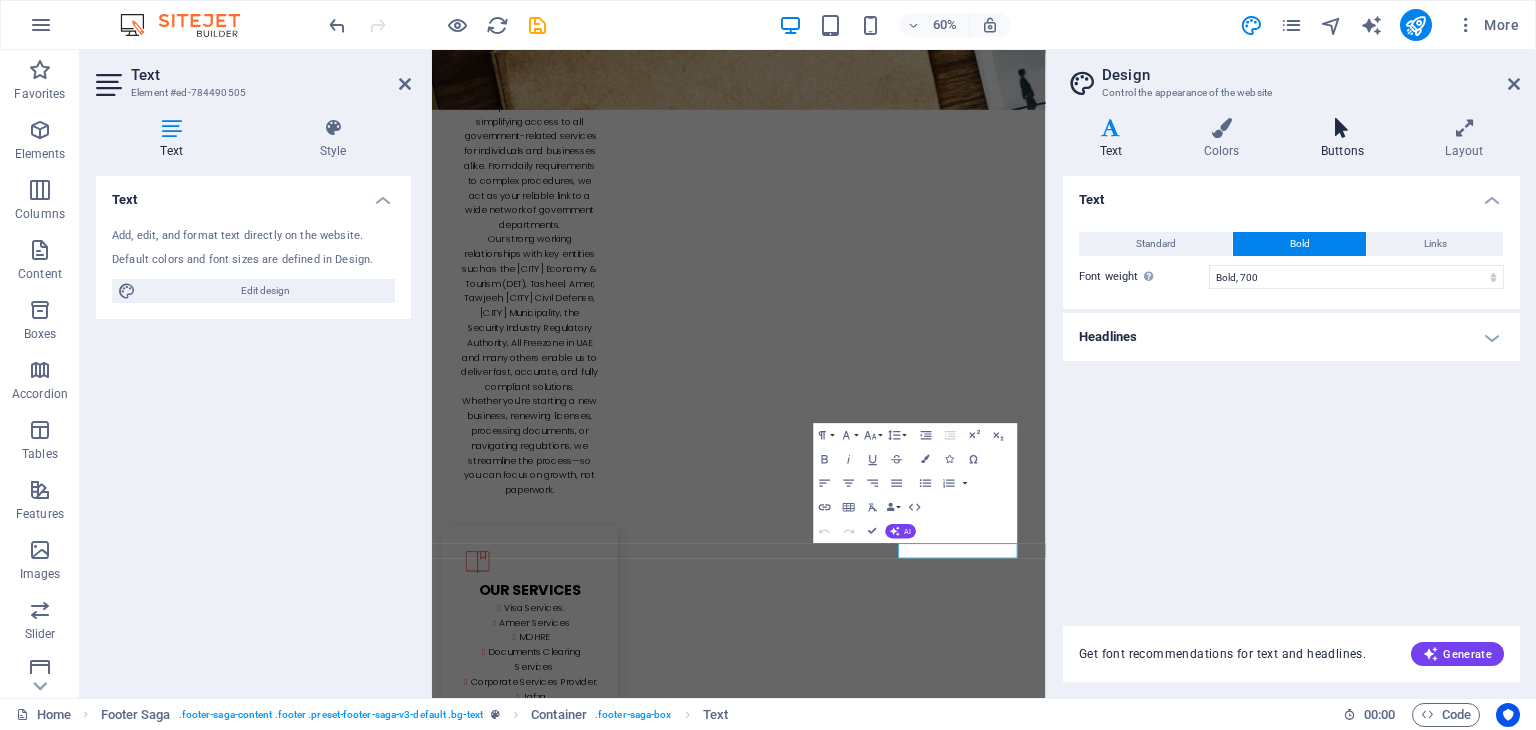 click on "Buttons" at bounding box center [1346, 139] 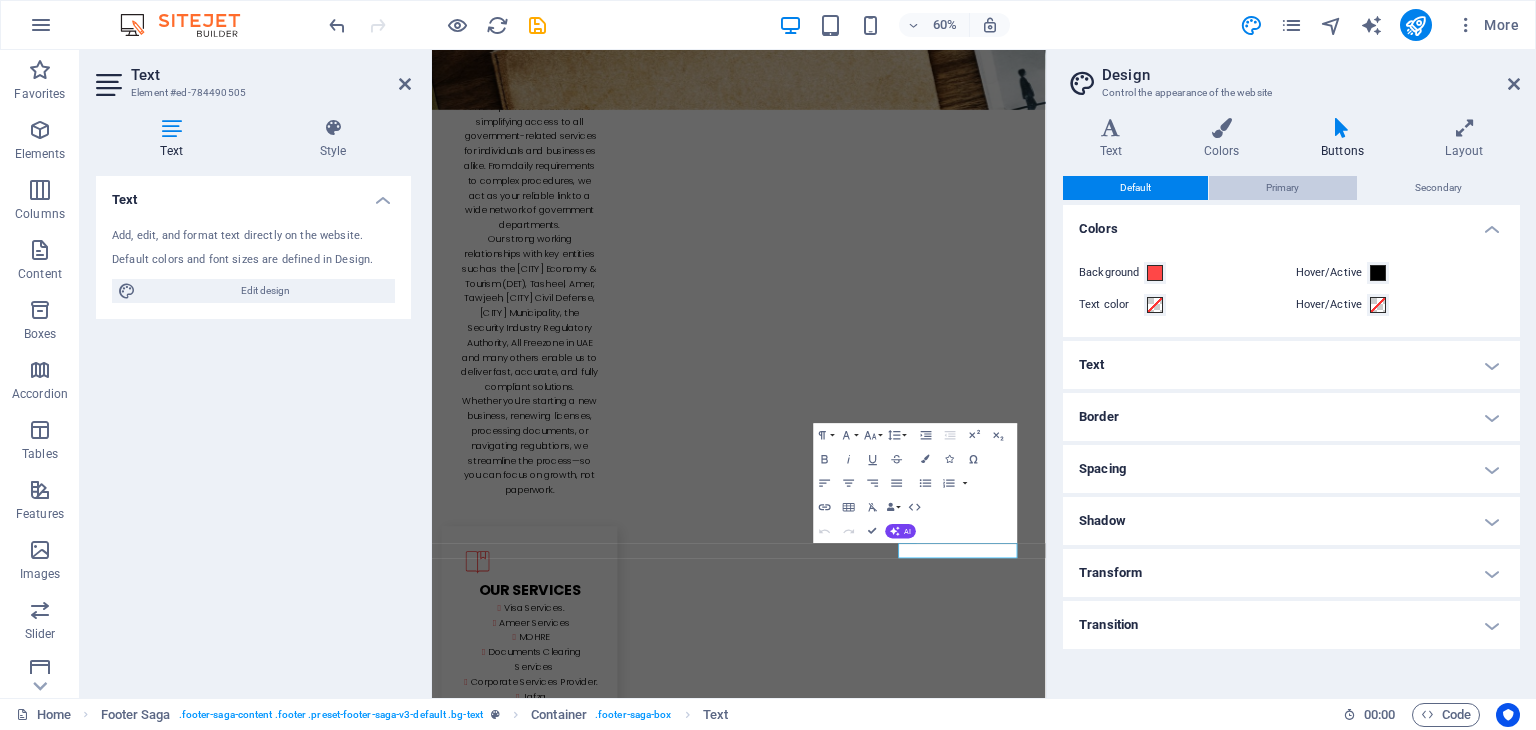 click on "Primary" at bounding box center [1282, 188] 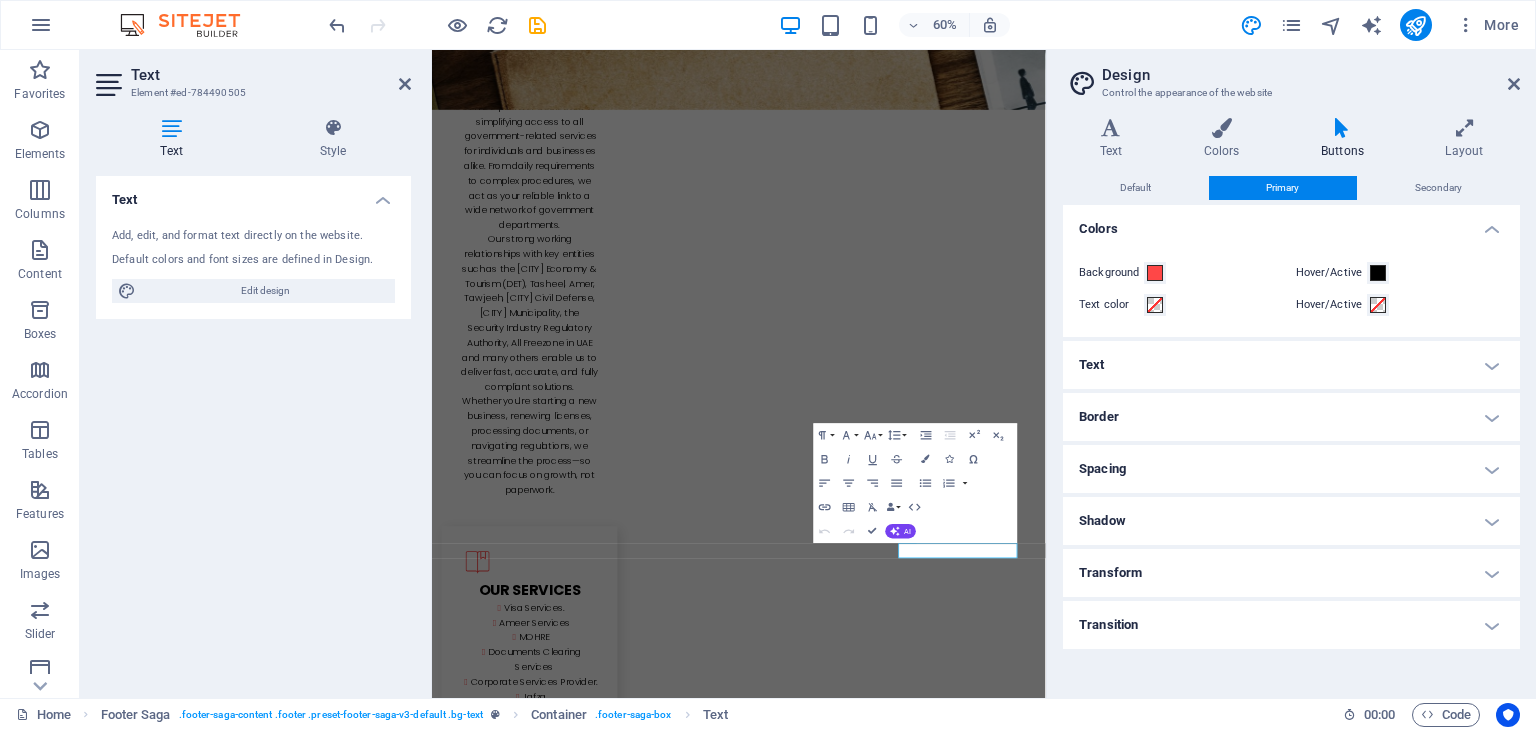 click on "Primary" at bounding box center (1282, 188) 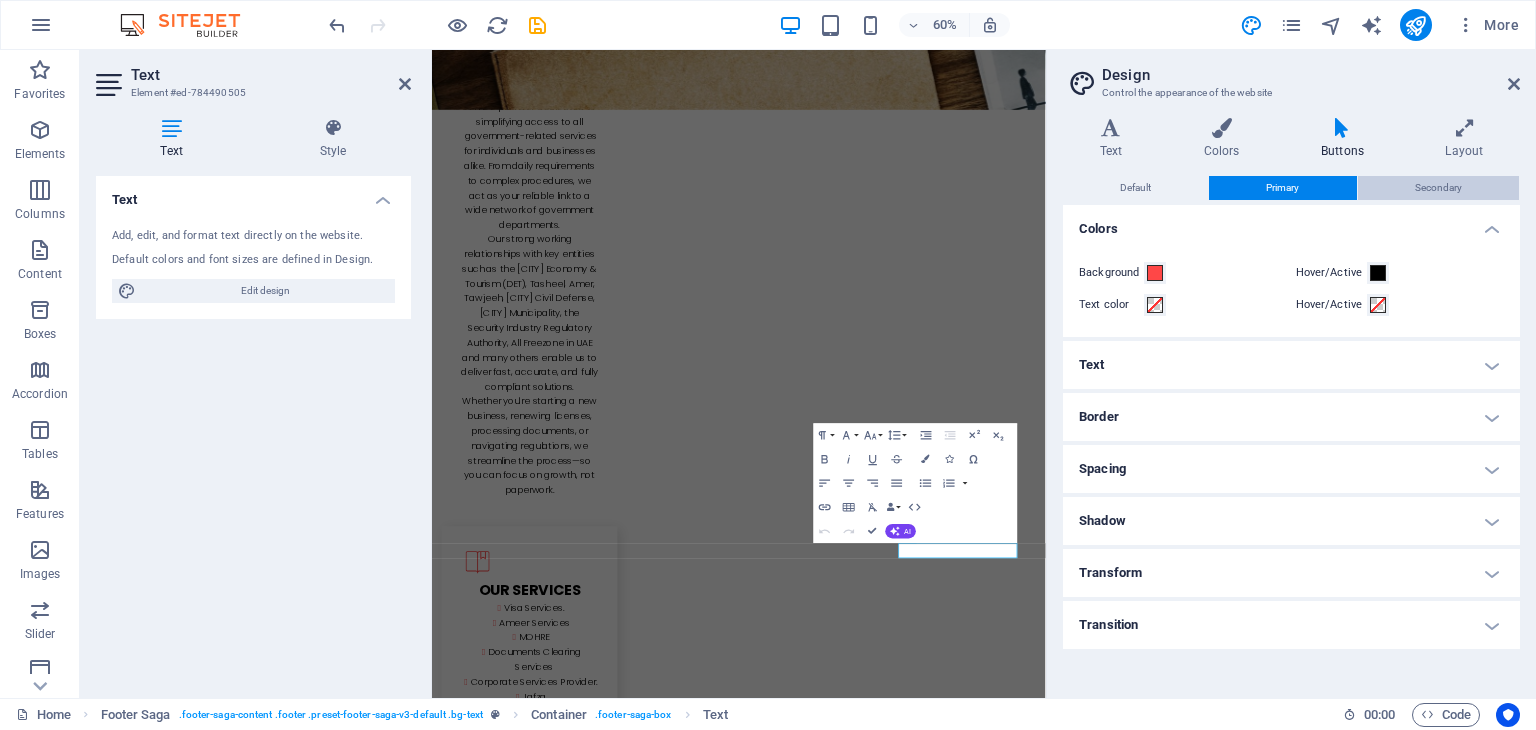 click on "Secondary" at bounding box center (1438, 188) 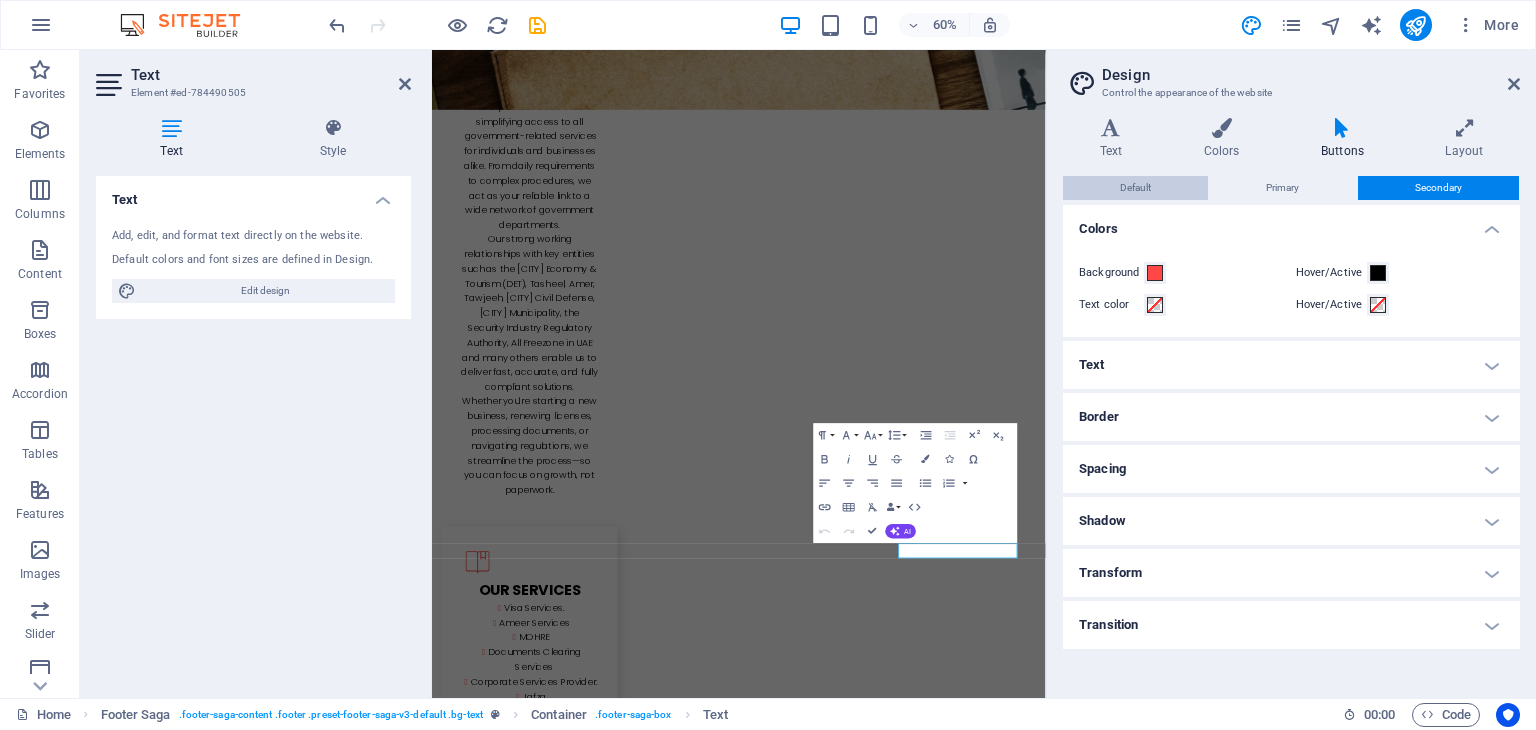 click on "Default" at bounding box center [1135, 188] 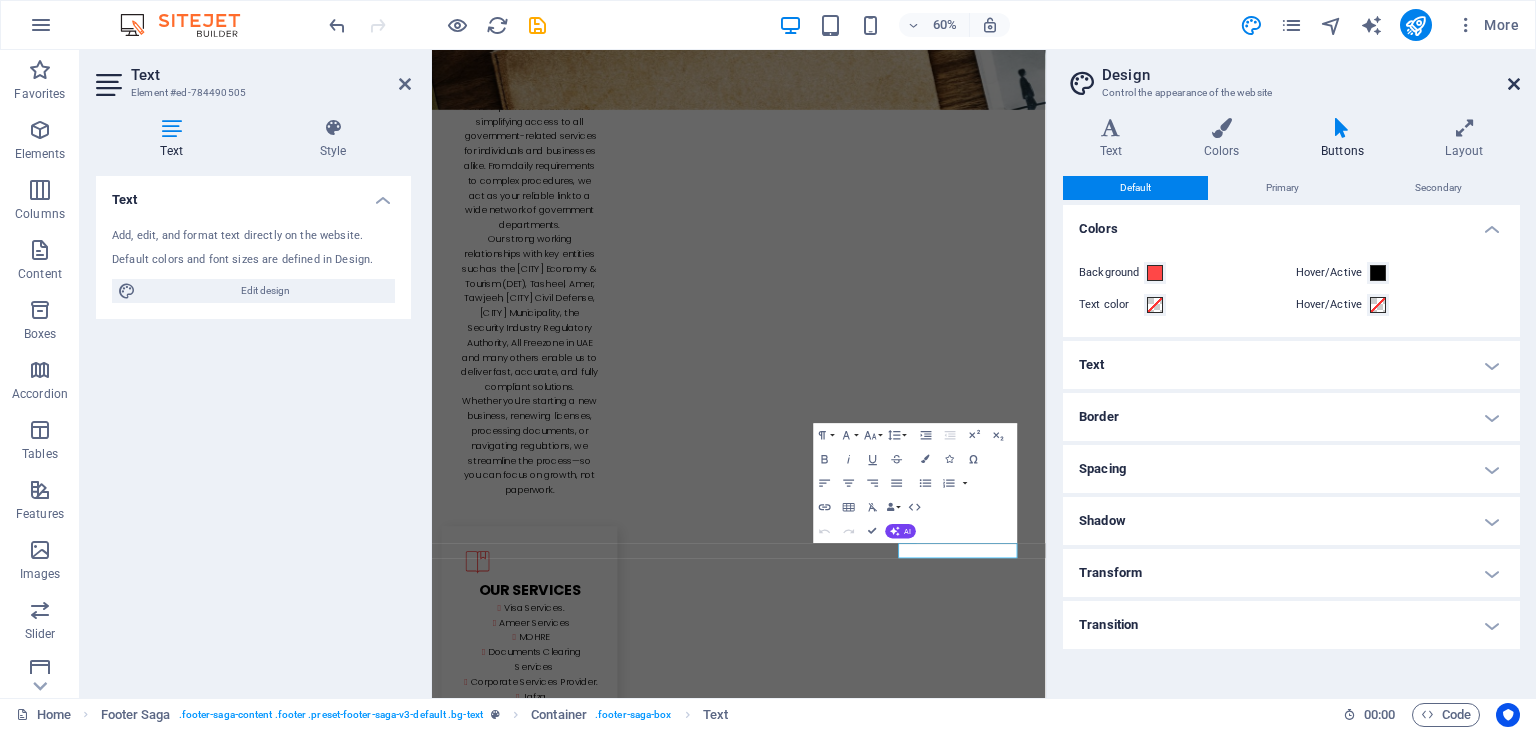 click at bounding box center [1514, 84] 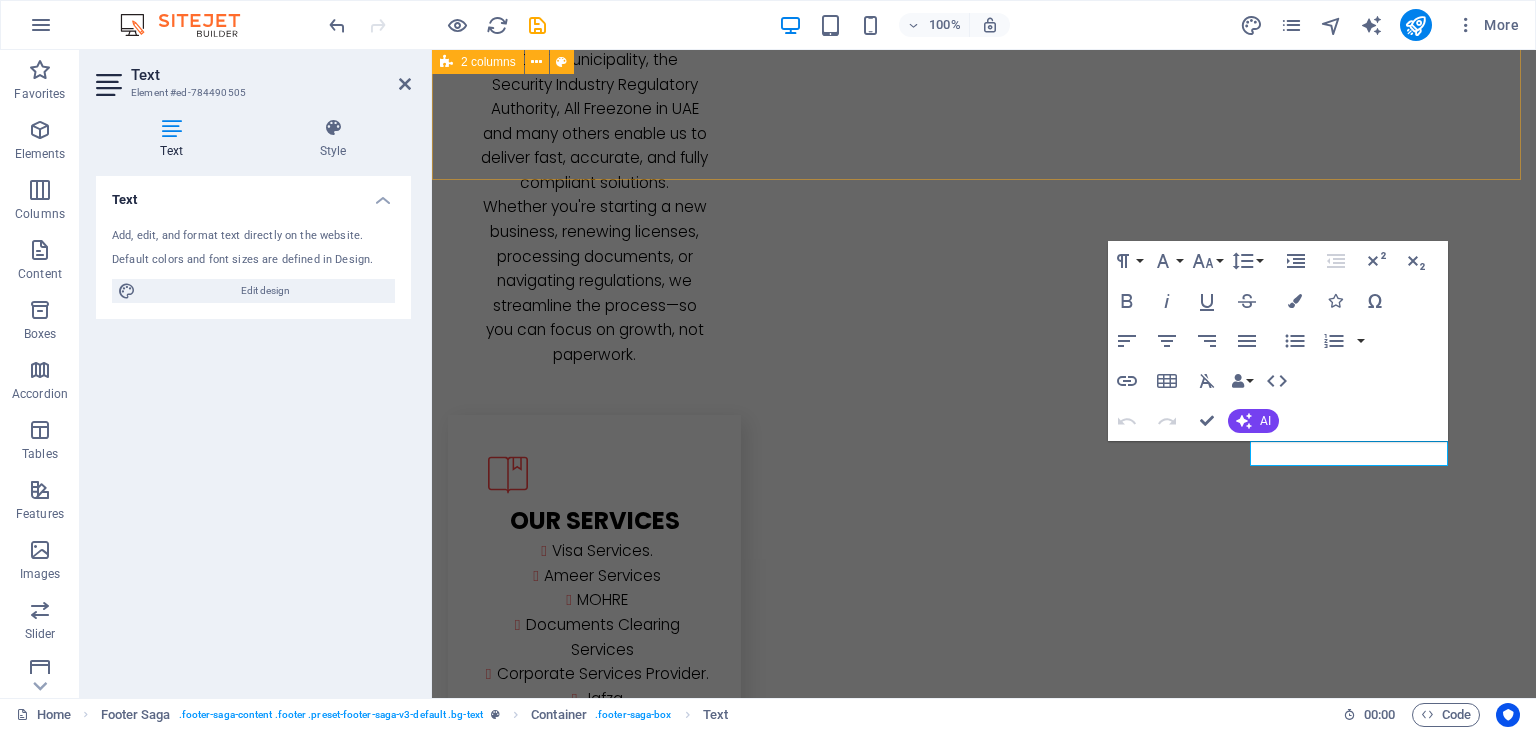 scroll, scrollTop: 3284, scrollLeft: 0, axis: vertical 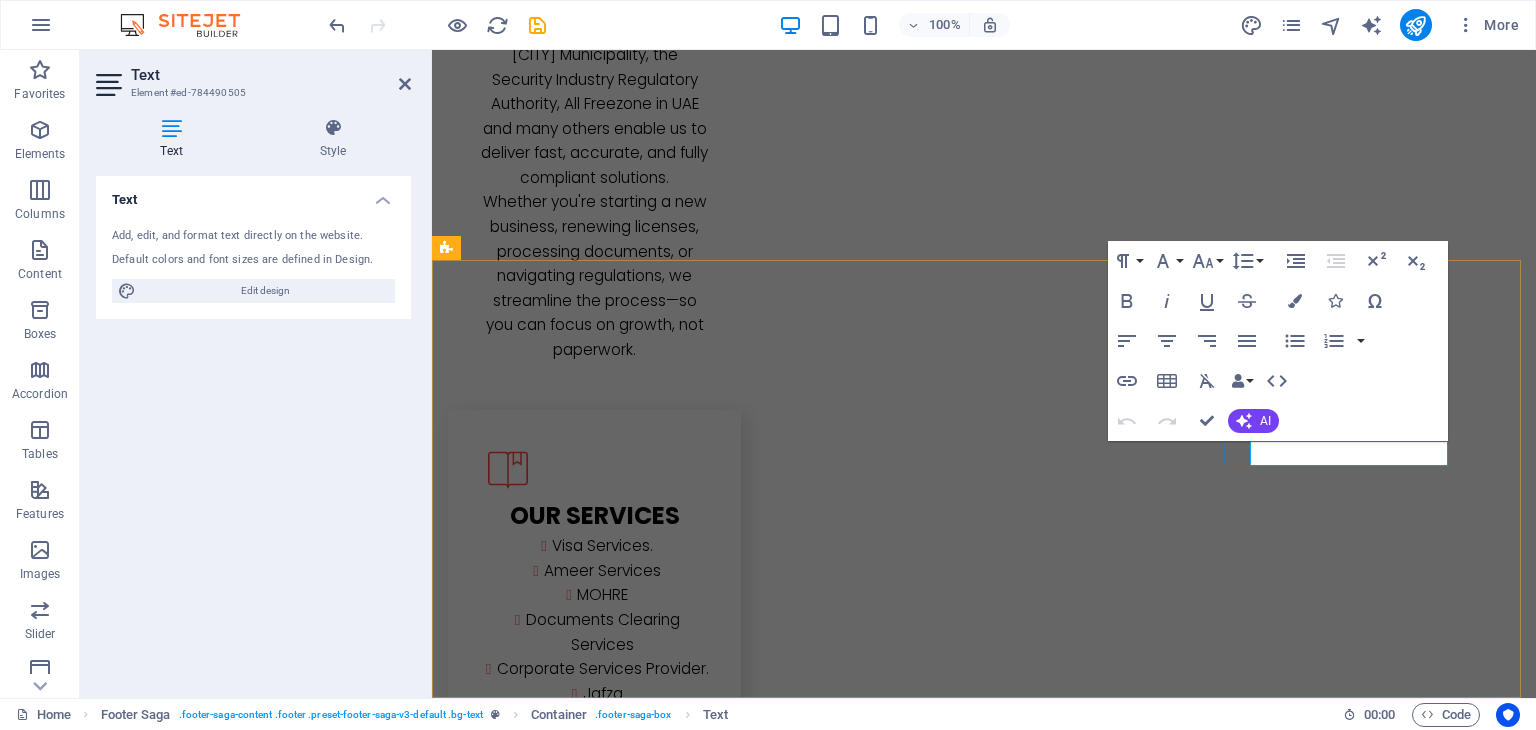 click on "Instagram" at bounding box center [486, 4207] 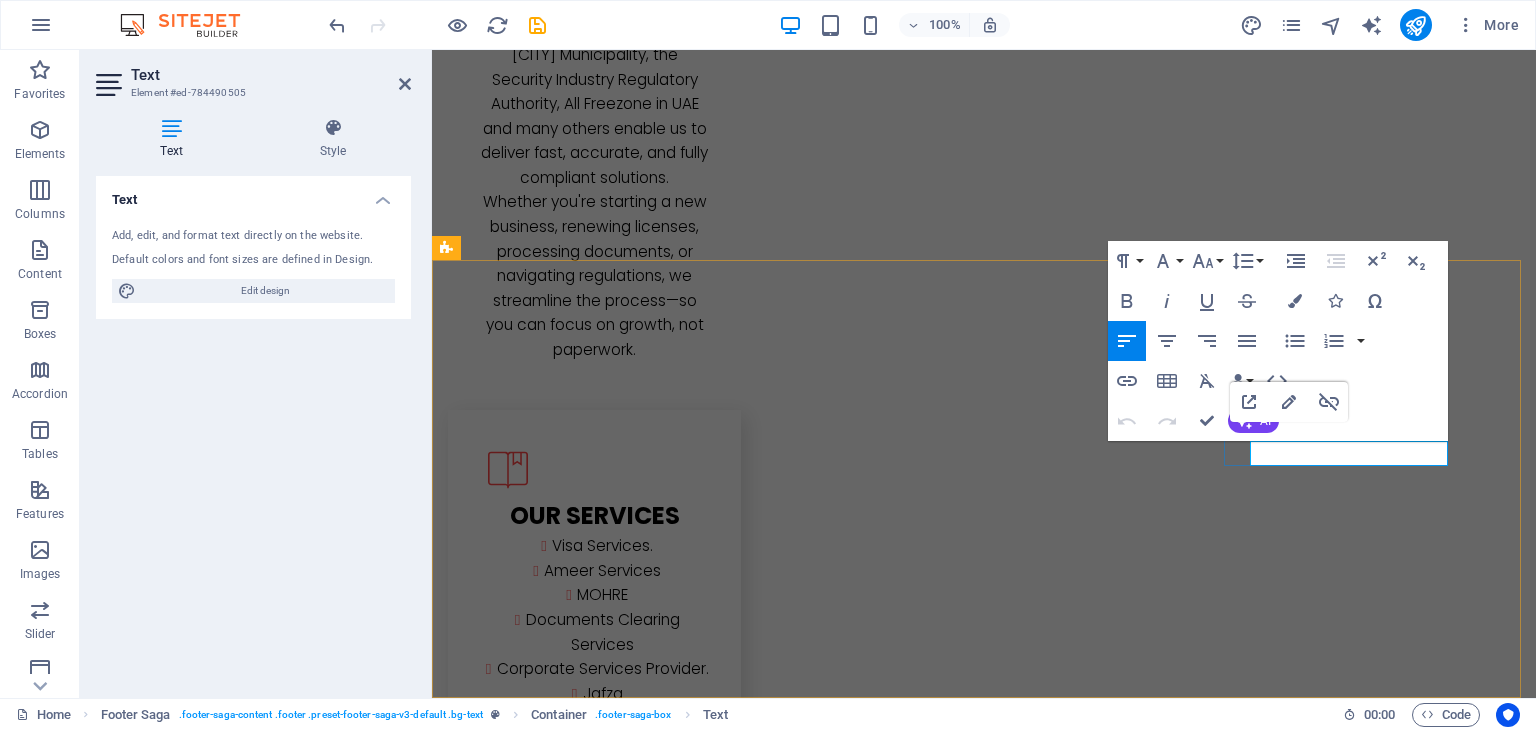 click on "Instagram" at bounding box center [486, 4207] 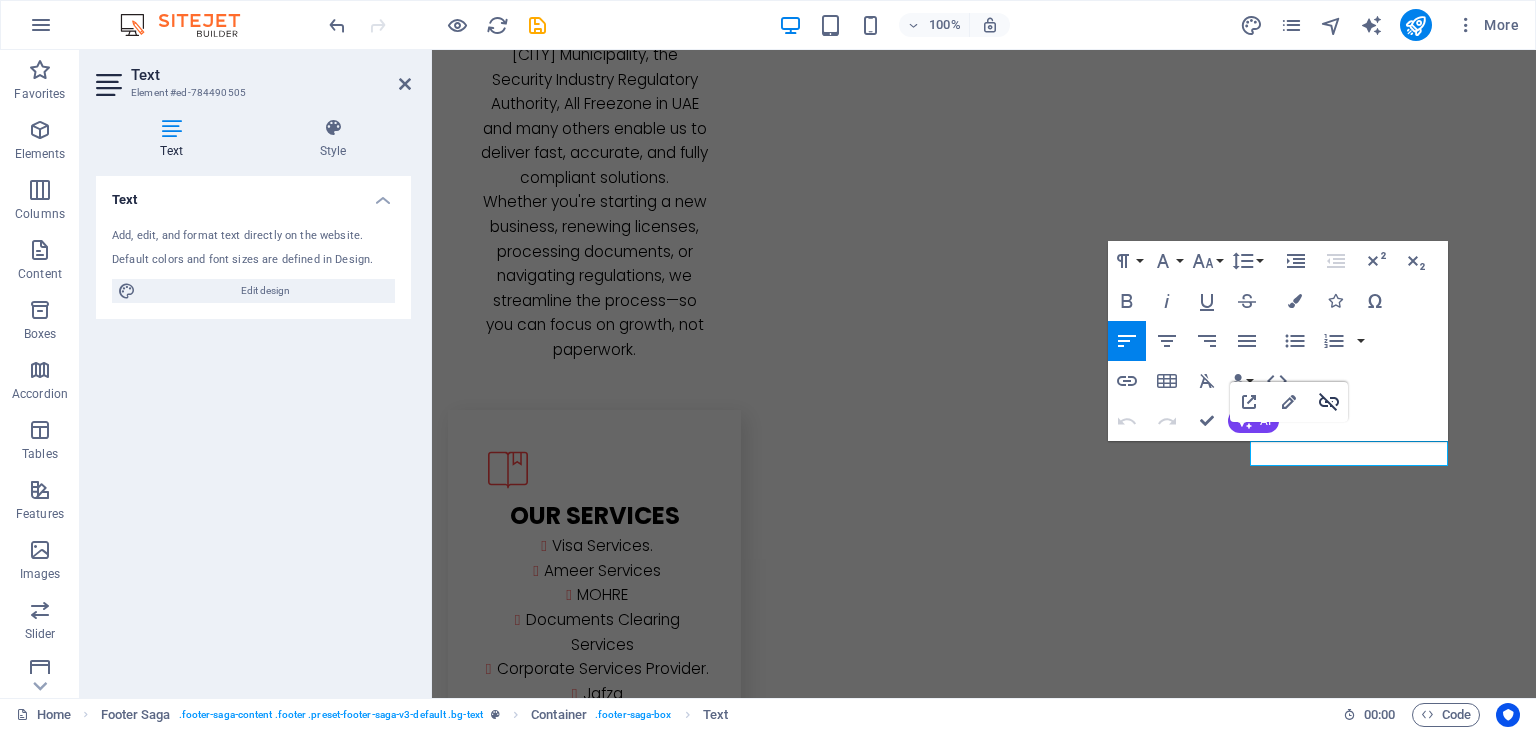 click 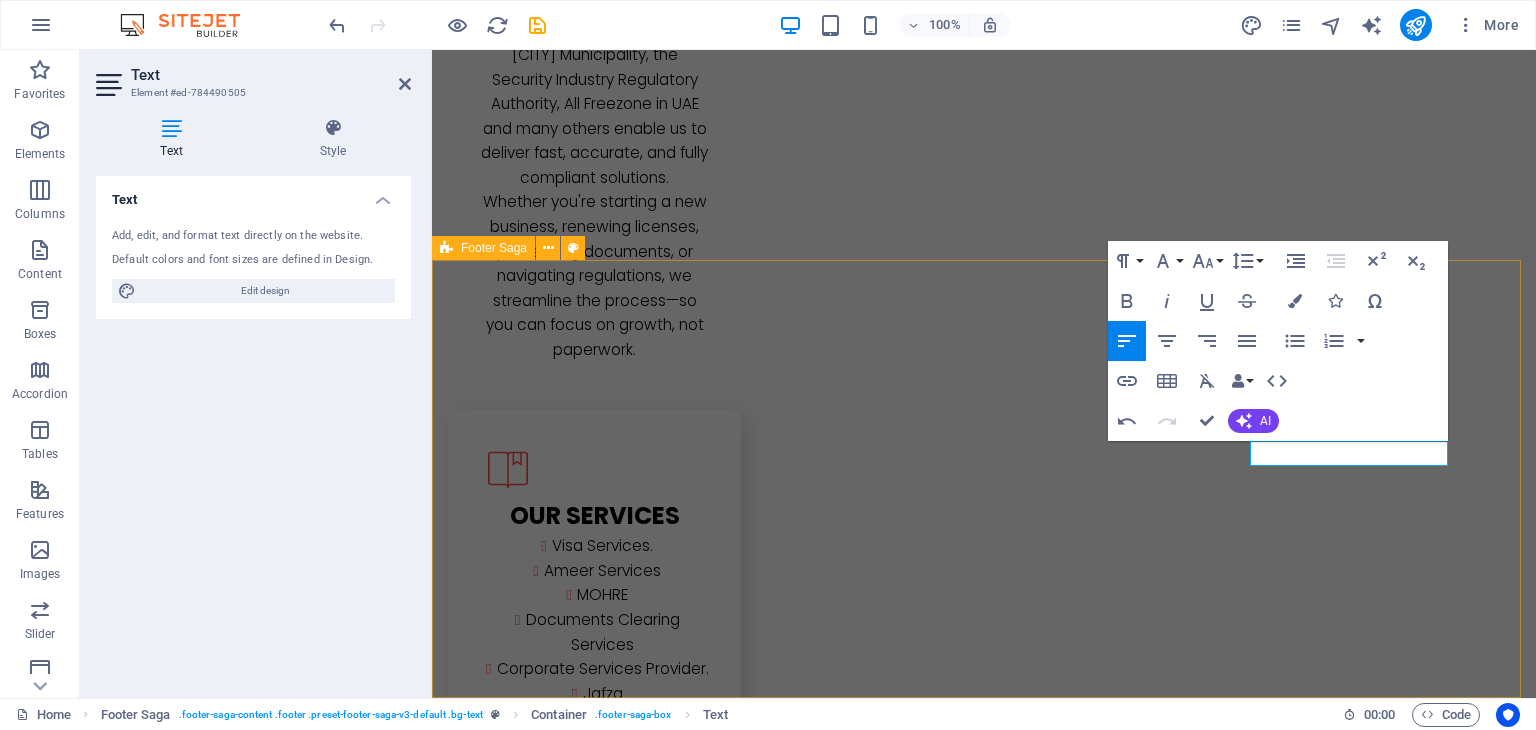 click on "Dubai - United Arab Emirates Legal Notice Privacy Policy Navigation Home About us Services Contact Social Media Facebook Twitter Instagram" at bounding box center [984, 3610] 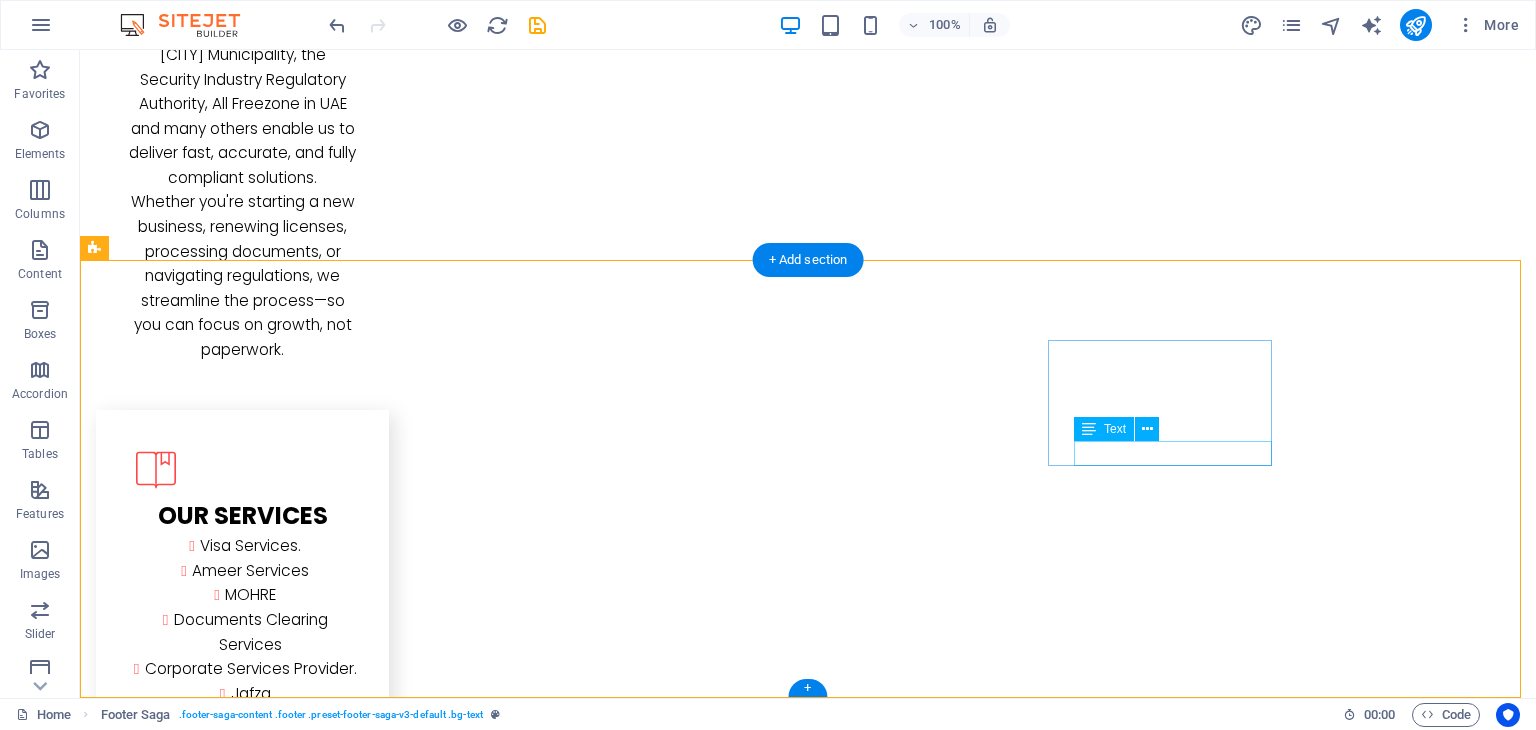 click on "Instagram" at bounding box center (208, 4208) 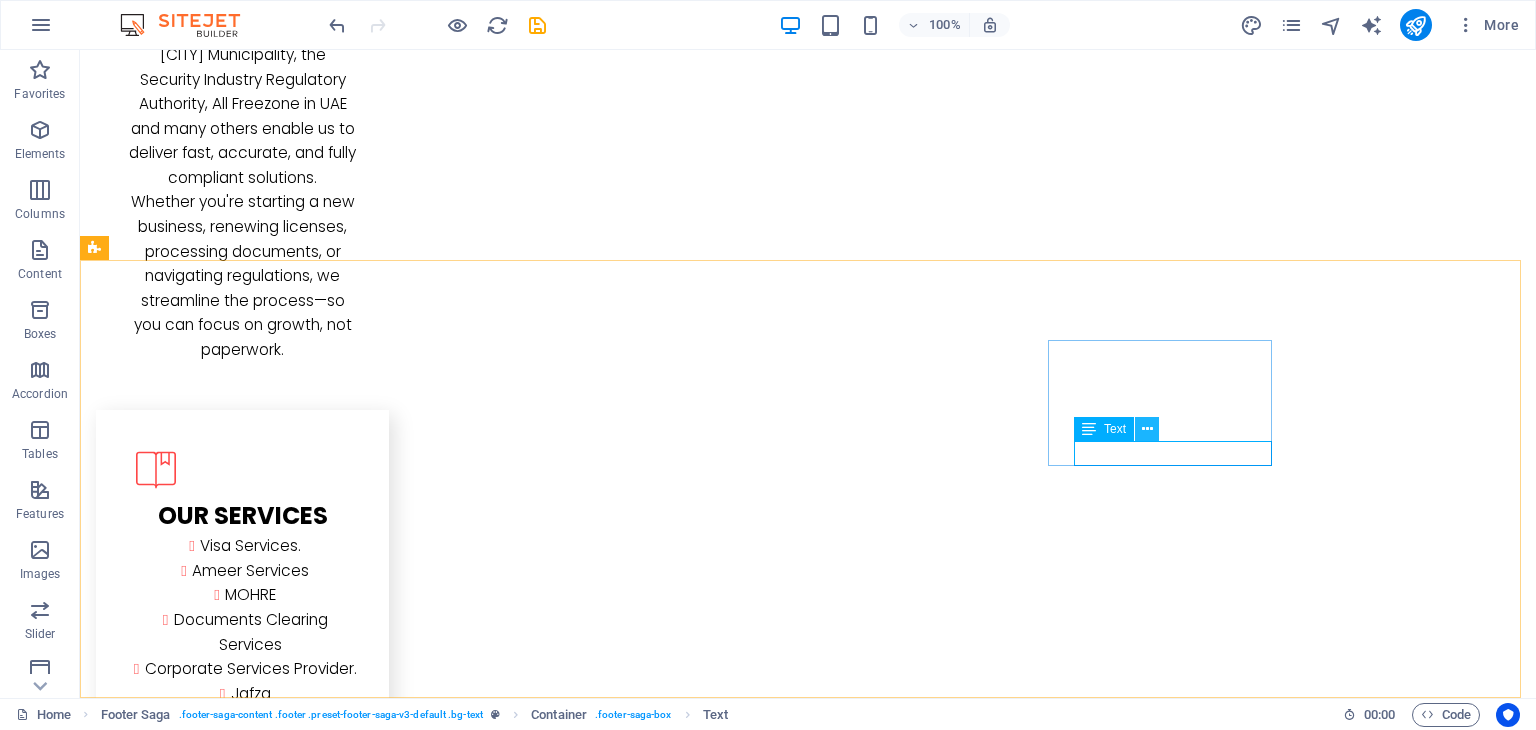 click at bounding box center [1147, 429] 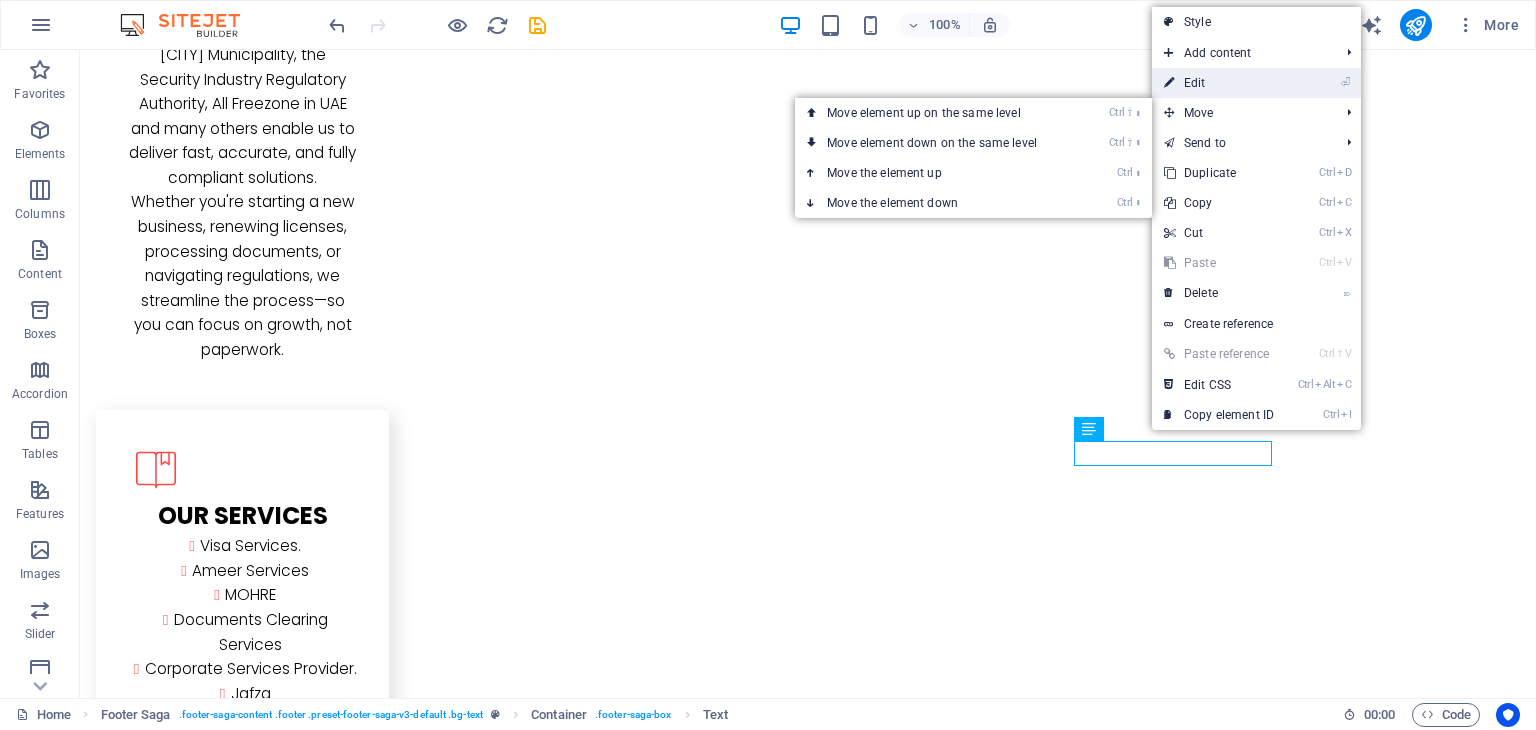 click on "⏎  Edit" at bounding box center (1219, 83) 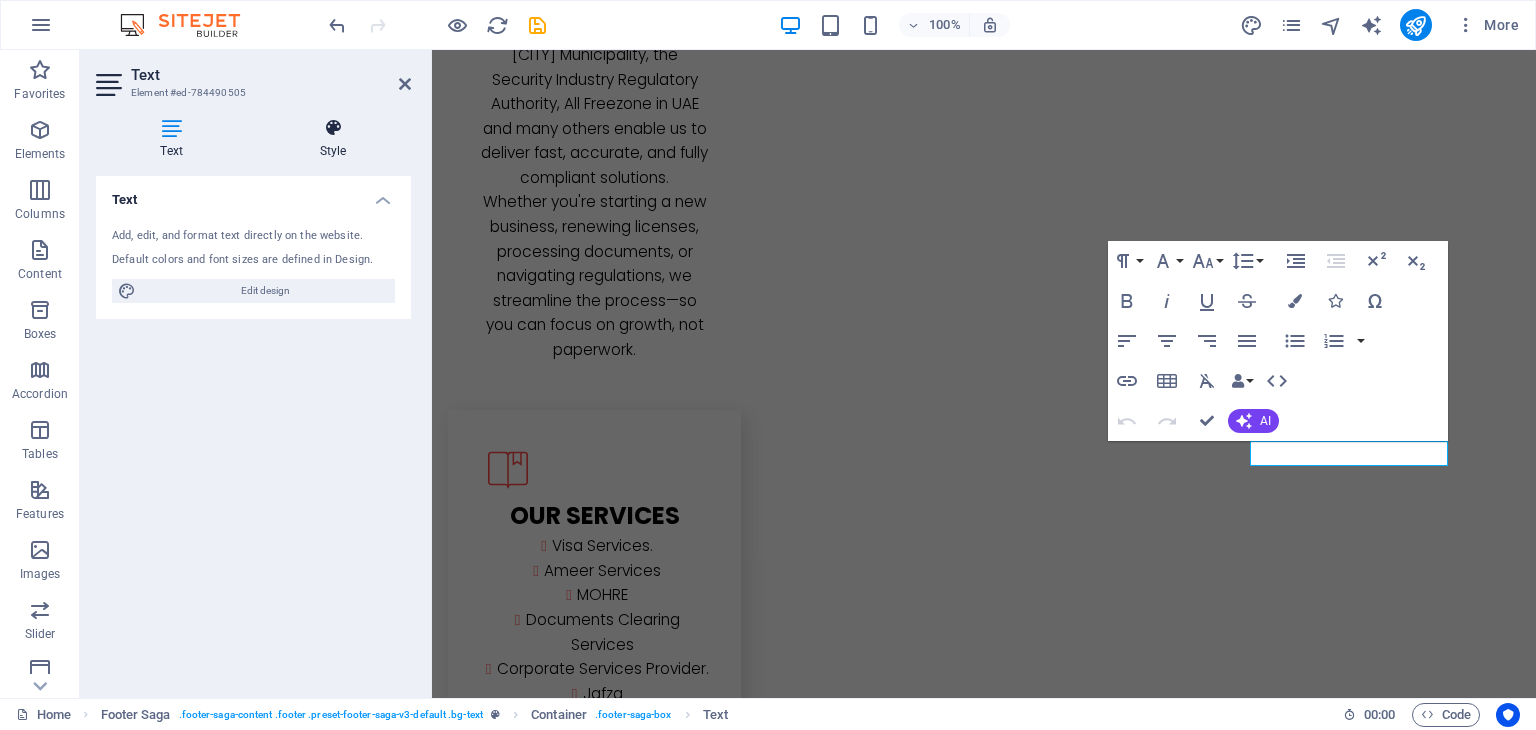 click at bounding box center (333, 128) 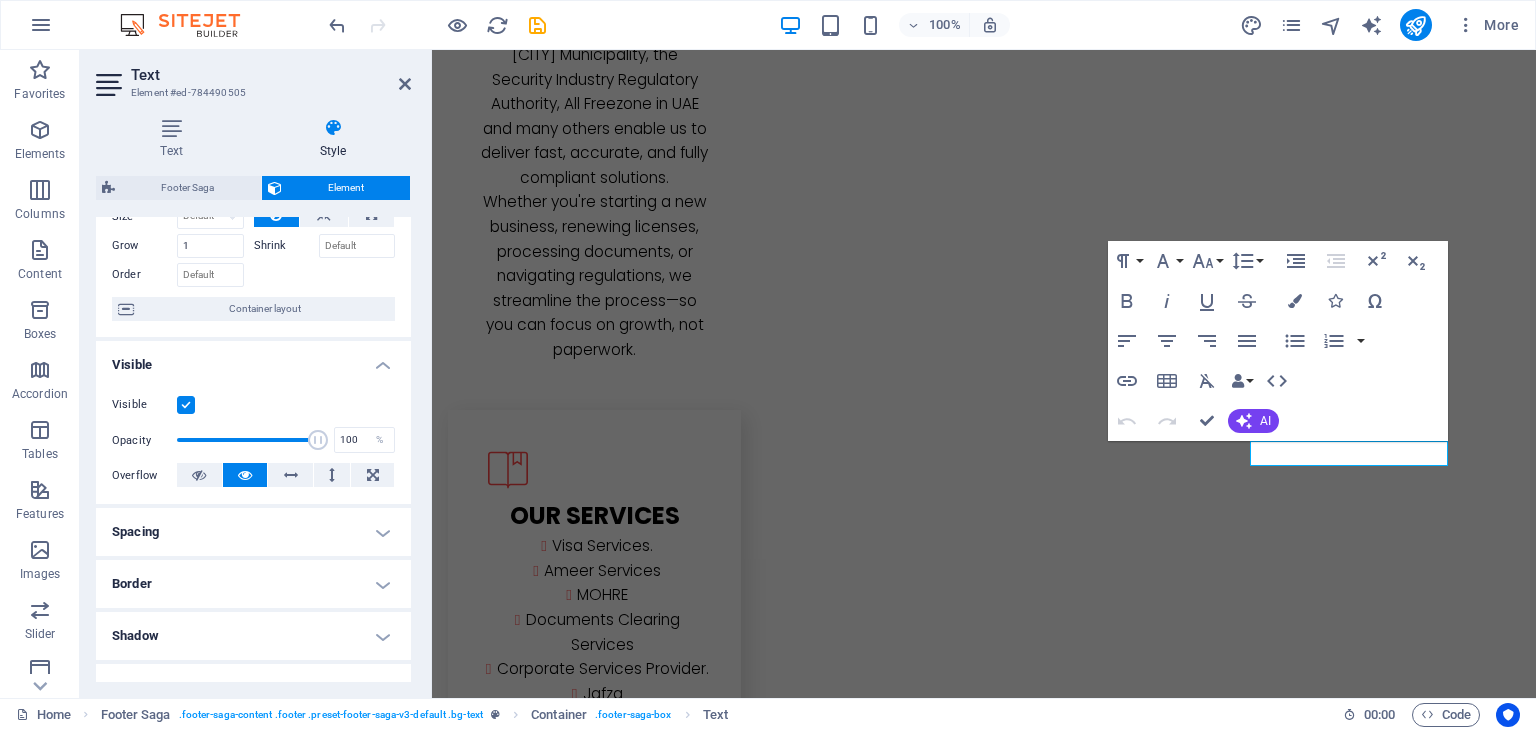 scroll, scrollTop: 0, scrollLeft: 0, axis: both 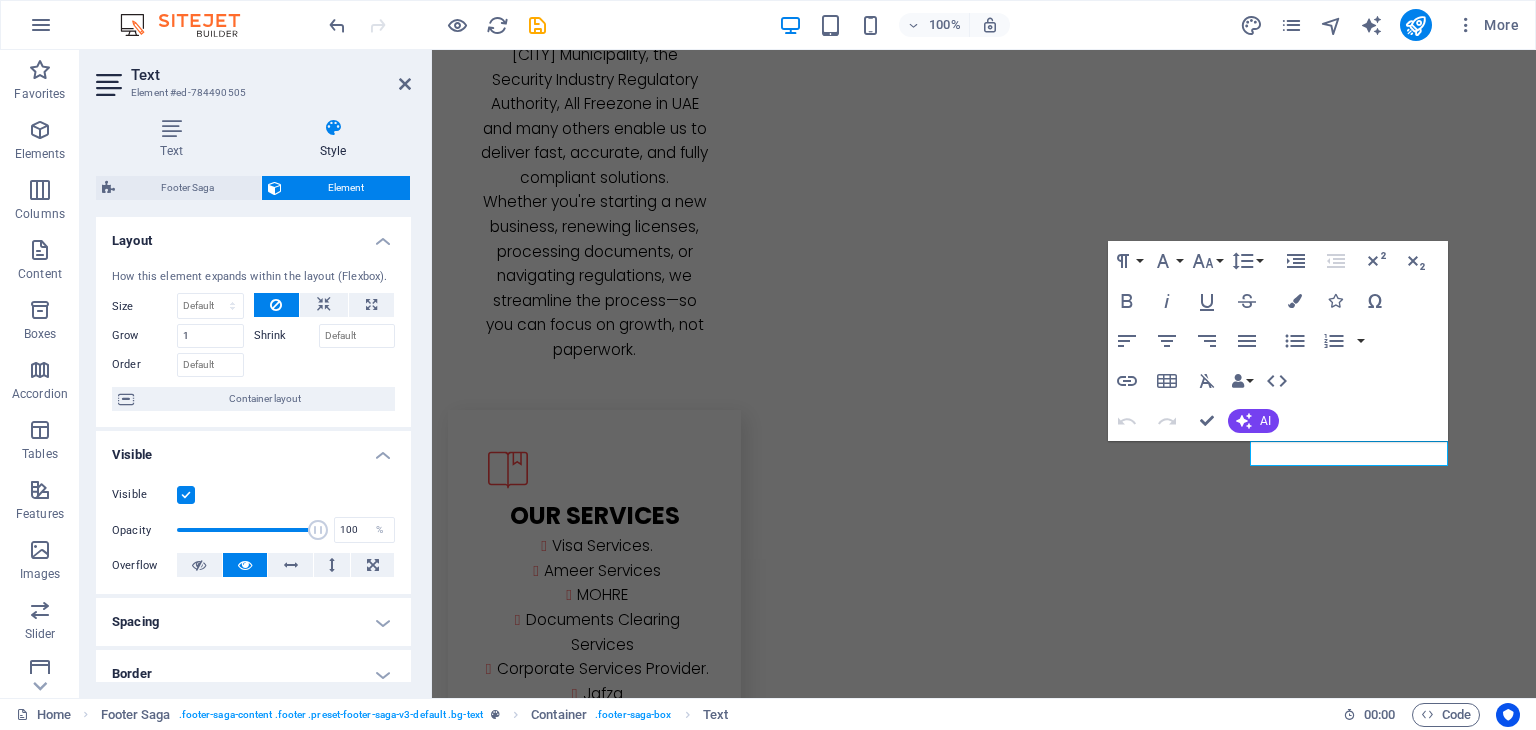 drag, startPoint x: 408, startPoint y: 288, endPoint x: 6, endPoint y: 60, distance: 462.15582 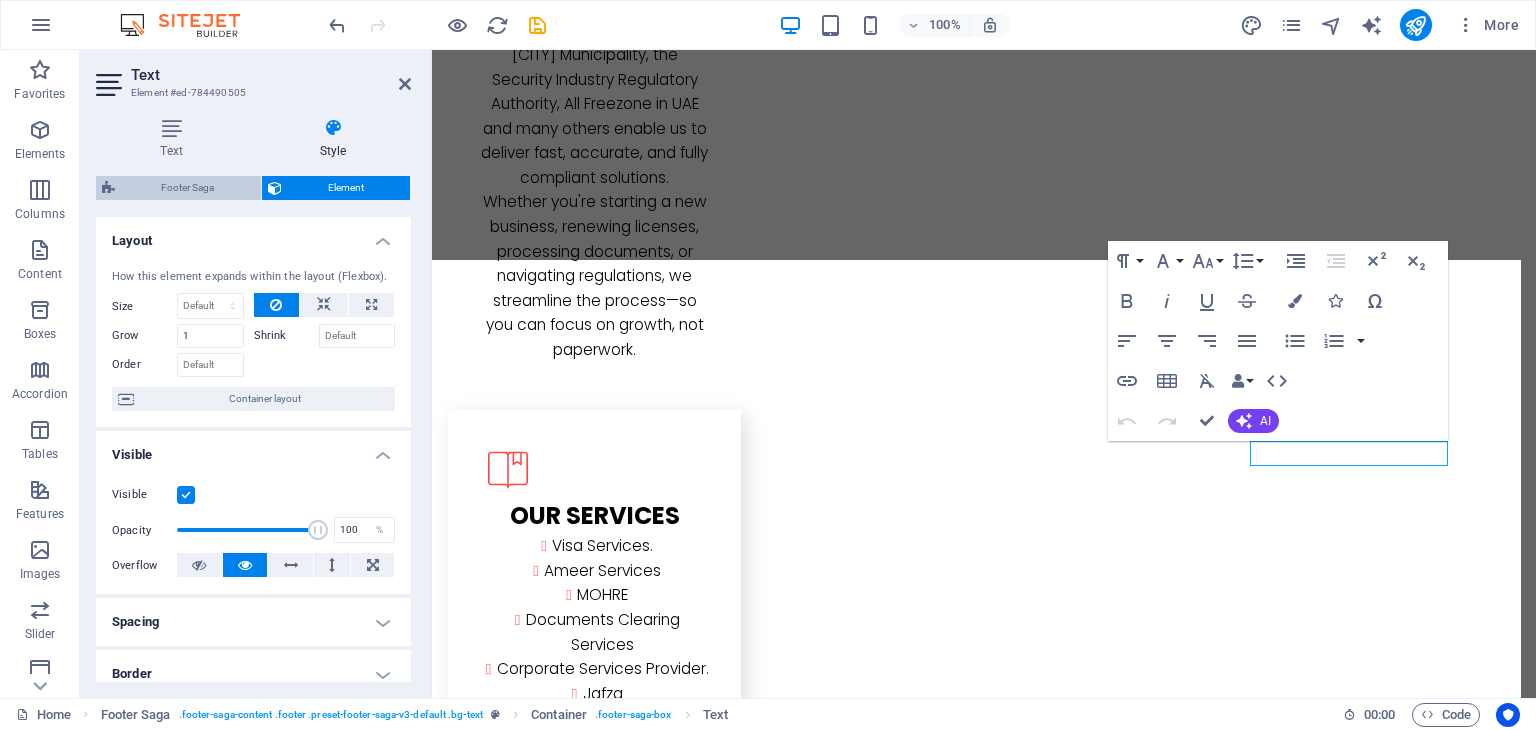 click on "Footer Saga" at bounding box center [188, 188] 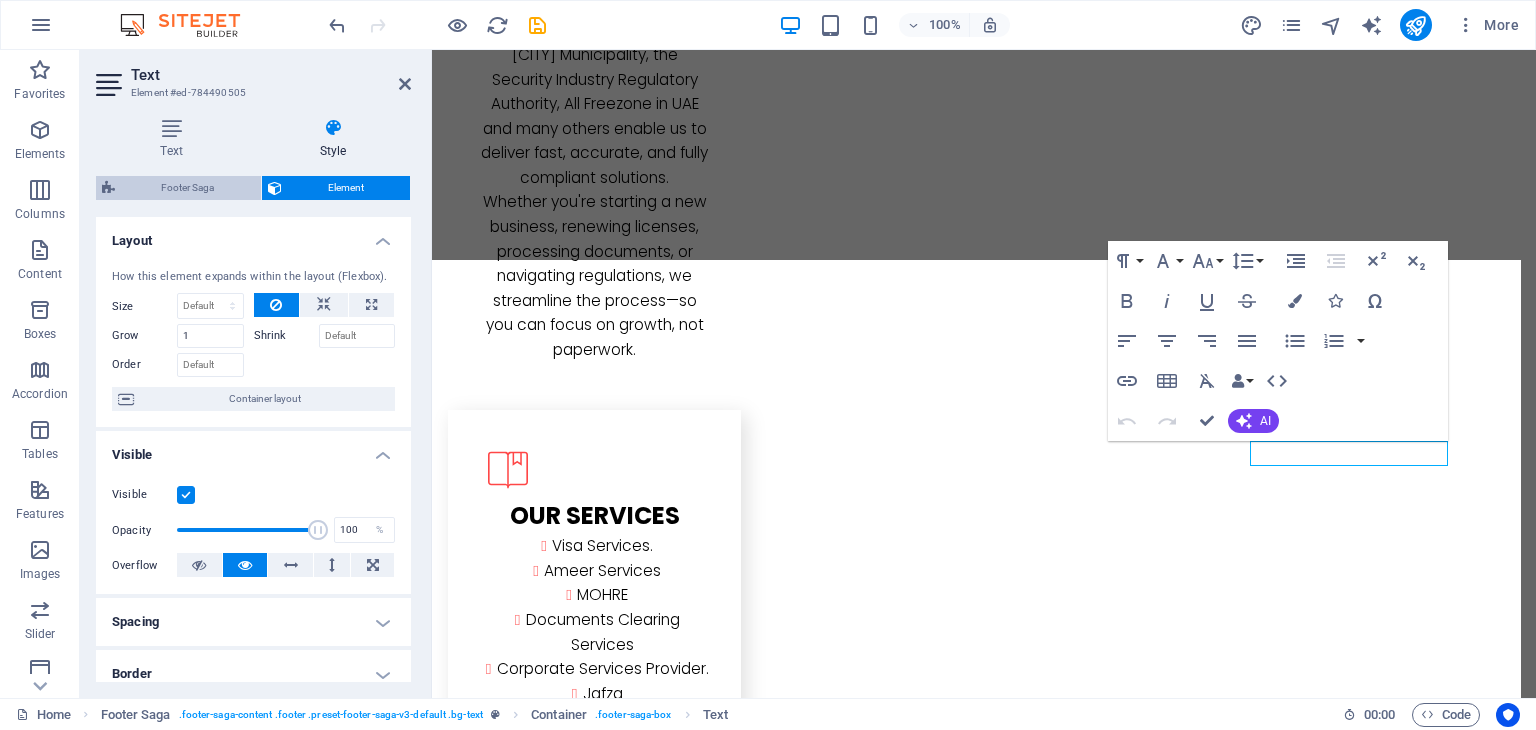 select on "rem" 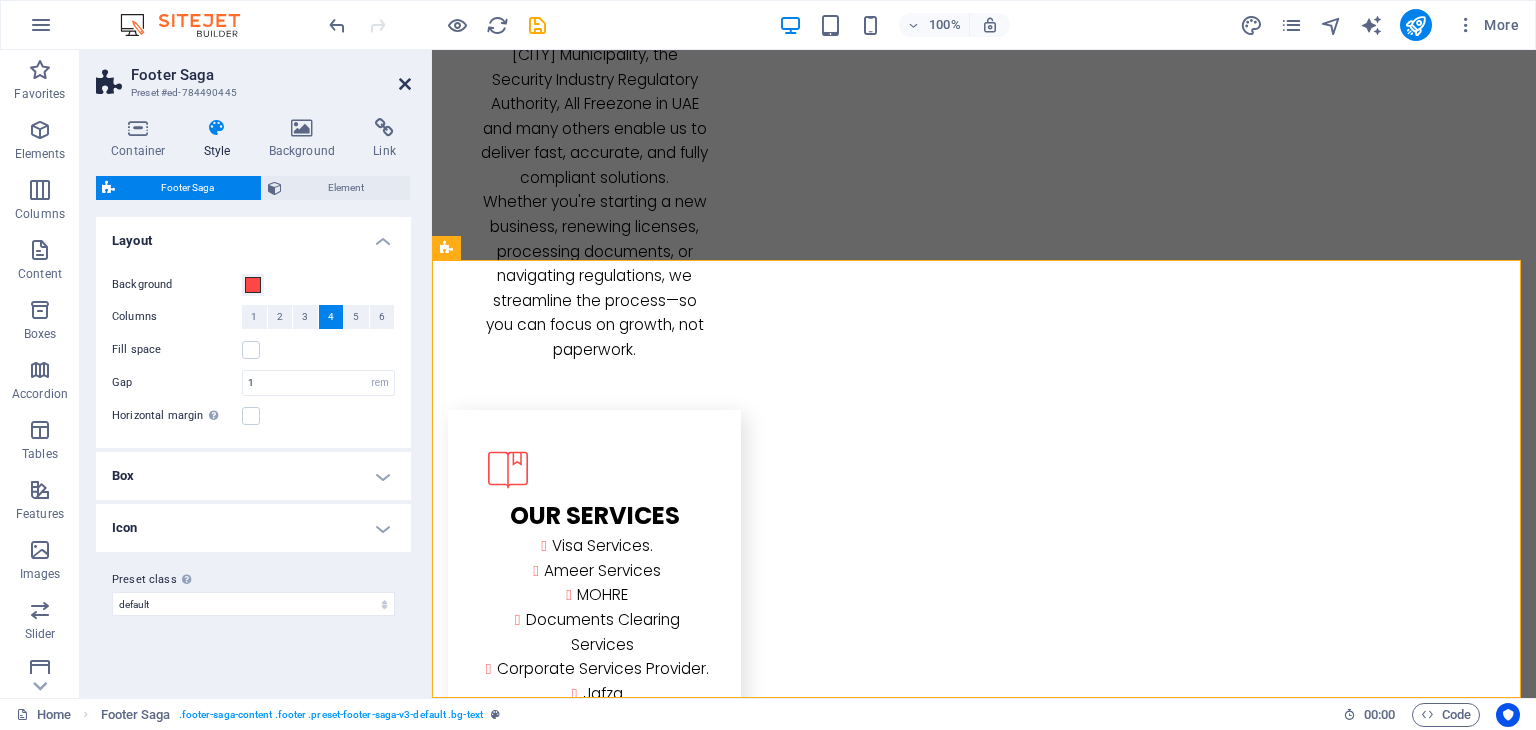 click at bounding box center (405, 84) 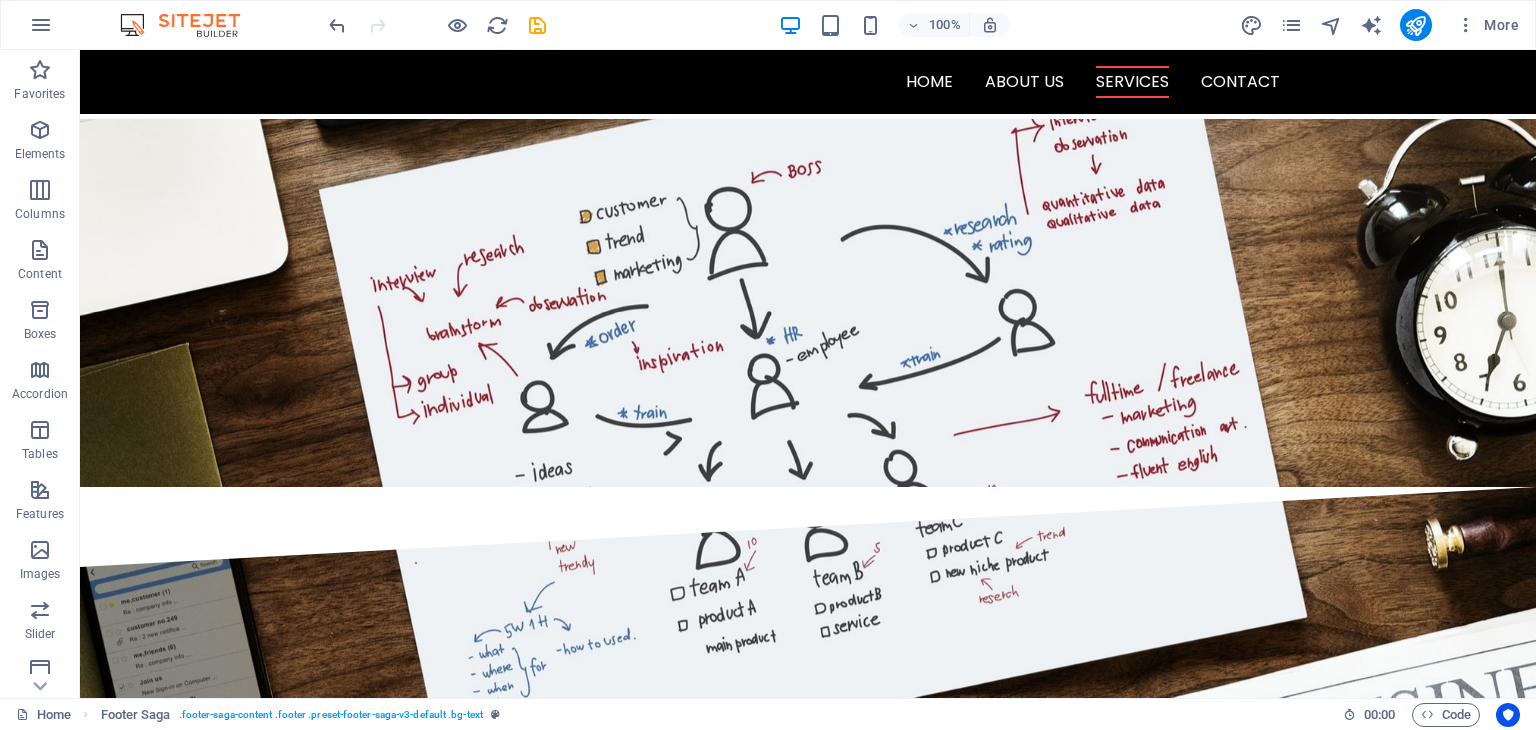 scroll, scrollTop: 2028, scrollLeft: 0, axis: vertical 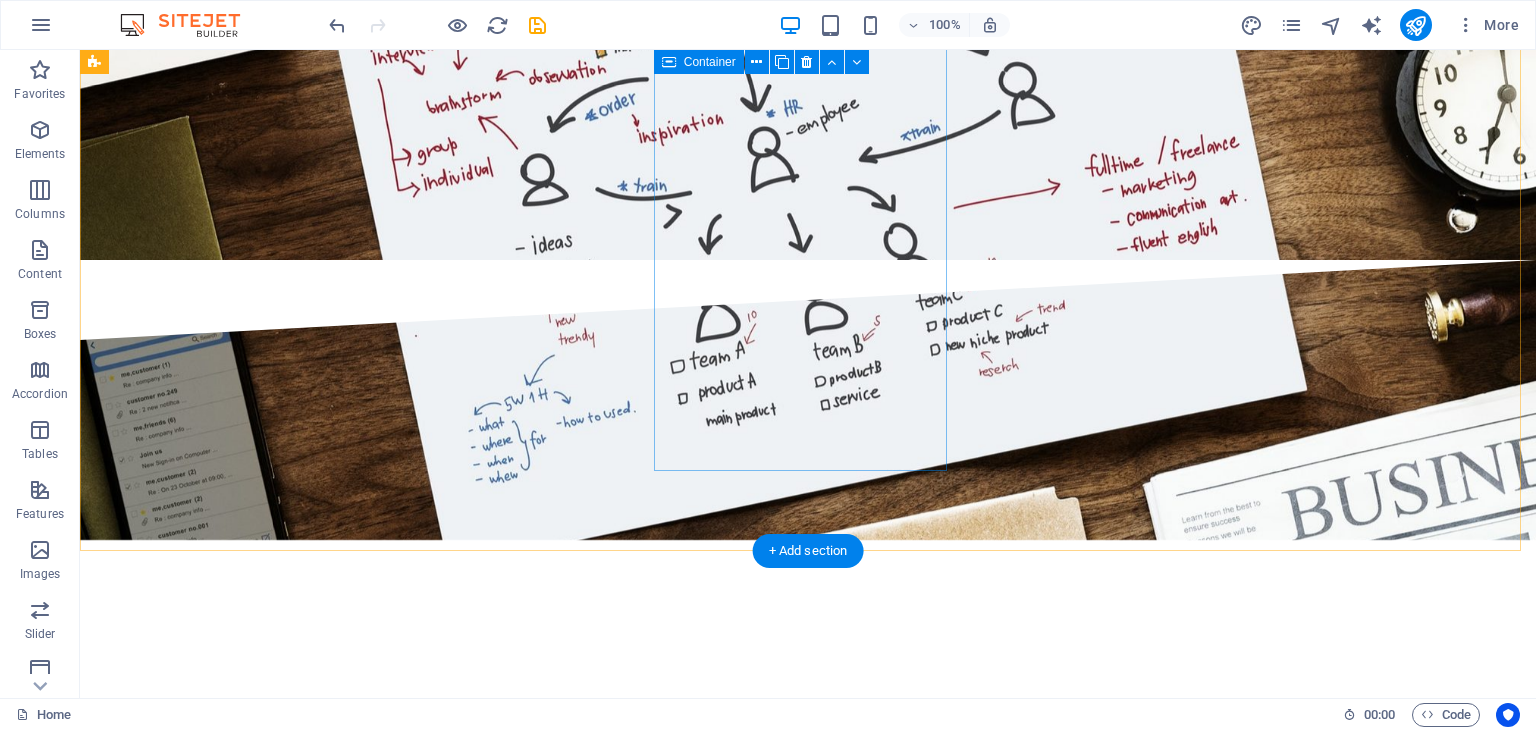 click on "Our services Visa Services. Ameer Services MOHRE Documents Clearing Services Corporate Services Provider. Jafza Shams Duqe Meydan Dafza Ajman Freezone Rakez Ifza Dubai Design District Hamriya Freezone DMCC" at bounding box center [242, 1954] 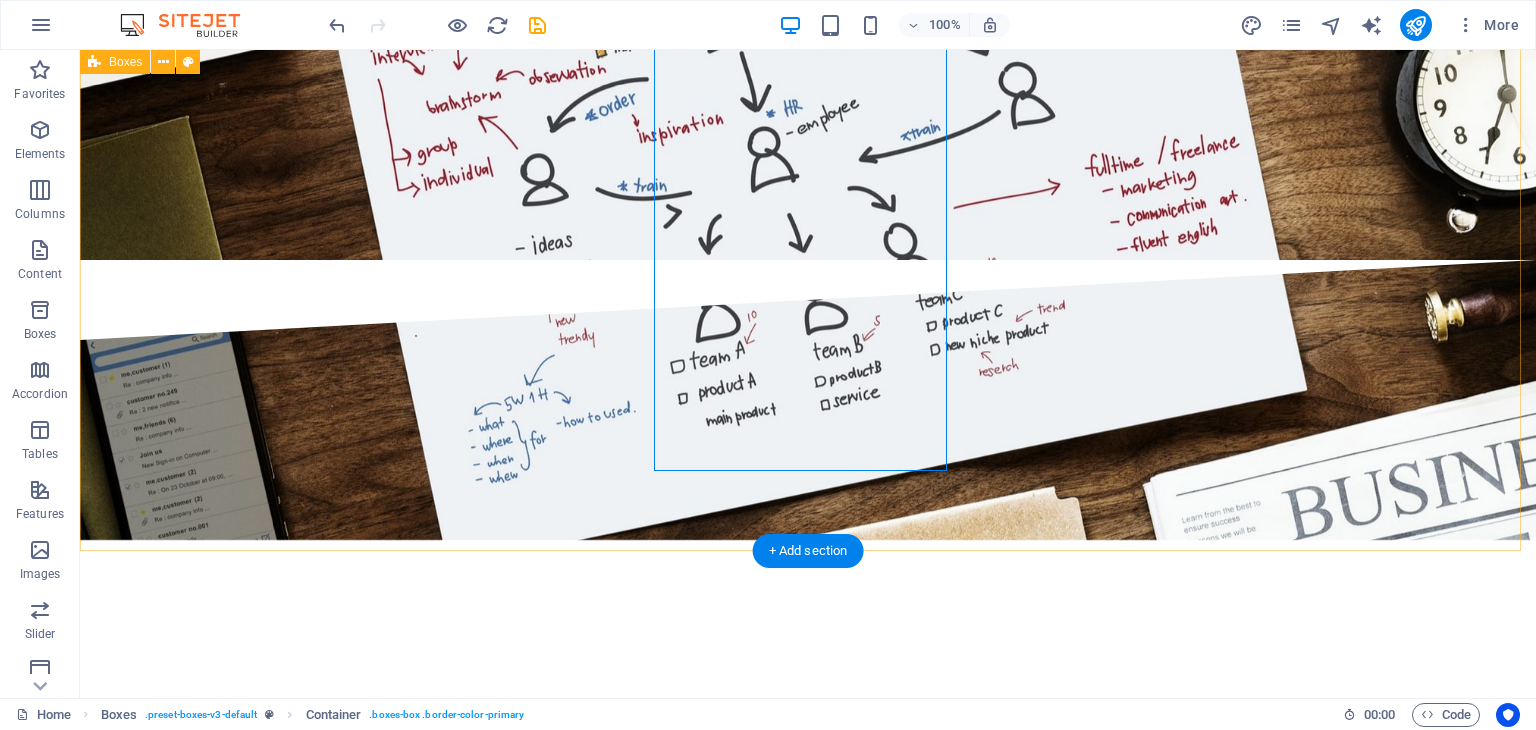 click on "Why Bizverse Your Trusted One-Stop Partner for All  Government Services We are a comprehensive service provider dedicated to simplifying access to all  government-related services for individuals and businesses alike. From daily requirements to complex procedures, we act as your reliable link to a wide network of government departments. Our strong working relationships with key entities such as the Dubai Economy & Tourism (DET), Tasheel, Amer, Tawjeeh, Dubai Civil Defense, Dubai Municipality, the Security Industry Regulatory Authority, All Freezone in UAE and many others enable us to deliver fast, accurate, and fully compliant solutions. Whether you're starting a new business, renewing licenses, processing documents, or navigating regulations, we streamline the process—so you can focus on growth, not paperwork. Our services Visa Services. Ameer Services MOHRE Documents Clearing Services Corporate Services Provider. Jafza Shams Duqe Meydan Dafza Ajman Freezone Rakez Ifza Dubai Design District DMCC" at bounding box center [808, 1769] 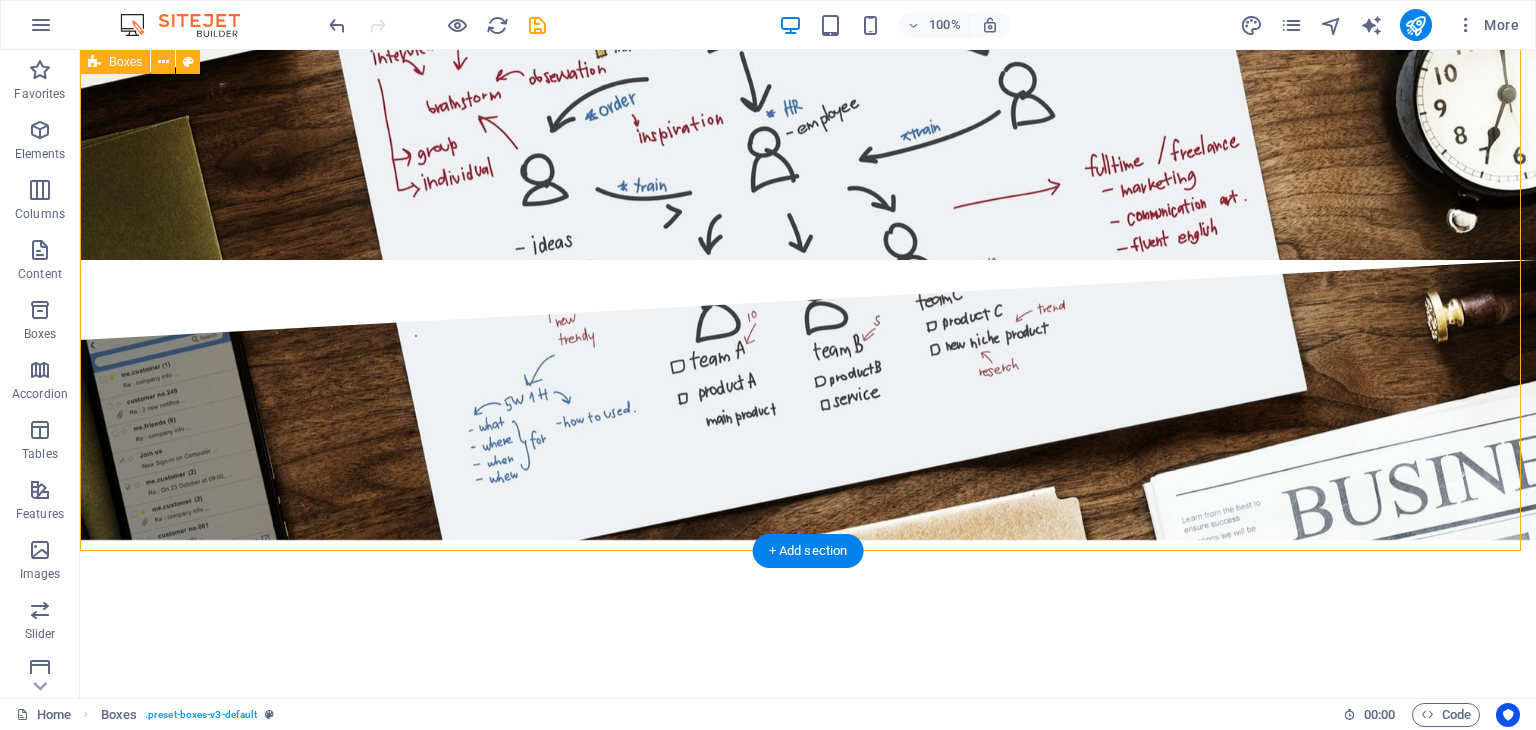 click on "Why Bizverse Your Trusted One-Stop Partner for All  Government Services We are a comprehensive service provider dedicated to simplifying access to all  government-related services for individuals and businesses alike. From daily requirements to complex procedures, we act as your reliable link to a wide network of government departments. Our strong working relationships with key entities such as the Dubai Economy & Tourism (DET), Tasheel, Amer, Tawjeeh, Dubai Civil Defense, Dubai Municipality, the Security Industry Regulatory Authority, All Freezone in UAE and many others enable us to deliver fast, accurate, and fully compliant solutions. Whether you're starting a new business, renewing licenses, processing documents, or navigating regulations, we streamline the process—so you can focus on growth, not paperwork. Our services Visa Services. Ameer Services MOHRE Documents Clearing Services Corporate Services Provider. Jafza Shams Duqe Meydan Dafza Ajman Freezone Rakez Ifza Dubai Design District DMCC" at bounding box center (808, 1769) 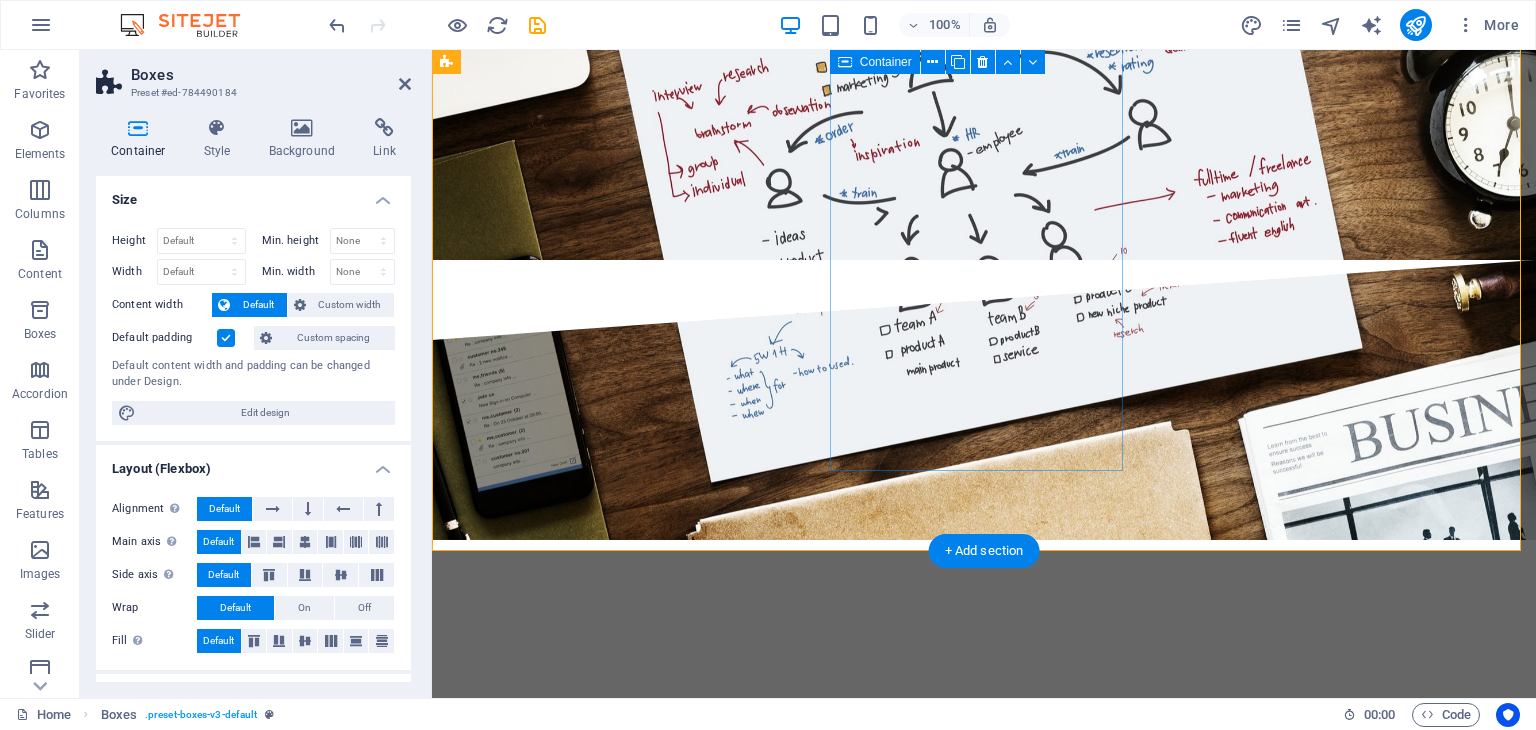 click on "Our services Visa Services. Ameer Services MOHRE Documents Clearing Services Corporate Services Provider. Jafza Shams Duqe Meydan Dafza Ajman Freezone Rakez Ifza Dubai Design District Hamriya Freezone DMCC" at bounding box center [594, 1954] 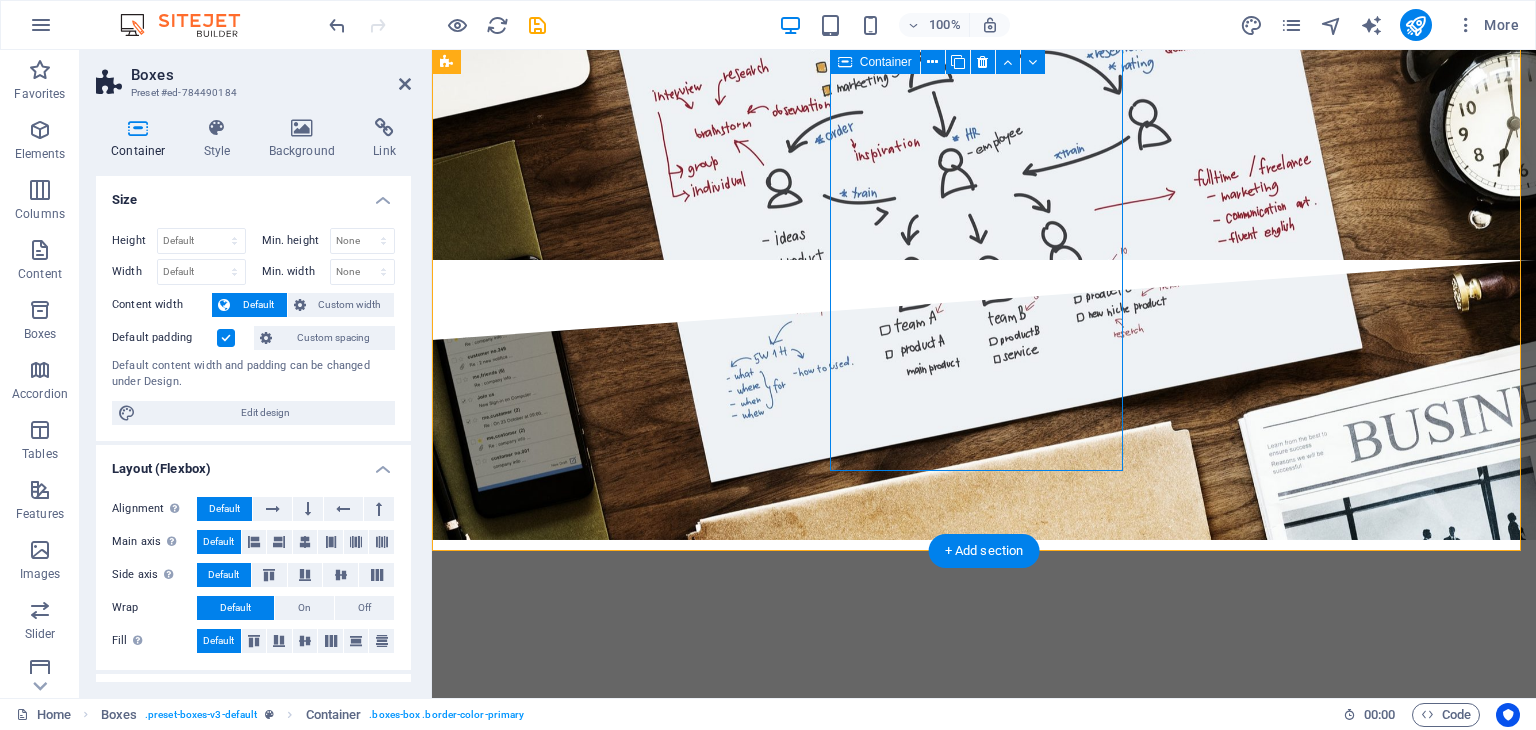 click on "Our services Visa Services. Ameer Services MOHRE Documents Clearing Services Corporate Services Provider. Jafza Shams Duqe Meydan Dafza Ajman Freezone Rakez Ifza Dubai Design District Hamriya Freezone DMCC" at bounding box center [594, 1954] 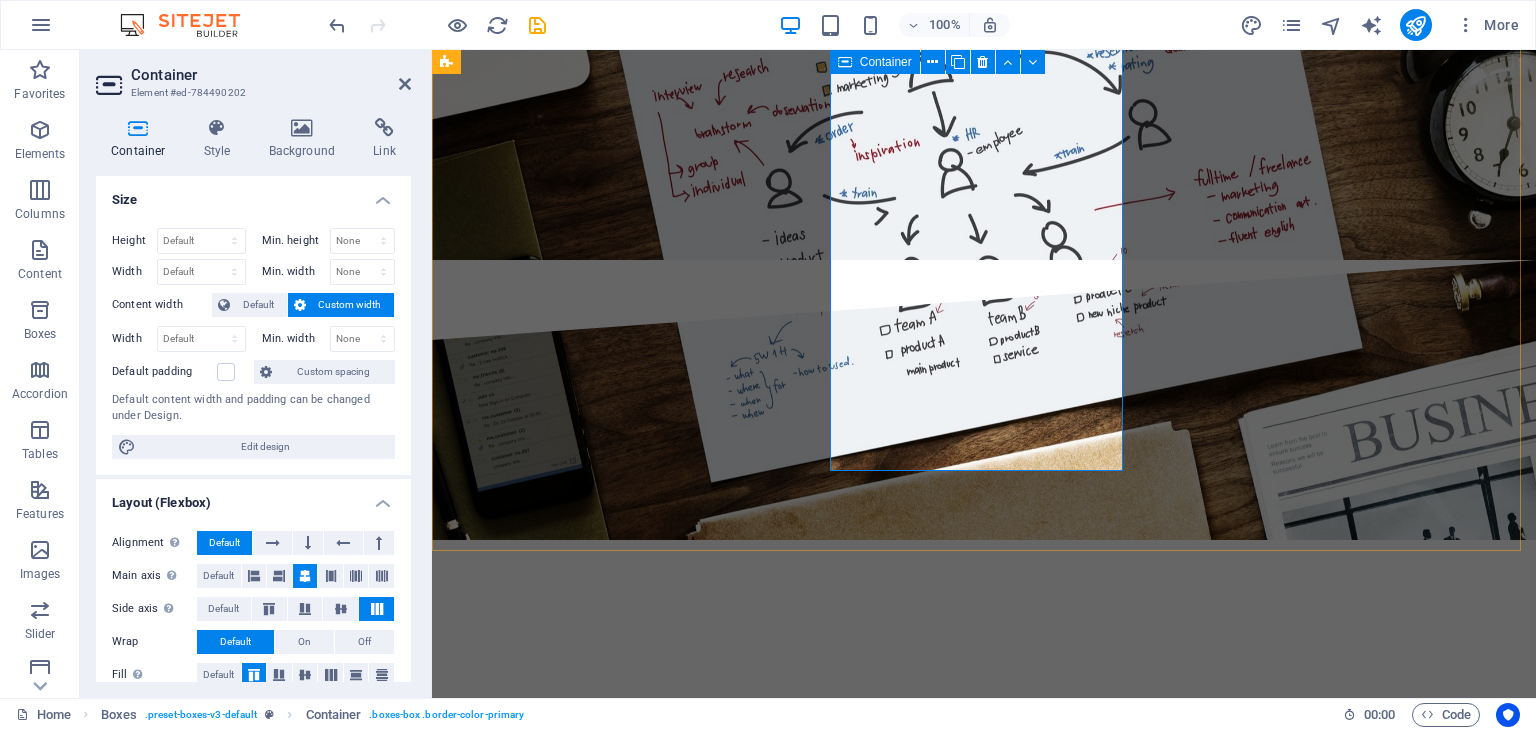 click on "Our services Visa Services. Ameer Services MOHRE Documents Clearing Services Corporate Services Provider. Jafza Shams Duqe Meydan Dafza Ajman Freezone Rakez Ifza Dubai Design District Hamriya Freezone DMCC" at bounding box center (594, 1954) 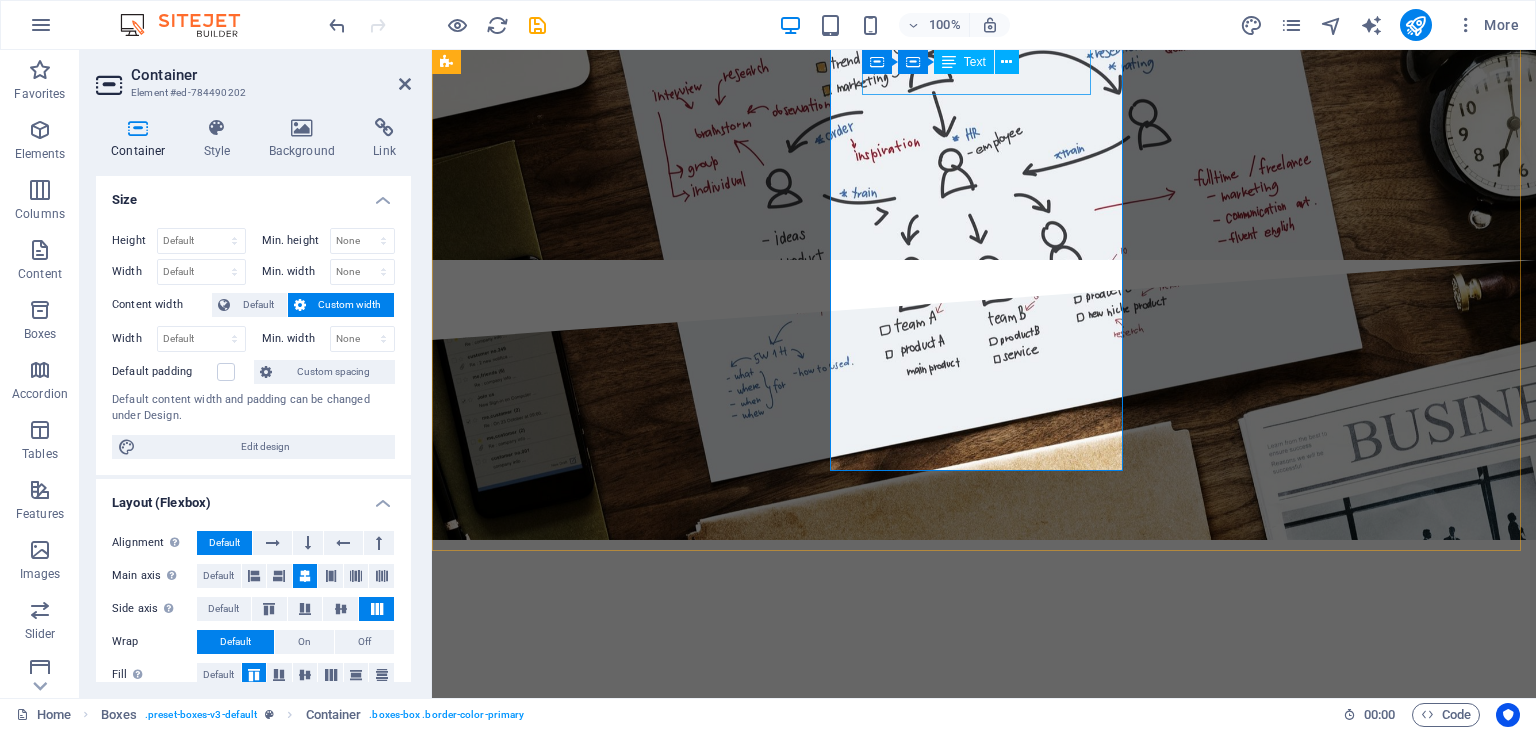 click on "Visa Services. Ameer Services MOHRE Documents Clearing Services Corporate Services Provider. Jafza Shams Duqe Meydan Dafza Ajman Freezone Rakez Ifza Dubai Design District Hamriya Freezone DMCC" at bounding box center (594, 1999) 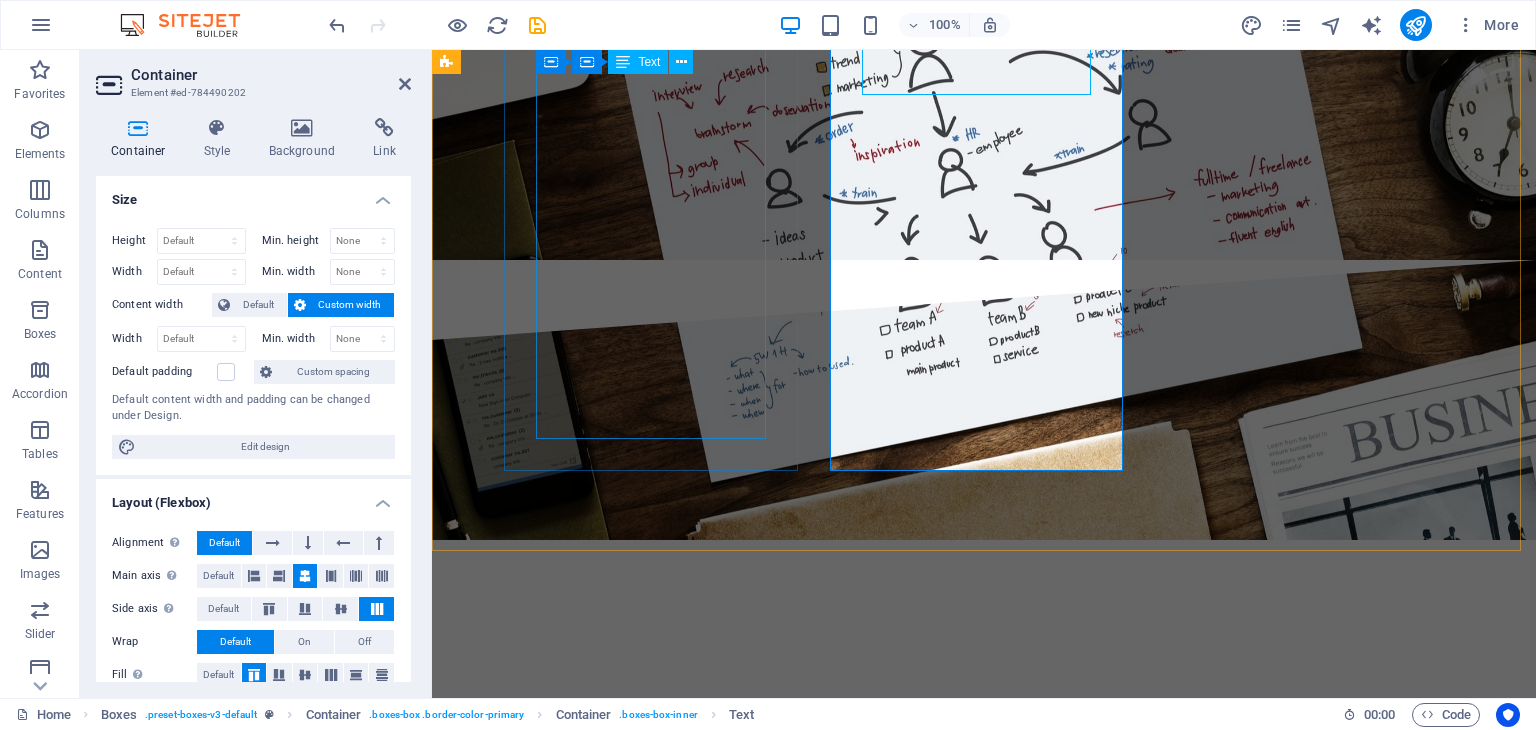 click on "Your Trusted One-Stop Partner for All  Government Services We are a comprehensive service provider dedicated to simplifying access to all  government-related services for individuals and businesses alike. From daily requirements to complex procedures, we act as your reliable link to a wide network of government departments. Our strong working relationships with key entities such as the Dubai Economy & Tourism (DET), Tasheel, Amer, Tawjeeh, Dubai Civil Defense, Dubai Municipality, the Security Industry Regulatory Authority, All Freezone in UAE and many others enable us to deliver fast, accurate, and fully compliant solutions. Whether you're starting a new business, renewing licenses, processing documents, or navigating regulations, we streamline the process—so you can focus on growth, not paperwork." at bounding box center [594, 1225] 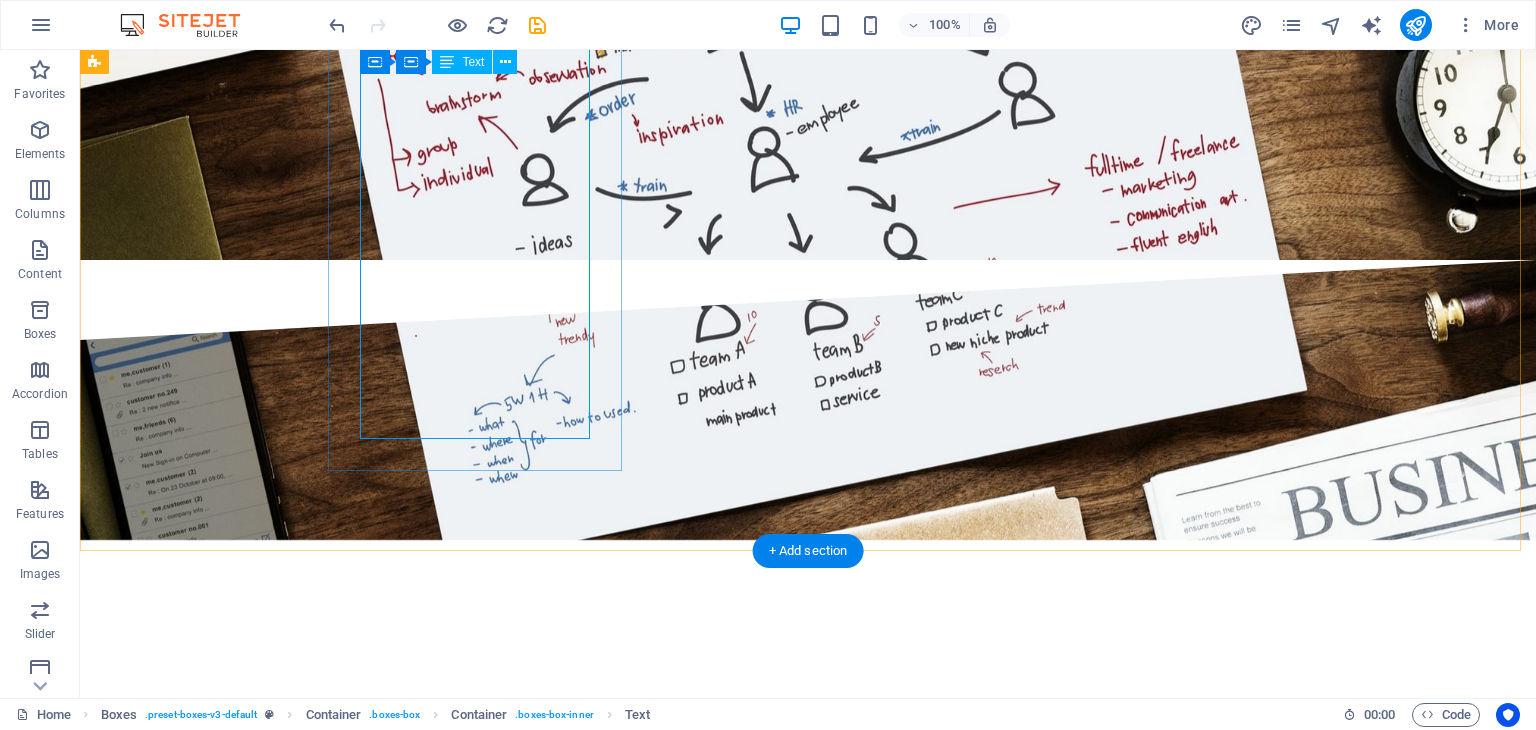 click on "Your Trusted One-Stop Partner for All  Government Services We are a comprehensive service provider dedicated to simplifying access to all  government-related services for individuals and businesses alike. From daily requirements to complex procedures, we act as your reliable link to a wide network of government departments. Our strong working relationships with key entities such as the Dubai Economy & Tourism (DET), Tasheel, Amer, Tawjeeh, Dubai Civil Defense, Dubai Municipality, the Security Industry Regulatory Authority, All Freezone in UAE and many others enable us to deliver fast, accurate, and fully compliant solutions. Whether you're starting a new business, renewing licenses, processing documents, or navigating regulations, we streamline the process—so you can focus on growth, not paperwork." at bounding box center [242, 1225] 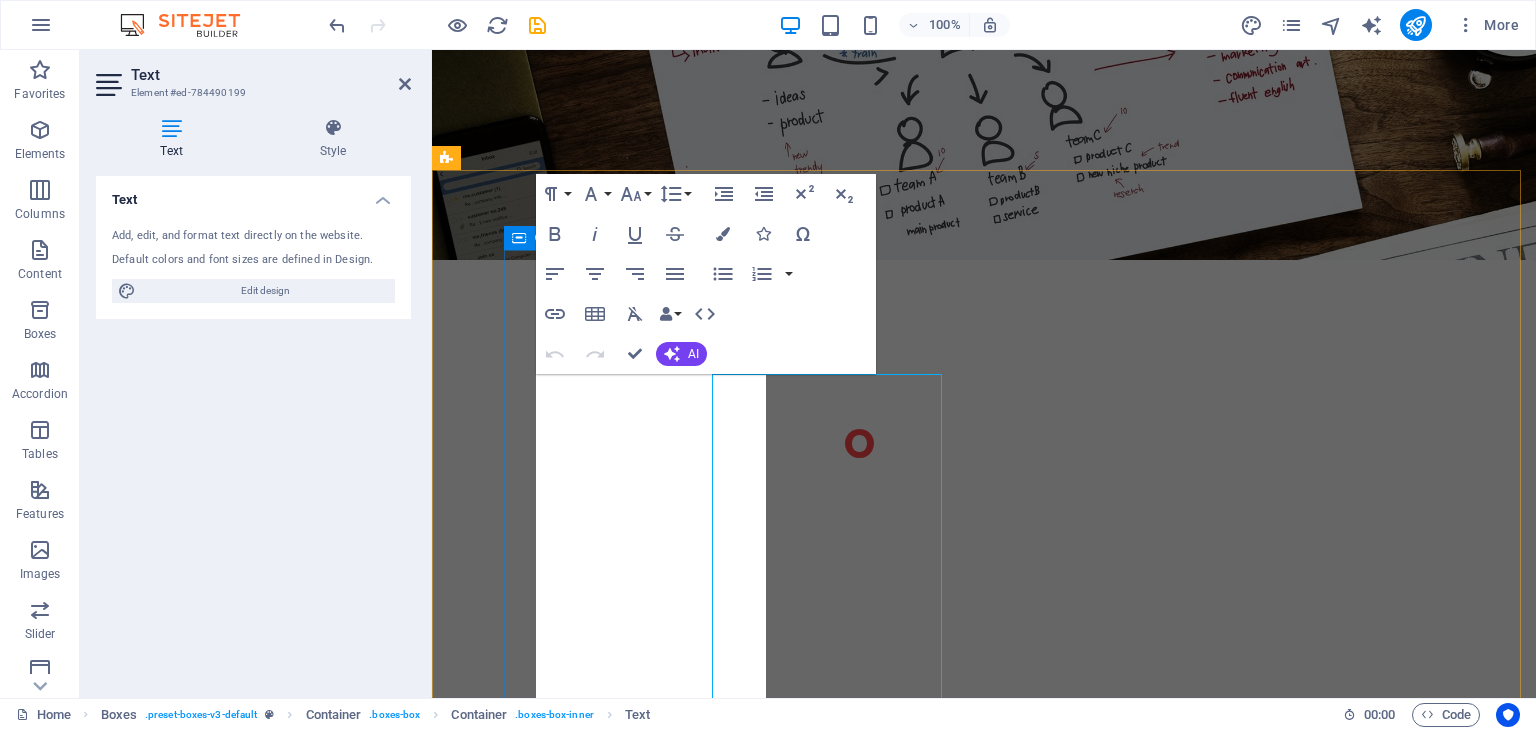 scroll, scrollTop: 1307, scrollLeft: 0, axis: vertical 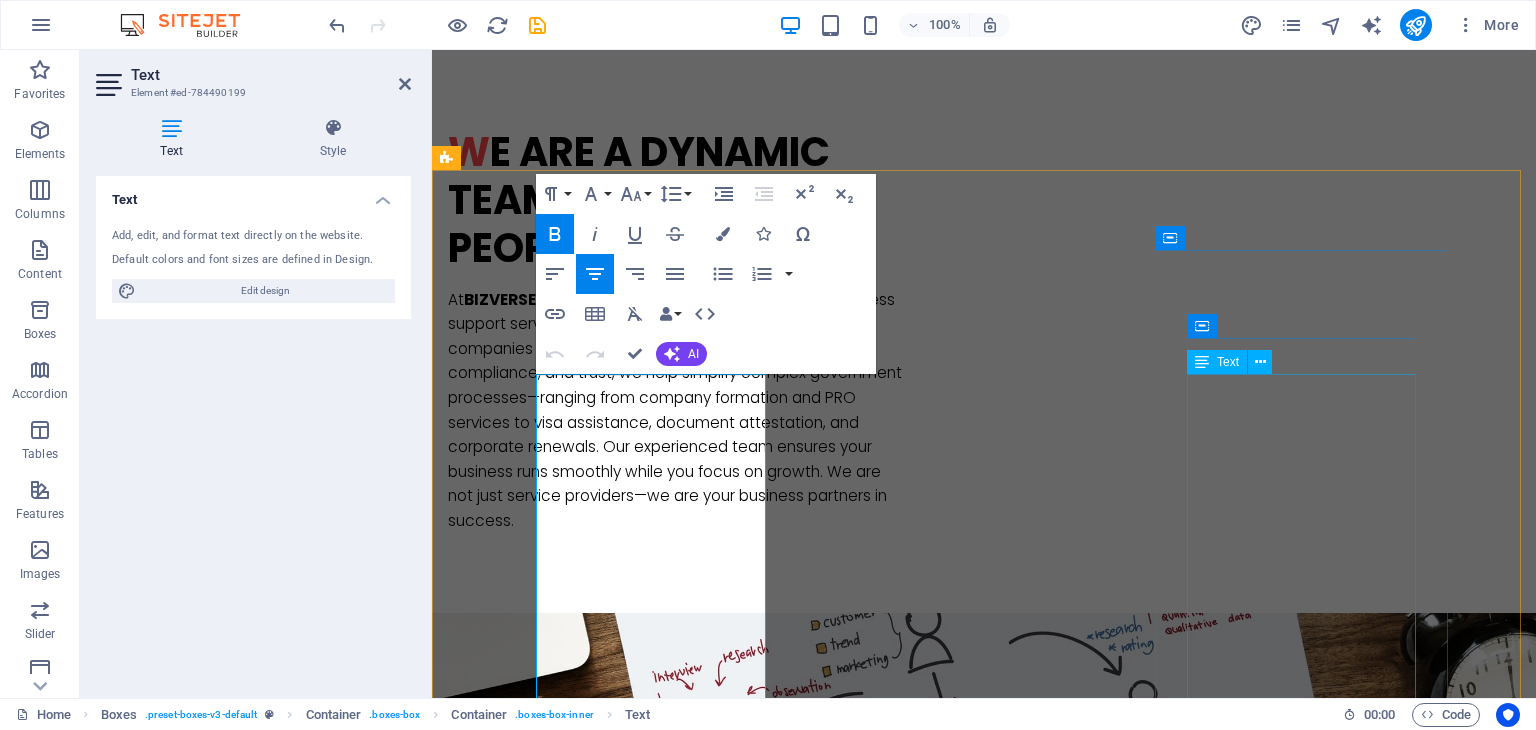 click on "Management Consultancies Businessmen Administrative Services. Accounting & Bookkeeping. Banking Services Attestation Services. UAE Wills for Expats – Muslims & Non-Muslims Secure your assets, protect your family, and safeguard your business with legally compliant UAE wills. Tailored solutions for both Muslim and Non-Muslim residents to ensure your legacy is protected according to your wishes." at bounding box center (594, 3312) 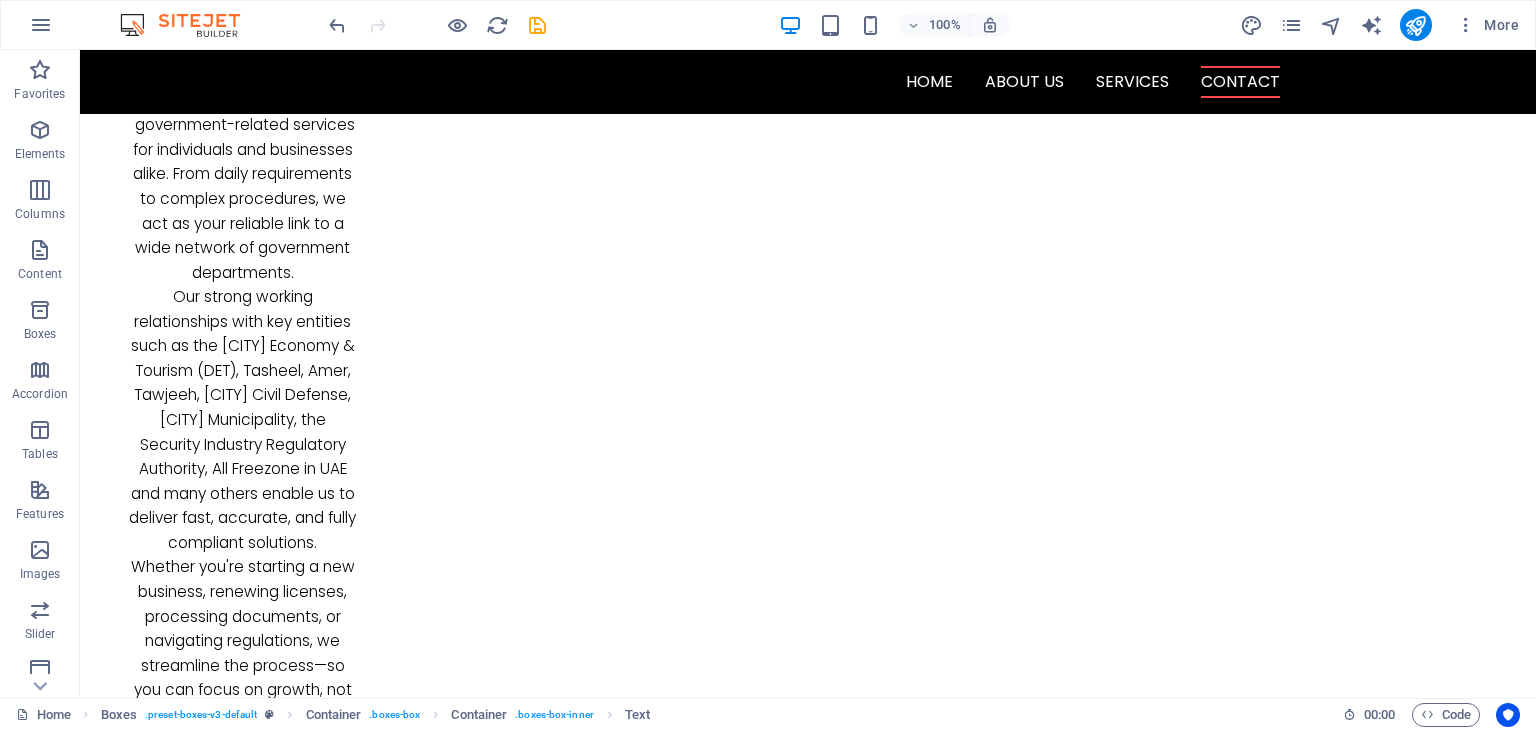 scroll, scrollTop: 2908, scrollLeft: 0, axis: vertical 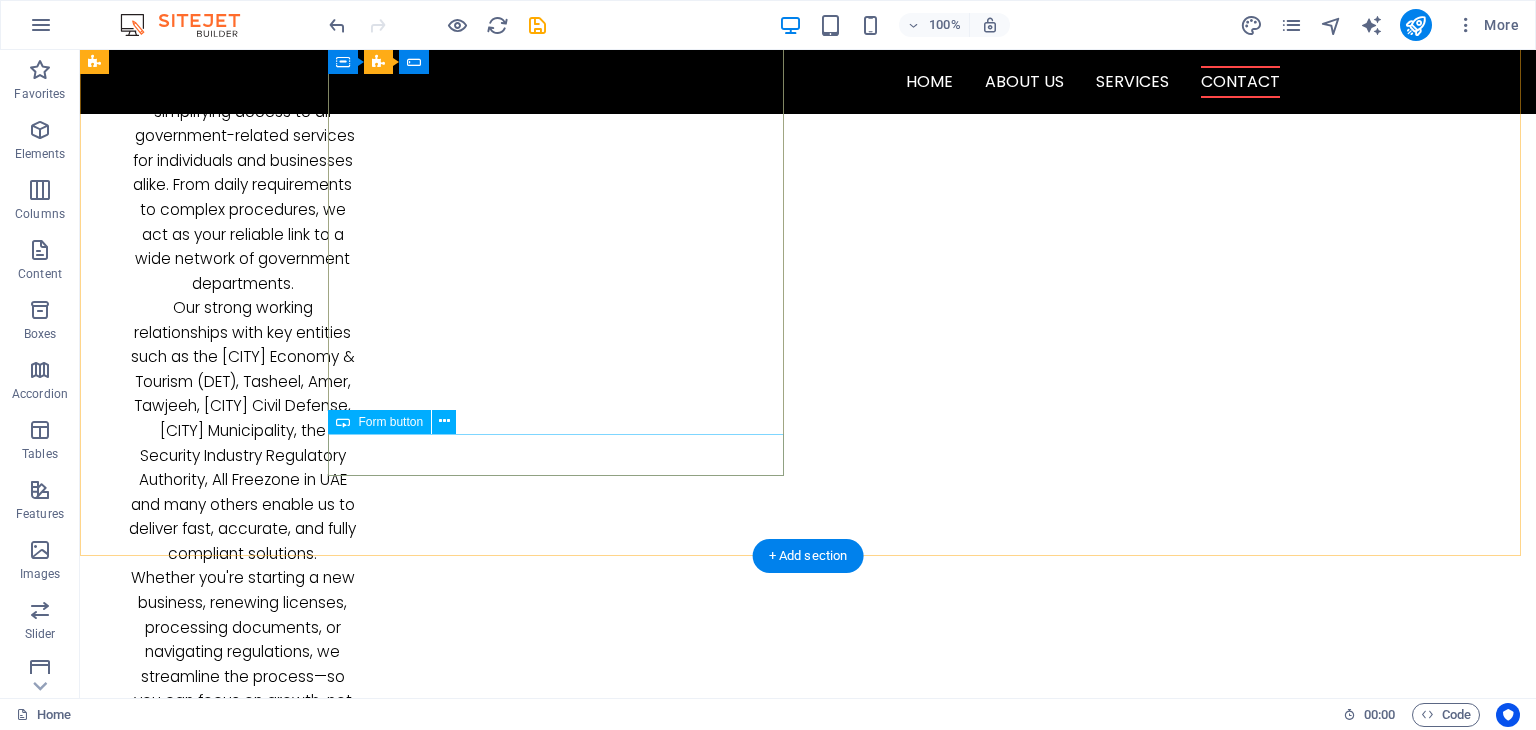 click on "Submit" at bounding box center [324, 3113] 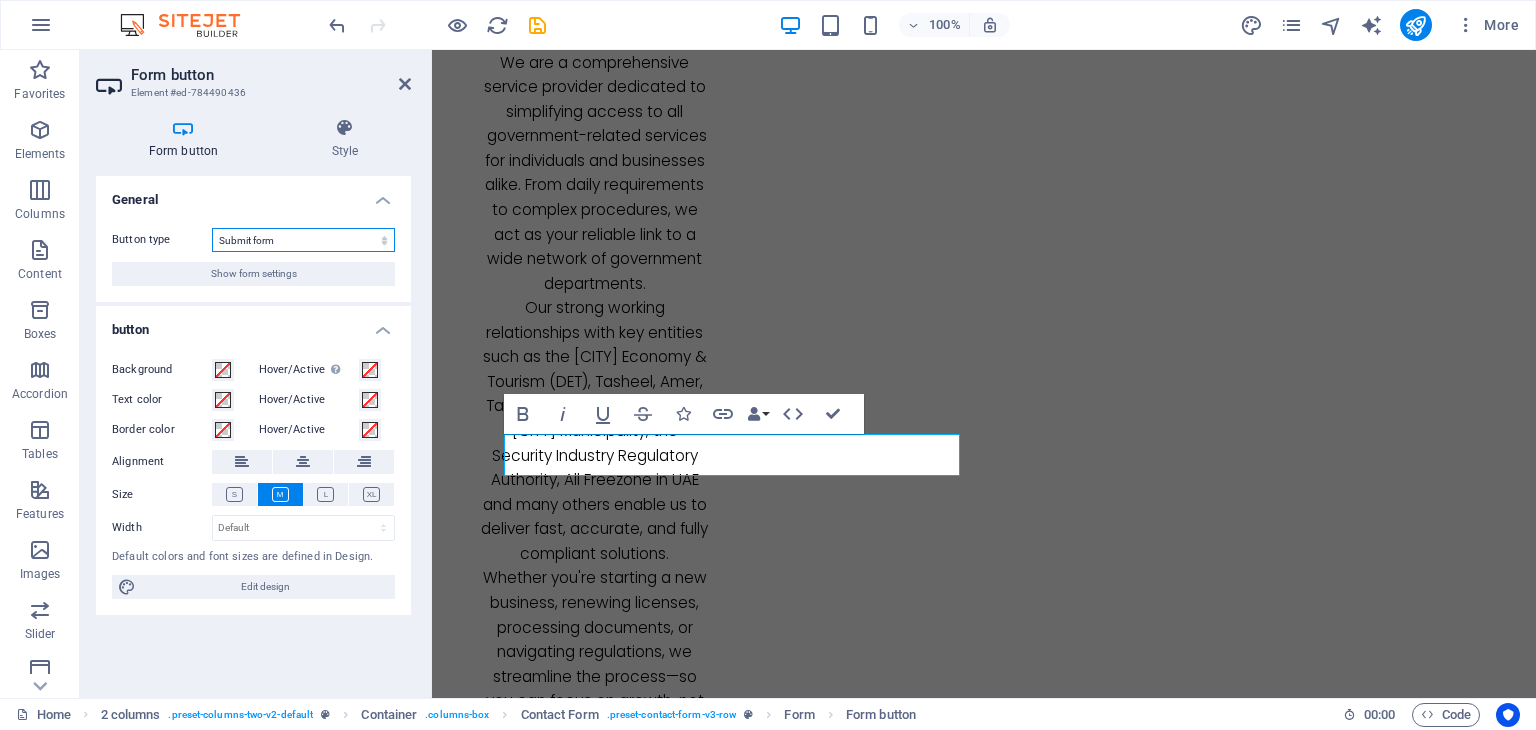 click on "Submit form Reset form No action" at bounding box center [303, 240] 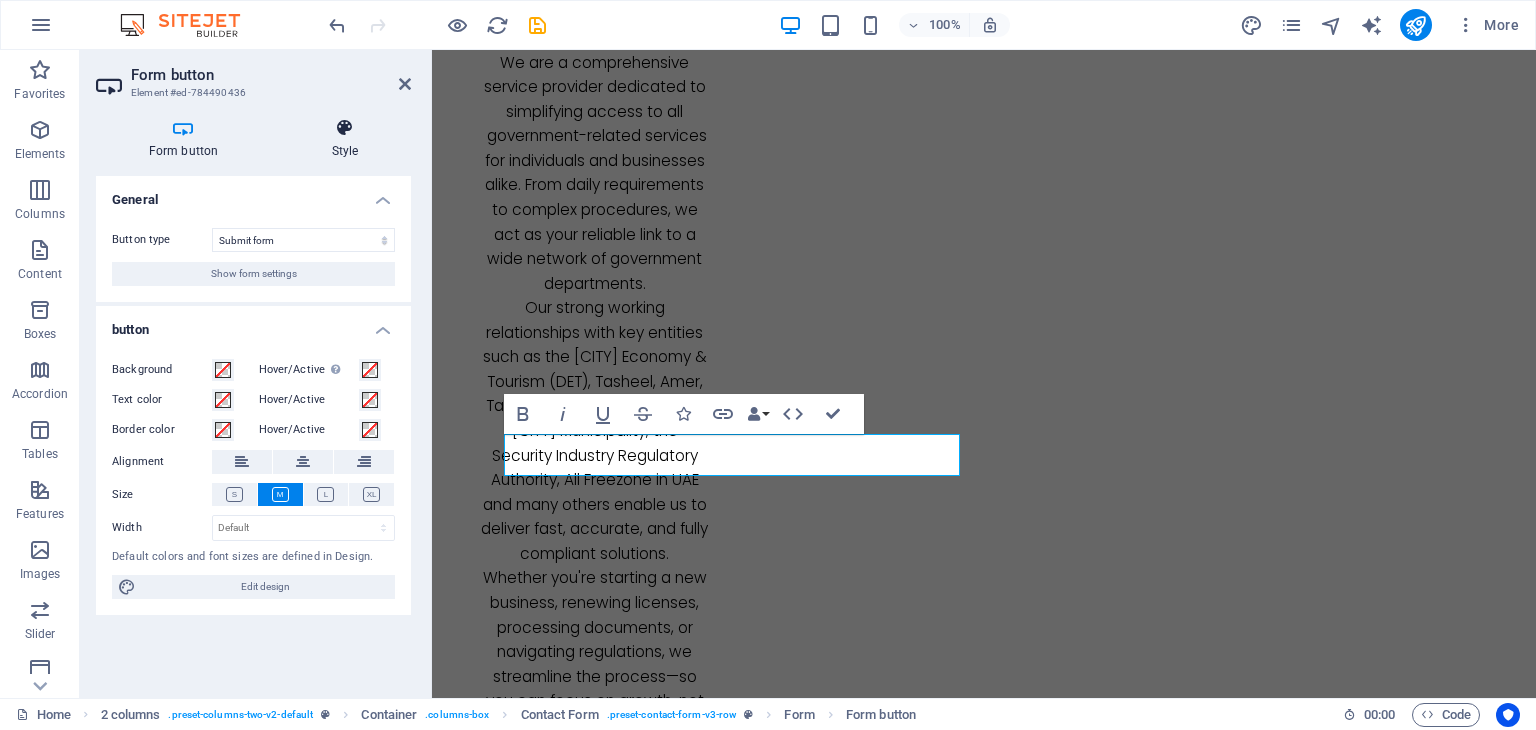 click on "Style" at bounding box center (345, 139) 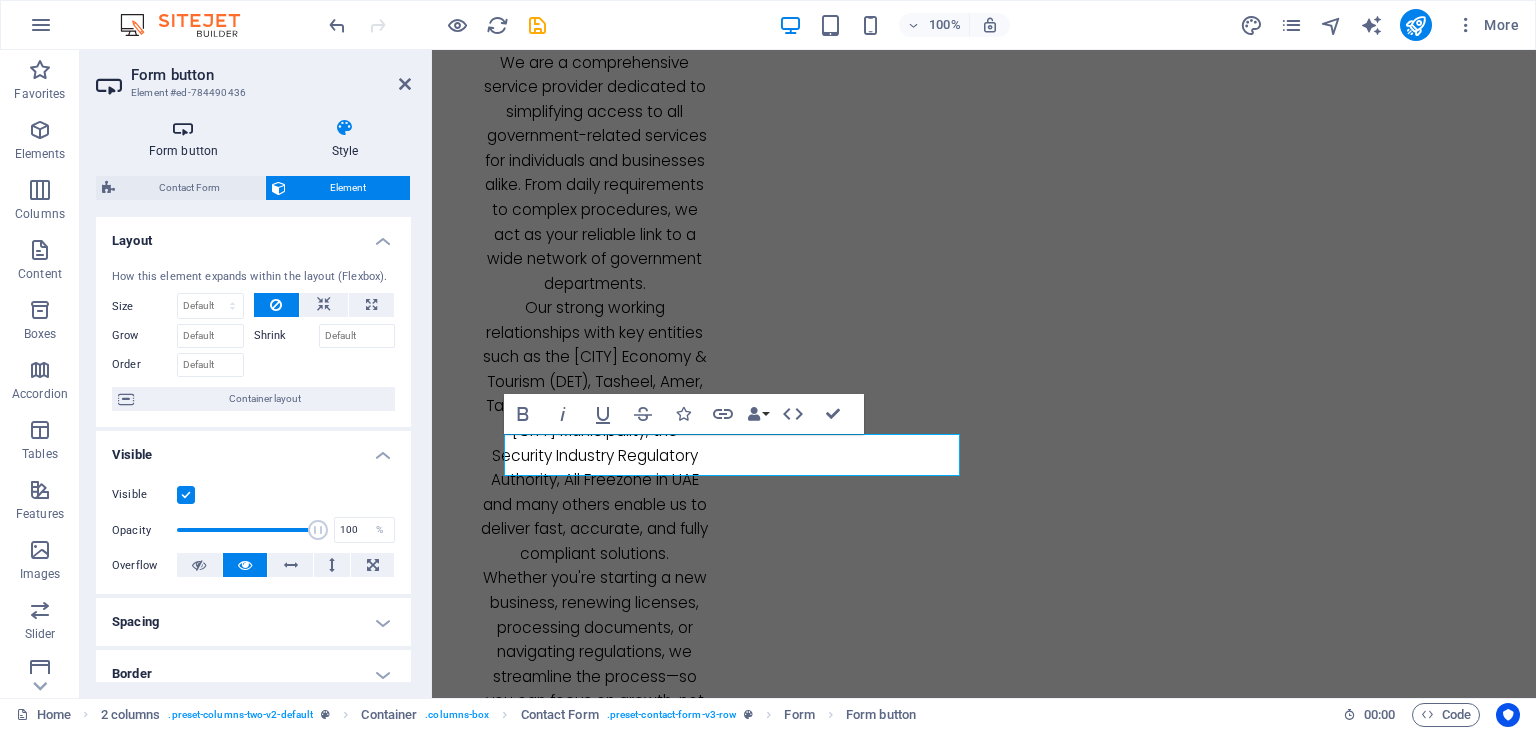 click on "Form button" at bounding box center (187, 139) 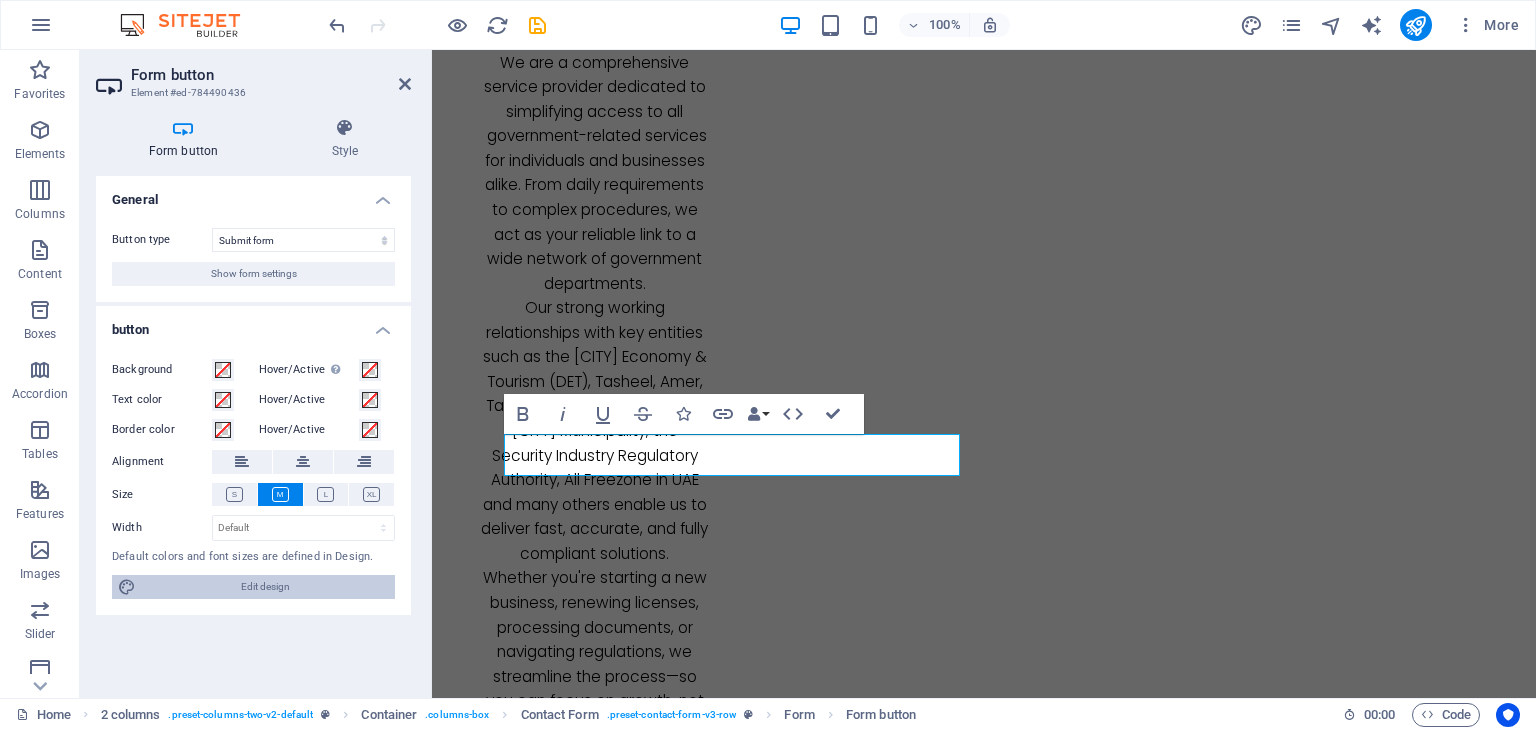 click on "Edit design" at bounding box center (265, 587) 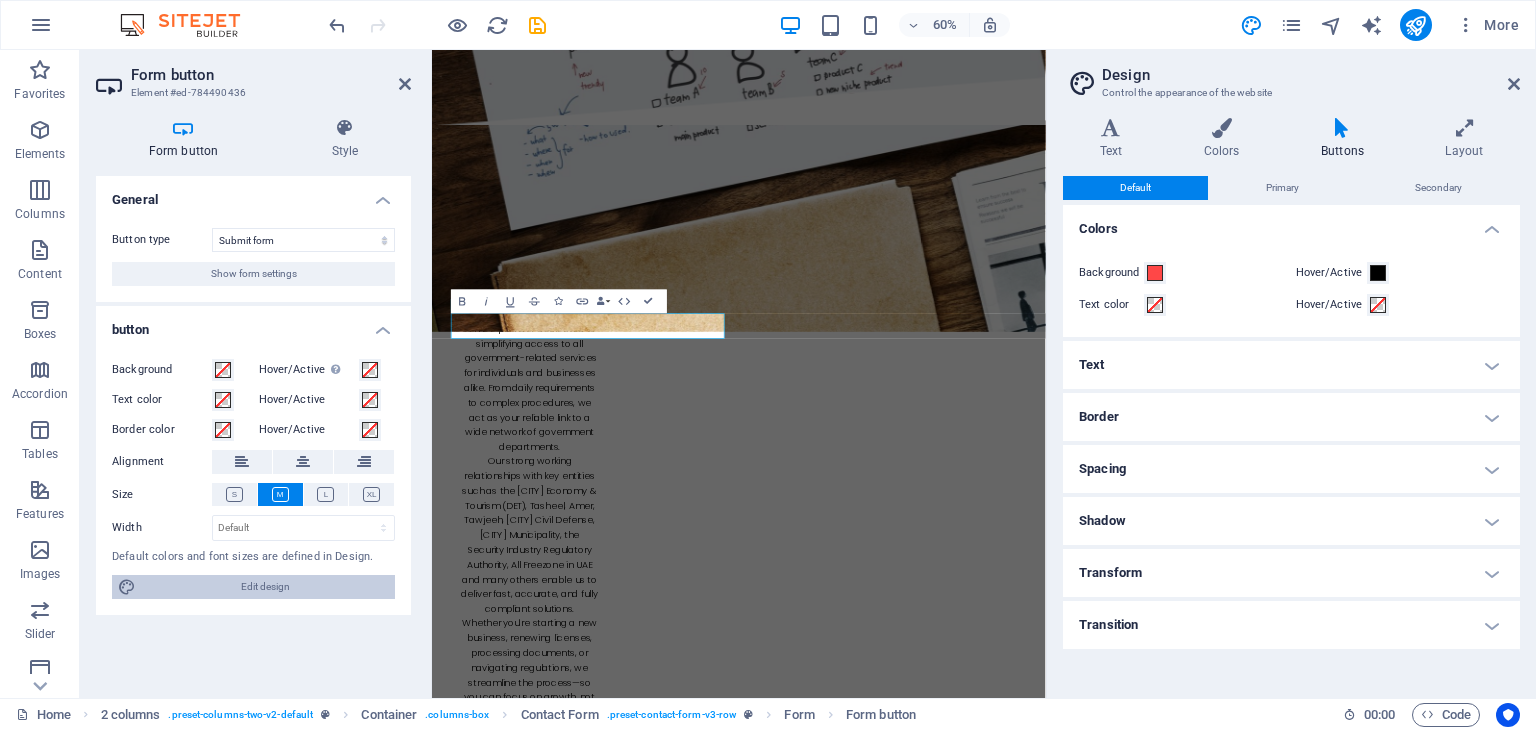 scroll, scrollTop: 3279, scrollLeft: 0, axis: vertical 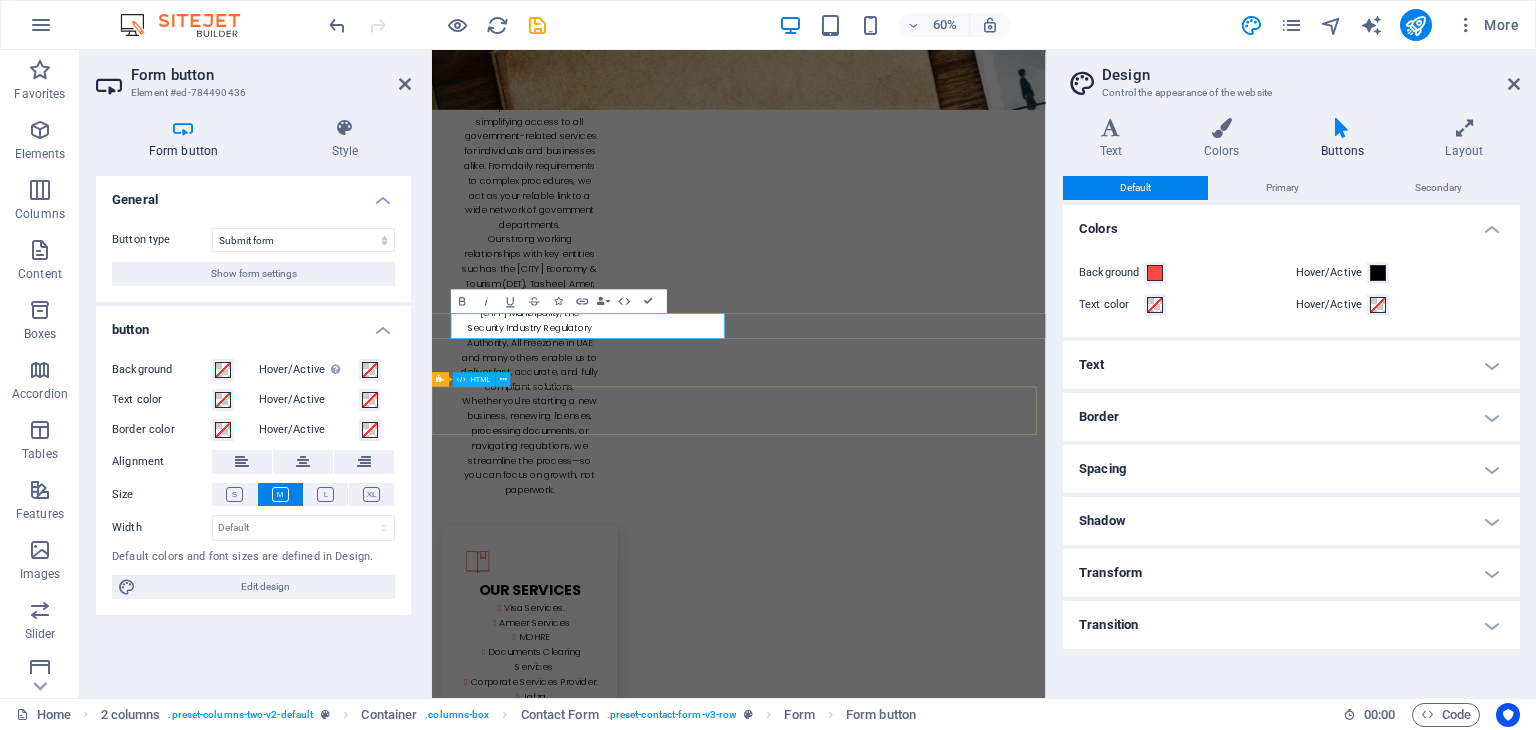 click at bounding box center [943, 3310] 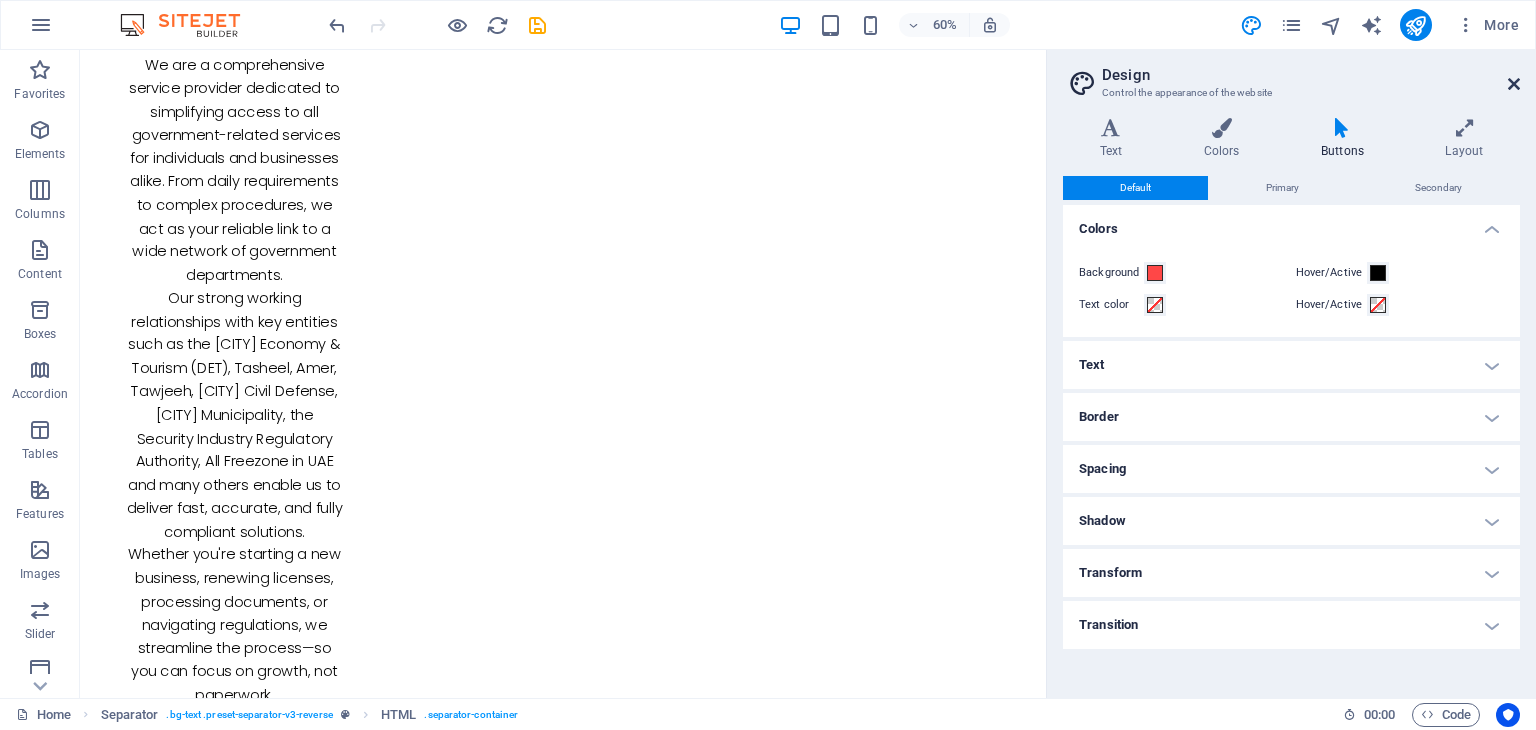 click at bounding box center [1514, 84] 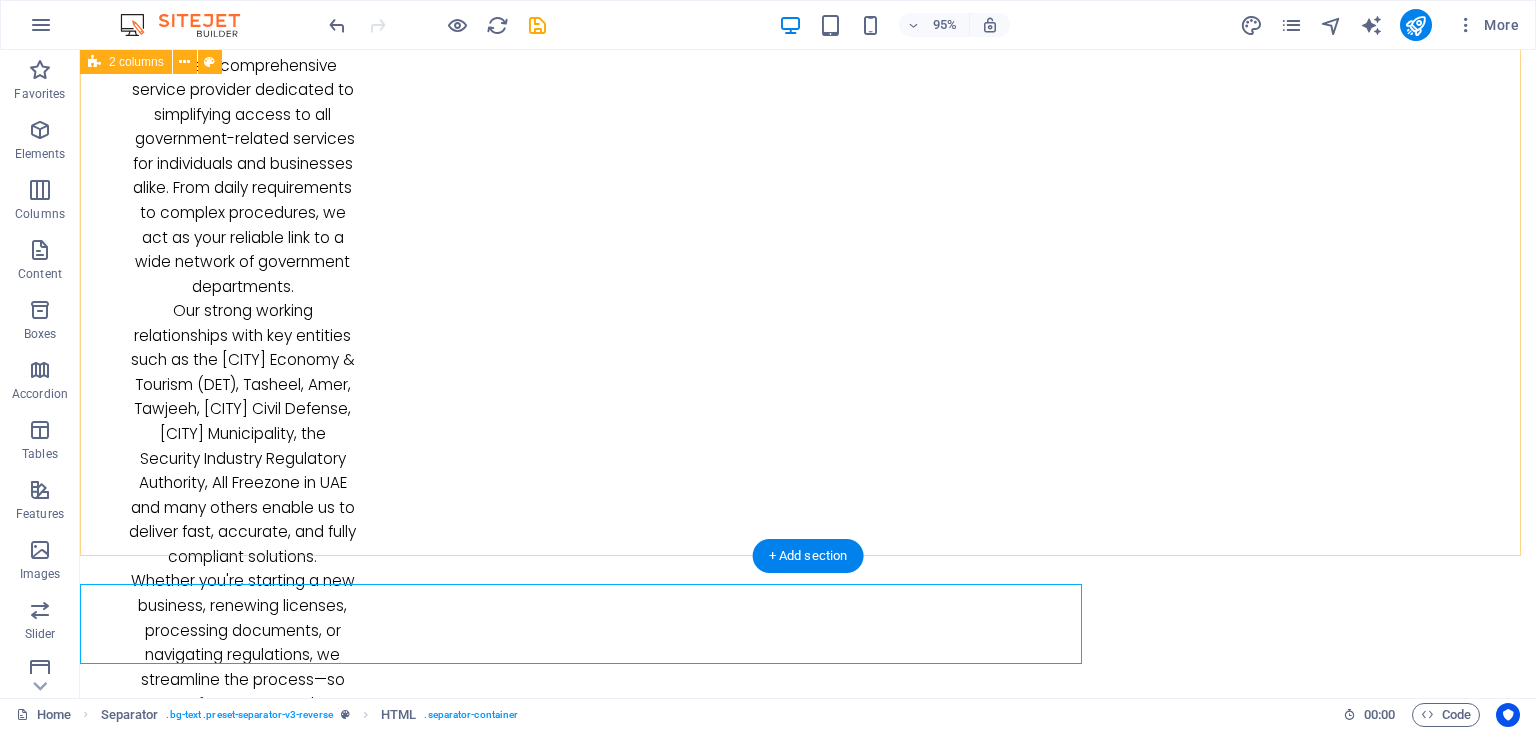 scroll, scrollTop: 2908, scrollLeft: 0, axis: vertical 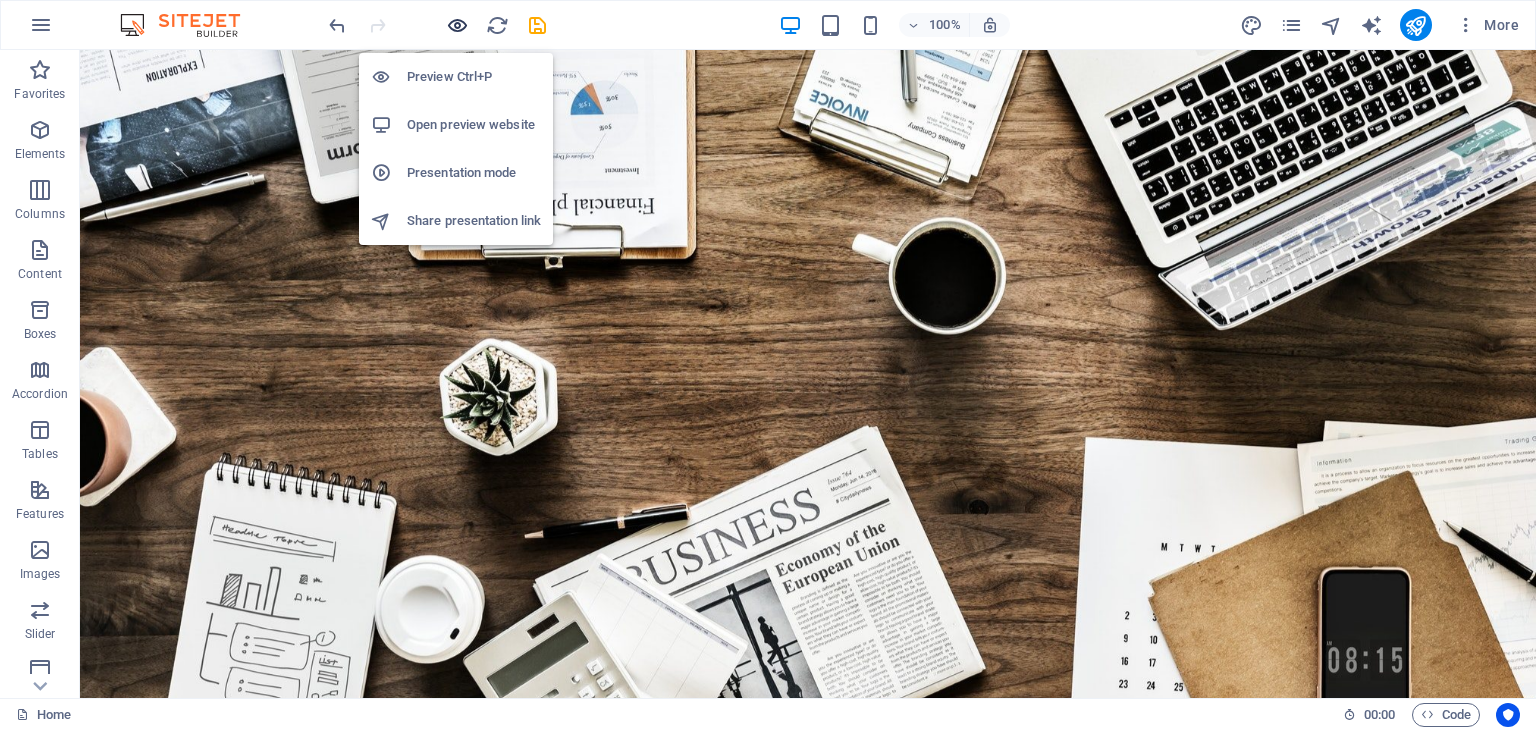 click at bounding box center [457, 25] 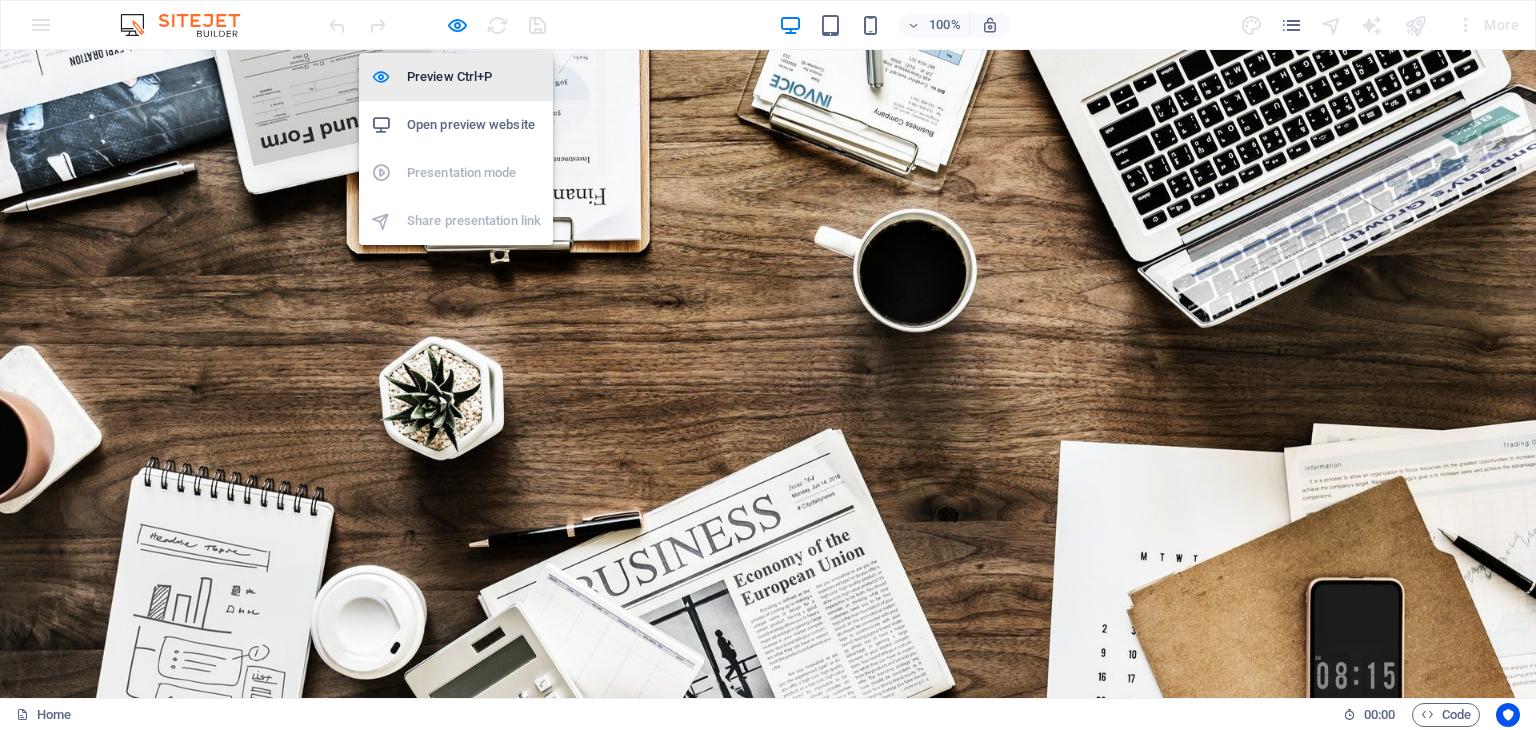 click on "Preview Ctrl+P" at bounding box center (474, 77) 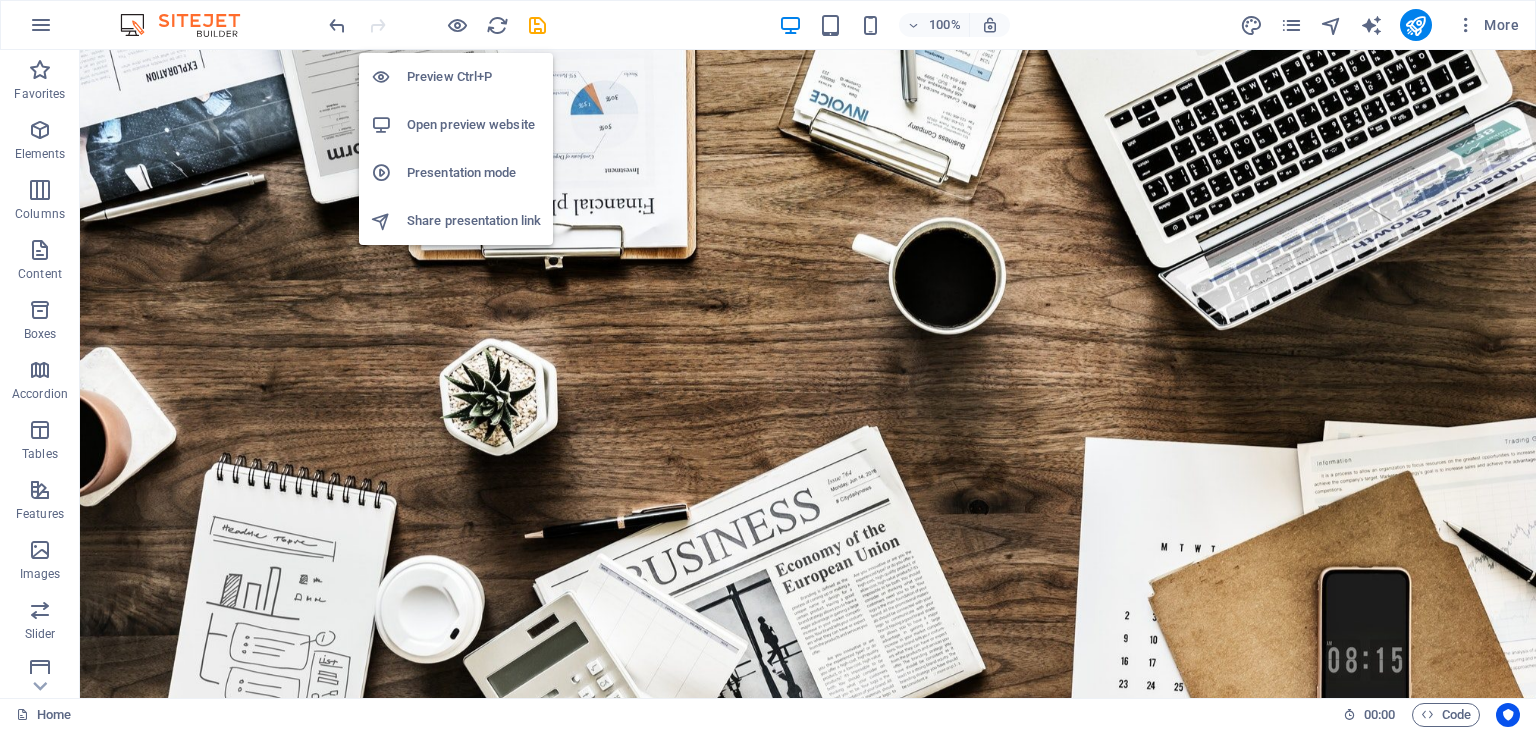 click on "Open preview website" at bounding box center (474, 125) 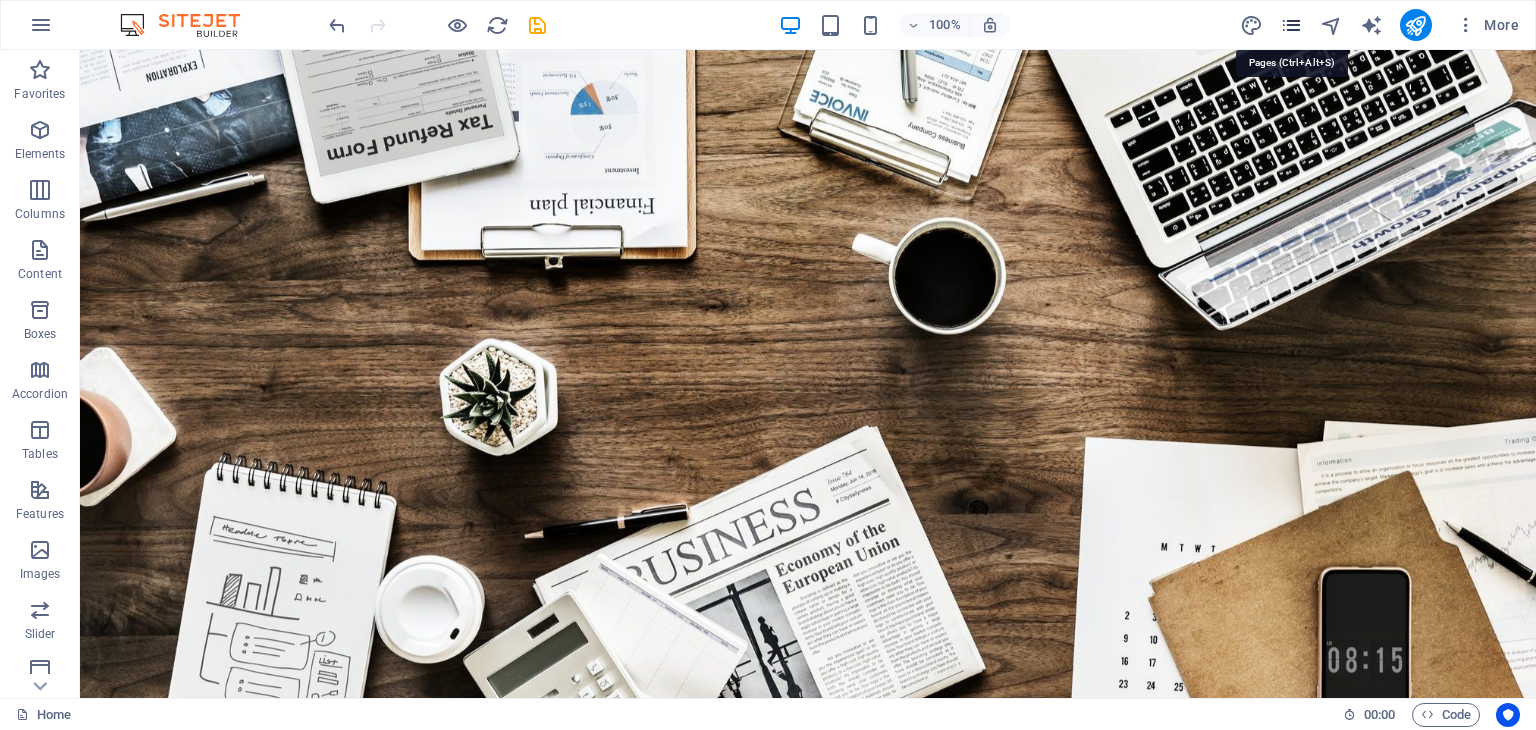 click at bounding box center [1291, 25] 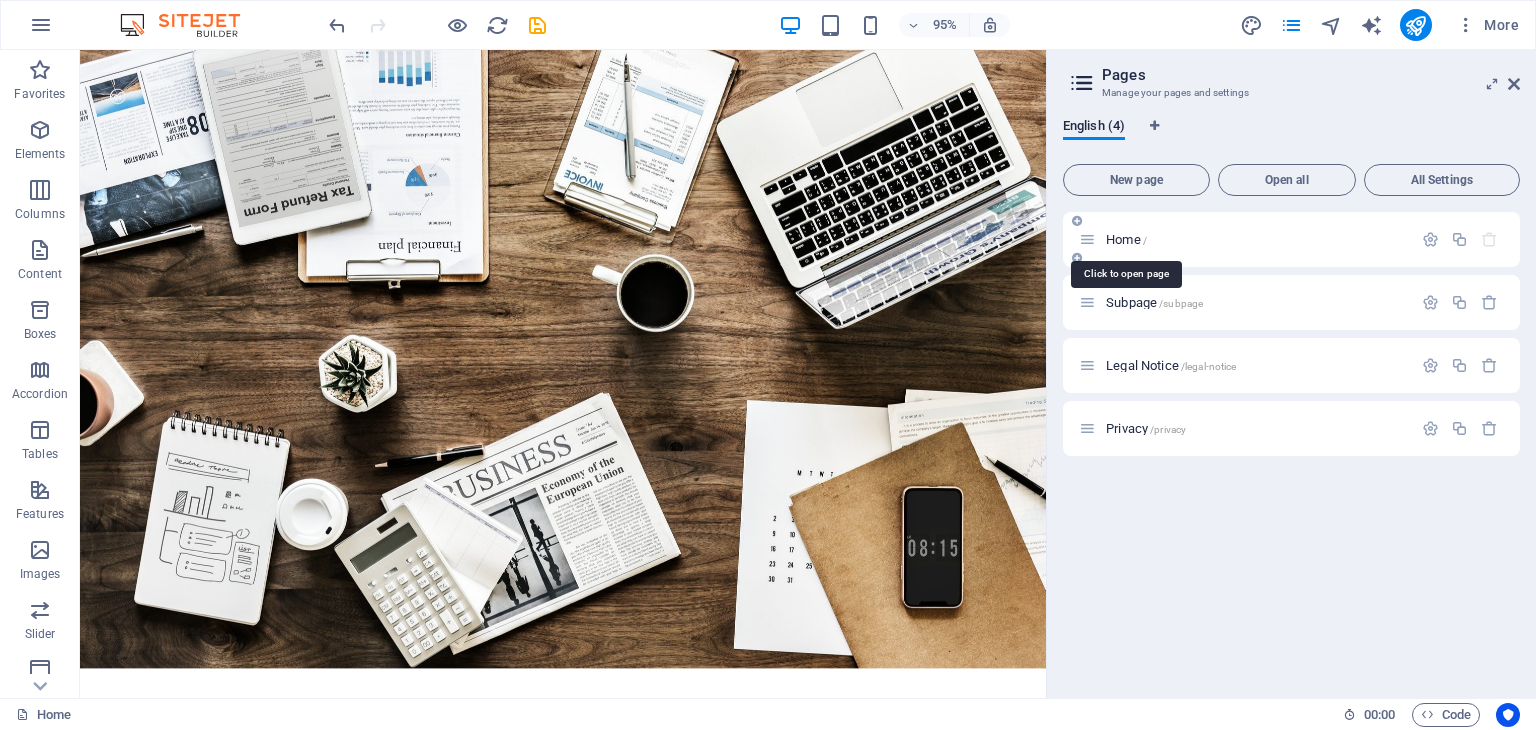 click on "Home /" at bounding box center [1126, 239] 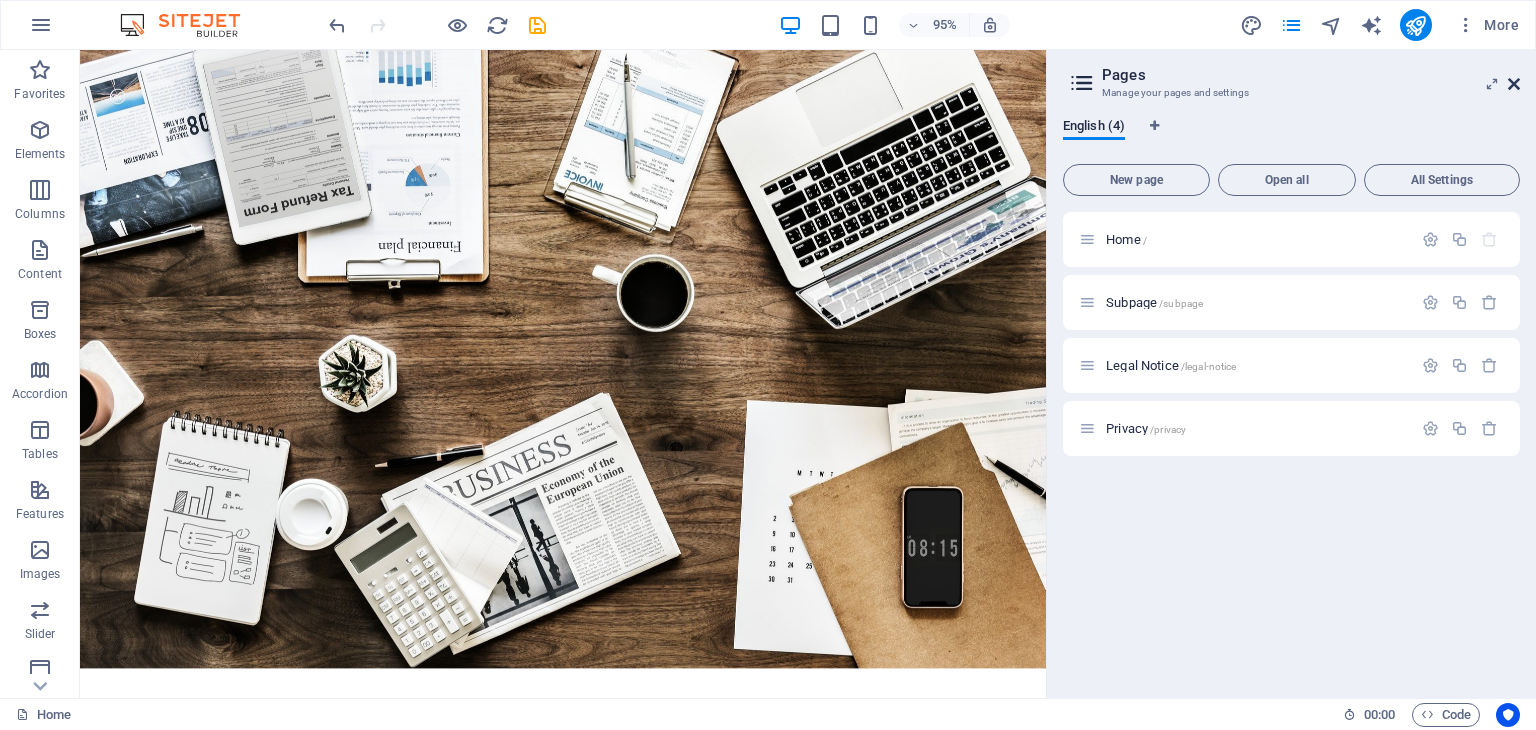 drag, startPoint x: 1515, startPoint y: 78, endPoint x: 1111, endPoint y: 130, distance: 407.3328 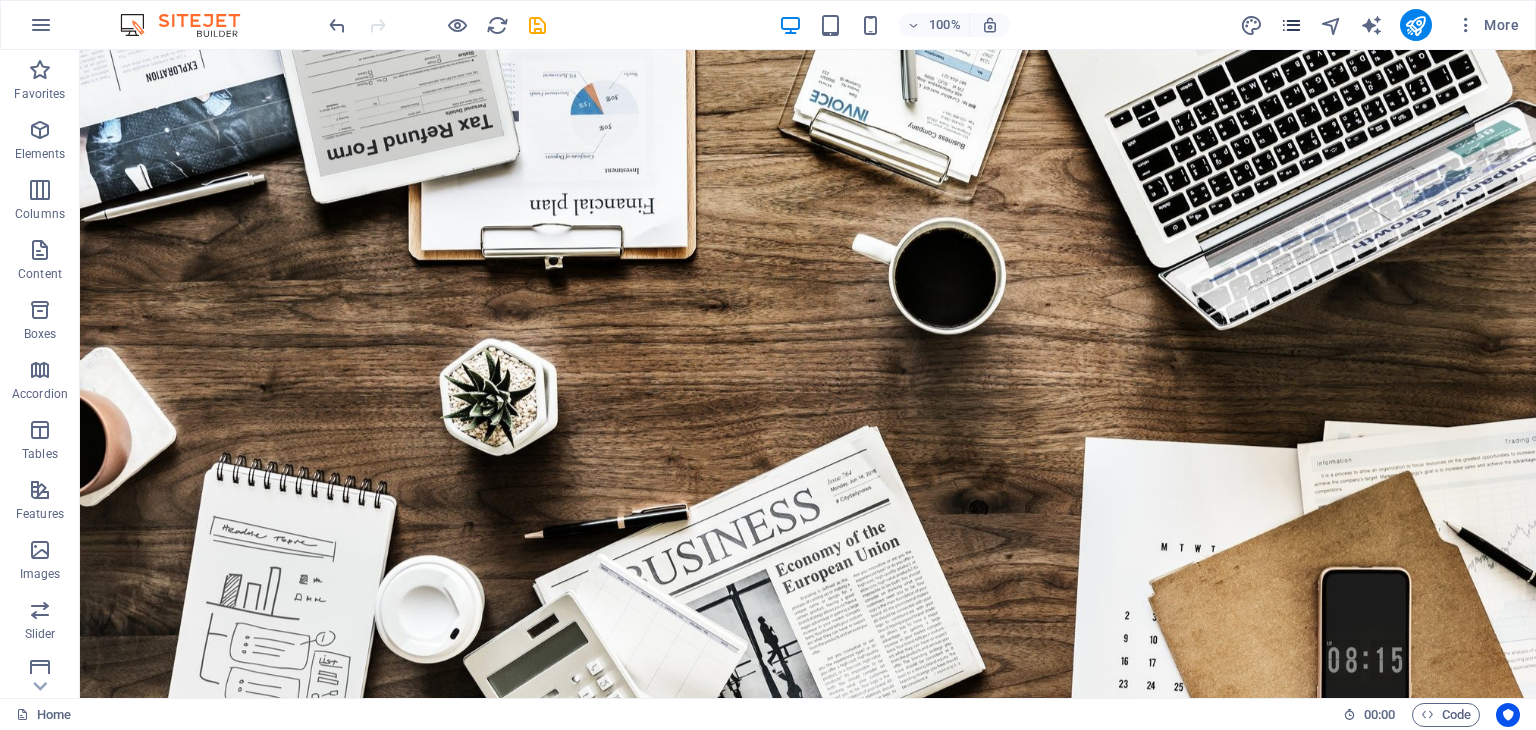 click at bounding box center [1291, 25] 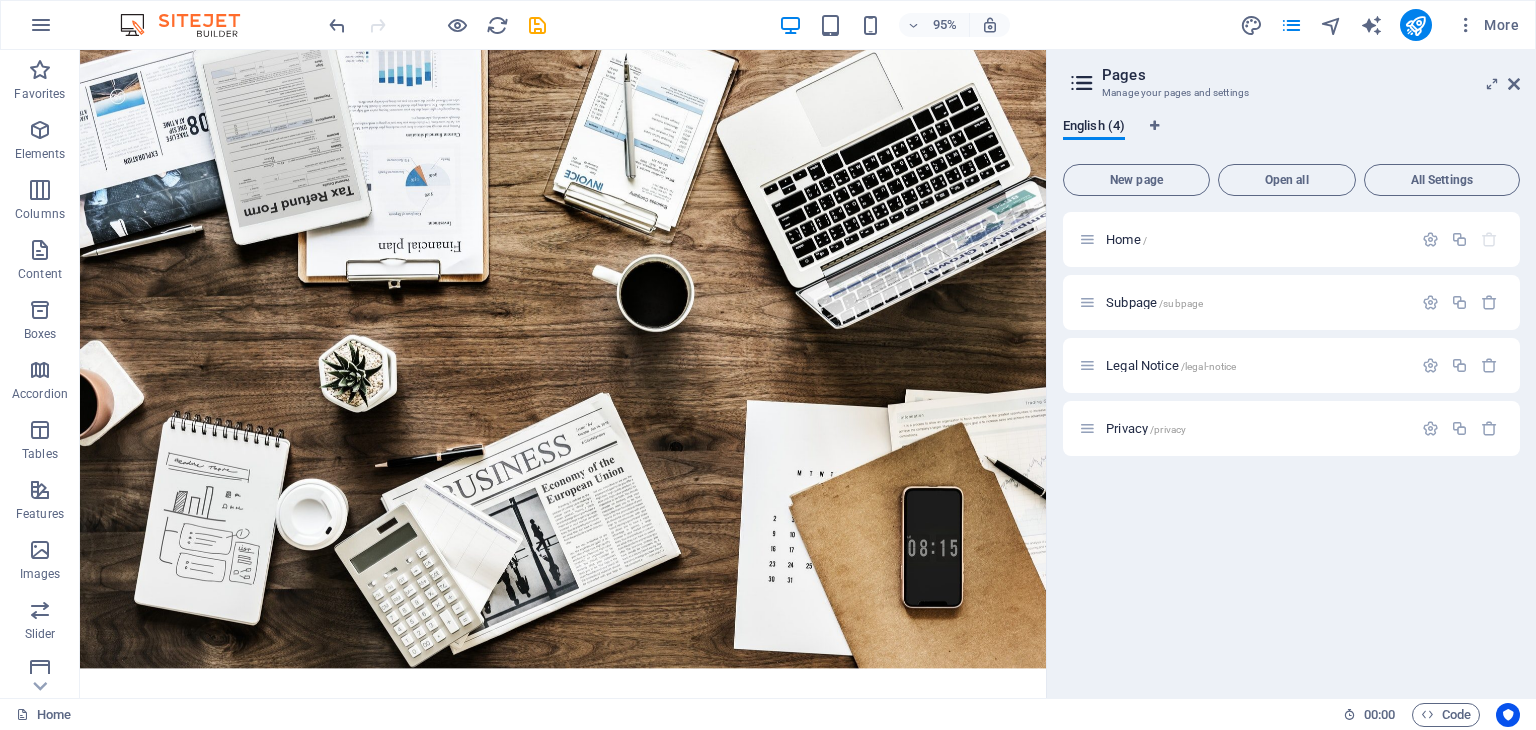 click at bounding box center [1514, 84] 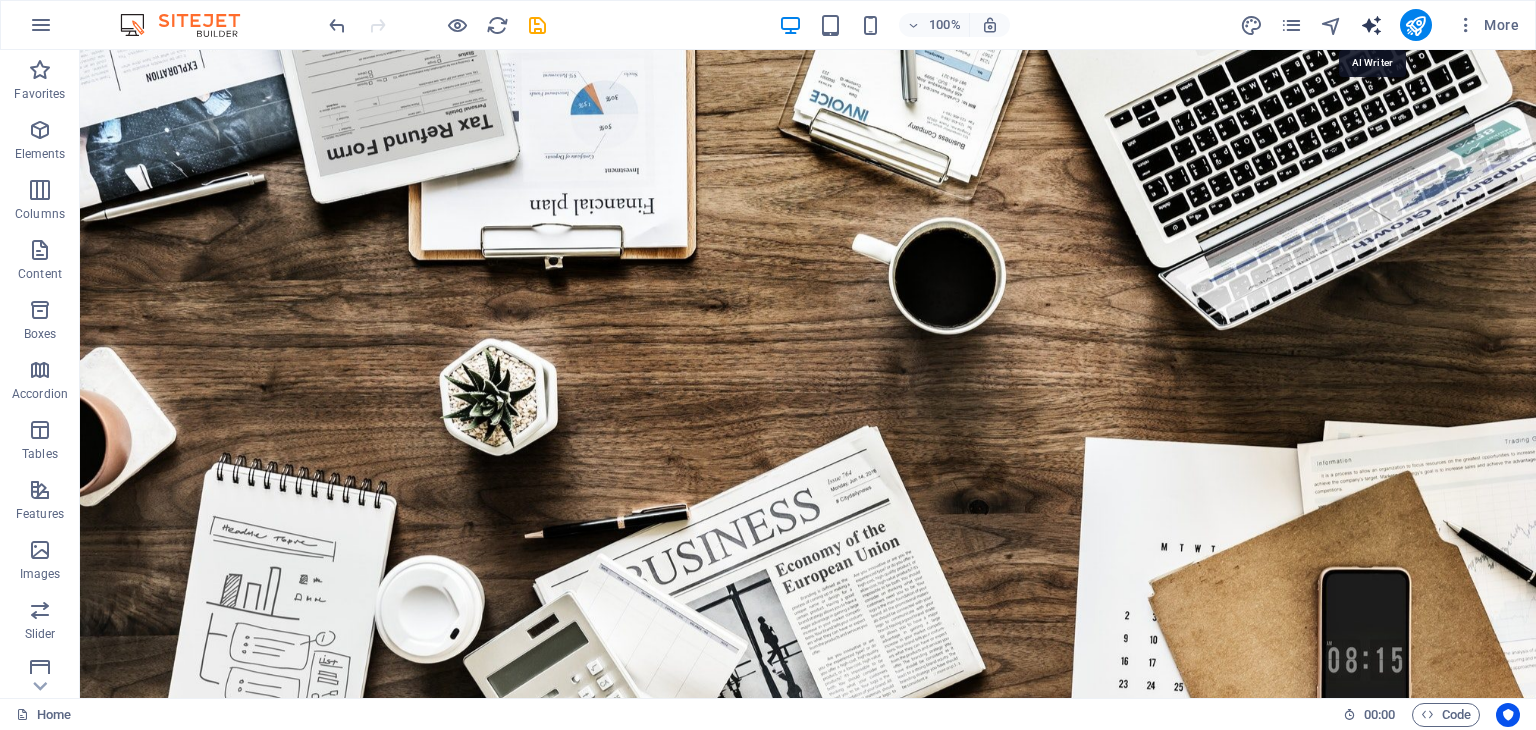 click at bounding box center [1371, 25] 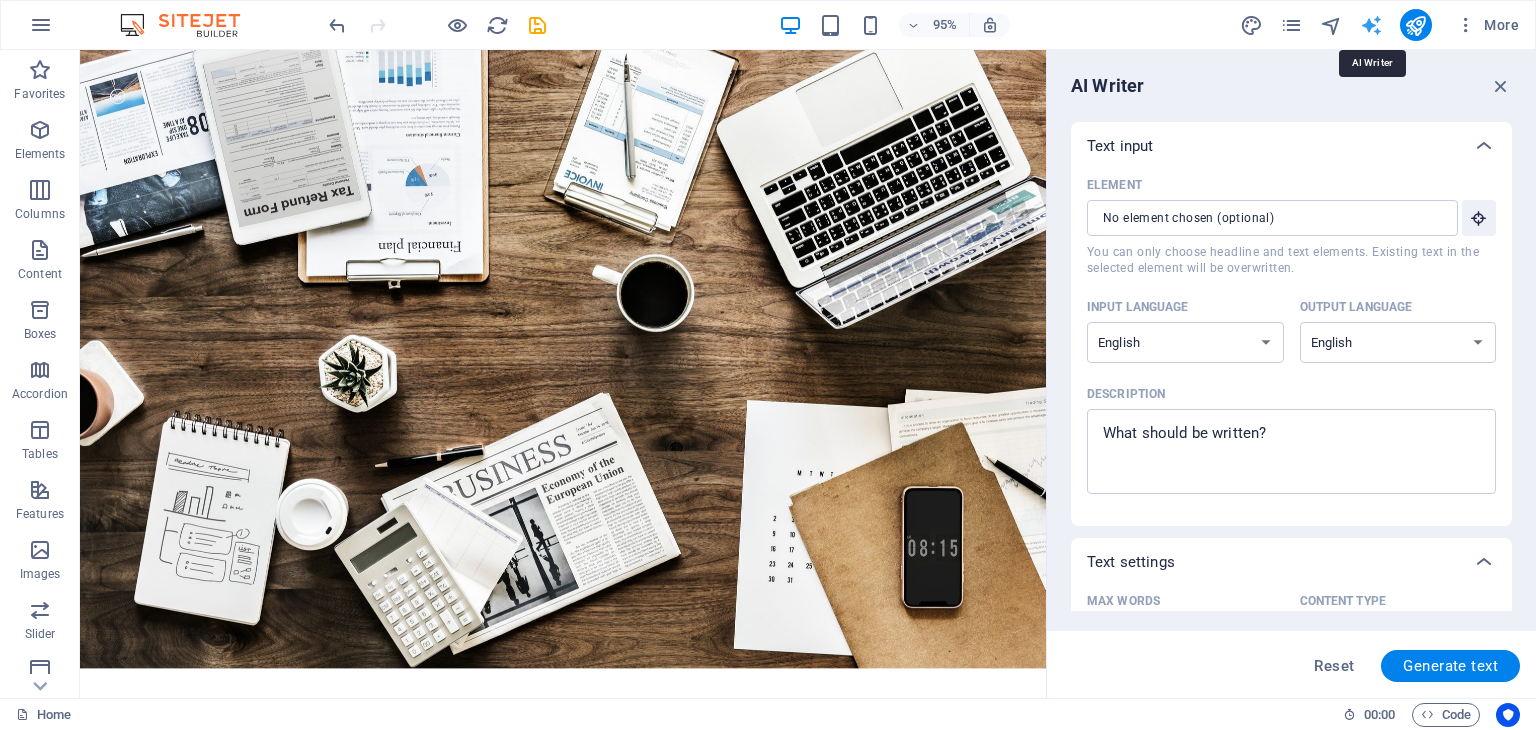 scroll, scrollTop: 0, scrollLeft: 0, axis: both 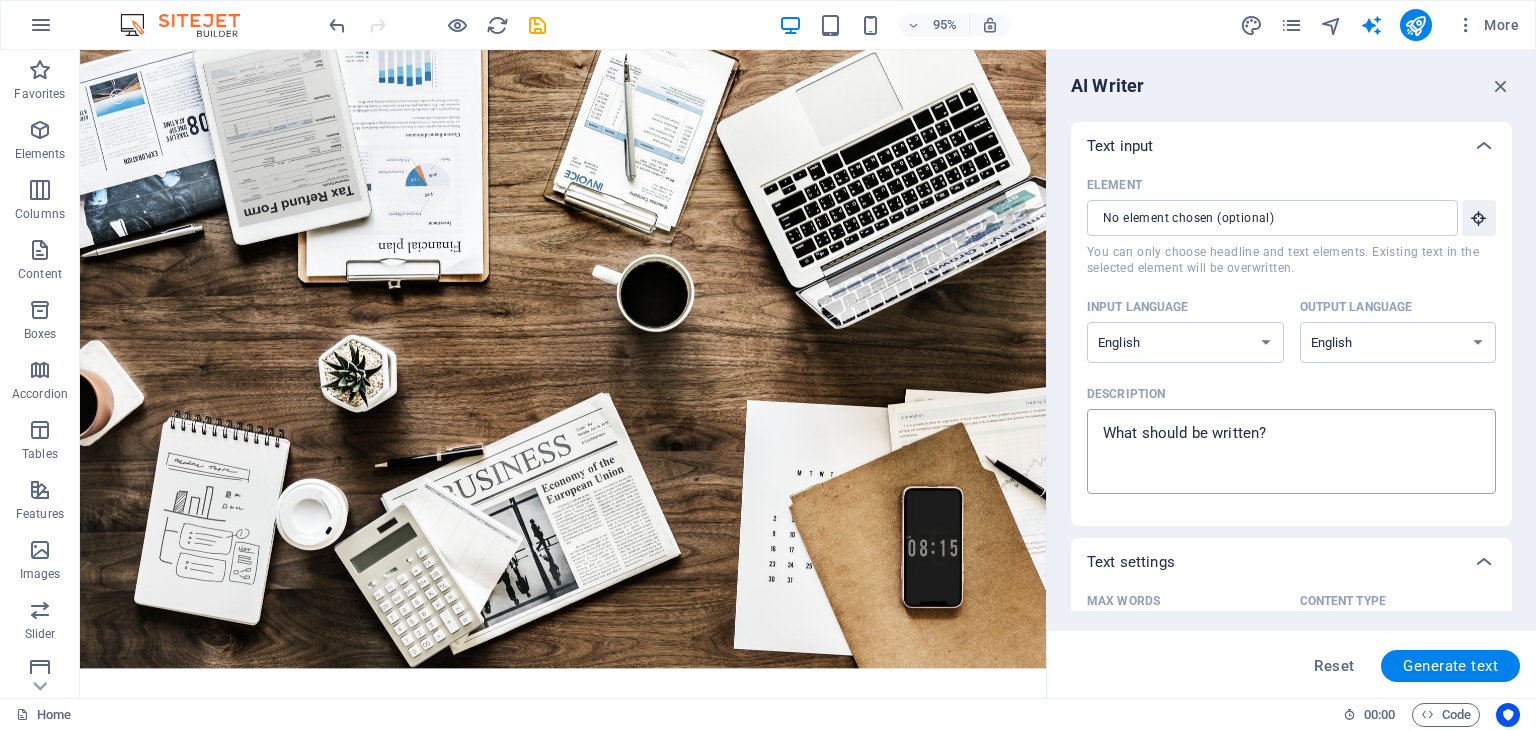 type on "x" 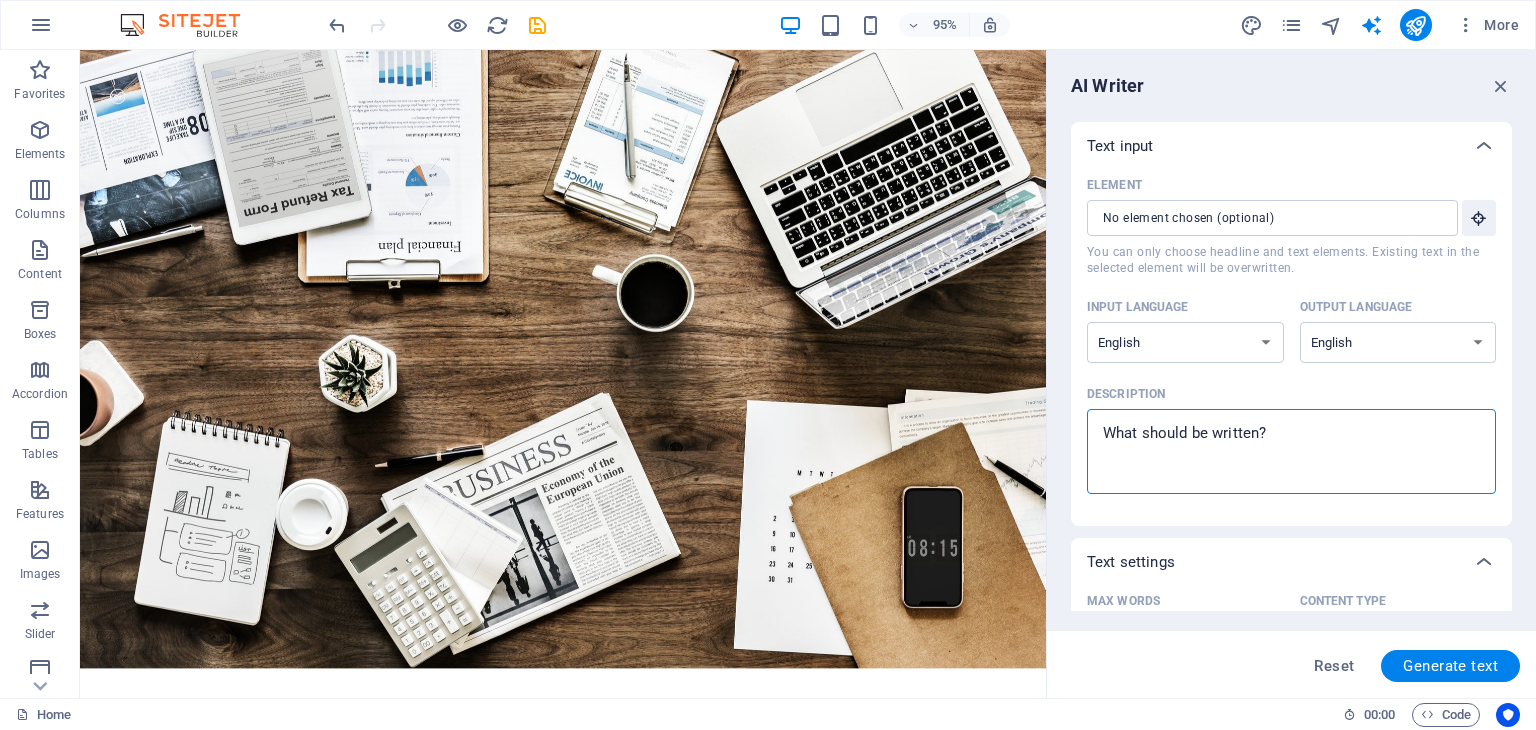 click on "Description x ​" at bounding box center (1291, 451) 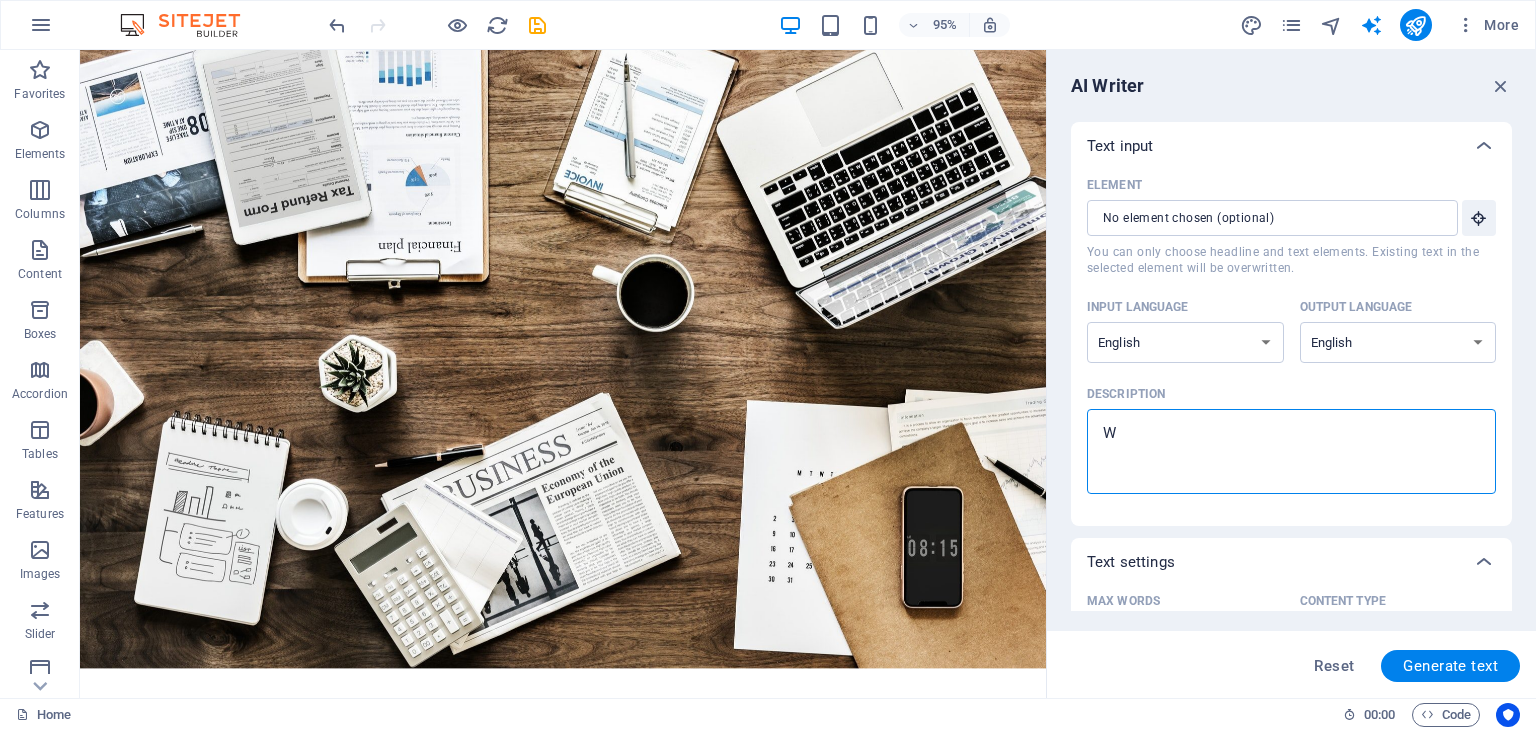type on "Wr" 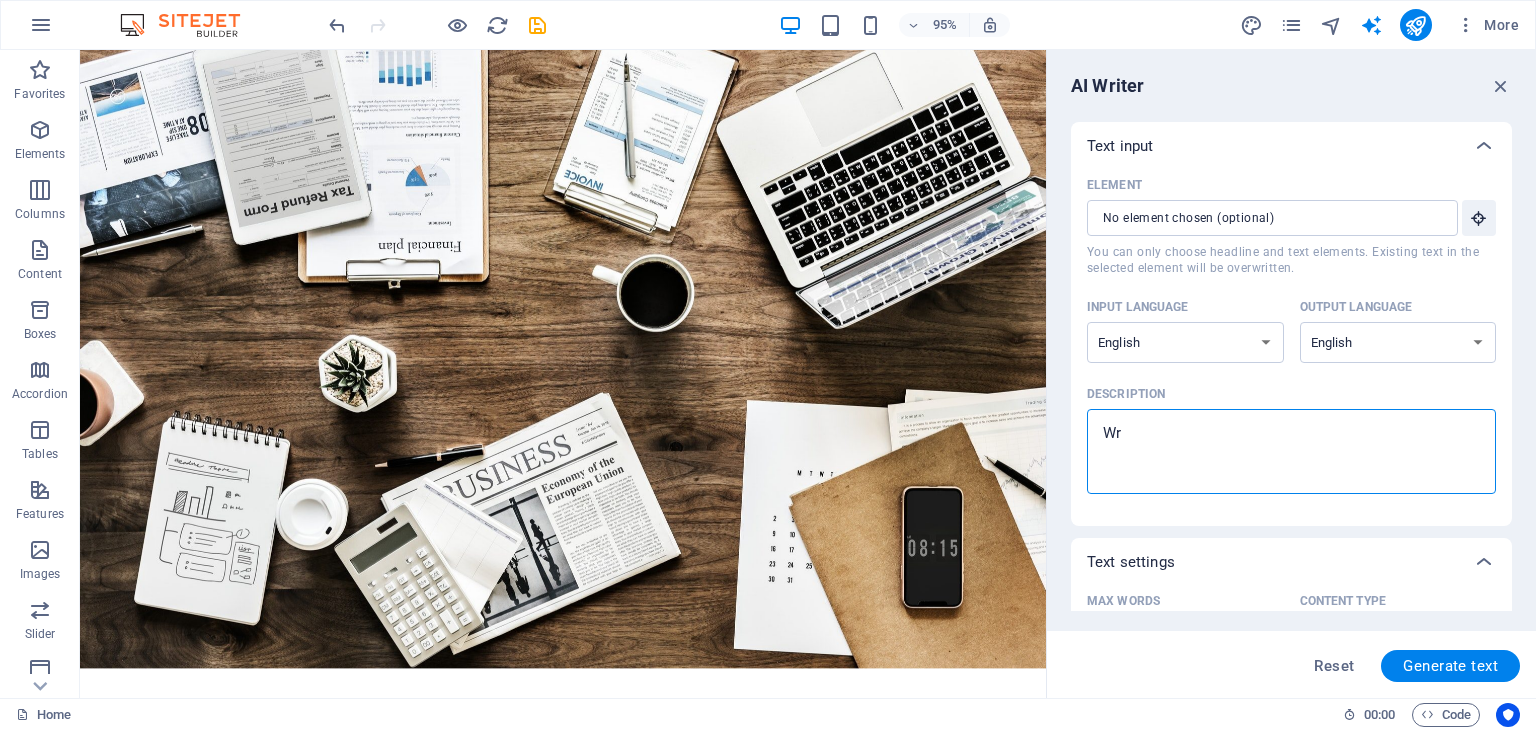 type on "Wri" 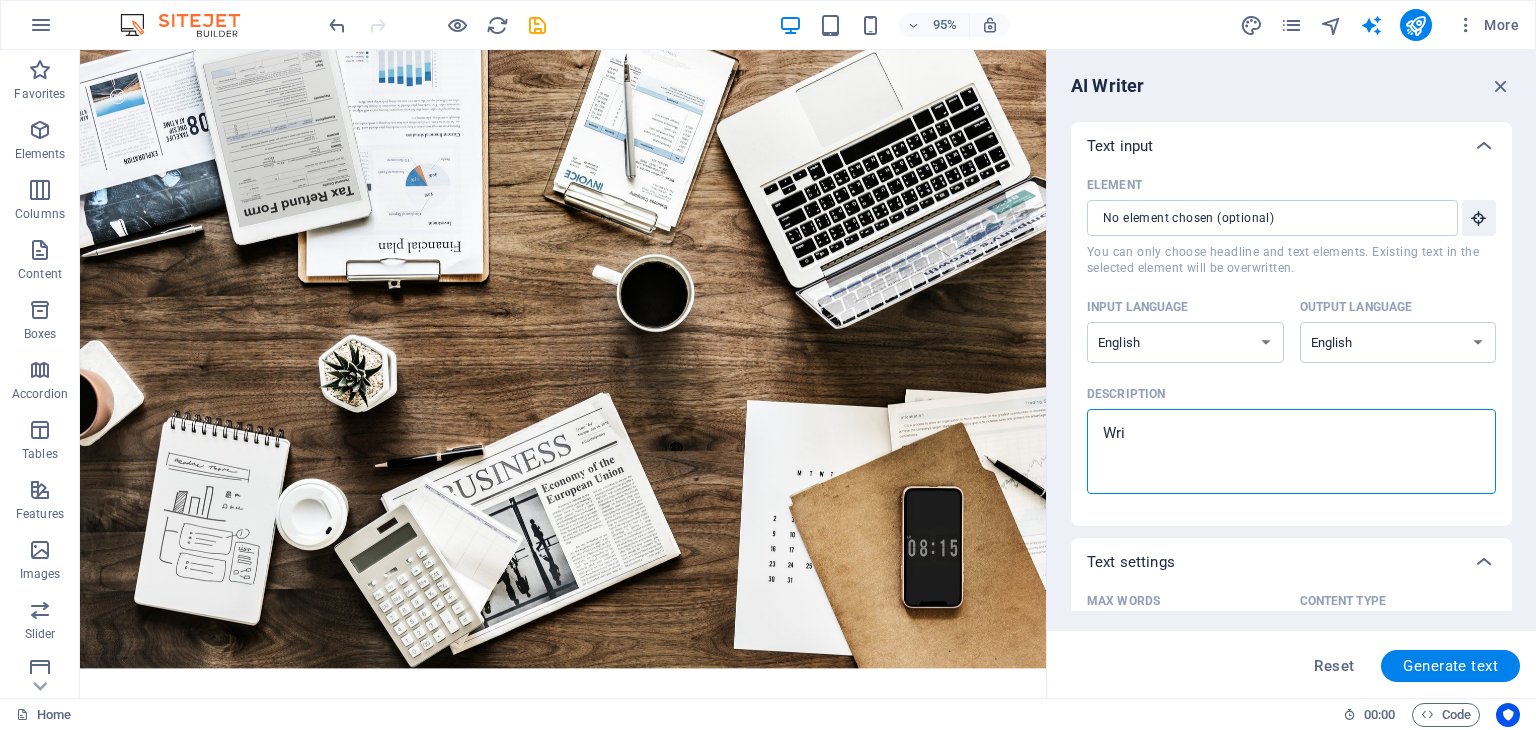 type on "Writ" 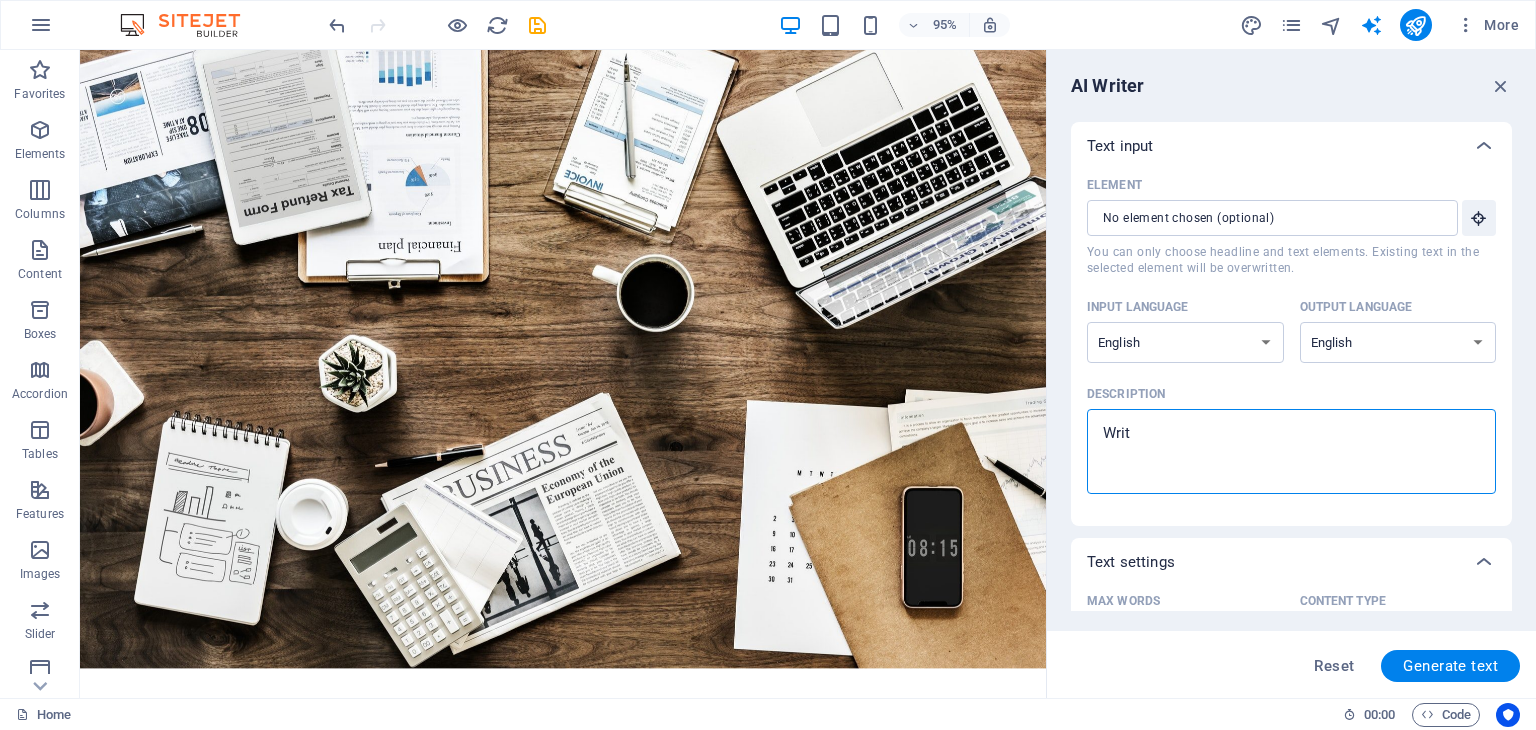 type on "Write" 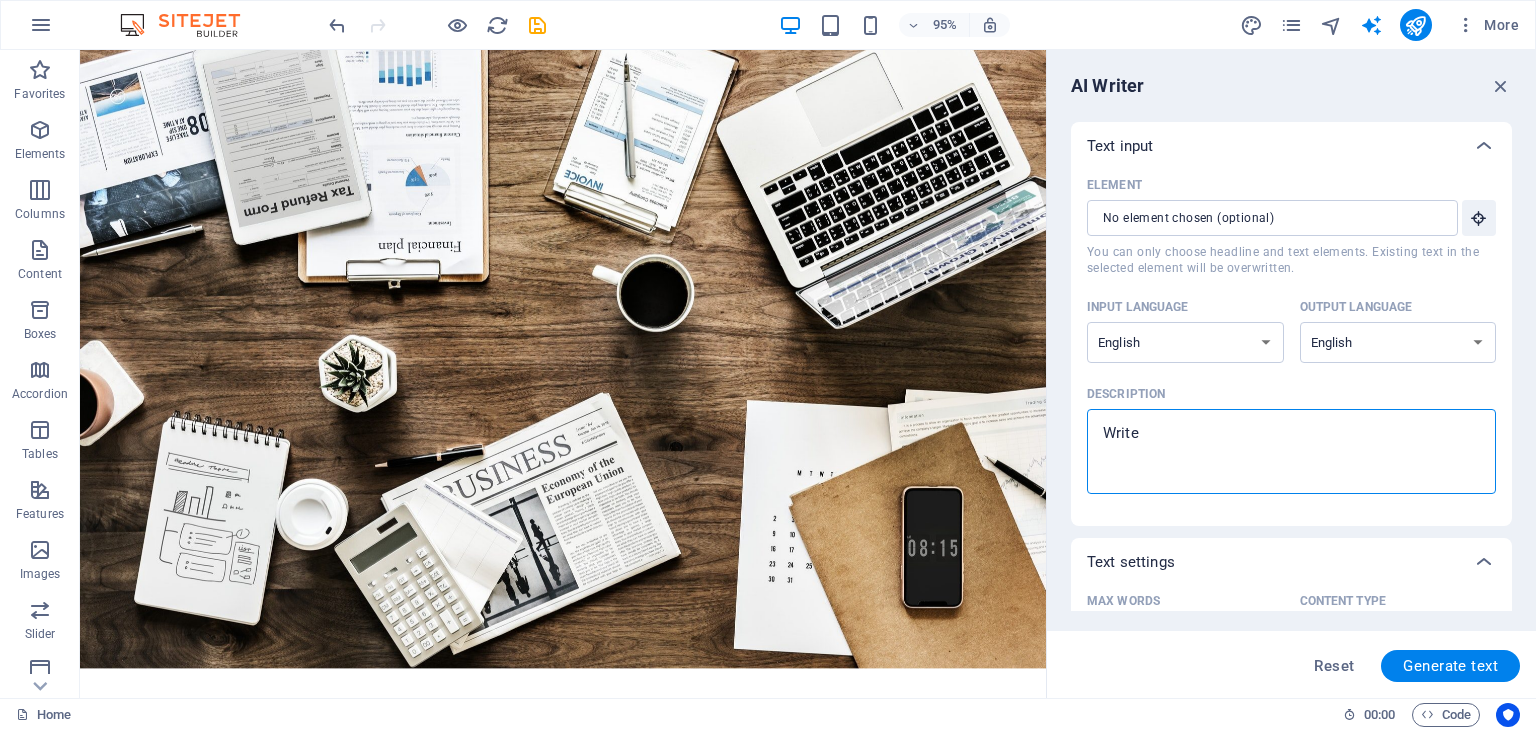type on "Write" 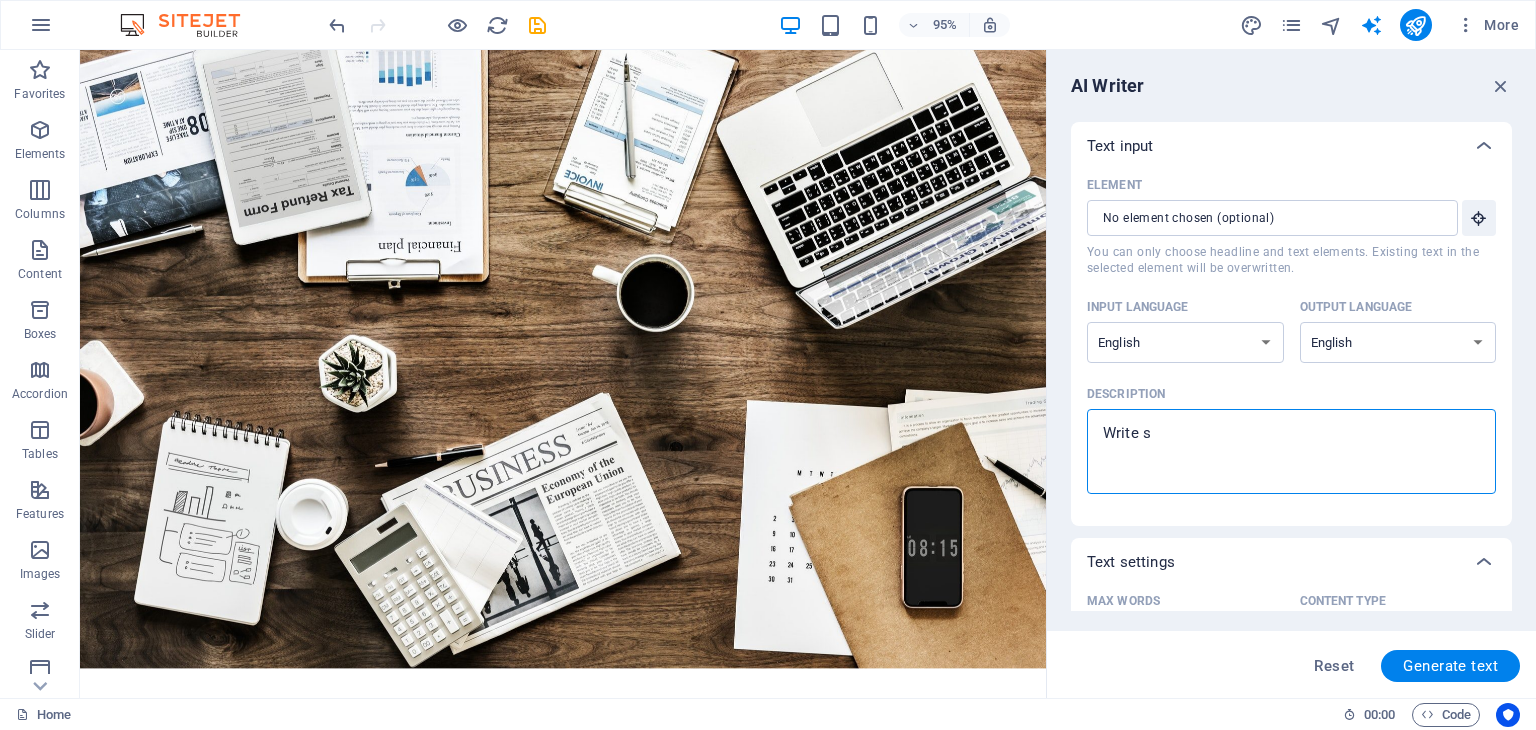 type on "Write so" 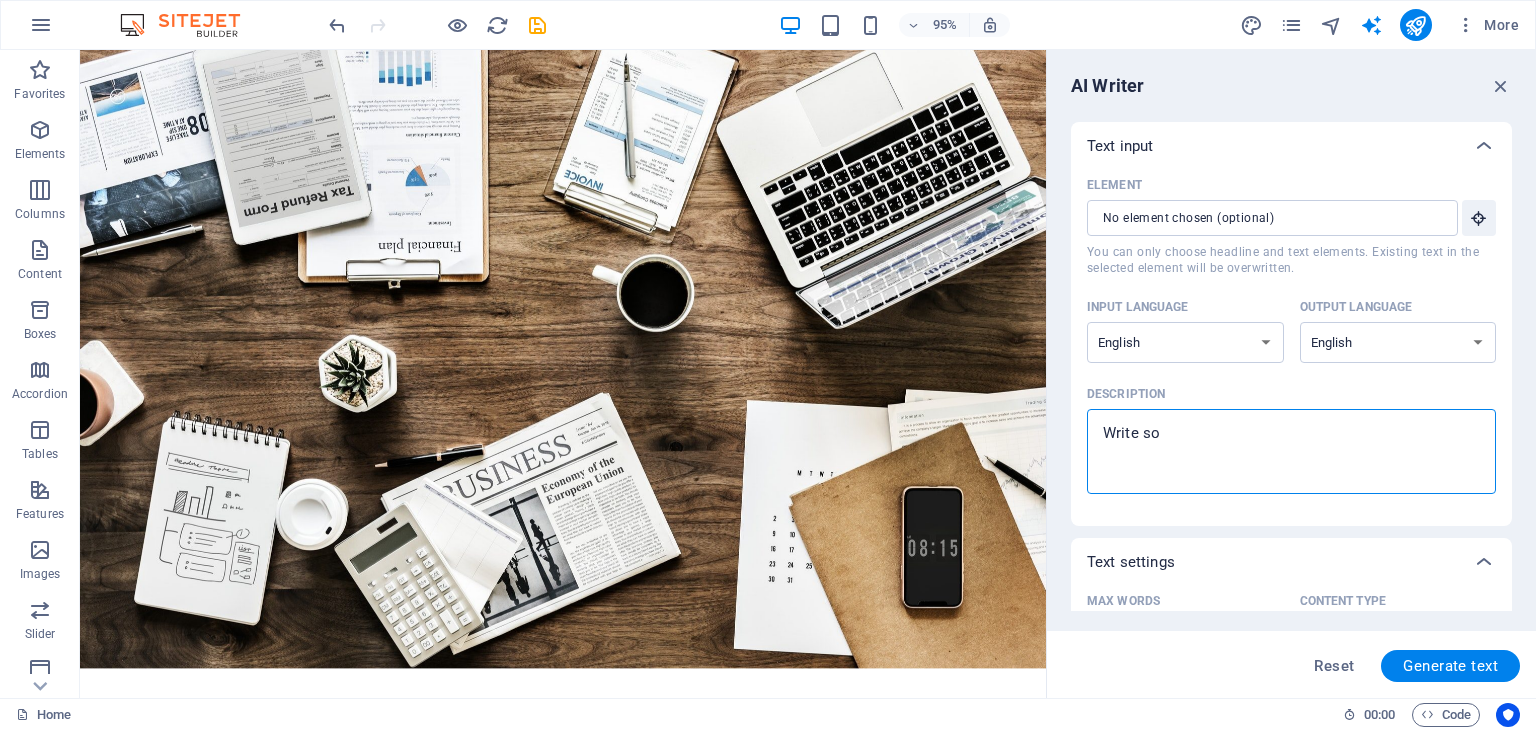 type on "Write som" 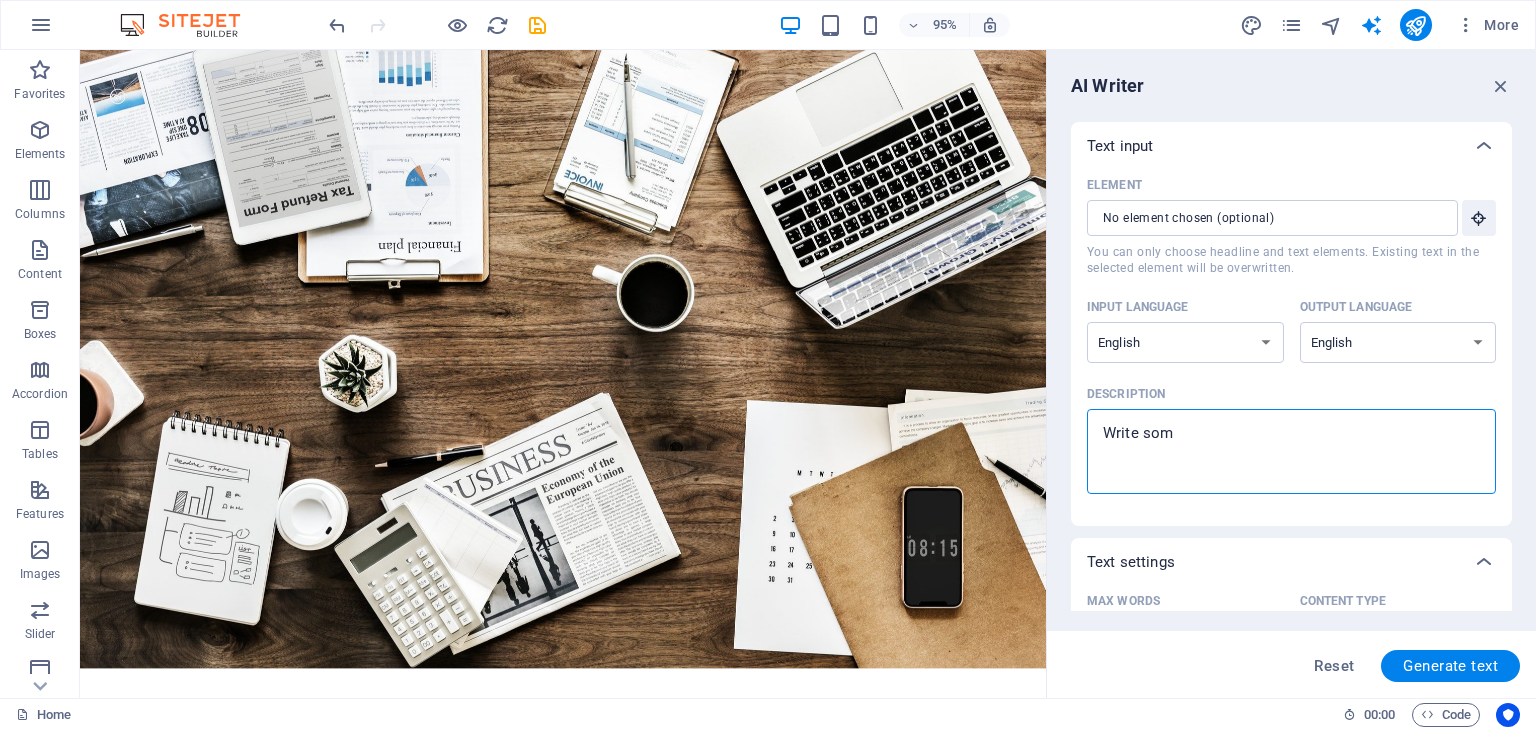 type on "Write some" 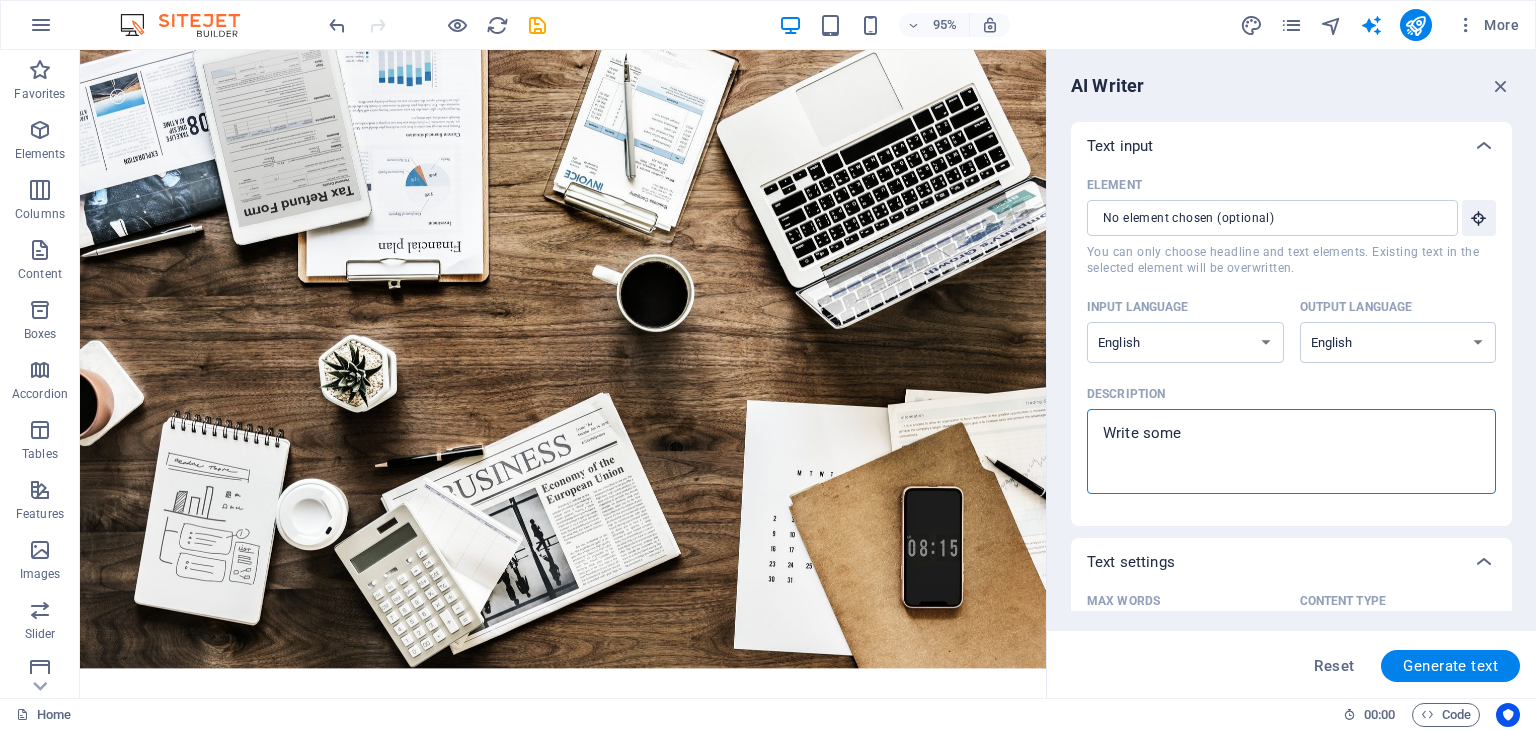 type on "x" 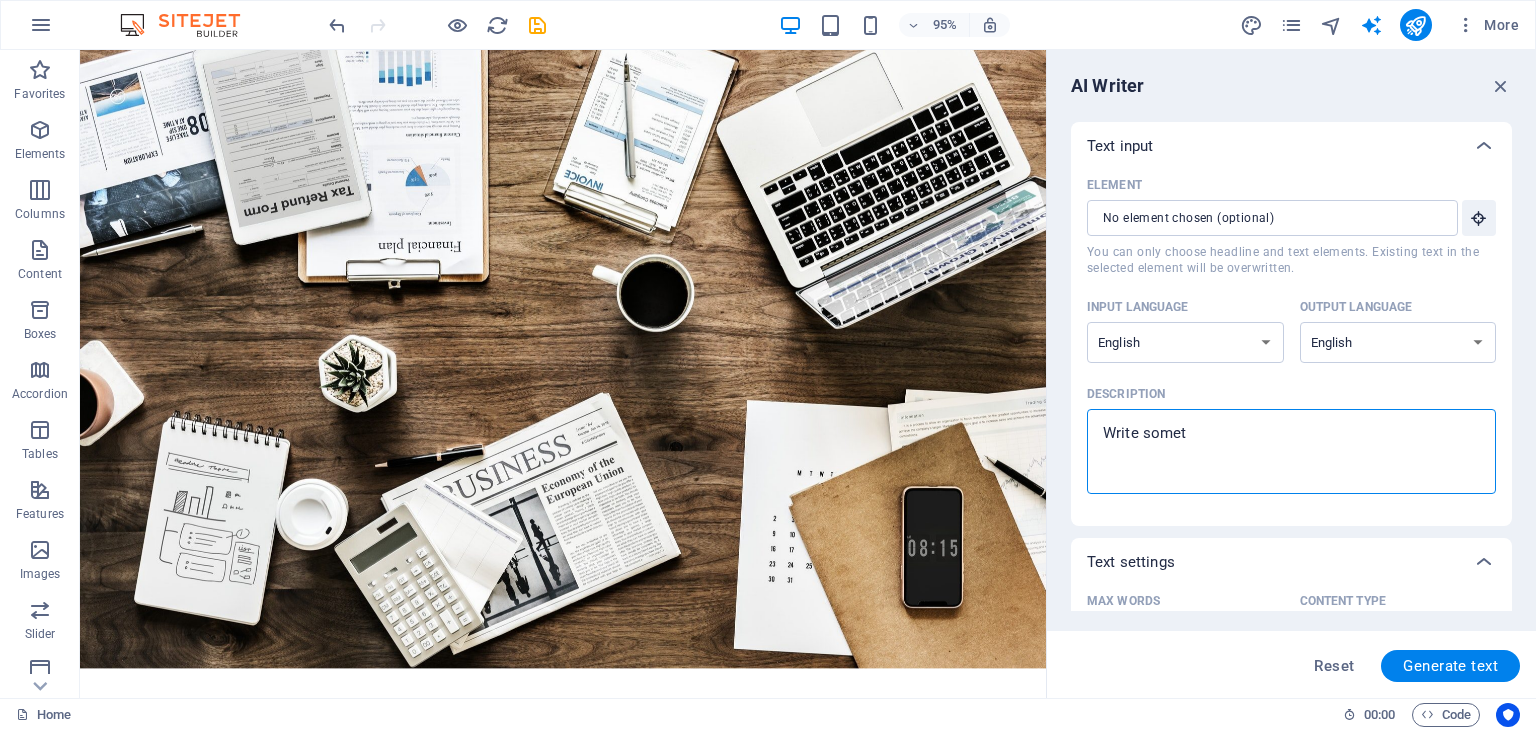 type on "Write someth" 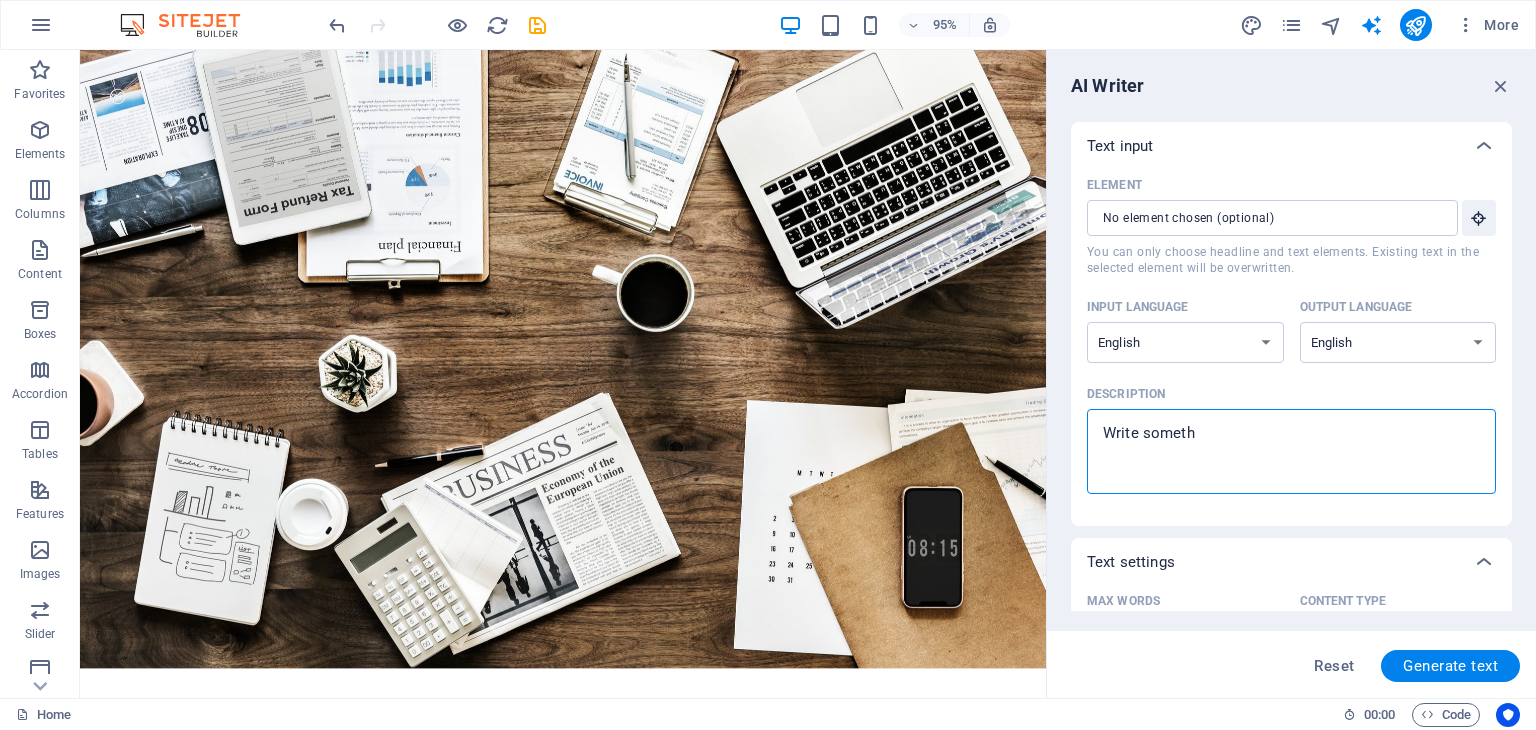 type on "Write somethi" 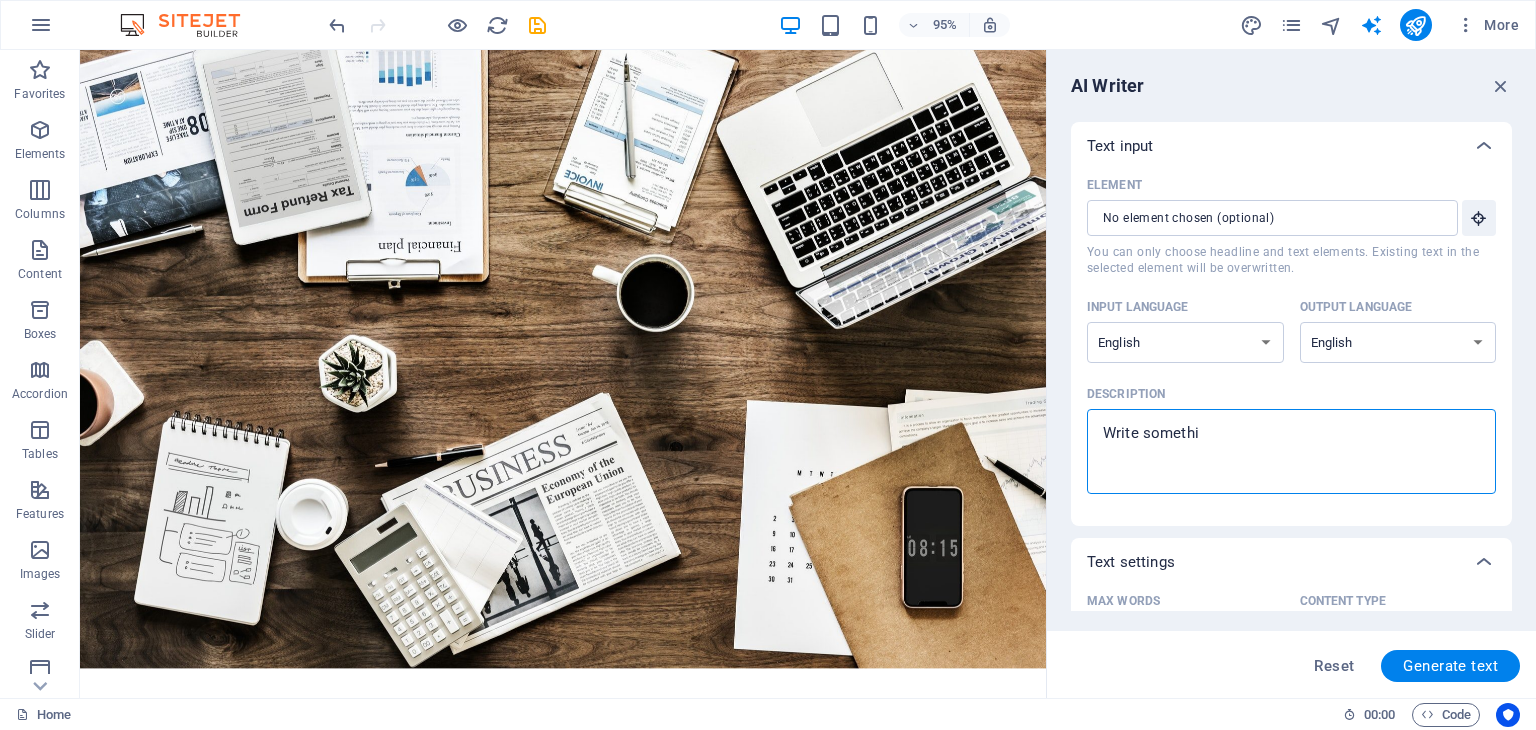 type on "Write somethin" 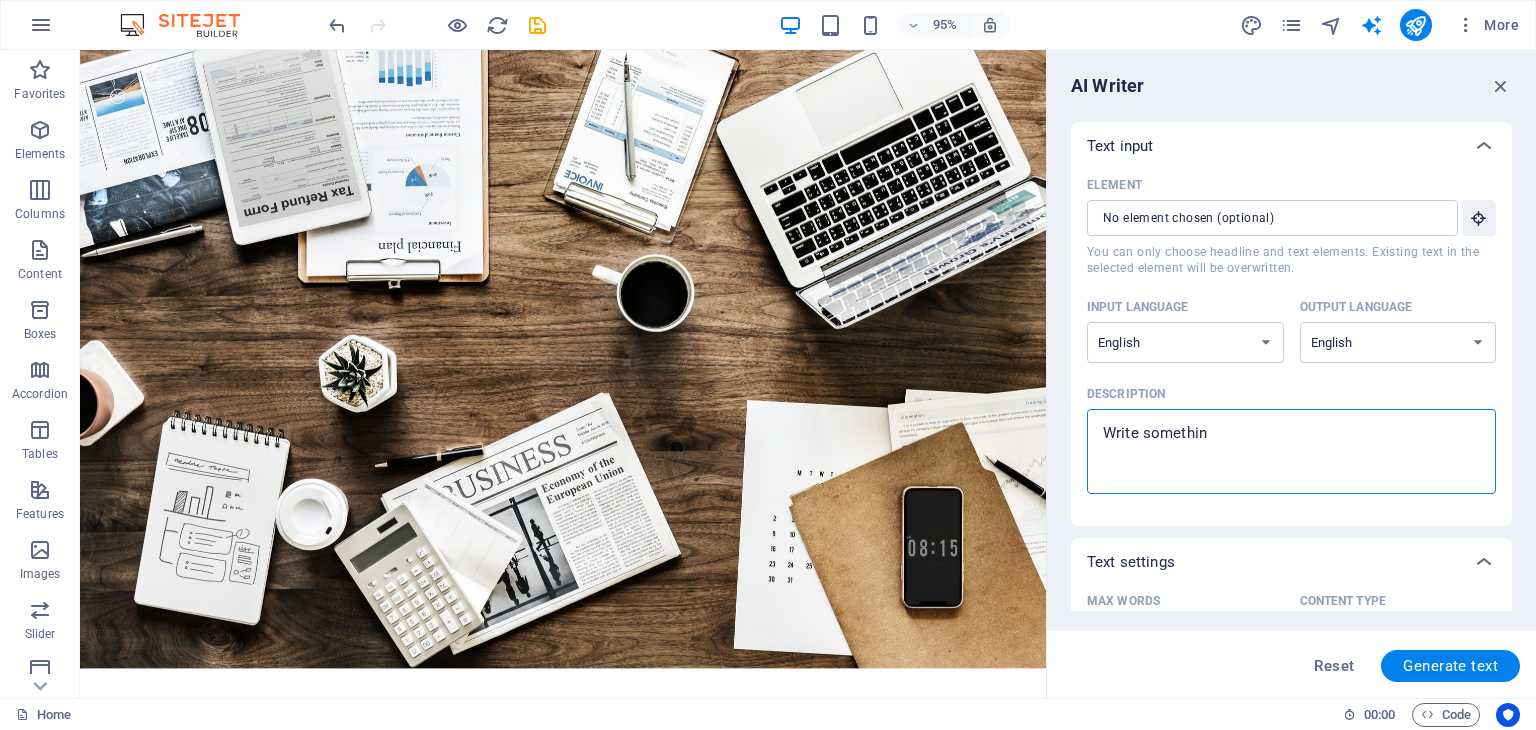 type on "Write something" 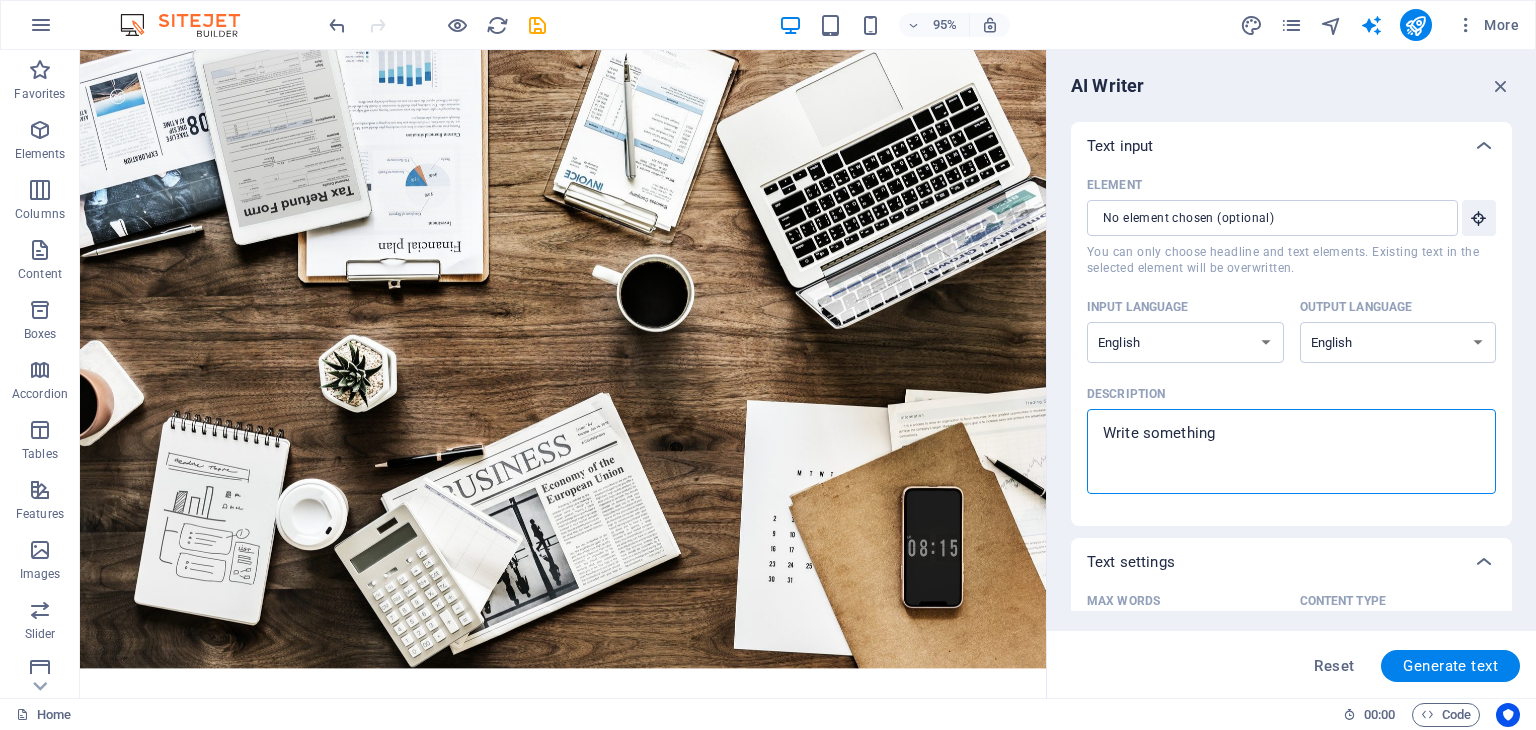 type on "Write something" 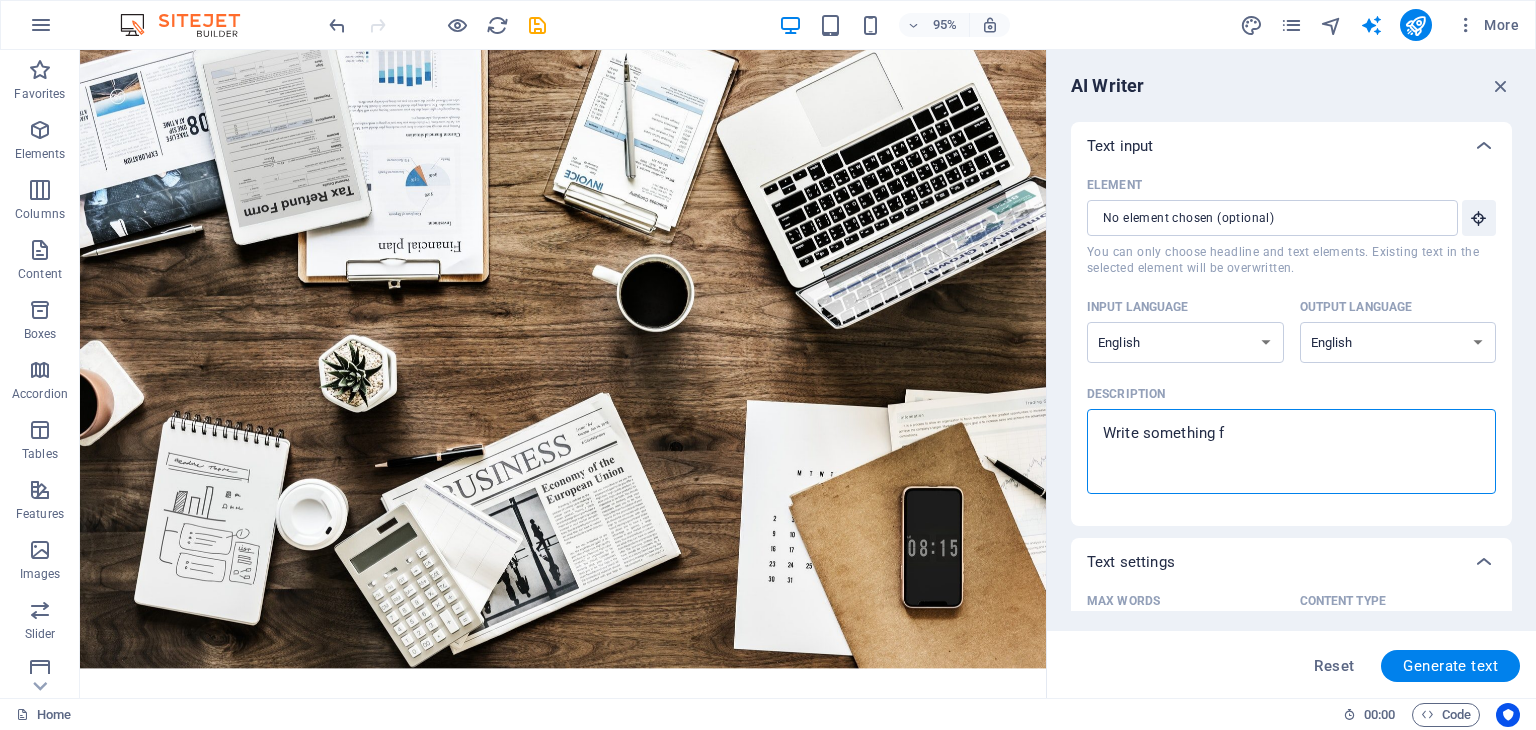 type on "Write something fo" 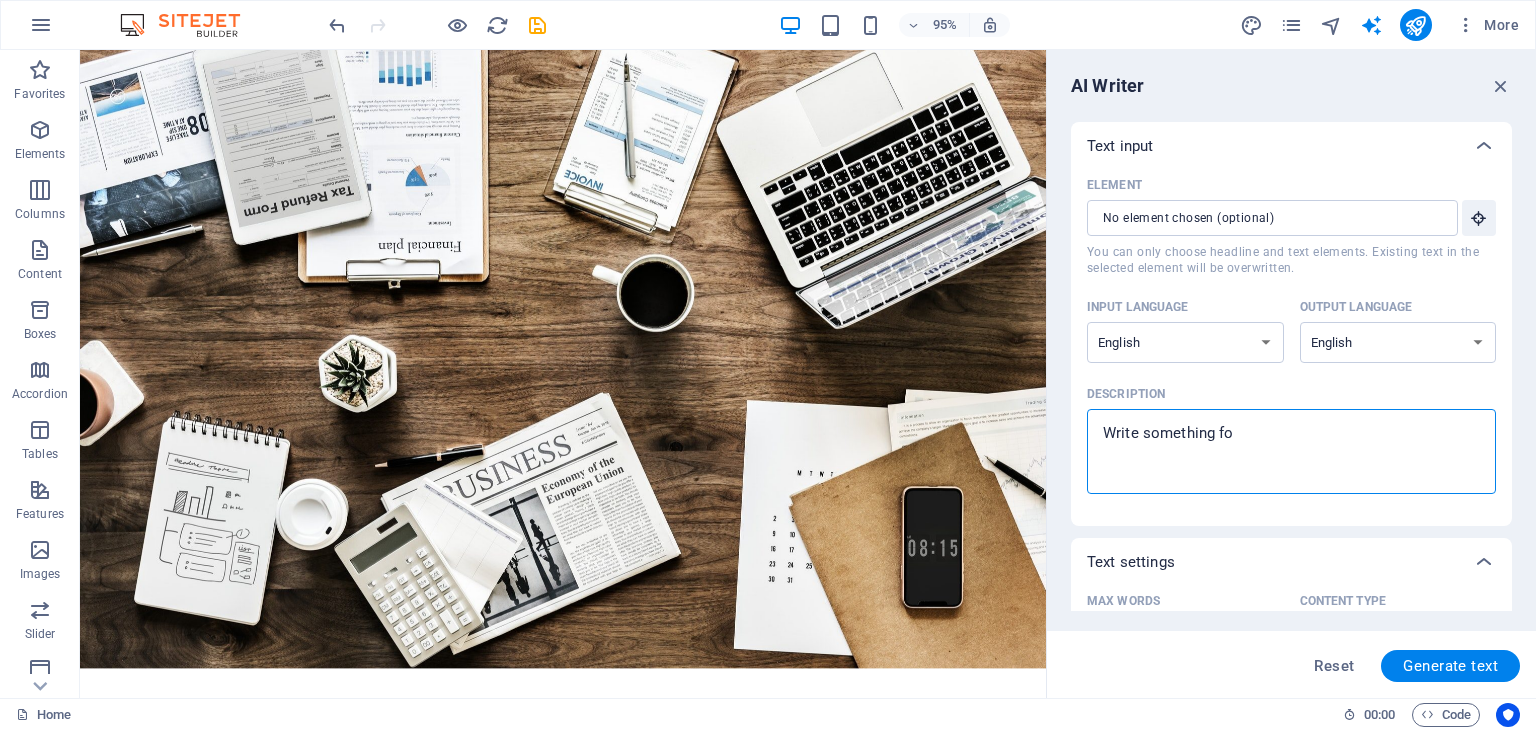 type on "Write something for" 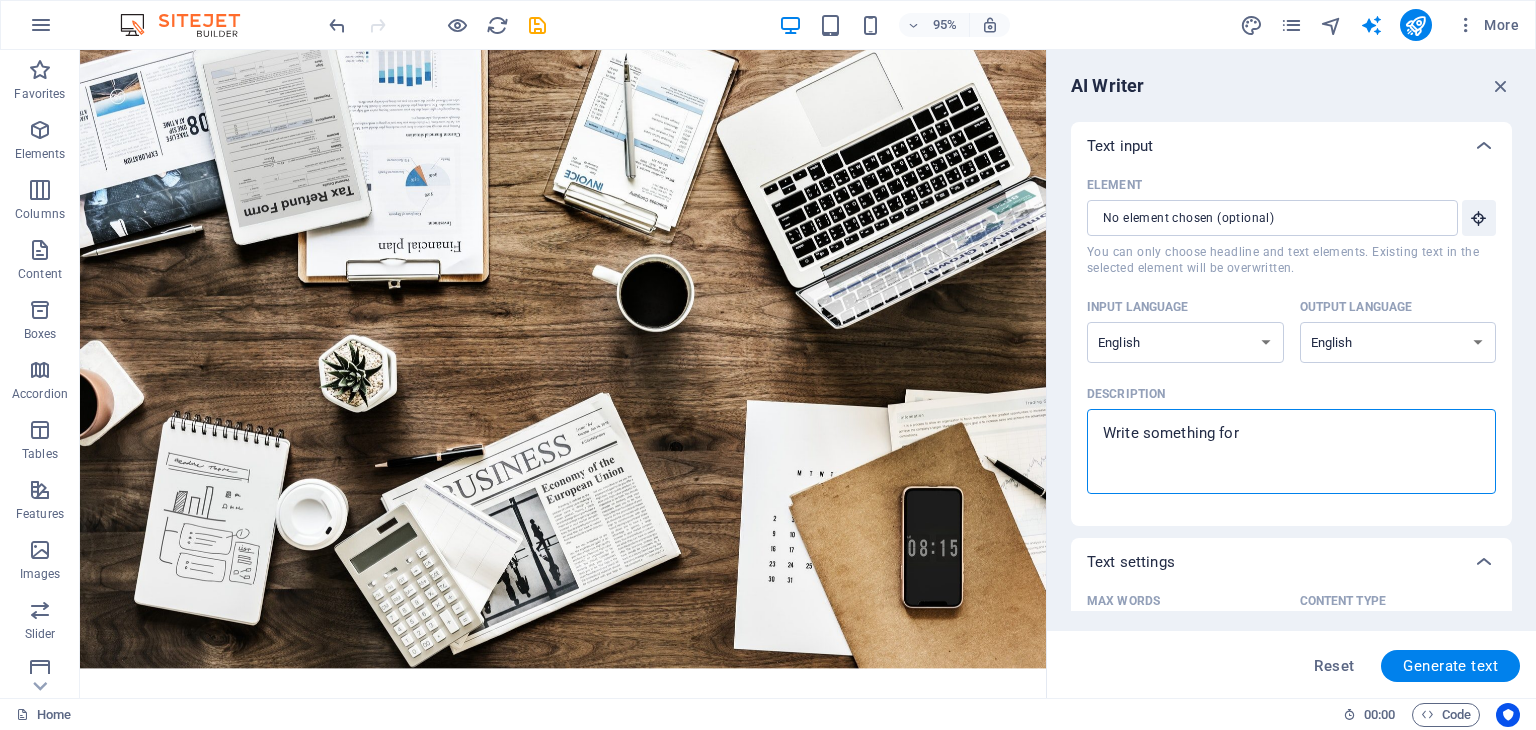 type on "Write something for" 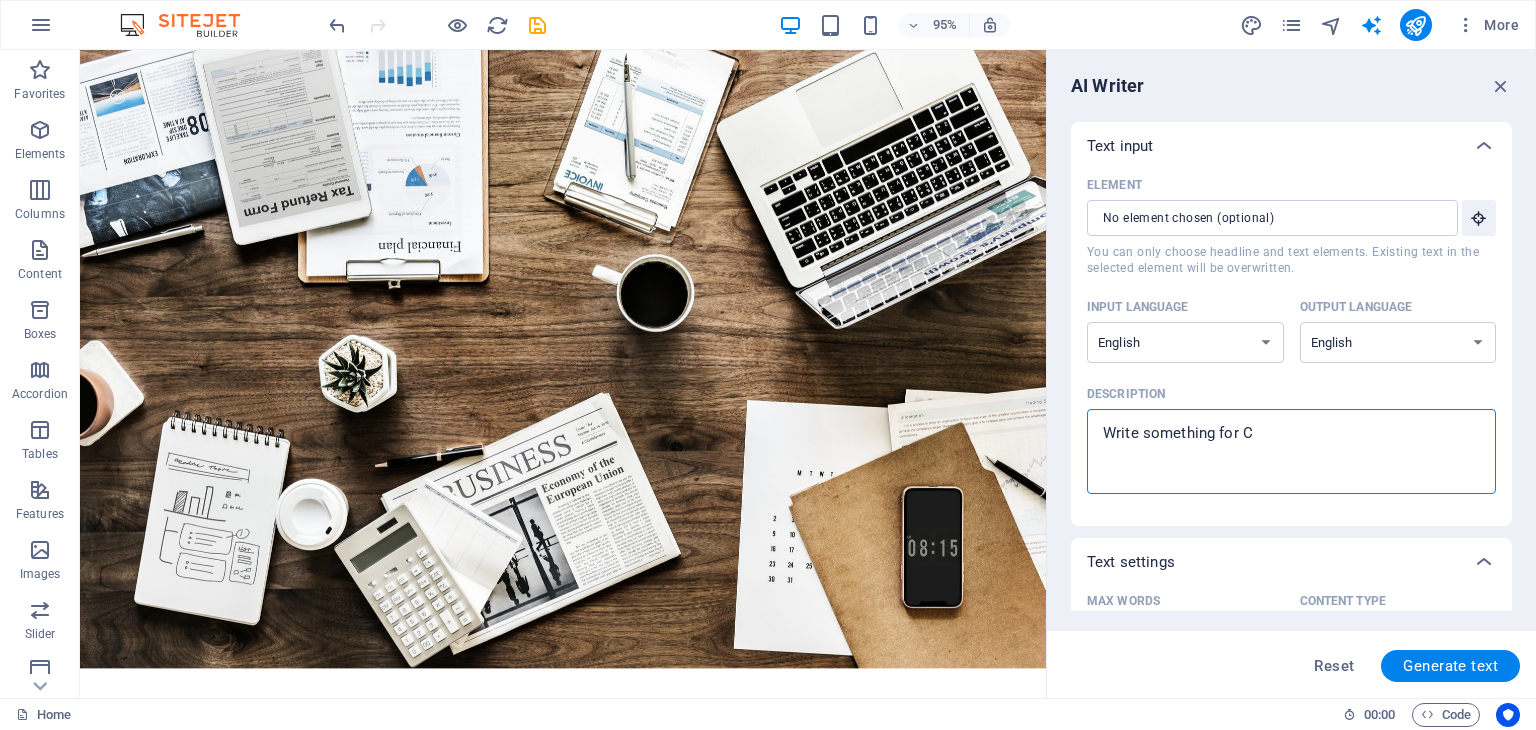 type on "Write something for CO" 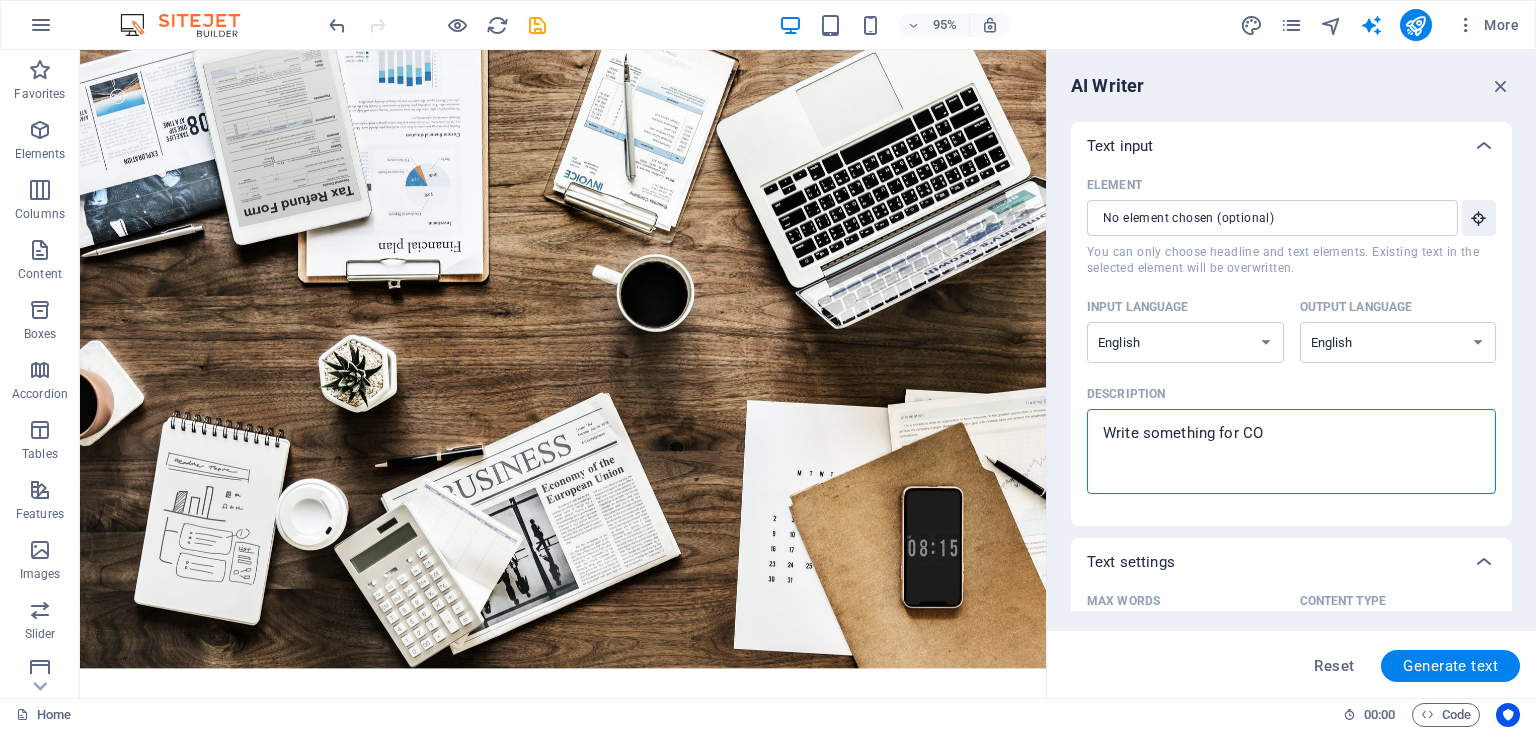 type on "x" 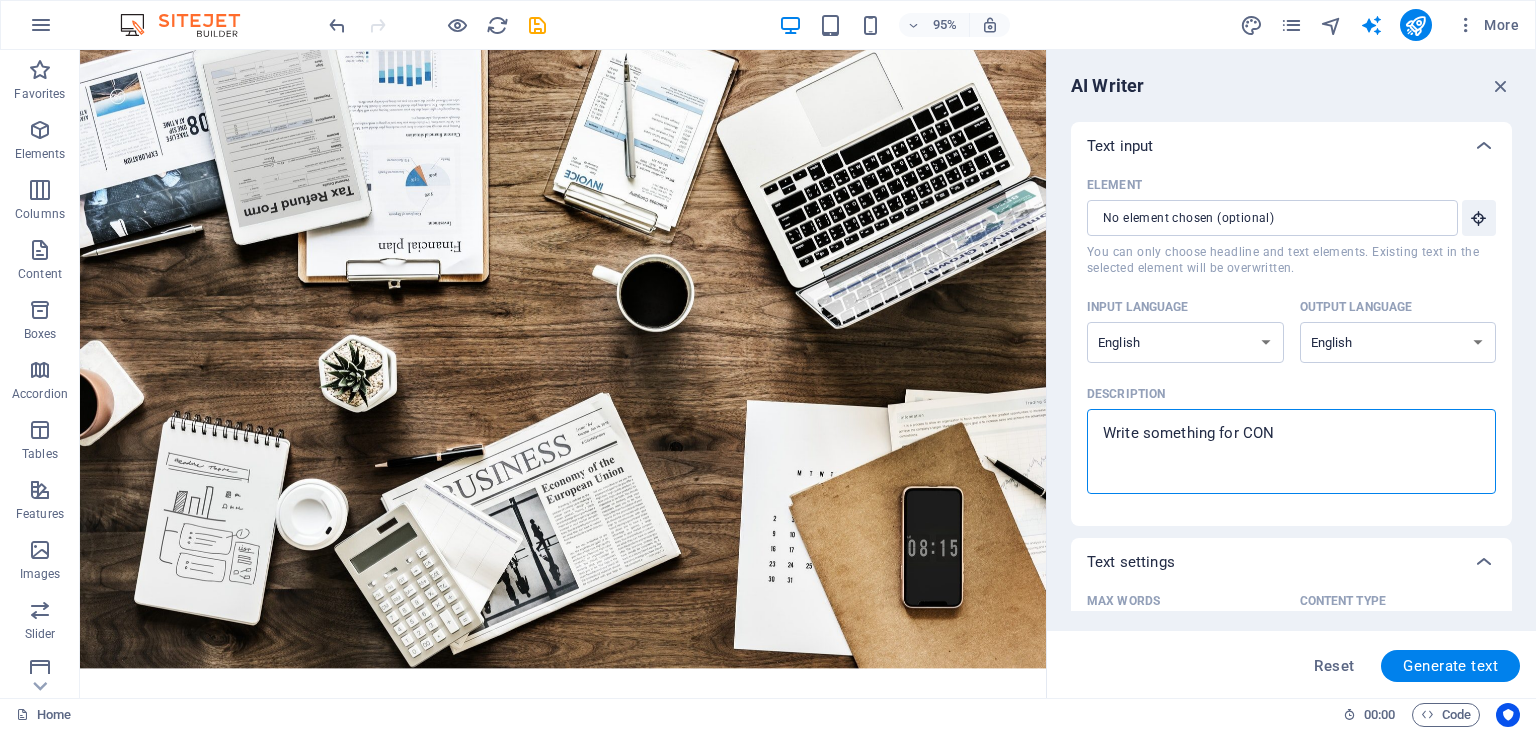 type on "x" 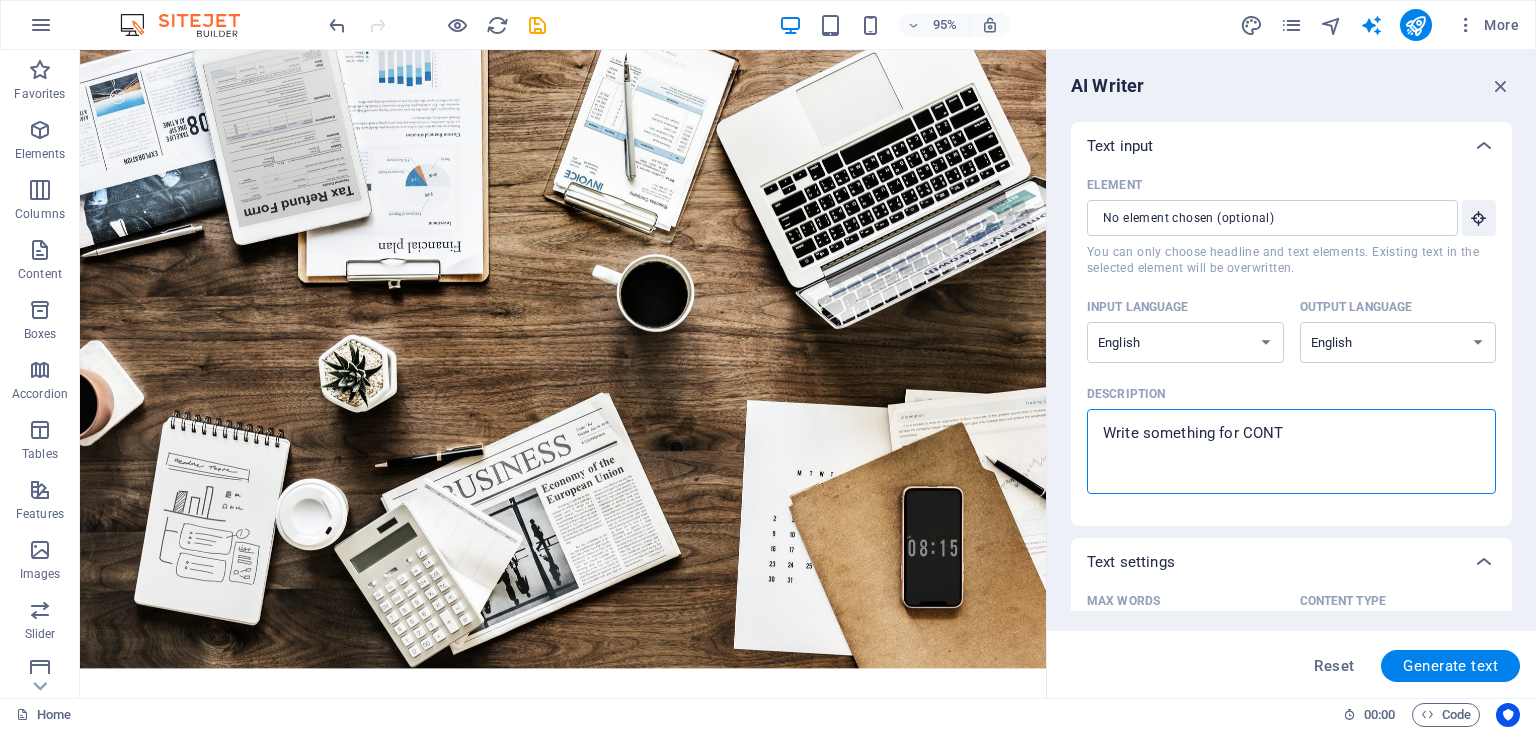 type on "x" 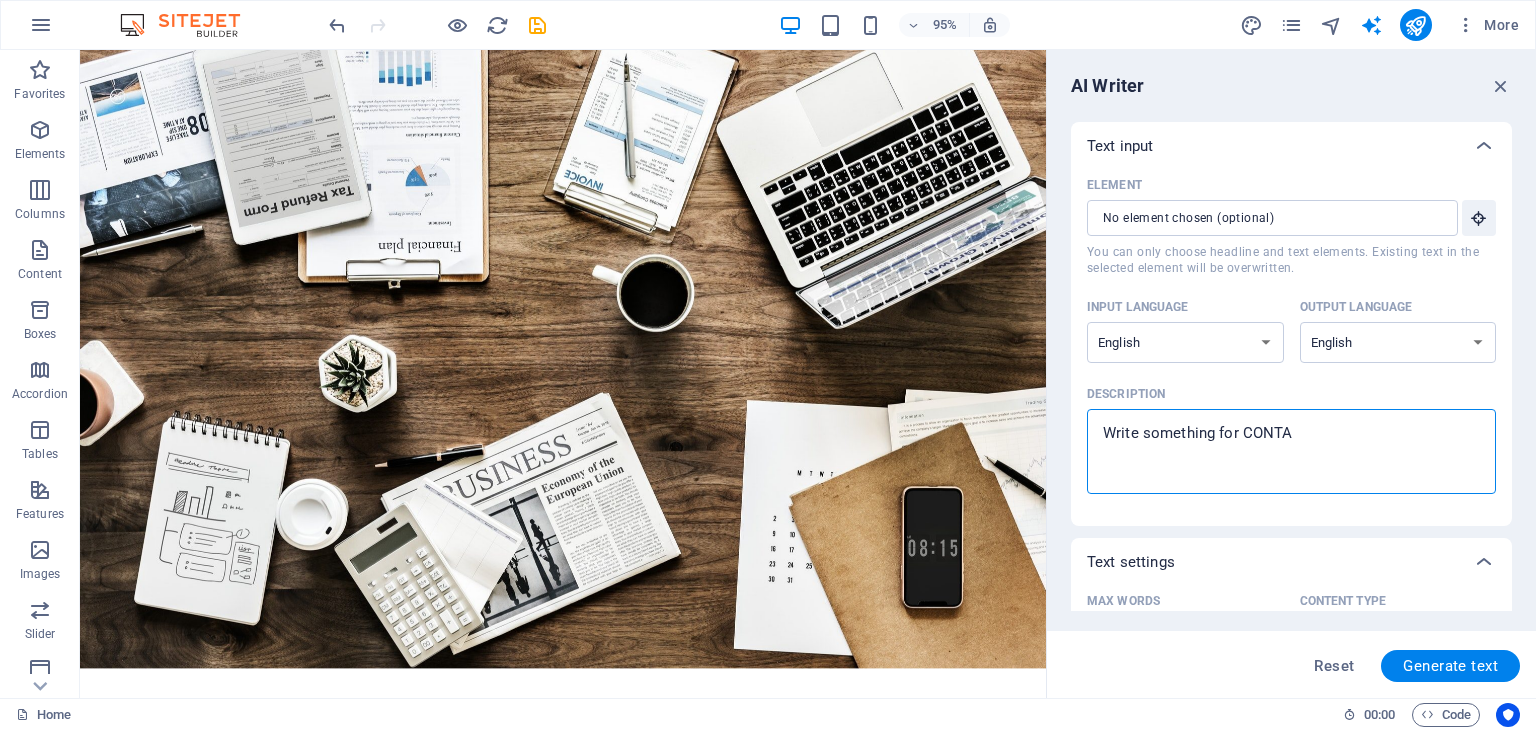 type on "Write something for CONTAC" 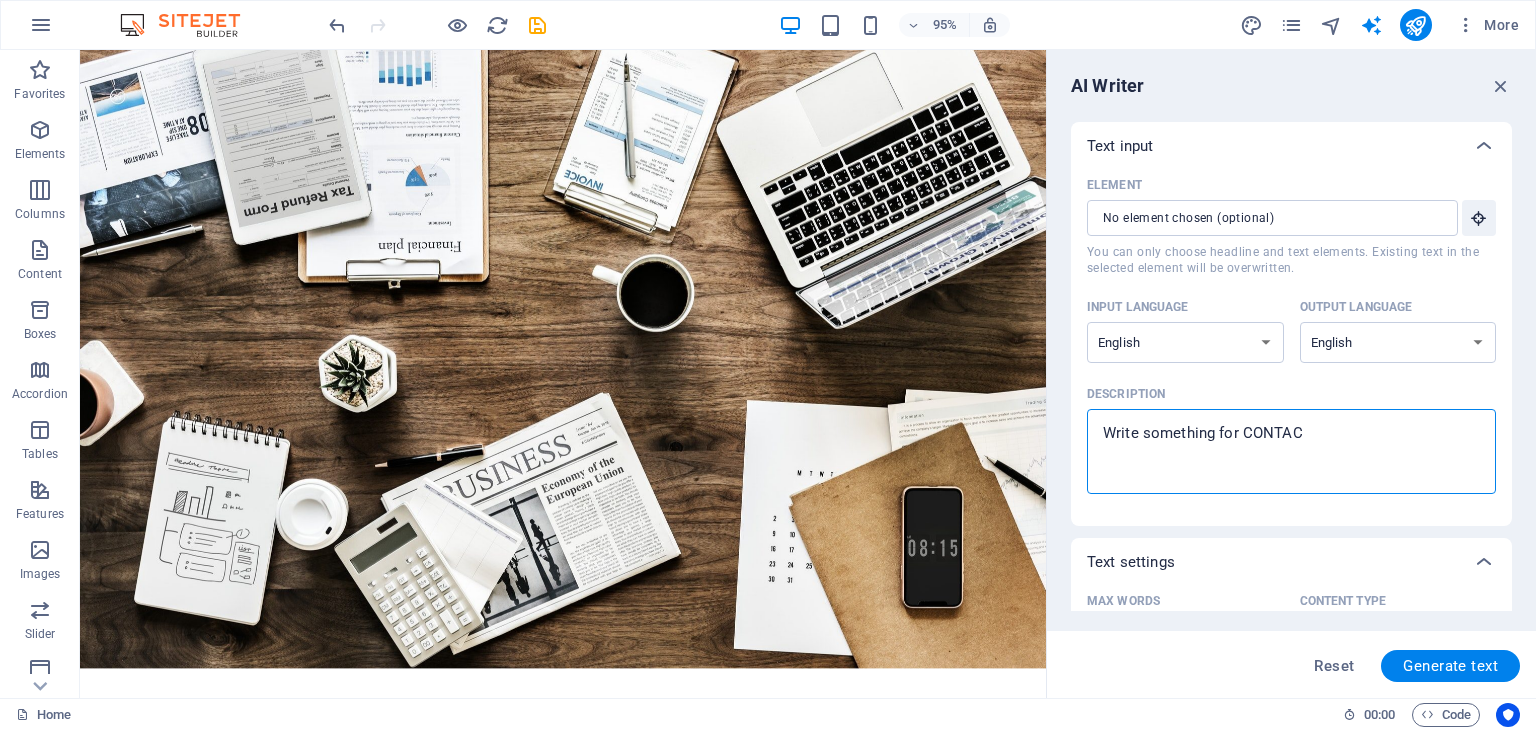 type on "Write something for CONTACT" 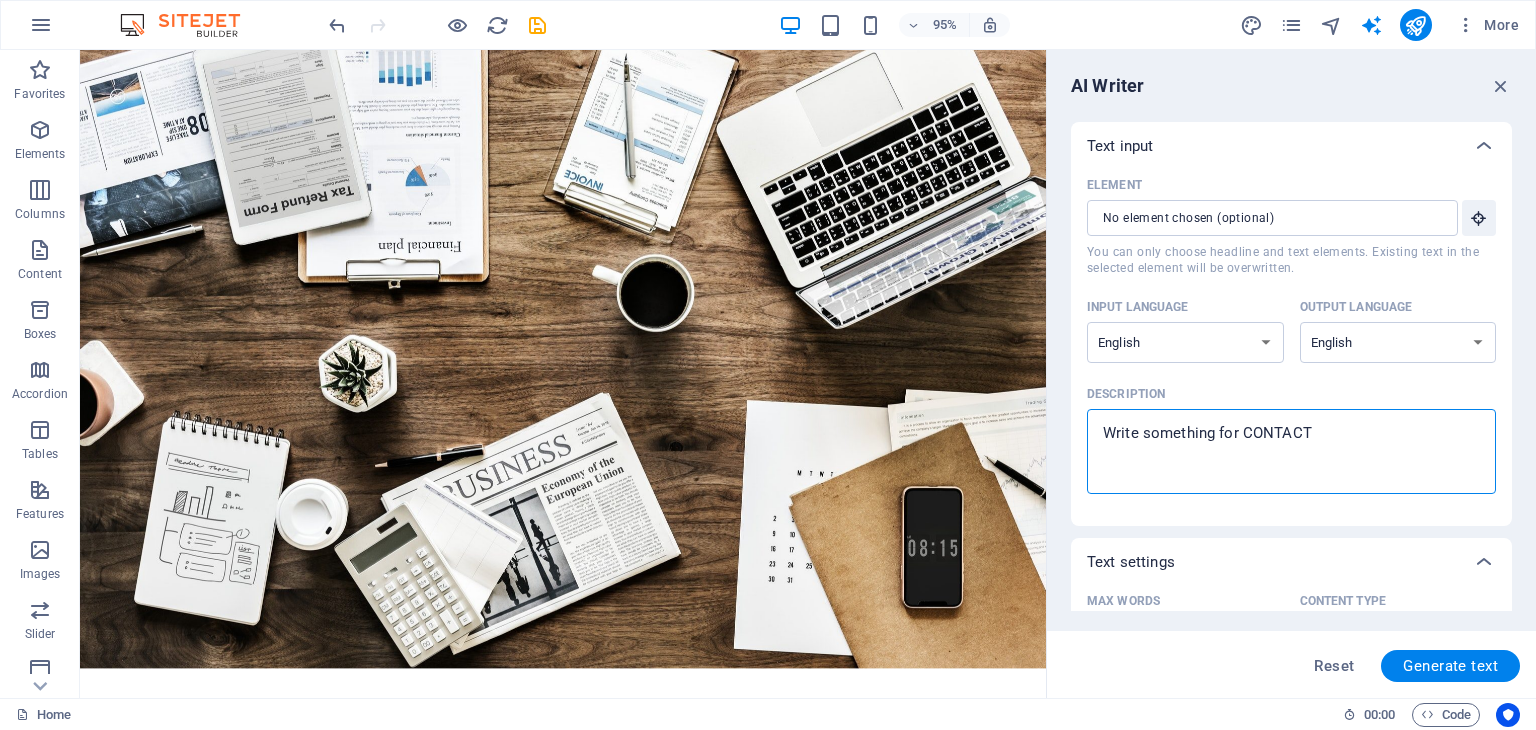 type on "Write something for CONTACT" 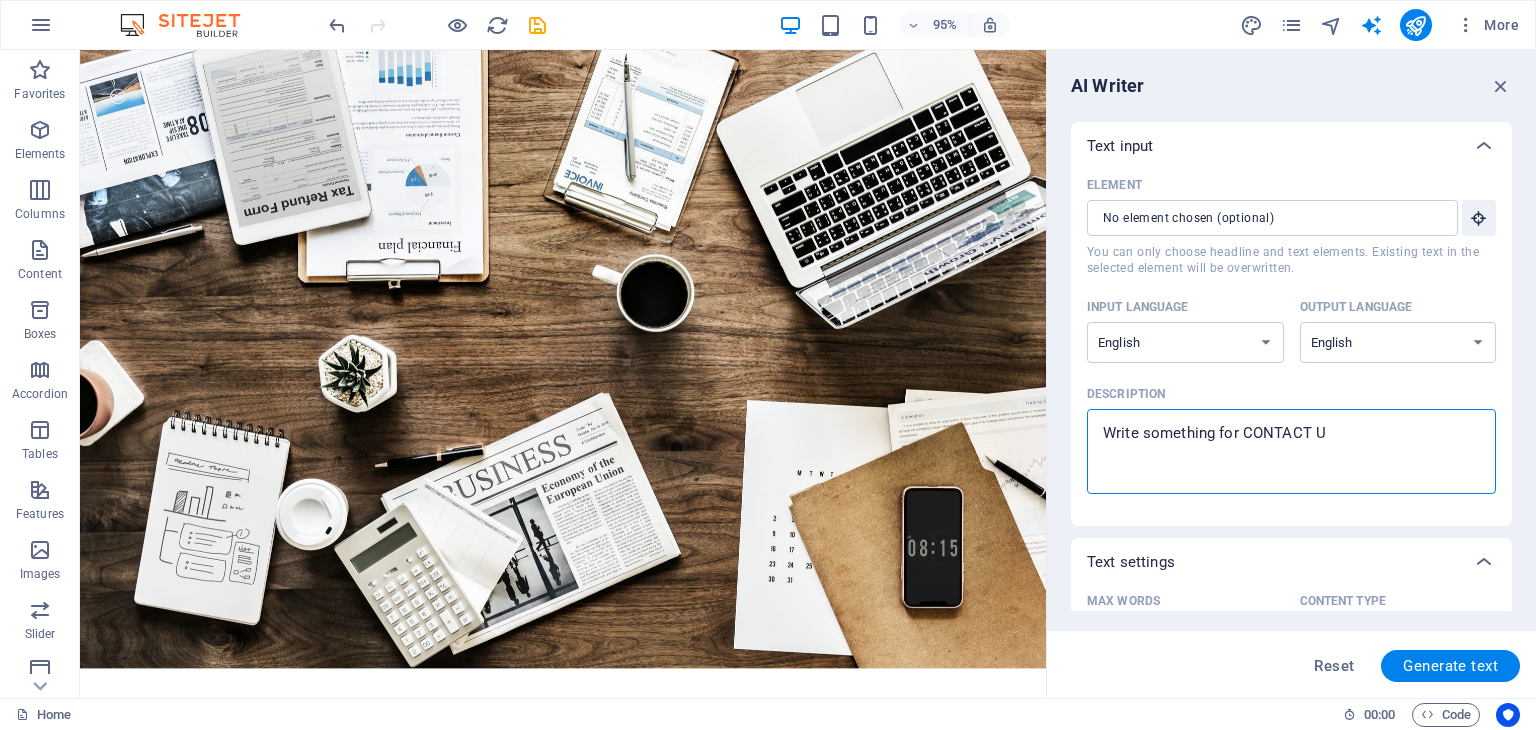 type on "Write something for CONTACT US" 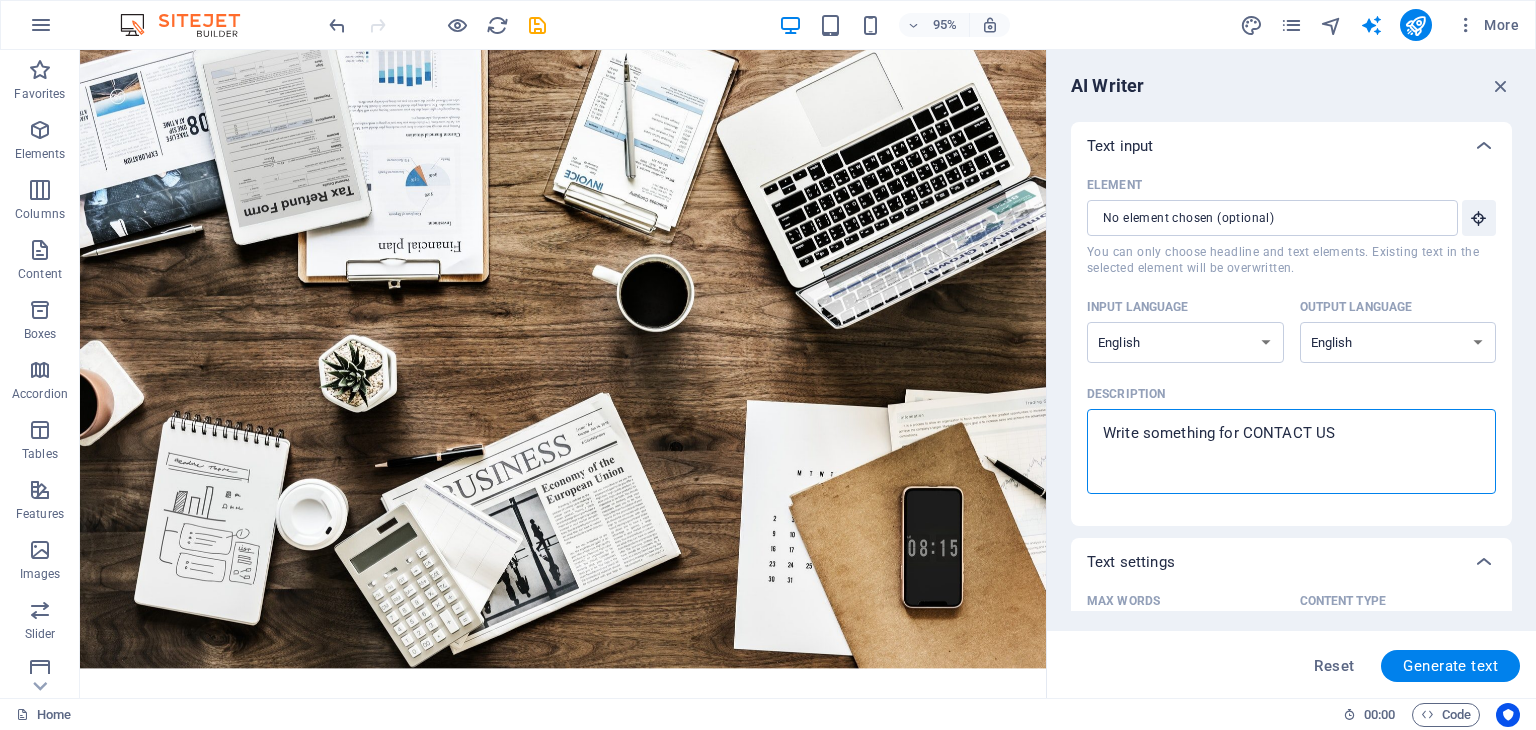 type on "Write something for CONTACT US" 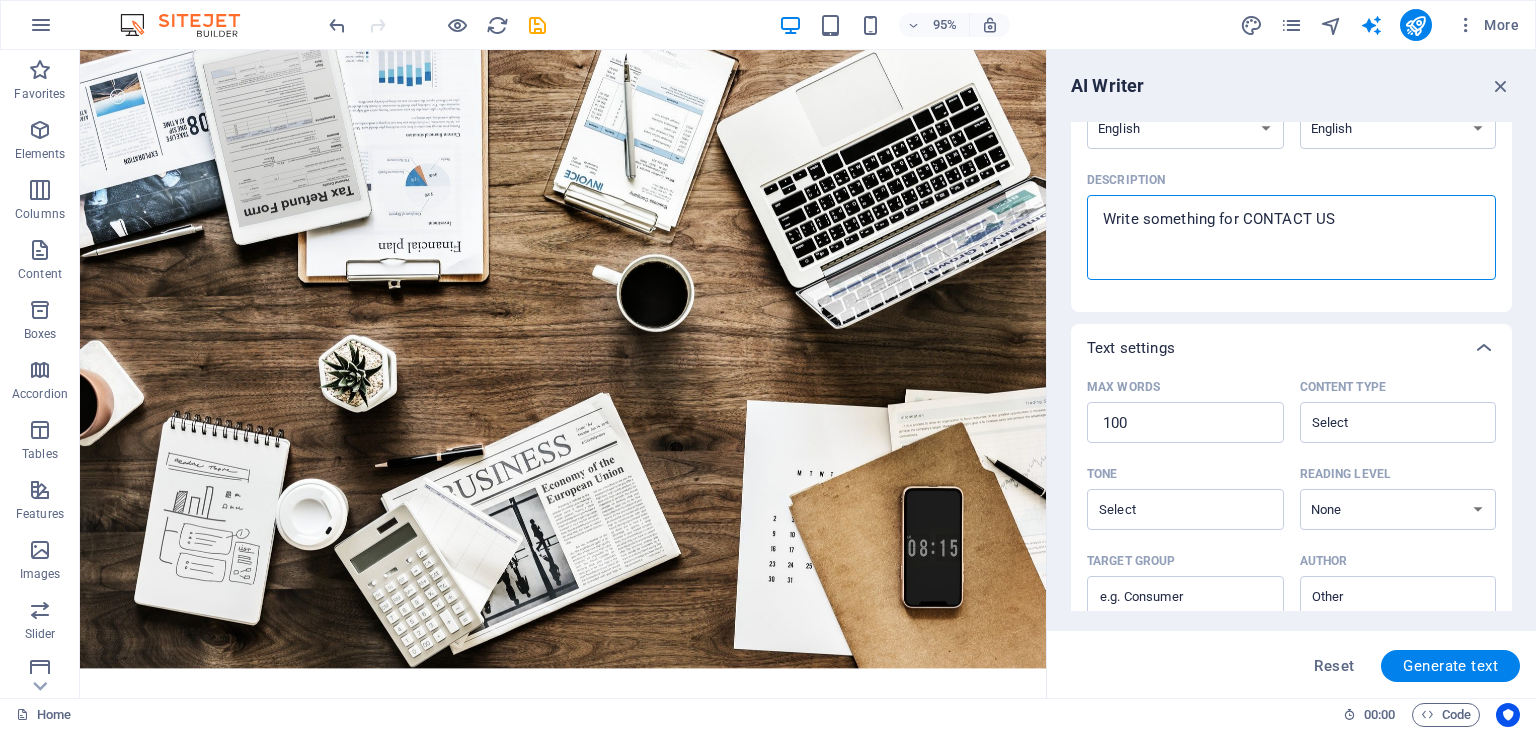 scroll, scrollTop: 223, scrollLeft: 0, axis: vertical 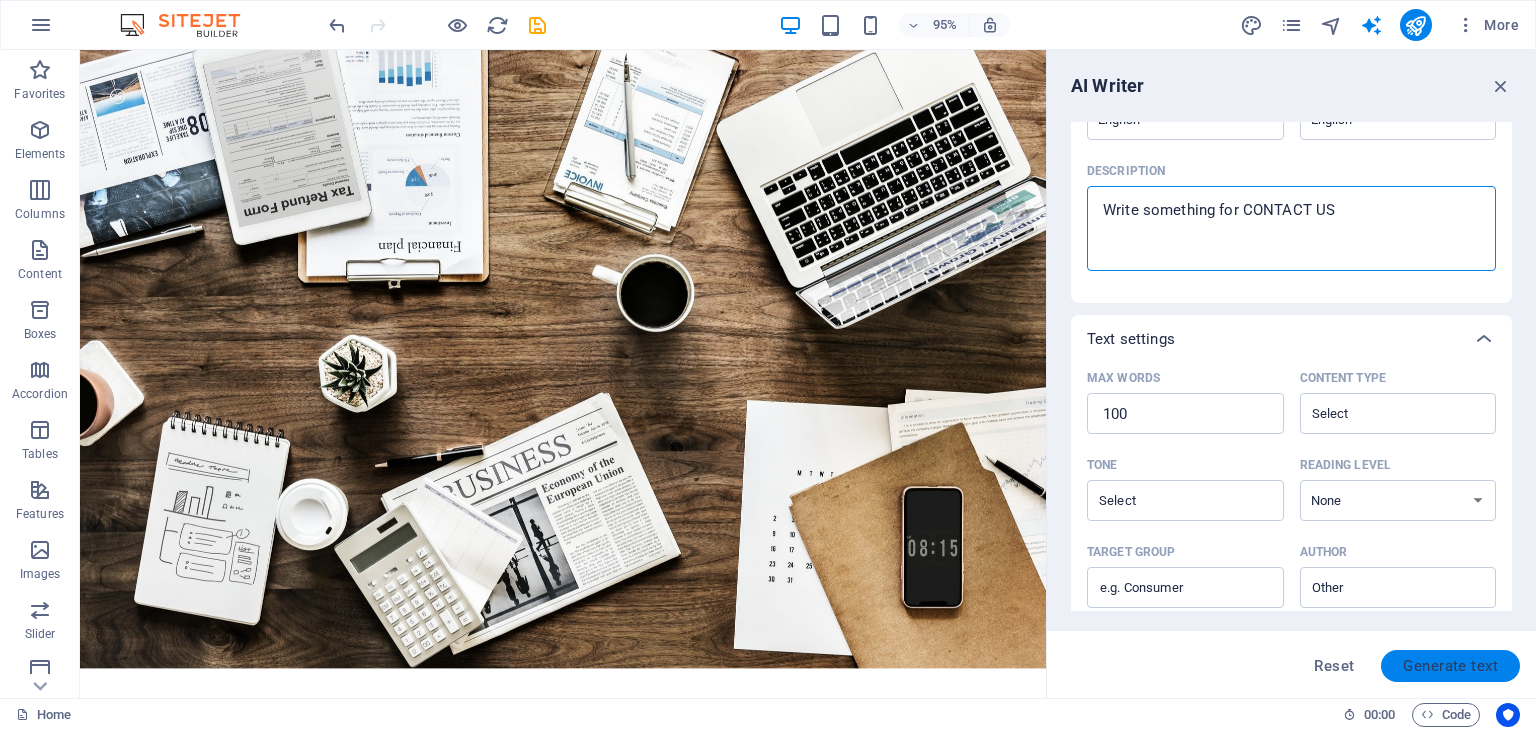 type on "Write something for CONTACT US" 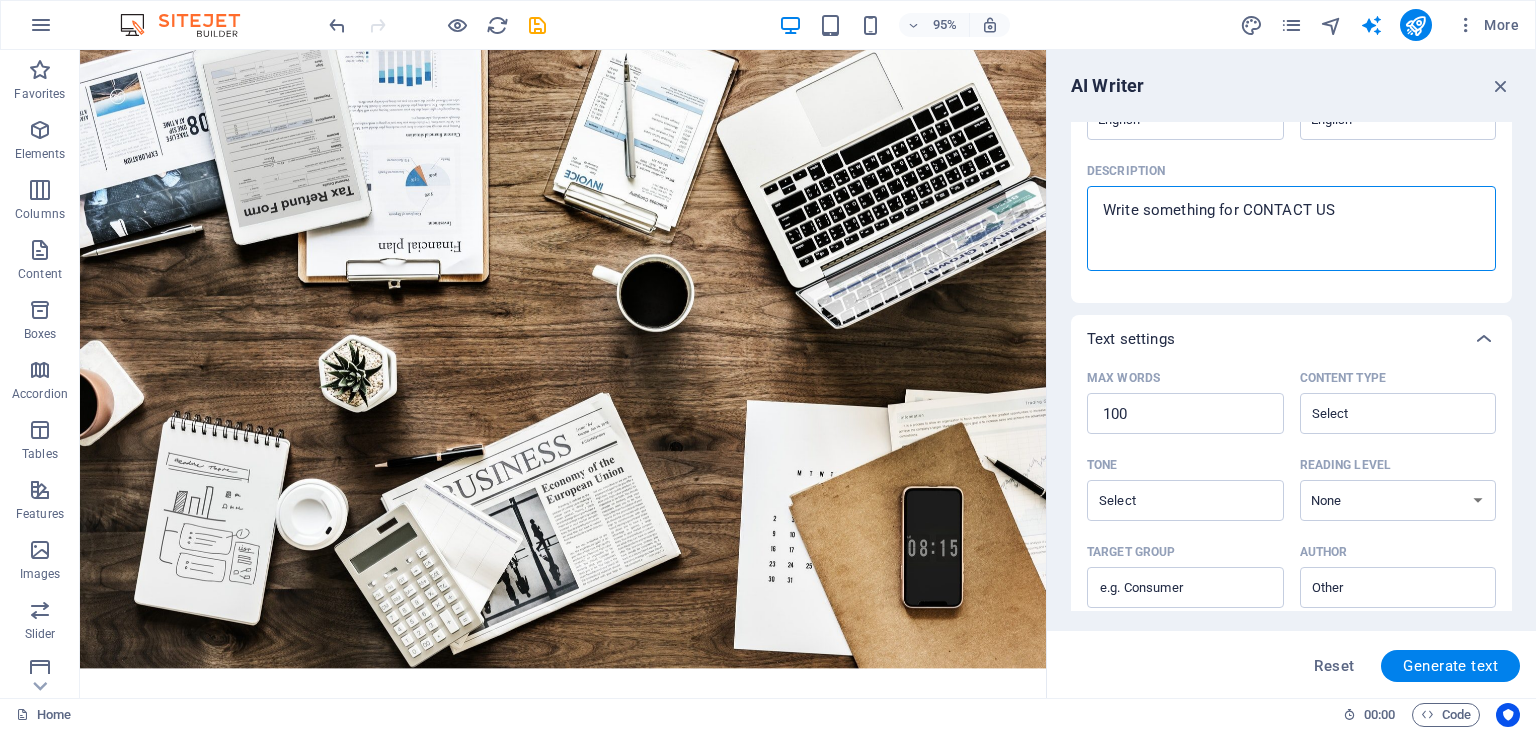 click on "Generate text" at bounding box center (1450, 666) 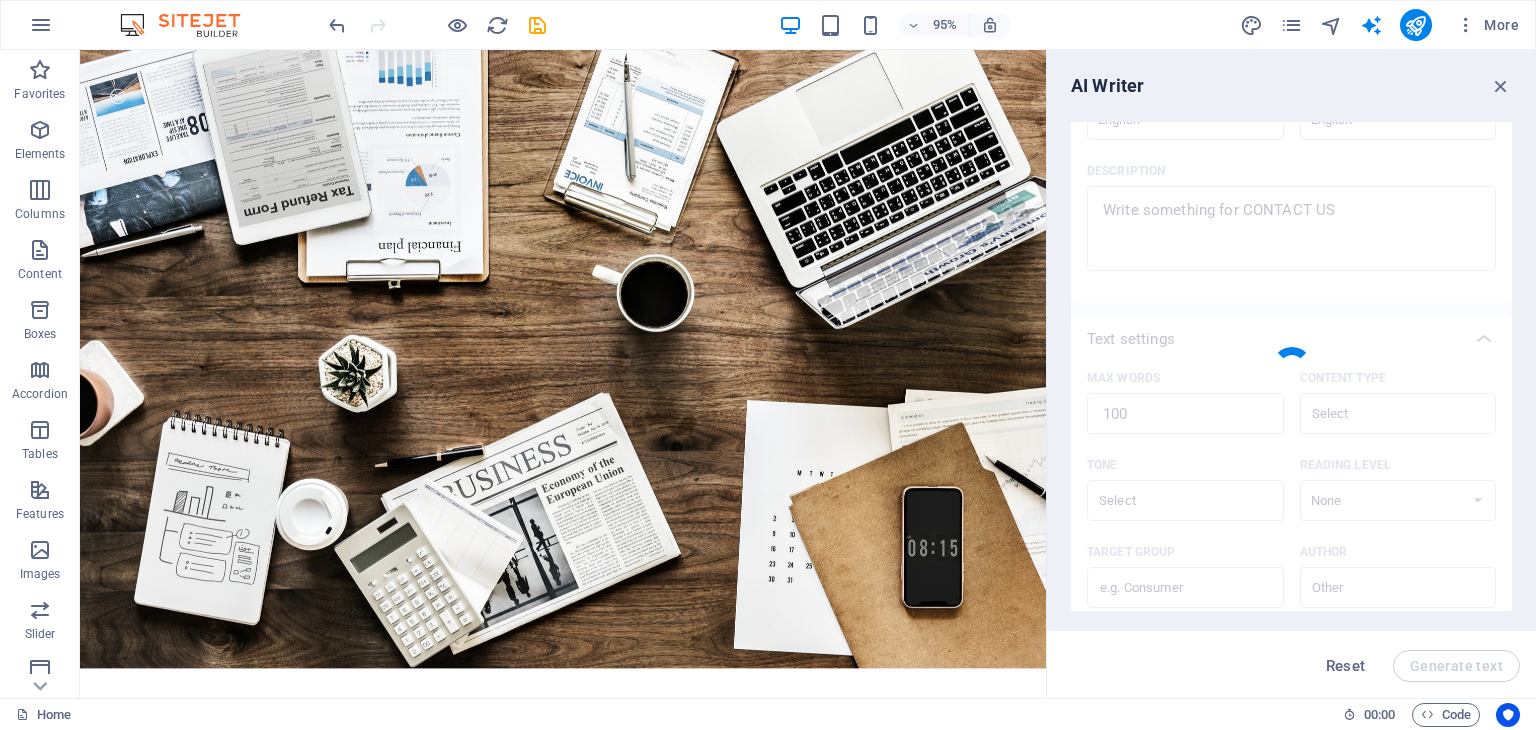 type on "x" 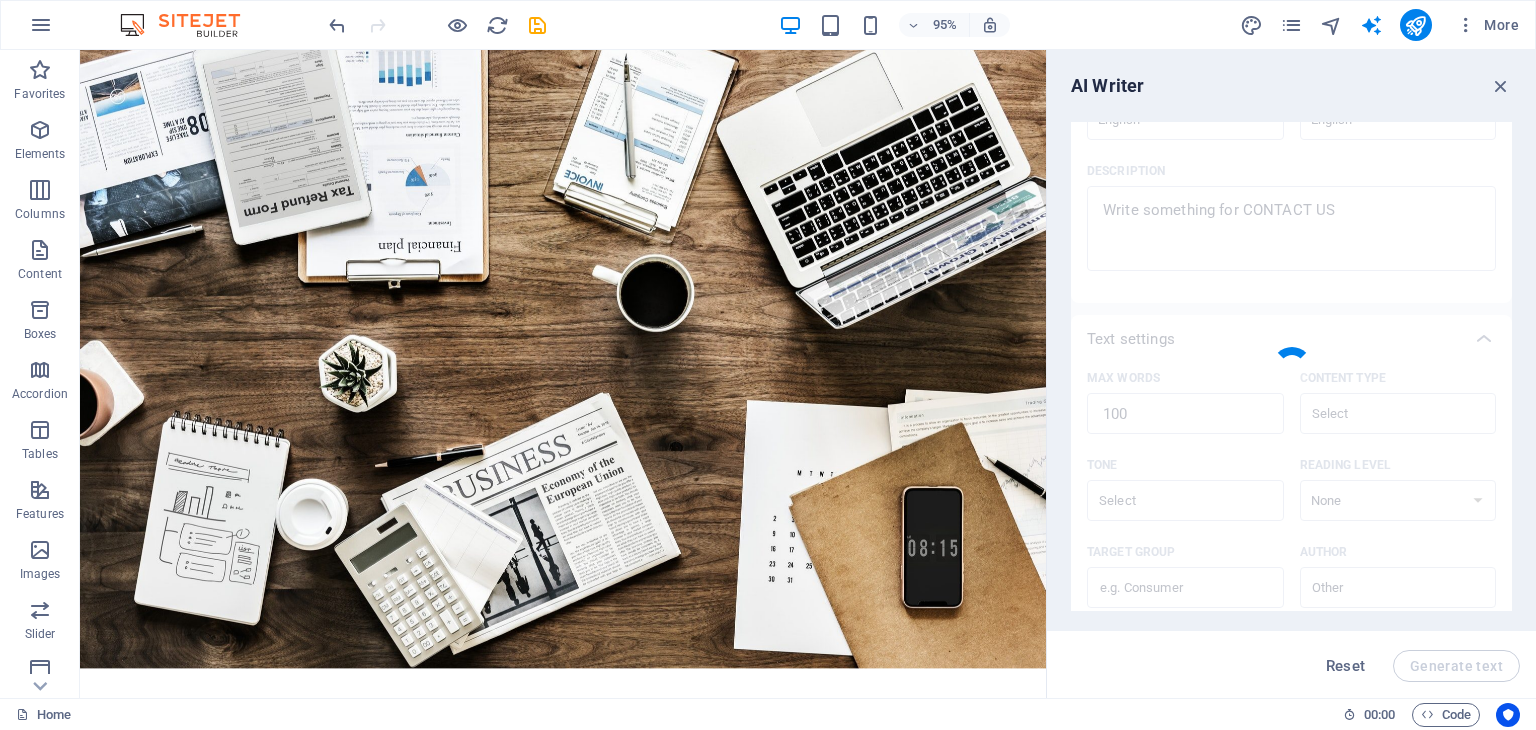 type on "We’re here to assist you! If you have any questions, feedback, or need support, please don’t hesitate to reach out. Our team is dedicated to helping you and ensuring that your experience is seamless. You can use the contact form on our website or email us directly for prompt assistance. We look forward to hearing from you and will respond as quickly as possible. Thank you for connecting with us!" 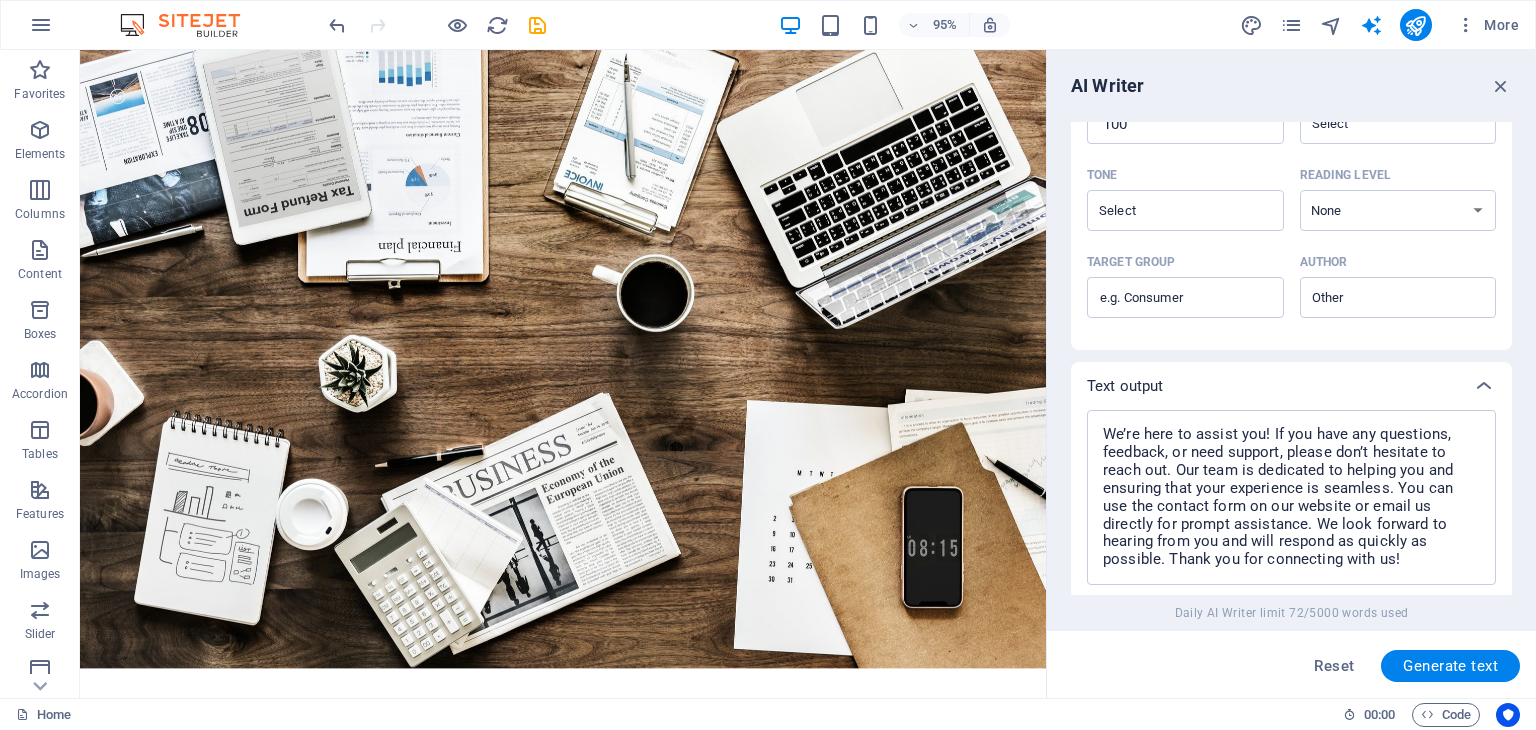 scroll, scrollTop: 655, scrollLeft: 0, axis: vertical 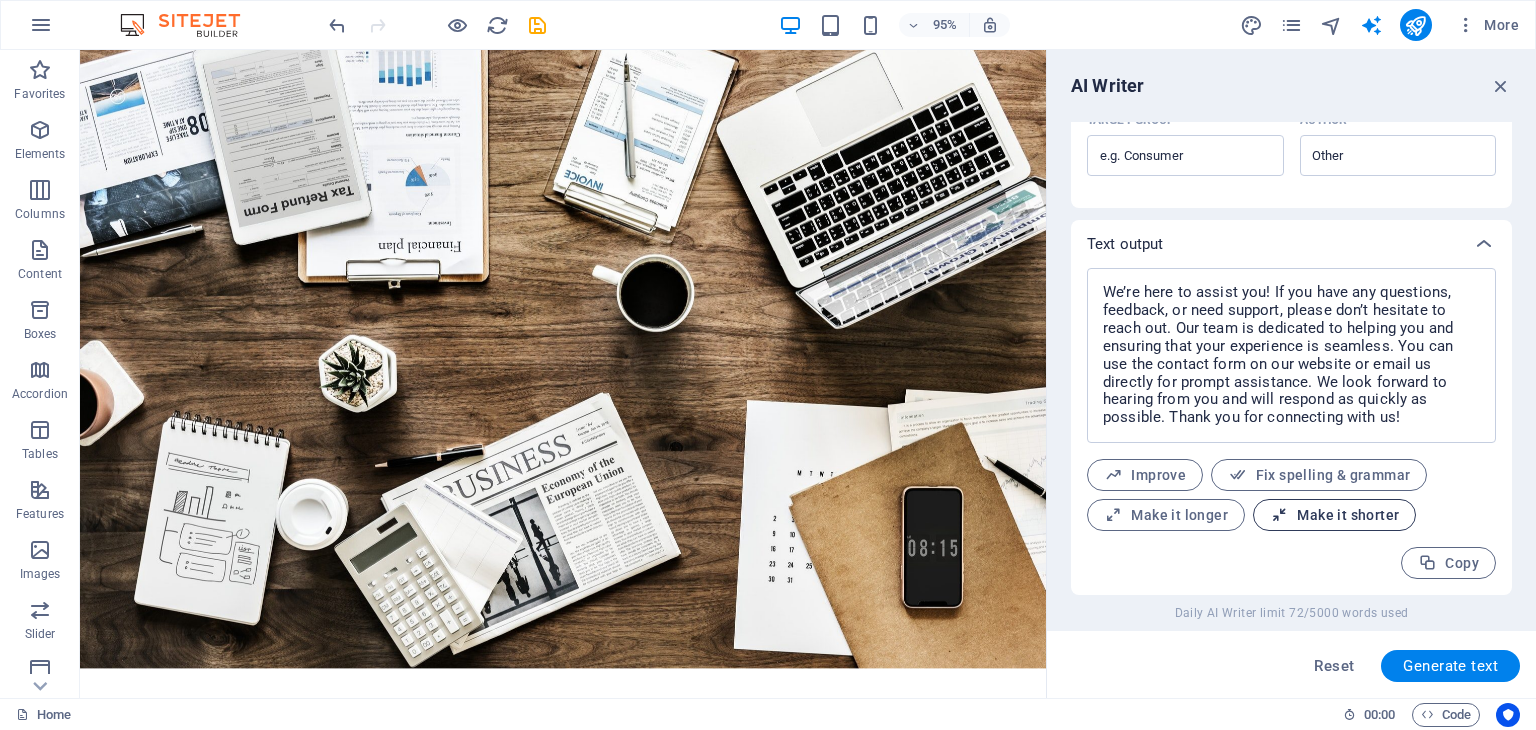 click on "Make it shorter" at bounding box center (1334, 515) 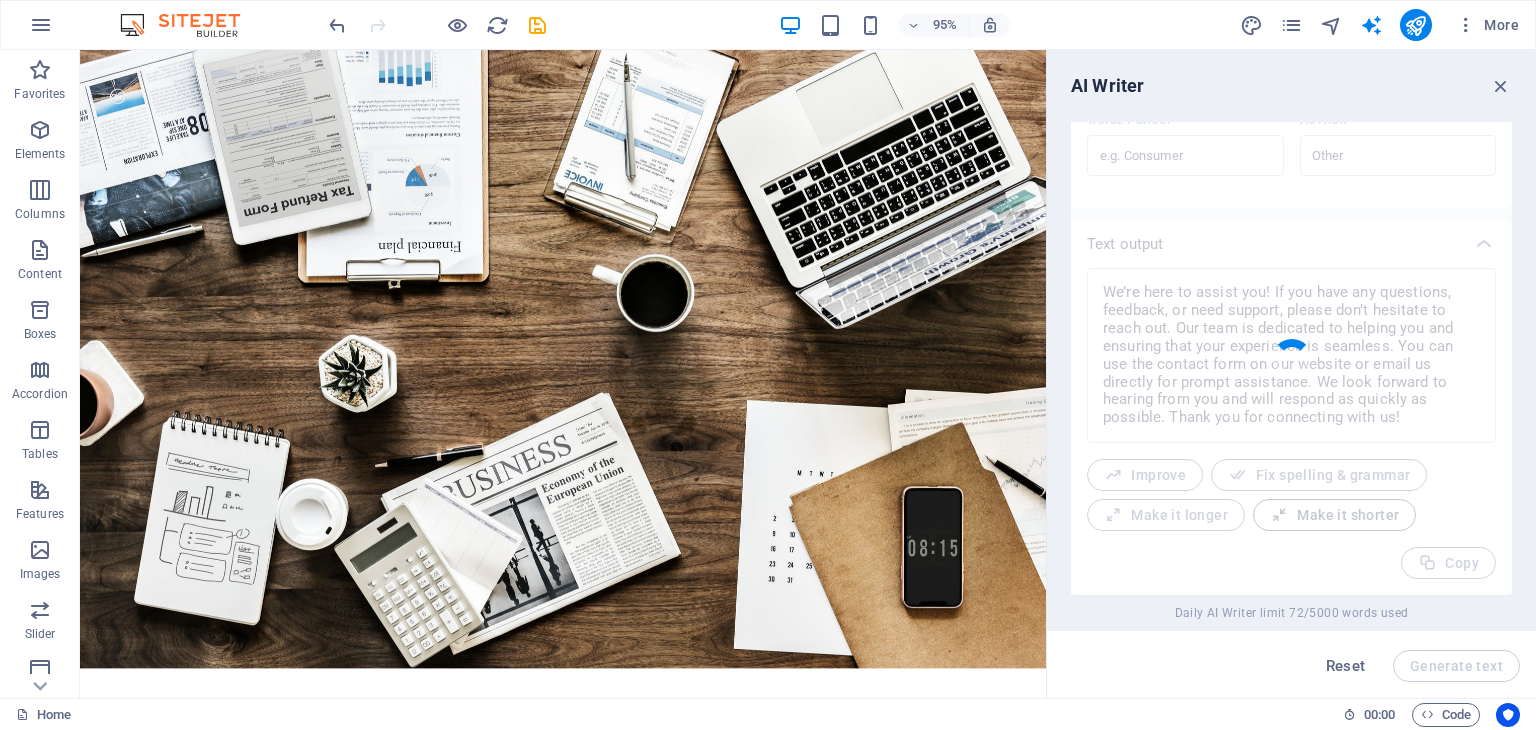type on "x" 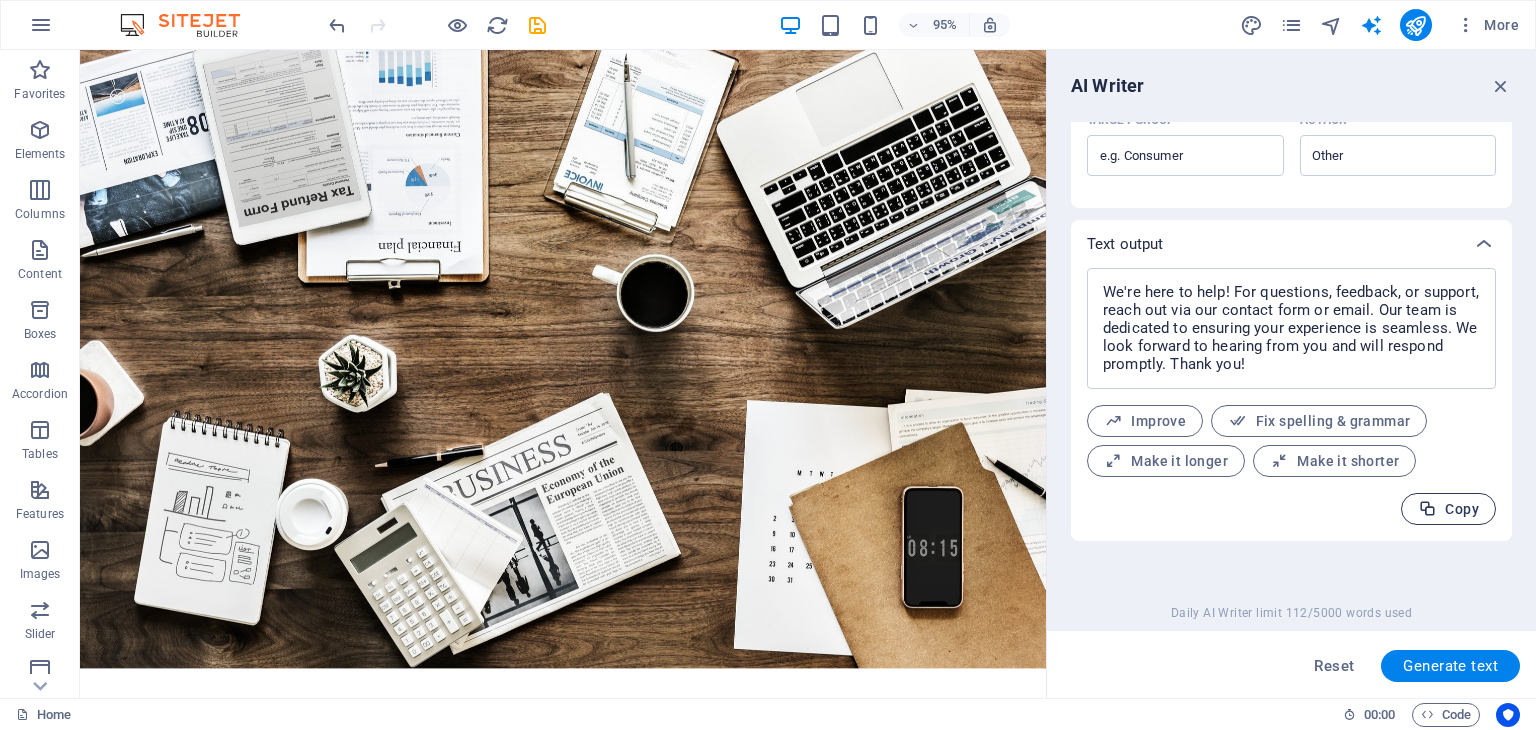 click at bounding box center [1427, 509] 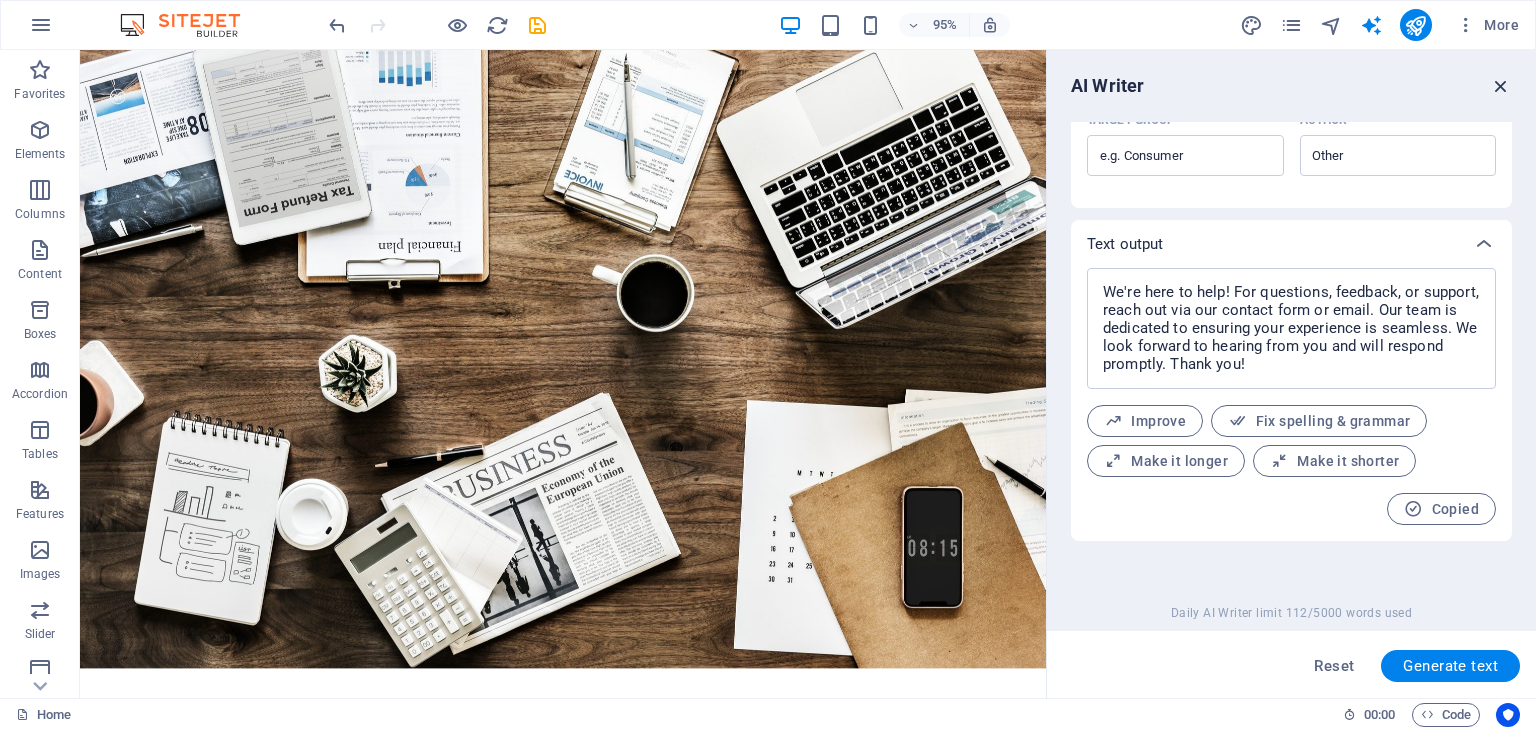 click at bounding box center [1501, 86] 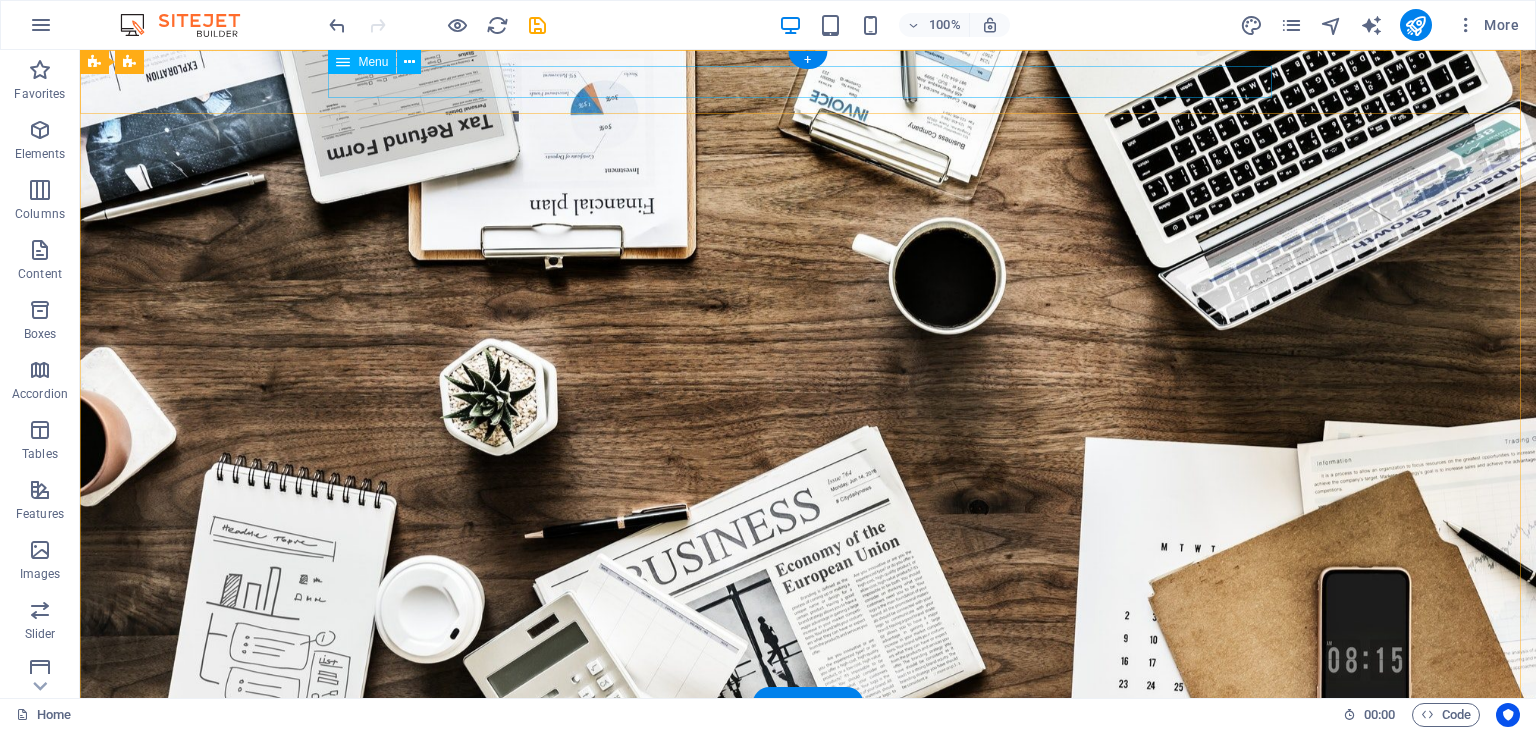 click on "Home About Us Services Contact" at bounding box center (808, 733) 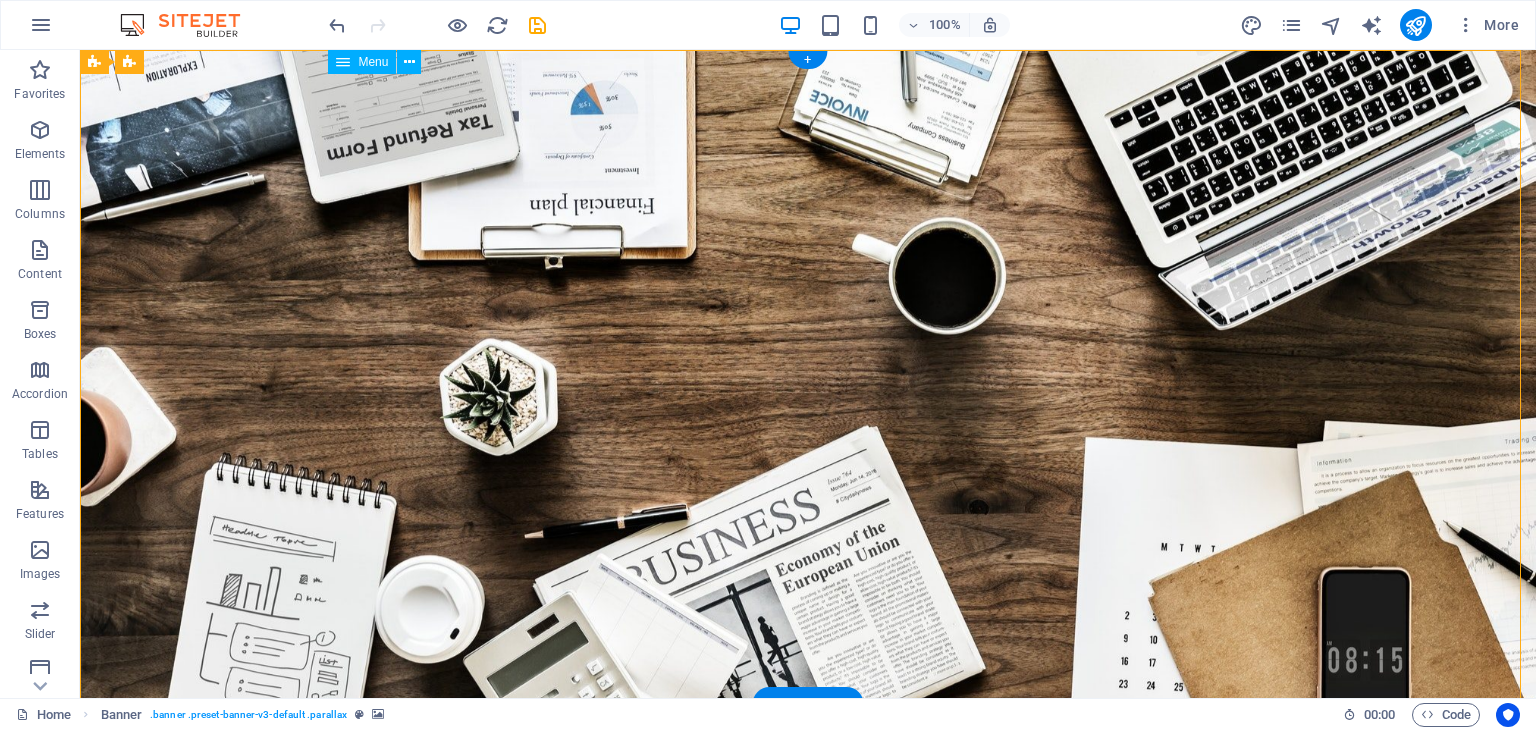 click on "Home About Us Services Contact" at bounding box center (808, 733) 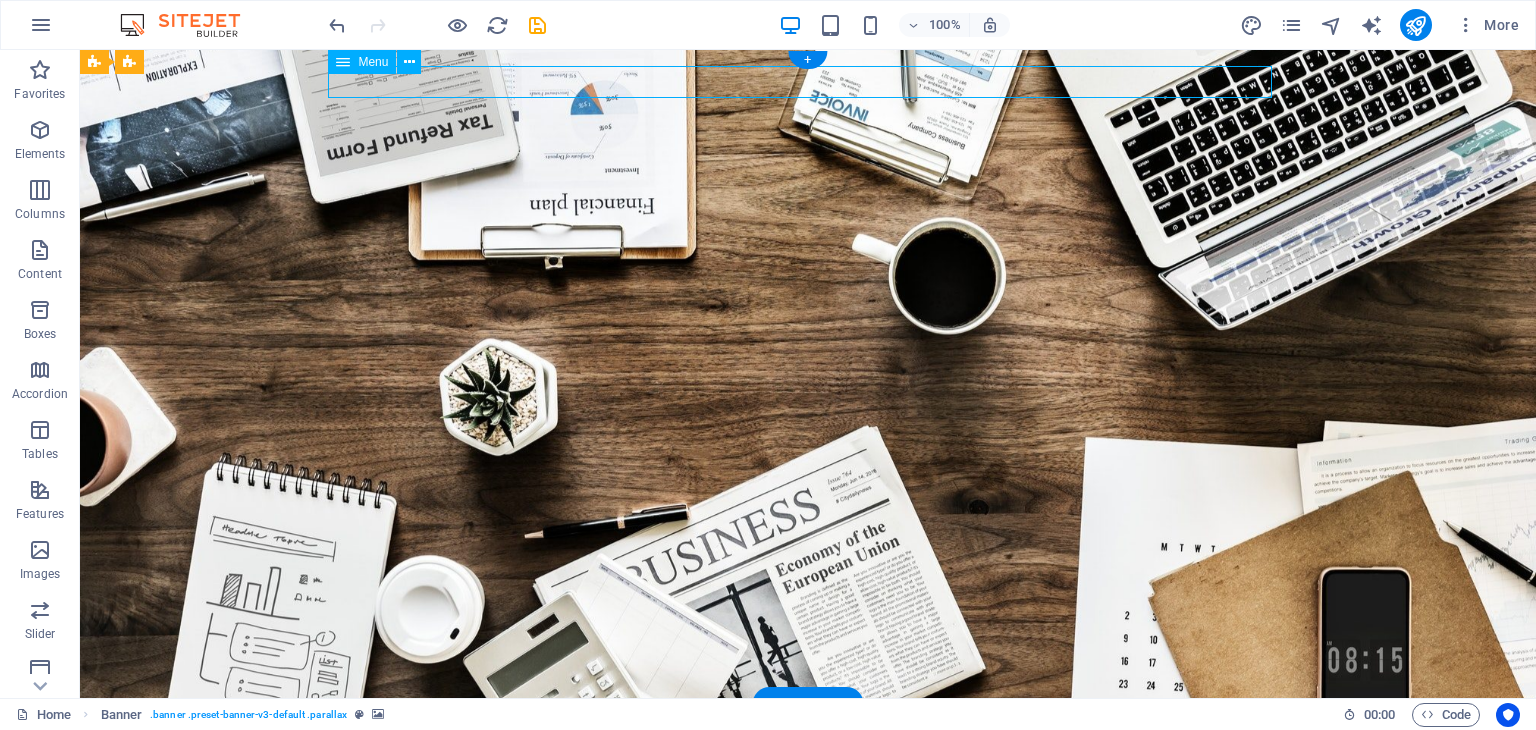 click on "Home About Us Services Contact" at bounding box center [808, 733] 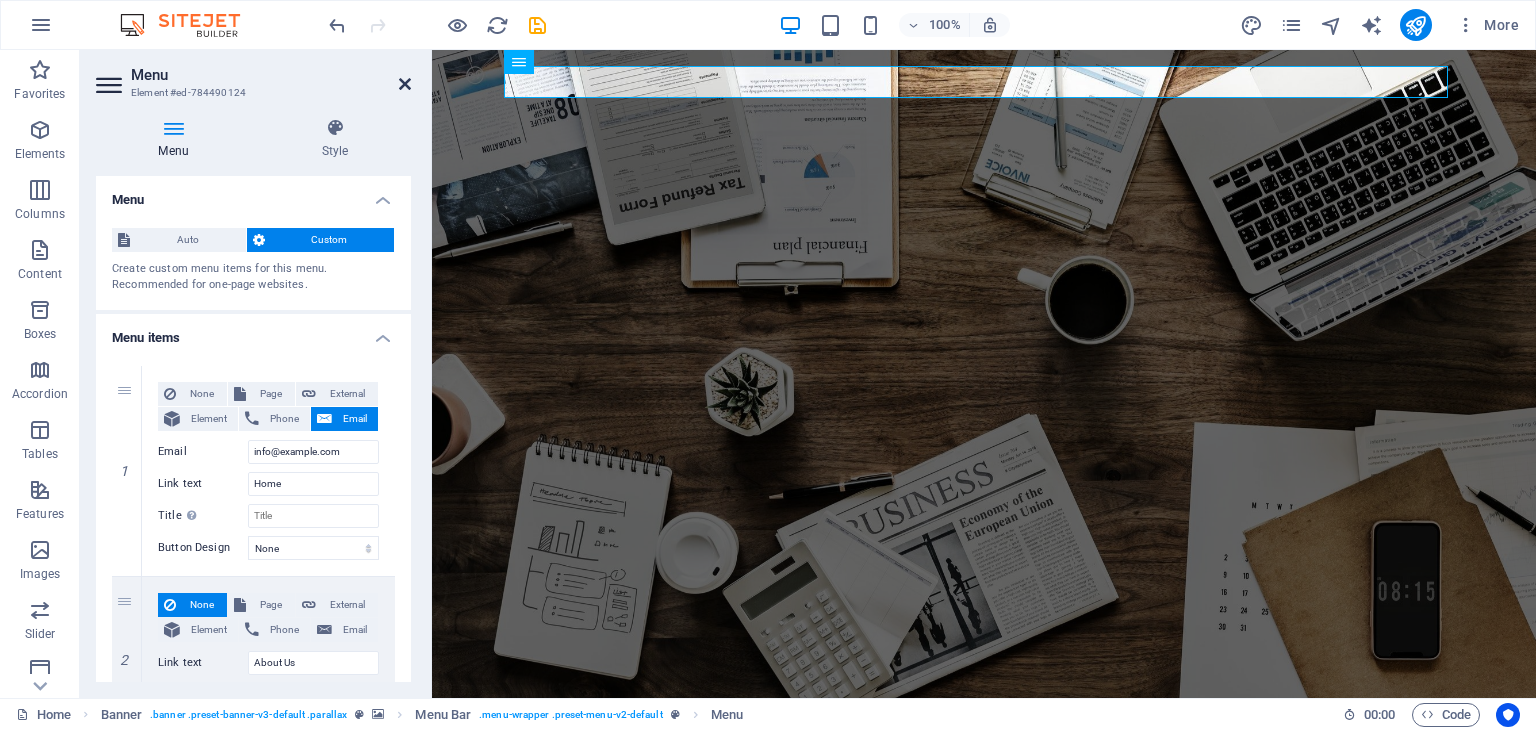 drag, startPoint x: 401, startPoint y: 88, endPoint x: 756, endPoint y: 59, distance: 356.18253 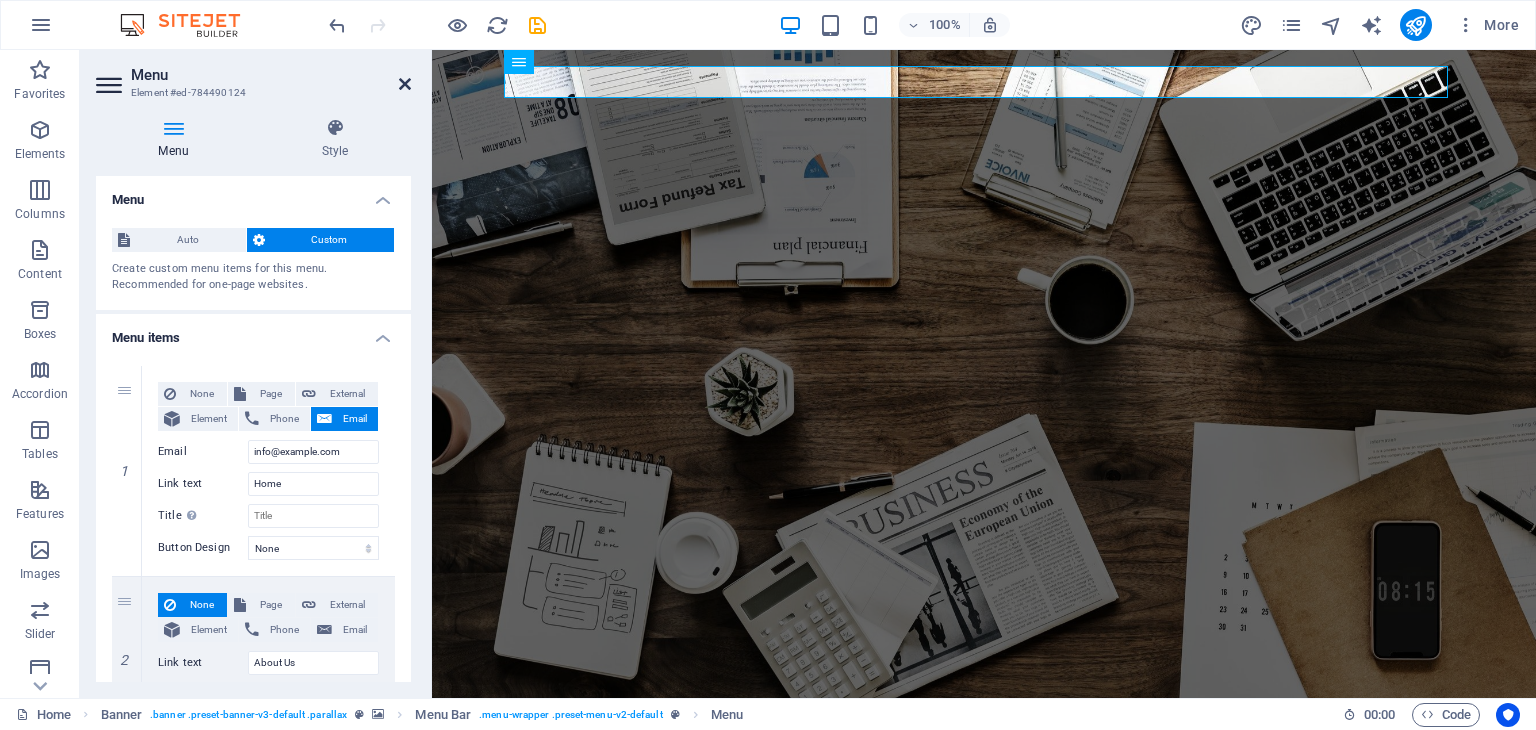 click at bounding box center [405, 84] 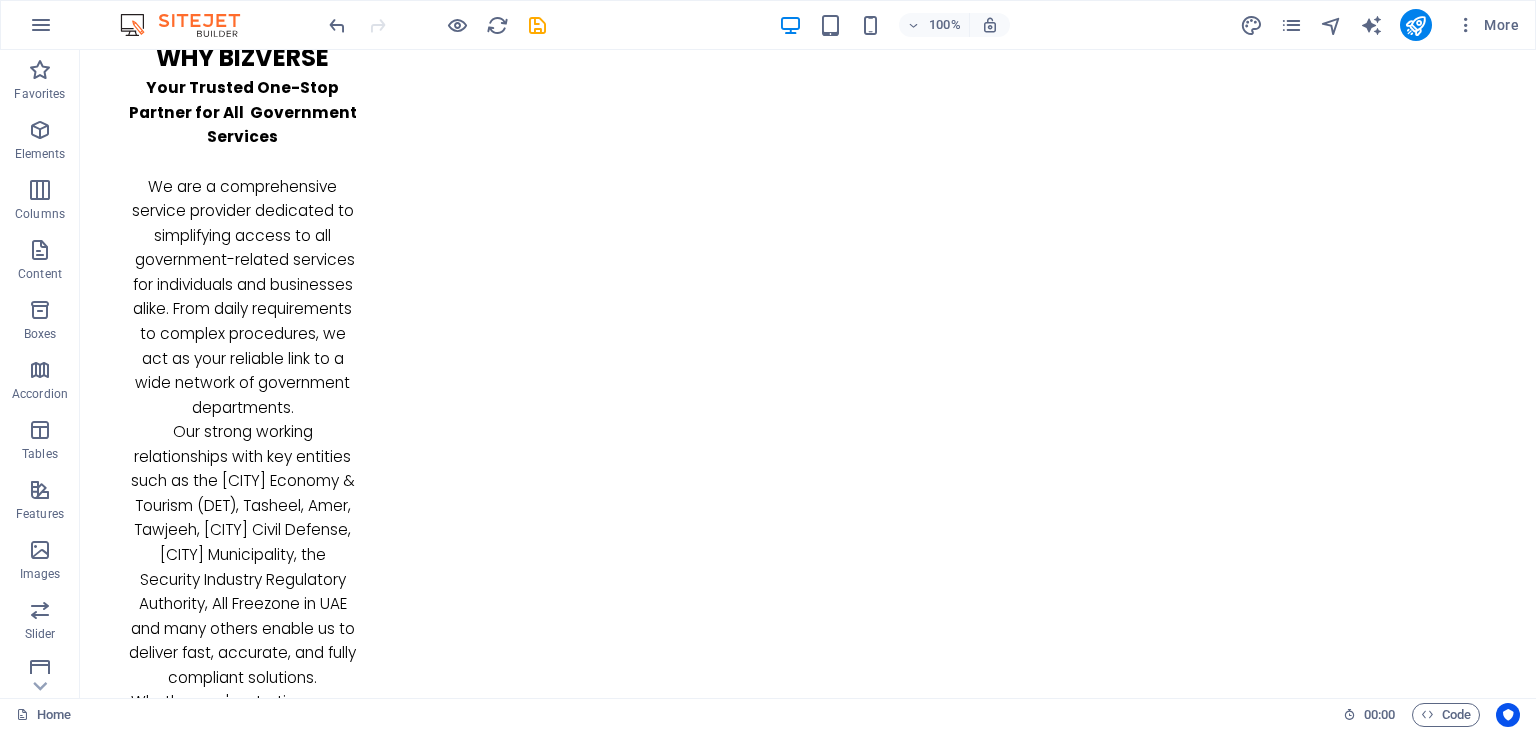 scroll, scrollTop: 2809, scrollLeft: 0, axis: vertical 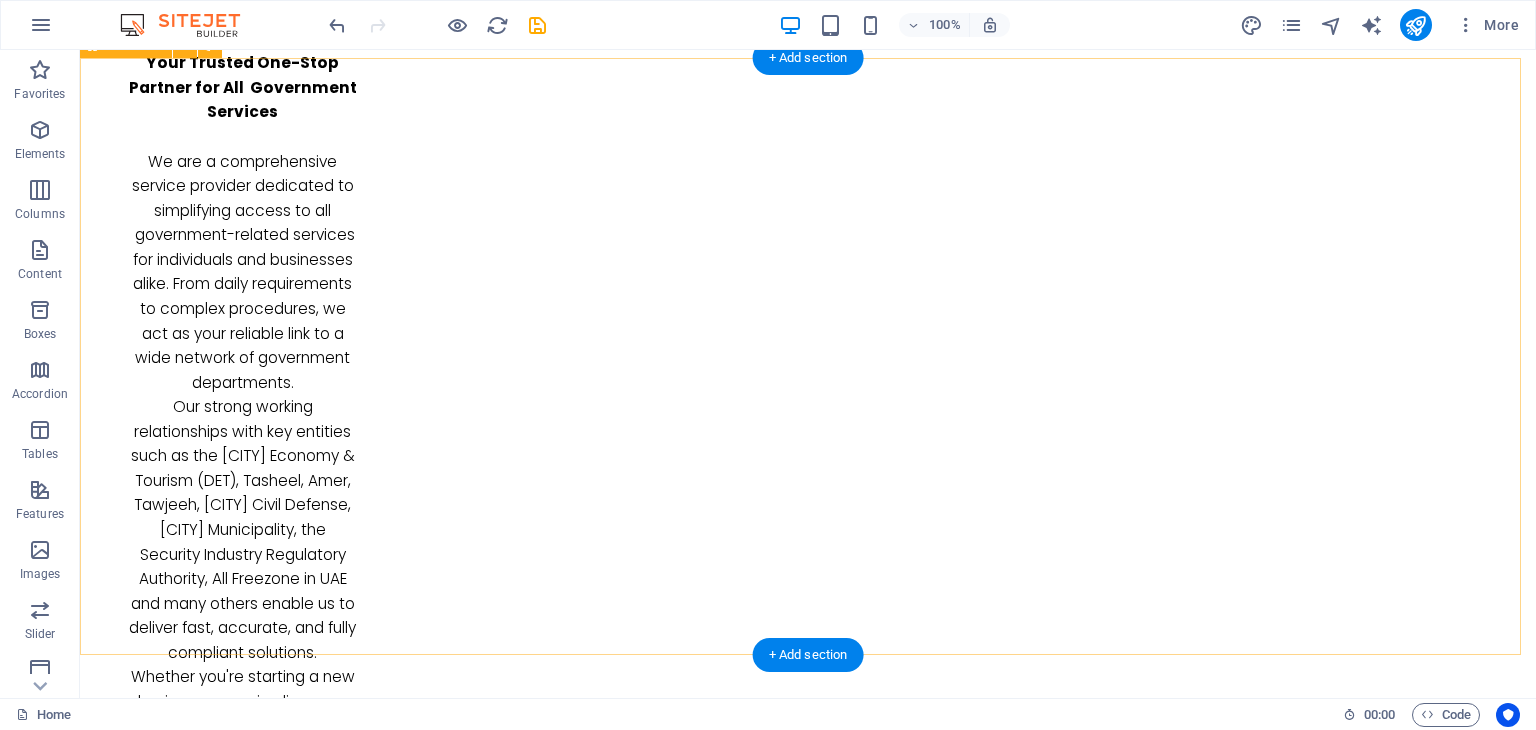 click on "I have read and understand the privacy policy. Unreadable? Load new Submit" at bounding box center [808, 3009] 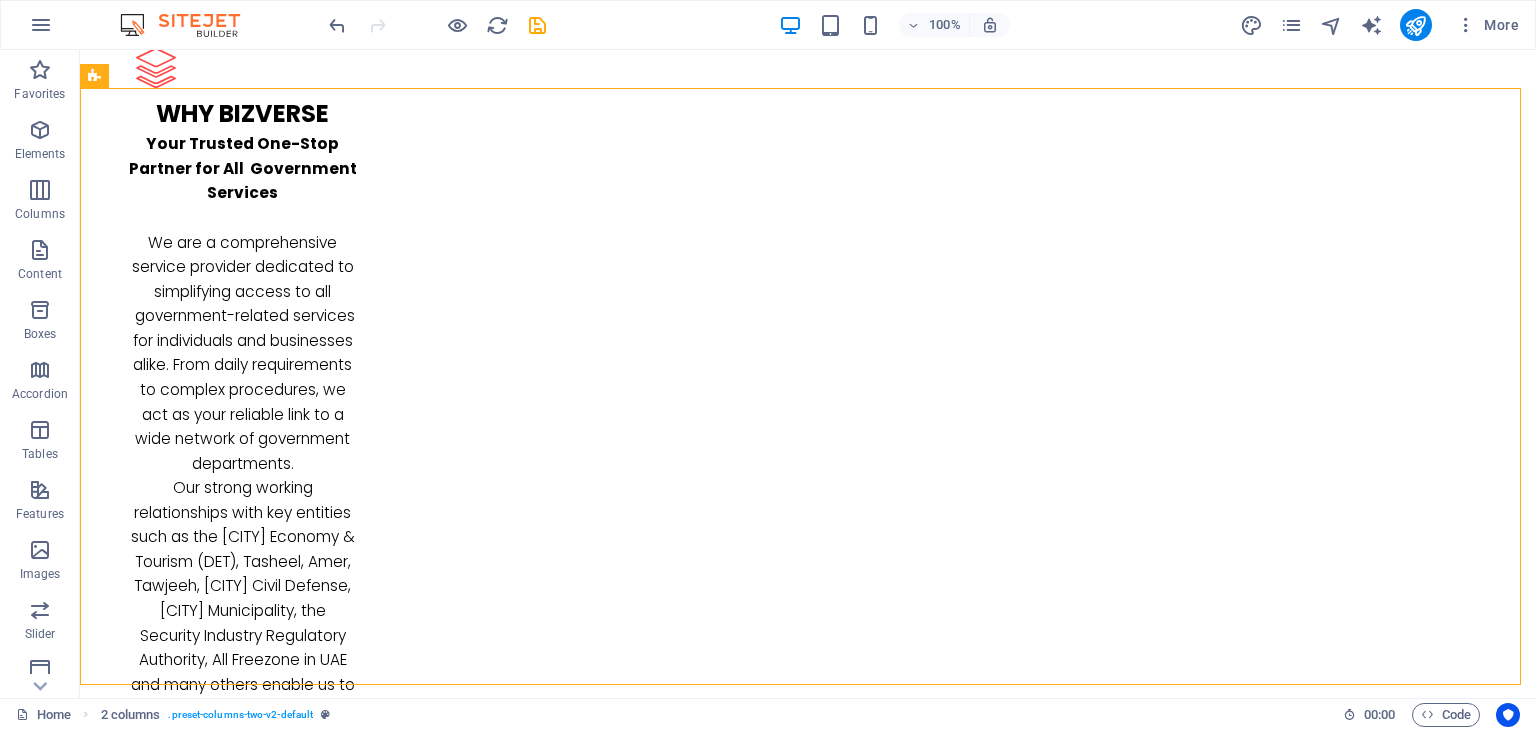 scroll, scrollTop: 2780, scrollLeft: 0, axis: vertical 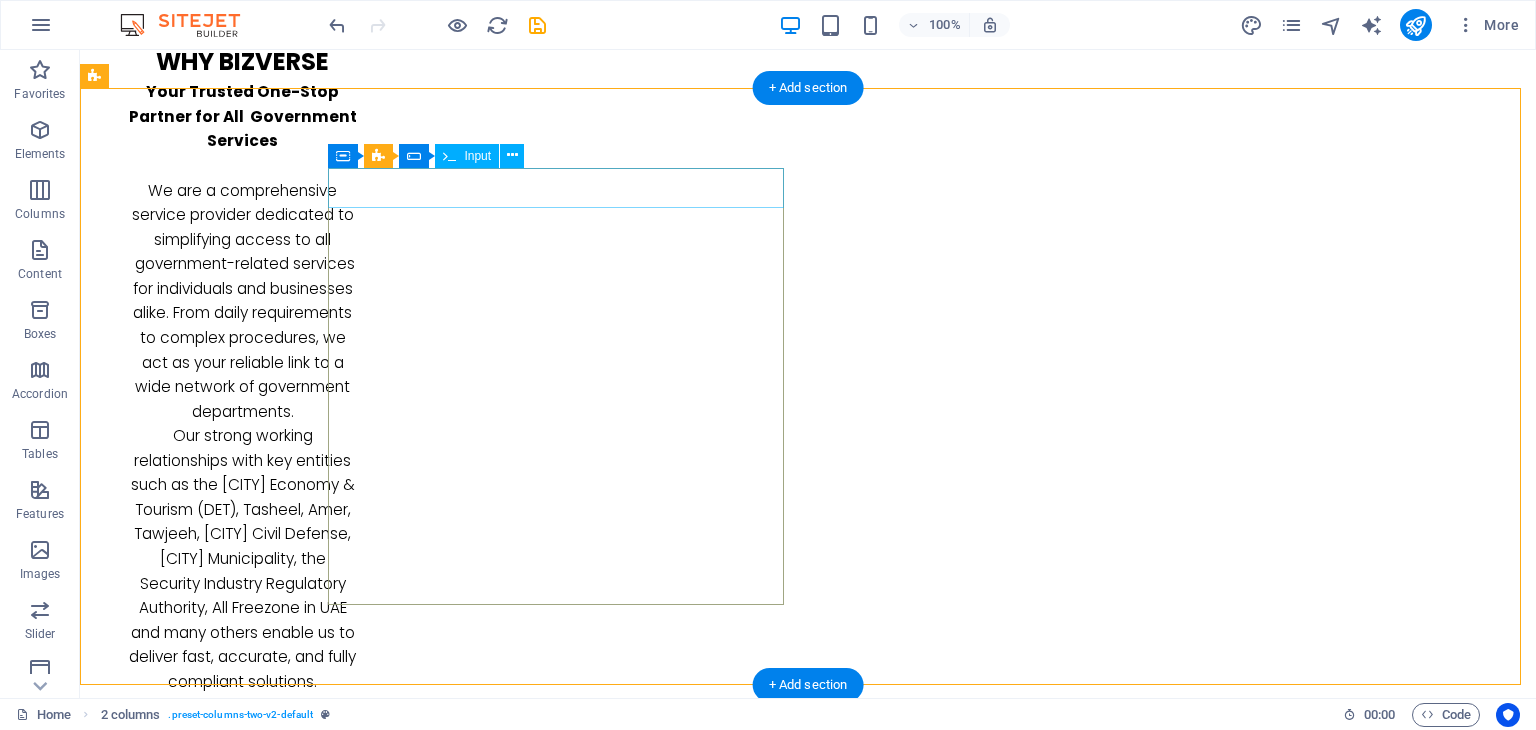 click at bounding box center (324, 2835) 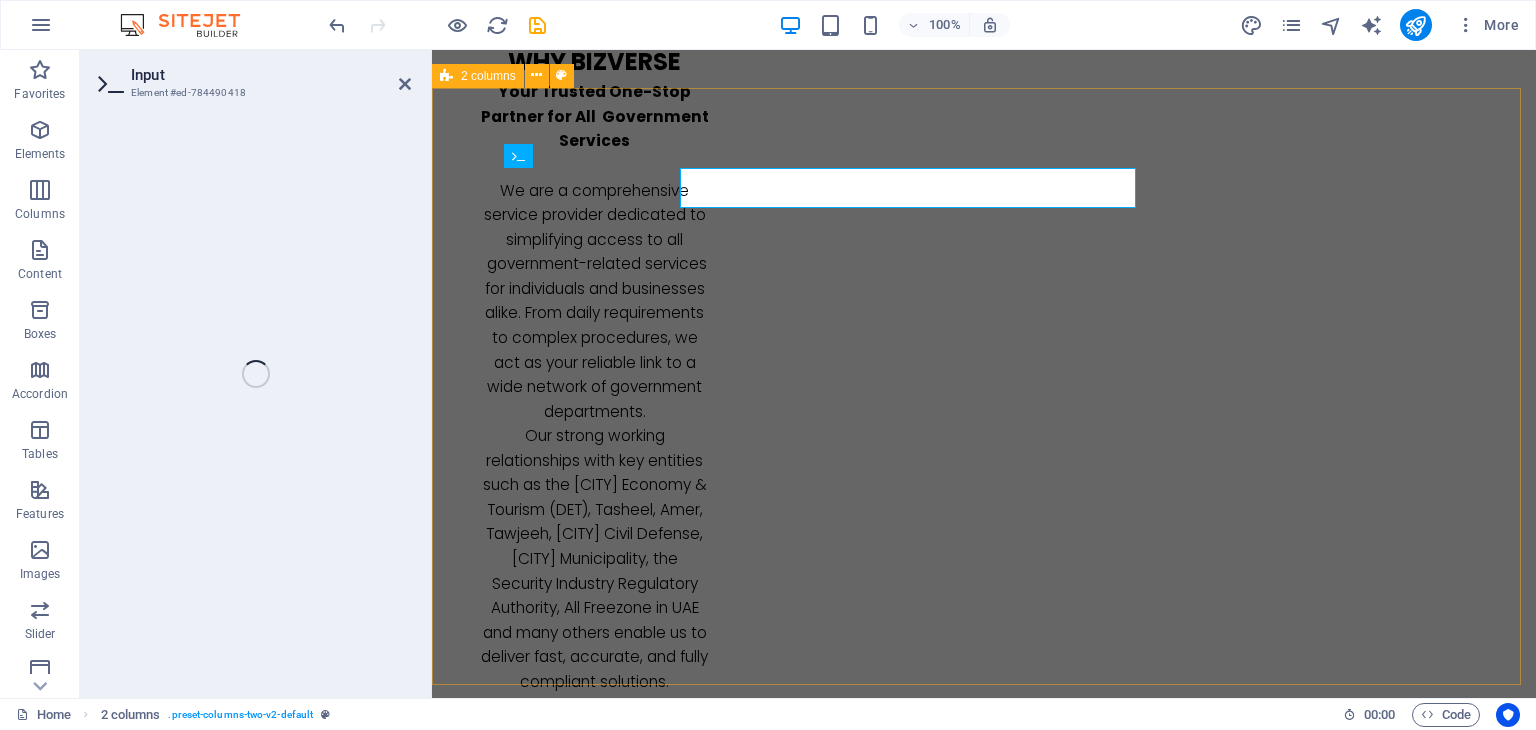 click on "I have read and understand the privacy policy. Unreadable? Load new Submit" at bounding box center (984, 3038) 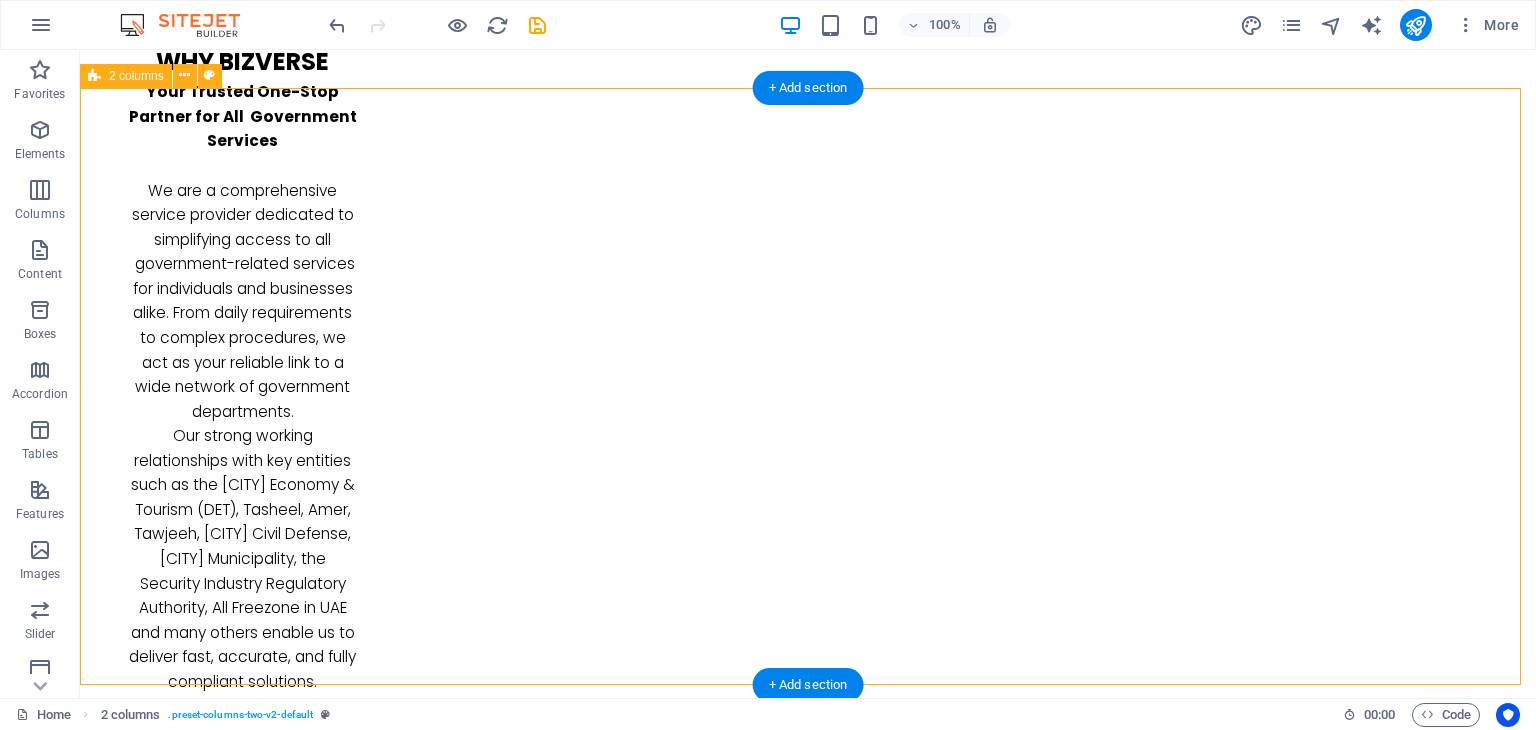 click on "I have read and understand the privacy policy. Unreadable? Load new Submit" at bounding box center [808, 3038] 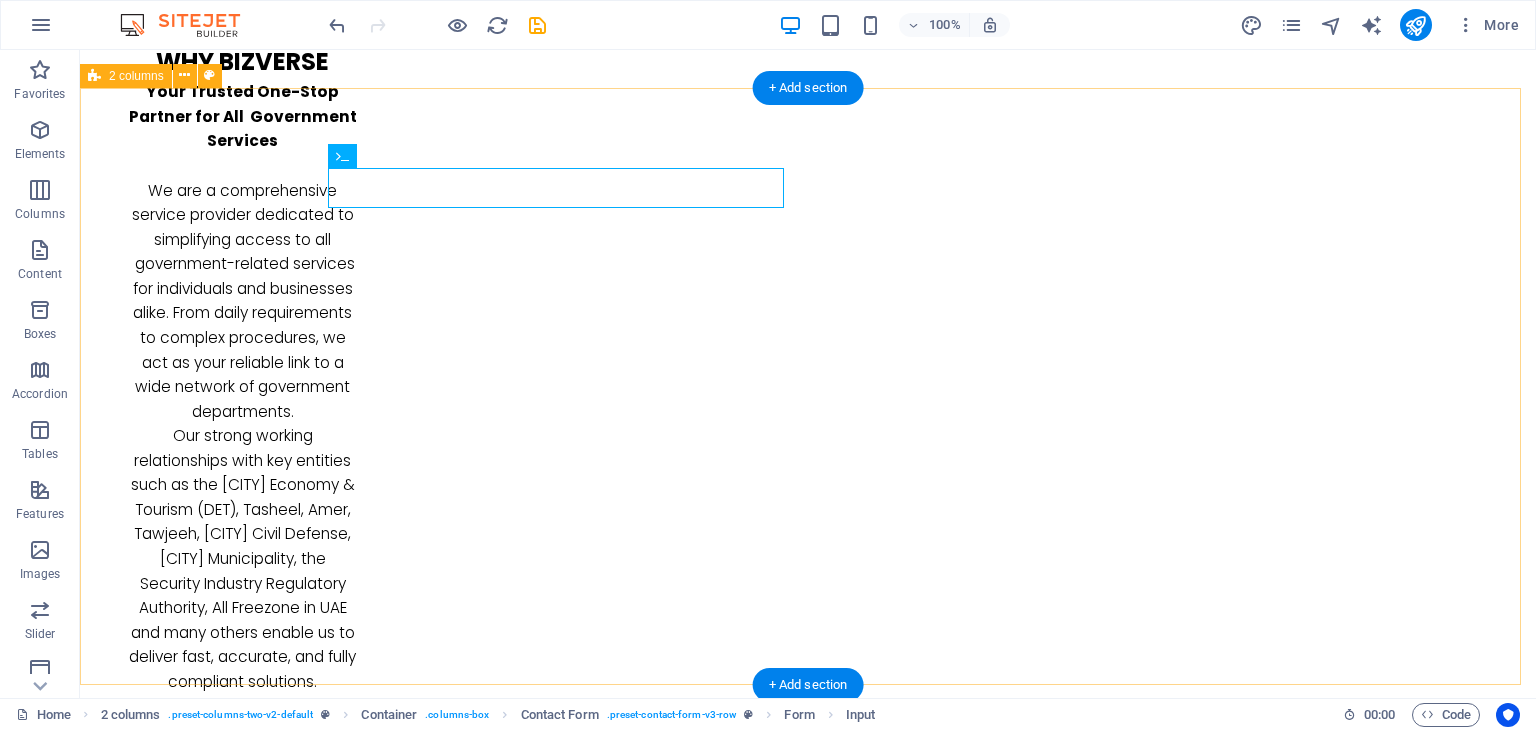 click on "I have read and understand the privacy policy. Unreadable? Load new Submit" at bounding box center [808, 3038] 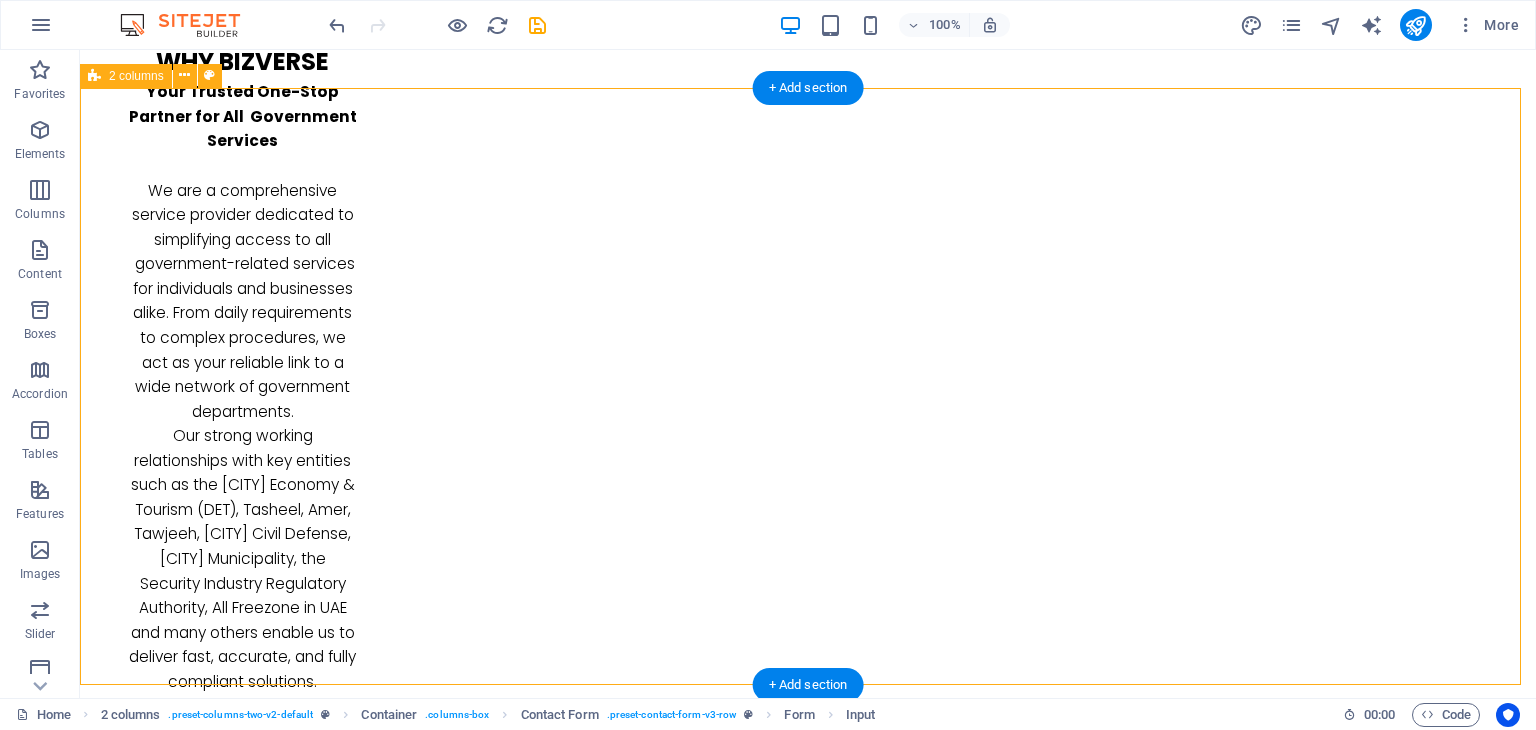 click on "I have read and understand the privacy policy. Unreadable? Load new Submit" at bounding box center (808, 3038) 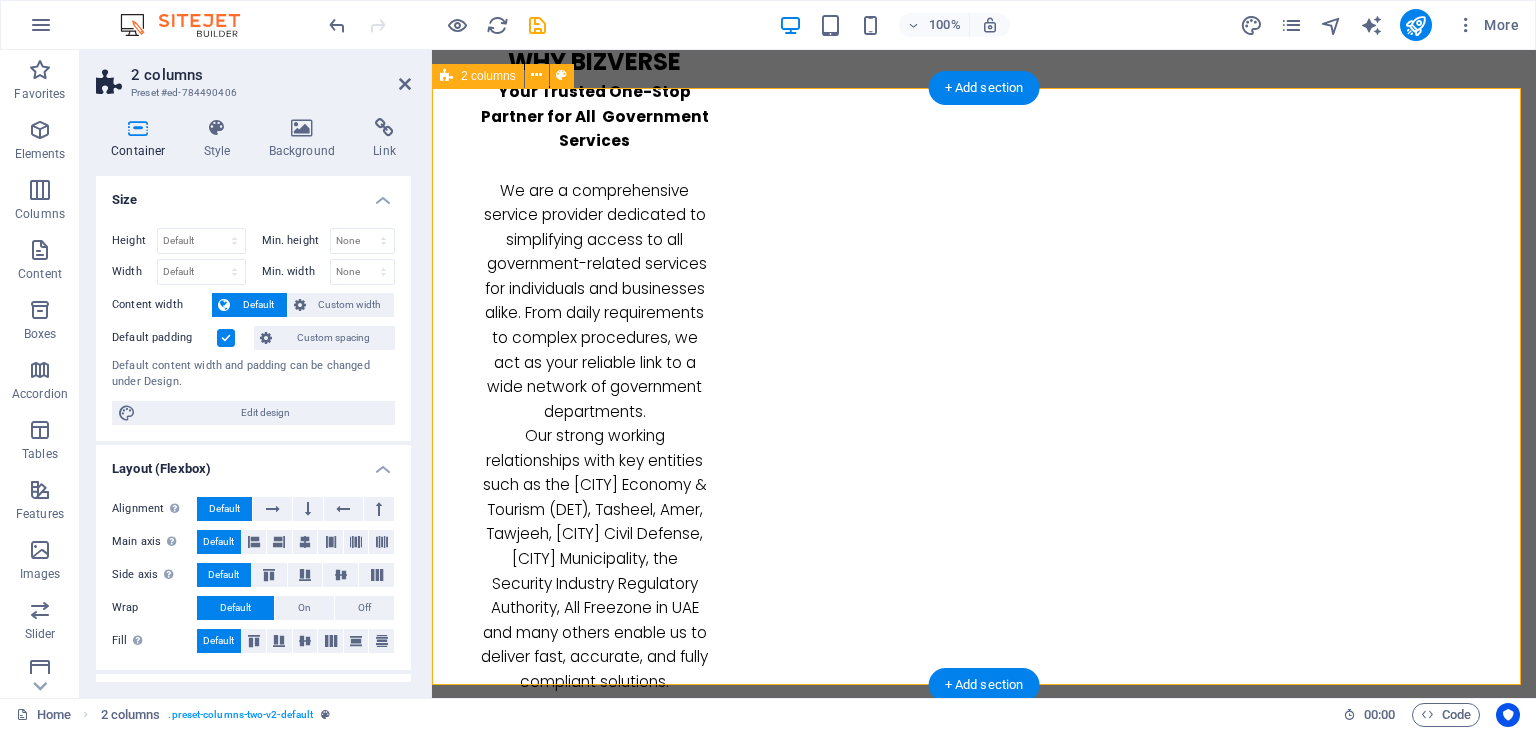 click on "I have read and understand the privacy policy. Unreadable? Load new Submit" at bounding box center [984, 3038] 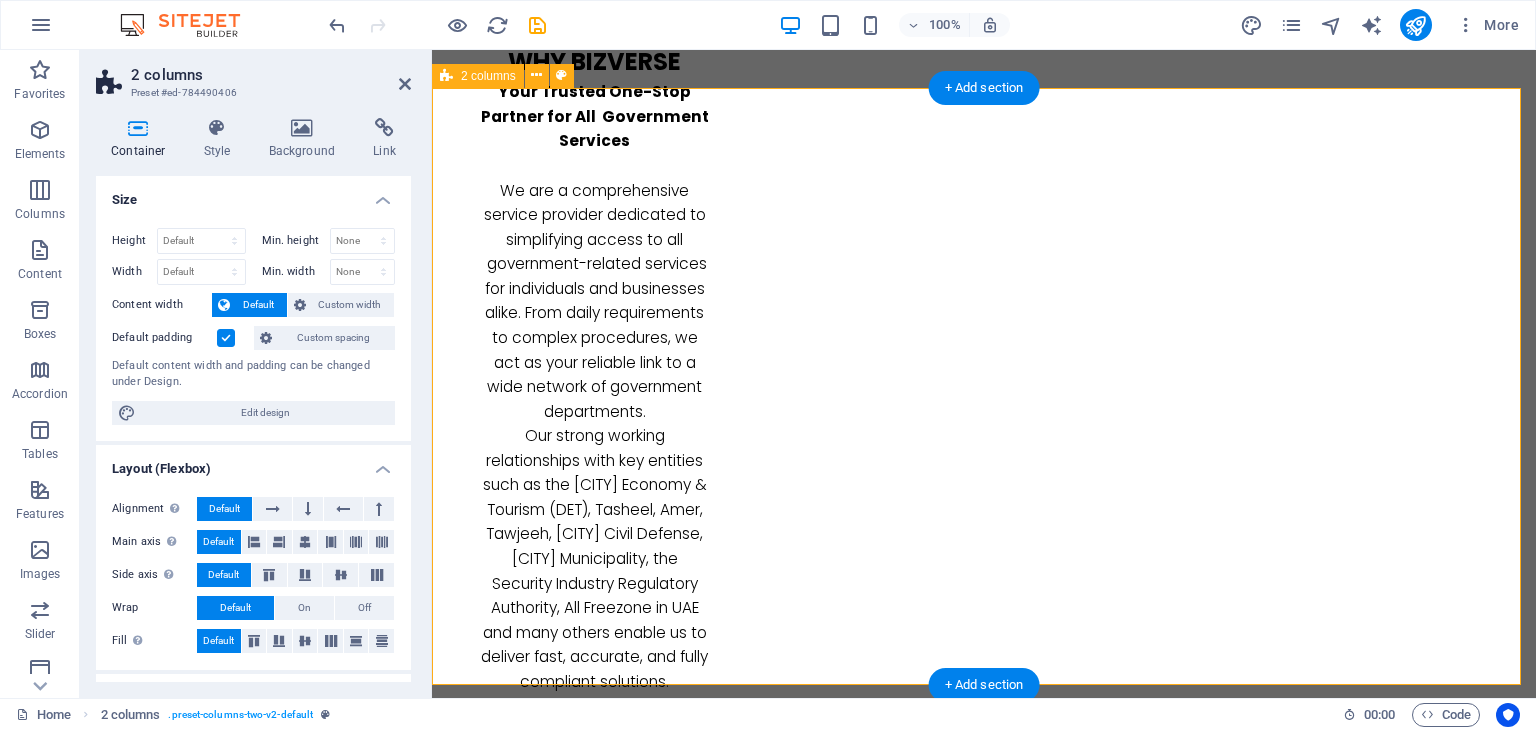 click on "I have read and understand the privacy policy. Unreadable? Load new Submit" at bounding box center (984, 3038) 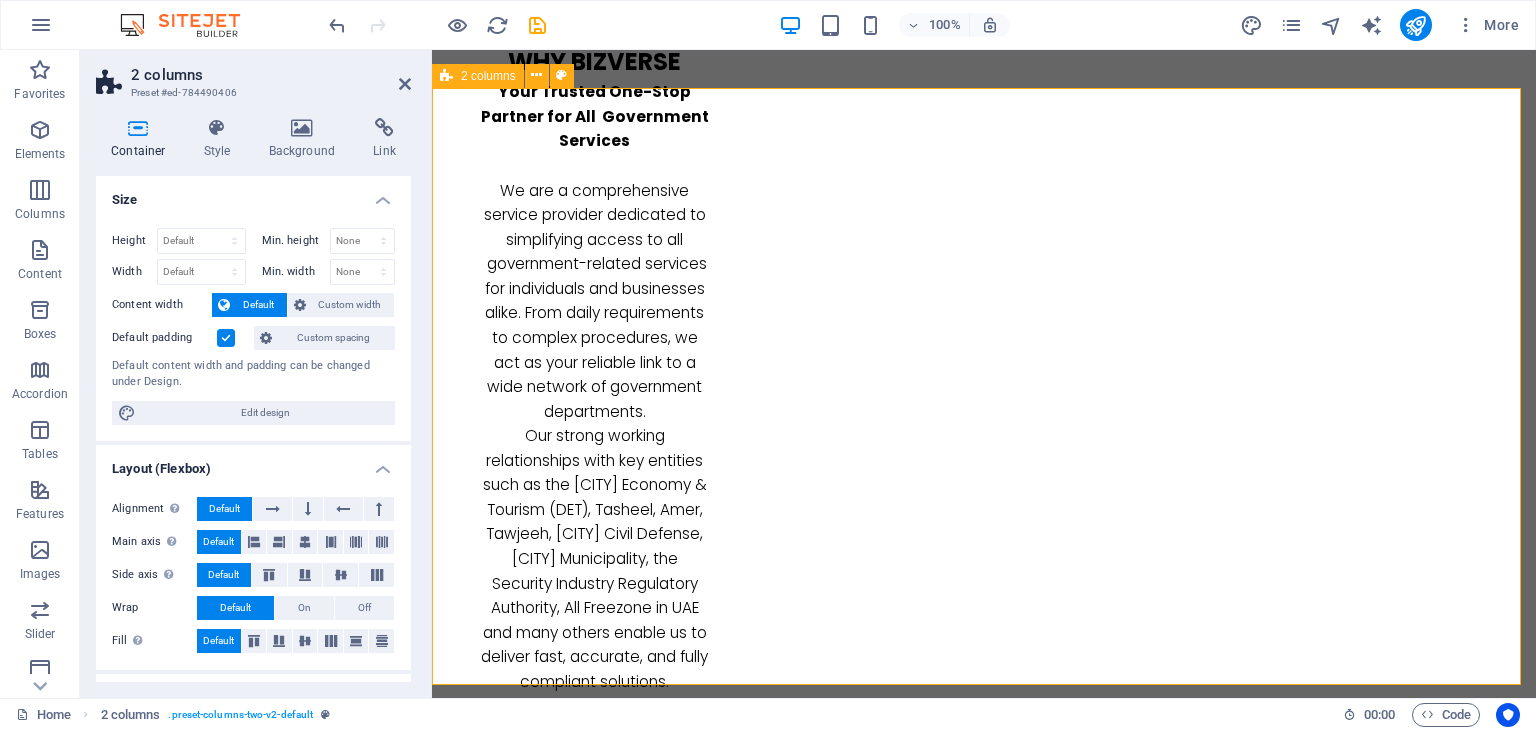 click on "I have read and understand the privacy policy. Unreadable? Load new Submit" at bounding box center [984, 3038] 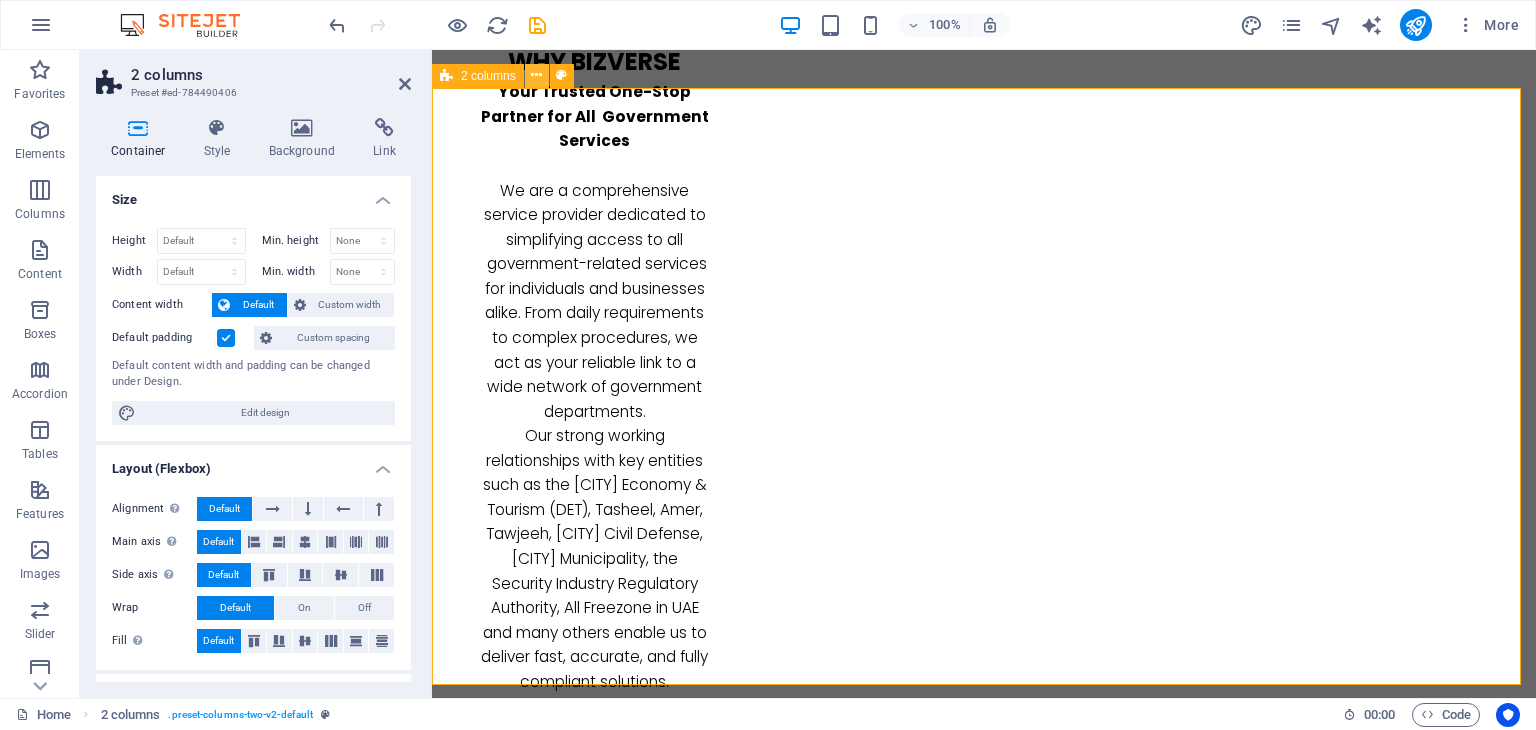 click at bounding box center [536, 75] 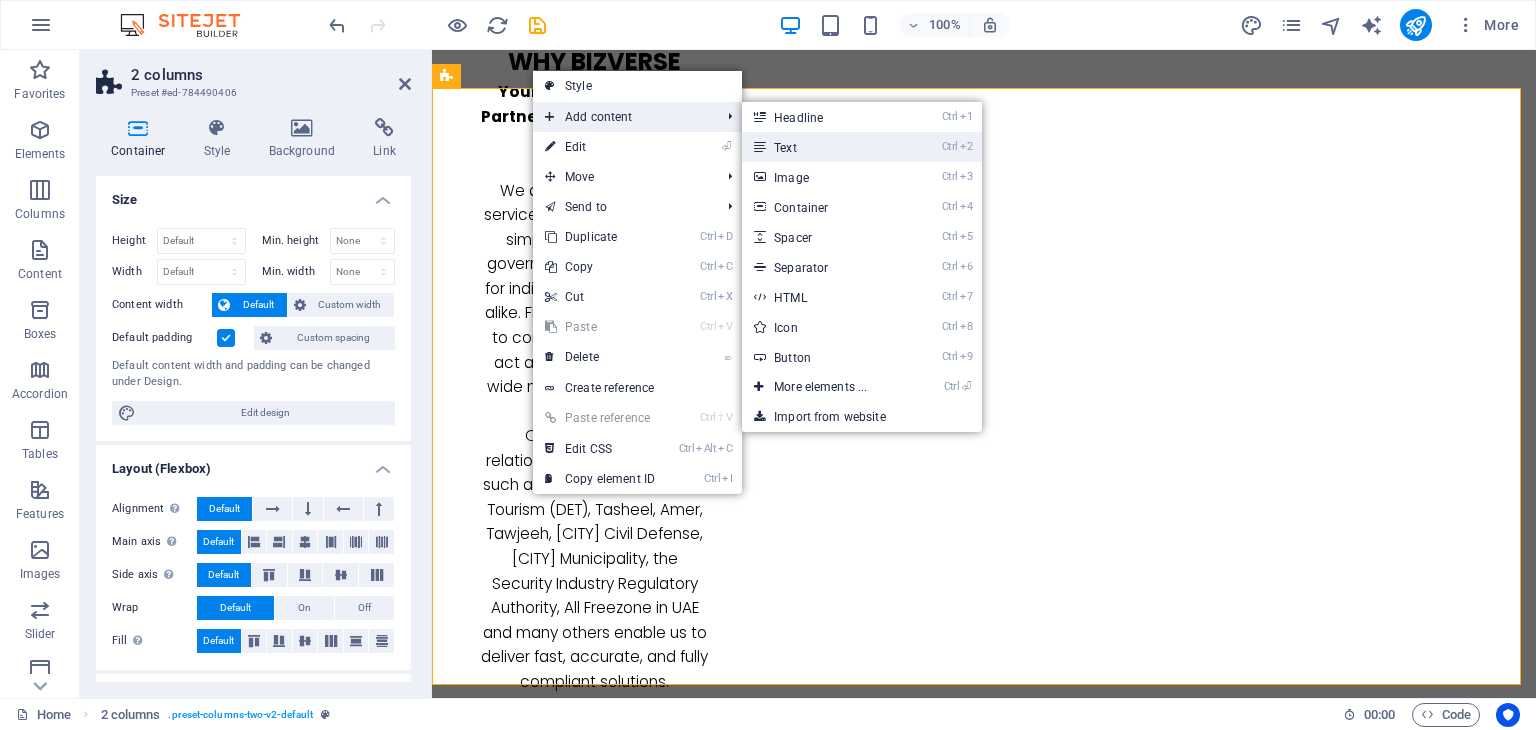 click on "Ctrl 2  Text" at bounding box center [824, 147] 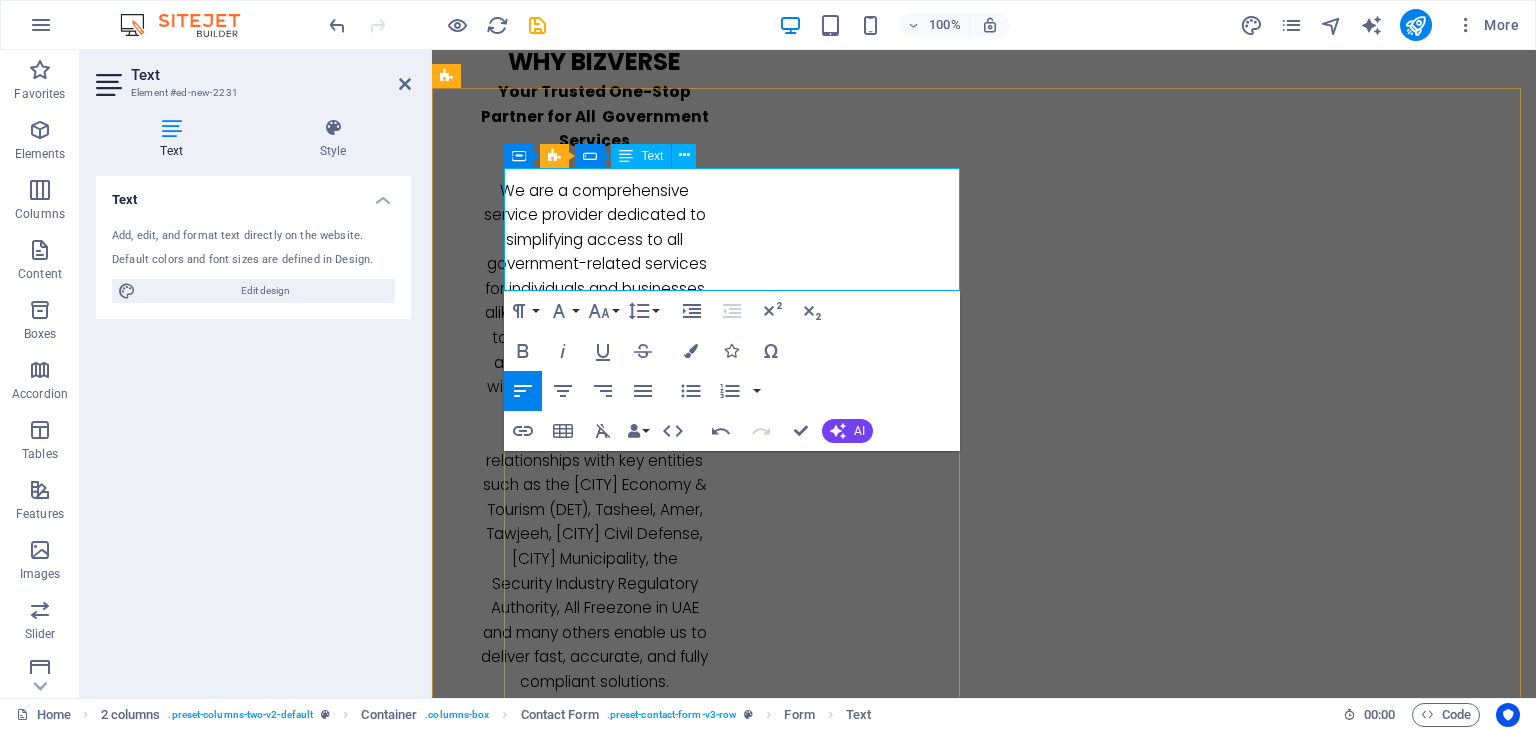scroll, scrollTop: 3544, scrollLeft: 3, axis: both 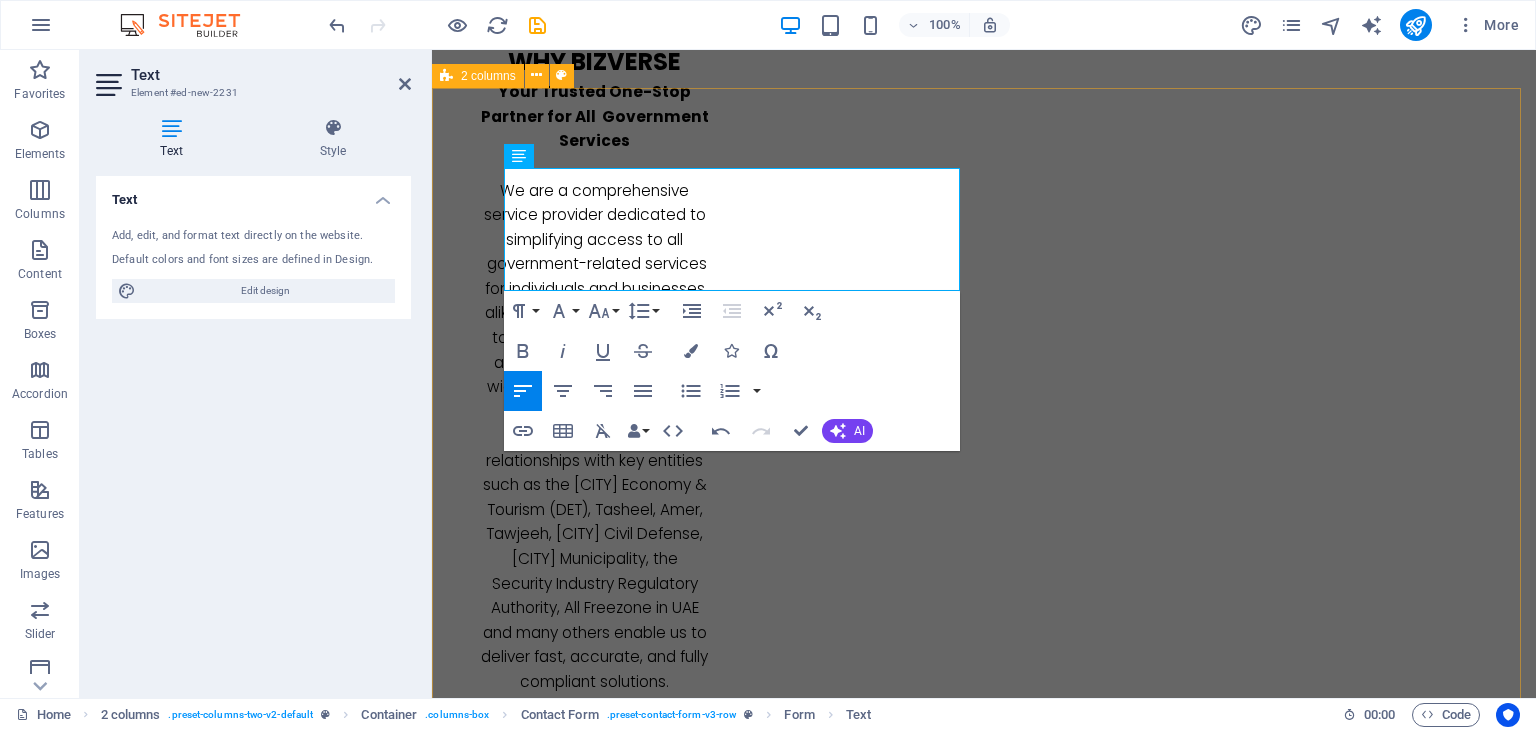click on "We're here to help! For questions, feedback, or support, reach out via our contact form or email. Our team is dedicated to ensuring your experience is seamless. We look forward to hearing from you and will respond promptly. Thank you! We're here to help! For questions, feedback, or support, reach out via our contact form or email. Our team is dedicated to ensuring your experience is seamless. We look forward to hearing from you and will respond promptly. Thank you! We're here to help! For questions, feedback, or support, reach out via our contact form or email. Our team is dedicated to ensuring your experience is seamless. We look forward to hearing from you and will respond promptly. Thank you!   I have read and understand the privacy policy. Unreadable? Load new Submit" at bounding box center [984, 3177] 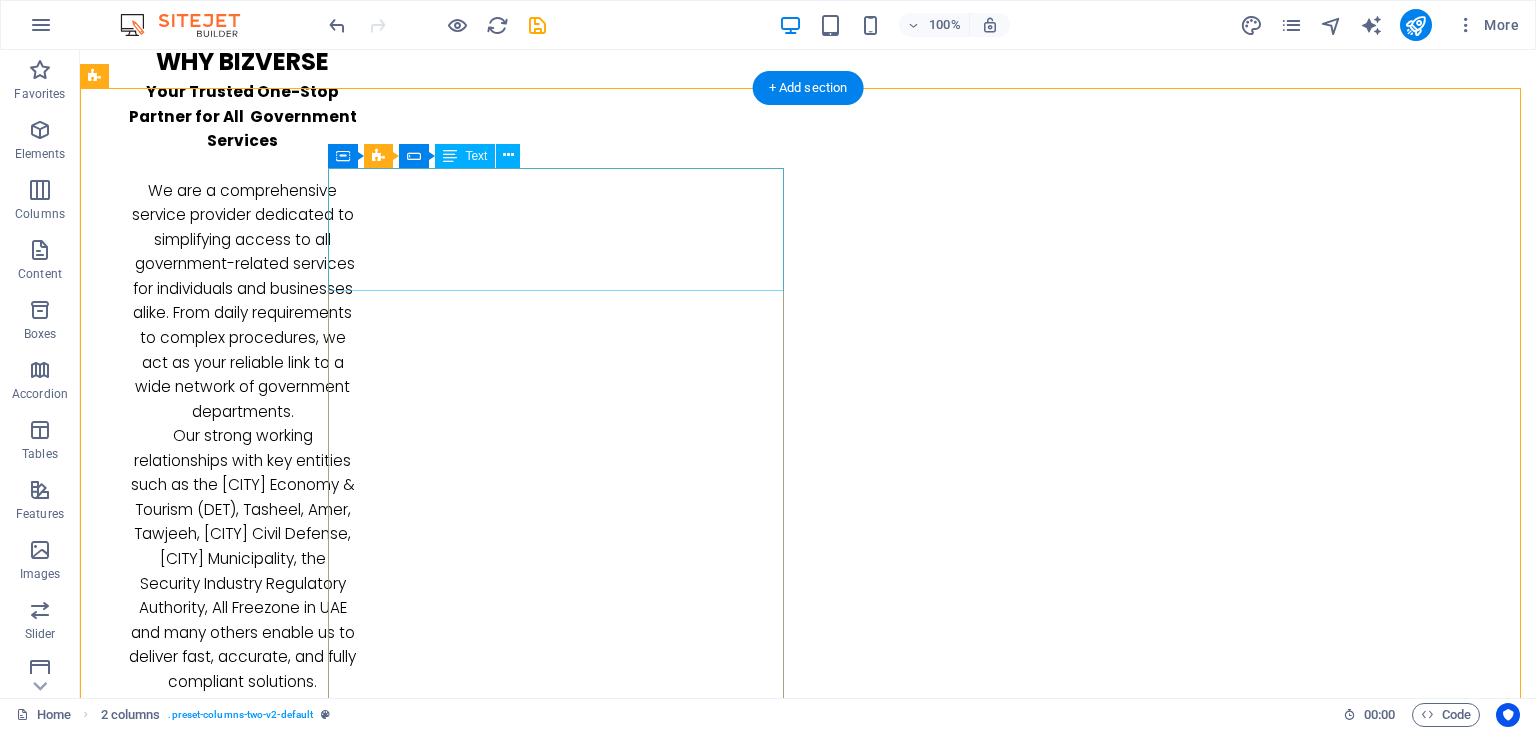 click on "We're here to help! For questions, feedback, or support, reach out via our contact form or email. Our team is dedicated to ensuring your experience is seamless. We look forward to hearing from you and will respond promptly. Thank you!" at bounding box center [324, 2876] 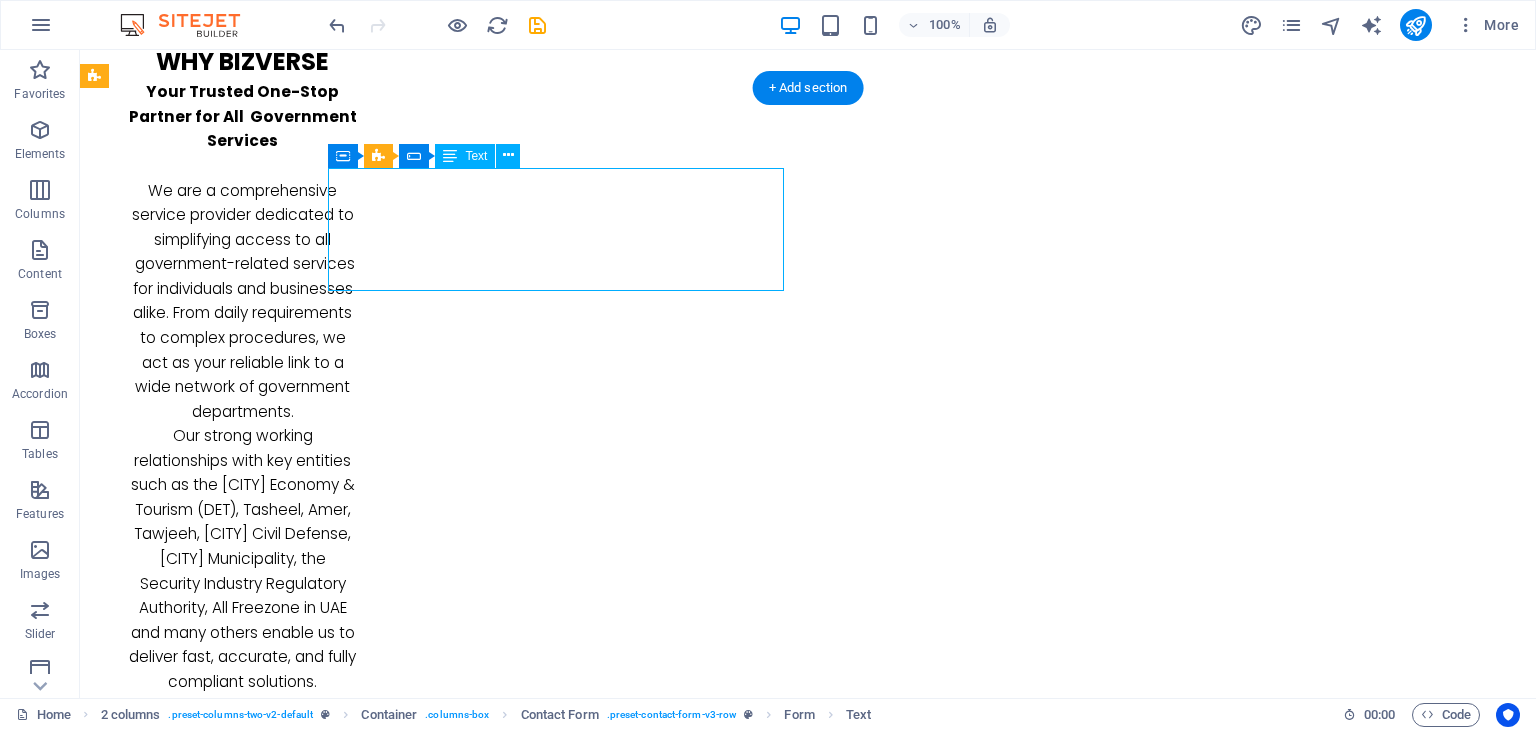 click on "We're here to help! For questions, feedback, or support, reach out via our contact form or email. Our team is dedicated to ensuring your experience is seamless. We look forward to hearing from you and will respond promptly. Thank you!" at bounding box center [324, 2876] 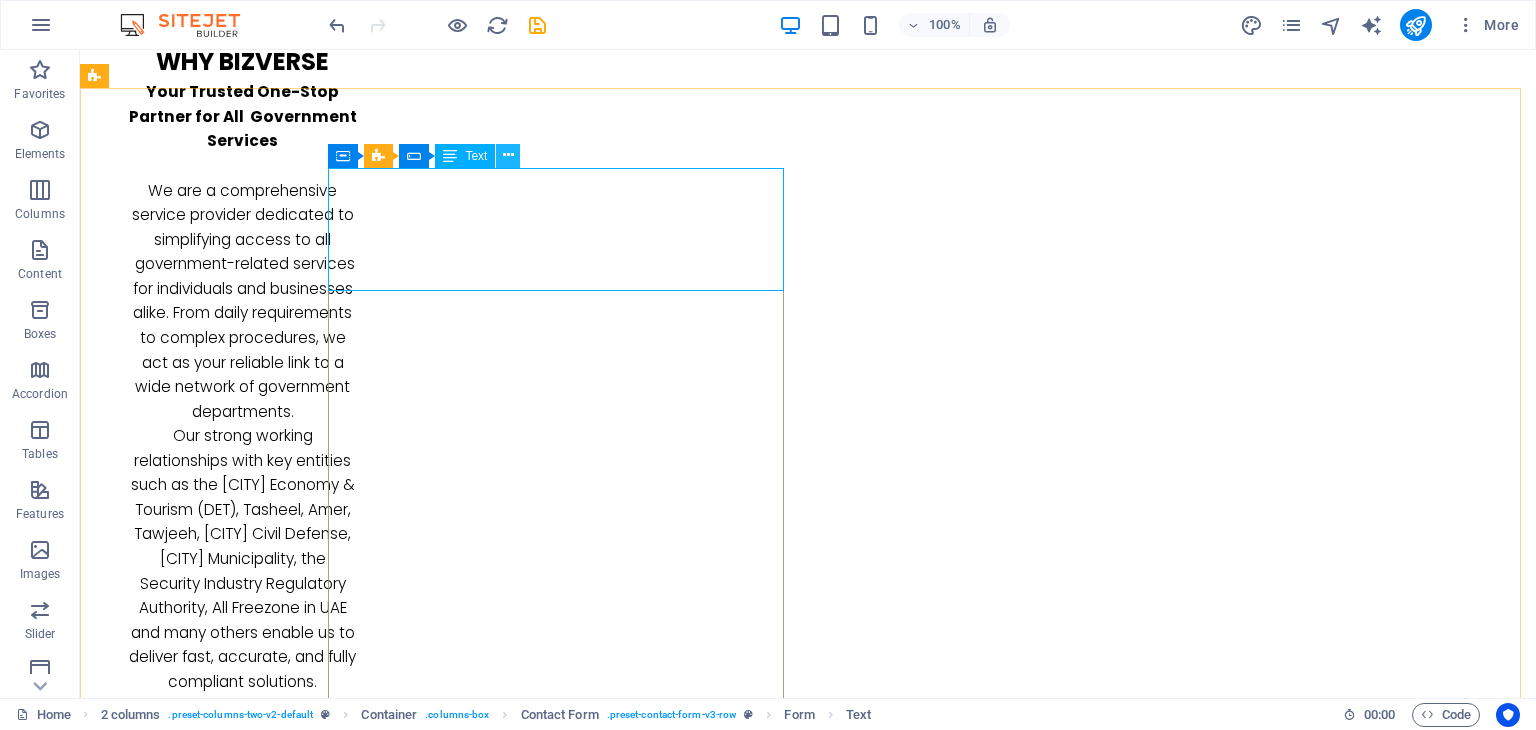 click at bounding box center (508, 155) 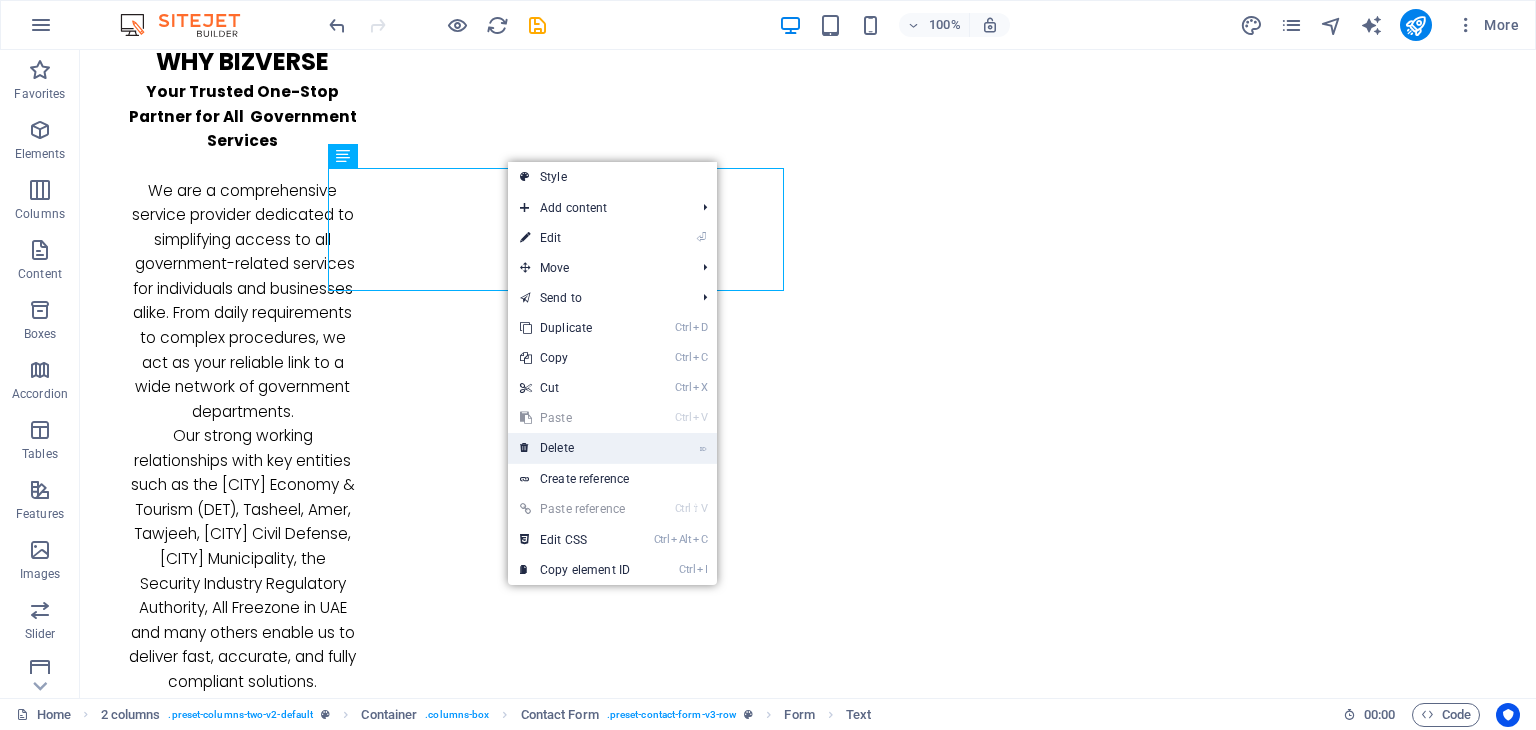 click on "⌦  Delete" at bounding box center [575, 448] 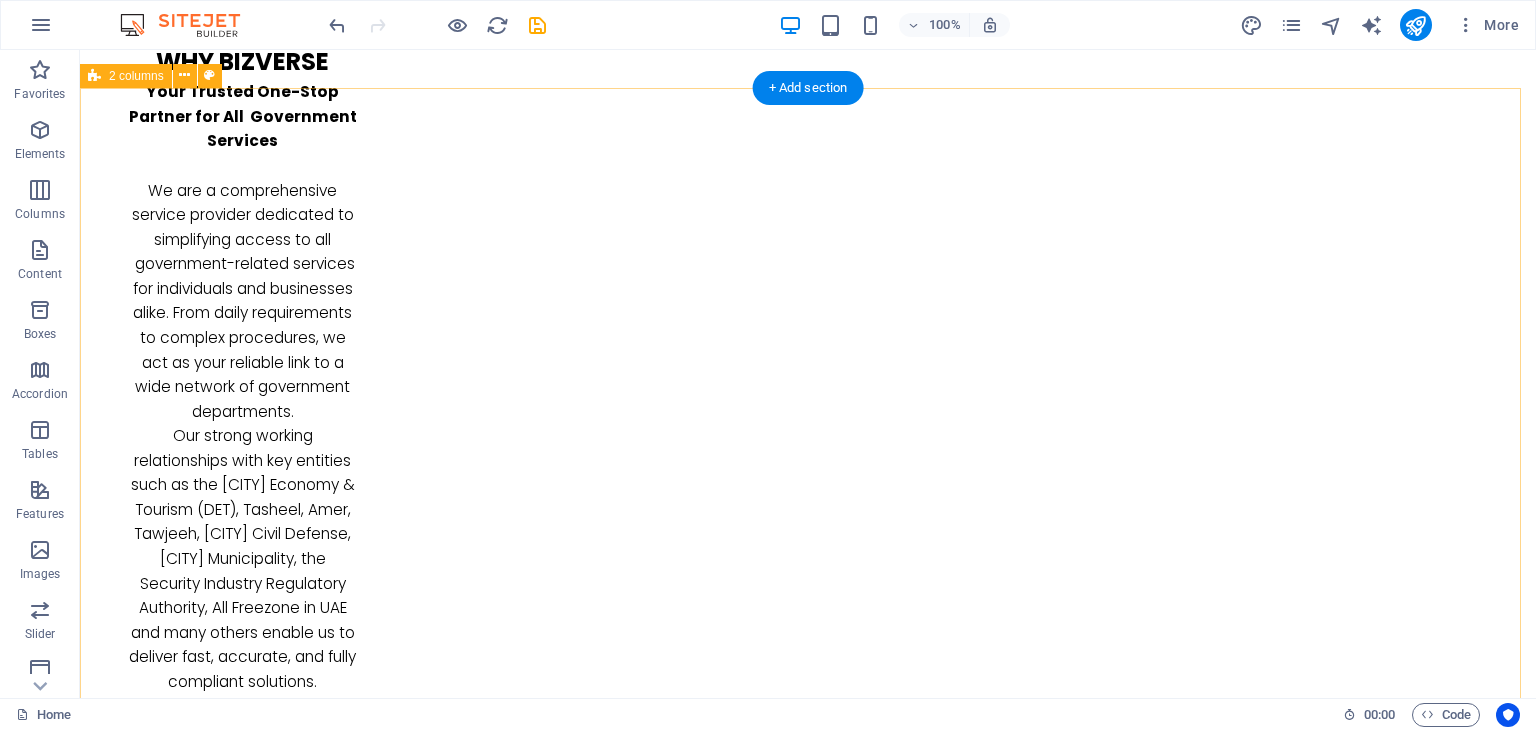 click on "We're here to help! For questions, feedback, or support, reach out via our contact form or email. Our team is dedicated to ensuring your experience is seamless. We look forward to hearing from you and will respond promptly. Thank you!   I have read and understand the privacy policy. Unreadable? Load new Submit" at bounding box center (808, 3108) 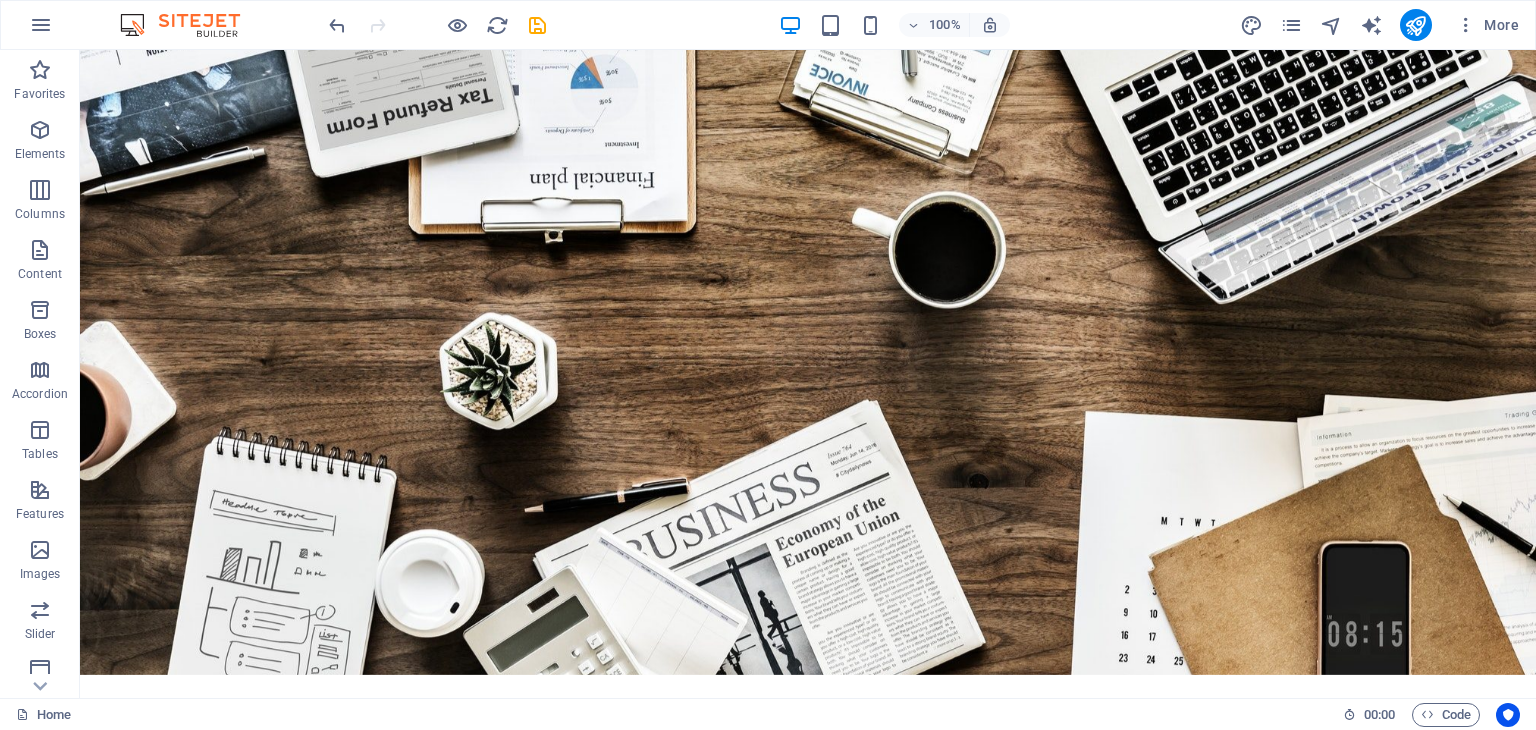 scroll, scrollTop: 0, scrollLeft: 0, axis: both 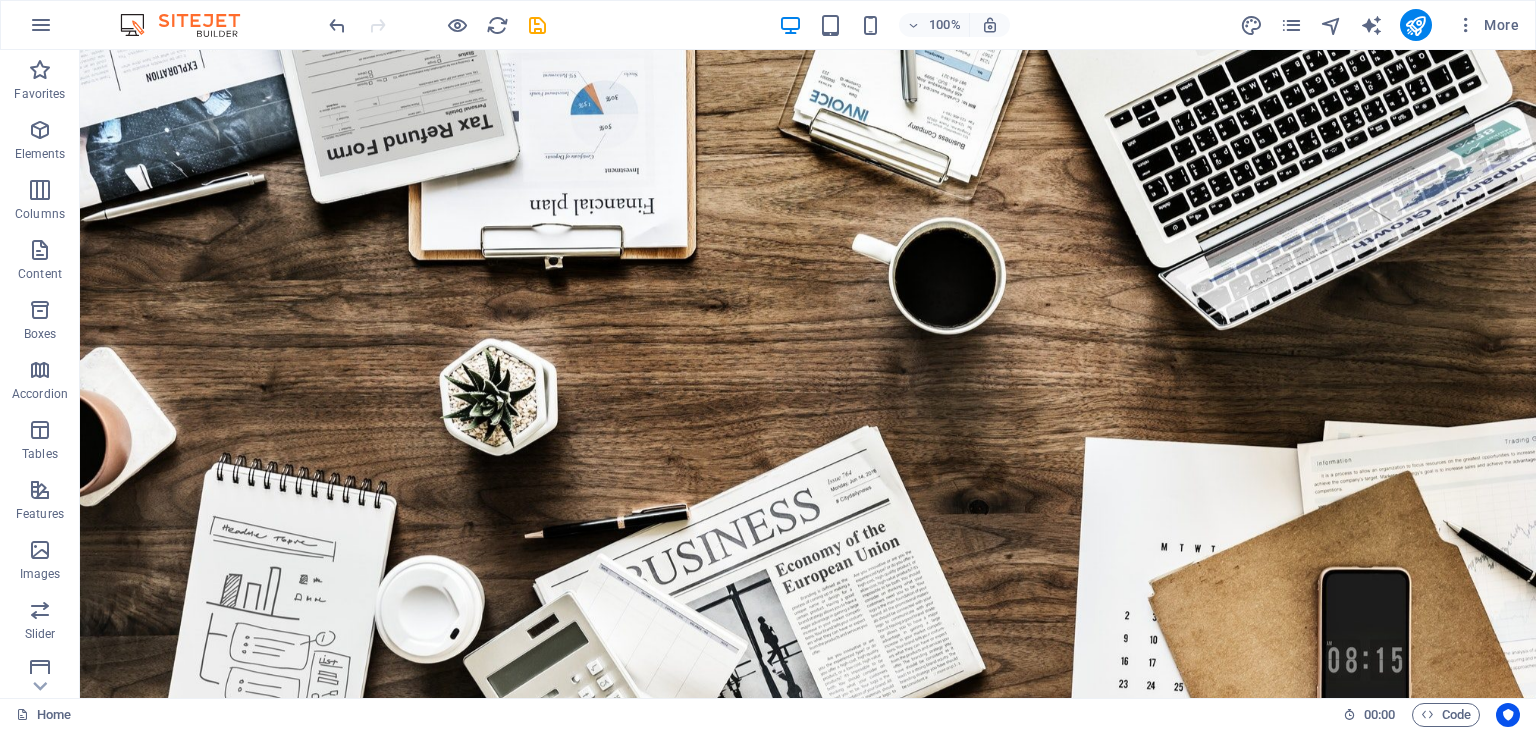 drag, startPoint x: 1527, startPoint y: 547, endPoint x: 1406, endPoint y: 71, distance: 491.13846 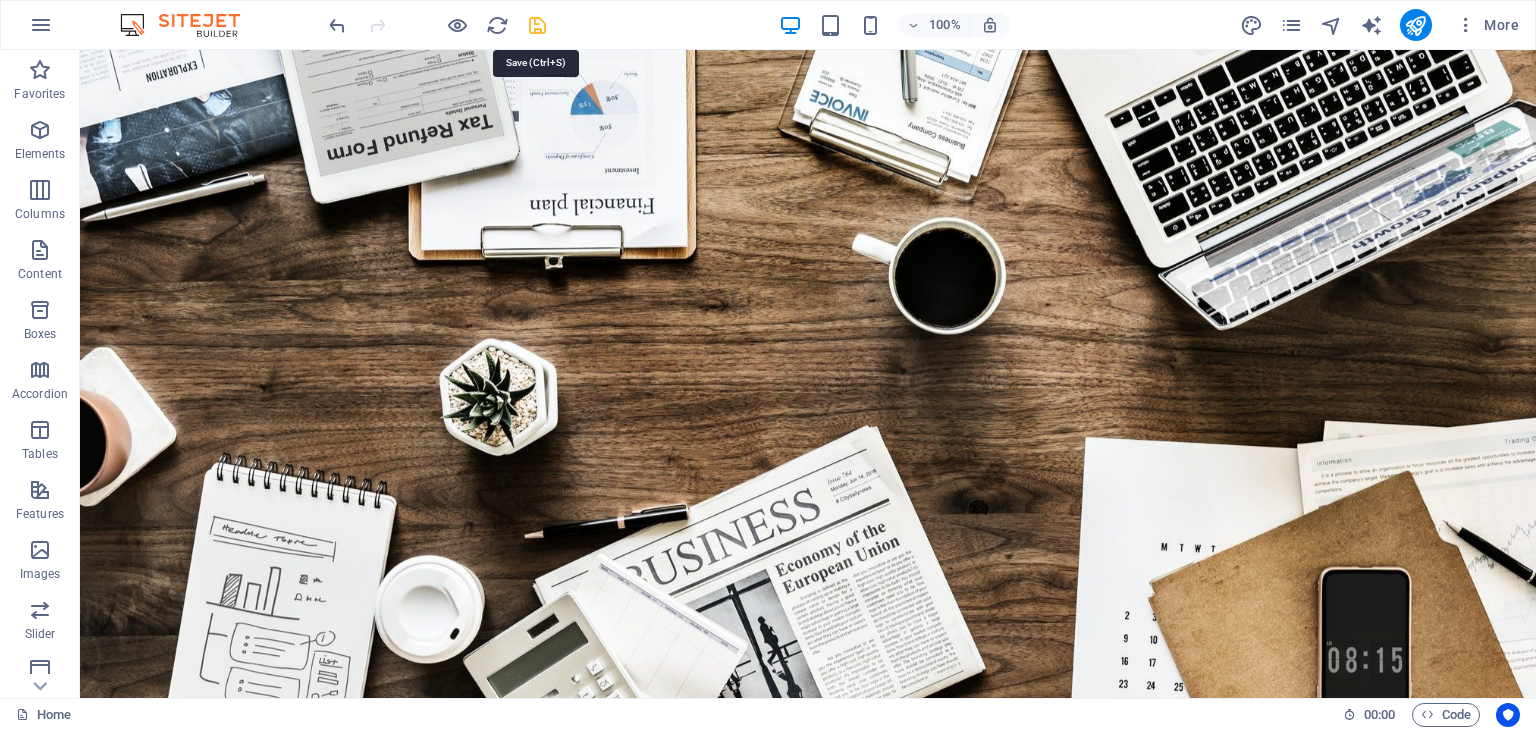 drag, startPoint x: 547, startPoint y: 25, endPoint x: 870, endPoint y: 150, distance: 346.34375 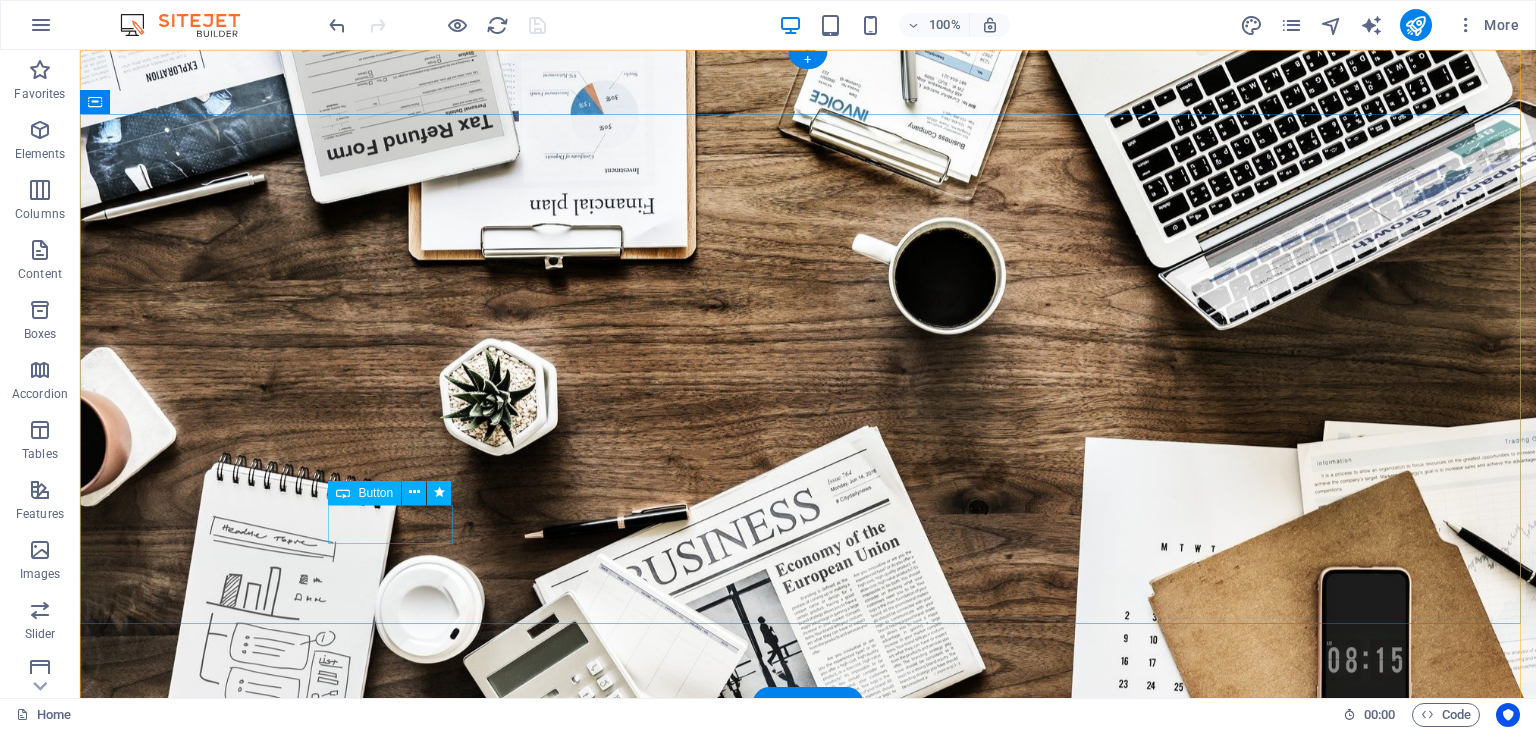 click on "Learn more" at bounding box center (808, 1175) 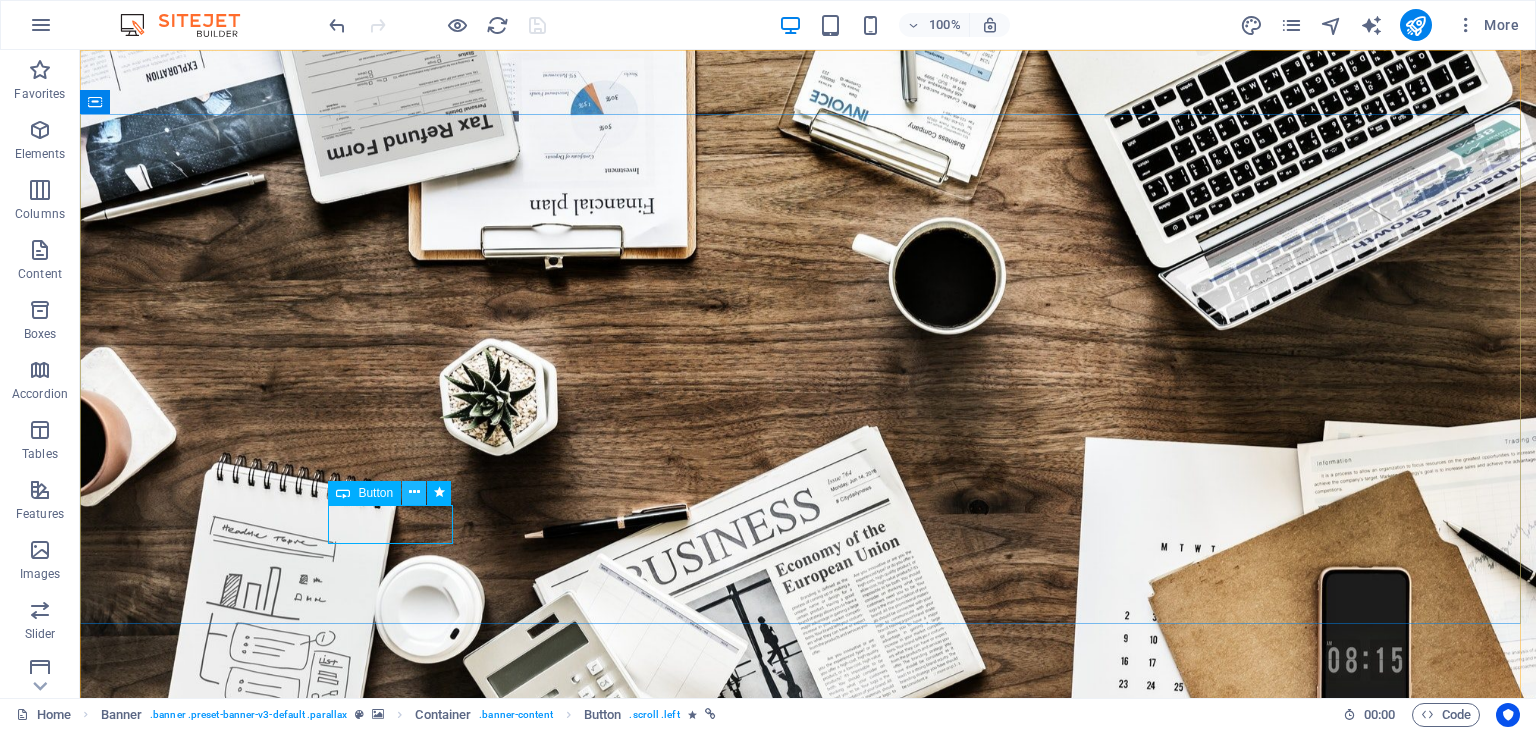click at bounding box center [414, 492] 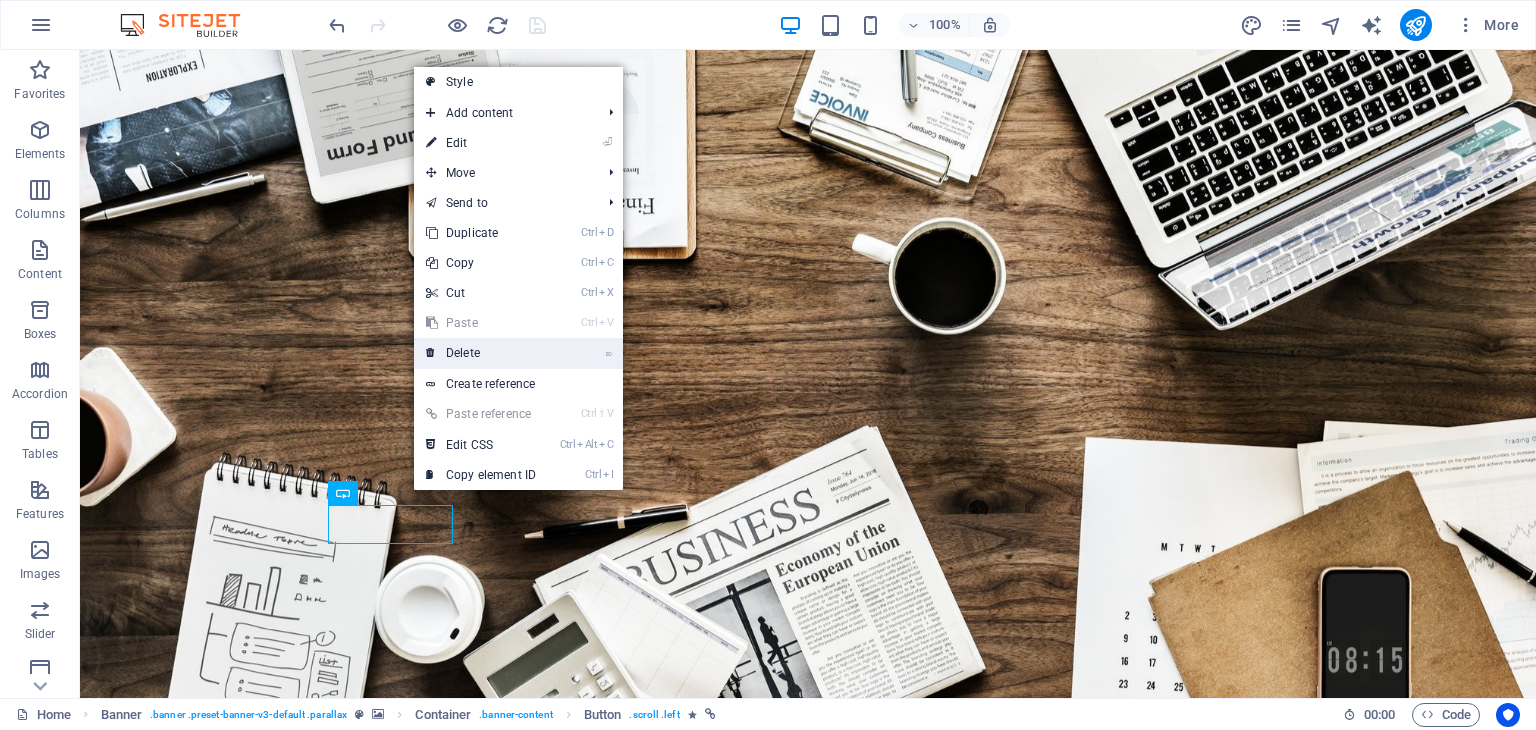 drag, startPoint x: 484, startPoint y: 355, endPoint x: 428, endPoint y: 471, distance: 128.80994 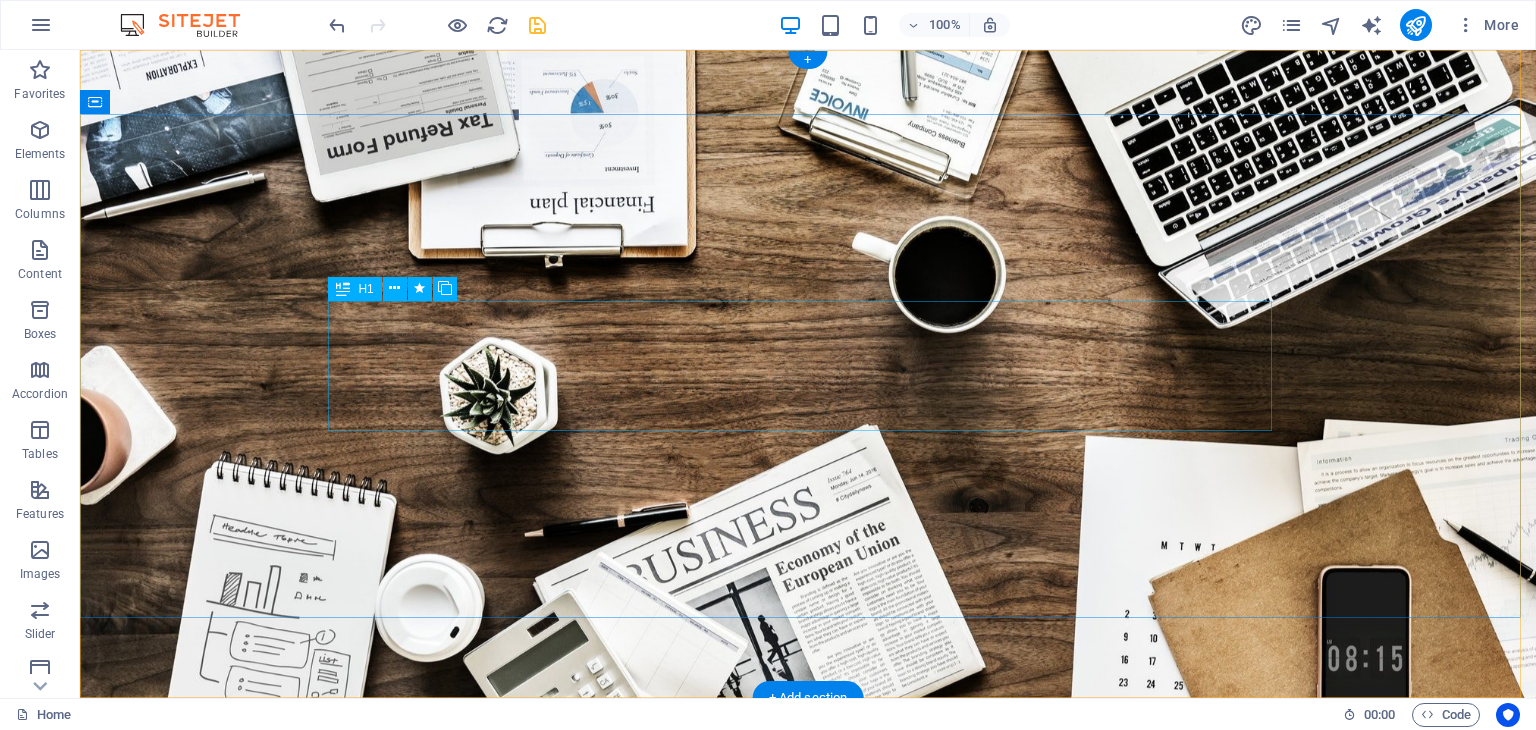 click on "GOLDEN VISA  New text element freezone & mainland trade license. Attestation services" at bounding box center [808, 997] 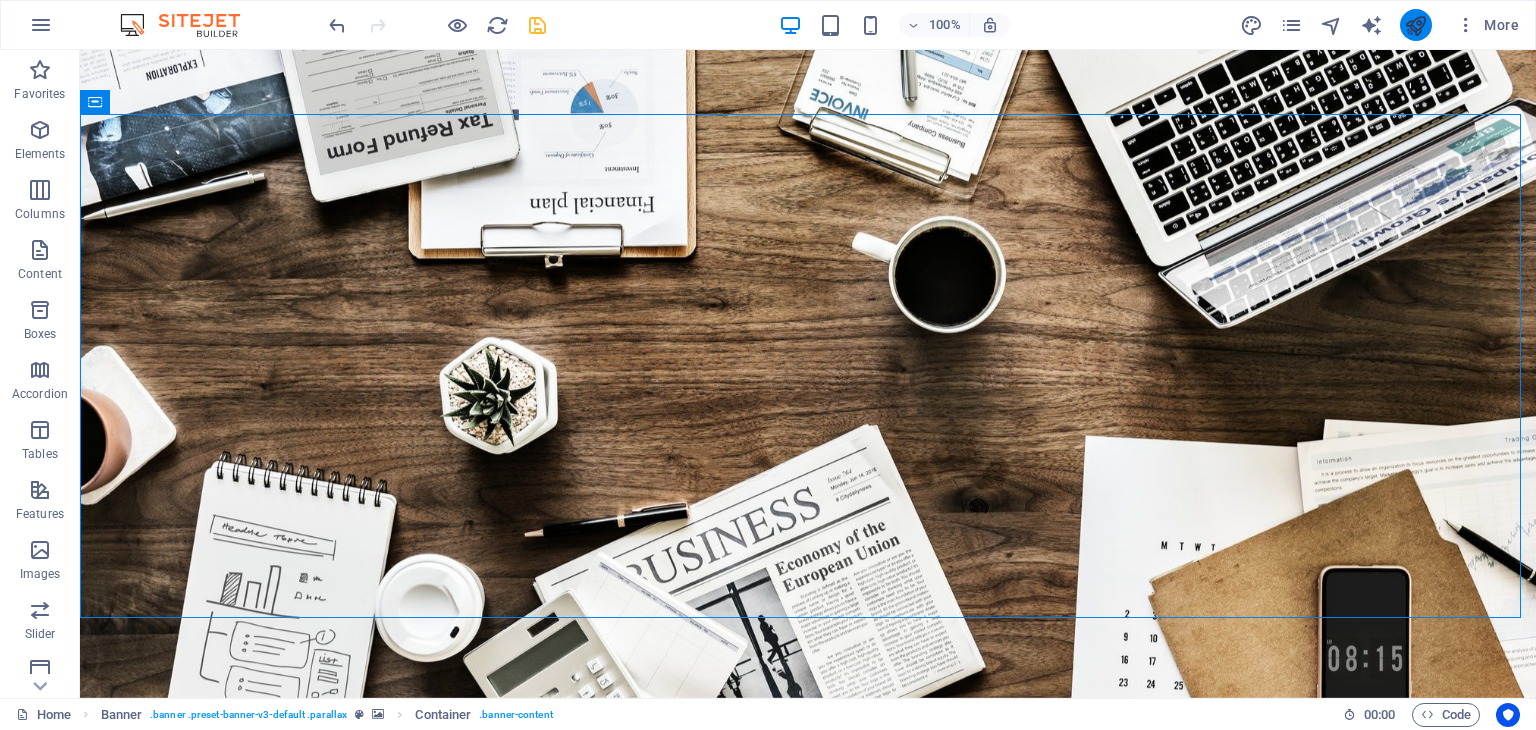 click at bounding box center (1415, 25) 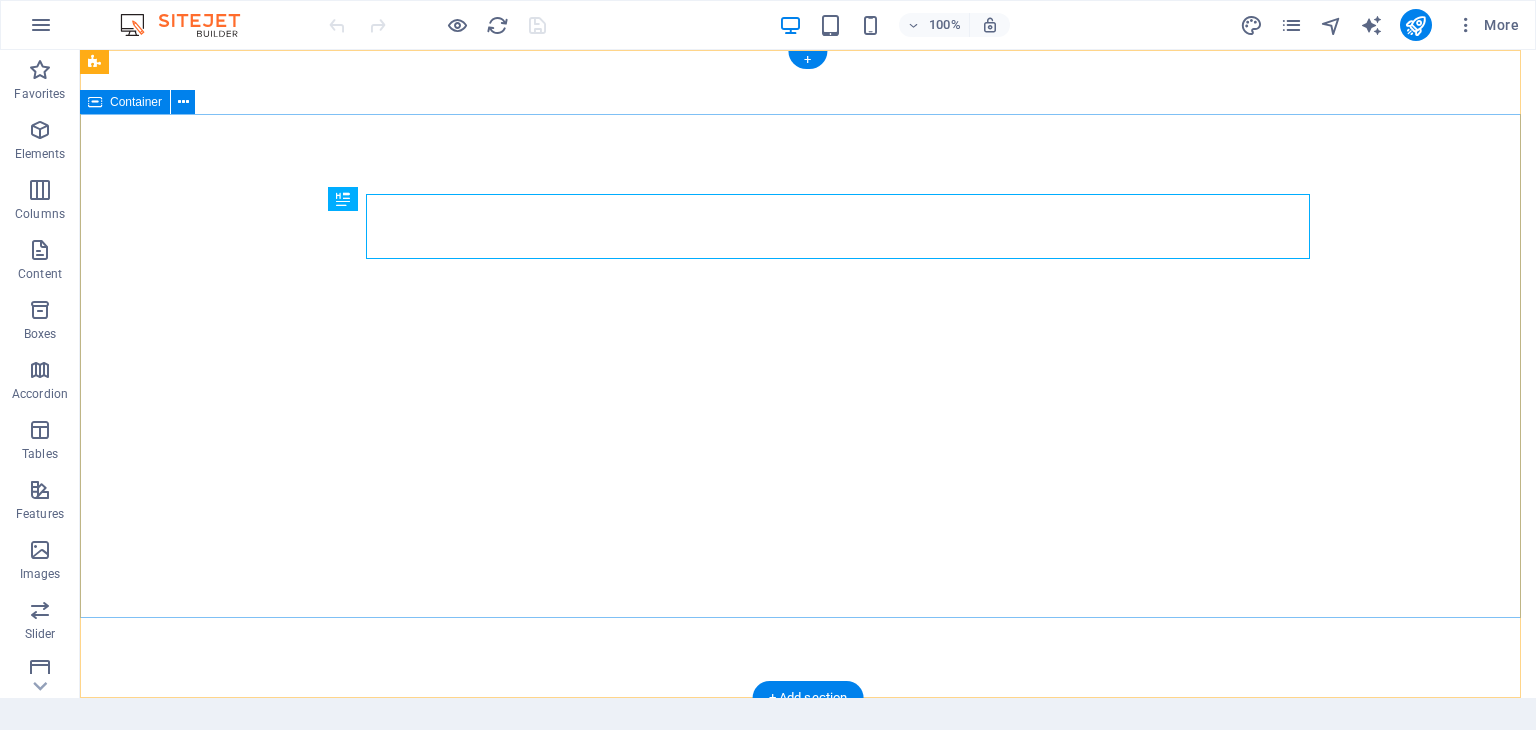 scroll, scrollTop: 0, scrollLeft: 0, axis: both 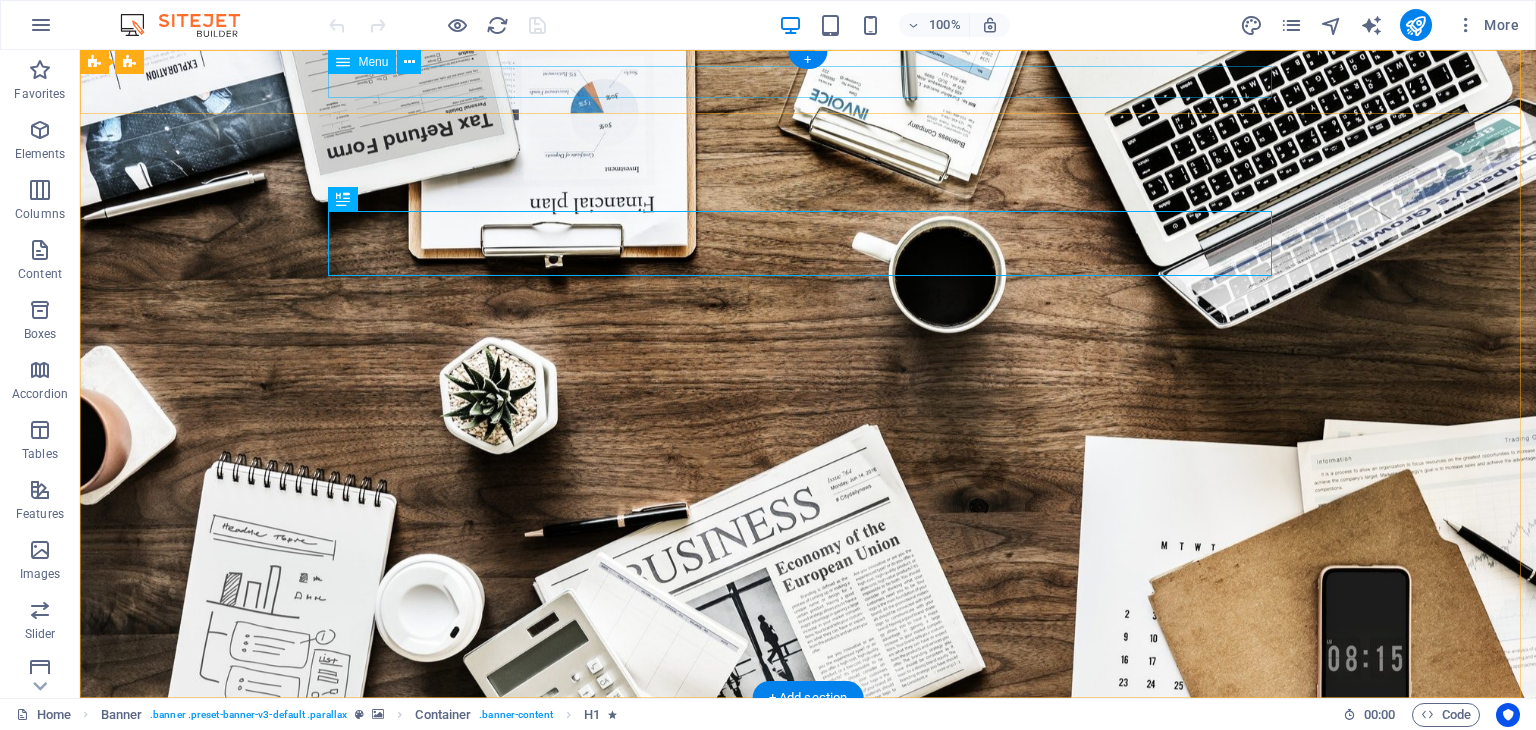 click on "Home About Us Services Contact" at bounding box center (808, 730) 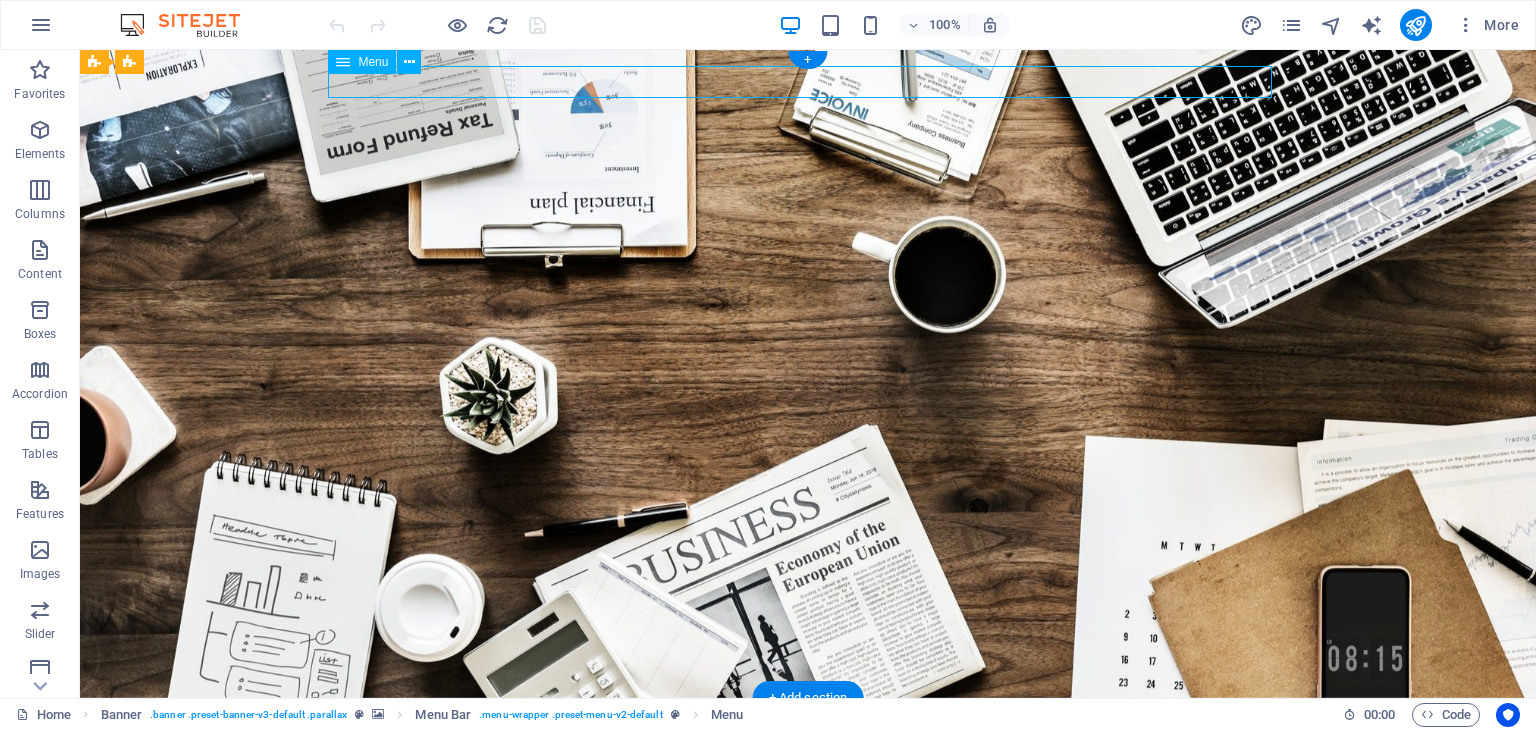 click on "Home About Us Services Contact" at bounding box center (808, 730) 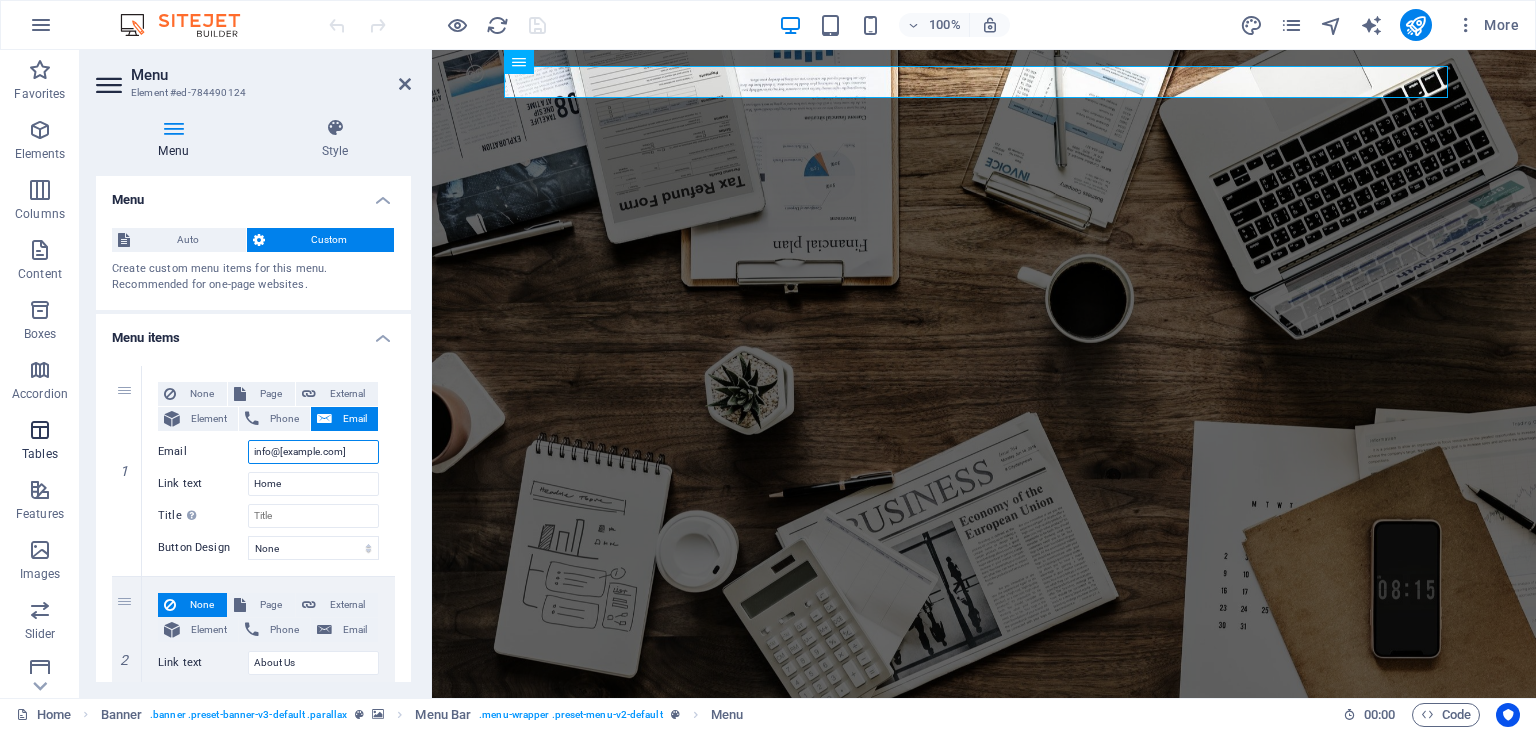 drag, startPoint x: 340, startPoint y: 453, endPoint x: 13, endPoint y: 466, distance: 327.2583 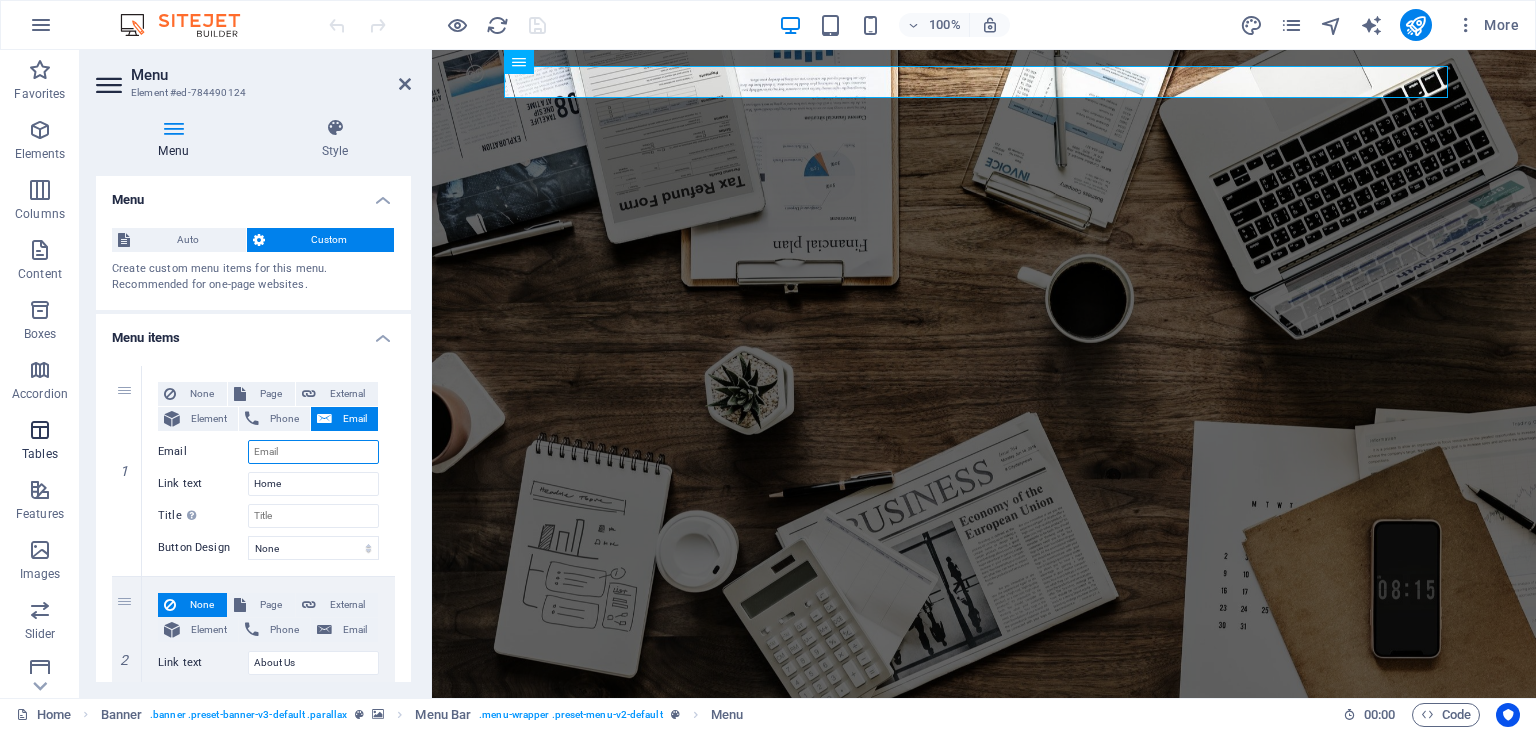 select 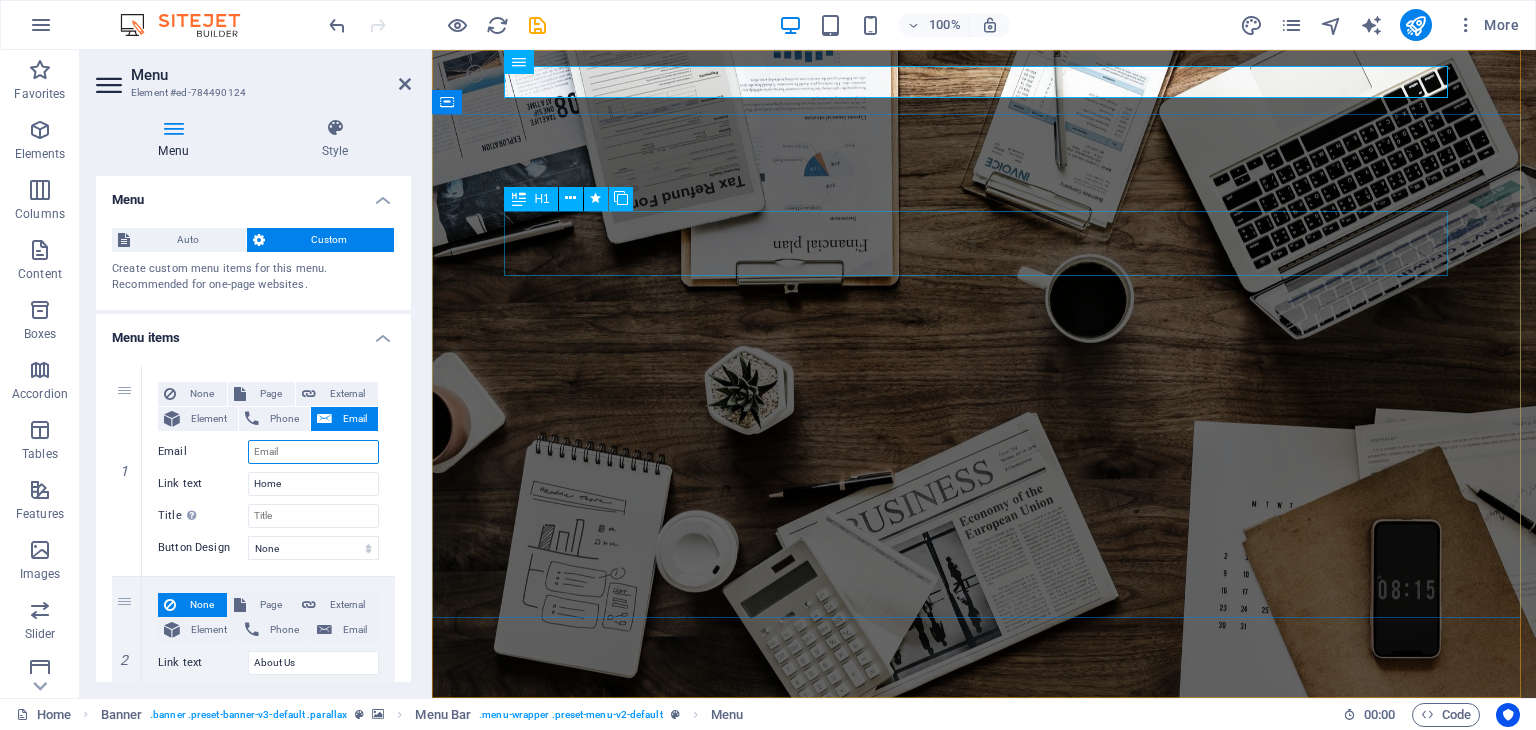 type 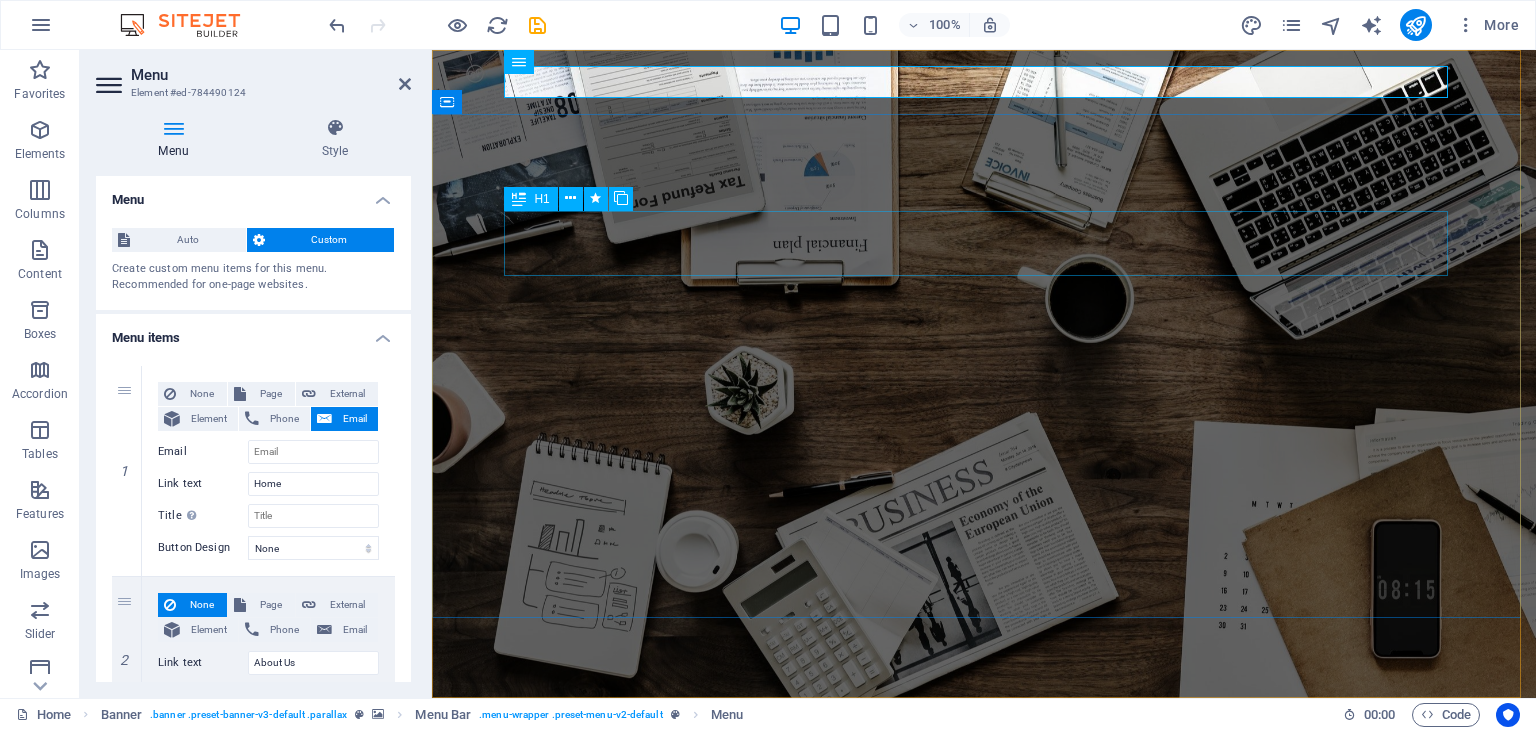 click on "GOLDEN VISA" at bounding box center [984, 874] 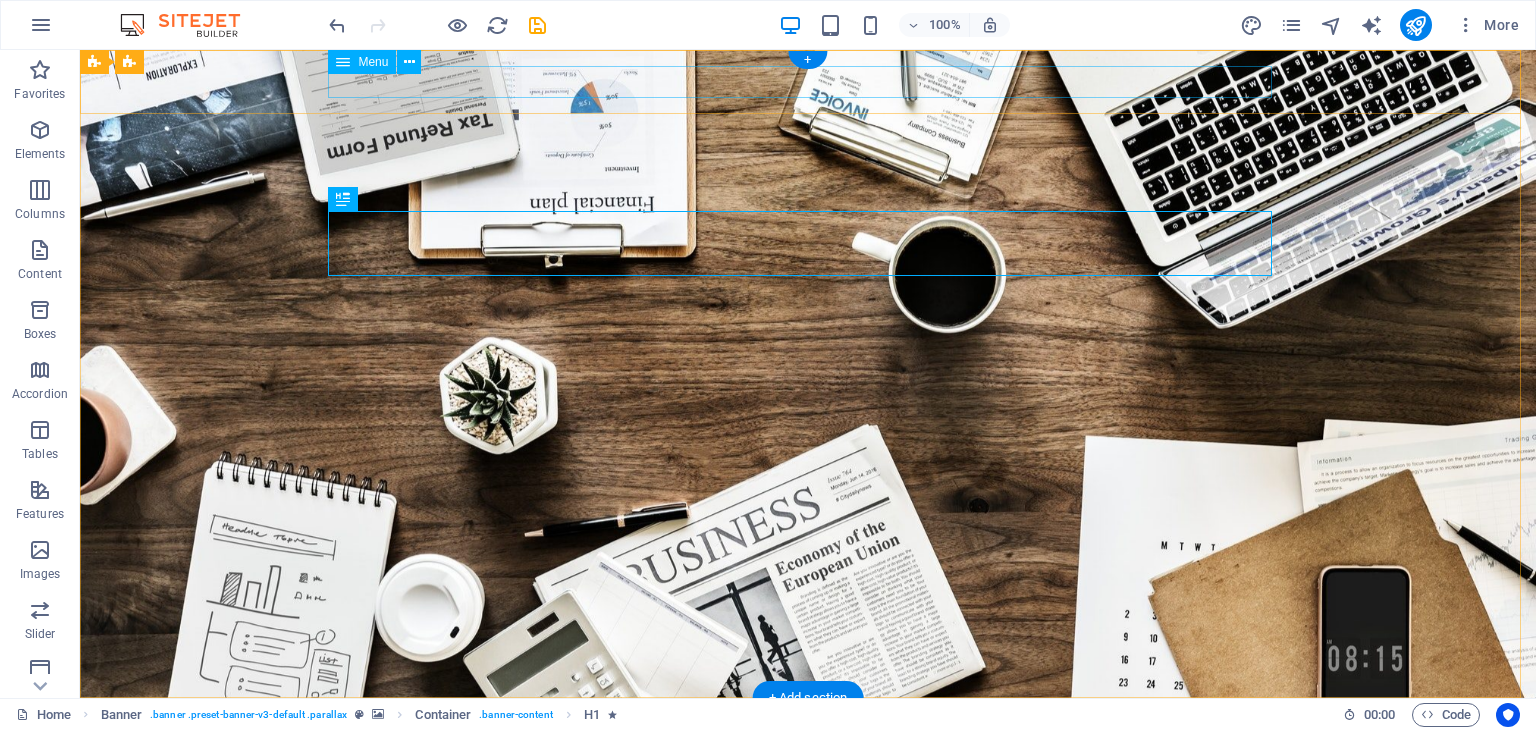 click on "Home About Us Services Contact" at bounding box center [808, 730] 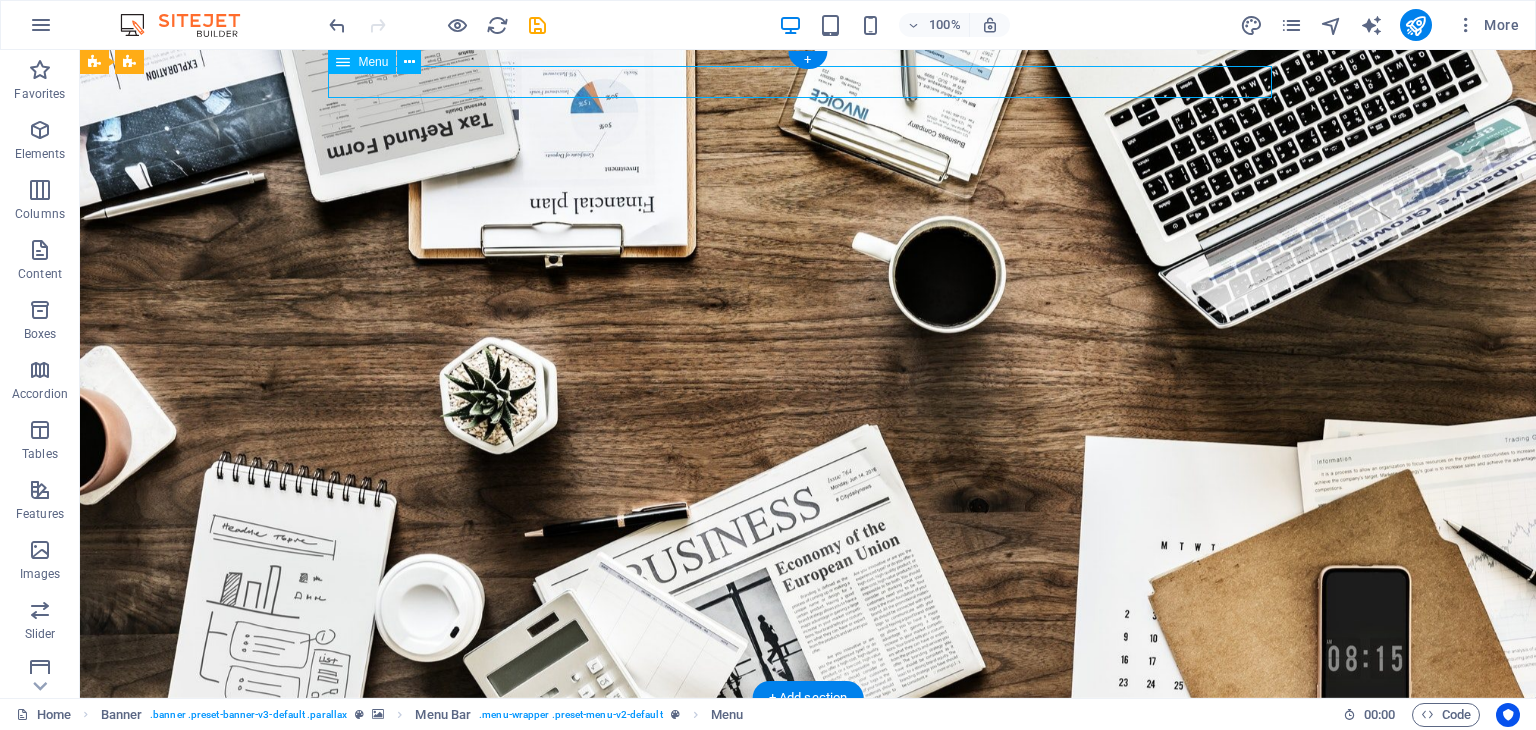 click on "Home About Us Services Contact" at bounding box center [808, 730] 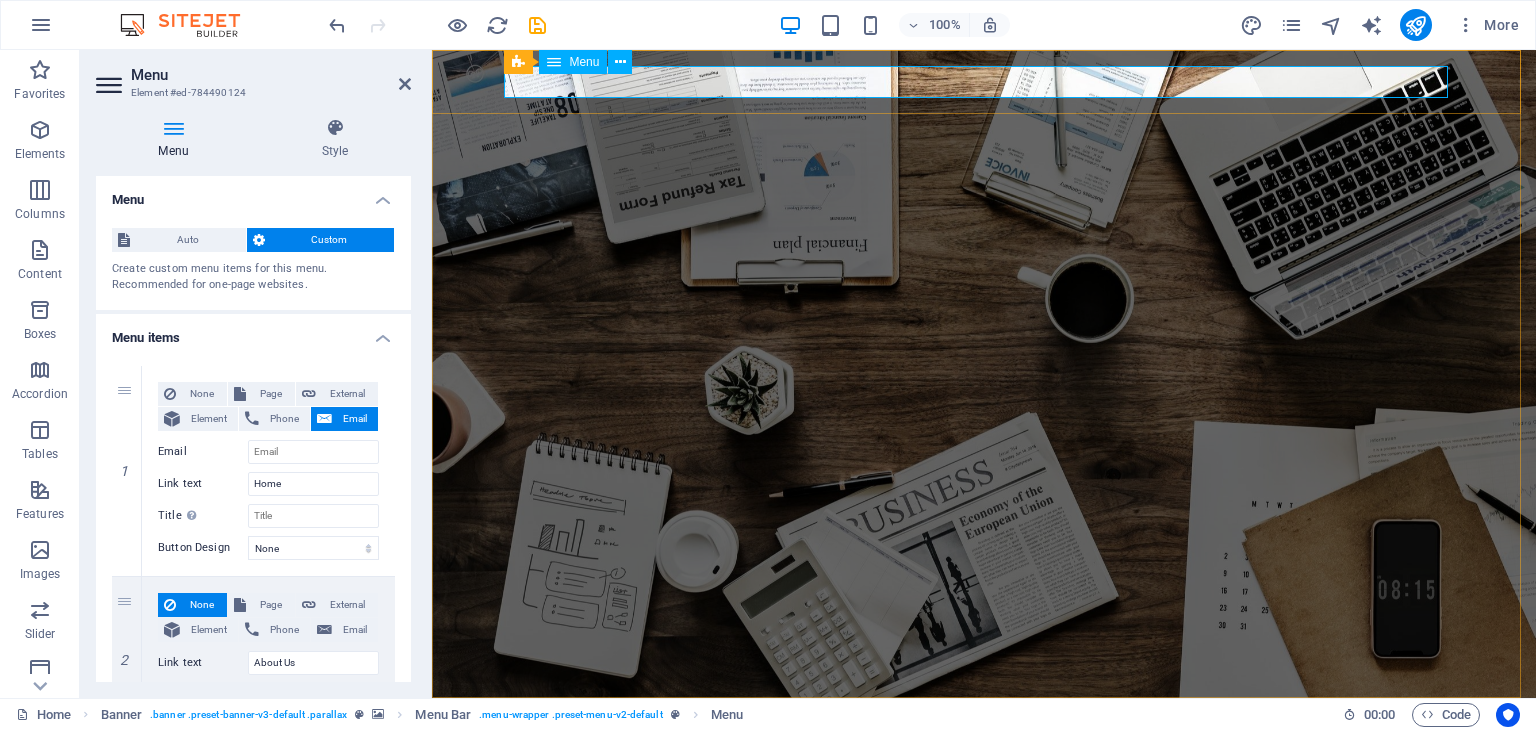 click on "Home About Us Services Contact" at bounding box center [984, 730] 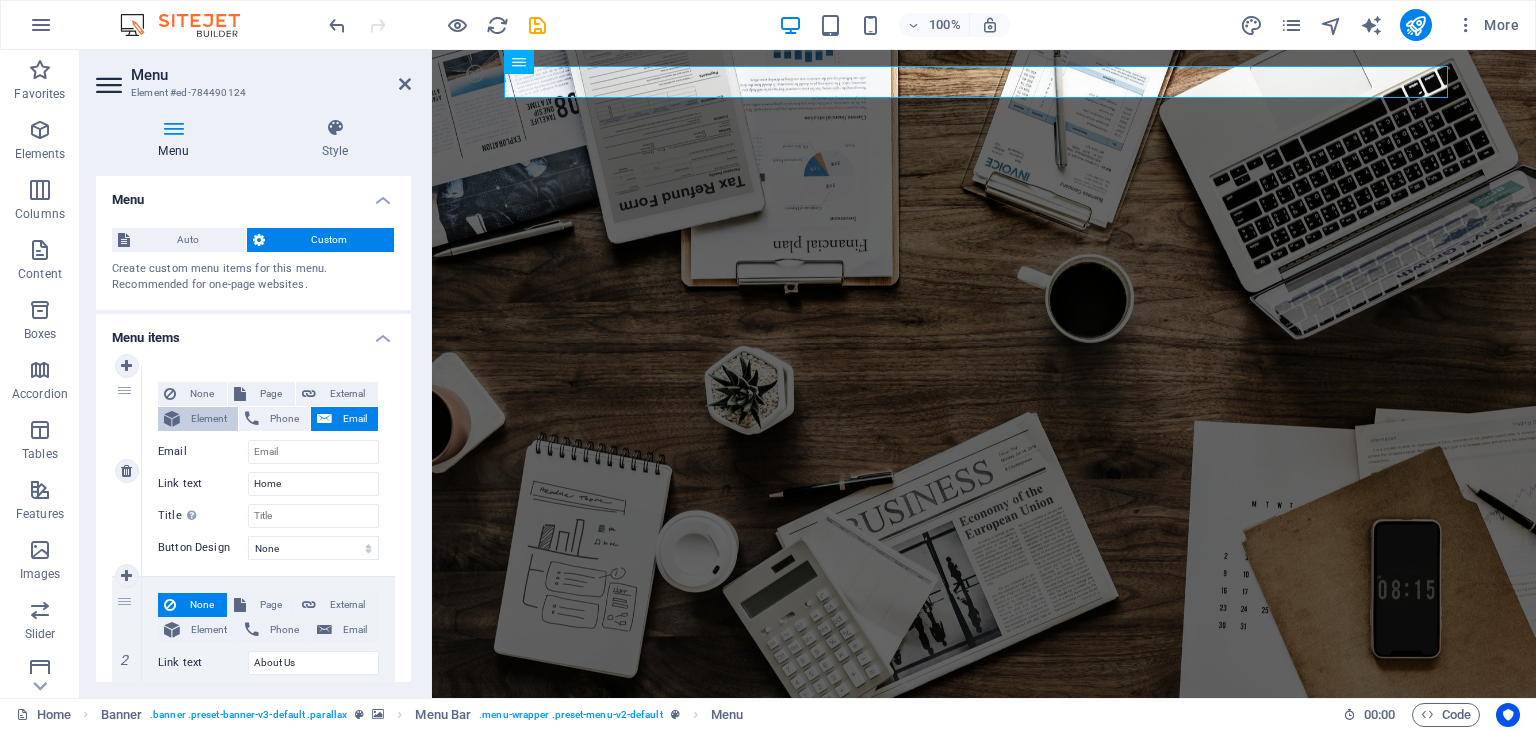 click at bounding box center [172, 419] 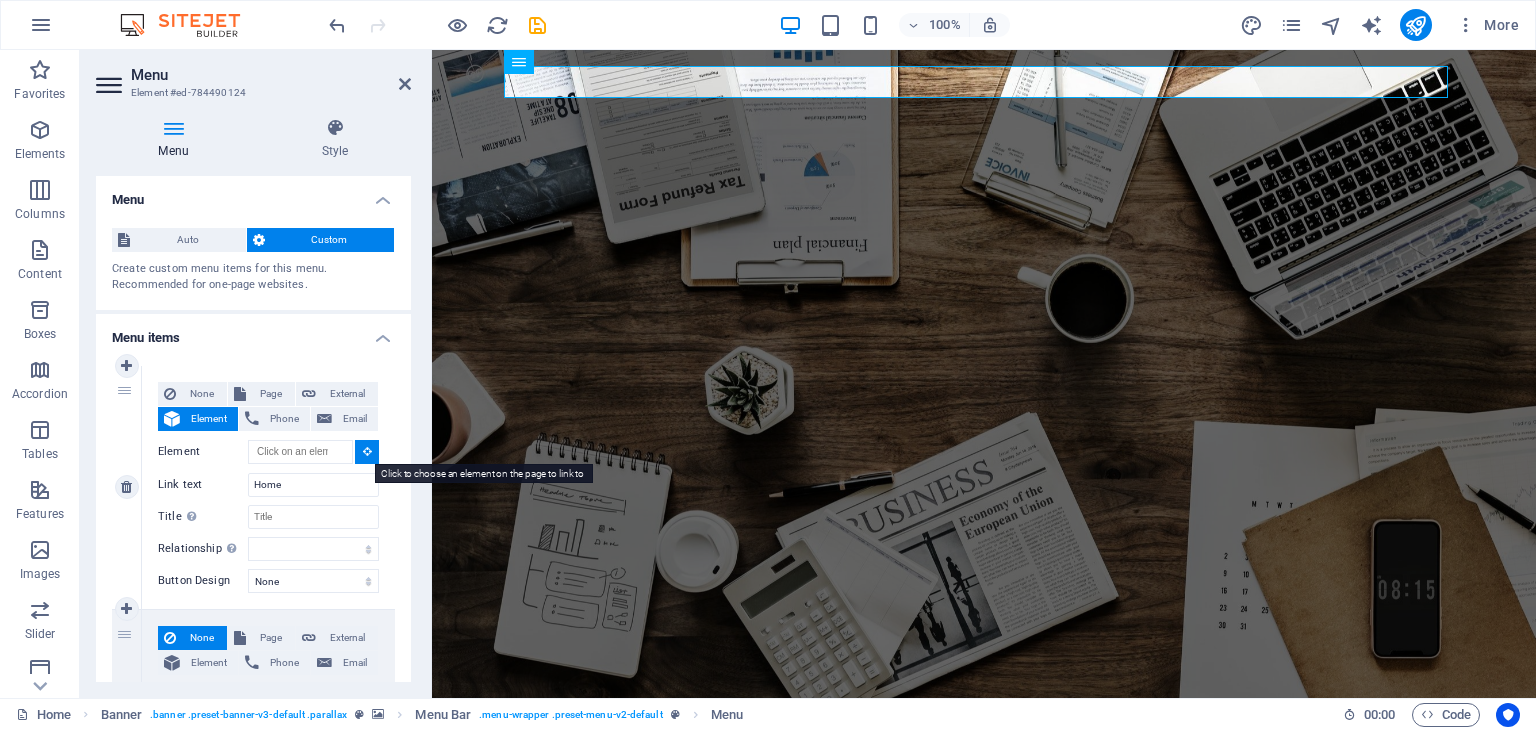 click at bounding box center (367, 451) 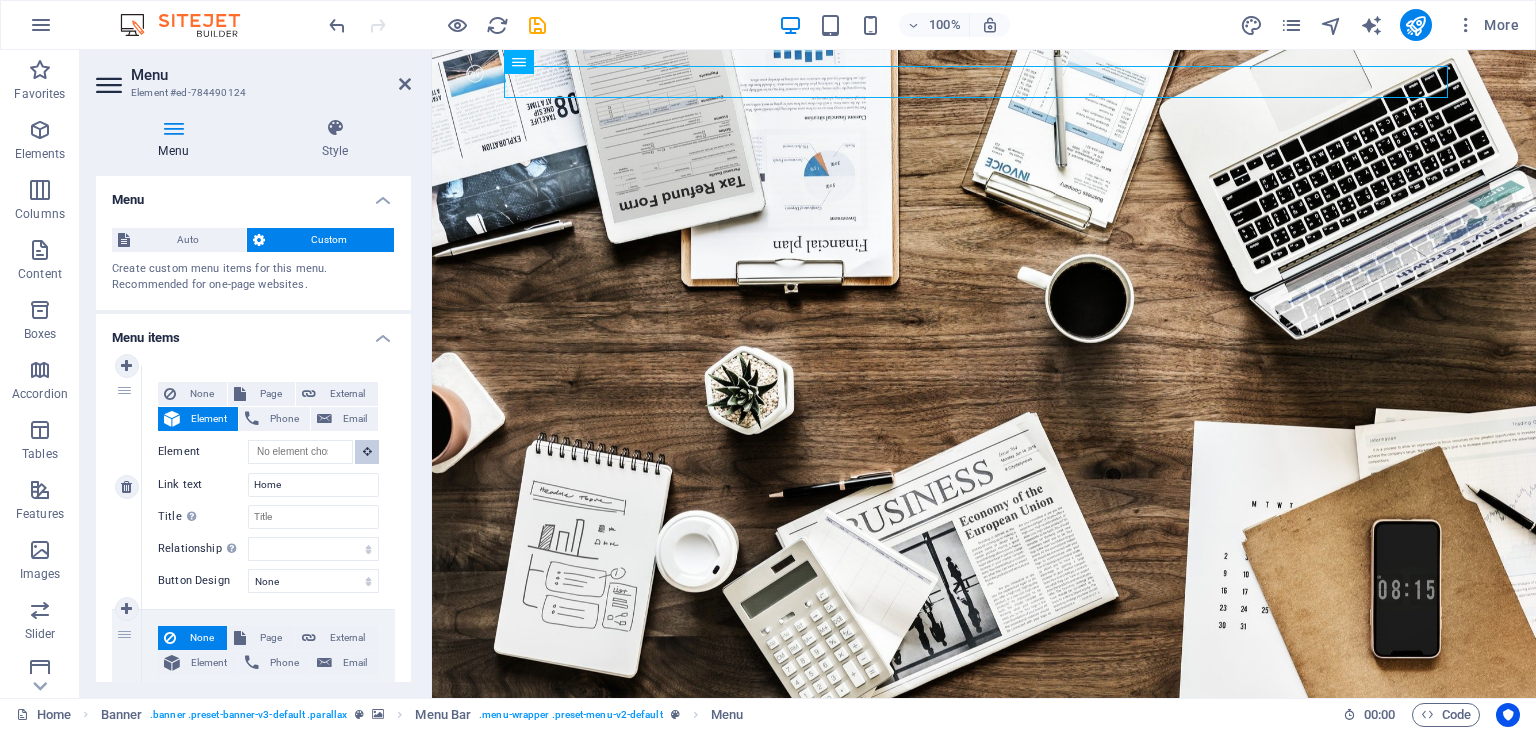 click at bounding box center (367, 451) 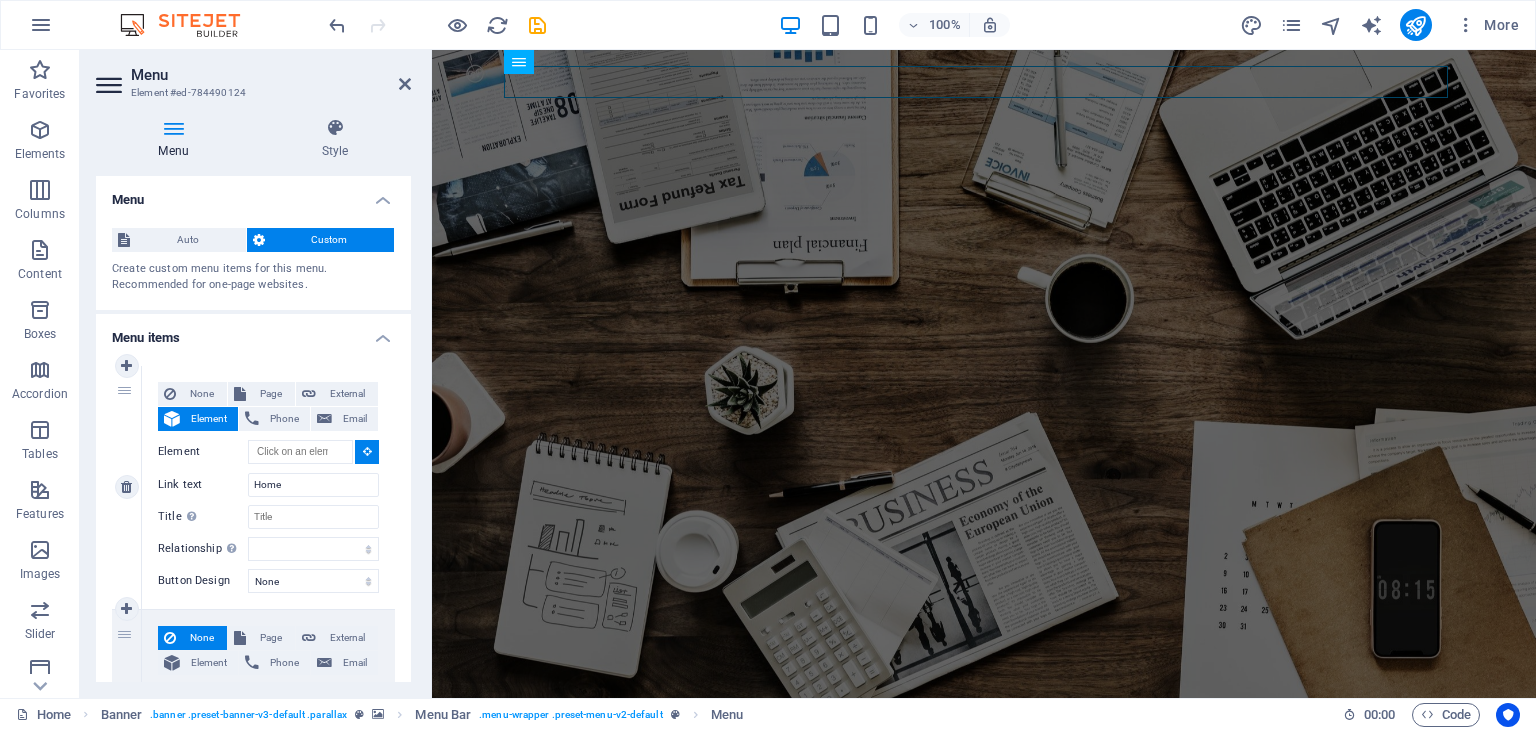 click at bounding box center [367, 451] 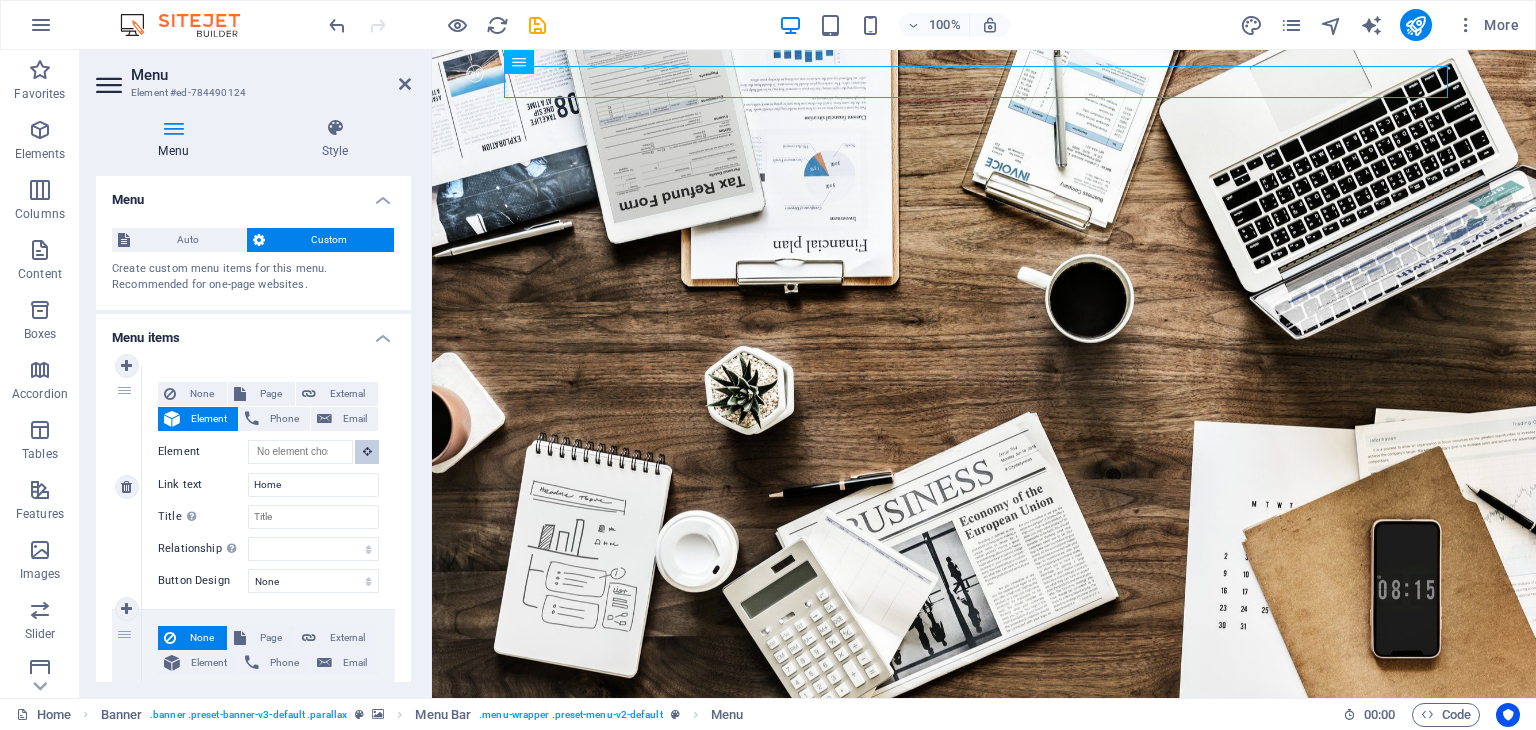 click at bounding box center (367, 451) 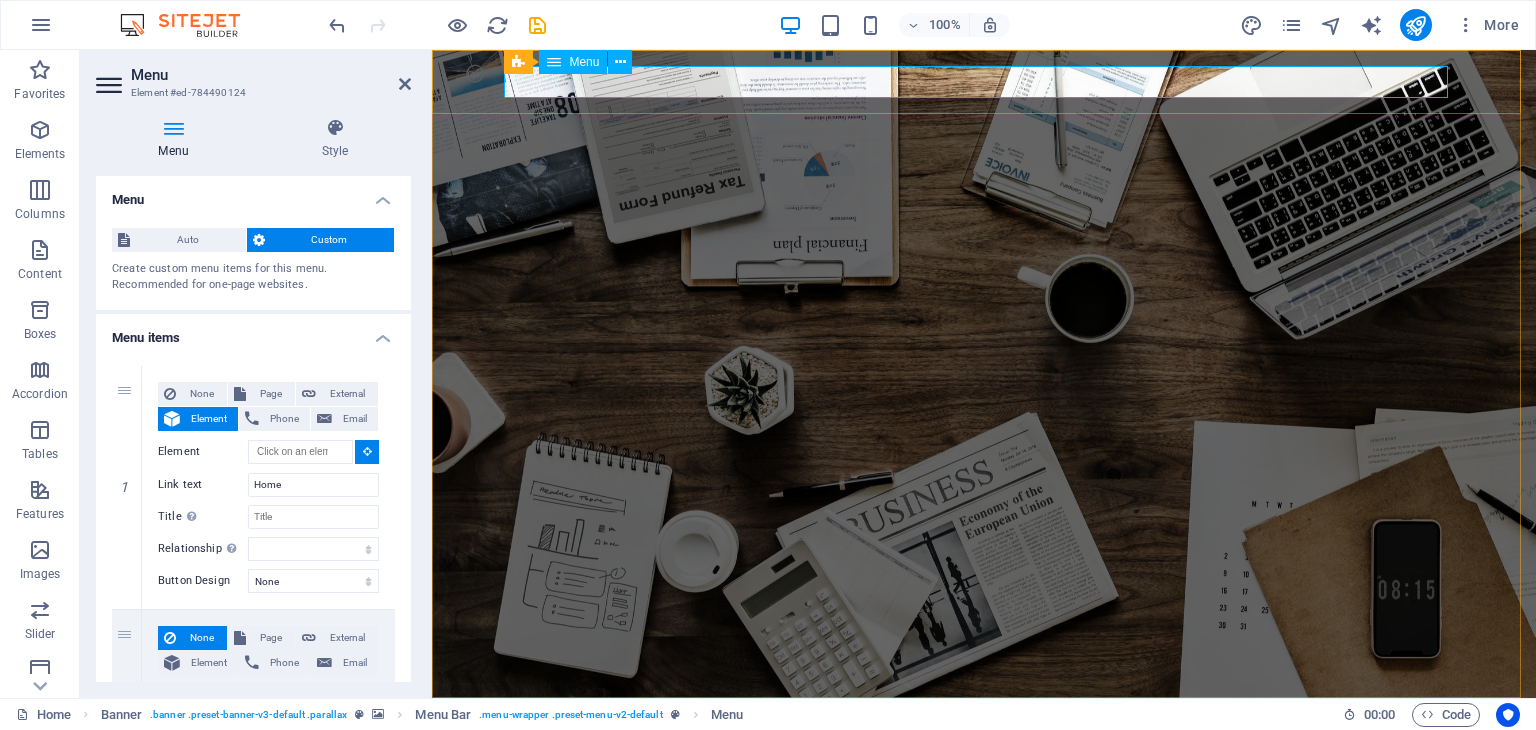 click on "Home About Us Services Contact" at bounding box center (984, 730) 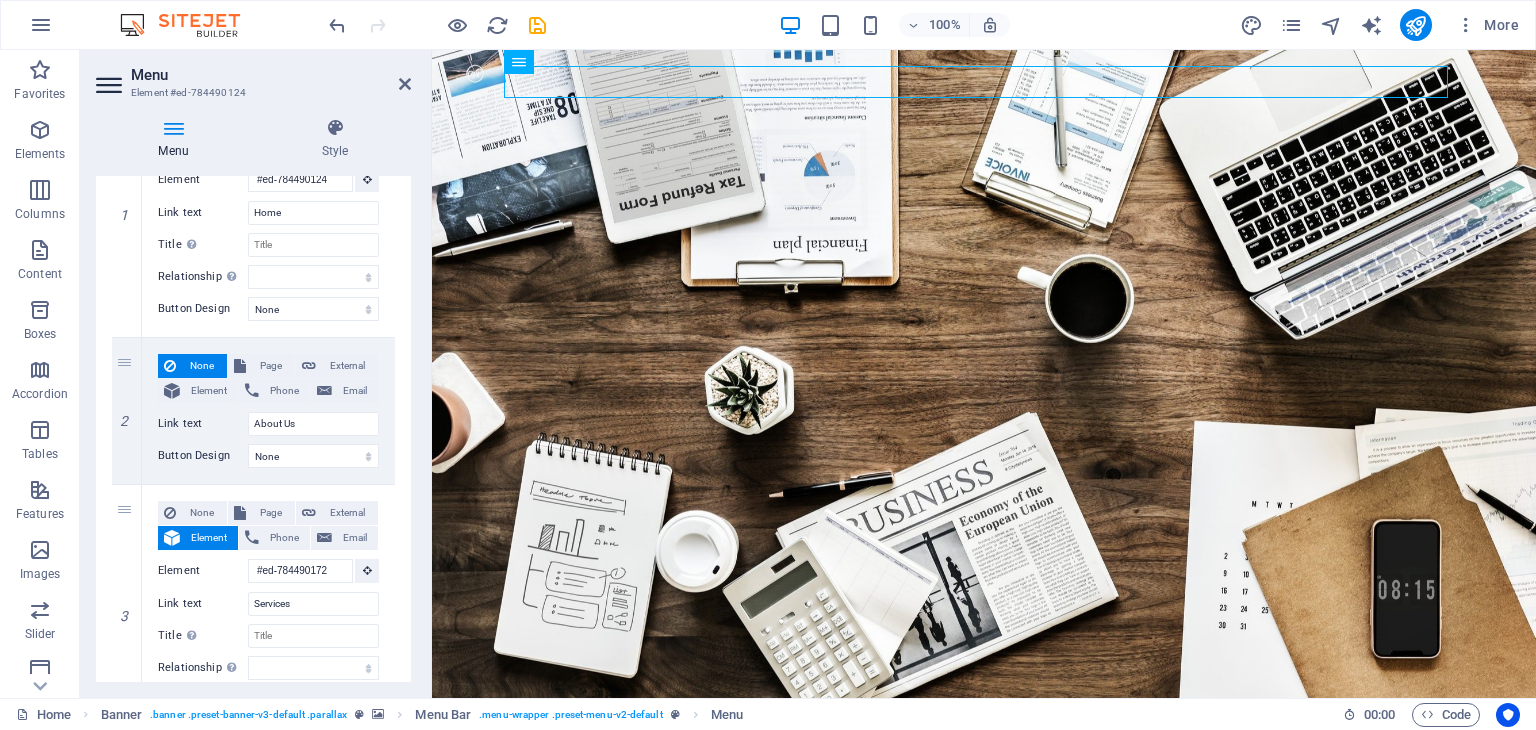 scroll, scrollTop: 272, scrollLeft: 0, axis: vertical 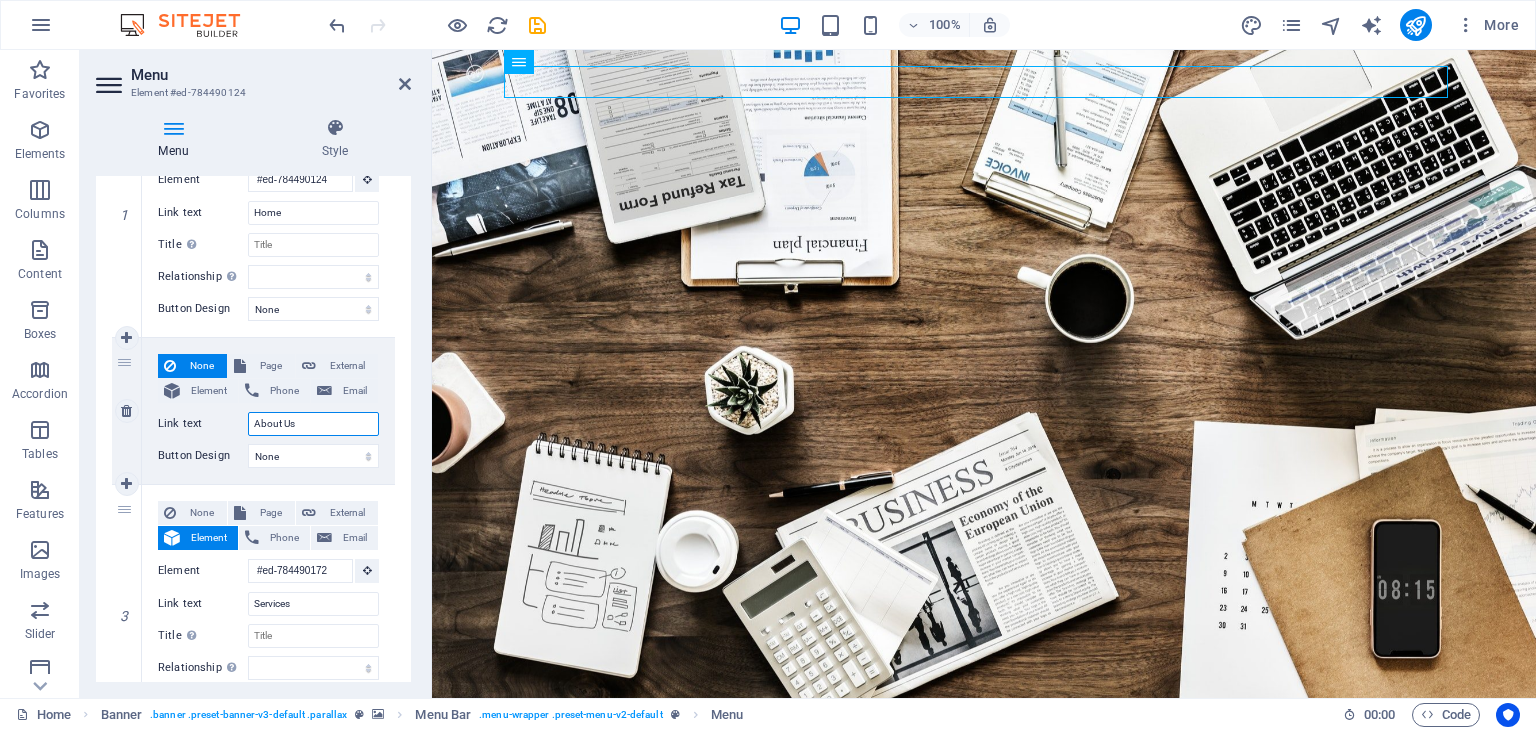 click on "About Us" at bounding box center [313, 424] 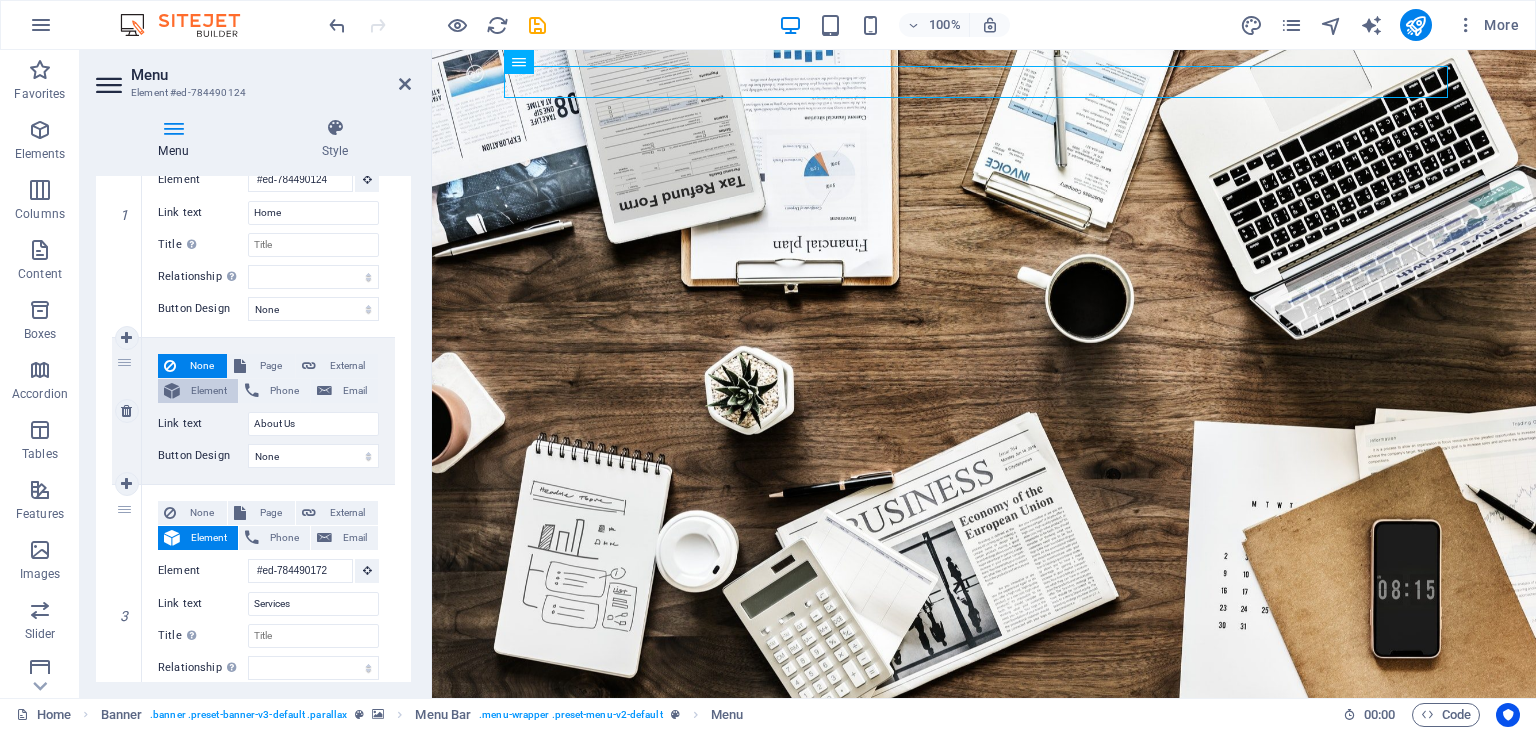 click on "Element" at bounding box center (209, 391) 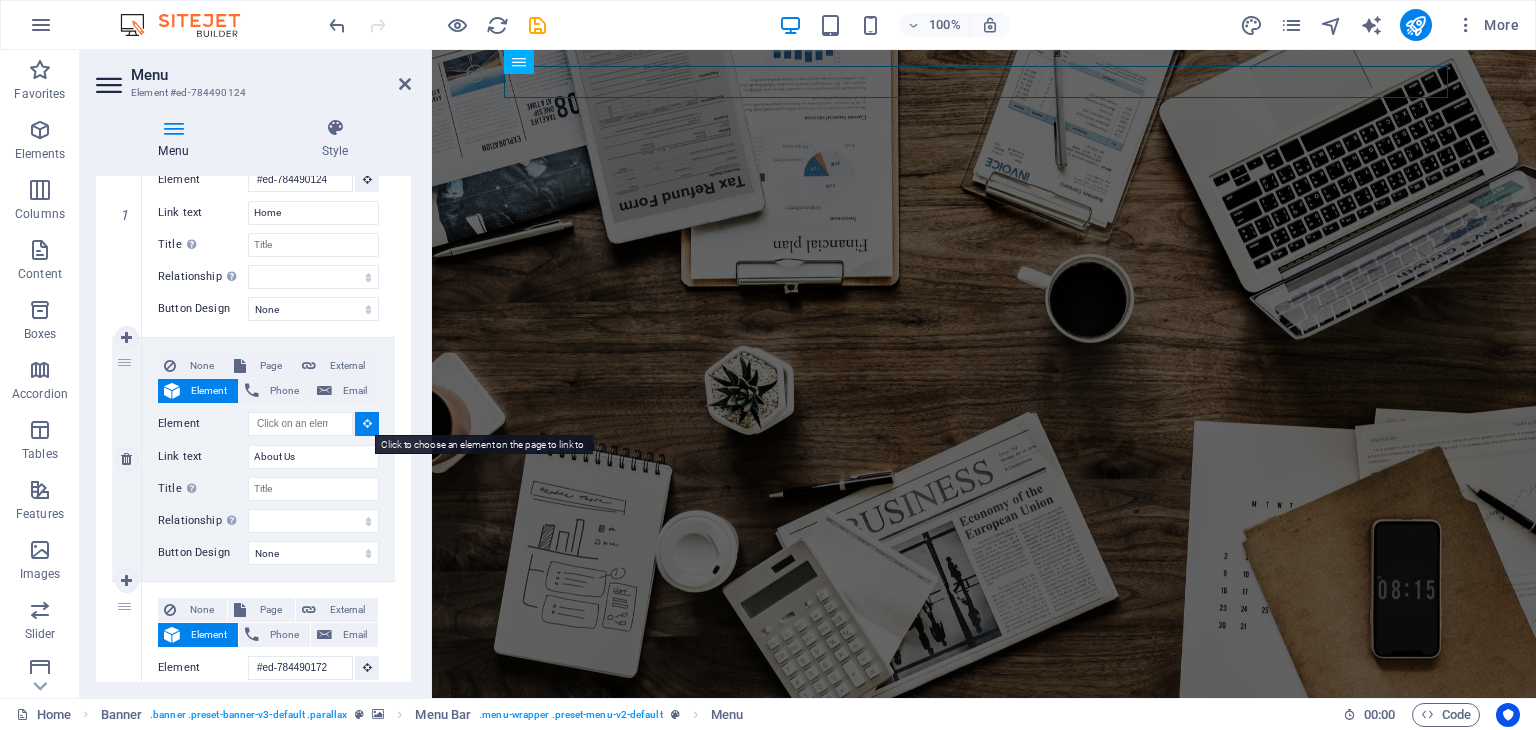 click at bounding box center (367, 423) 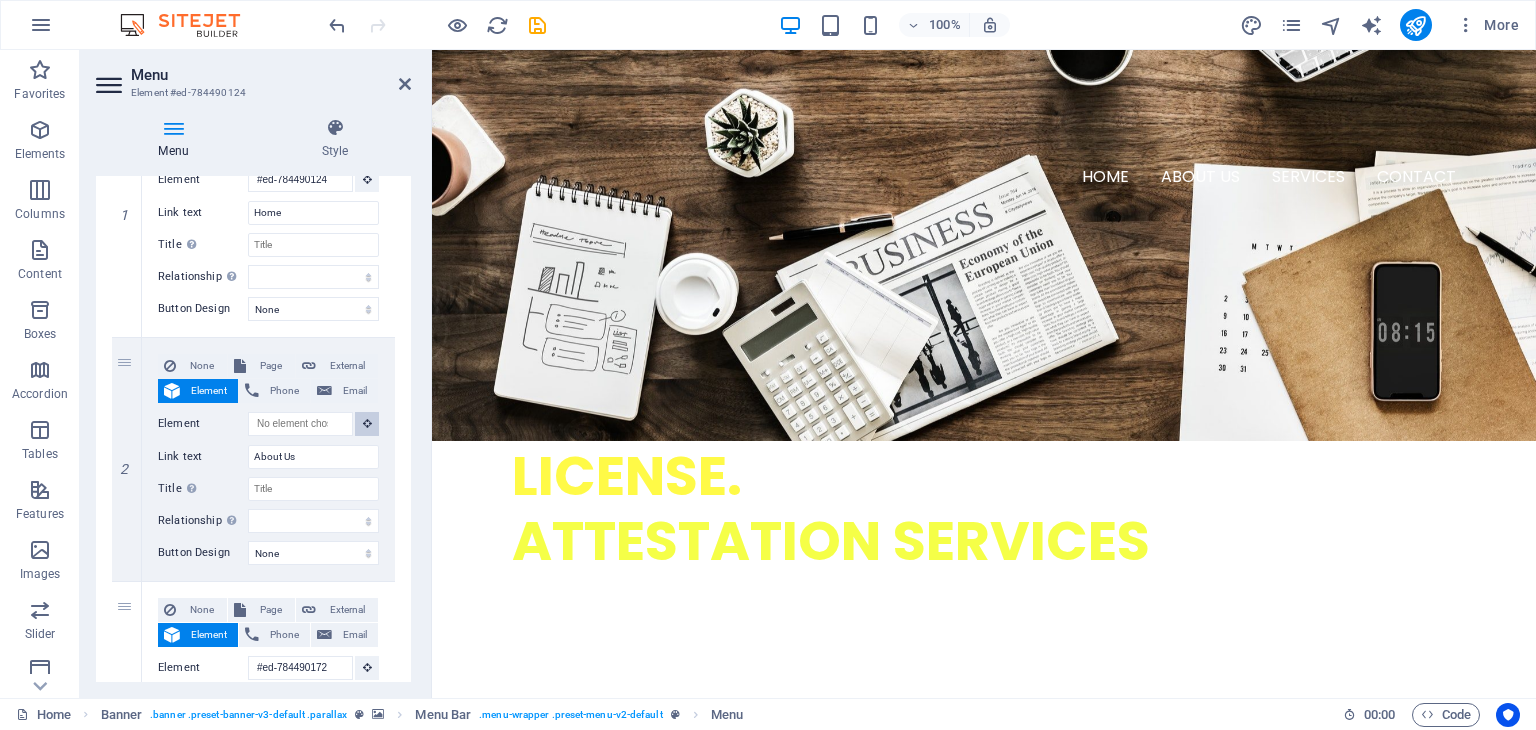scroll, scrollTop: 596, scrollLeft: 0, axis: vertical 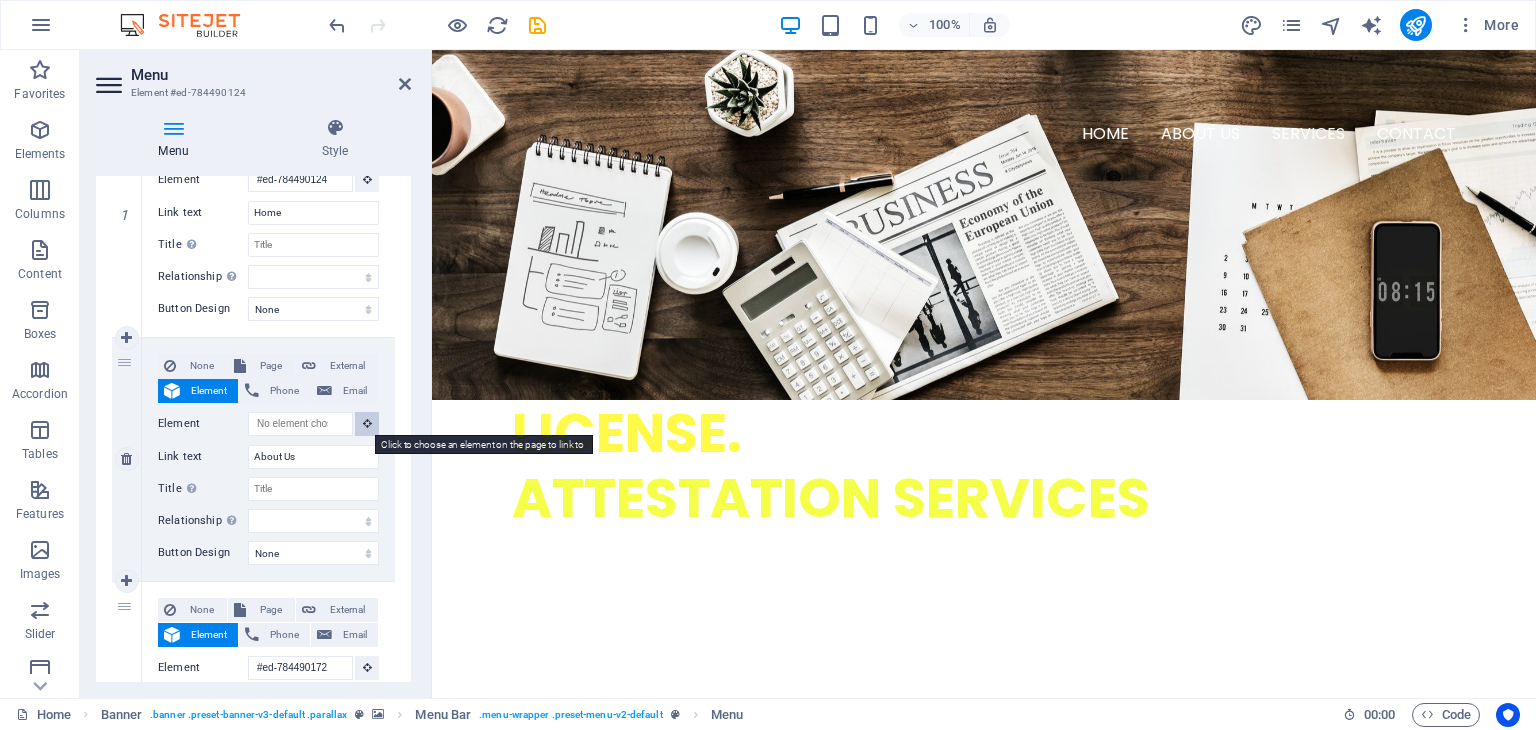 click at bounding box center (367, 423) 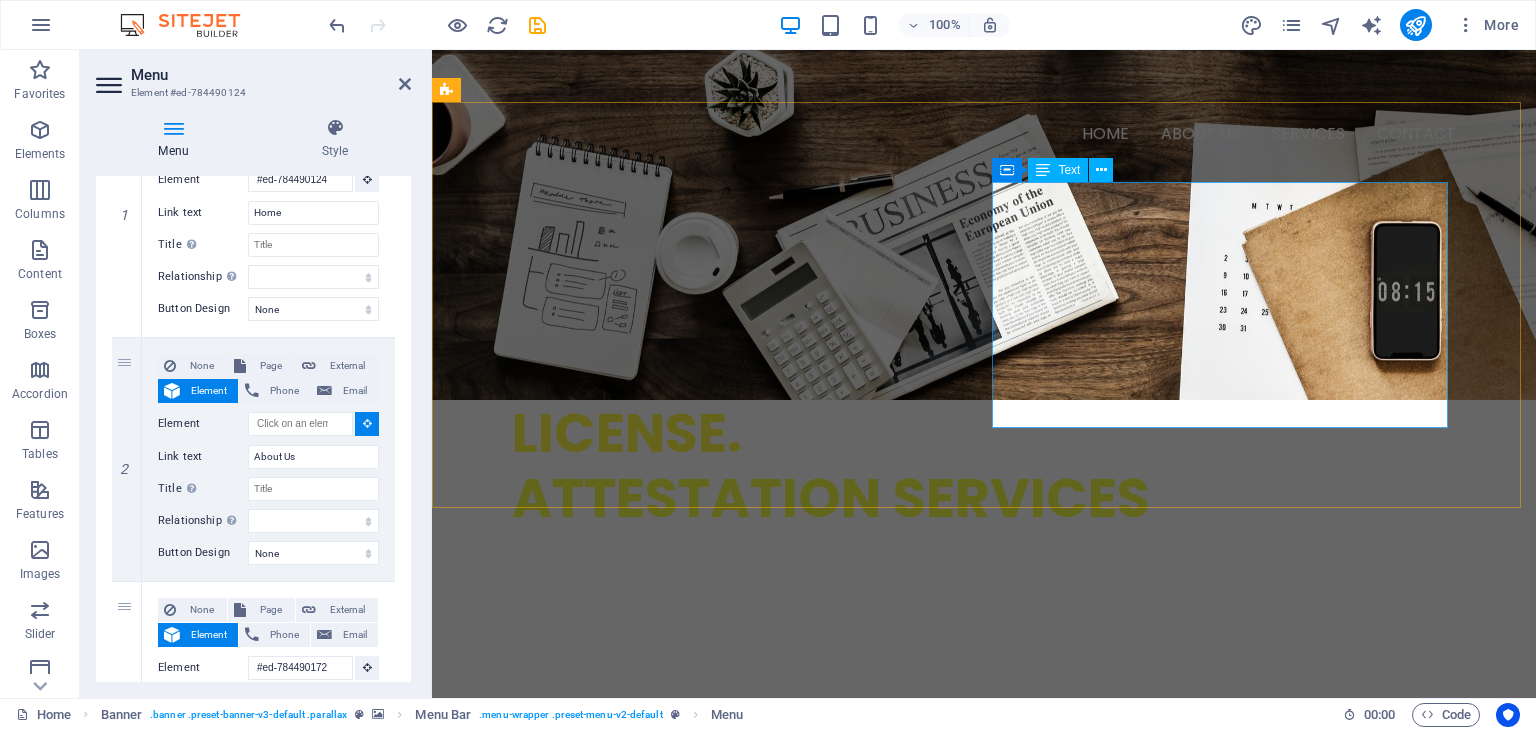 click on "At  BIZVERSE , we specialize in providing end-to-end business support services tailored for entrepreneurs, investors, and companies across the UAE. With a focus on efficiency, compliance, and trust, we help simplify complex government processes—ranging from company formation and PRO services to visa assistance, document attestation, and corporate renewals. Our experienced team ensures your business runs smoothly while you focus on growth. We are not just service providers—we are your business partners in success." at bounding box center (676, 1080) 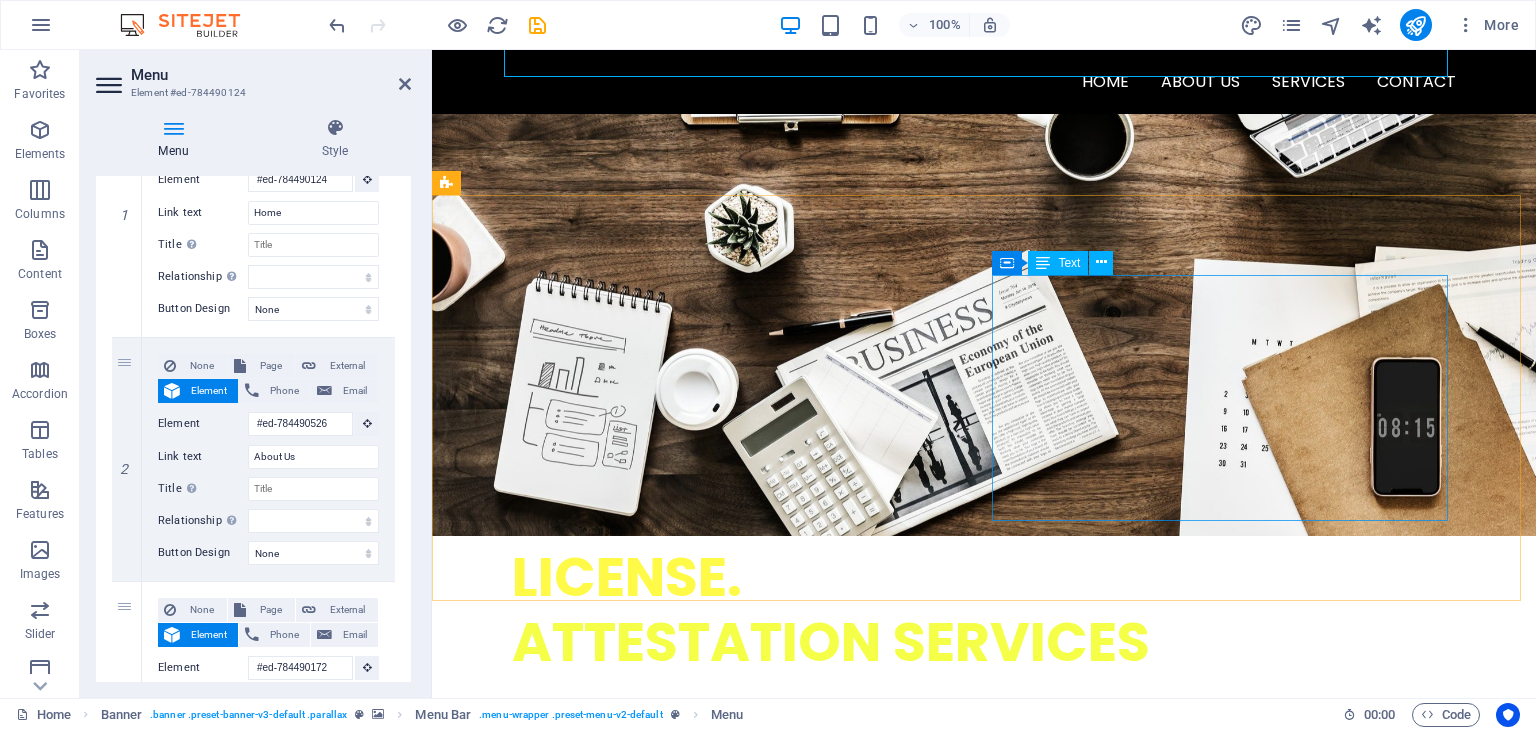 scroll, scrollTop: 0, scrollLeft: 0, axis: both 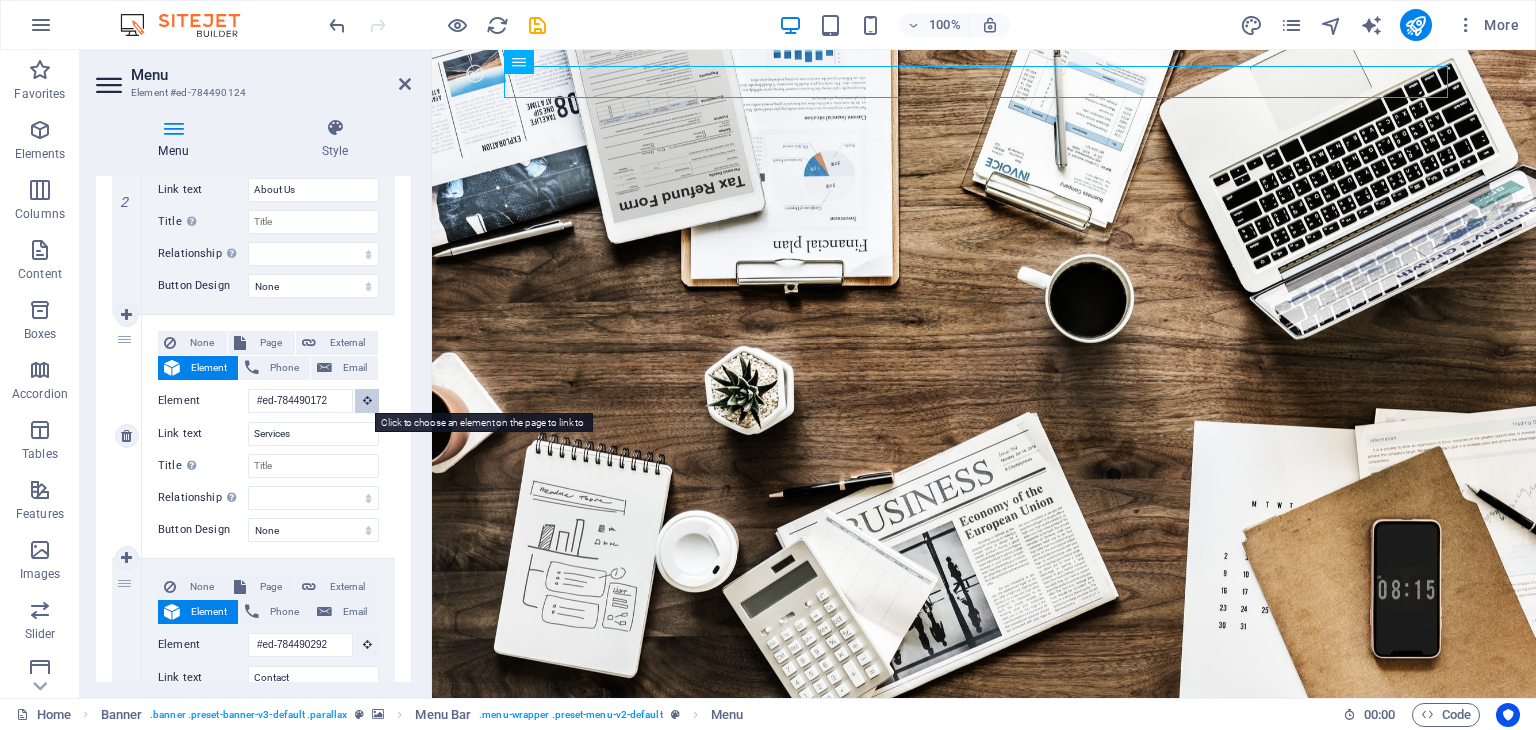 click at bounding box center [367, 401] 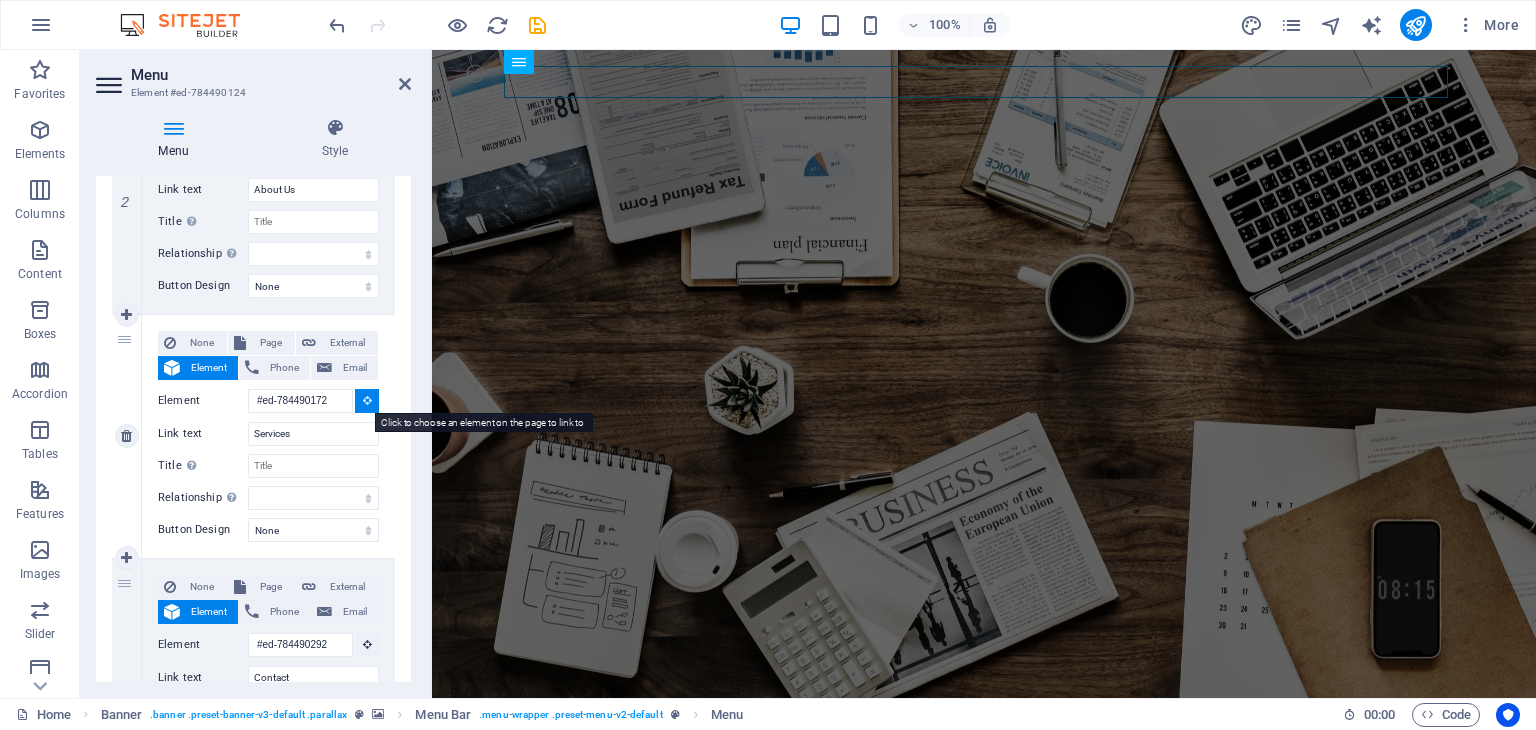 click at bounding box center (367, 401) 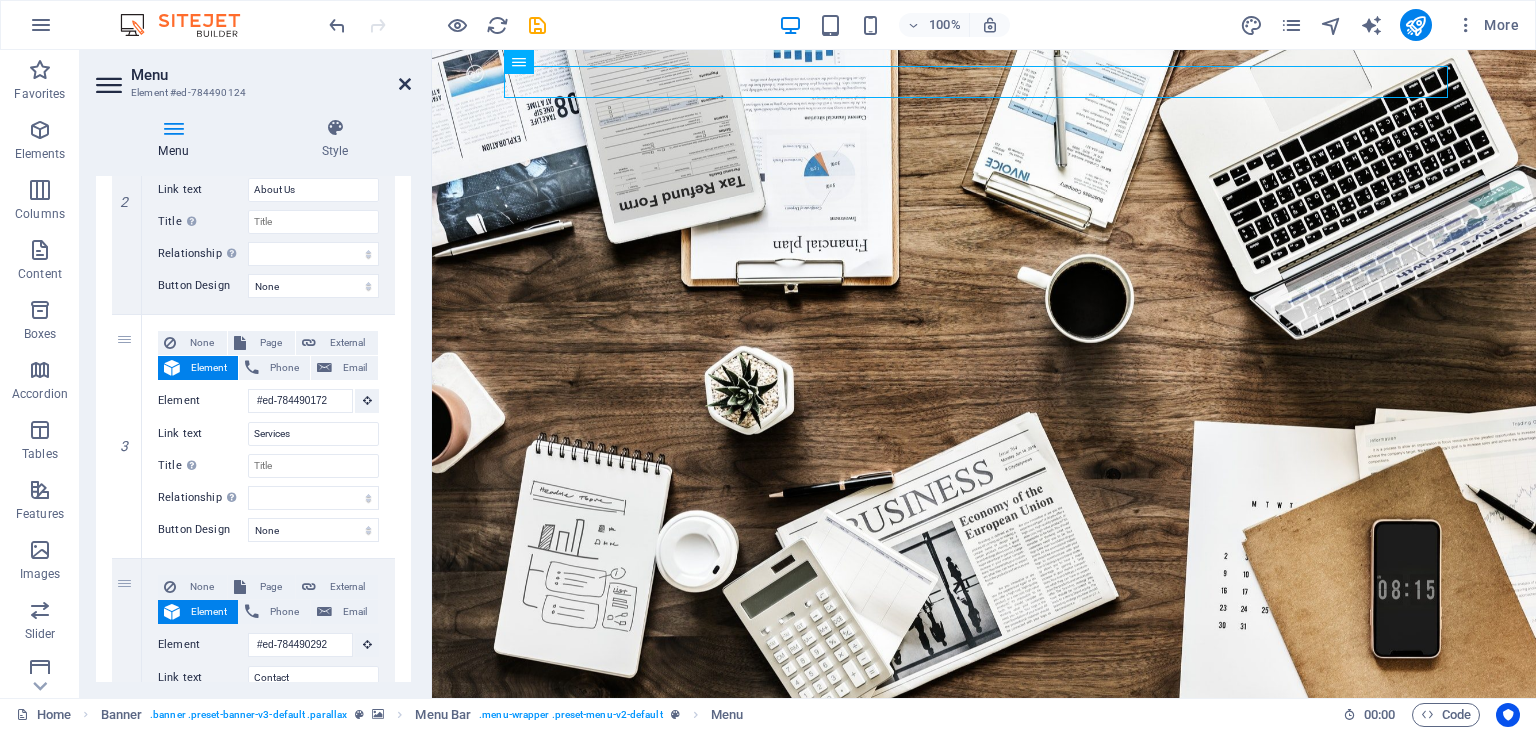 click at bounding box center (405, 84) 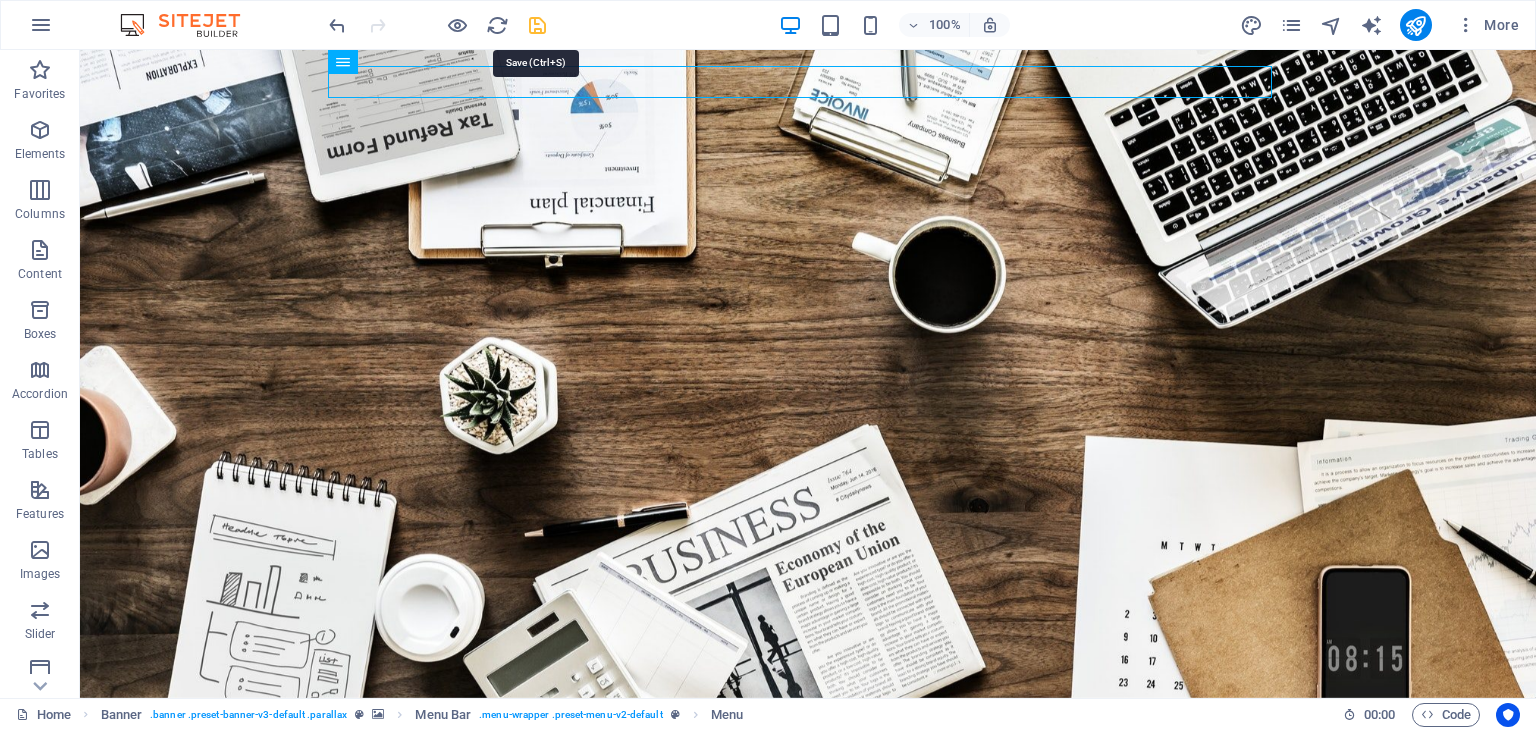 click at bounding box center (537, 25) 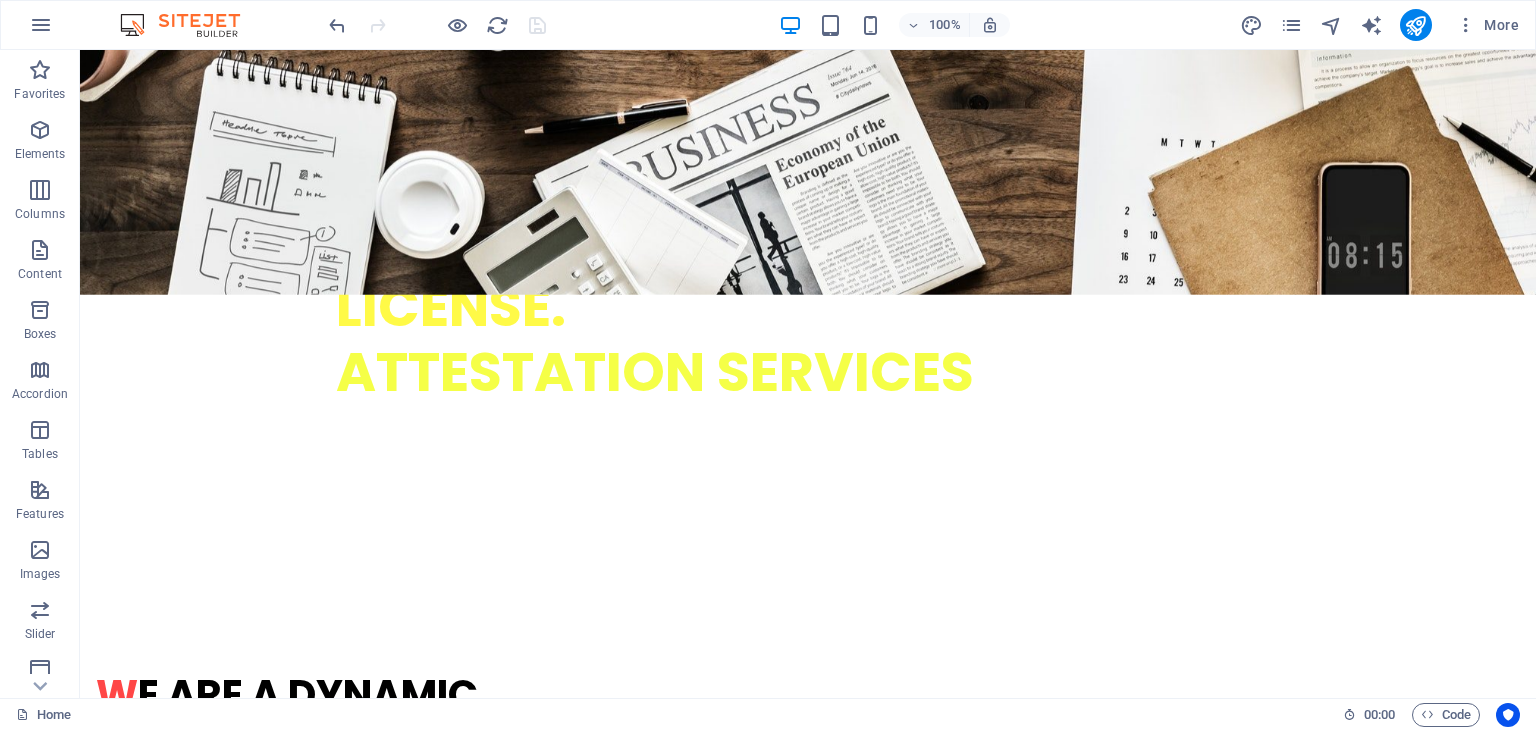 scroll, scrollTop: 0, scrollLeft: 0, axis: both 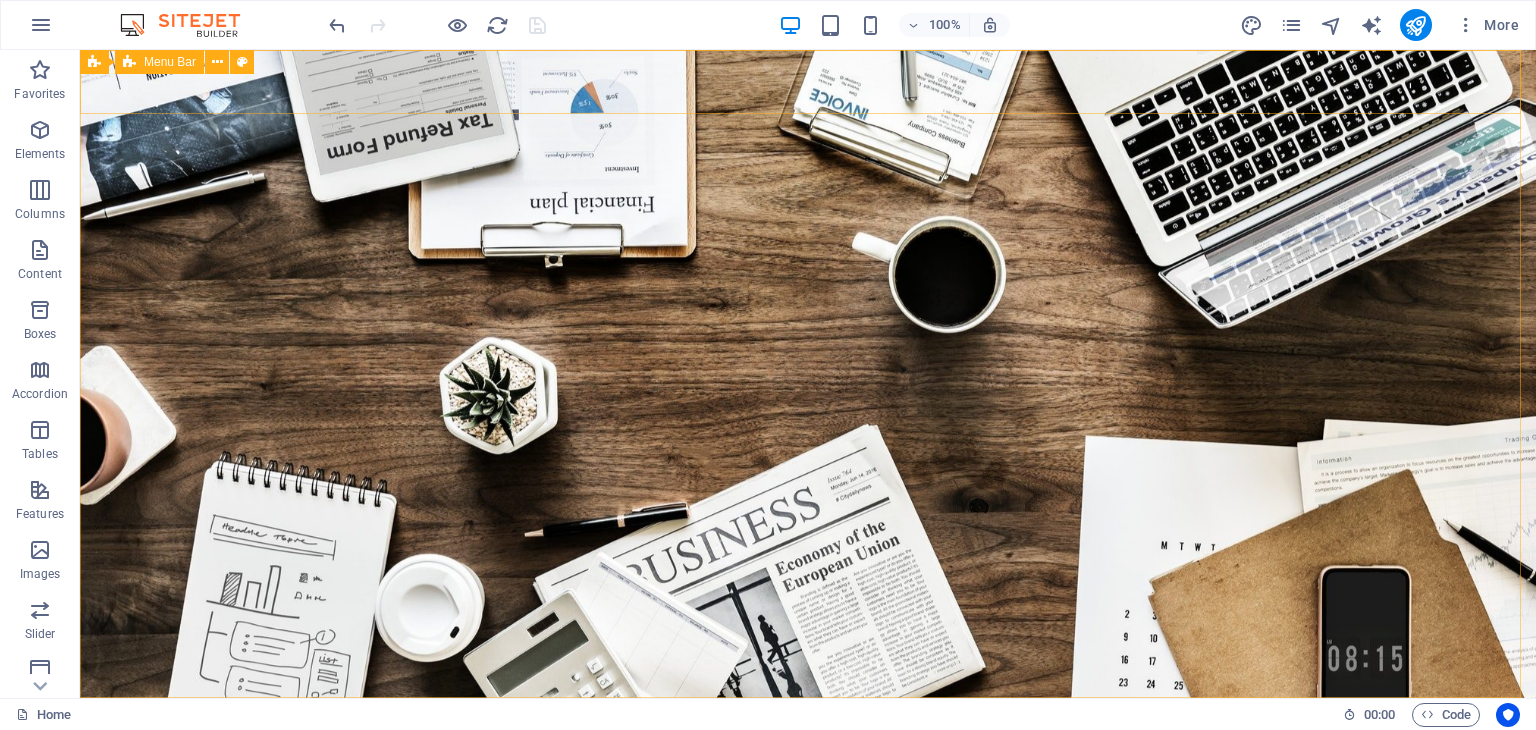 click on "Menu Bar" at bounding box center (170, 62) 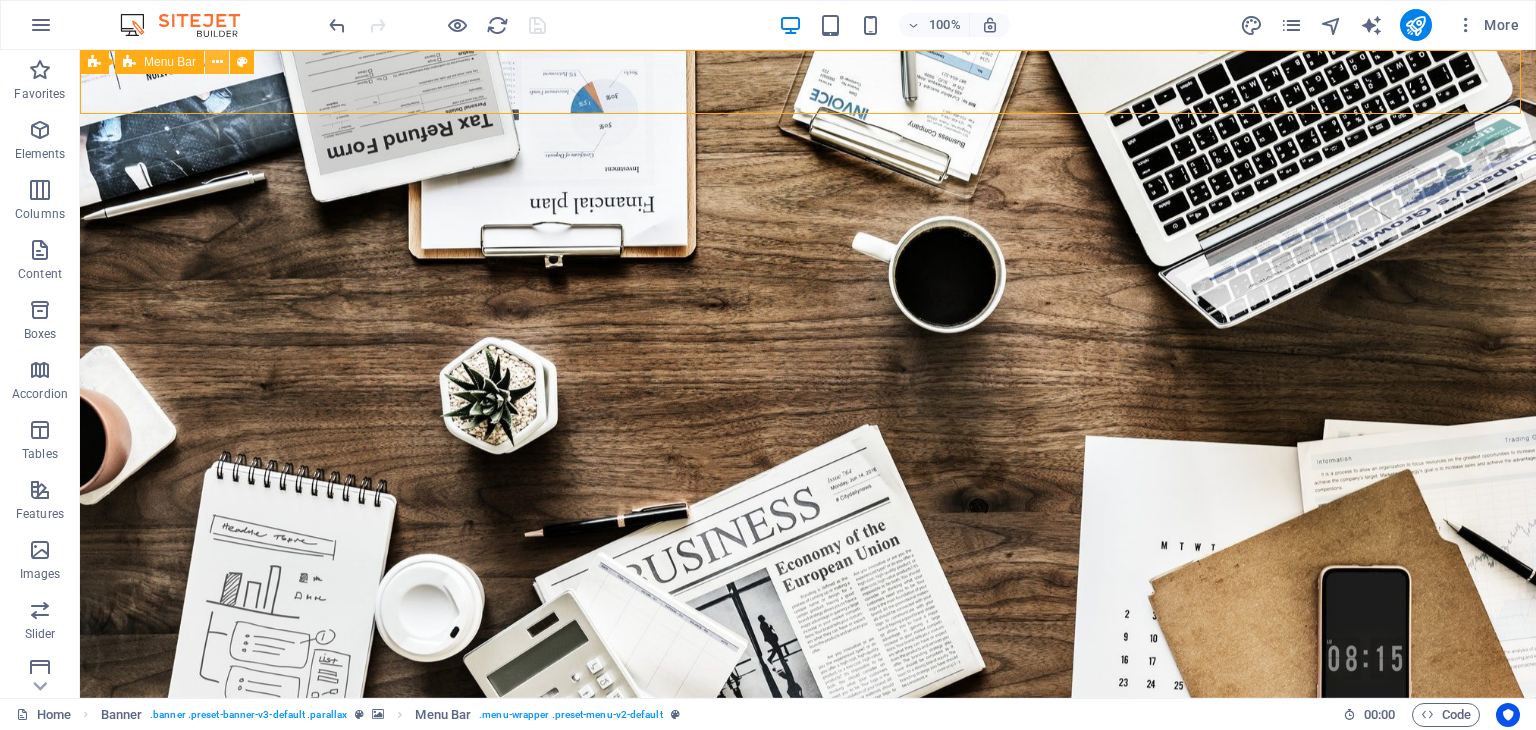 click at bounding box center (217, 62) 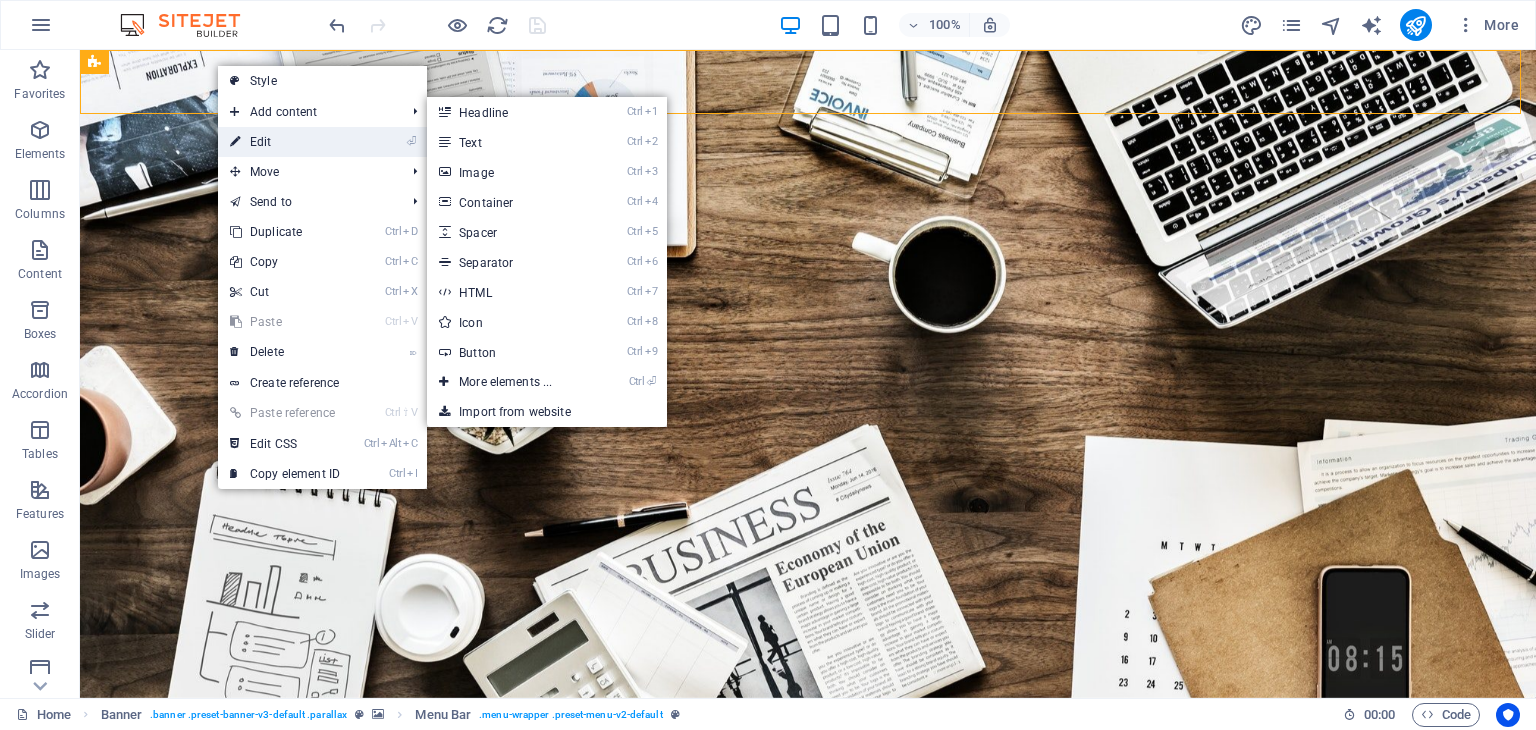 click on "⏎  Edit" at bounding box center [285, 142] 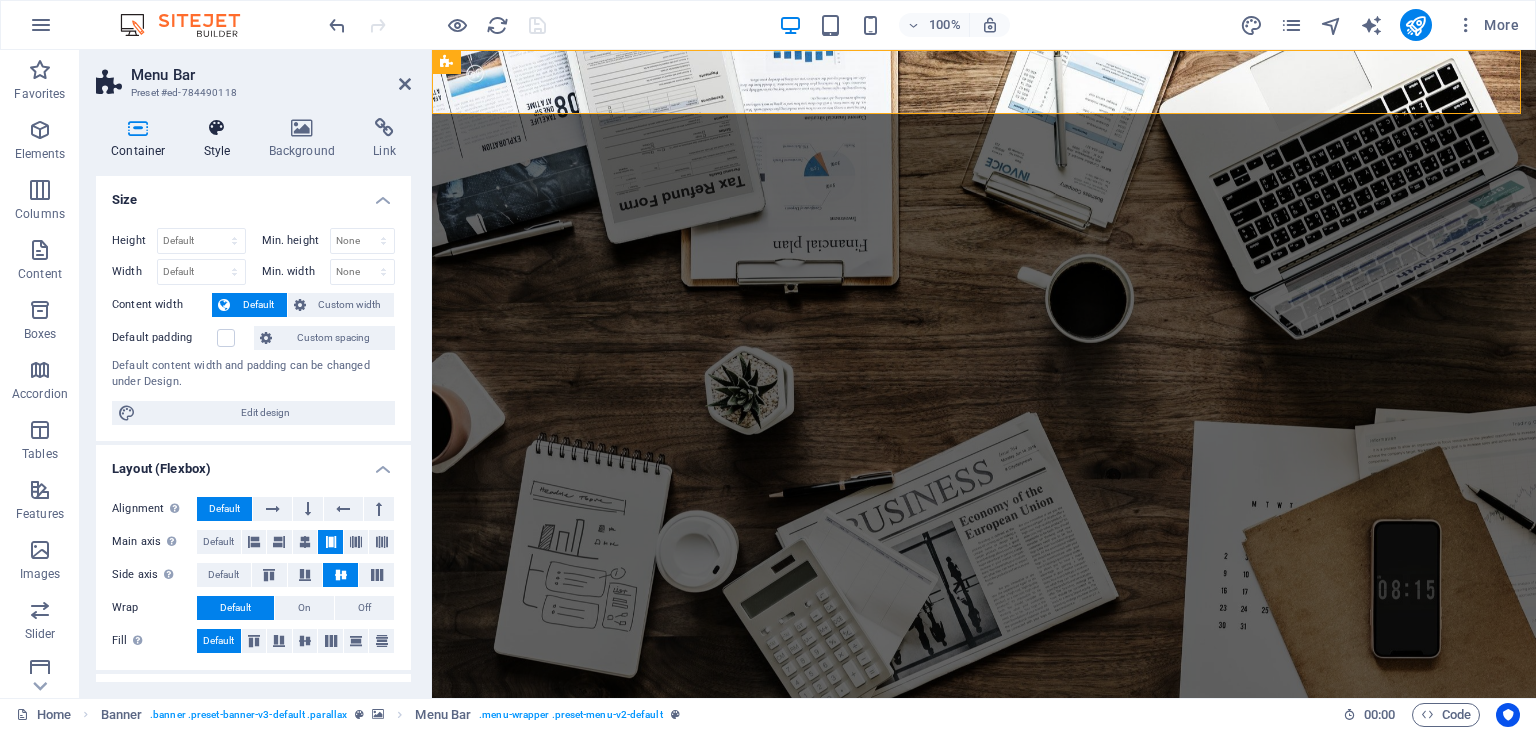 click on "Style" at bounding box center (221, 139) 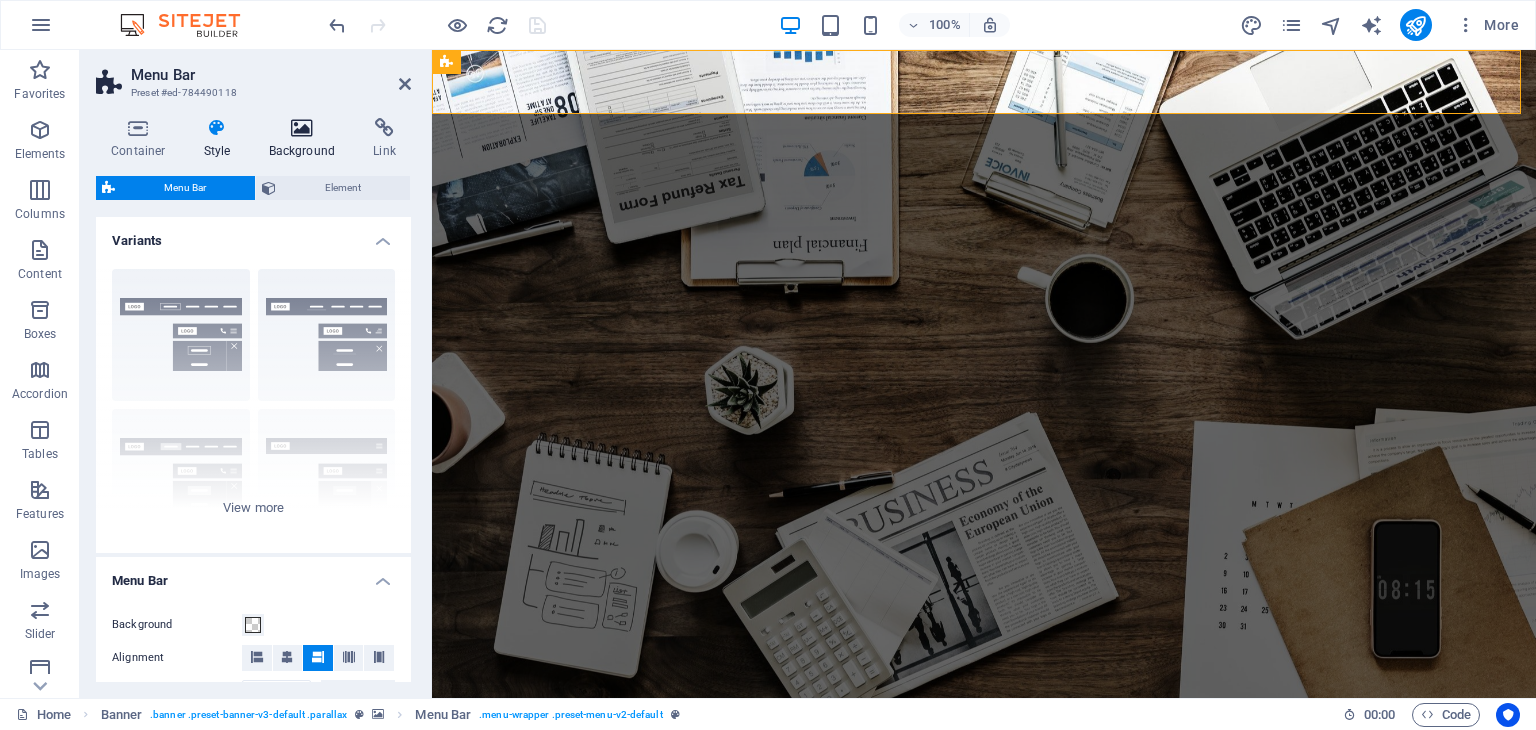click at bounding box center [302, 128] 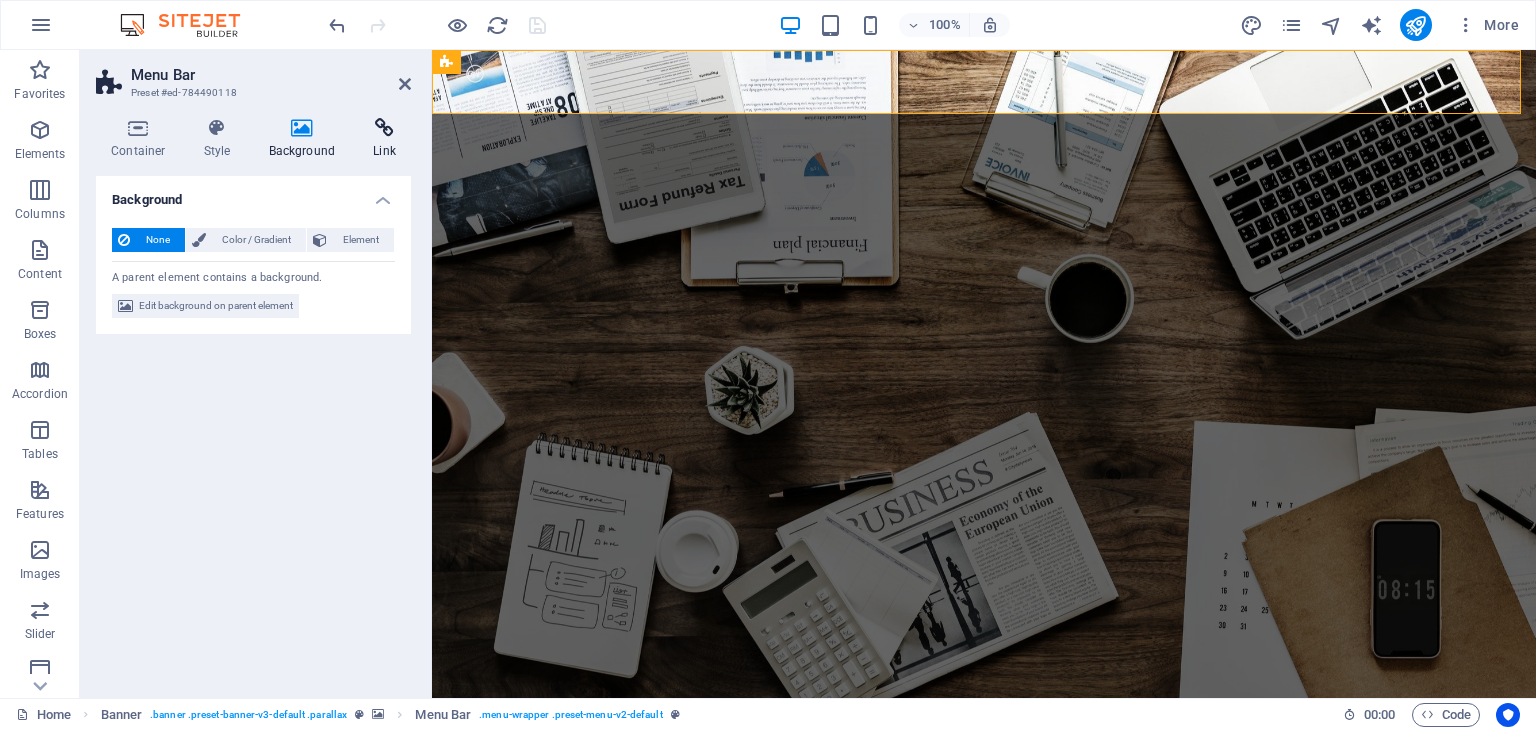 click on "Link" at bounding box center [384, 139] 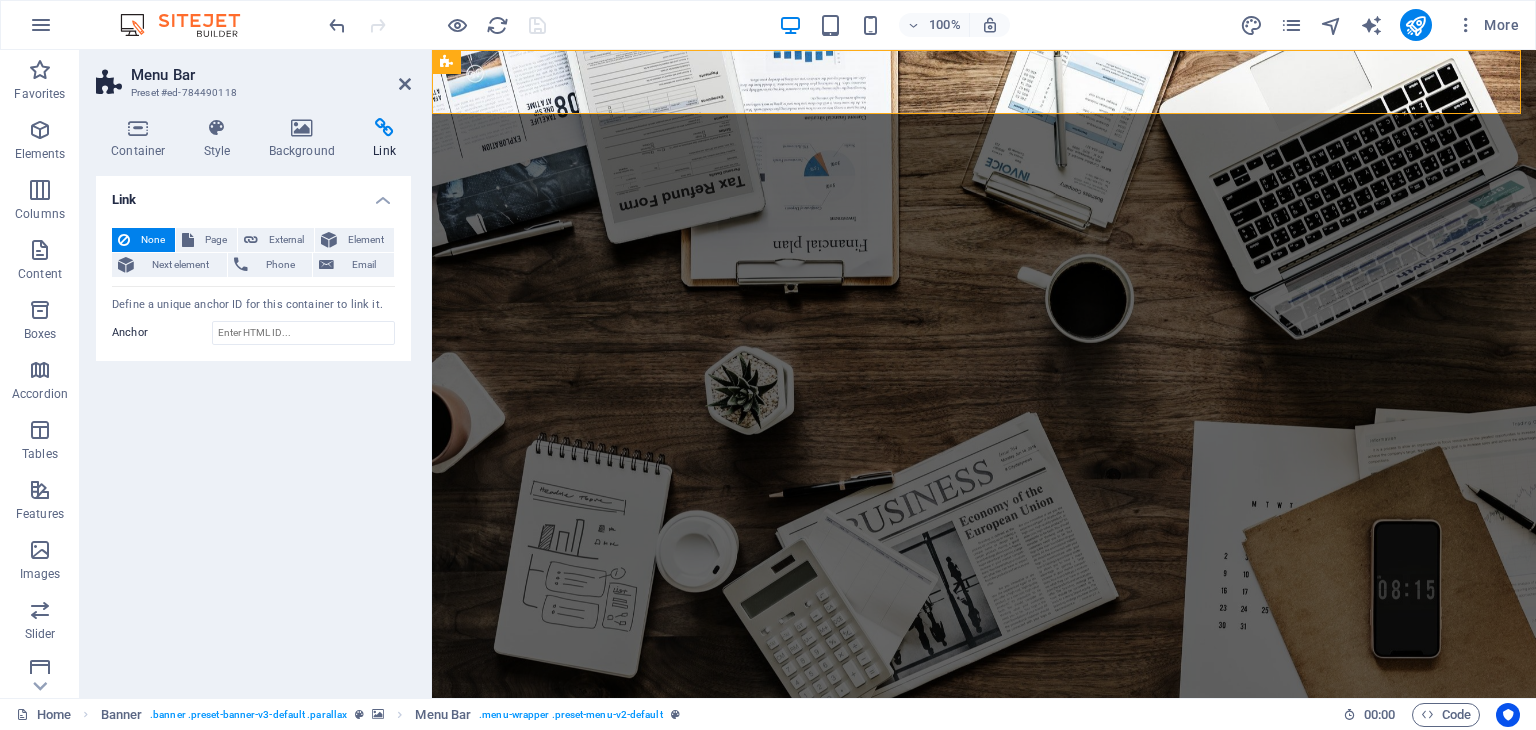 click on "Link" at bounding box center [384, 139] 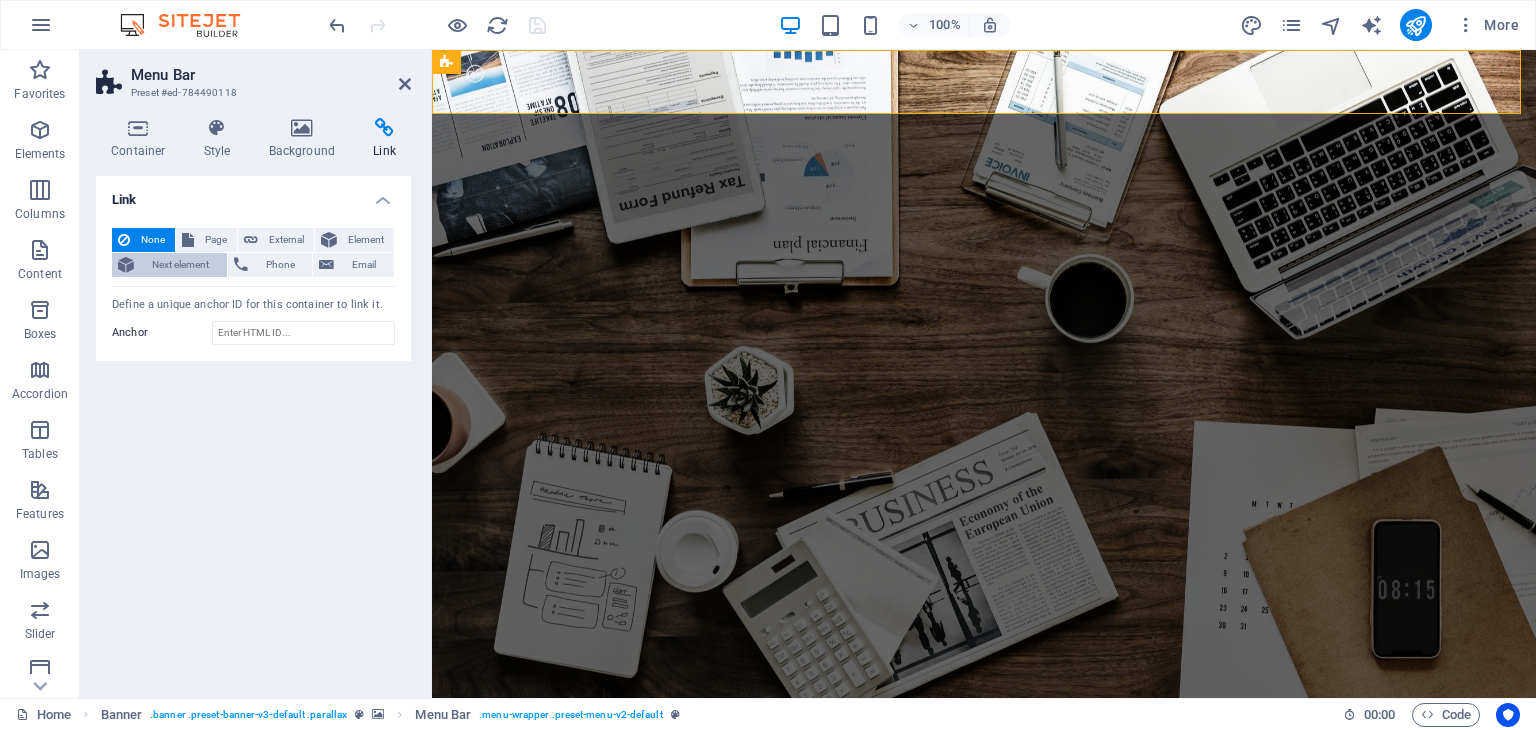 click on "Next element" at bounding box center (180, 265) 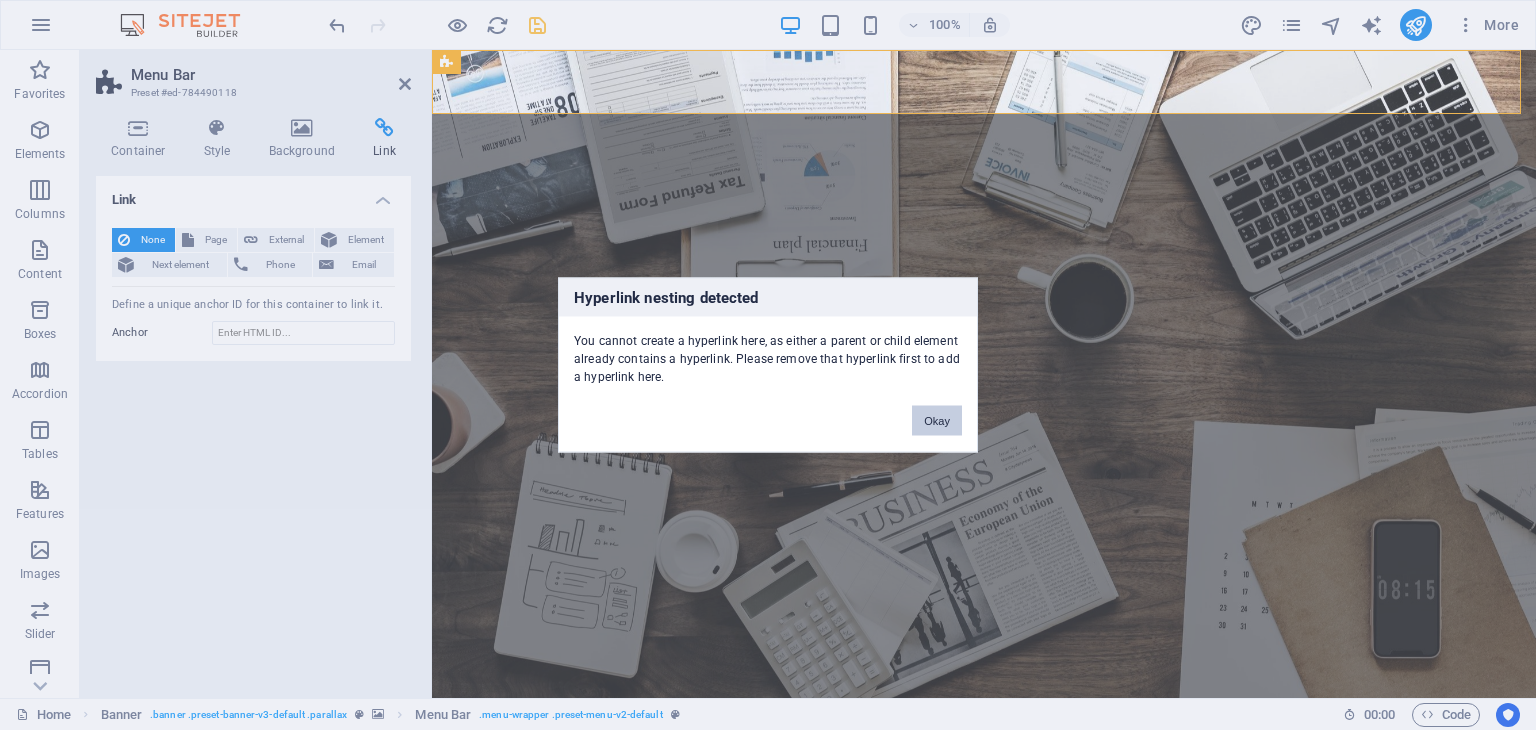 click on "Okay" at bounding box center (937, 421) 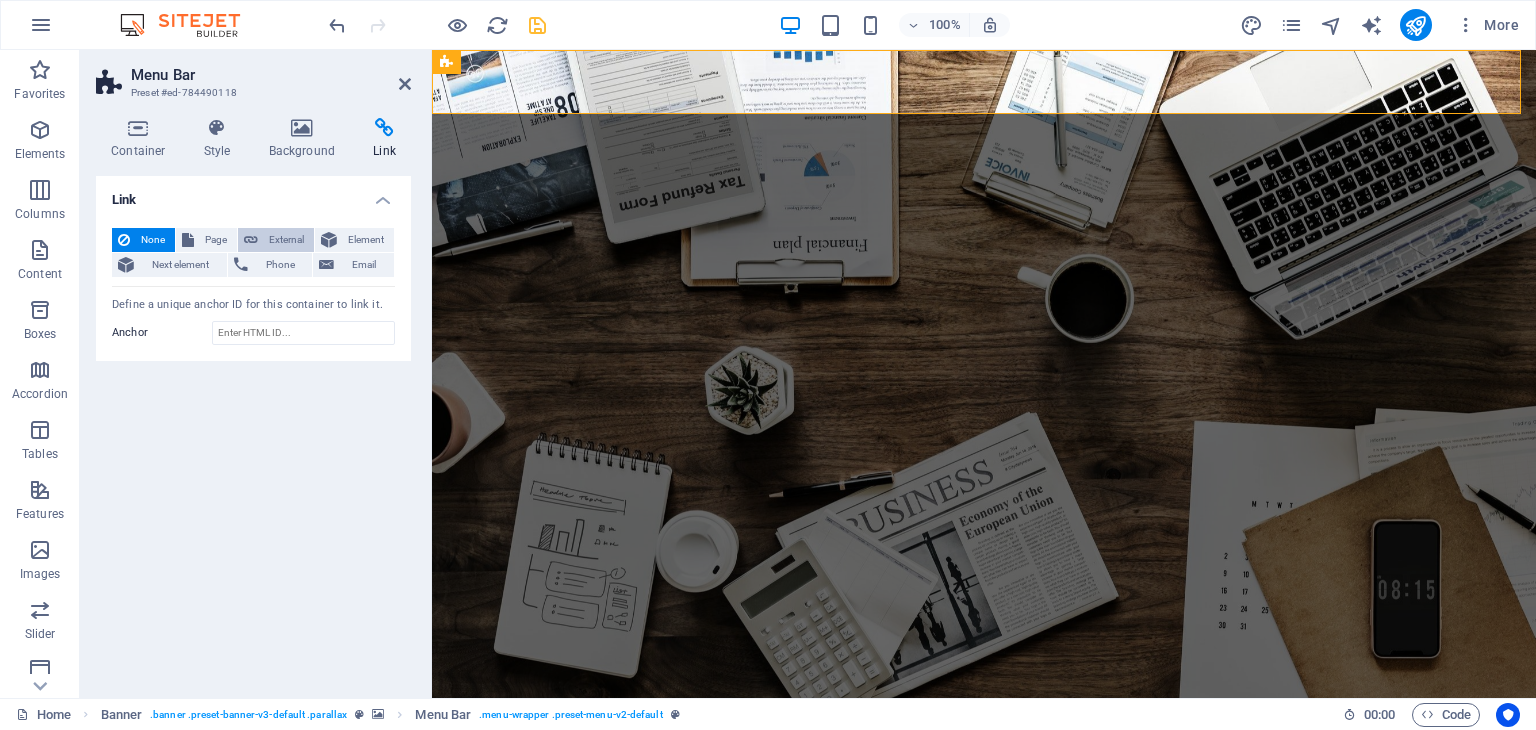 click on "External" at bounding box center [286, 240] 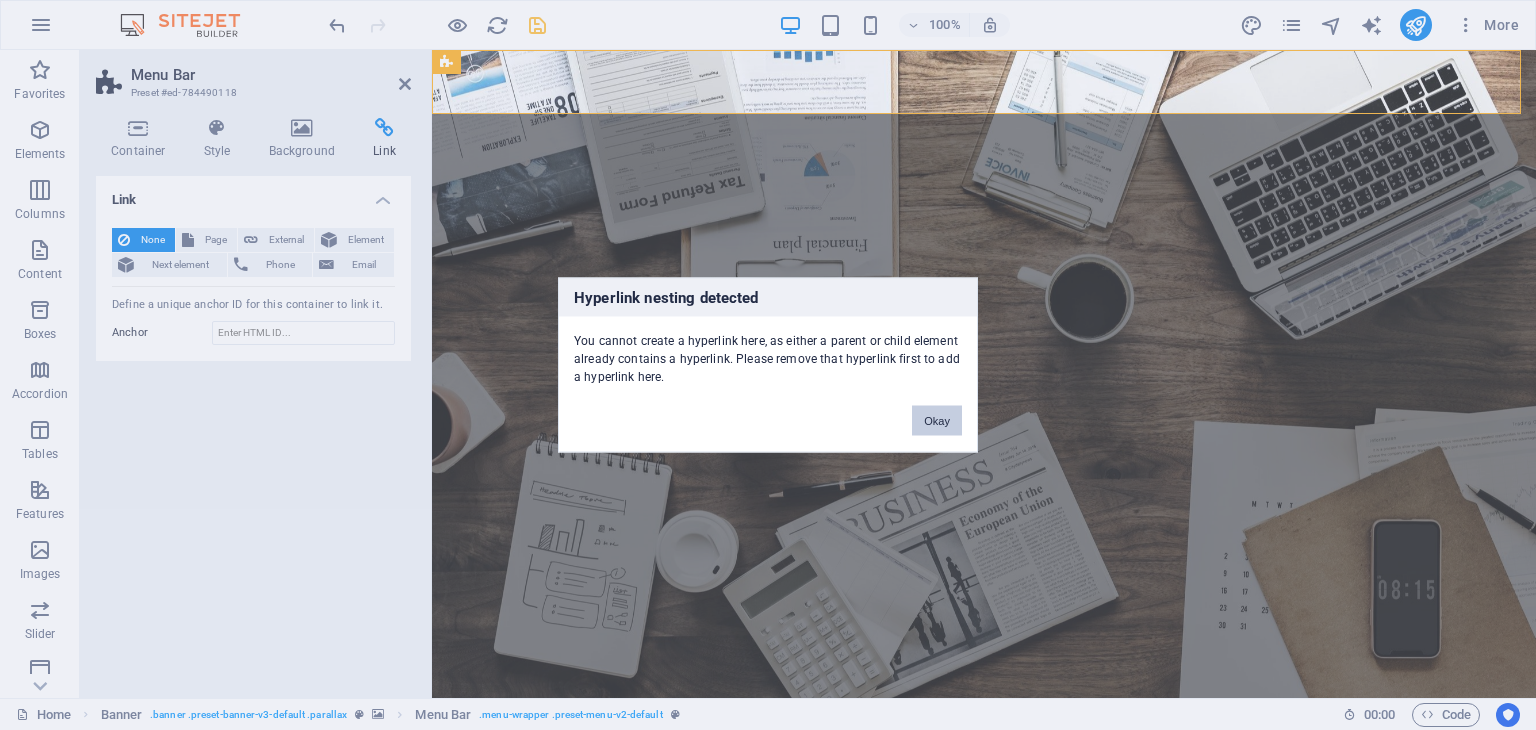 click on "Okay" at bounding box center [937, 421] 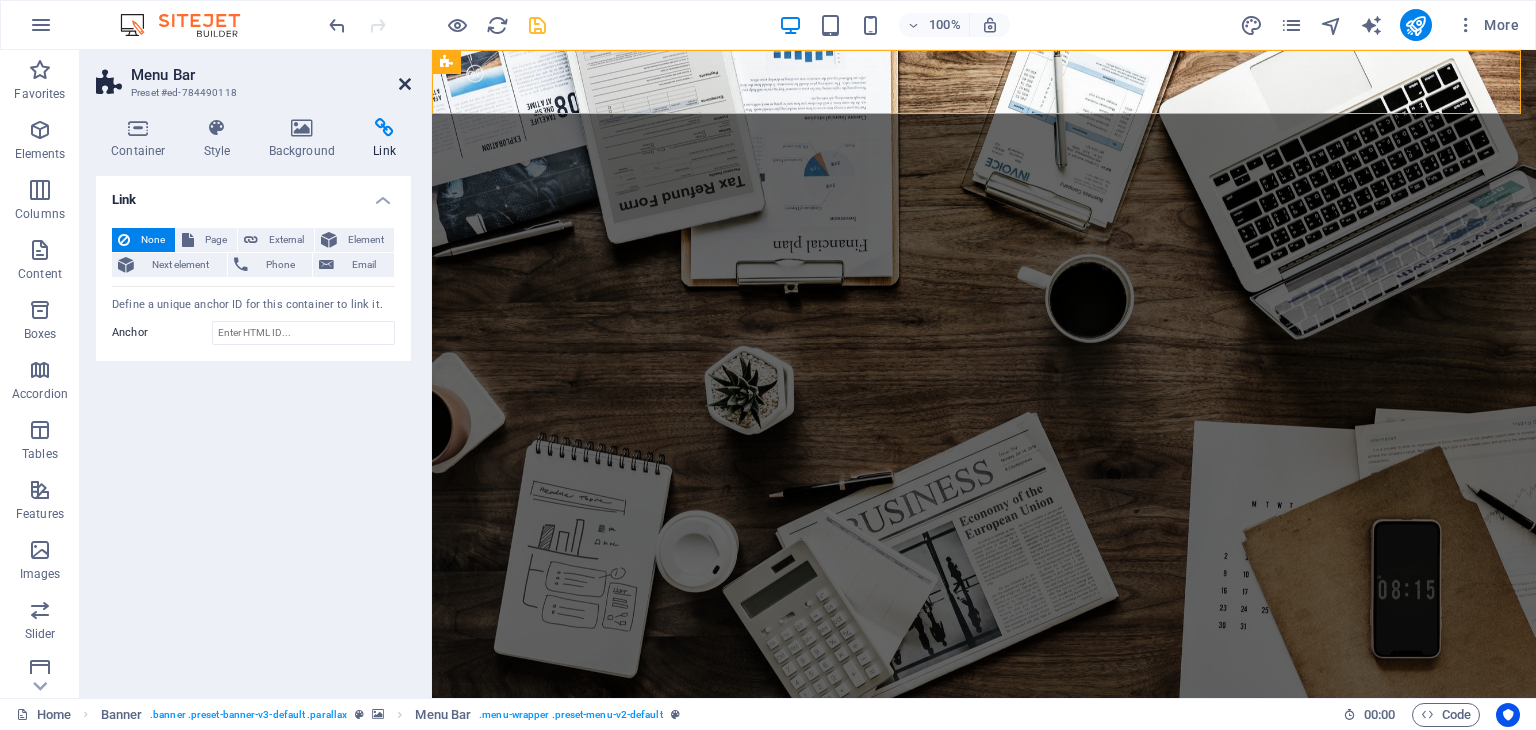 click at bounding box center [405, 84] 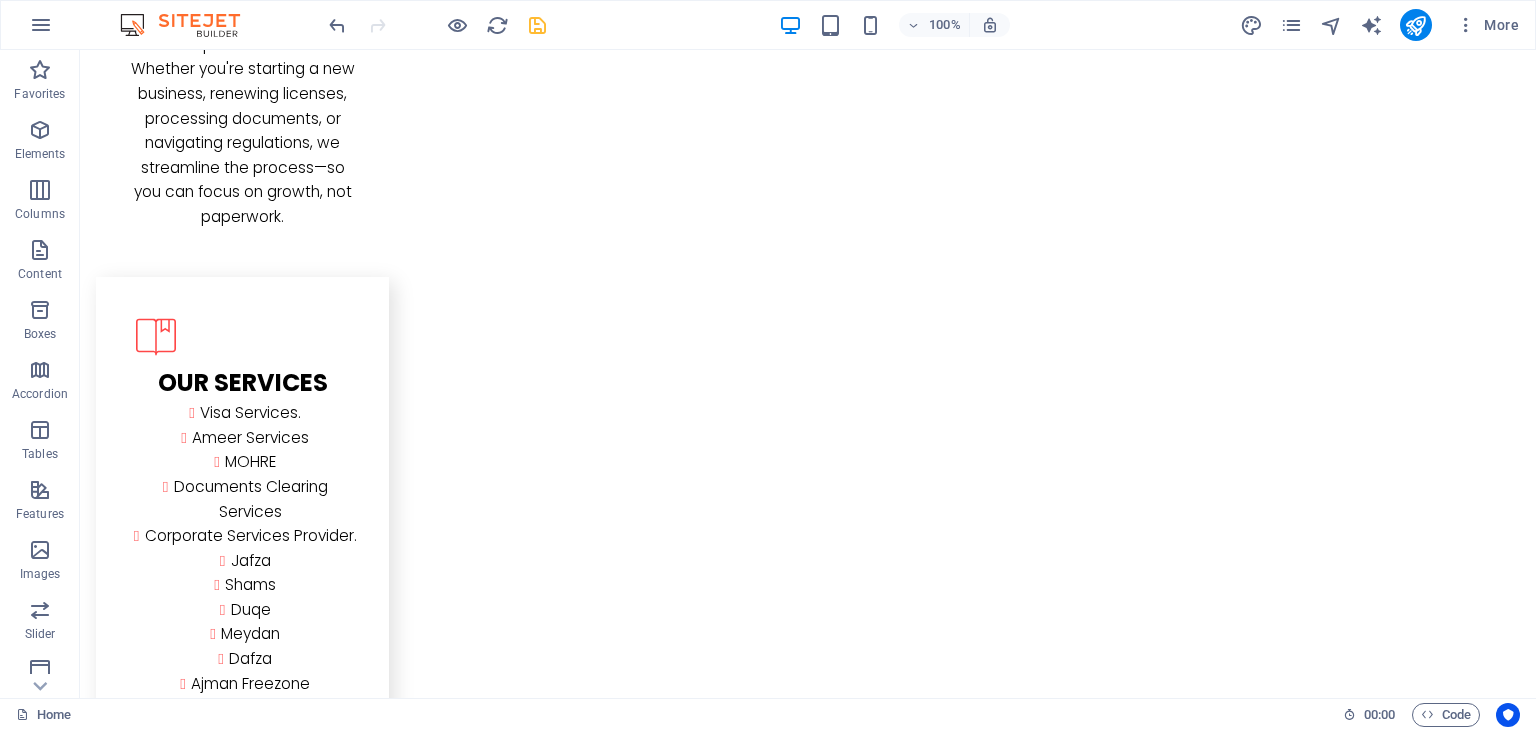 scroll, scrollTop: 3417, scrollLeft: 0, axis: vertical 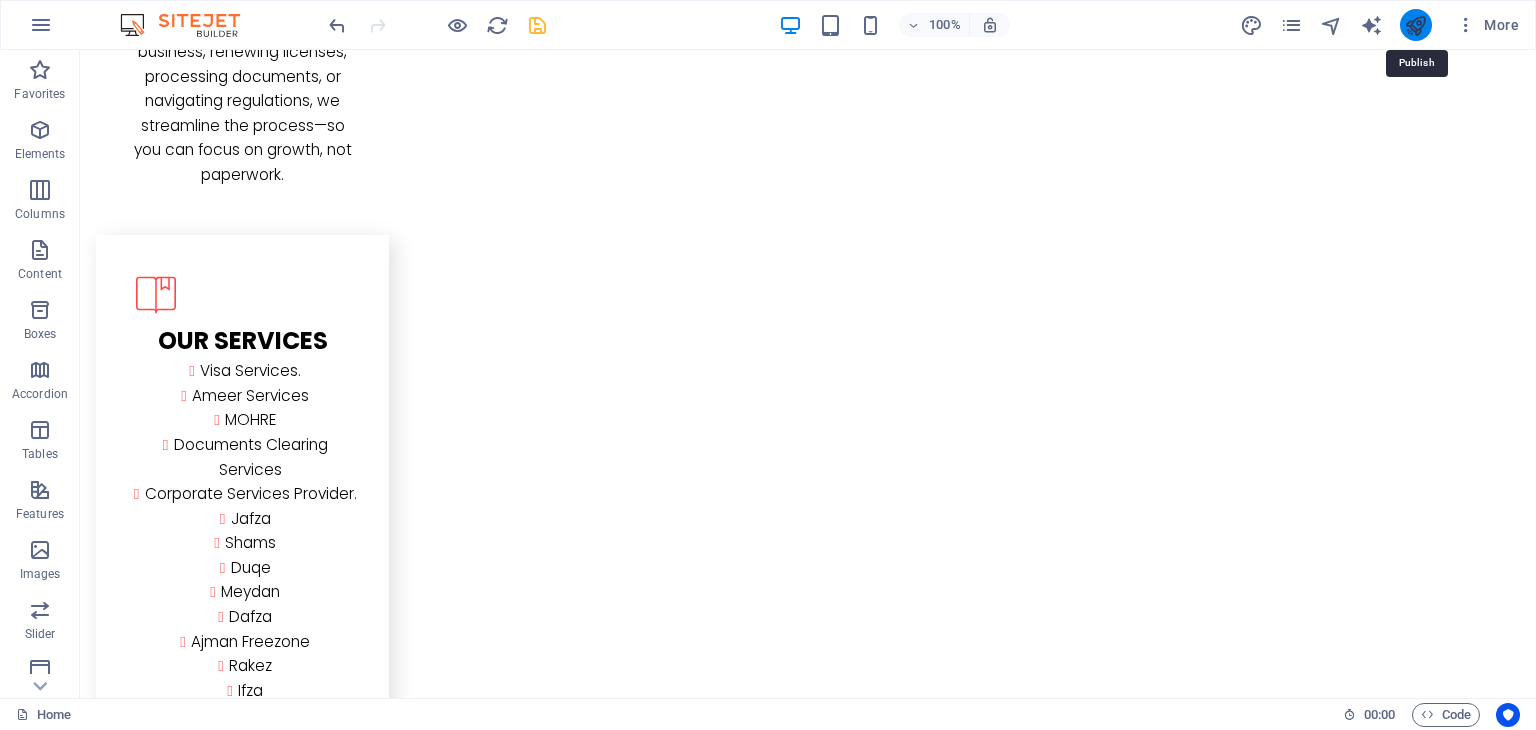 click at bounding box center (1415, 25) 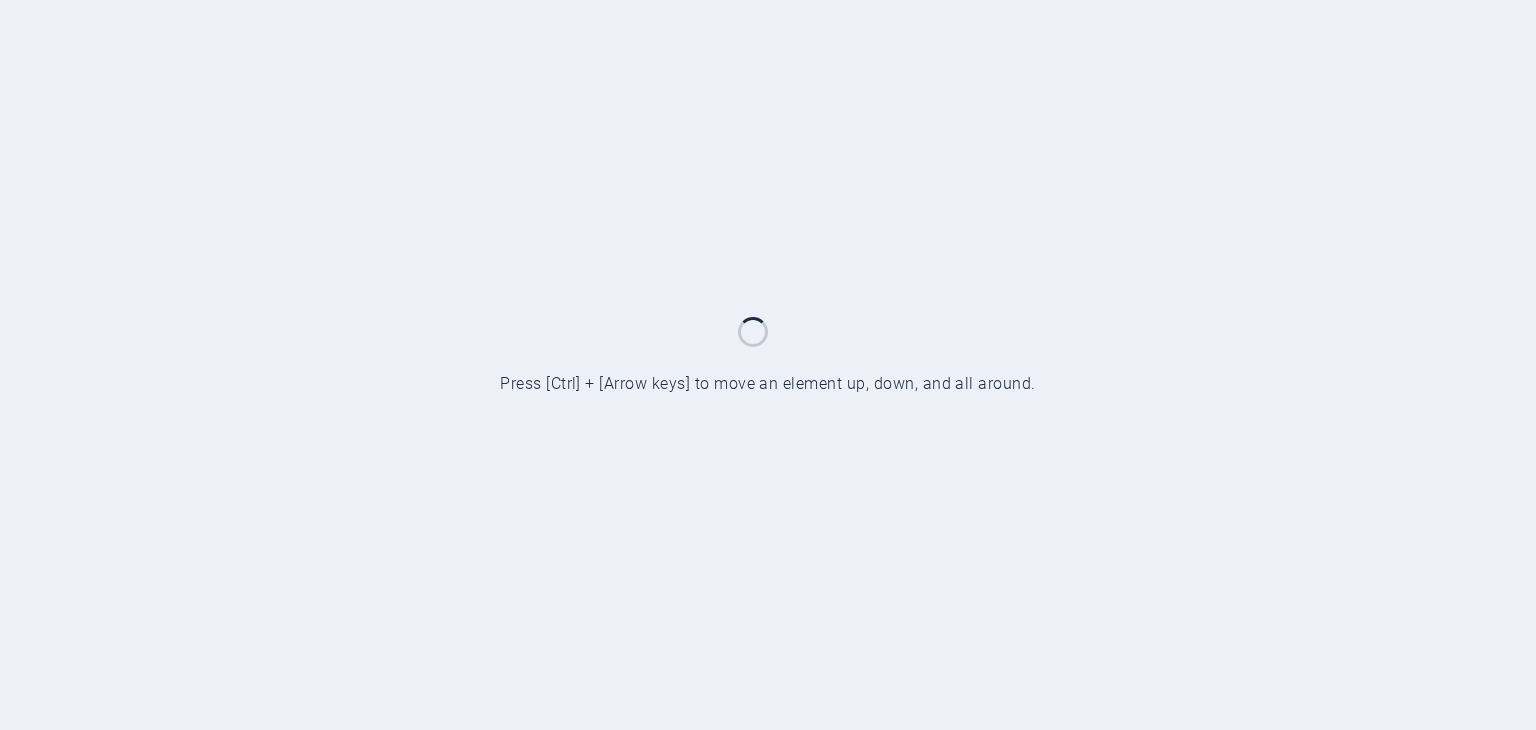 scroll, scrollTop: 0, scrollLeft: 0, axis: both 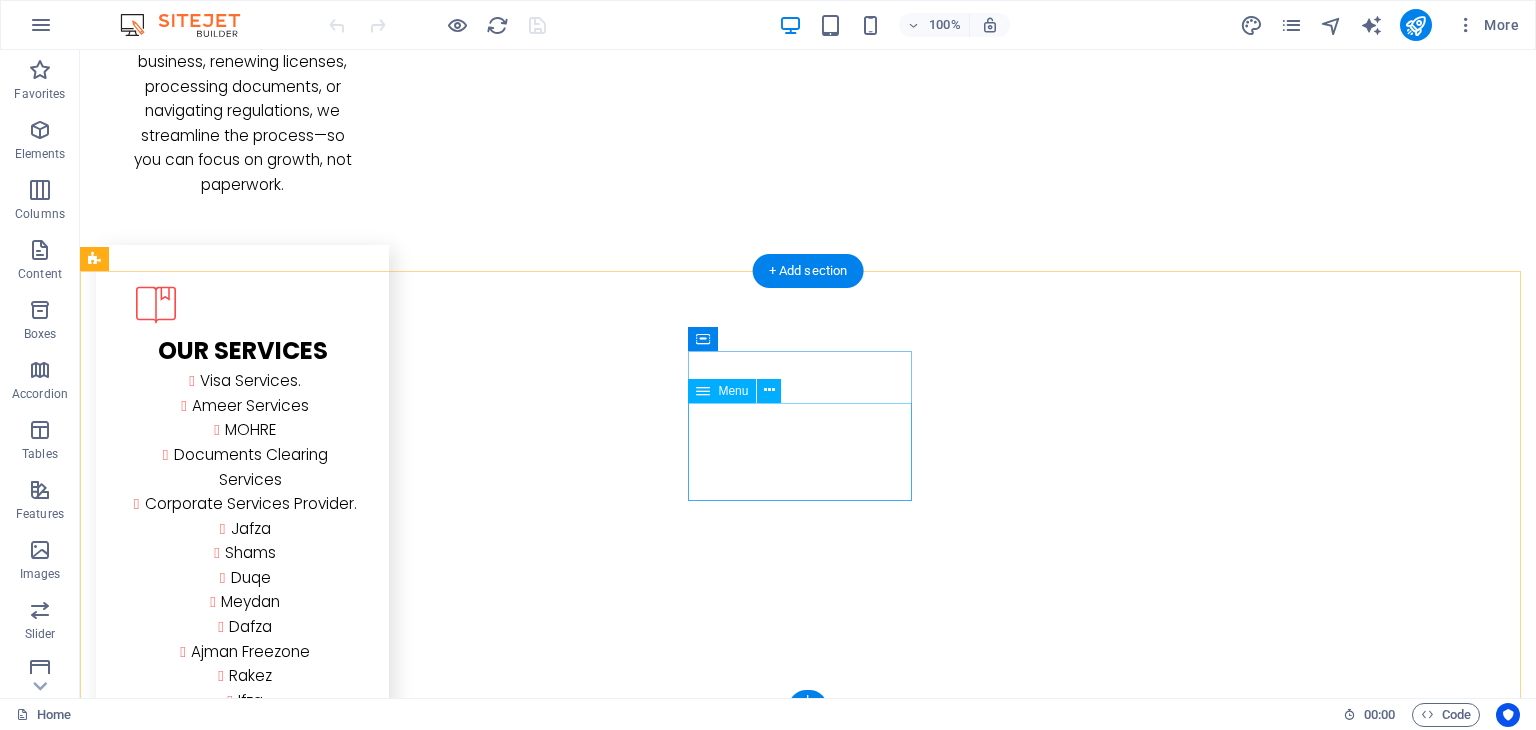 click on "Home About us Services Contact" at bounding box center [208, 3938] 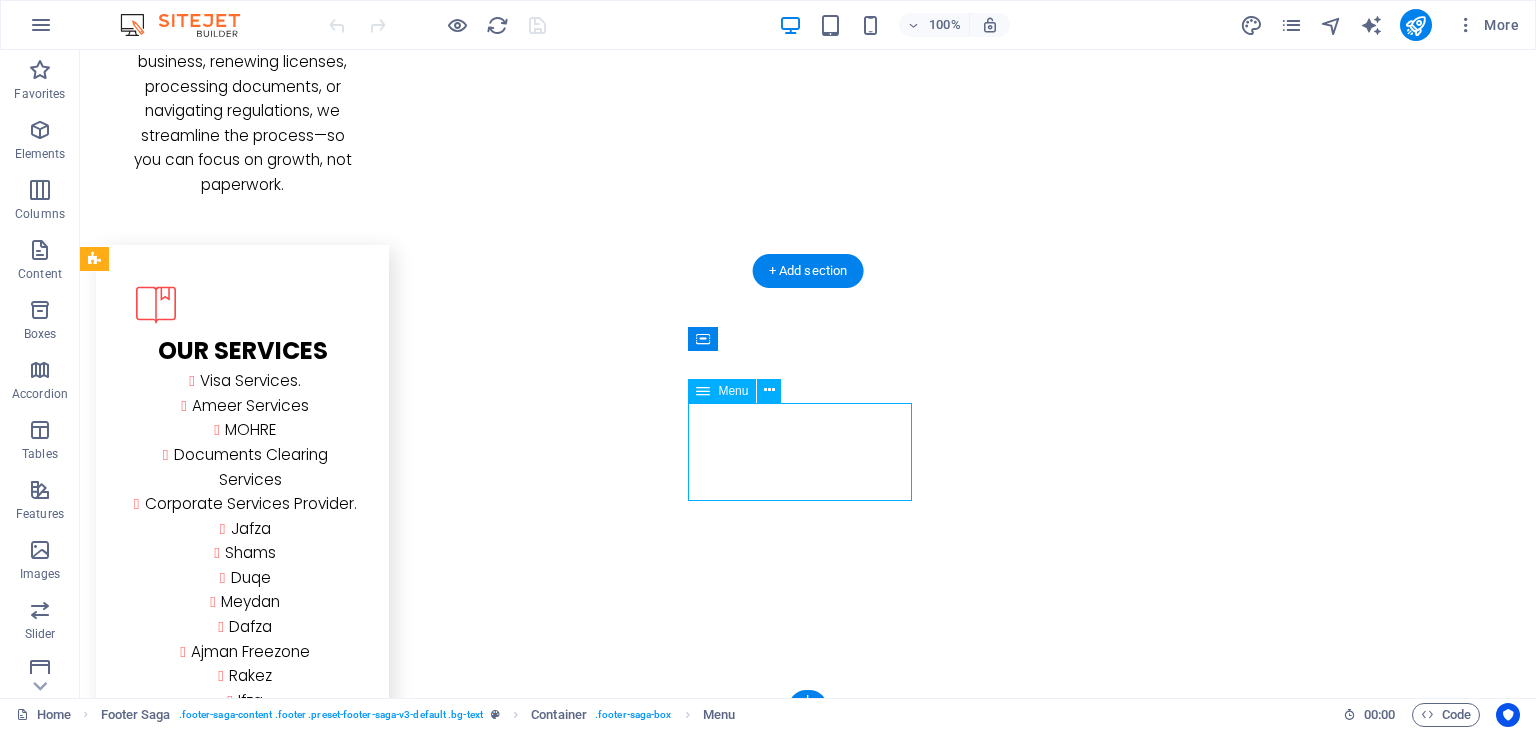 click on "Home About us Services Contact" at bounding box center (208, 3938) 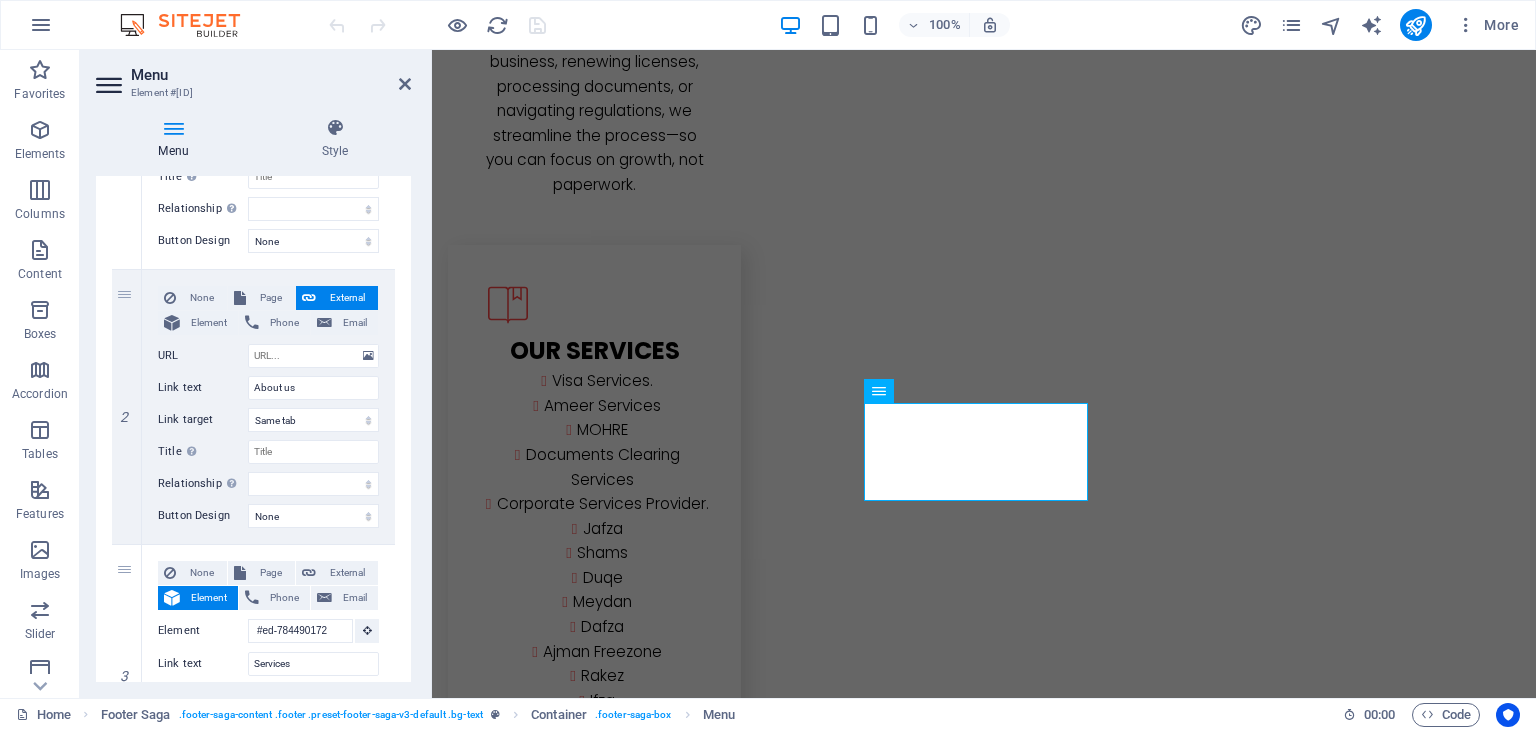 scroll, scrollTop: 359, scrollLeft: 0, axis: vertical 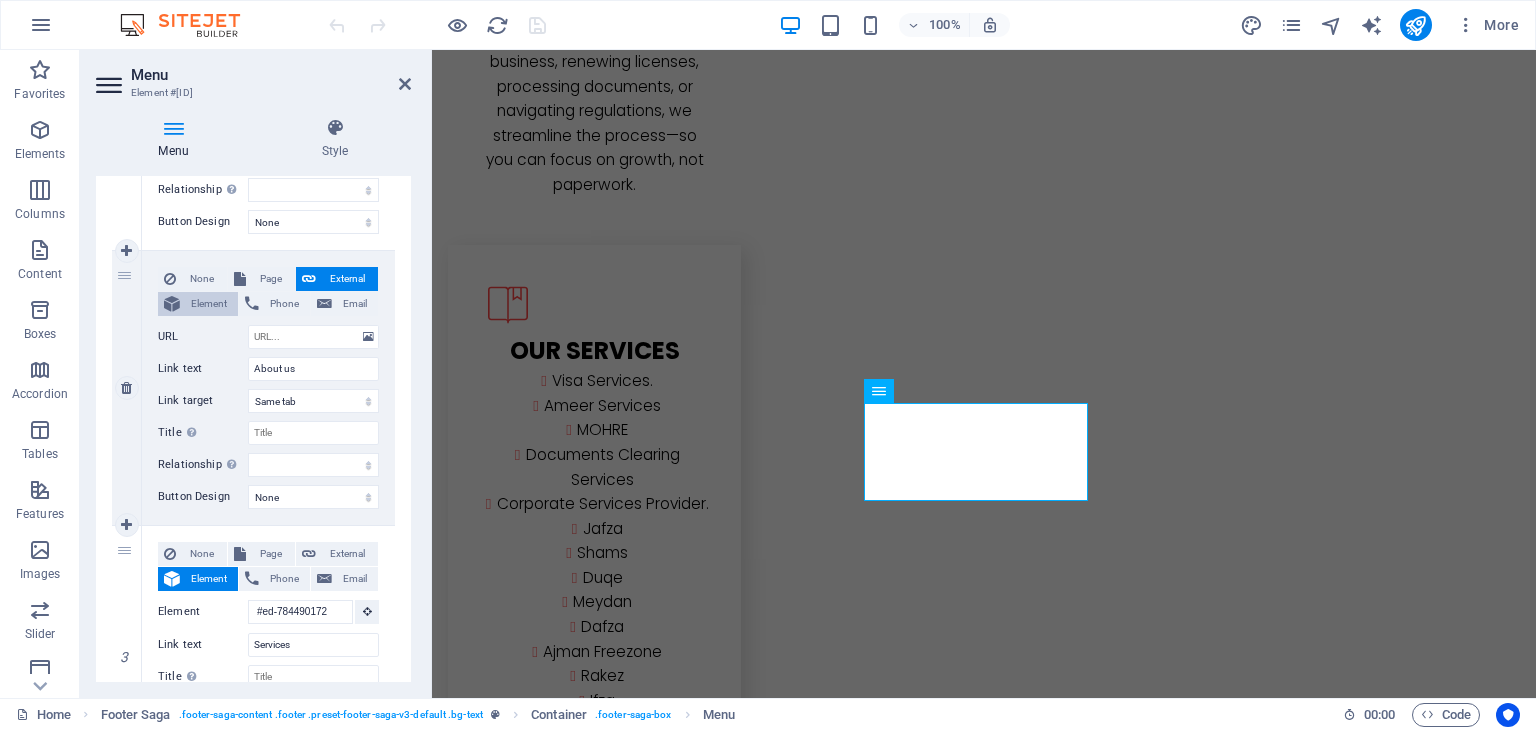 click on "Element" at bounding box center [209, 304] 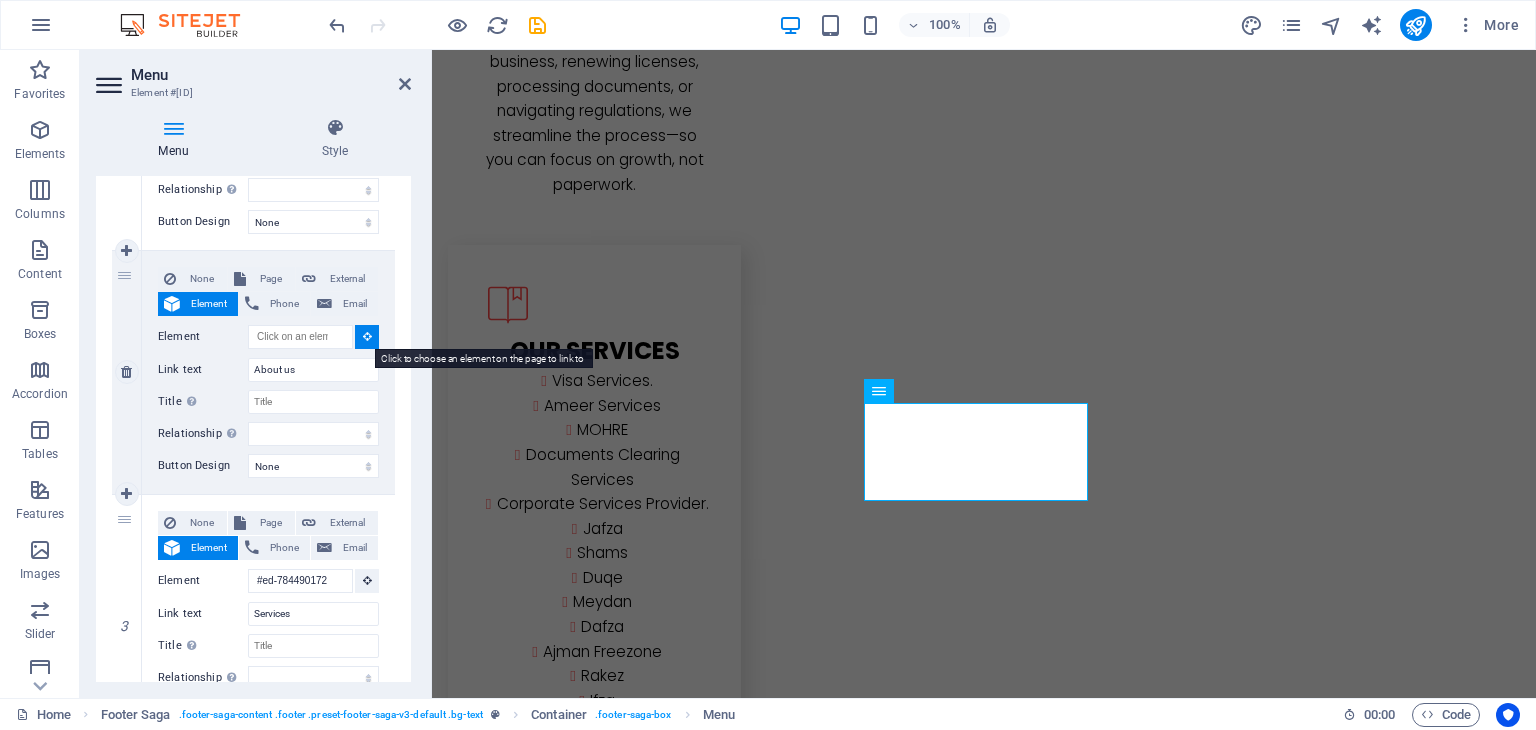 click at bounding box center (367, 336) 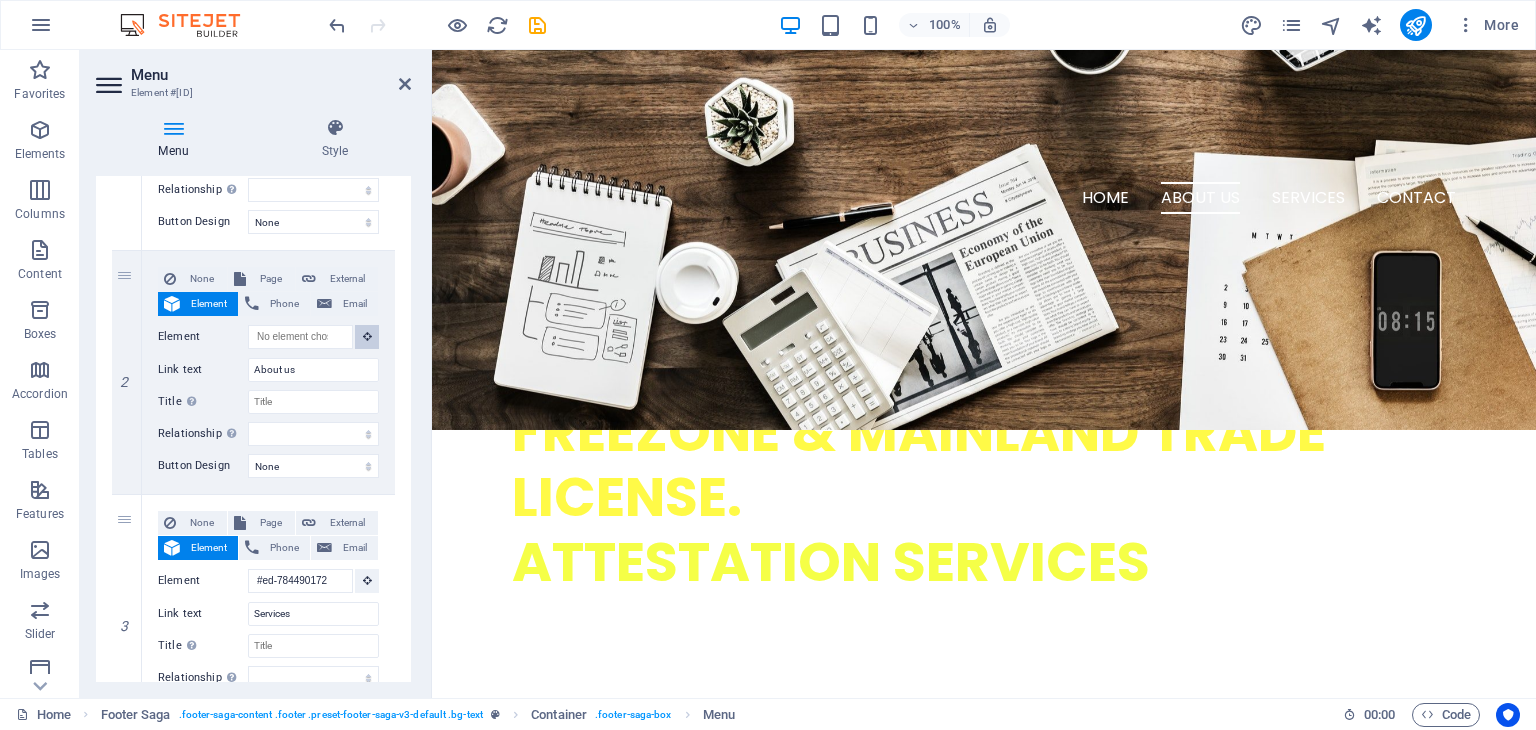 scroll, scrollTop: 537, scrollLeft: 0, axis: vertical 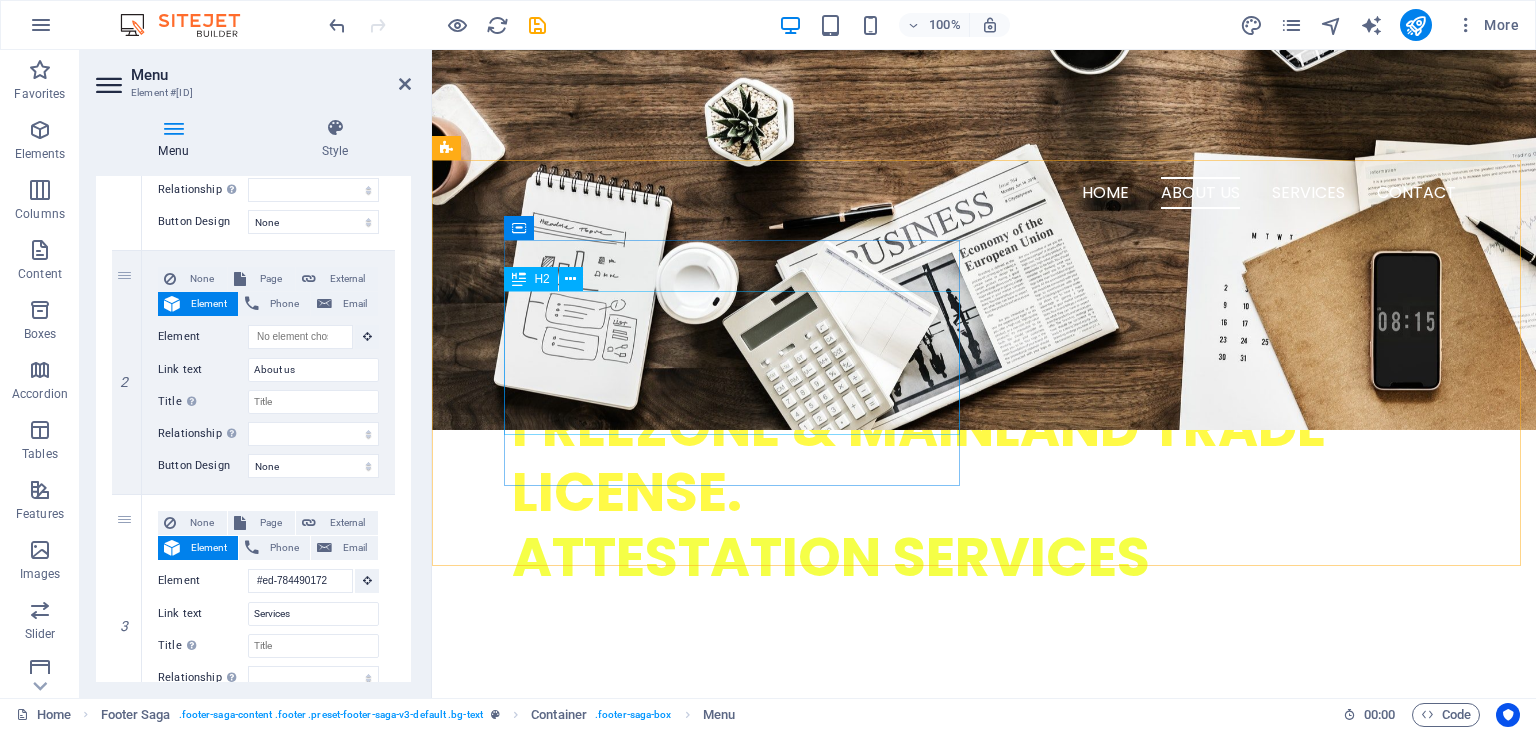 click on "W e are a dynamic team of creative people ." at bounding box center [676, 928] 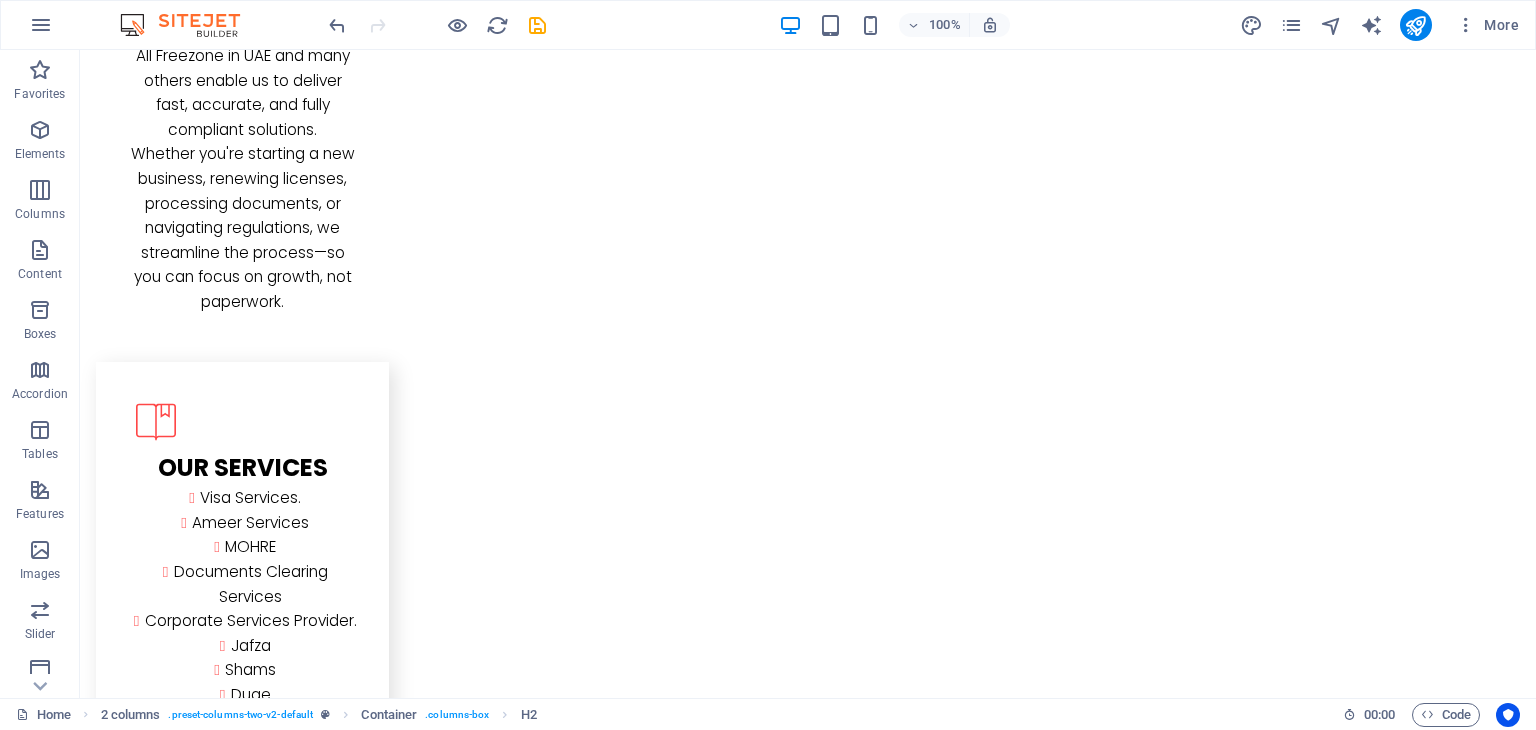scroll, scrollTop: 3417, scrollLeft: 0, axis: vertical 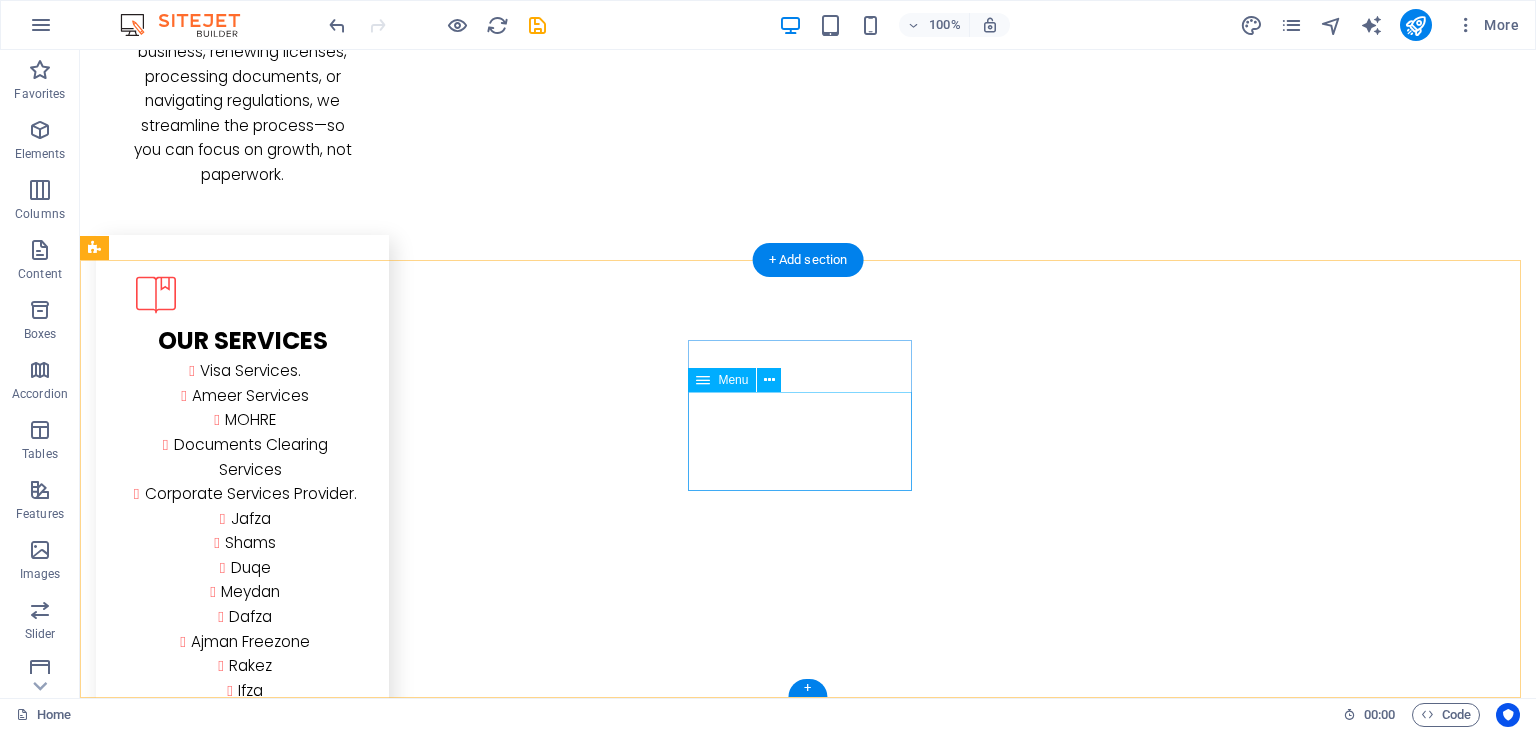 click on "Home About us Services Contact" at bounding box center [208, 3928] 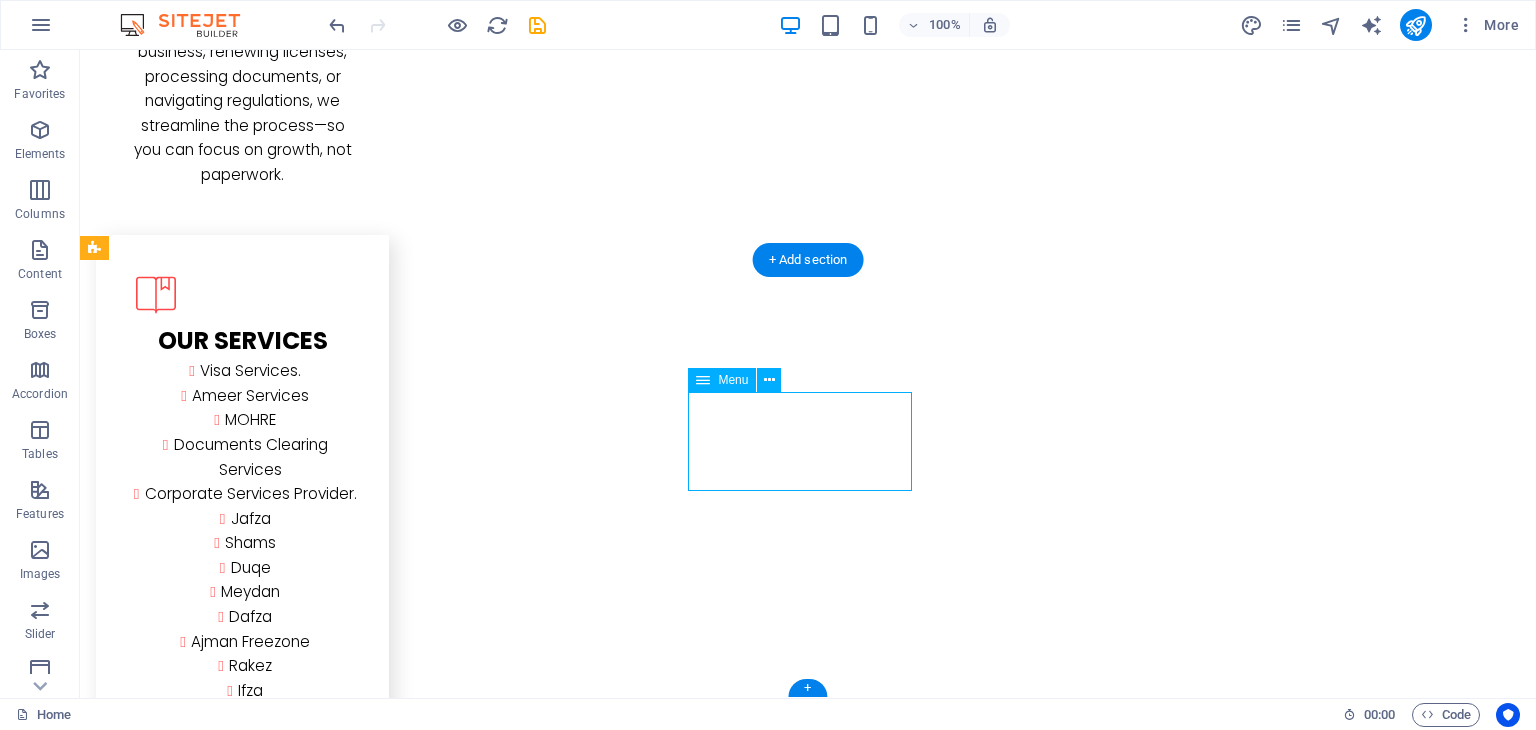 click on "Home About us Services Contact" at bounding box center [208, 3928] 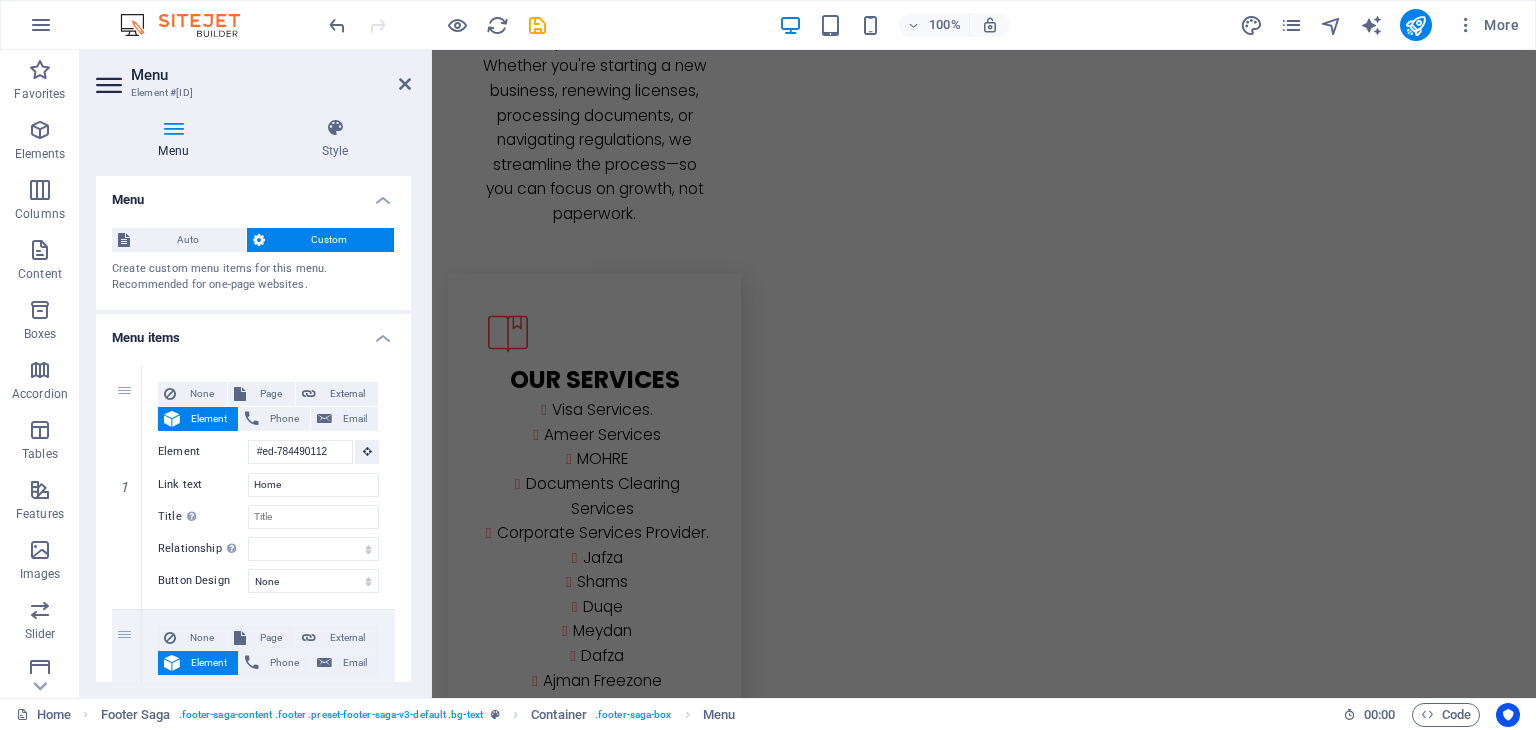 scroll, scrollTop: 3417, scrollLeft: 0, axis: vertical 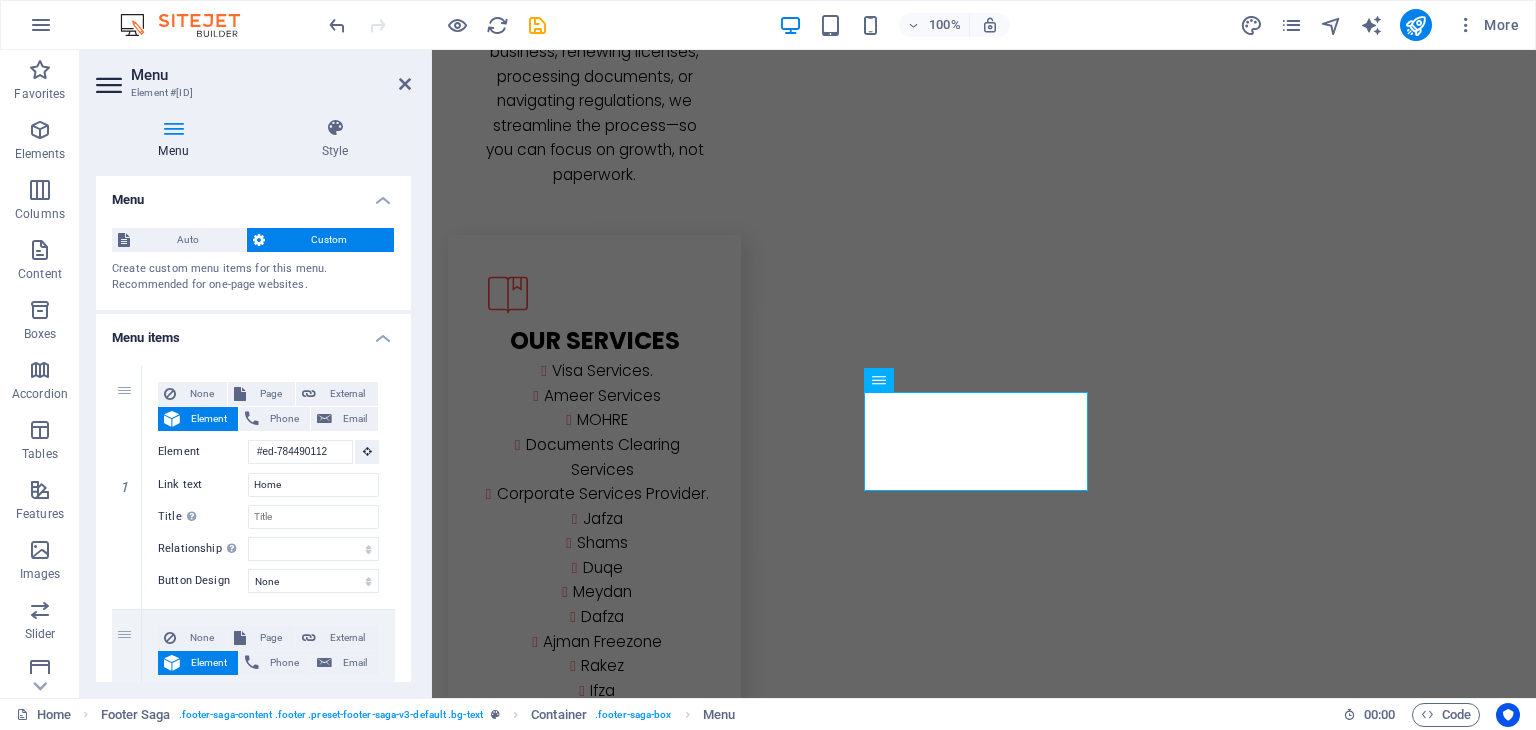 drag, startPoint x: 405, startPoint y: 351, endPoint x: 402, endPoint y: 440, distance: 89.050545 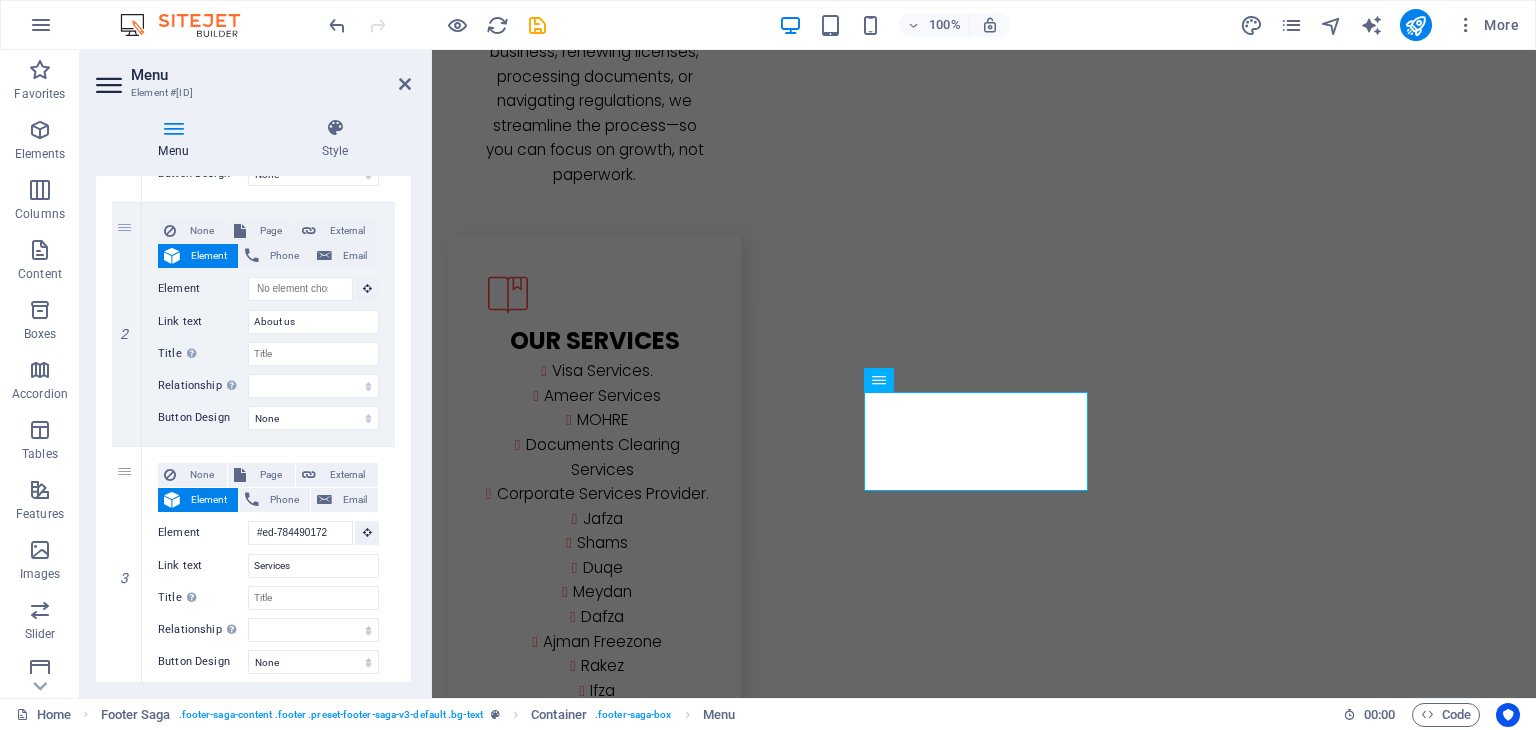scroll, scrollTop: 434, scrollLeft: 0, axis: vertical 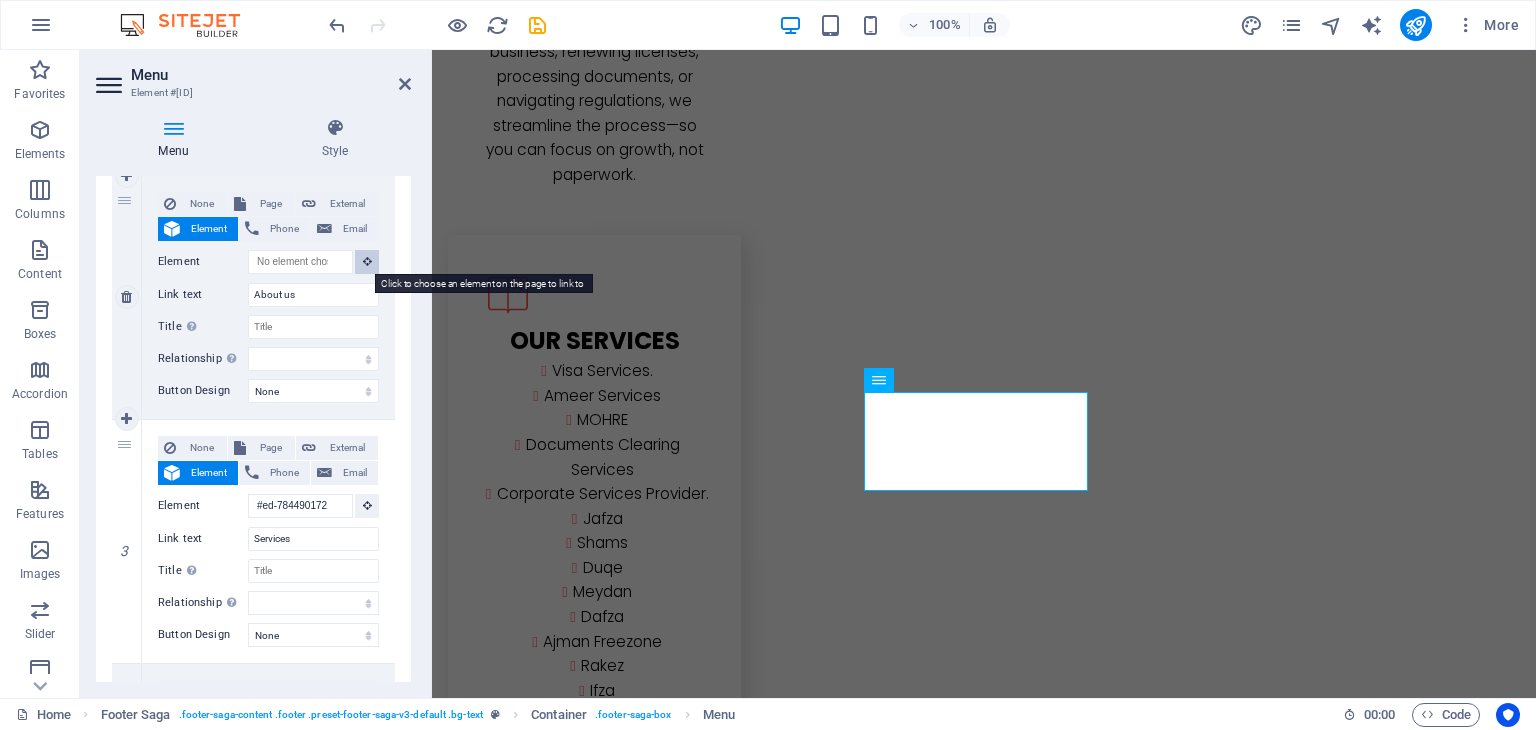 click at bounding box center (367, 261) 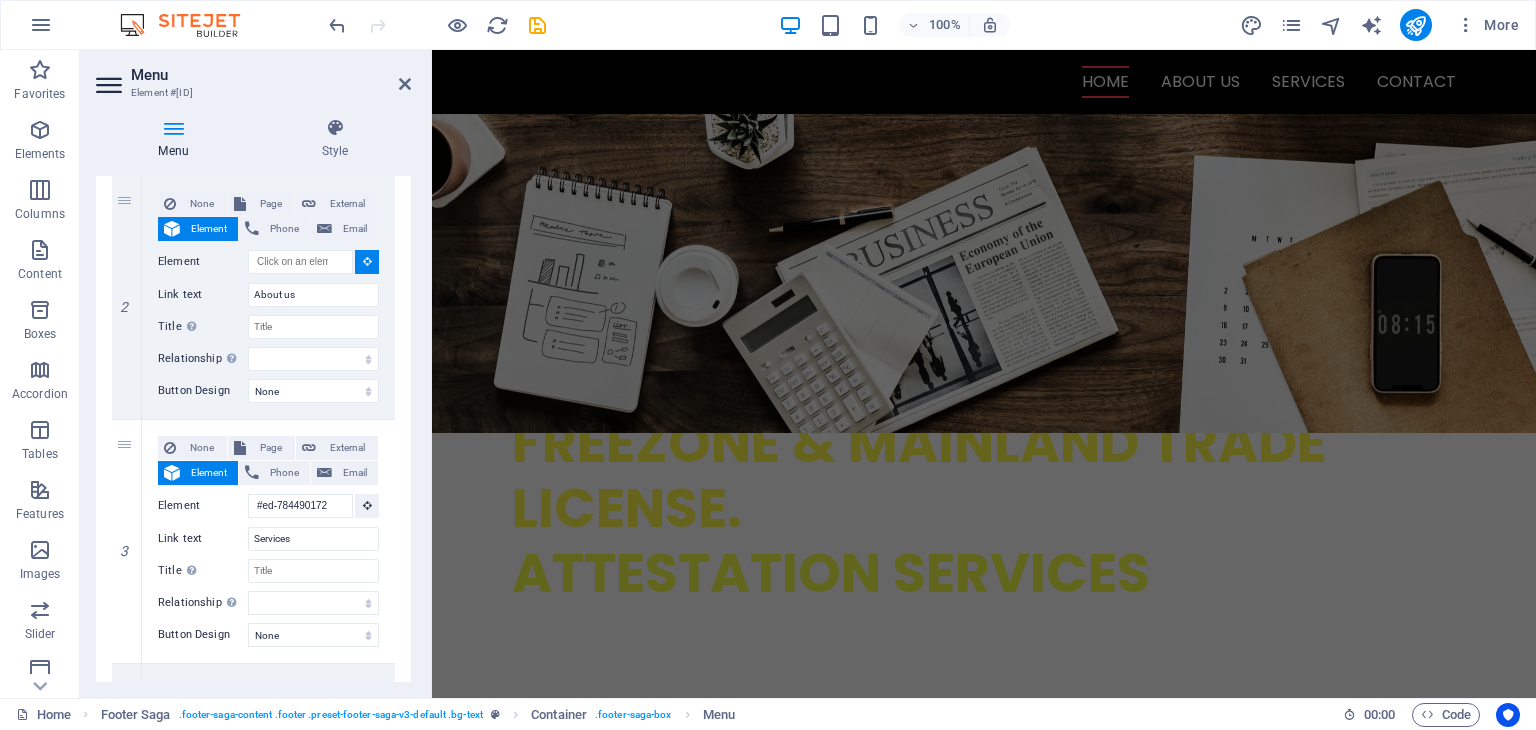 scroll, scrollTop: 511, scrollLeft: 0, axis: vertical 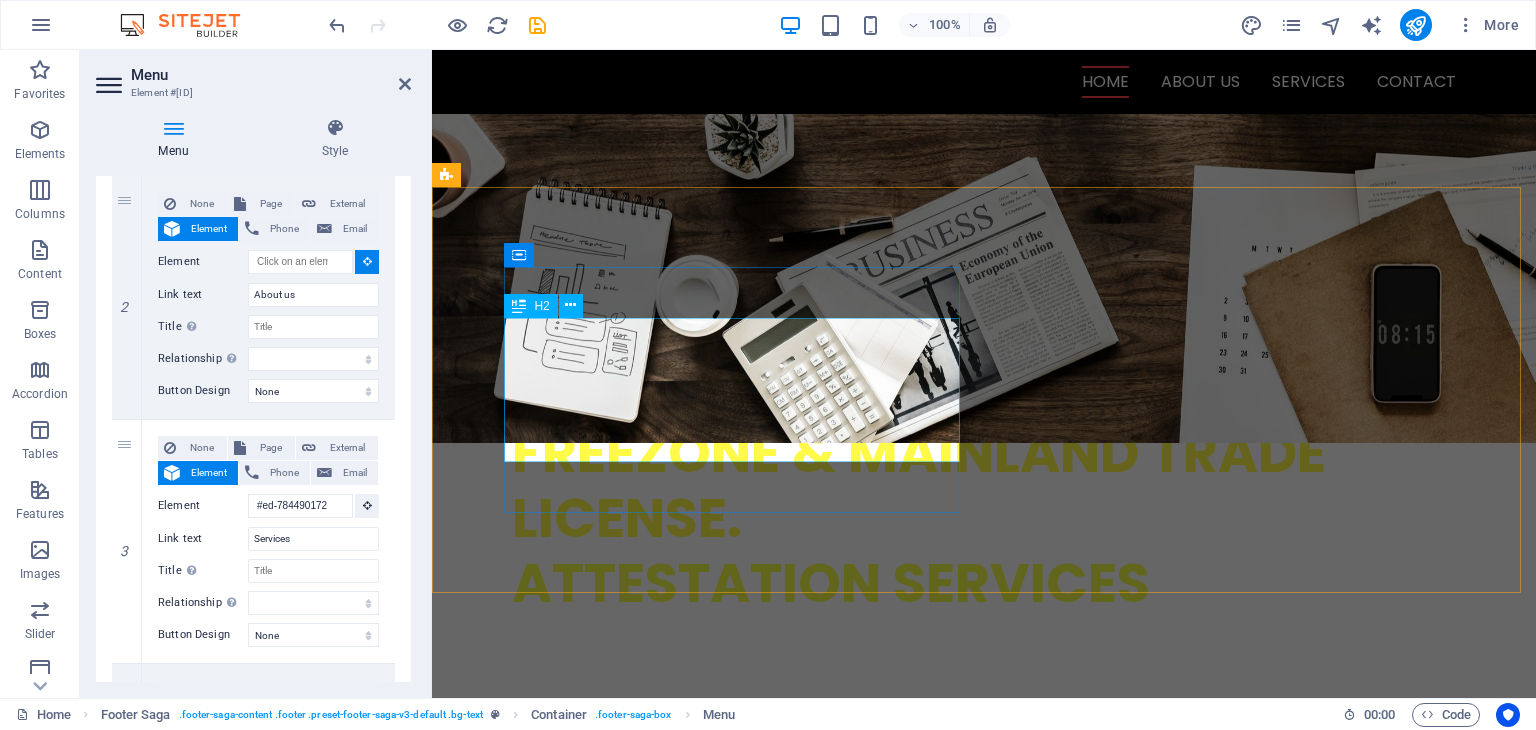 click on "W e are a dynamic team of creative people ." at bounding box center (676, 954) 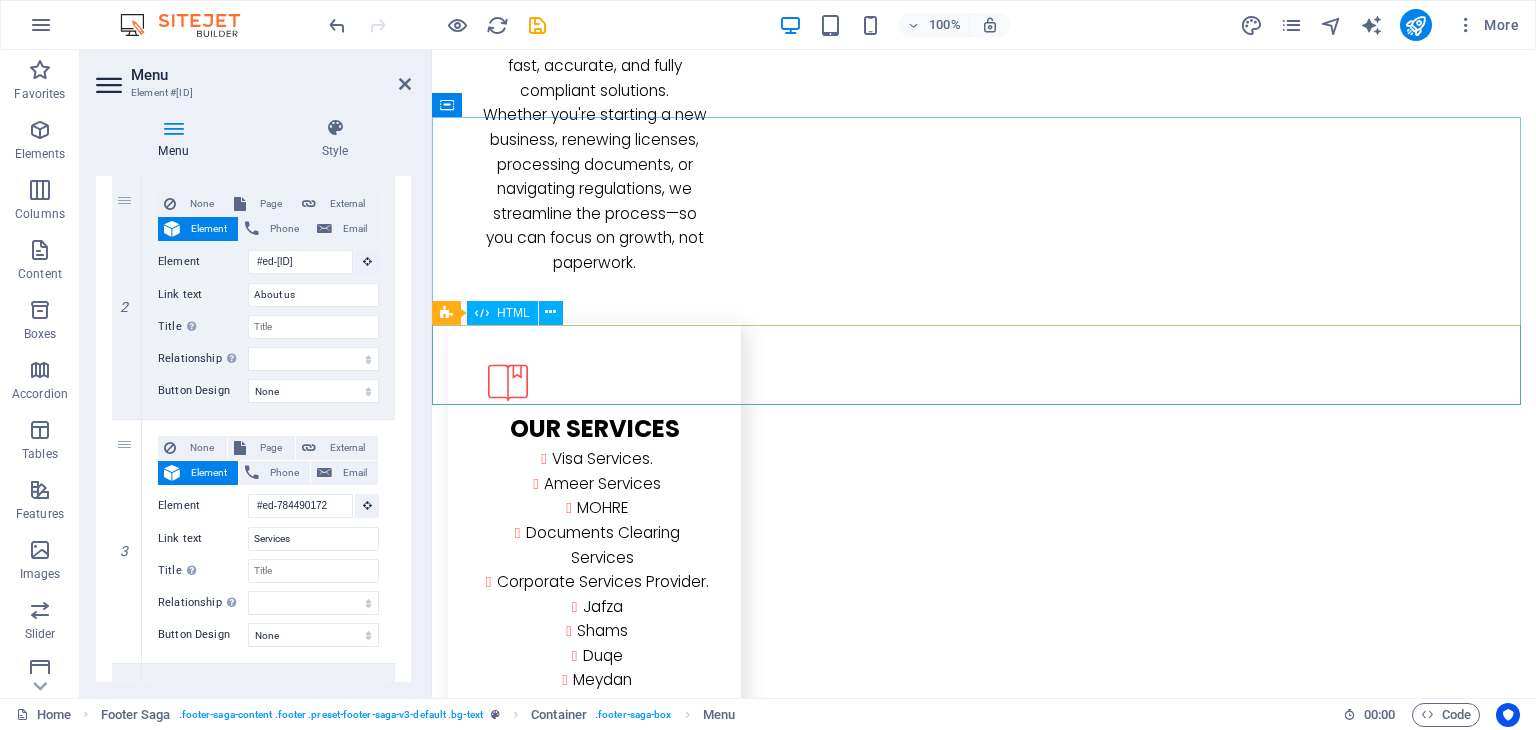 scroll, scrollTop: 3417, scrollLeft: 0, axis: vertical 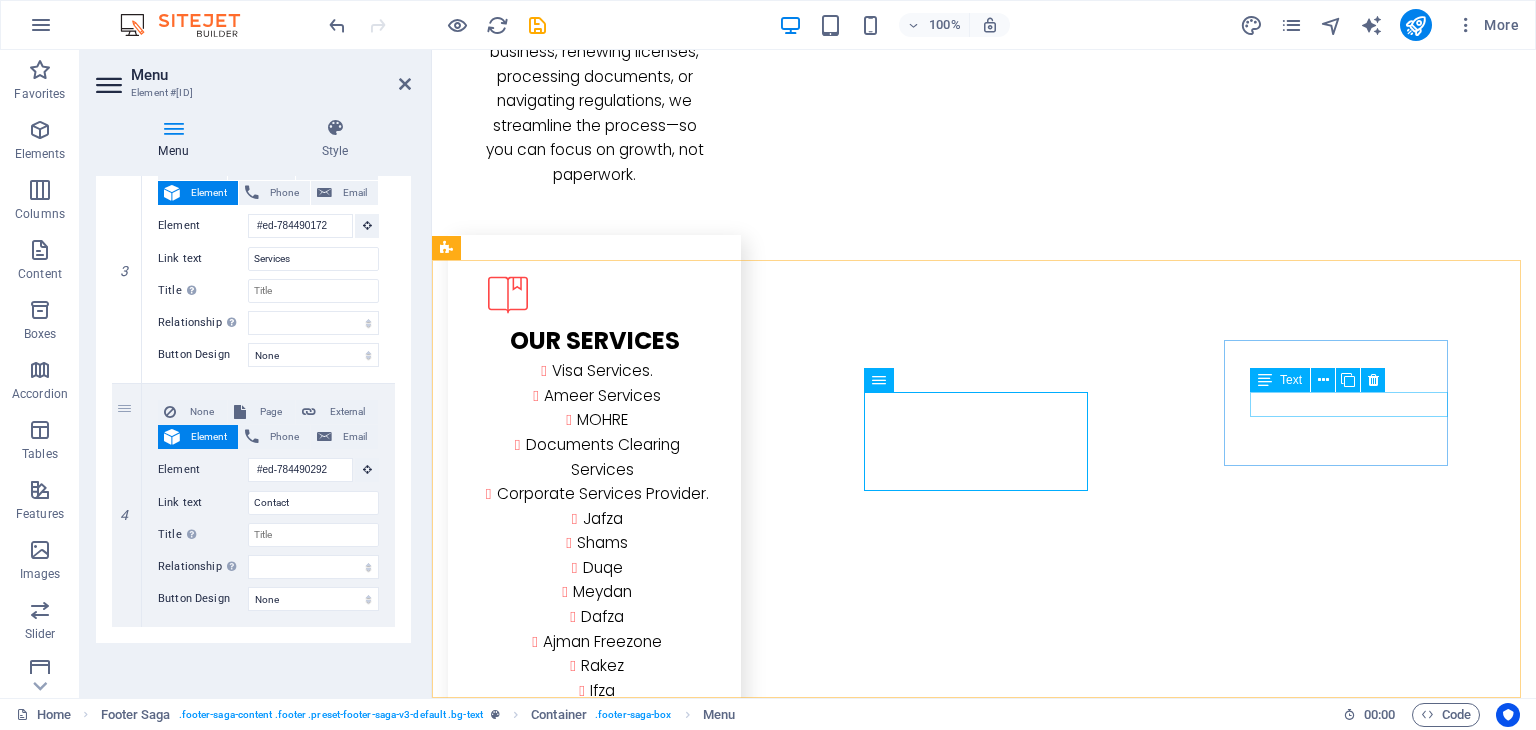 click on "Facebook" at bounding box center (560, 4073) 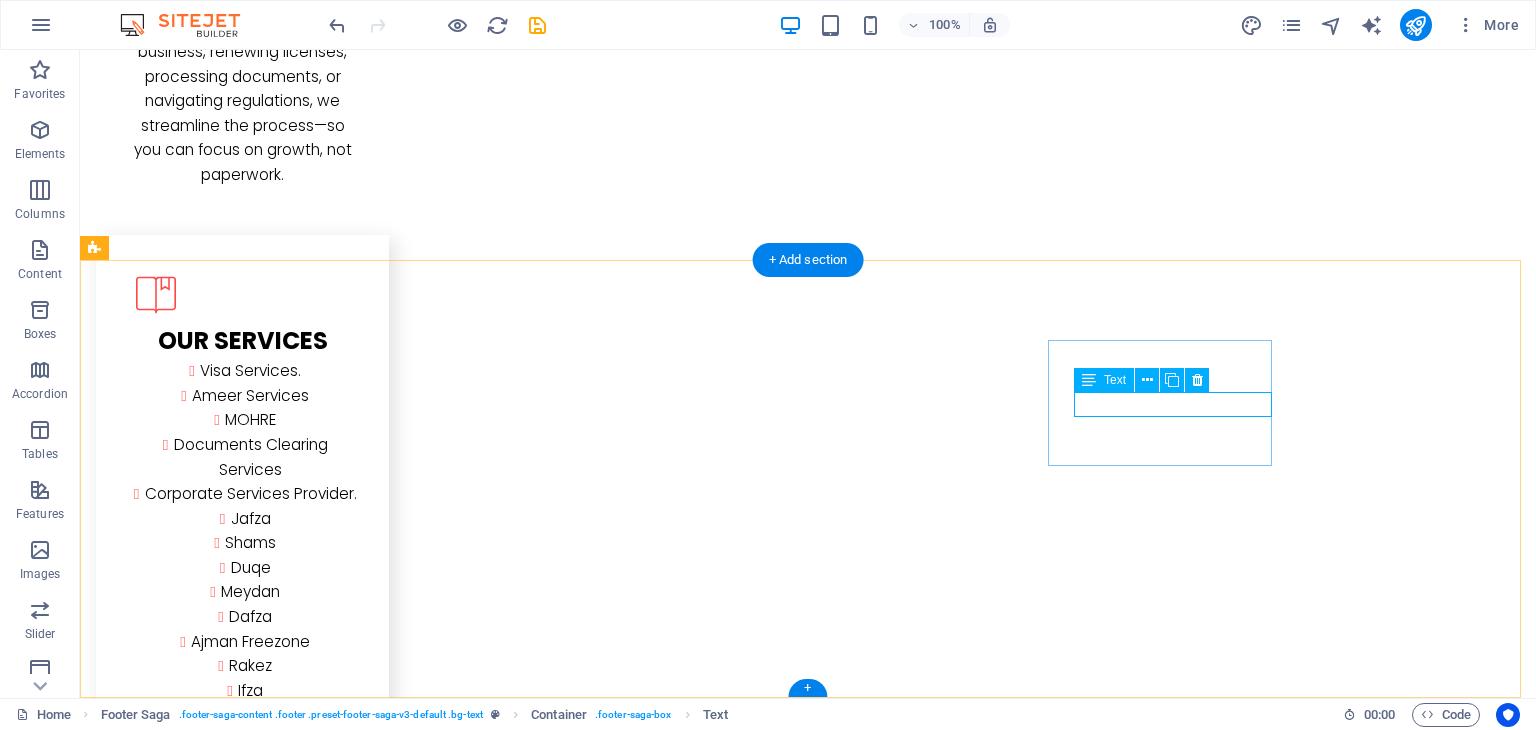 click on "Facebook" at bounding box center (208, 4073) 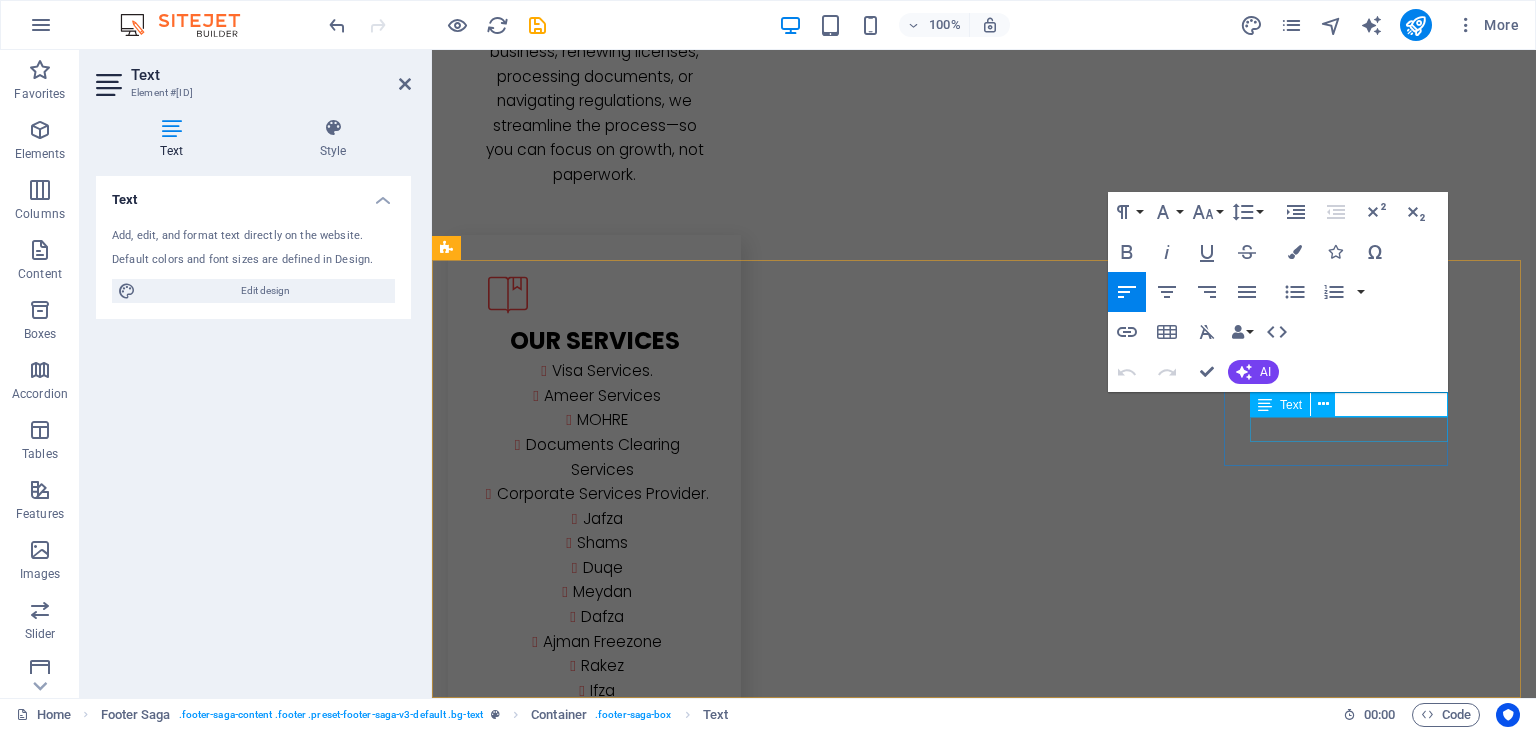 click on "Twitter" at bounding box center (560, 4123) 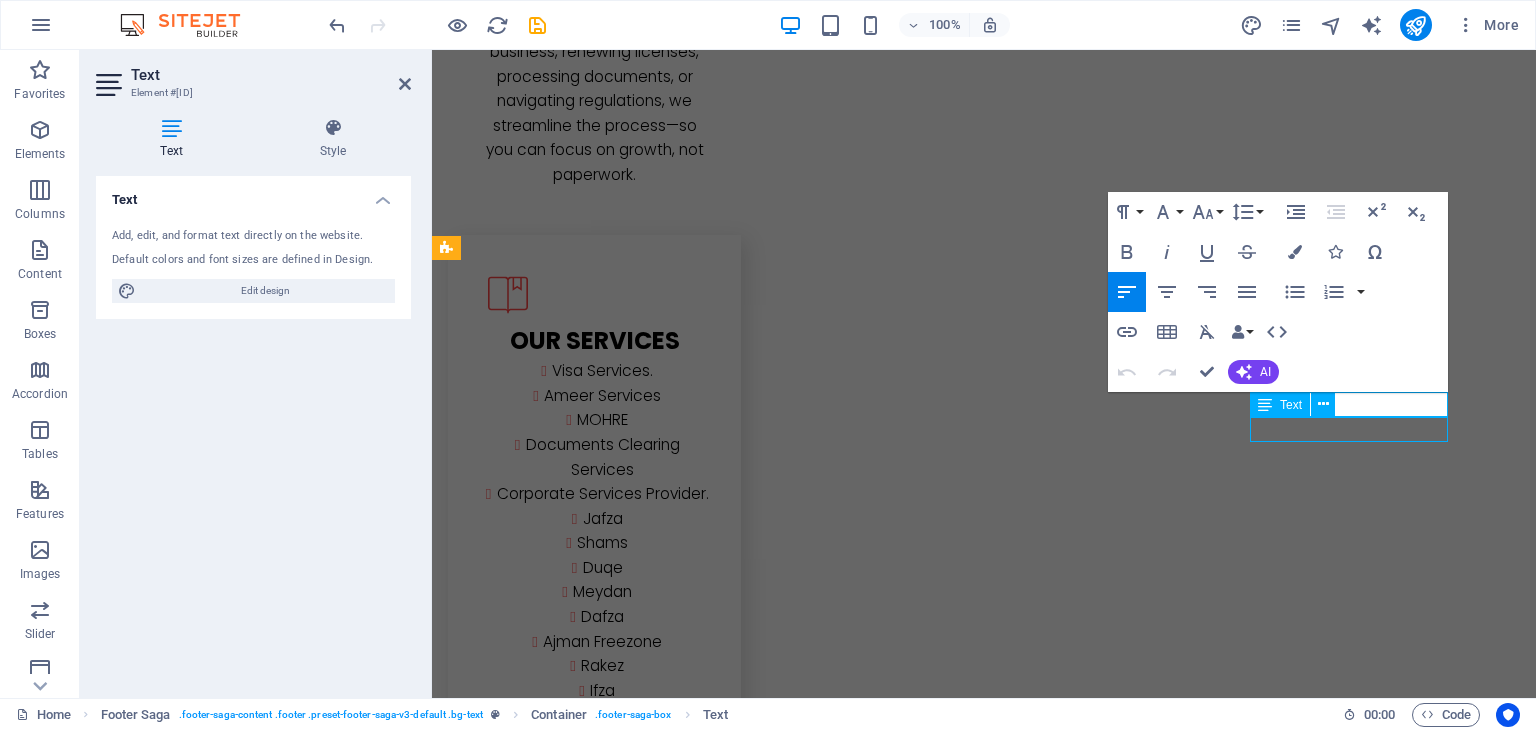 click on "Twitter" at bounding box center [560, 4123] 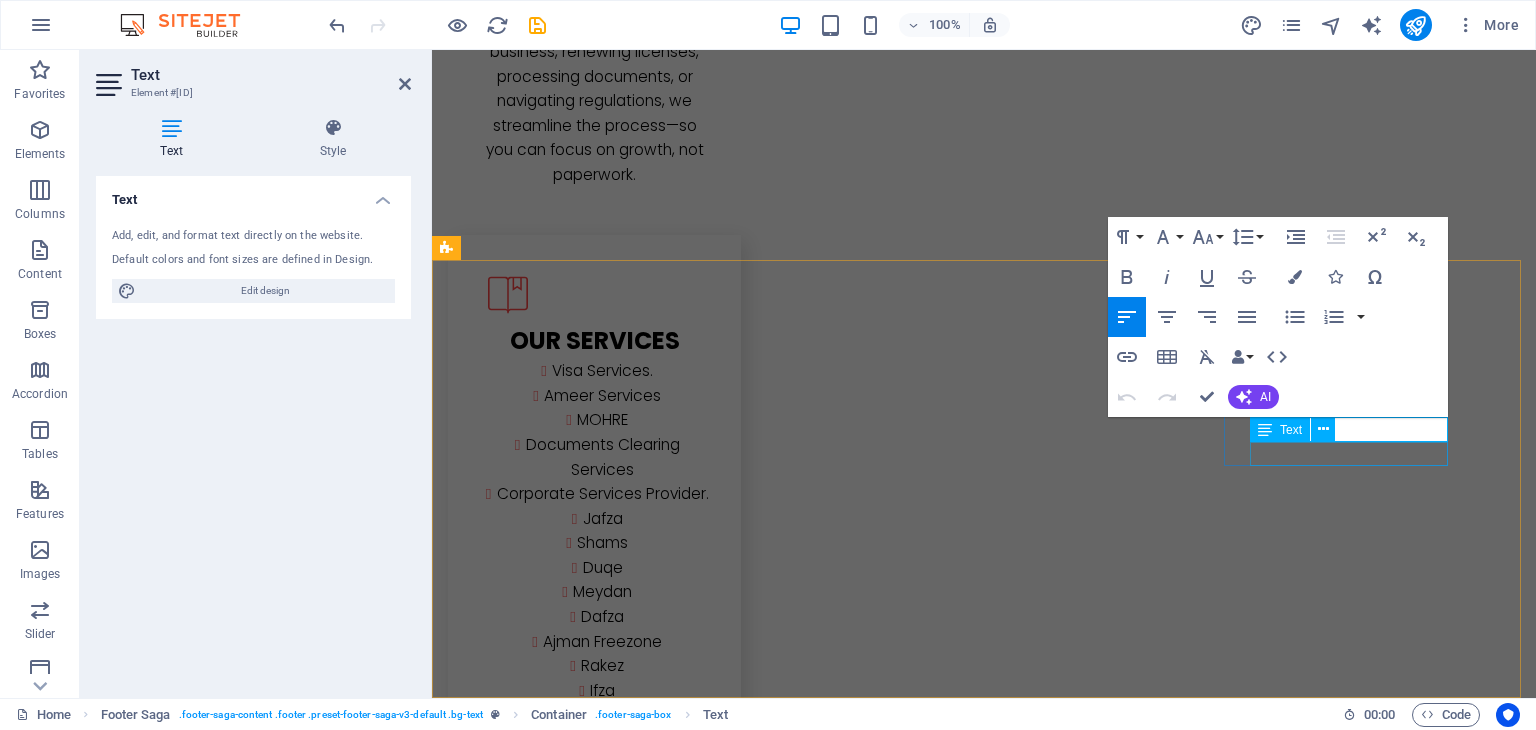 click on "Instagram" at bounding box center (560, 4172) 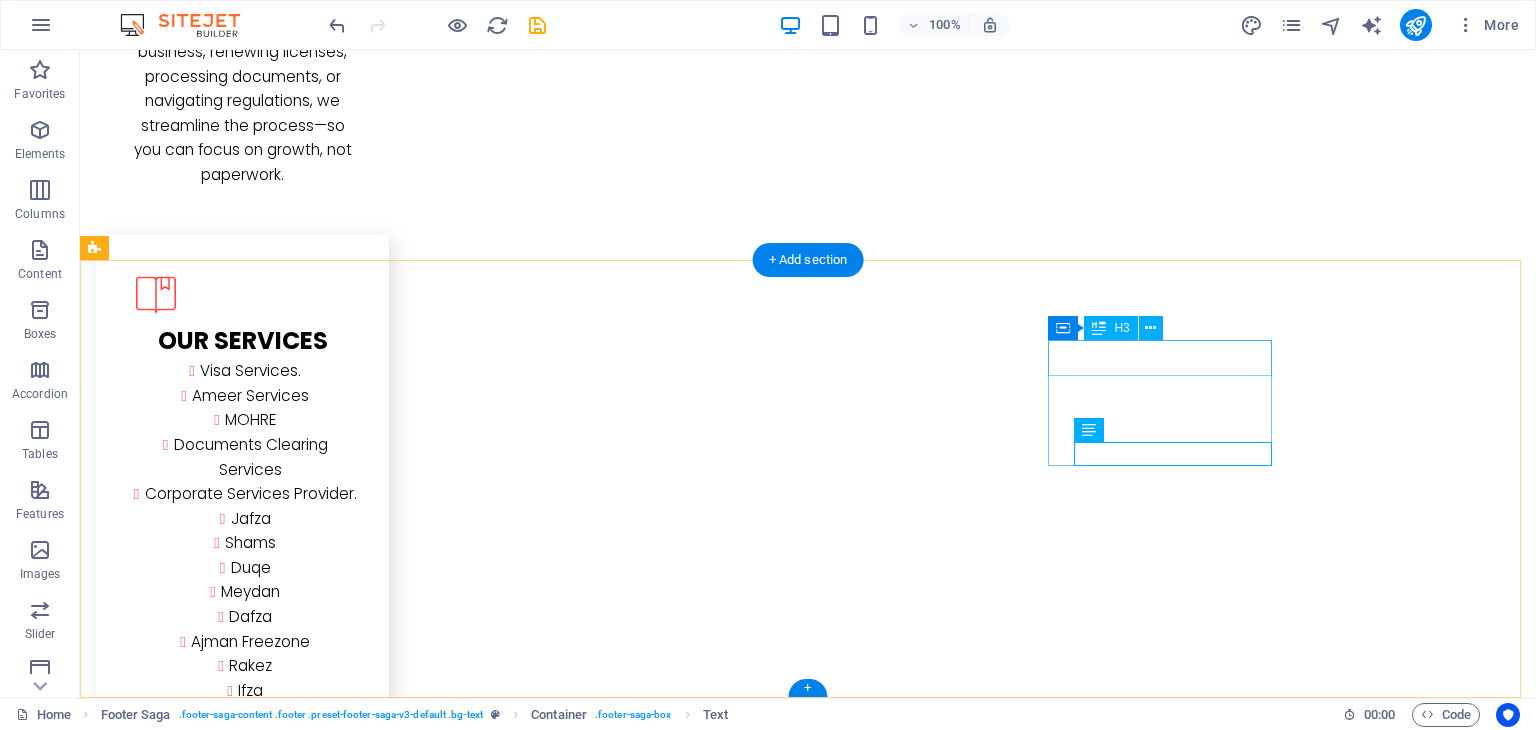 click on "Social Media" at bounding box center [208, 4003] 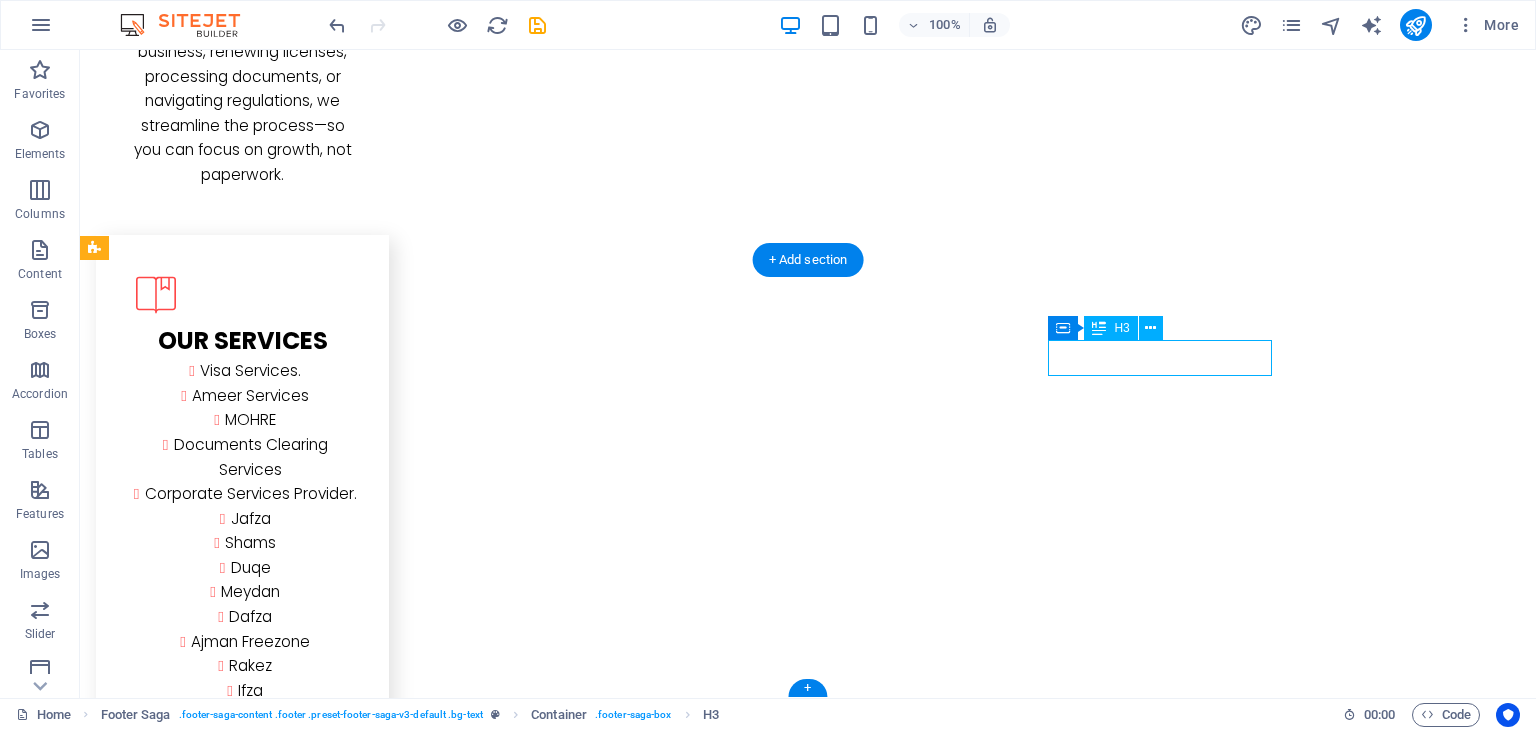 click on "Social Media" at bounding box center [208, 4003] 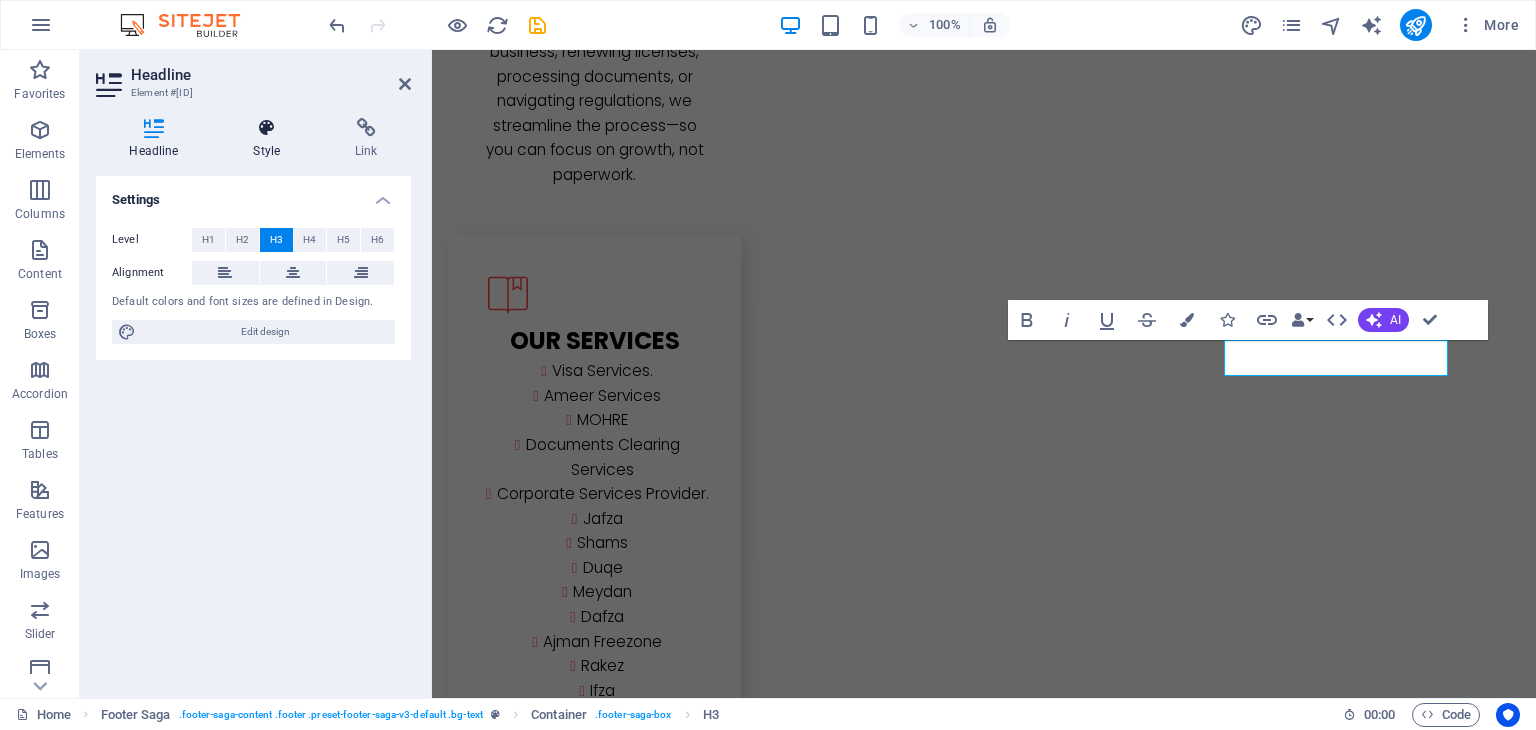 click on "Style" at bounding box center [271, 139] 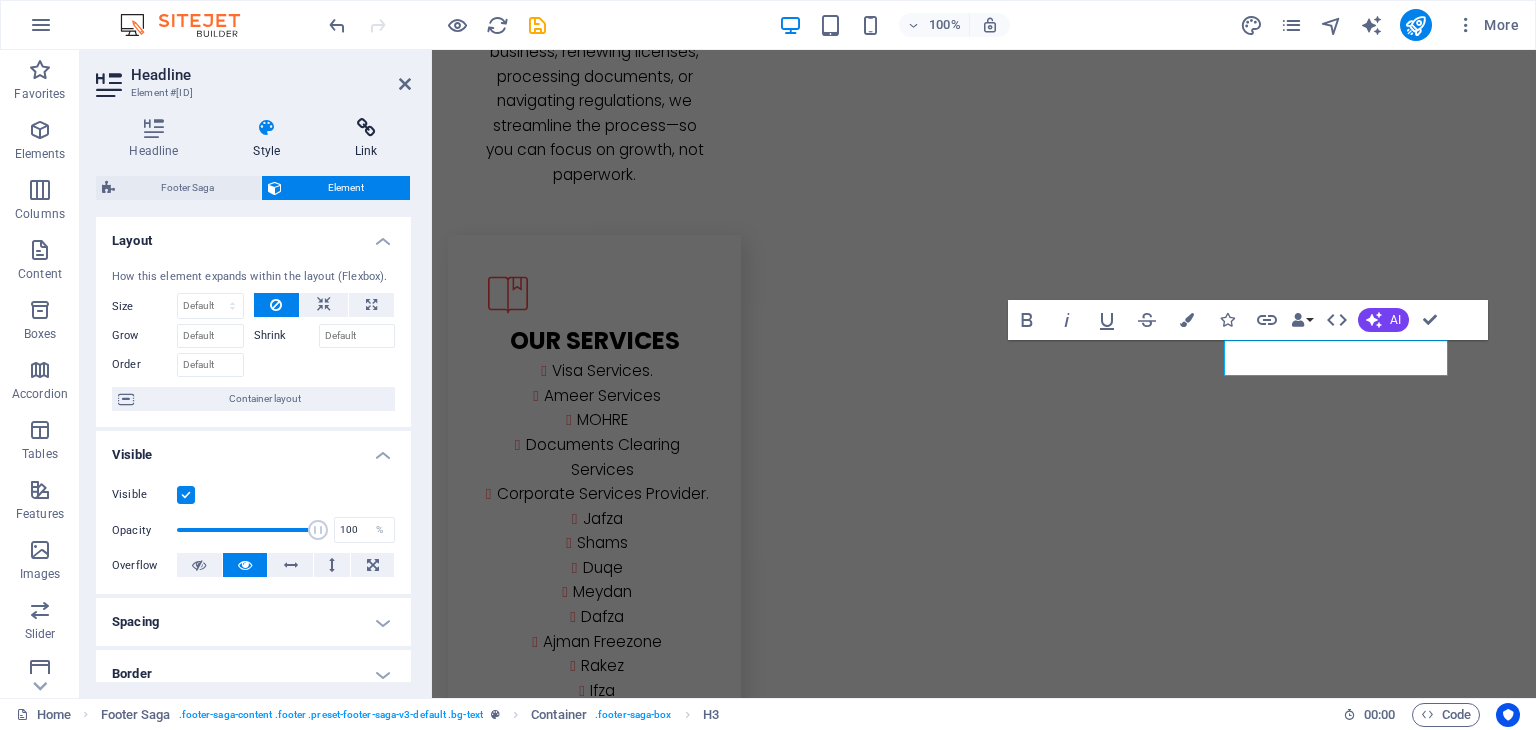 click on "Link" at bounding box center (366, 139) 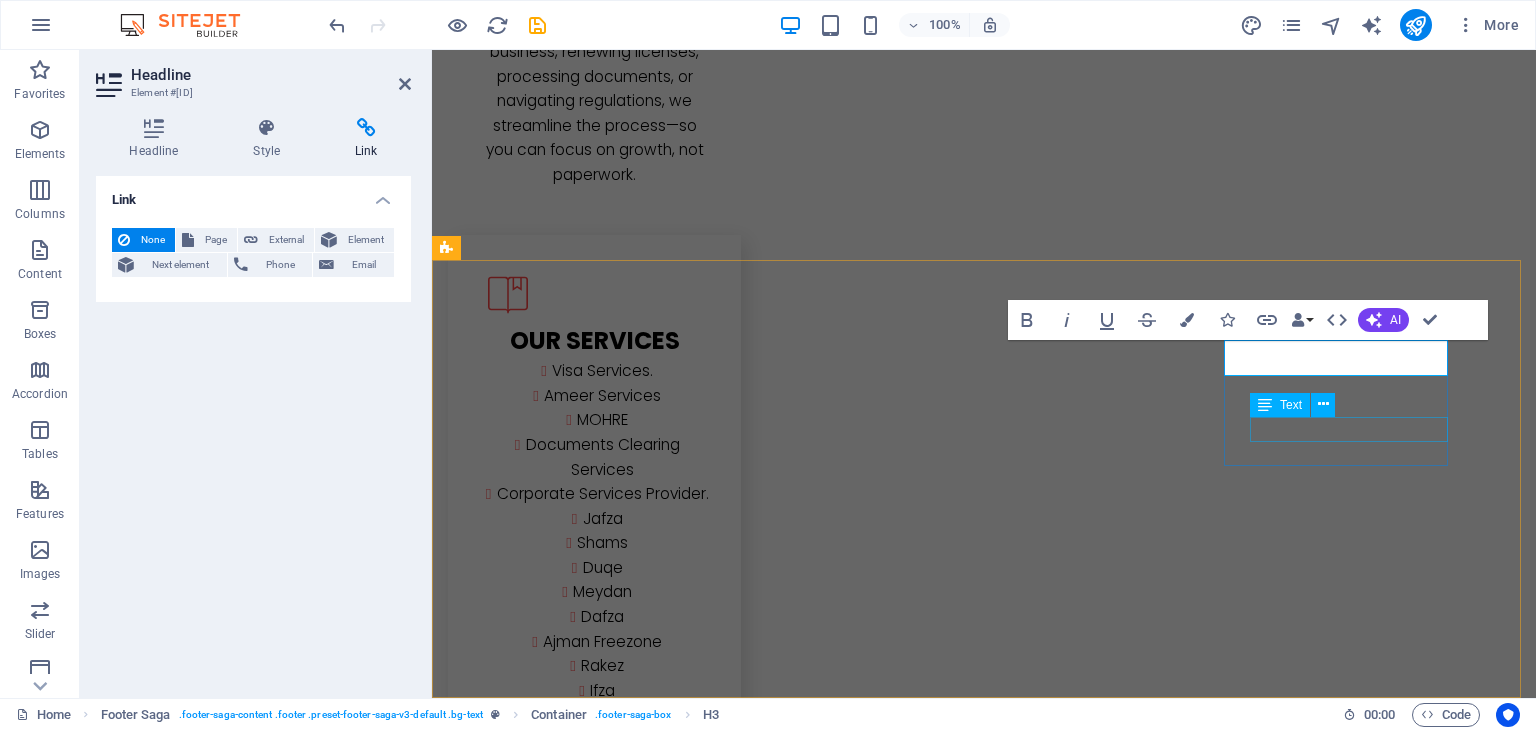 click at bounding box center [1265, 405] 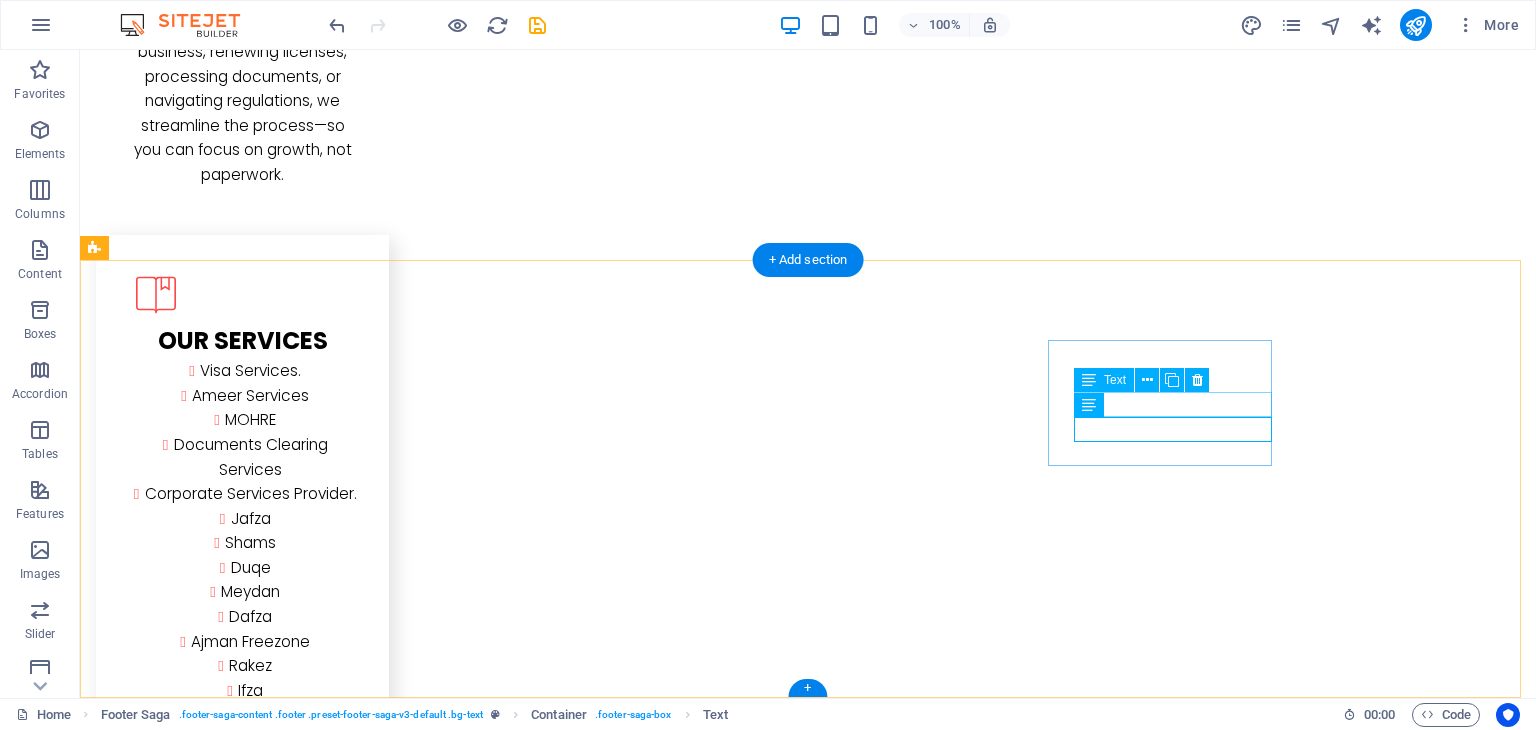 click on "Facebook" at bounding box center [208, 4073] 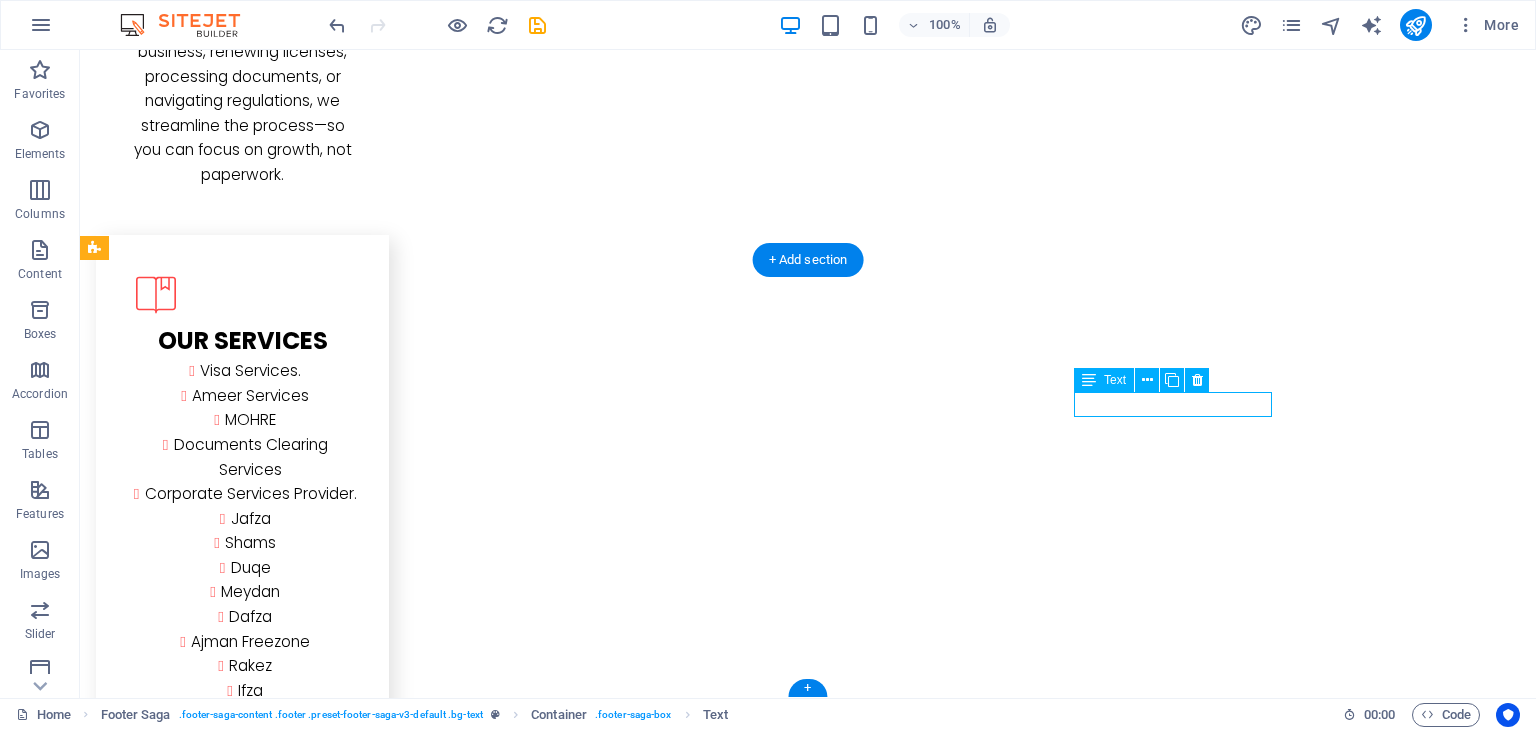 click on "Facebook" at bounding box center (208, 4073) 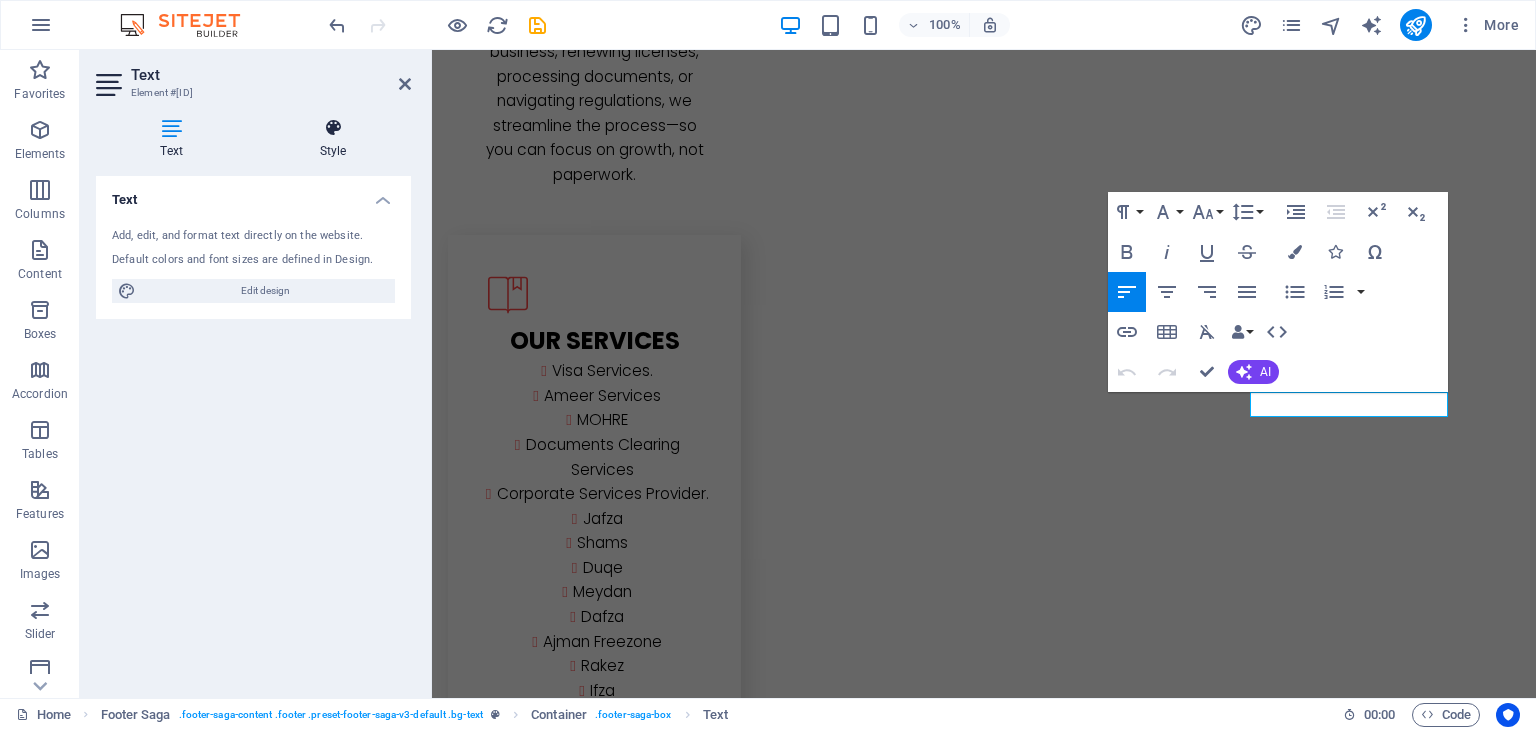 click on "Style" at bounding box center [333, 139] 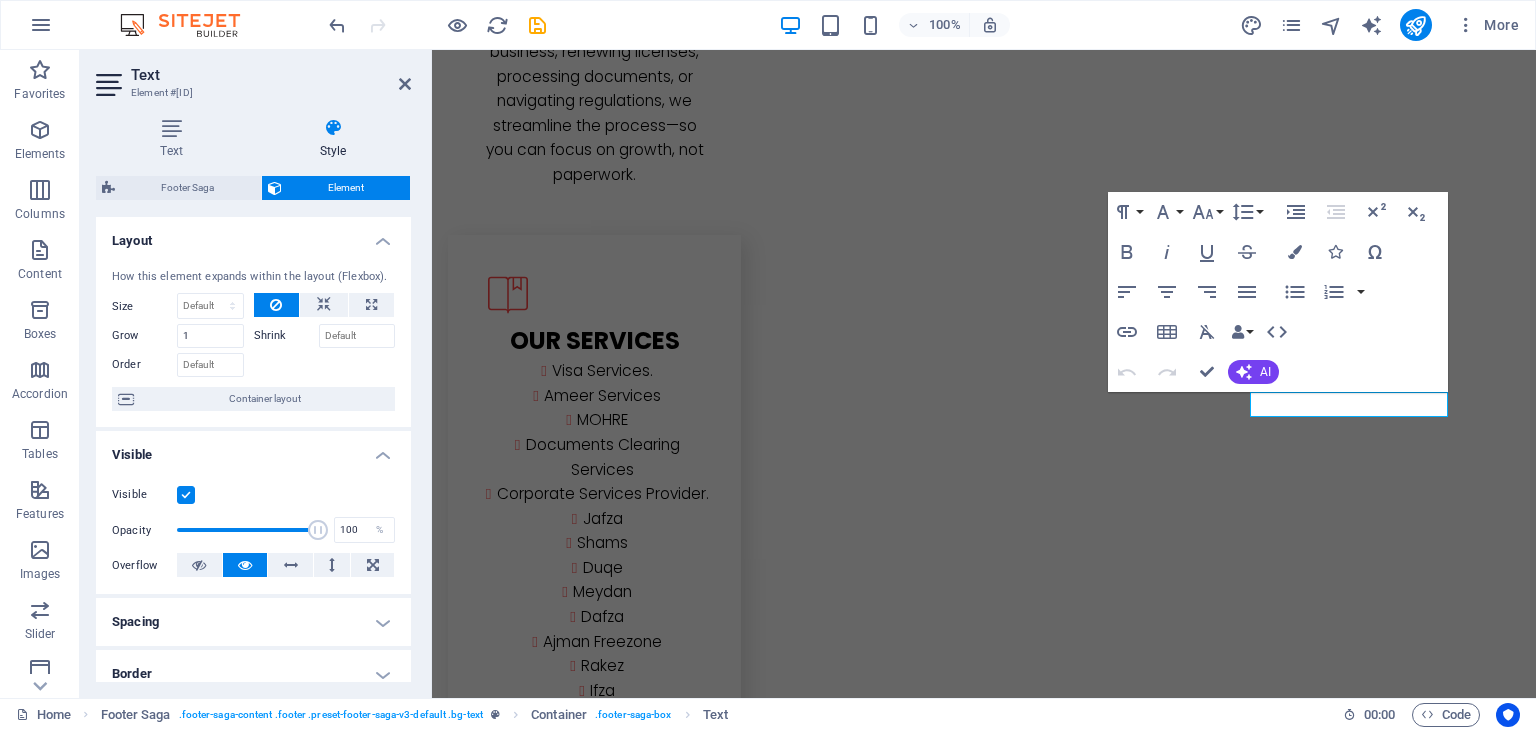 drag, startPoint x: 411, startPoint y: 289, endPoint x: 409, endPoint y: 343, distance: 54.037025 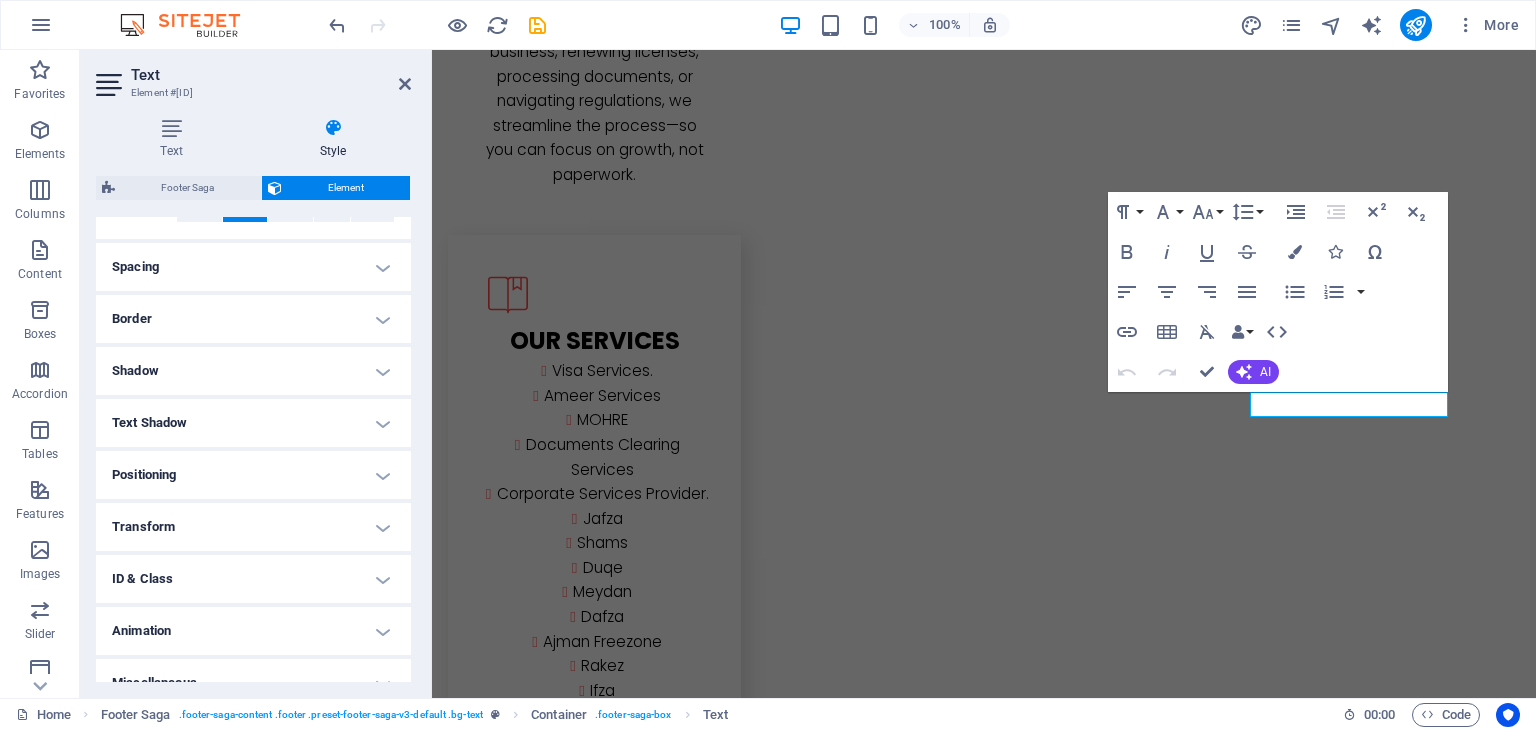 scroll, scrollTop: 380, scrollLeft: 0, axis: vertical 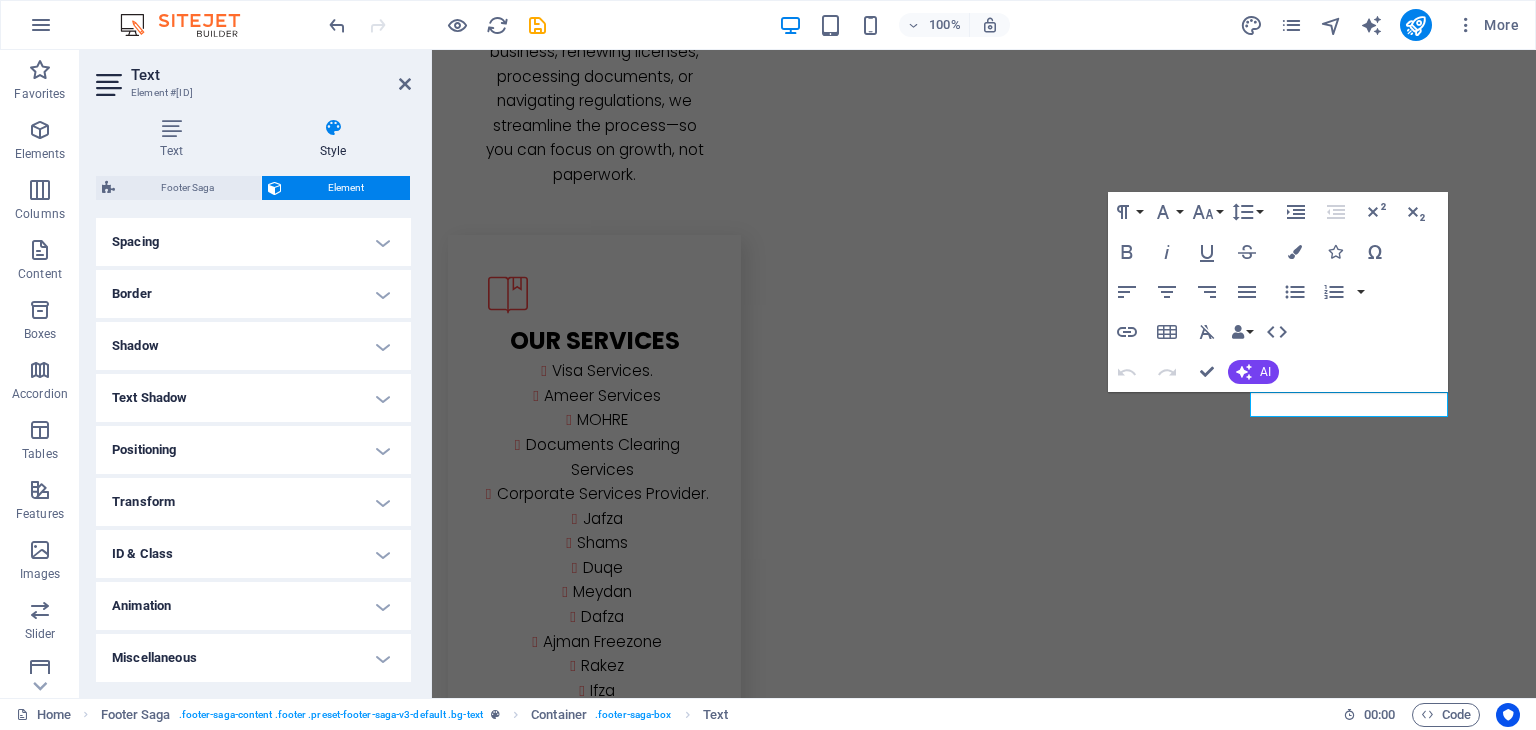 click on "Miscellaneous" at bounding box center [253, 658] 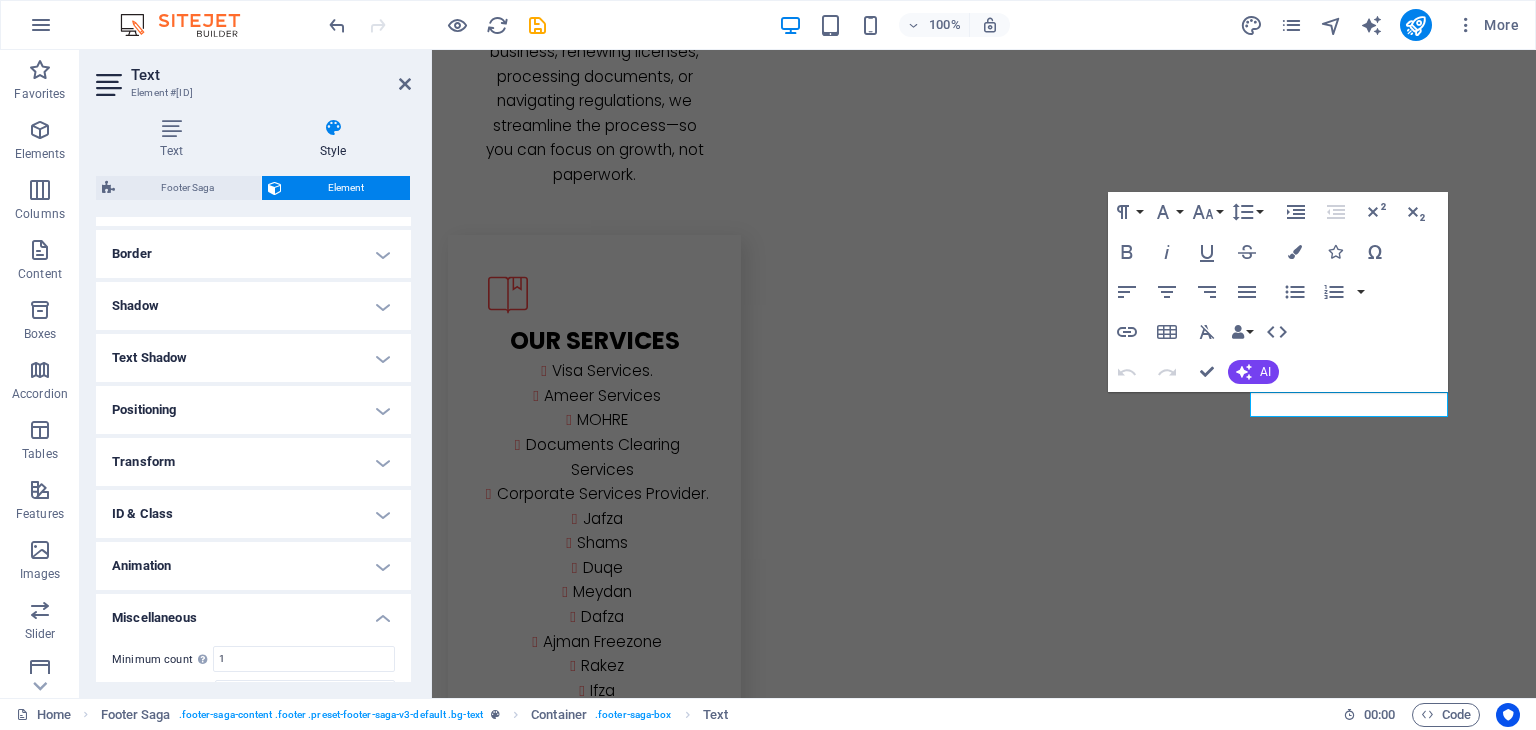 scroll, scrollTop: 503, scrollLeft: 0, axis: vertical 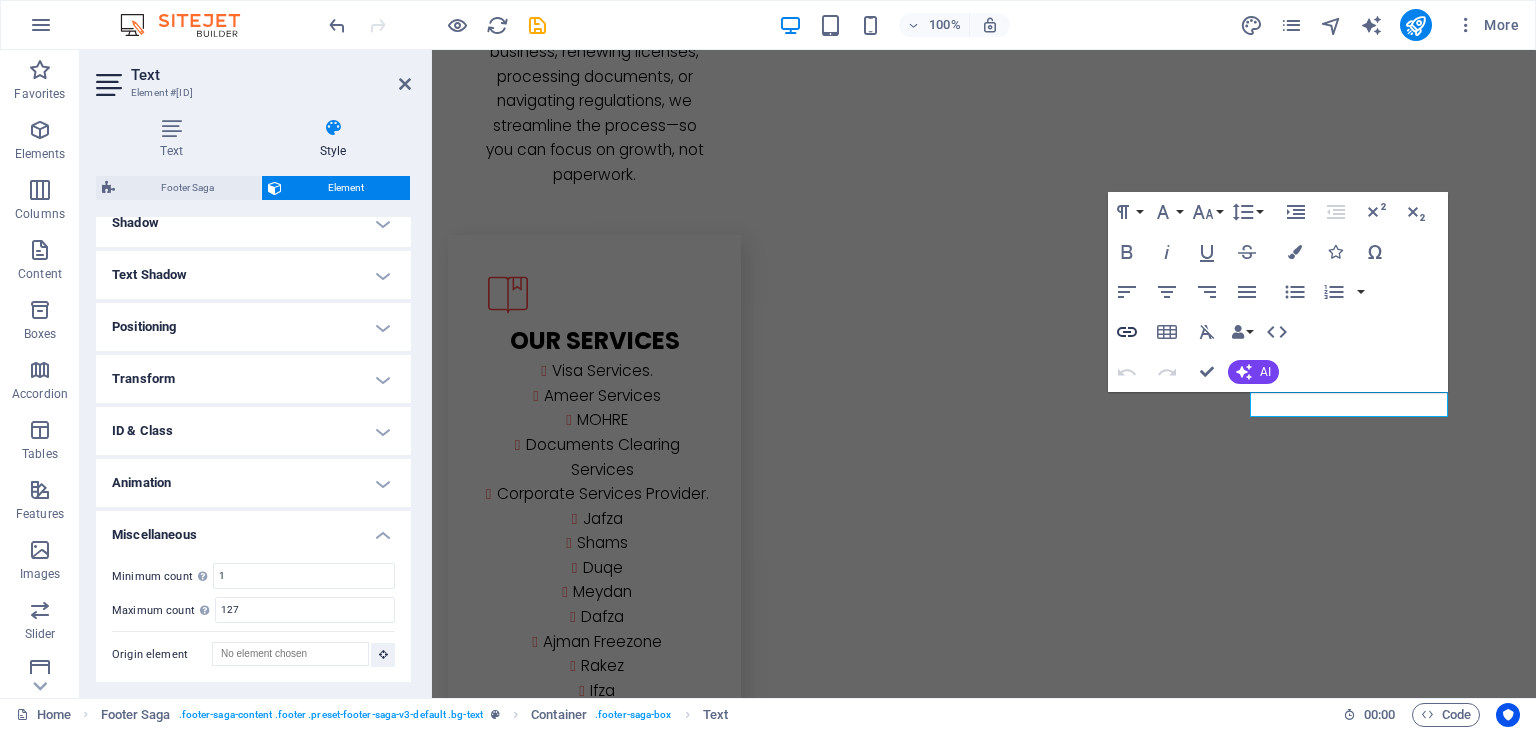 click 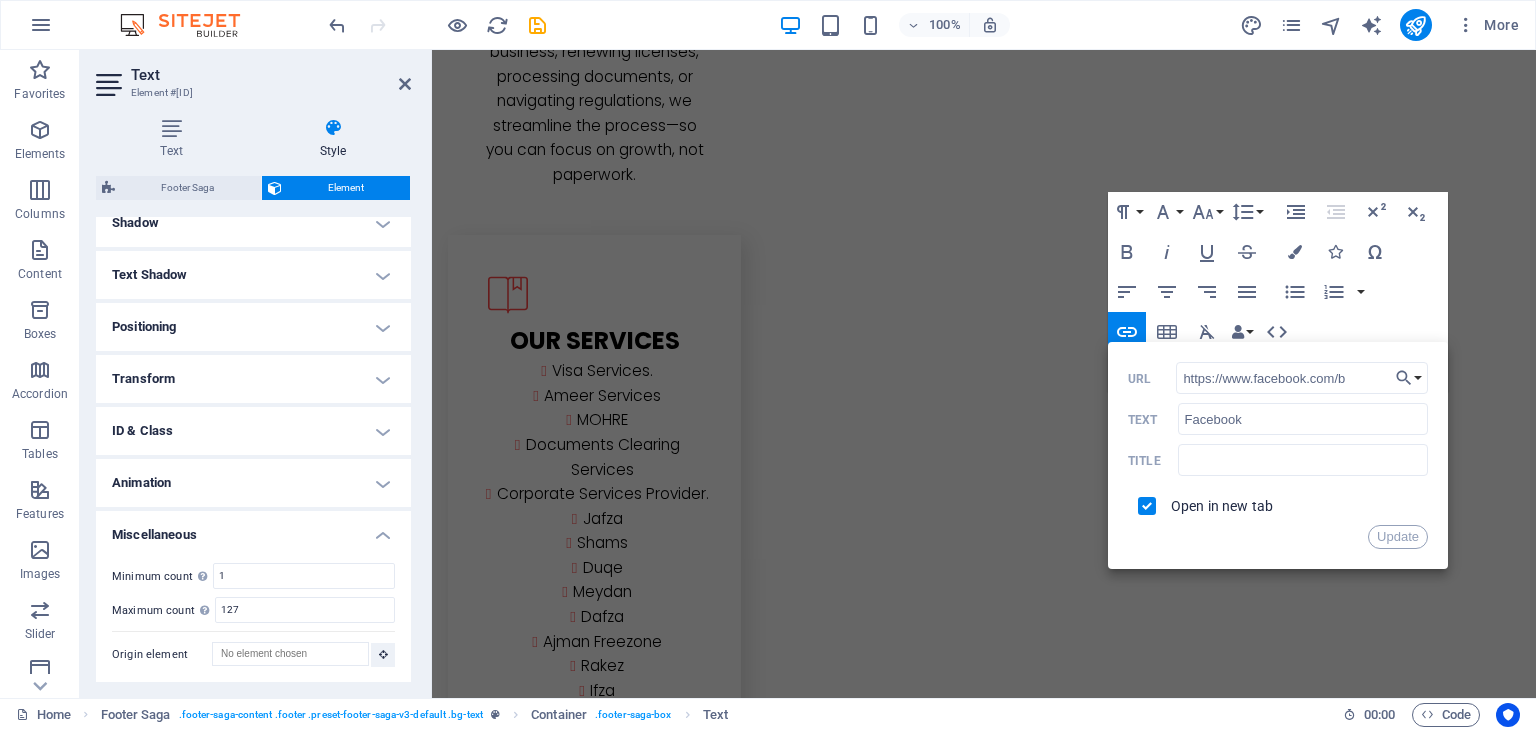 type on "https://www.facebook.com/" 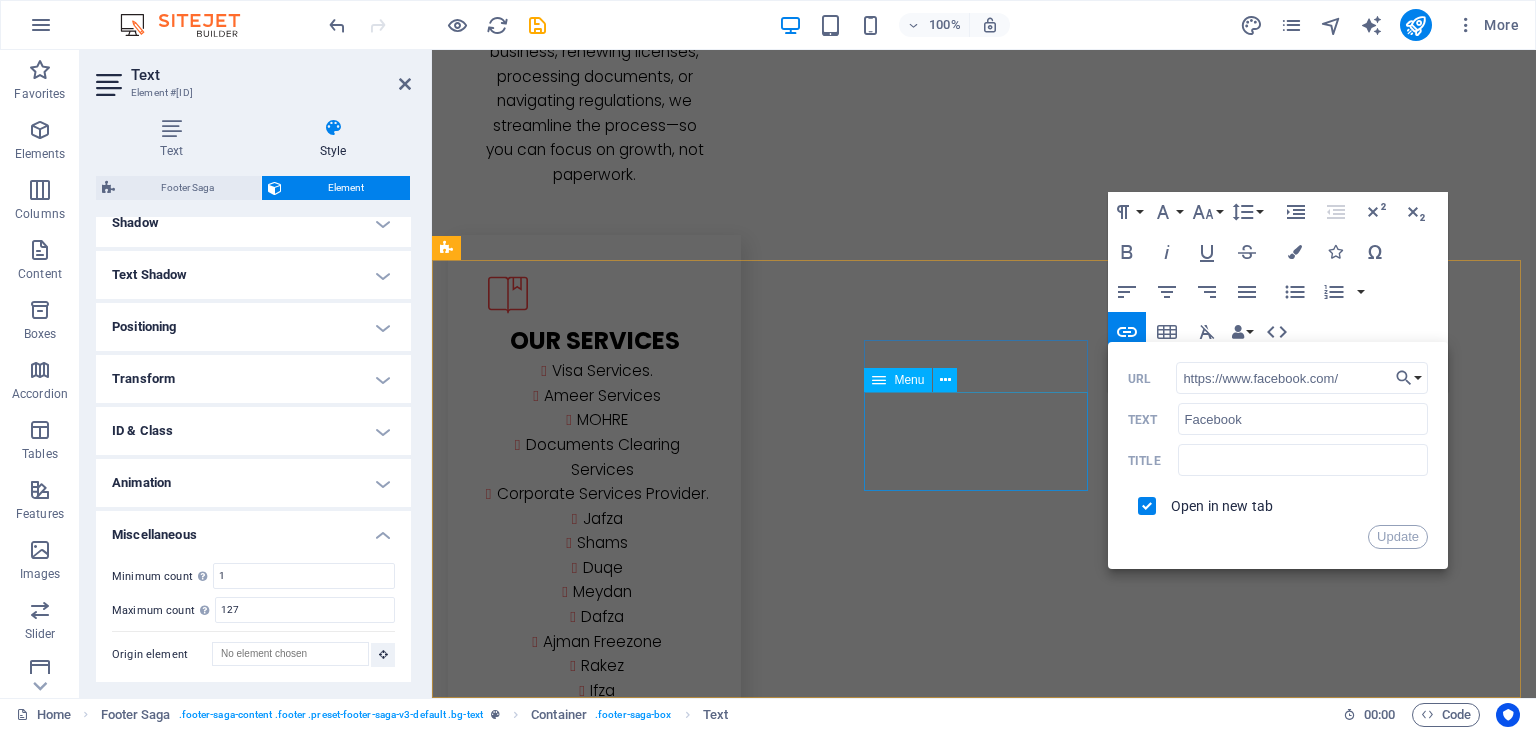 click on "Home About us Services Contact" at bounding box center [560, 3928] 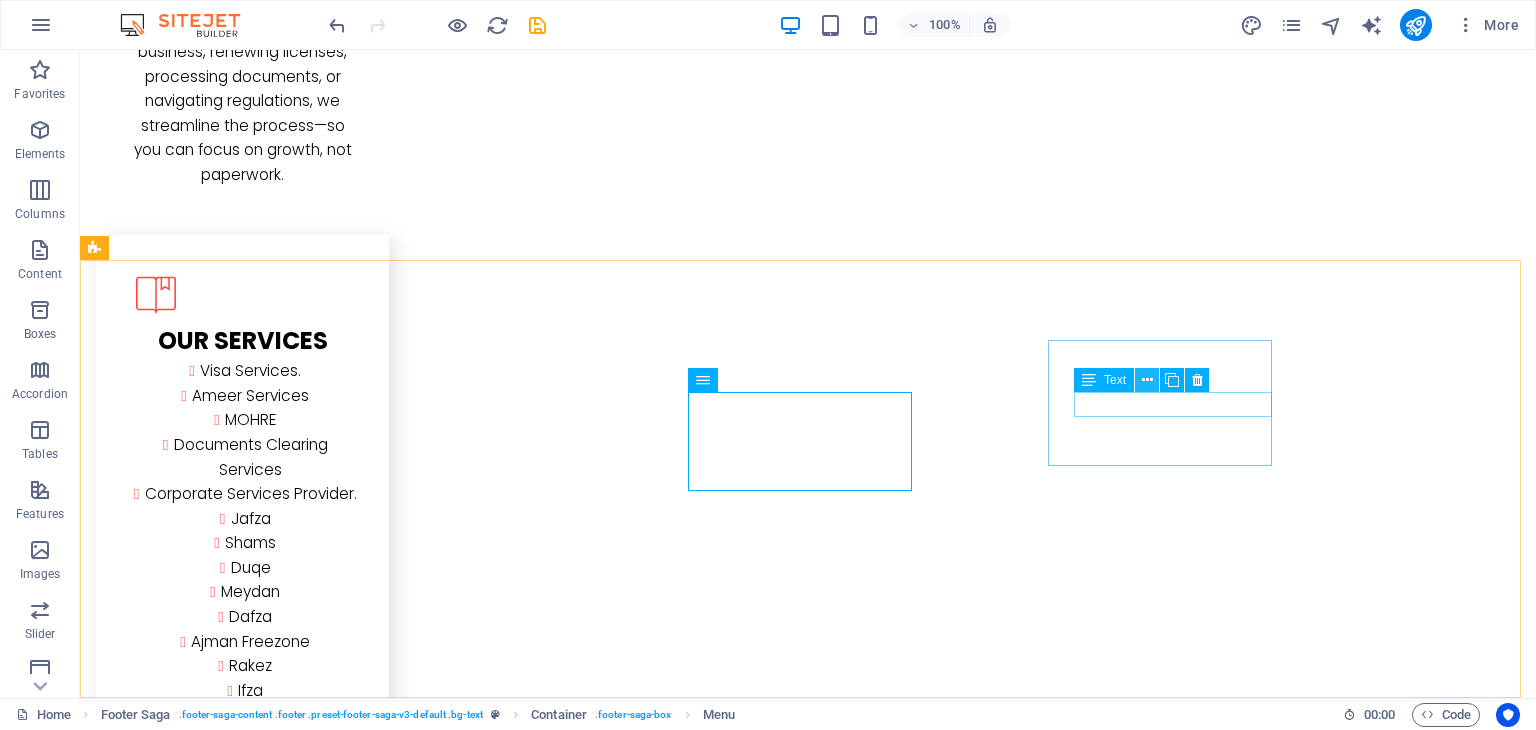 click at bounding box center [1147, 380] 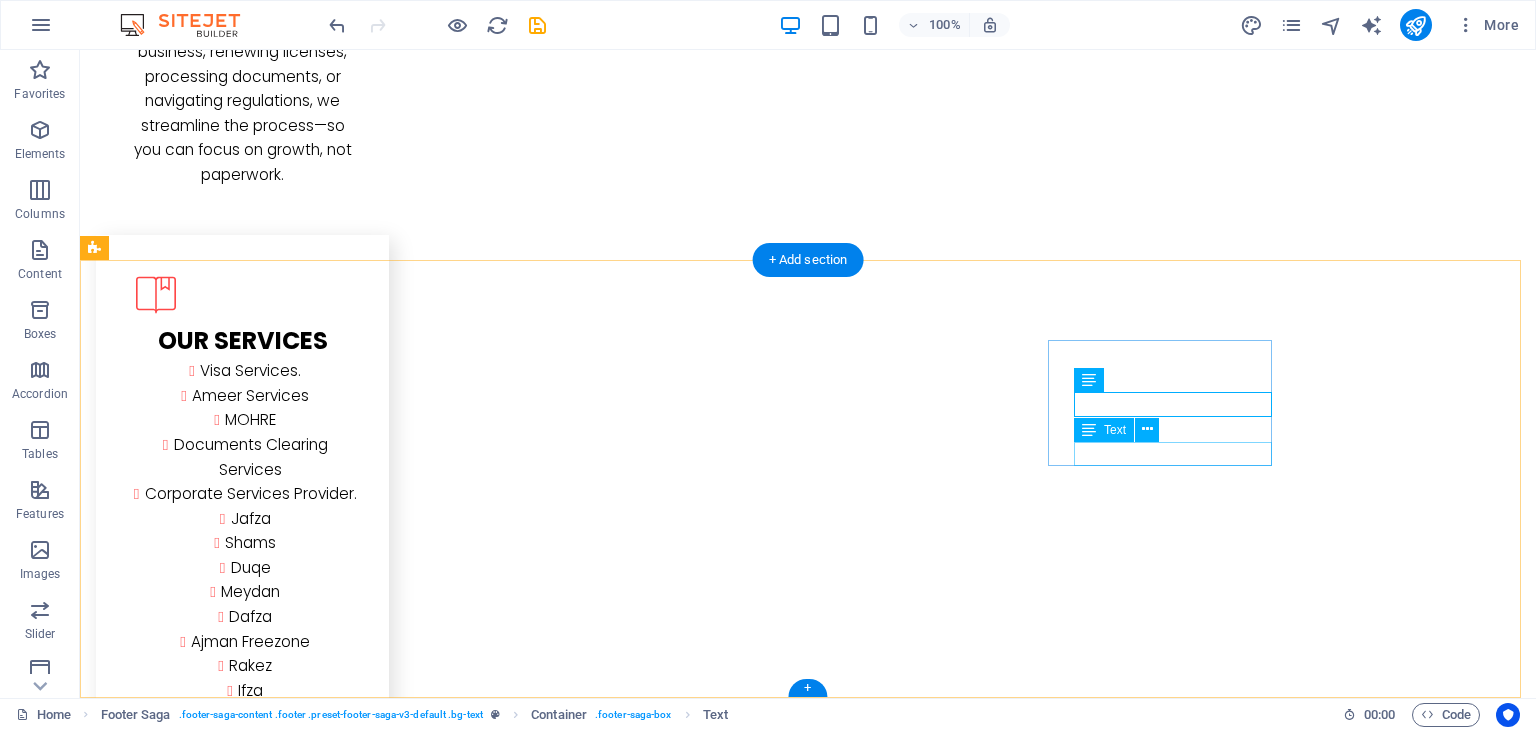 click on "Instagram" at bounding box center [208, 4172] 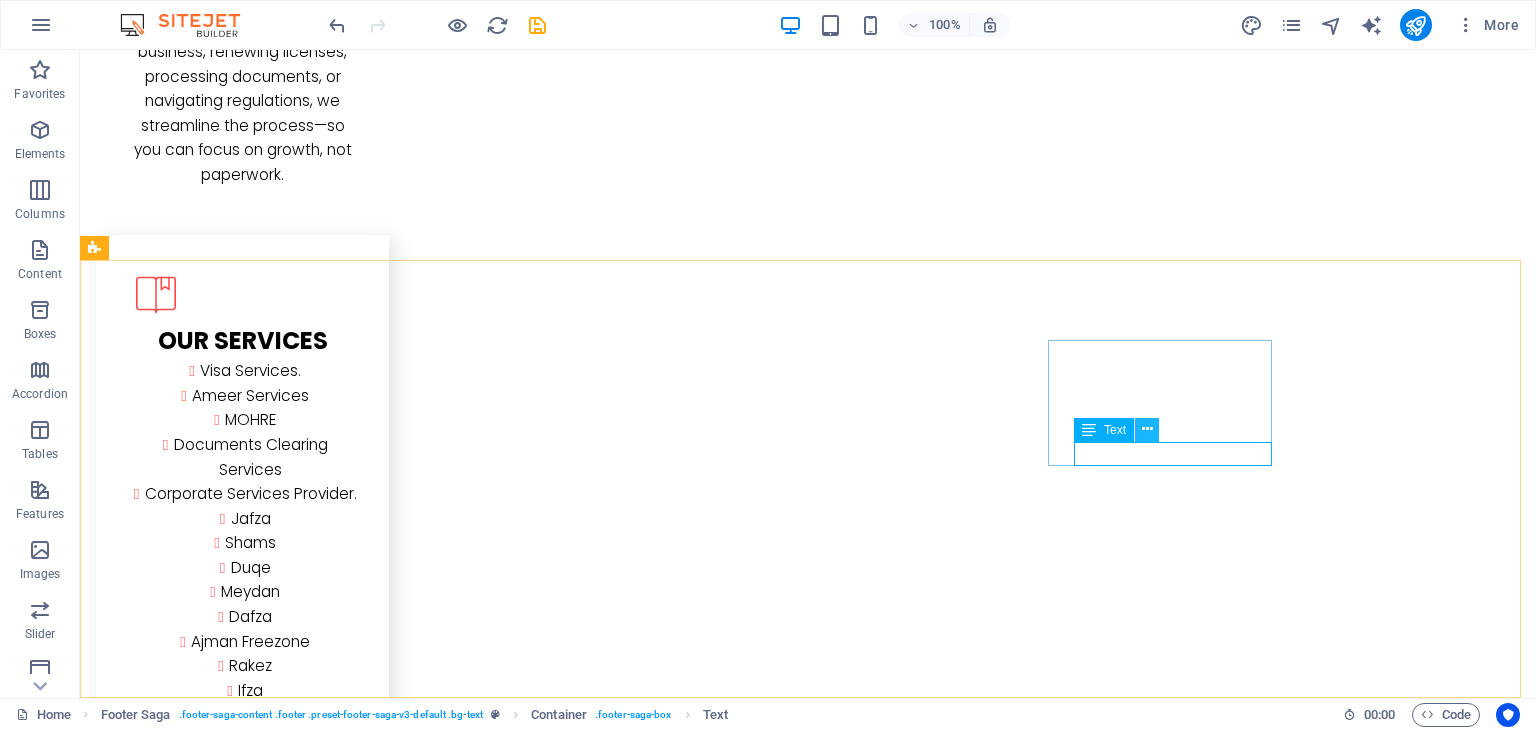 click at bounding box center [1147, 429] 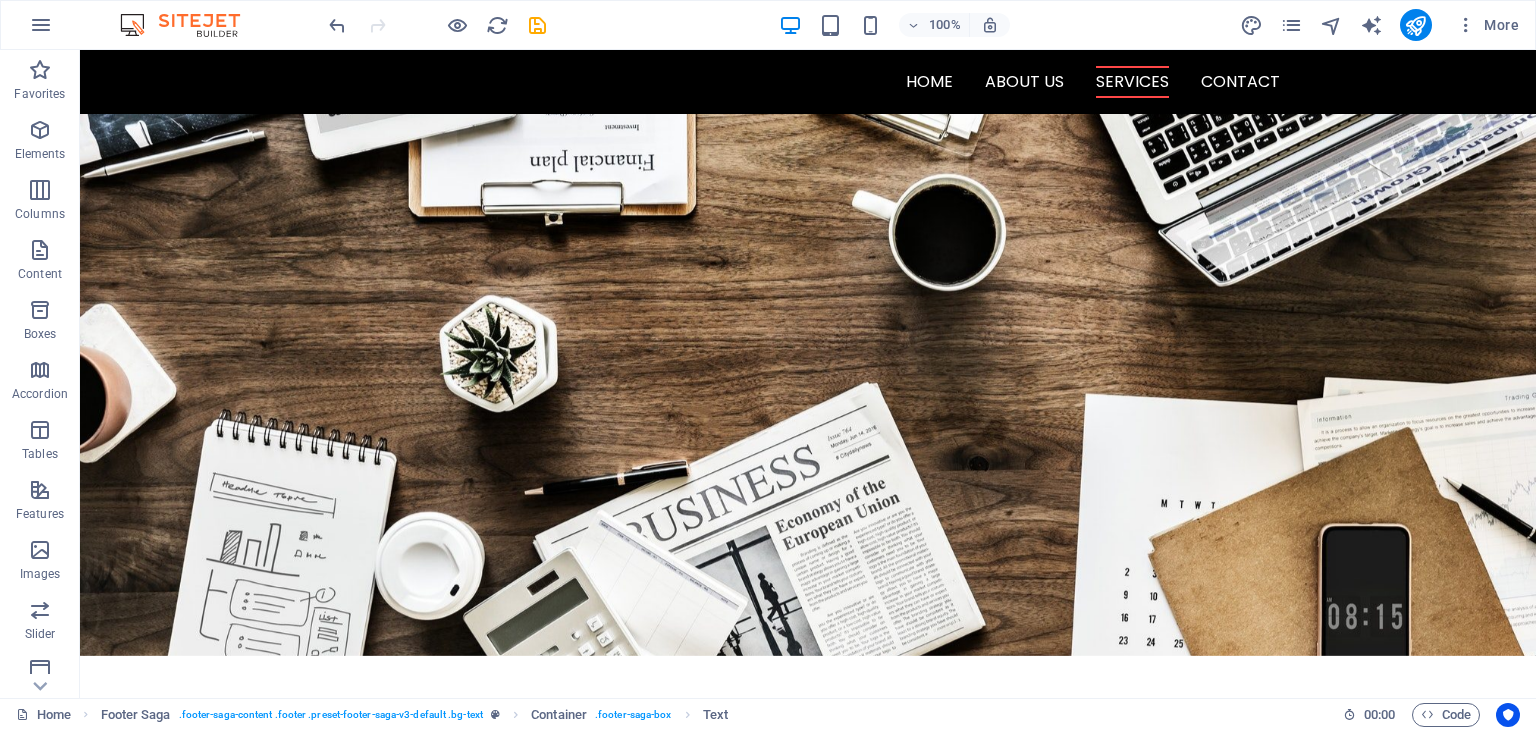 scroll, scrollTop: 0, scrollLeft: 0, axis: both 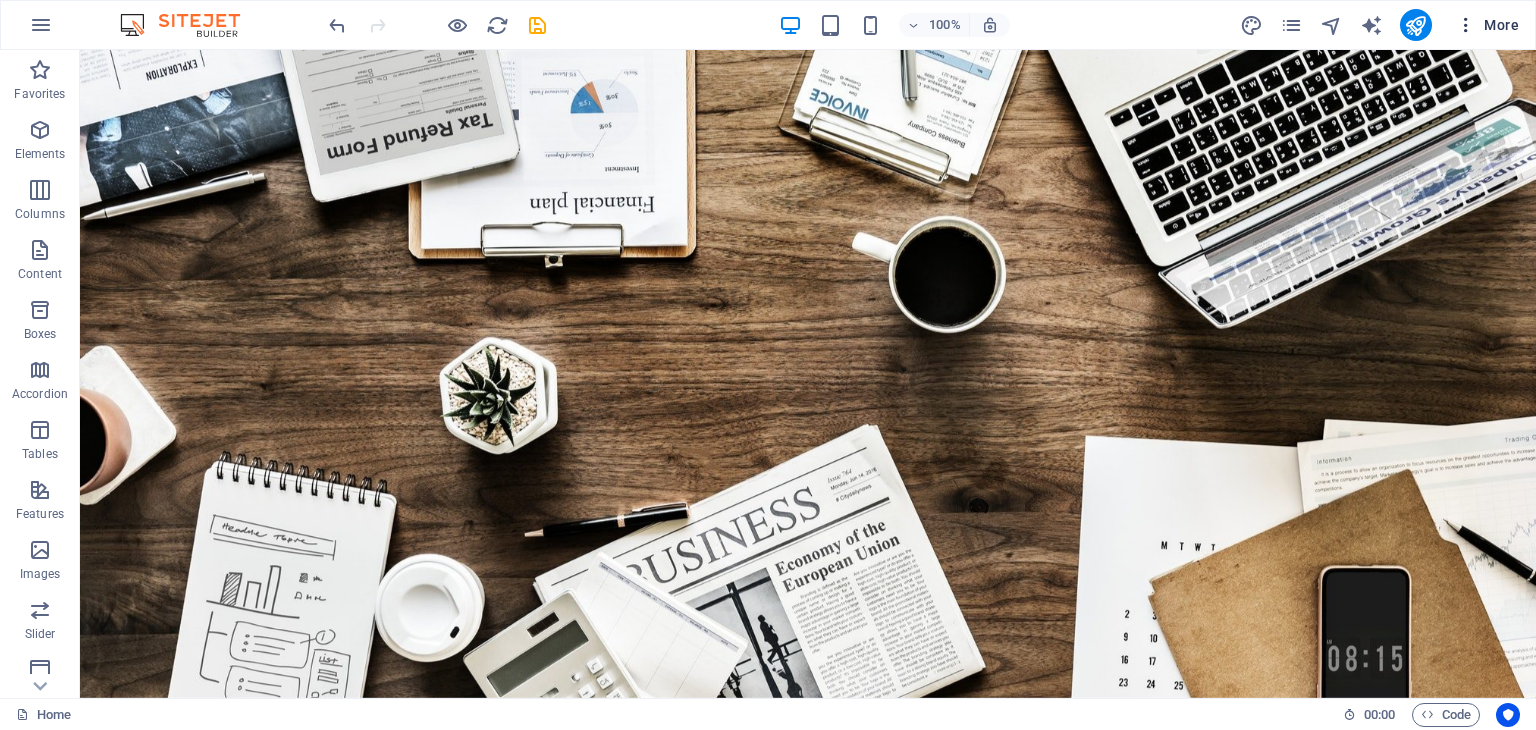 click at bounding box center (1466, 25) 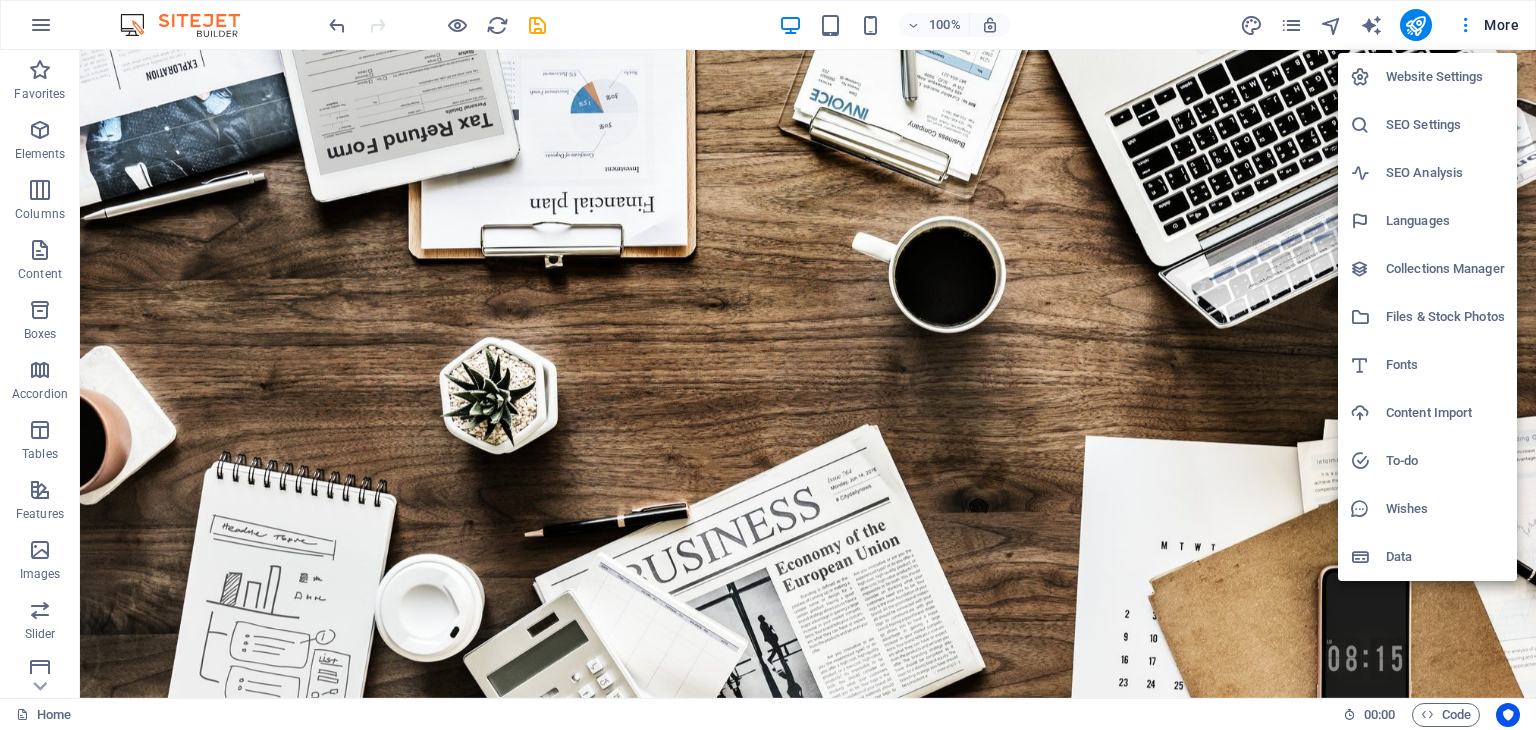 click on "Website Settings" at bounding box center (1445, 77) 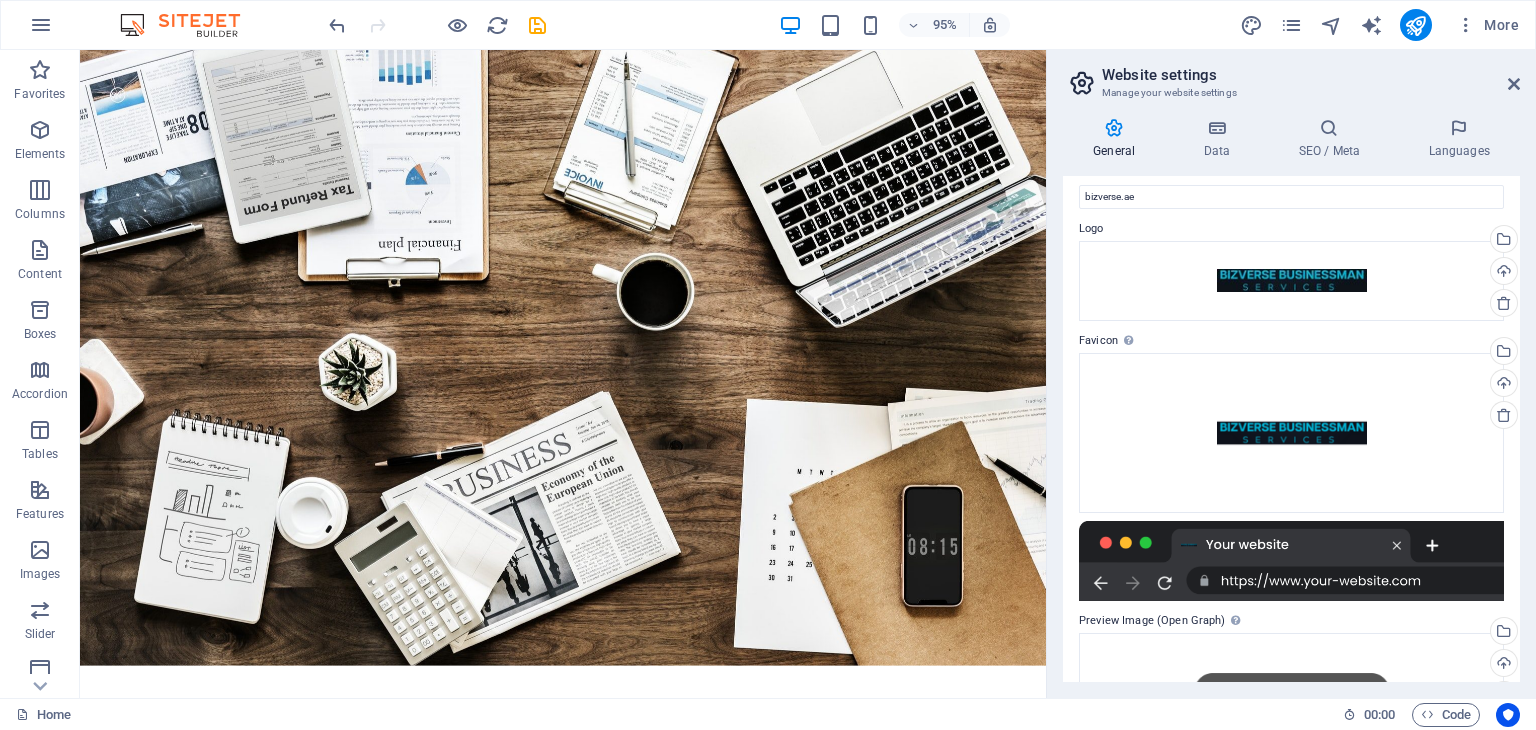 scroll, scrollTop: 0, scrollLeft: 0, axis: both 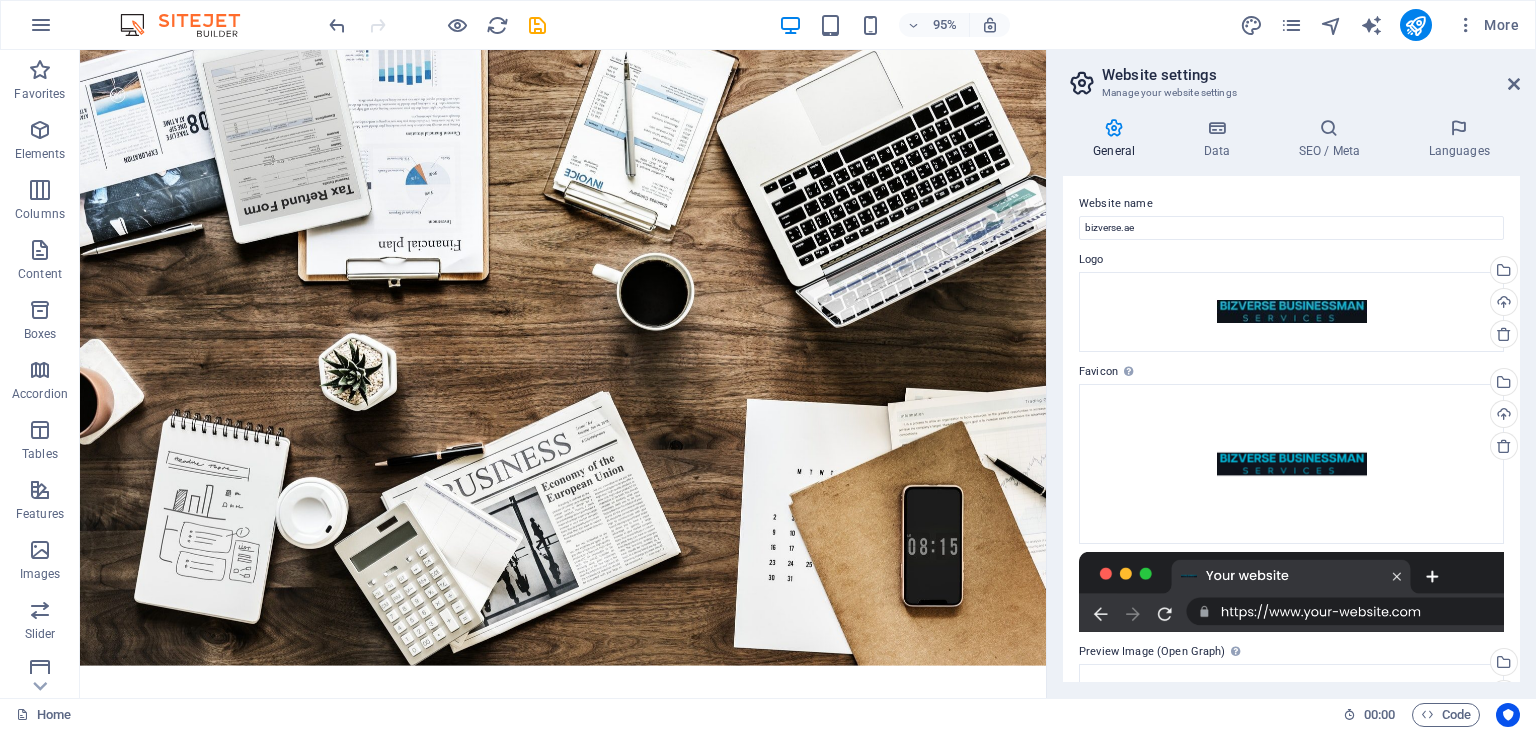 click at bounding box center [1291, 592] 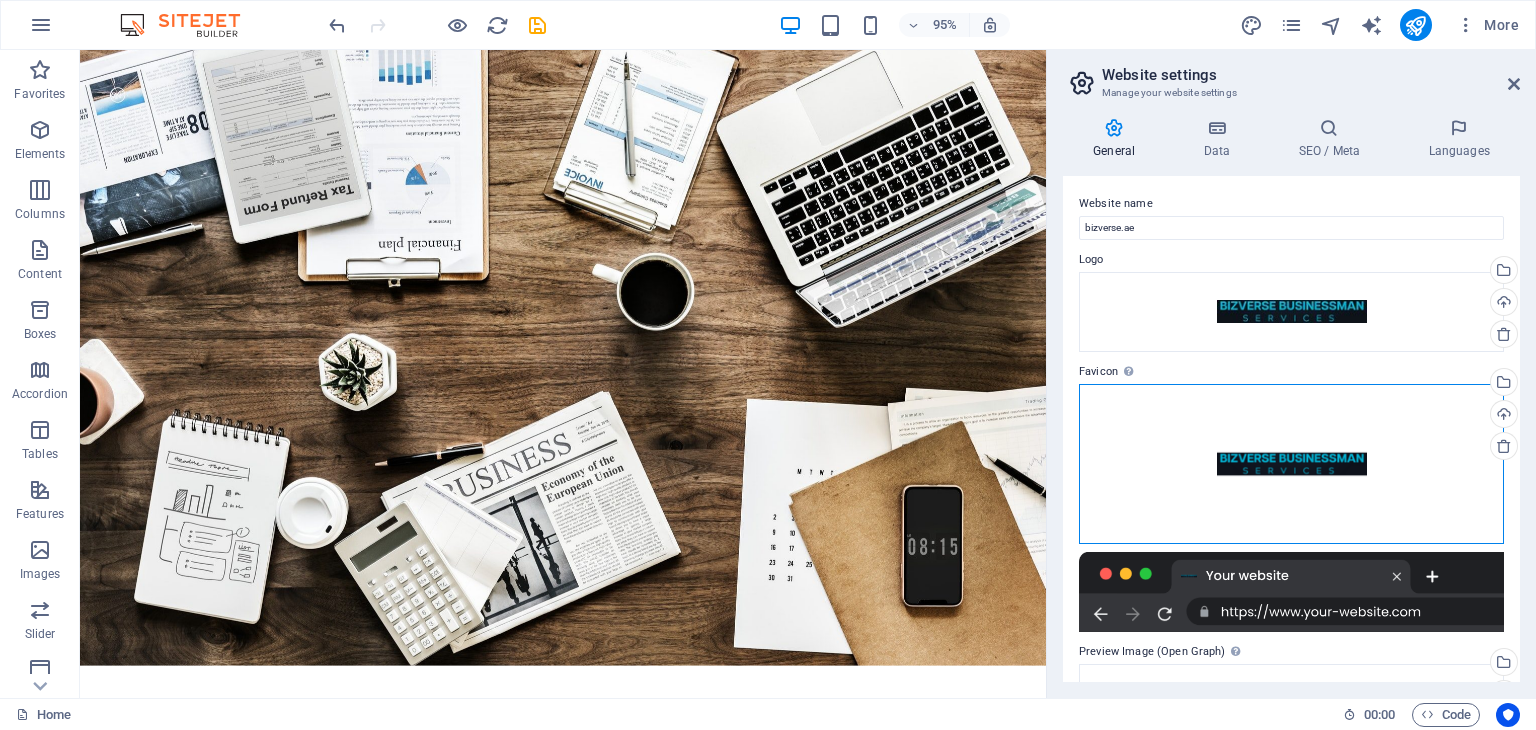 click on "Drag files here, click to choose files or select files from Files or our free stock photos & videos" at bounding box center (1291, 464) 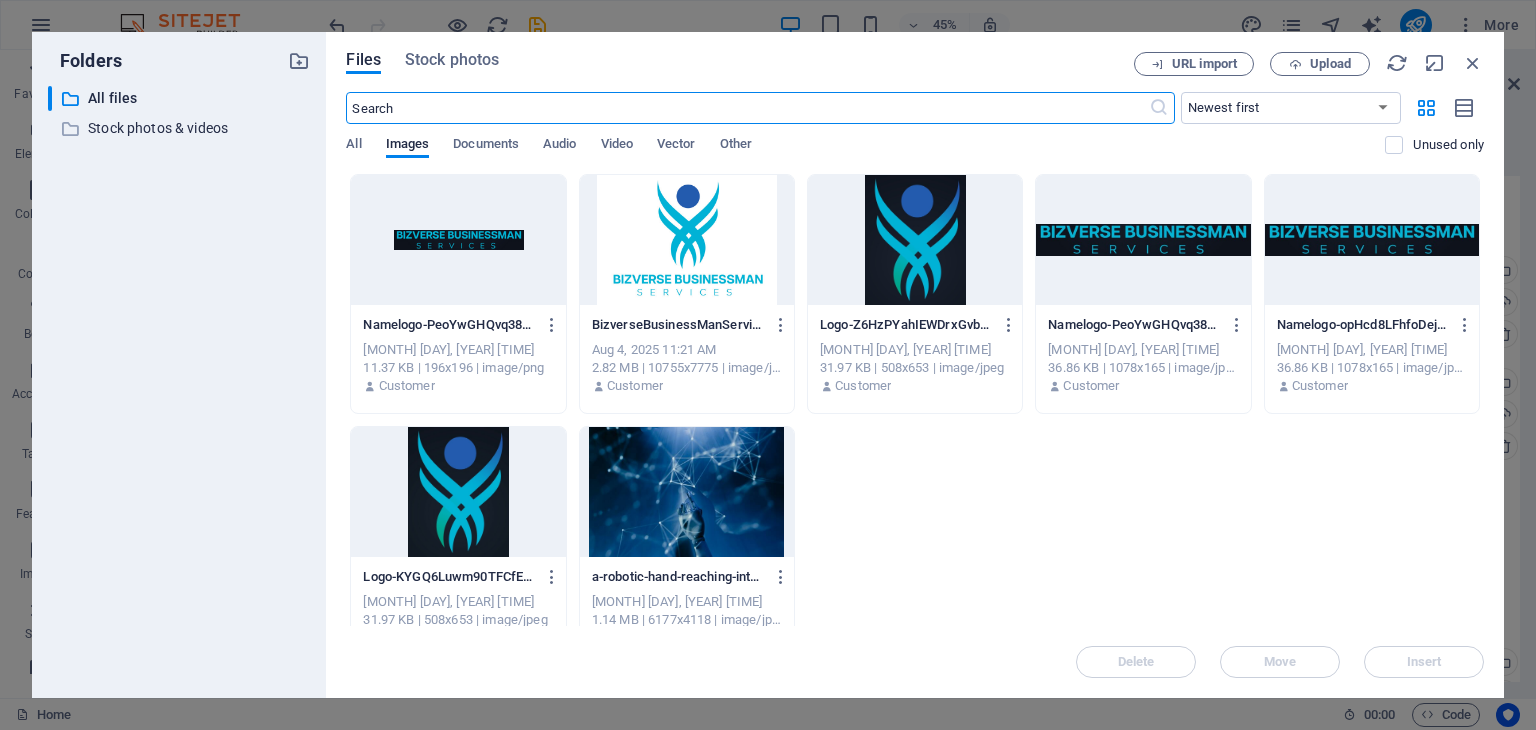 click at bounding box center [687, 240] 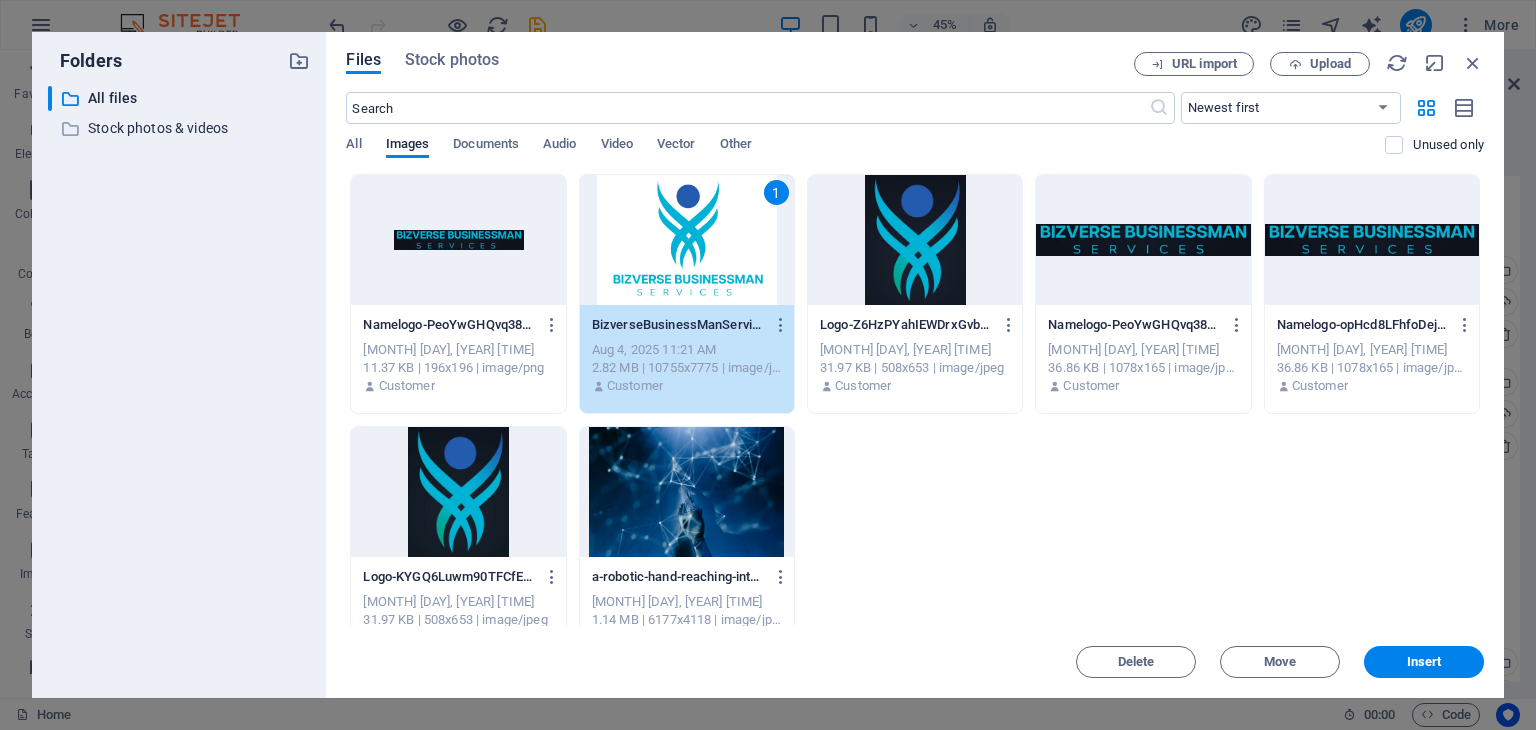 click on "1" at bounding box center [687, 240] 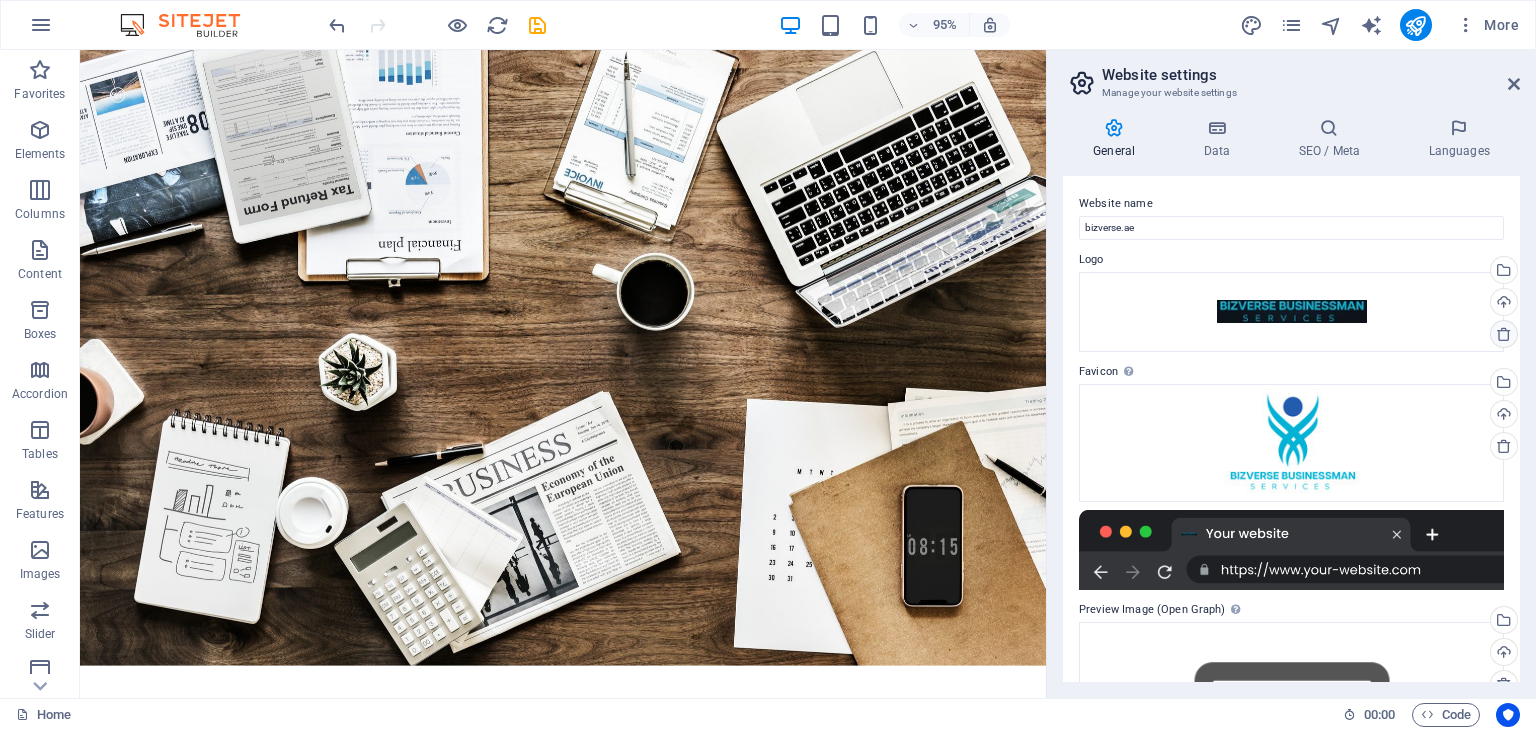 click at bounding box center (1504, 334) 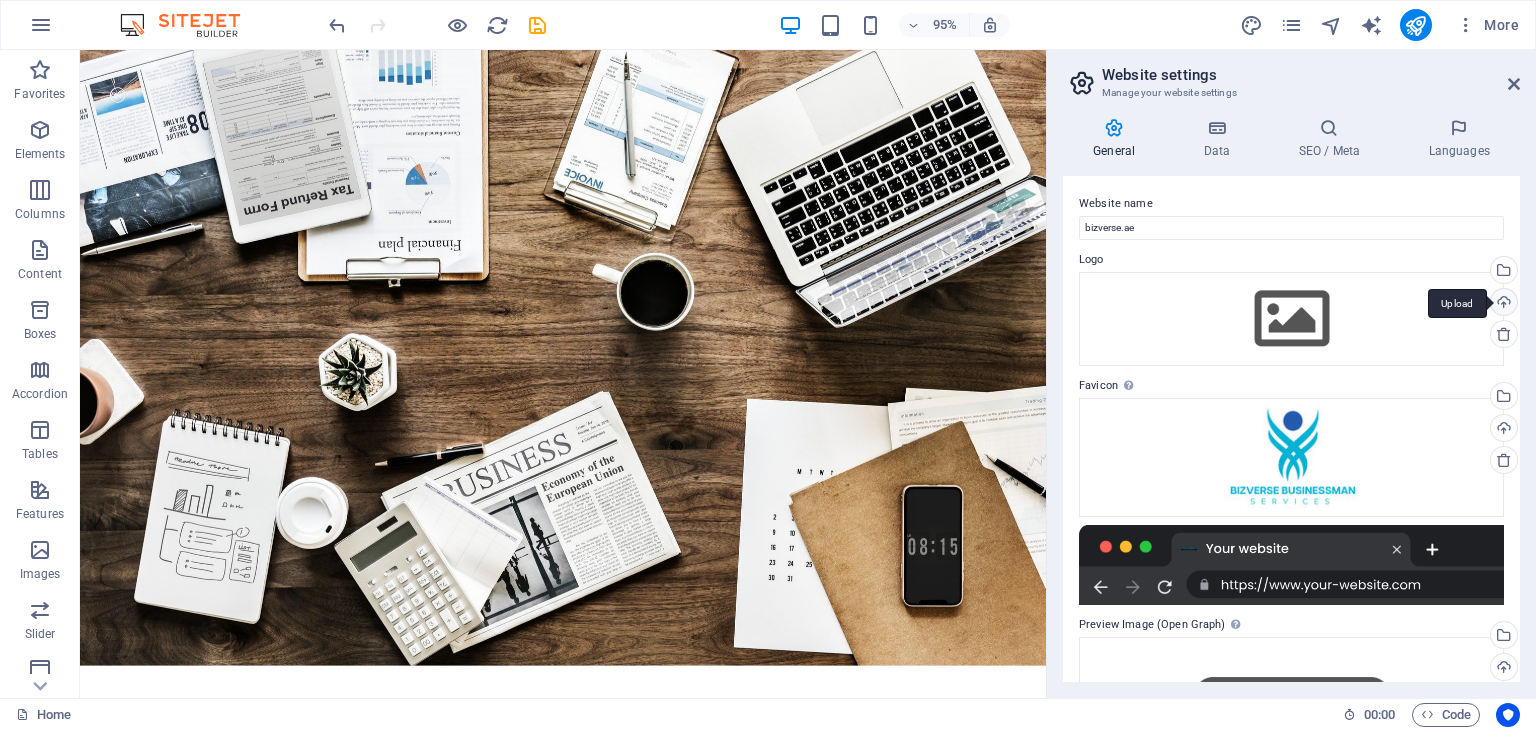 click on "Upload" at bounding box center (1502, 304) 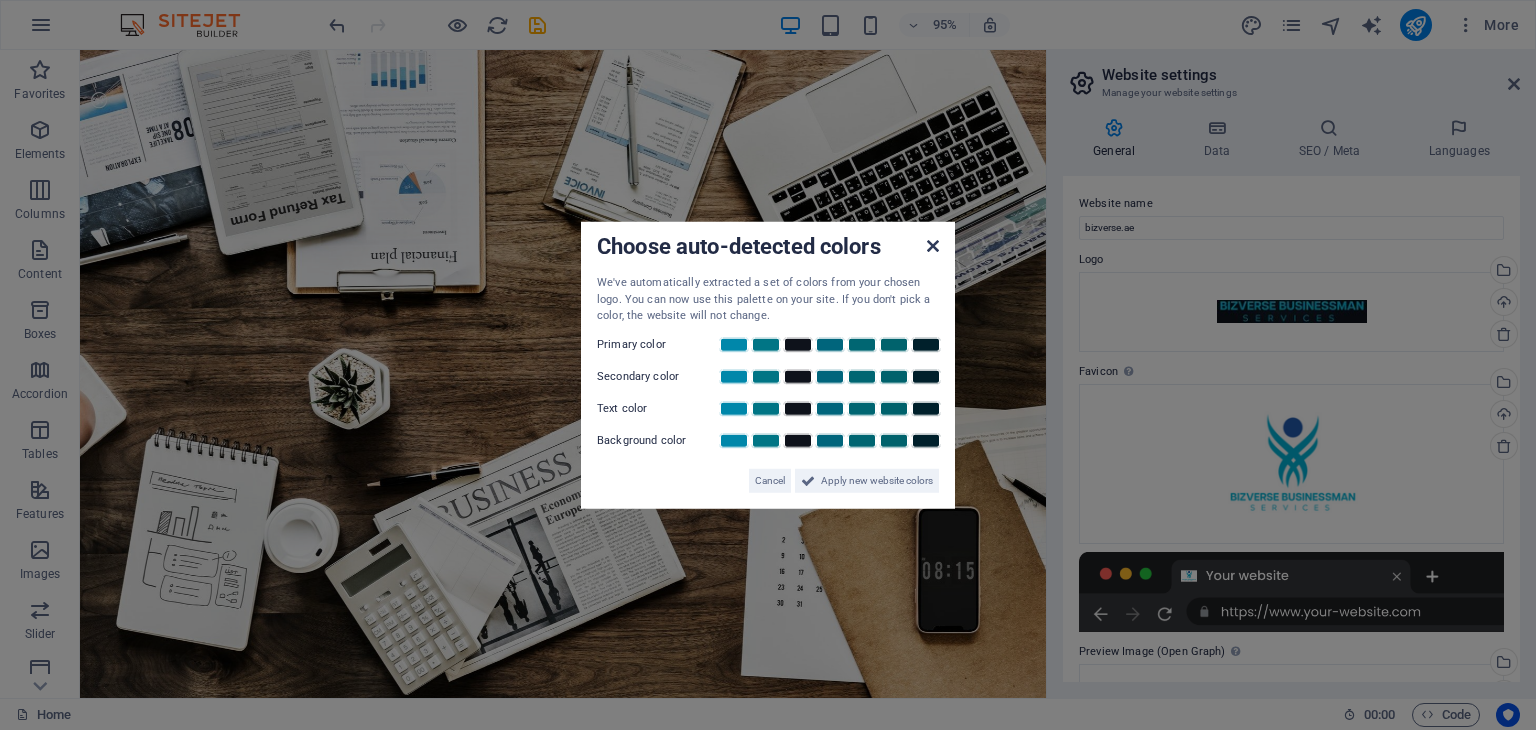 click at bounding box center [933, 246] 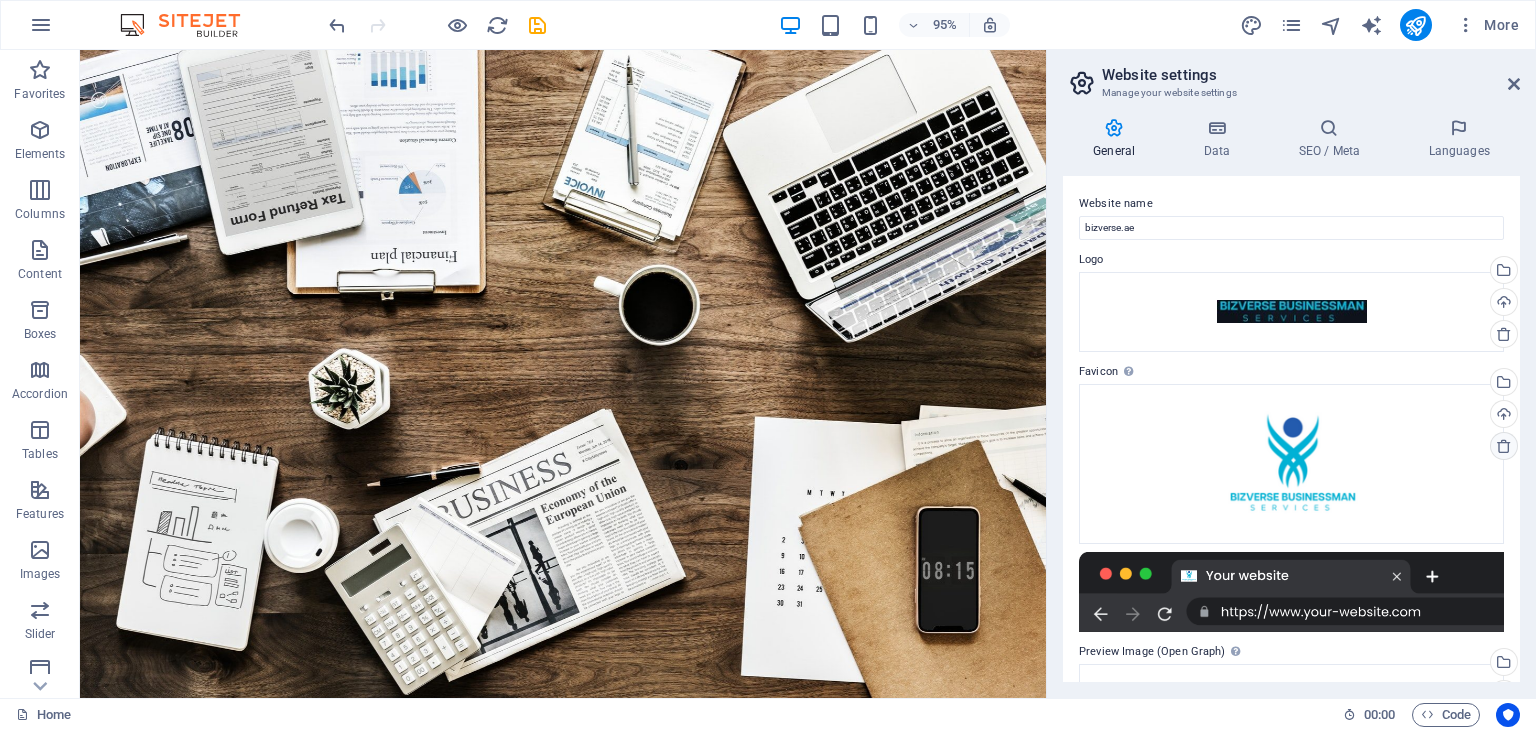 click at bounding box center (1504, 446) 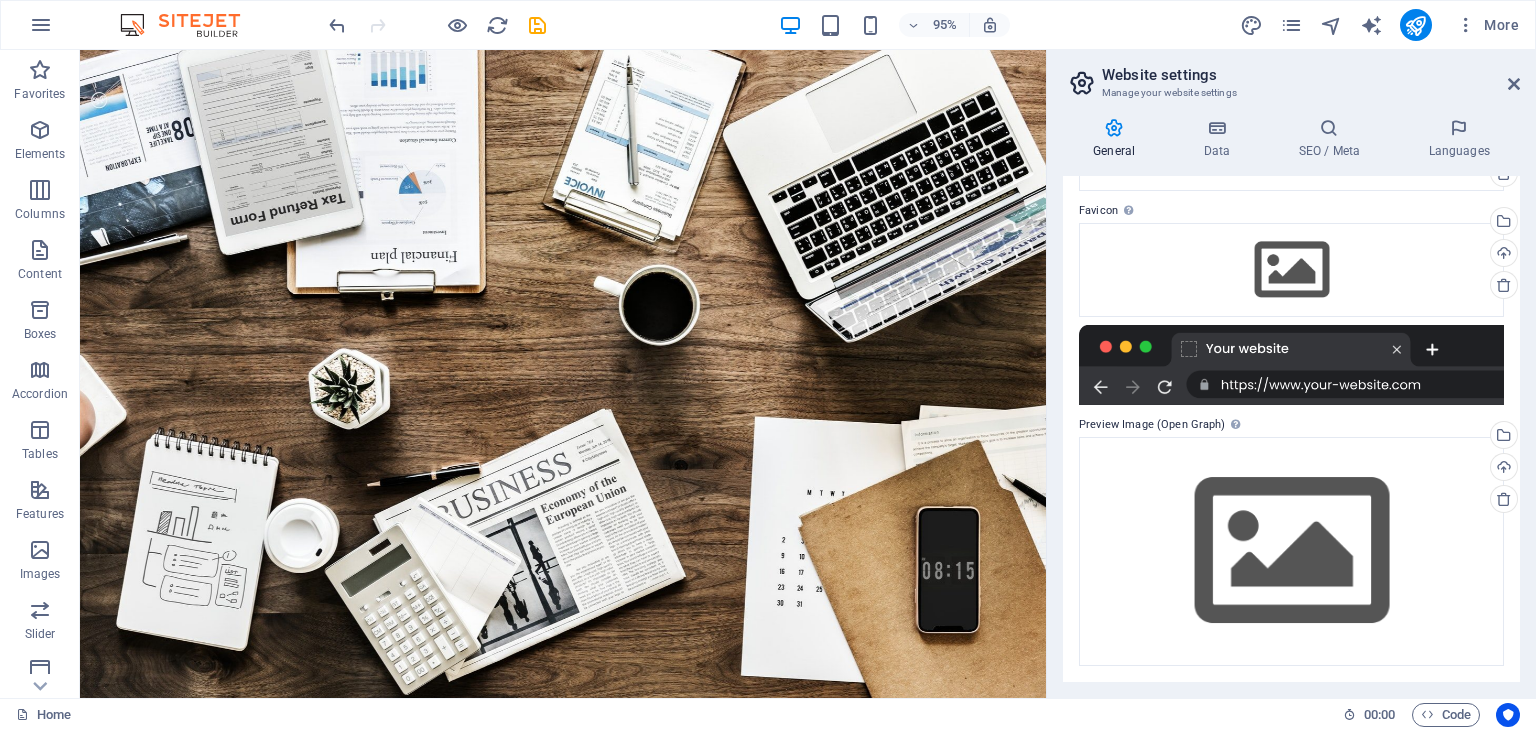scroll, scrollTop: 0, scrollLeft: 0, axis: both 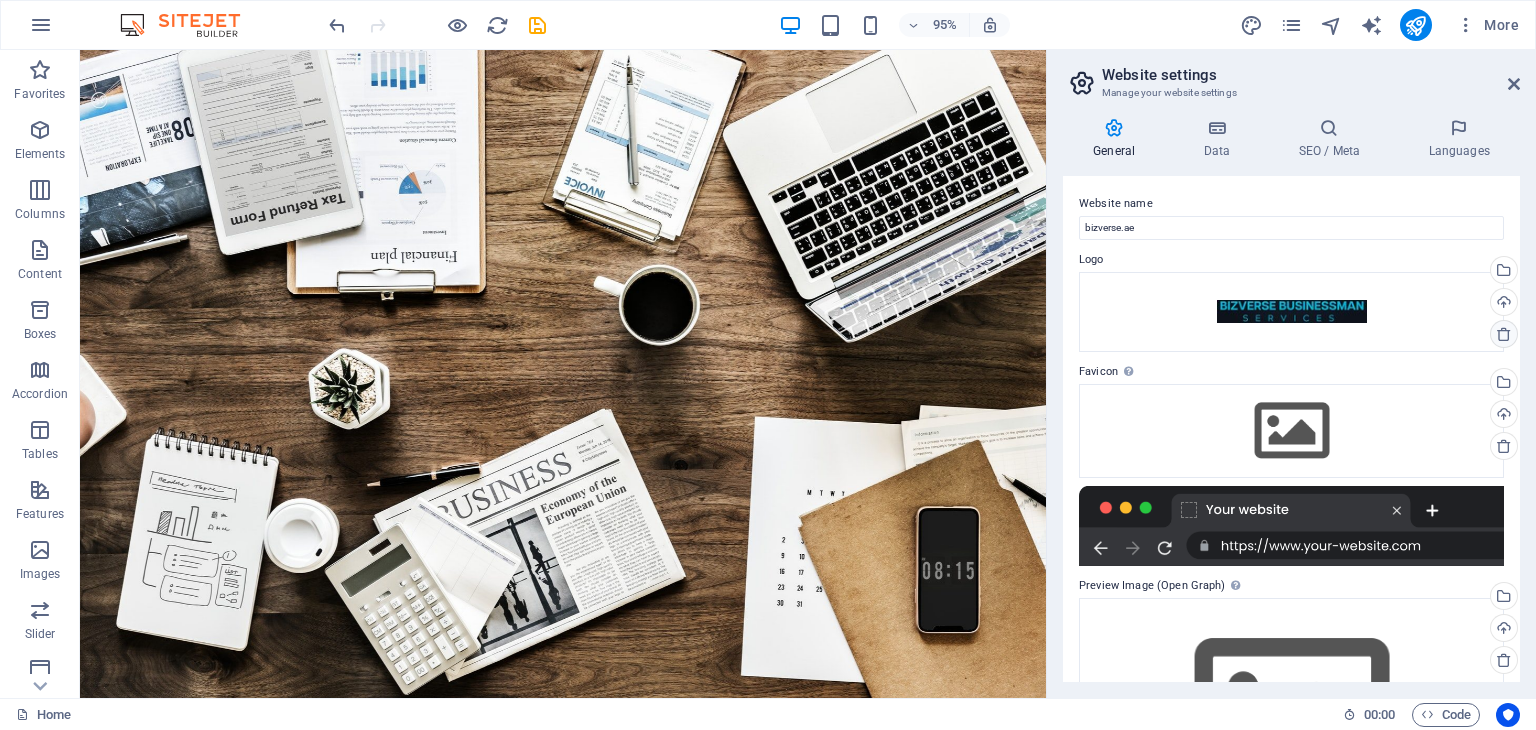 click at bounding box center (1504, 334) 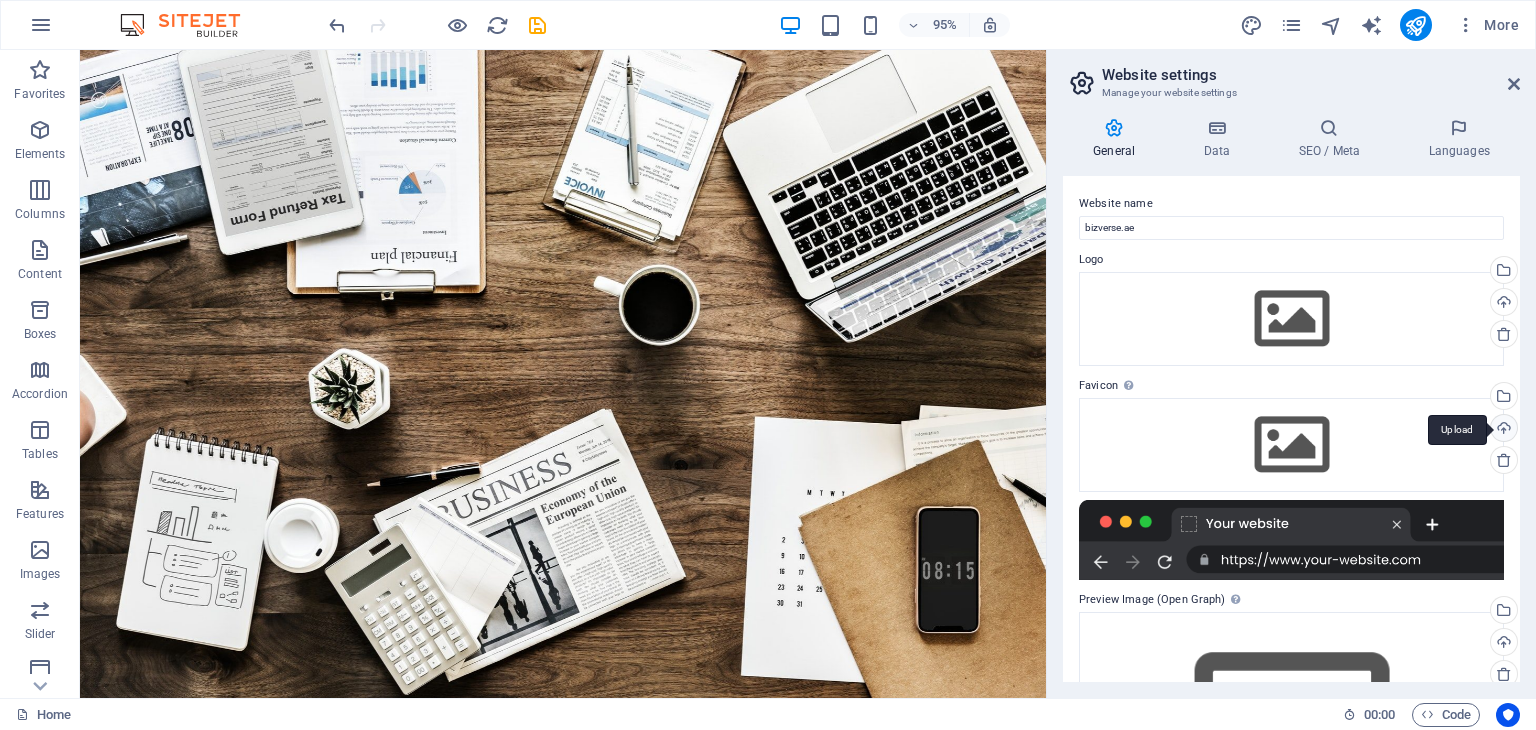 click on "Upload" at bounding box center [1502, 430] 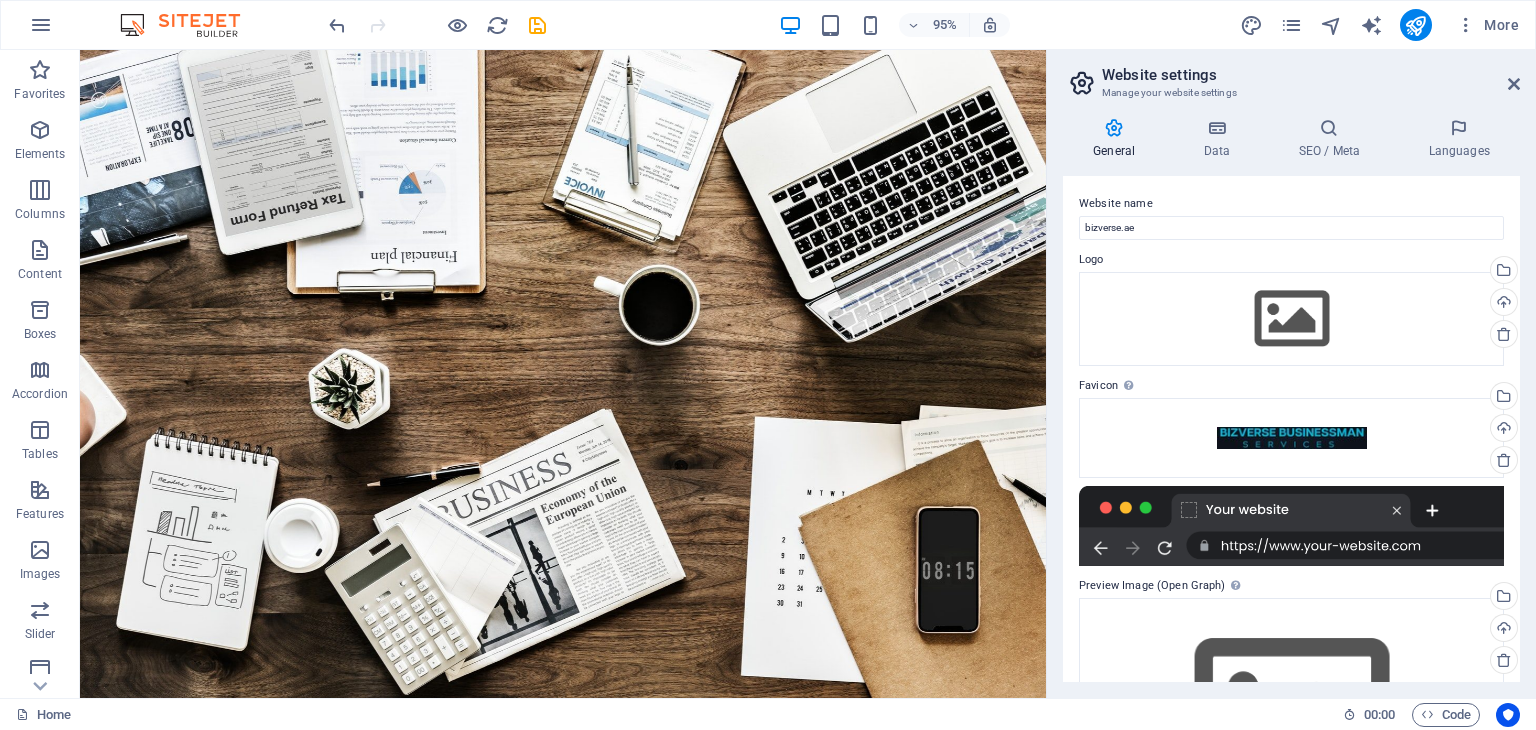 click on "General  Data  SEO / Meta  Languages Website name bizverse.ae Logo Drag files here, click to choose files or select files from Files or our free stock photos & videos Select files from the file manager, stock photos, or upload file(s) Upload Favicon Set the favicon of your website here. A favicon is a small icon shown in the browser tab next to your website title. It helps visitors identify your website. Drag files here, click to choose files or select files from Files or our free stock photos & videos Select files from the file manager, stock photos, or upload file(s) Upload Preview Image (Open Graph) This image will be shown when the website is shared on social networks Drag files here, click to choose files or select files from Files or our free stock photos & videos Select files from the file manager, stock photos, or upload file(s) Upload Contact data for this website. This can be used everywhere on the website and will update automatically. Company bizverse.ae First name Last name Street ZIP code 20530" at bounding box center [1291, 400] 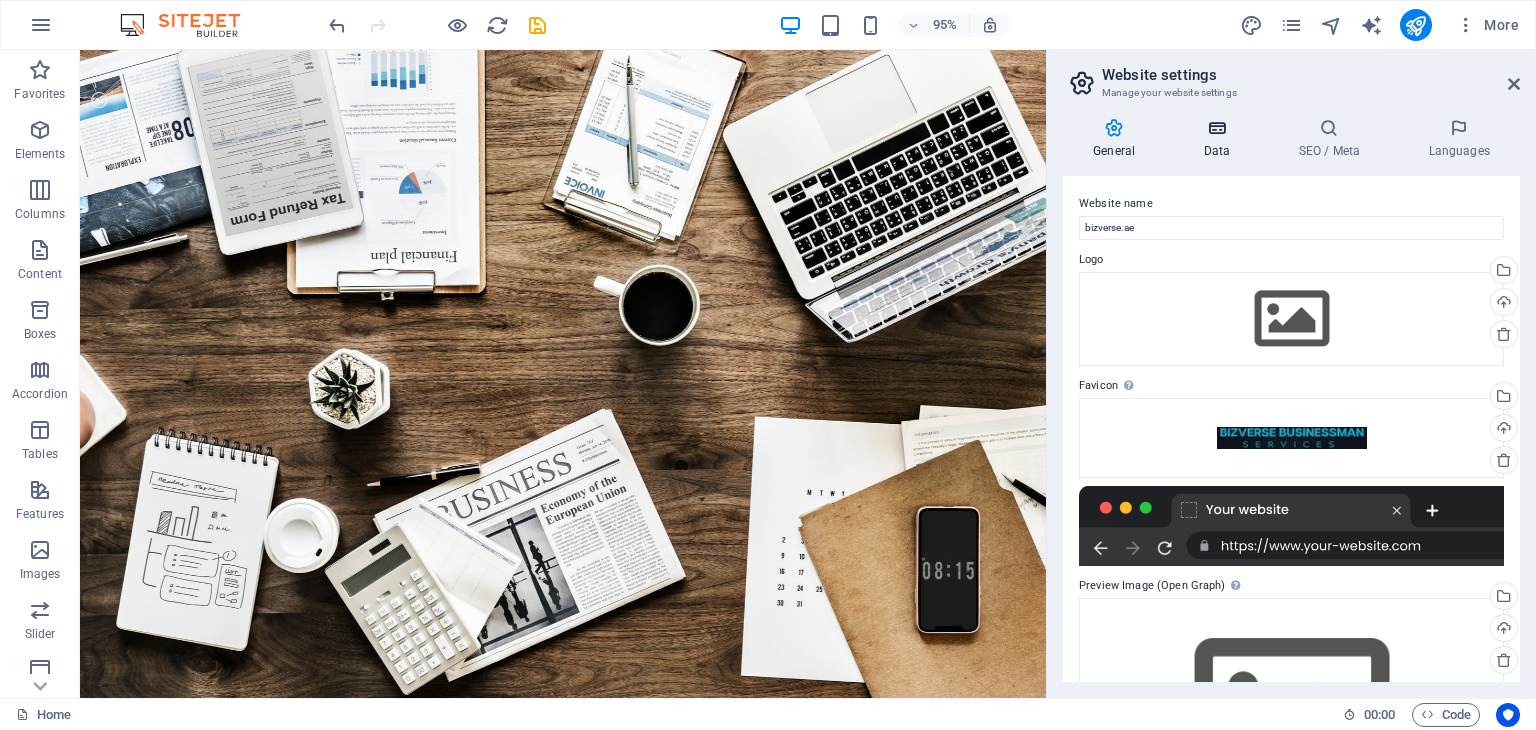 click at bounding box center (1216, 128) 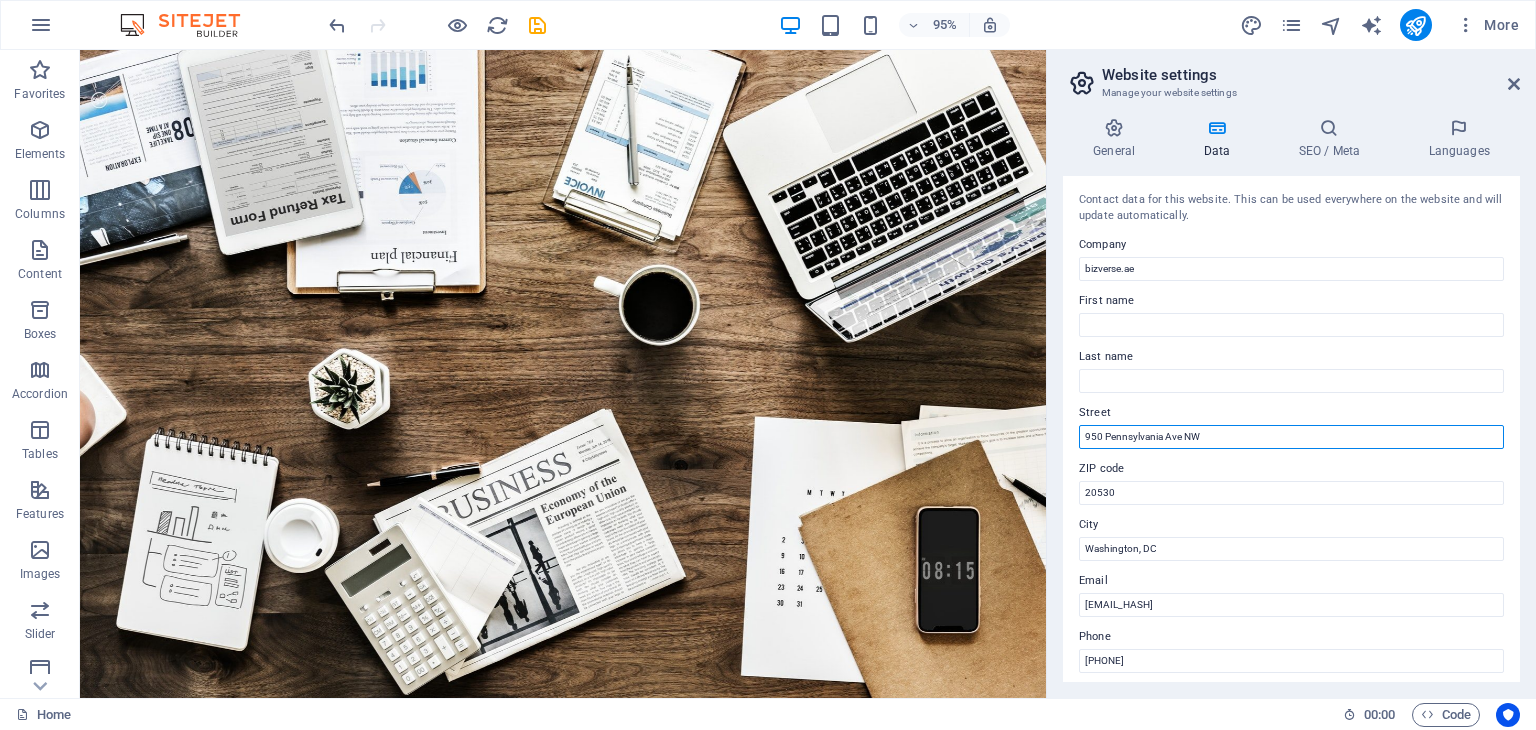 click on "950 Pennsylvania Ave NW" at bounding box center (1291, 437) 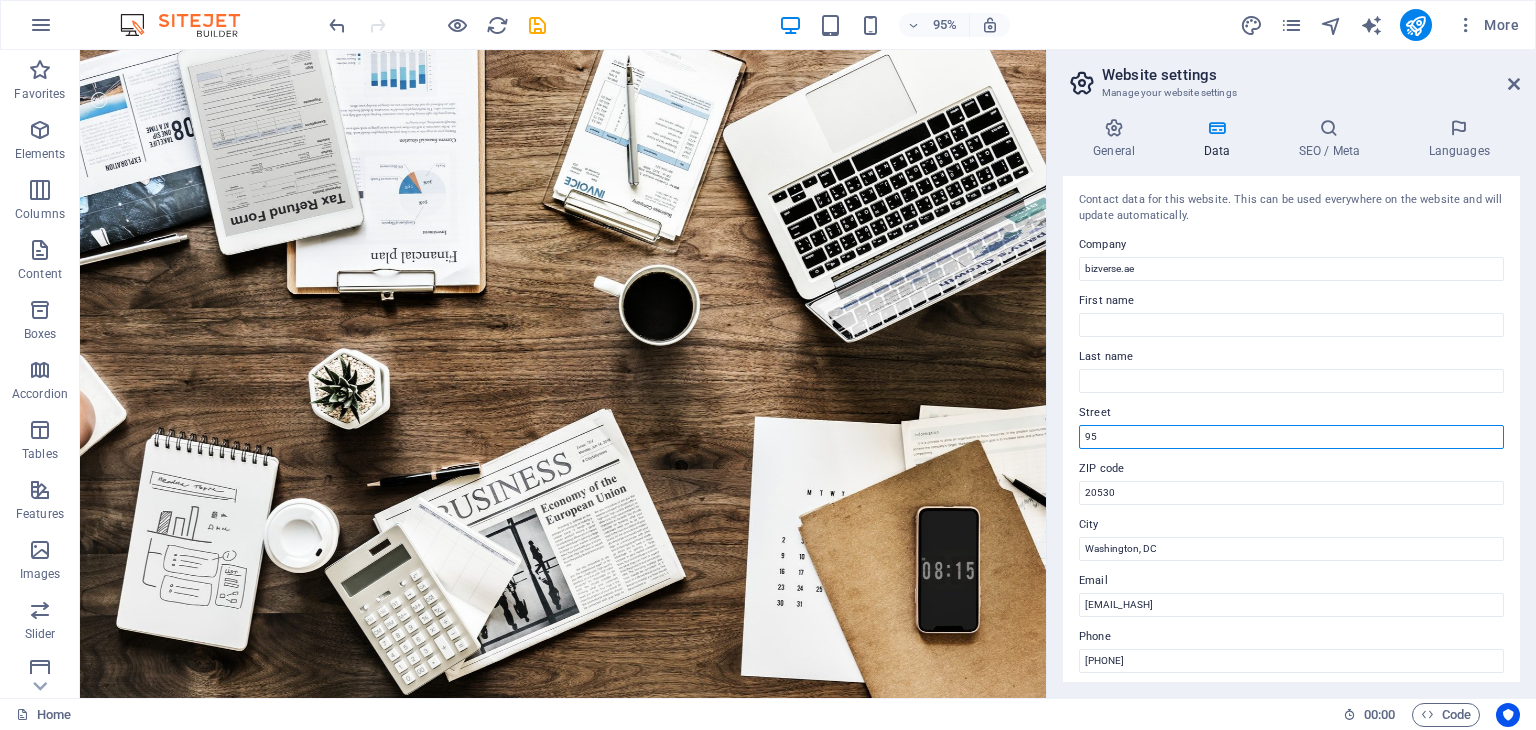 type on "9" 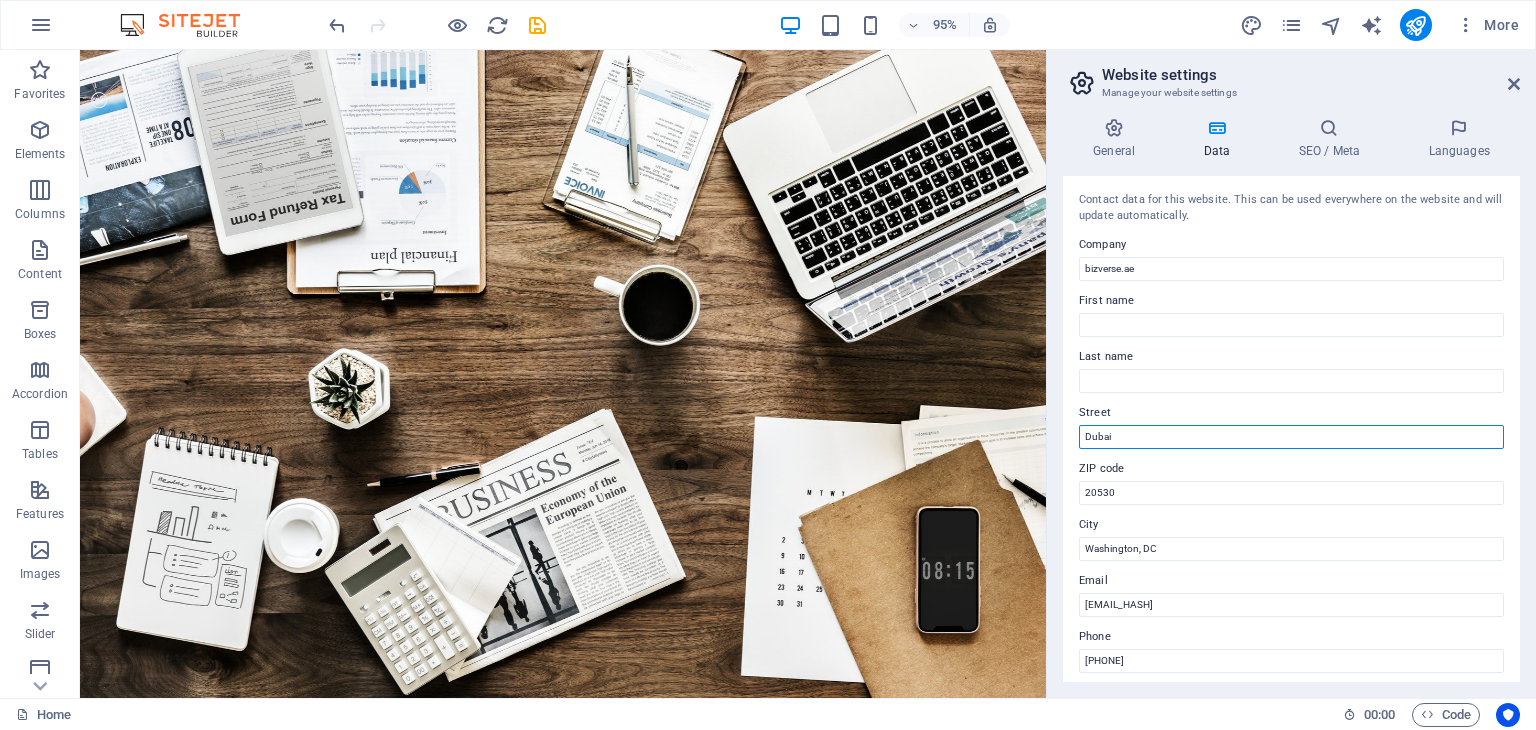 type on "Dubai" 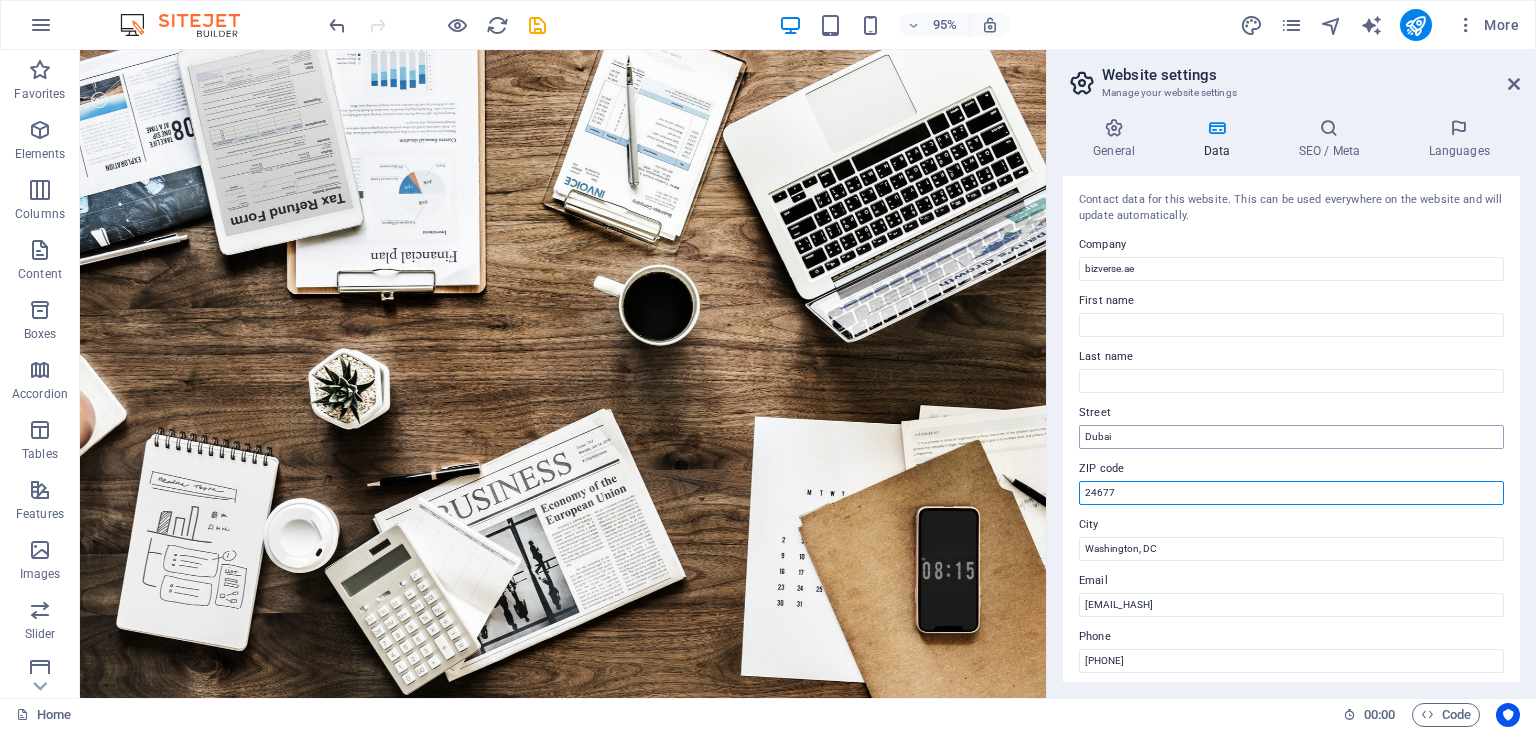 type on "24677" 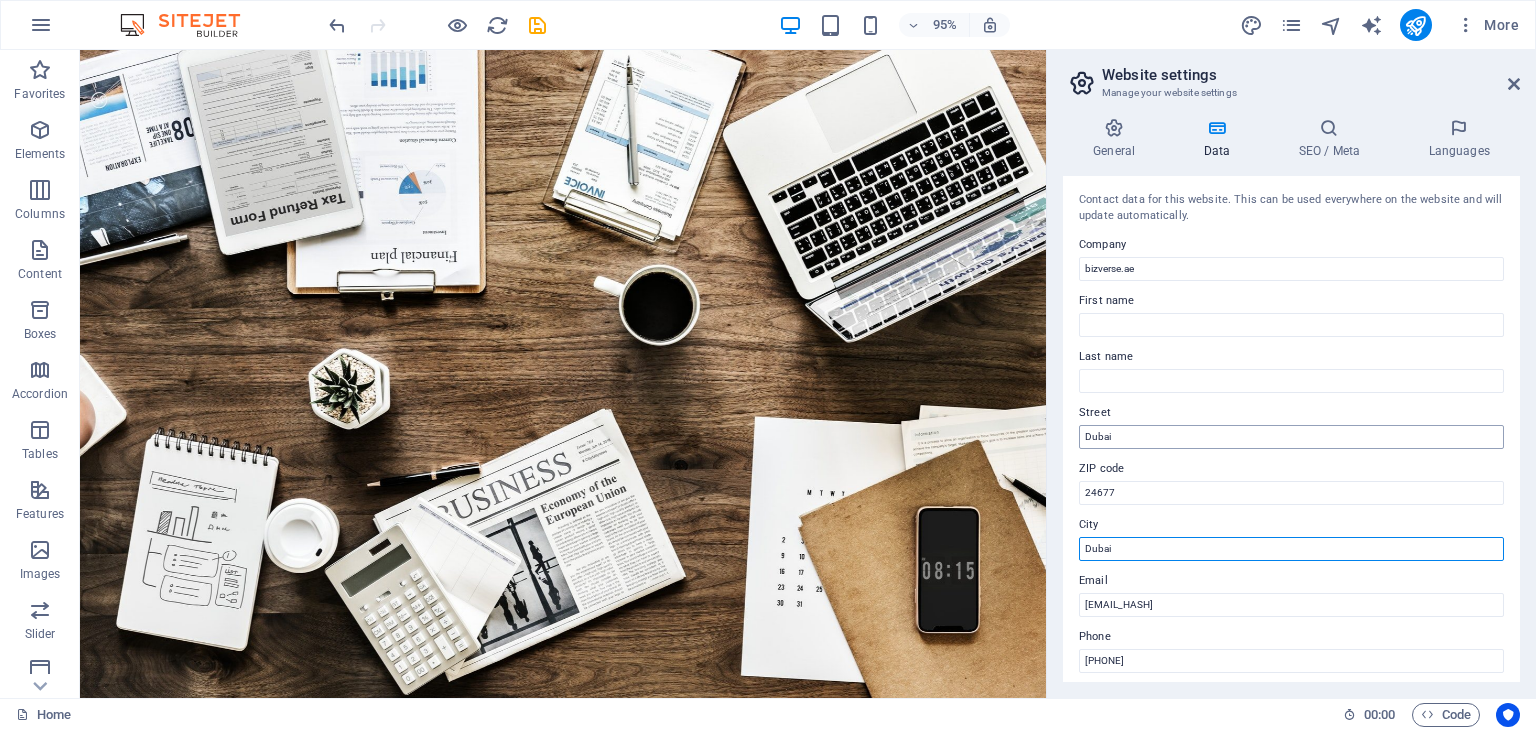 type on "Dubai" 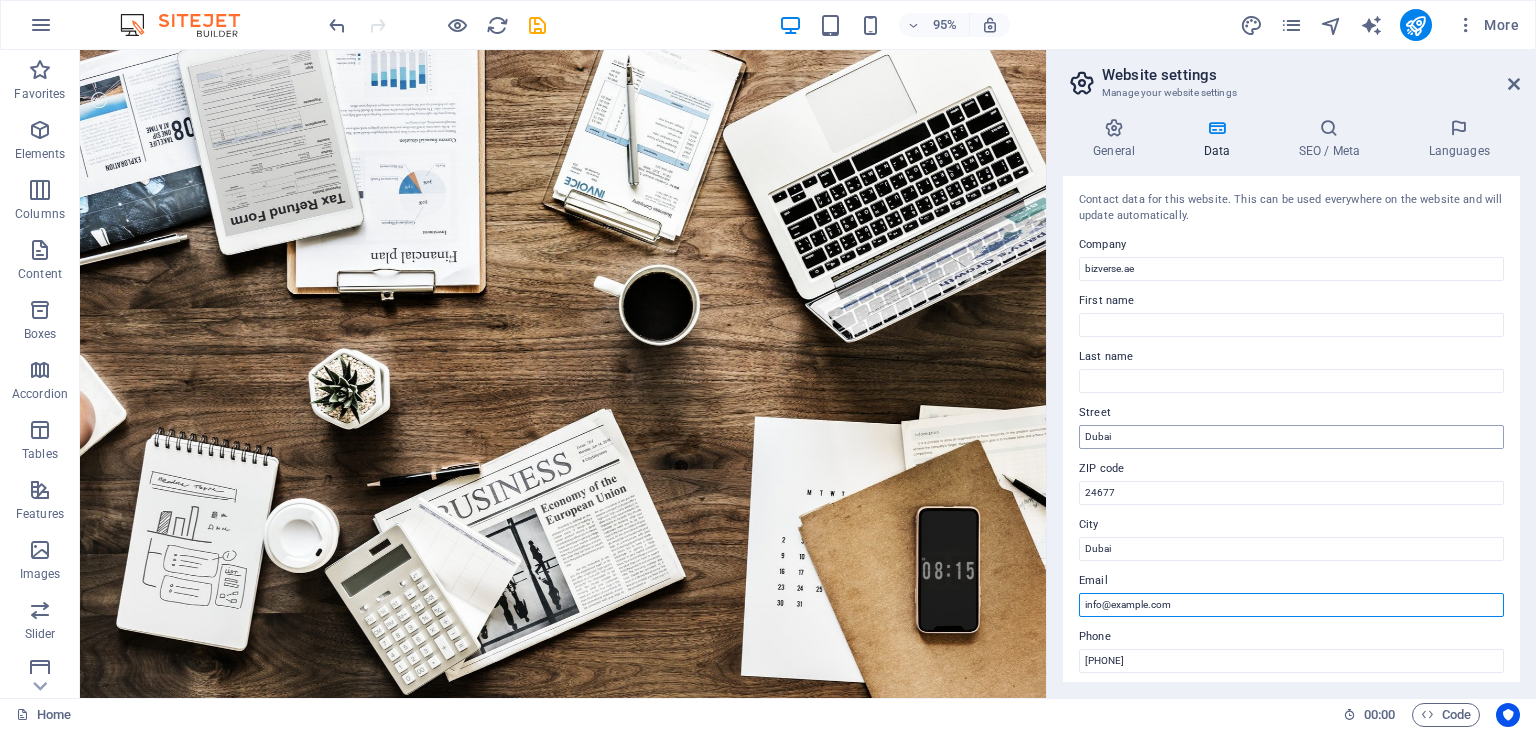 type on "info@bizverse.ae" 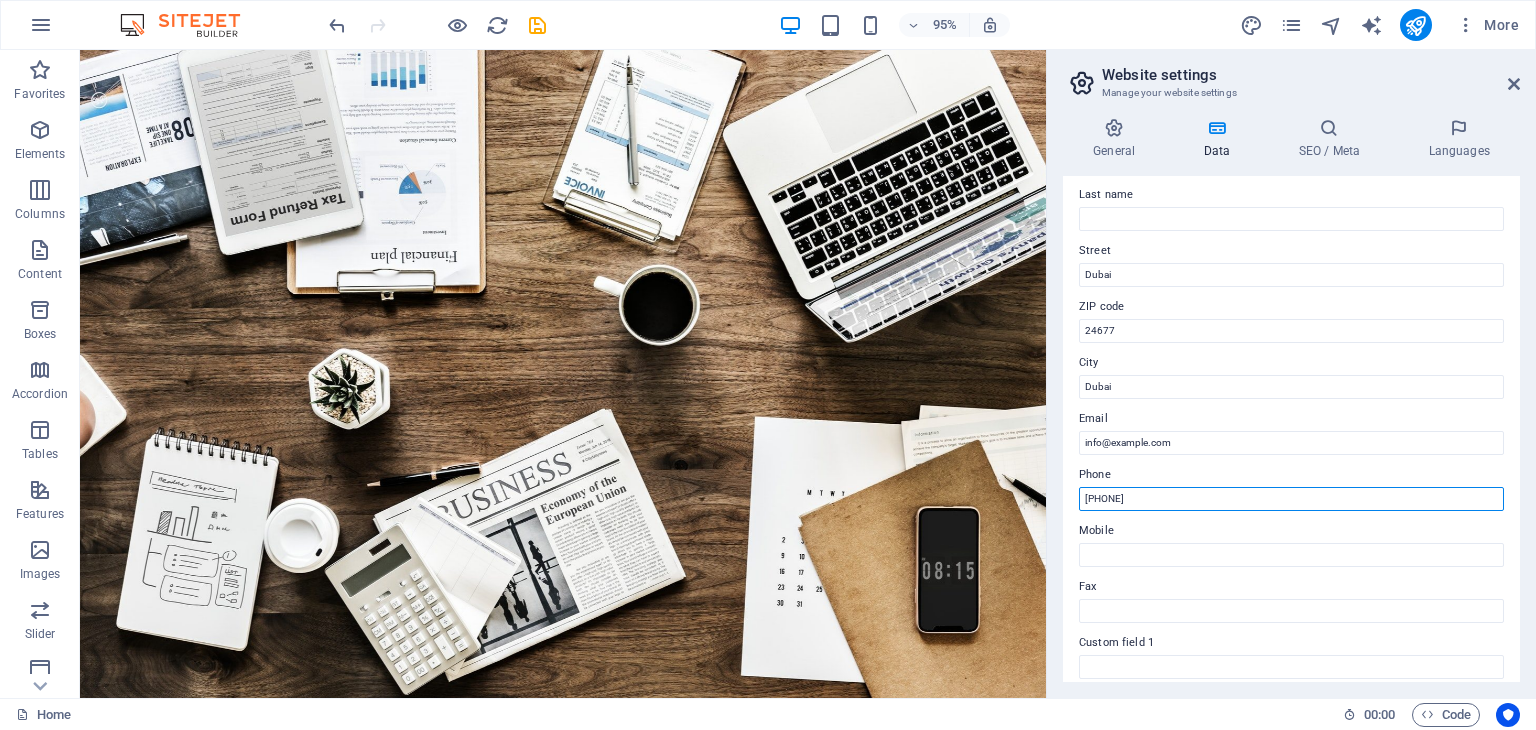 scroll, scrollTop: 0, scrollLeft: 0, axis: both 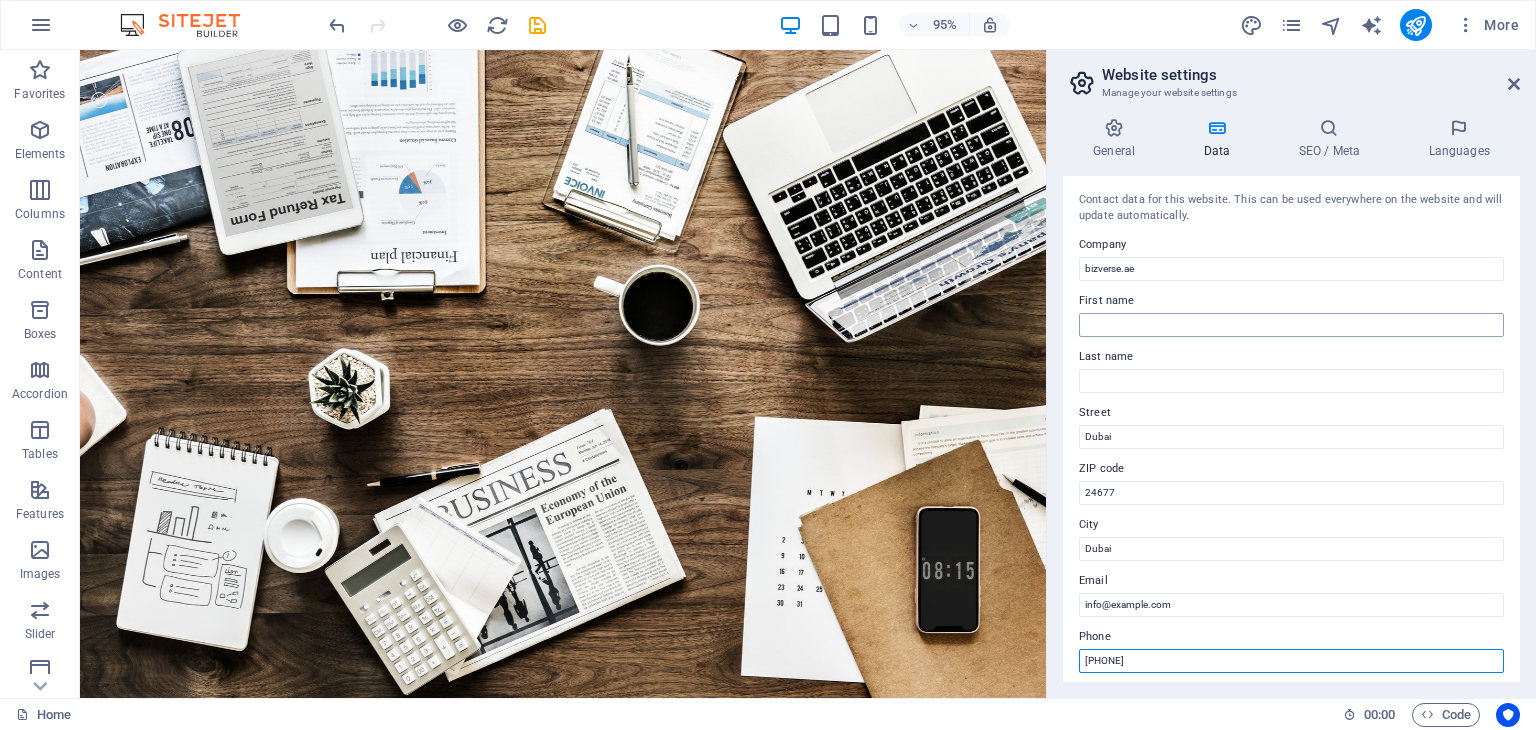 type on "+971588826498" 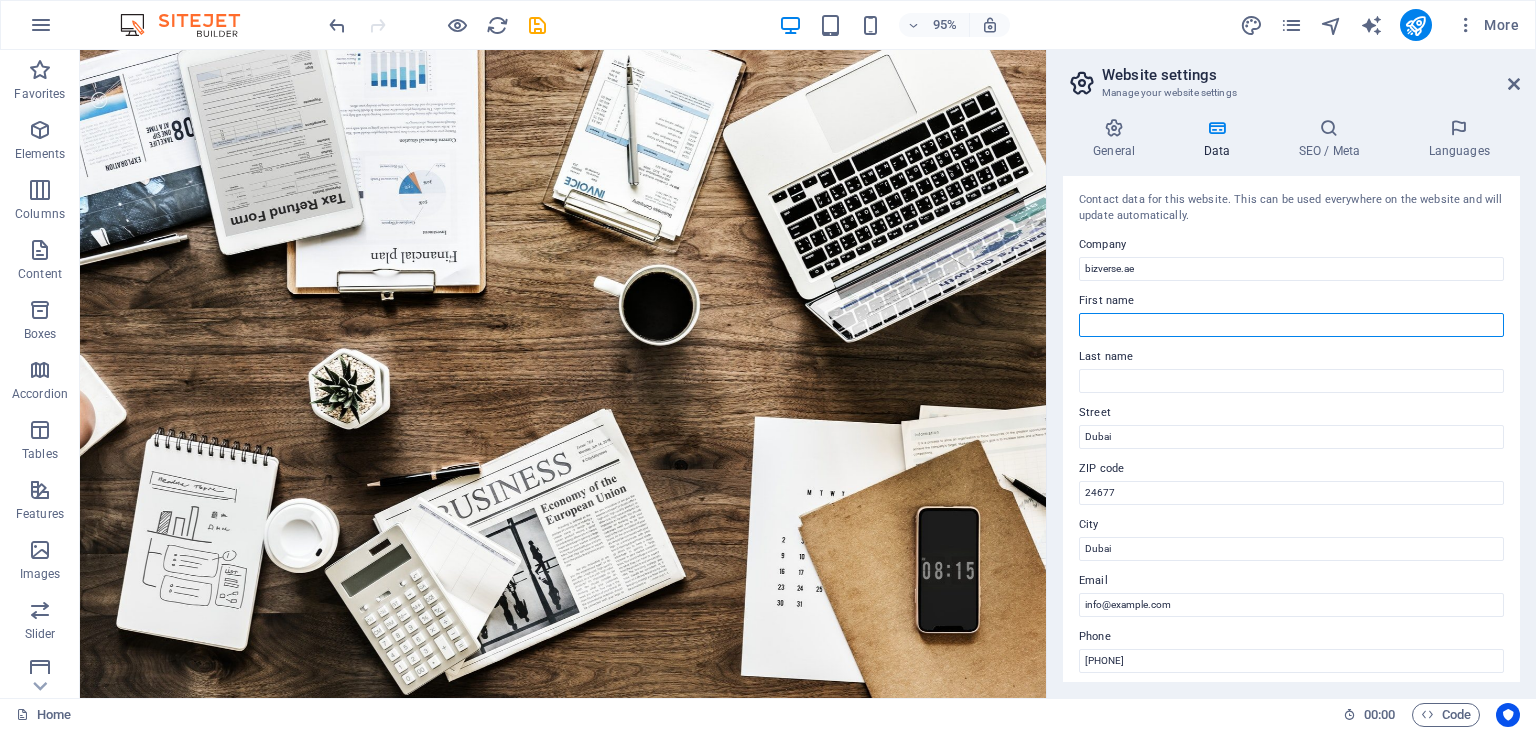click on "First name" at bounding box center [1291, 325] 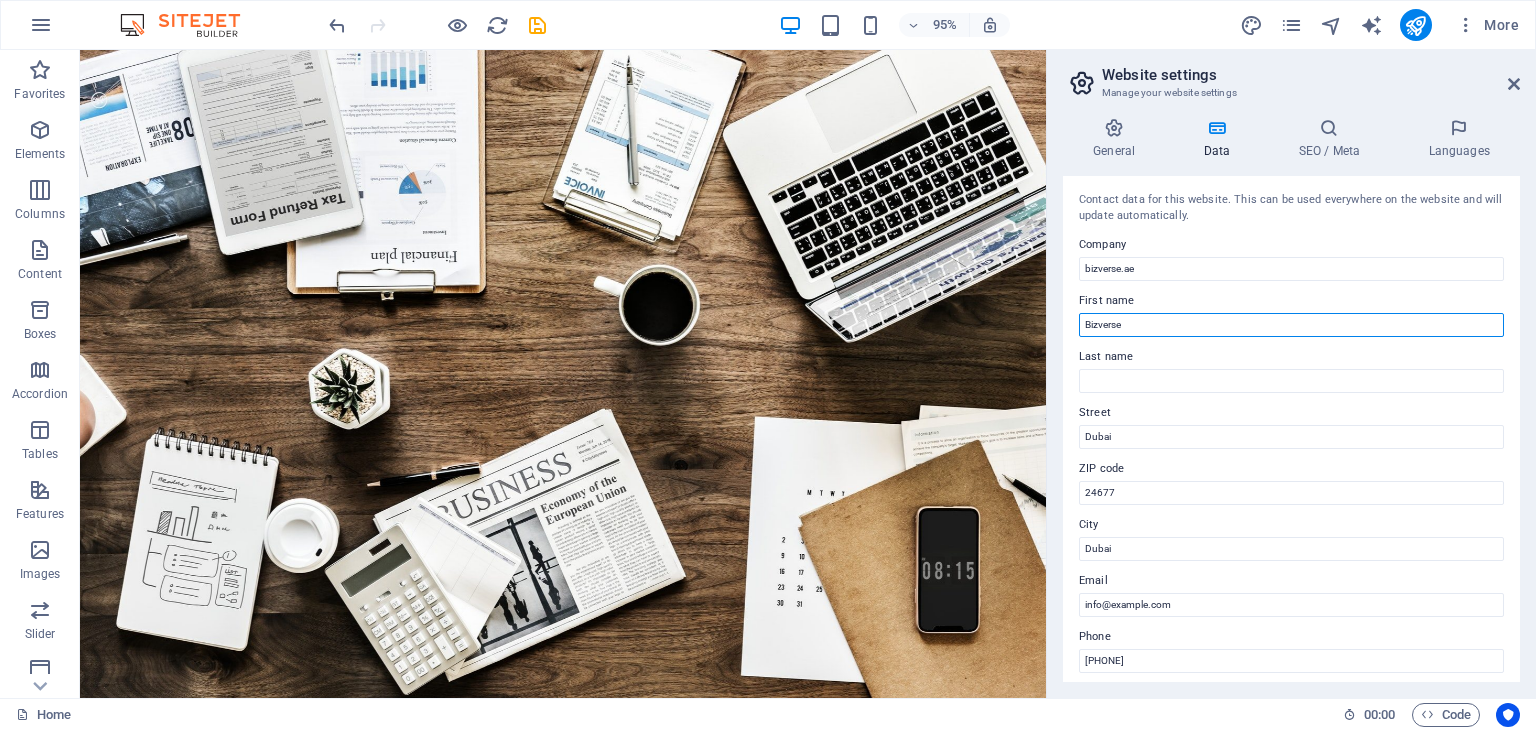 type on "Bizverse" 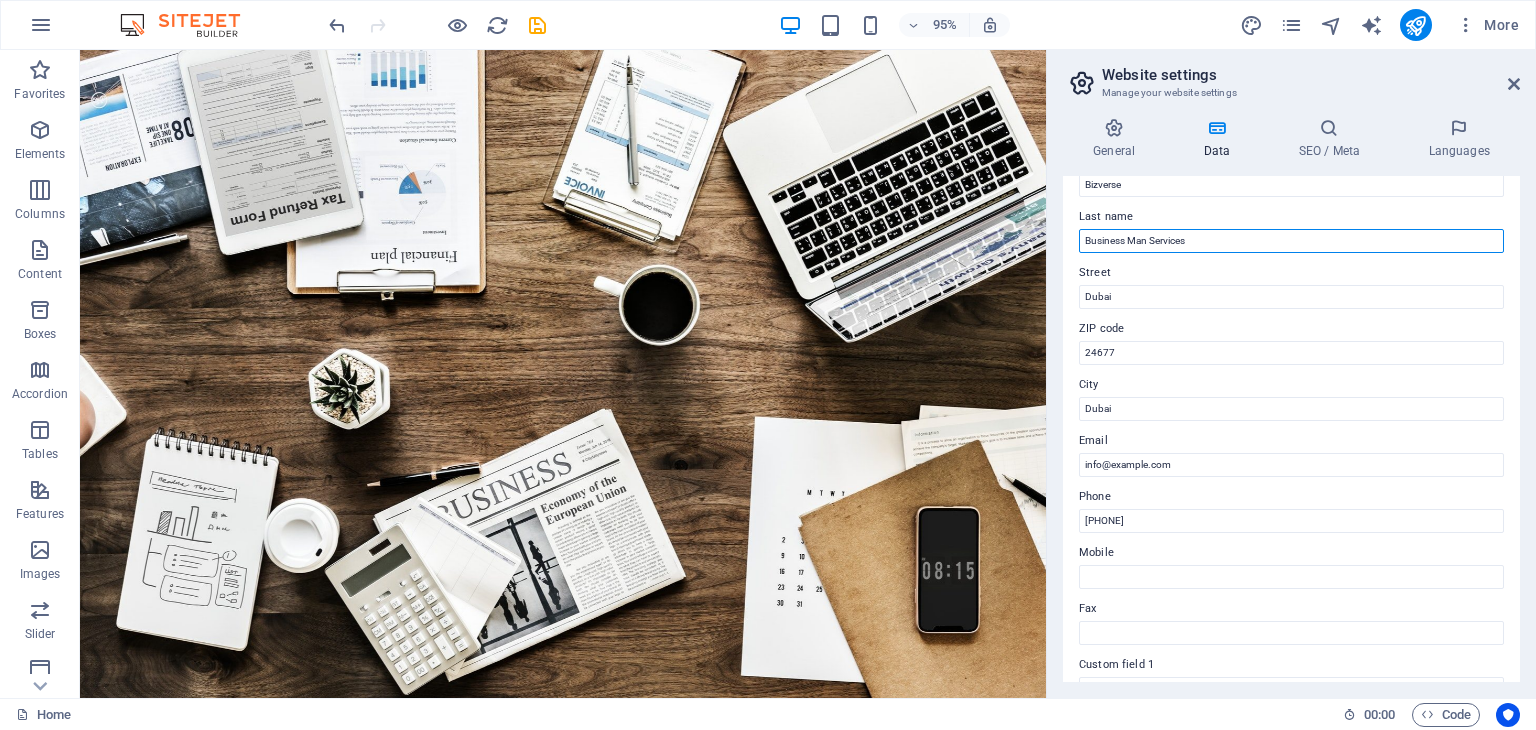 scroll, scrollTop: 0, scrollLeft: 0, axis: both 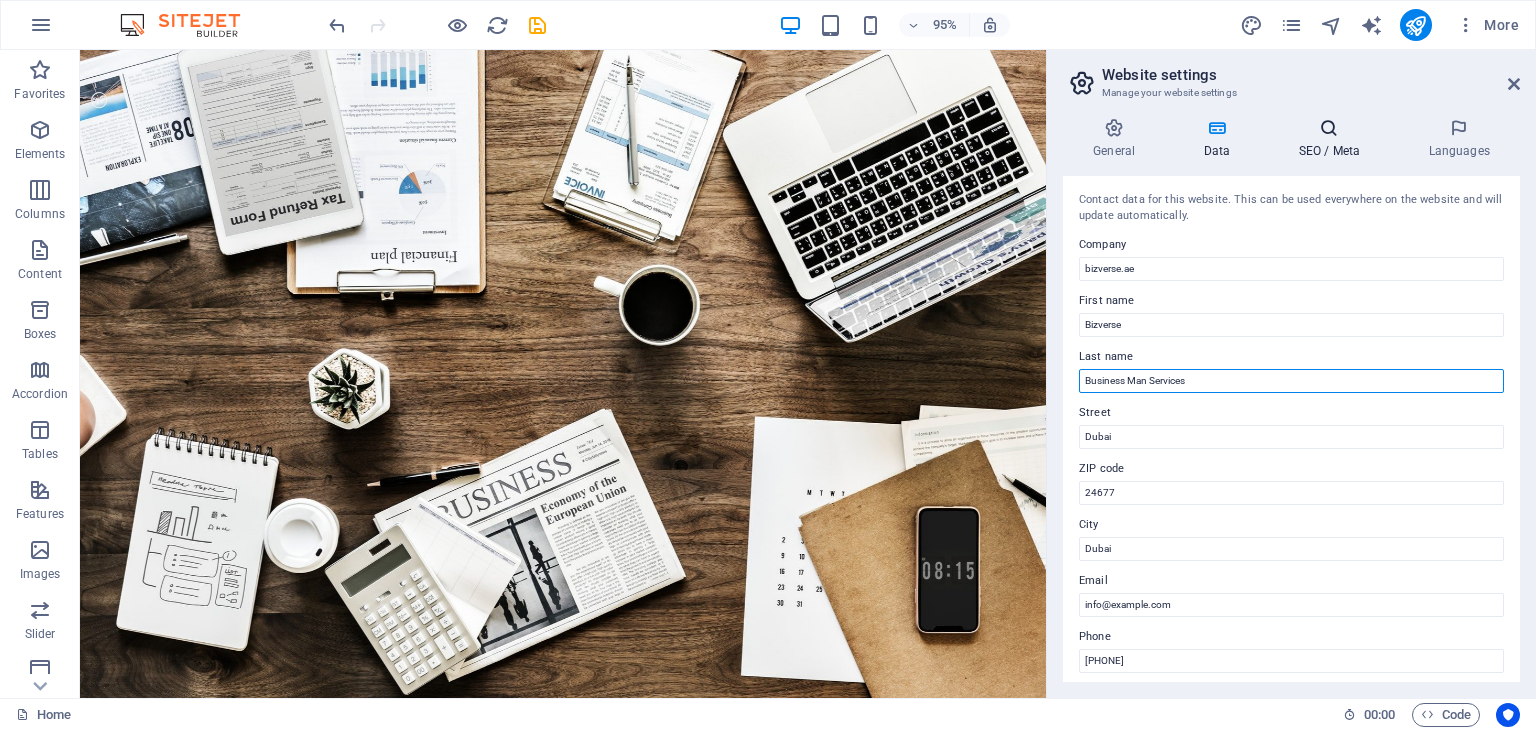 type on "Business Man Services" 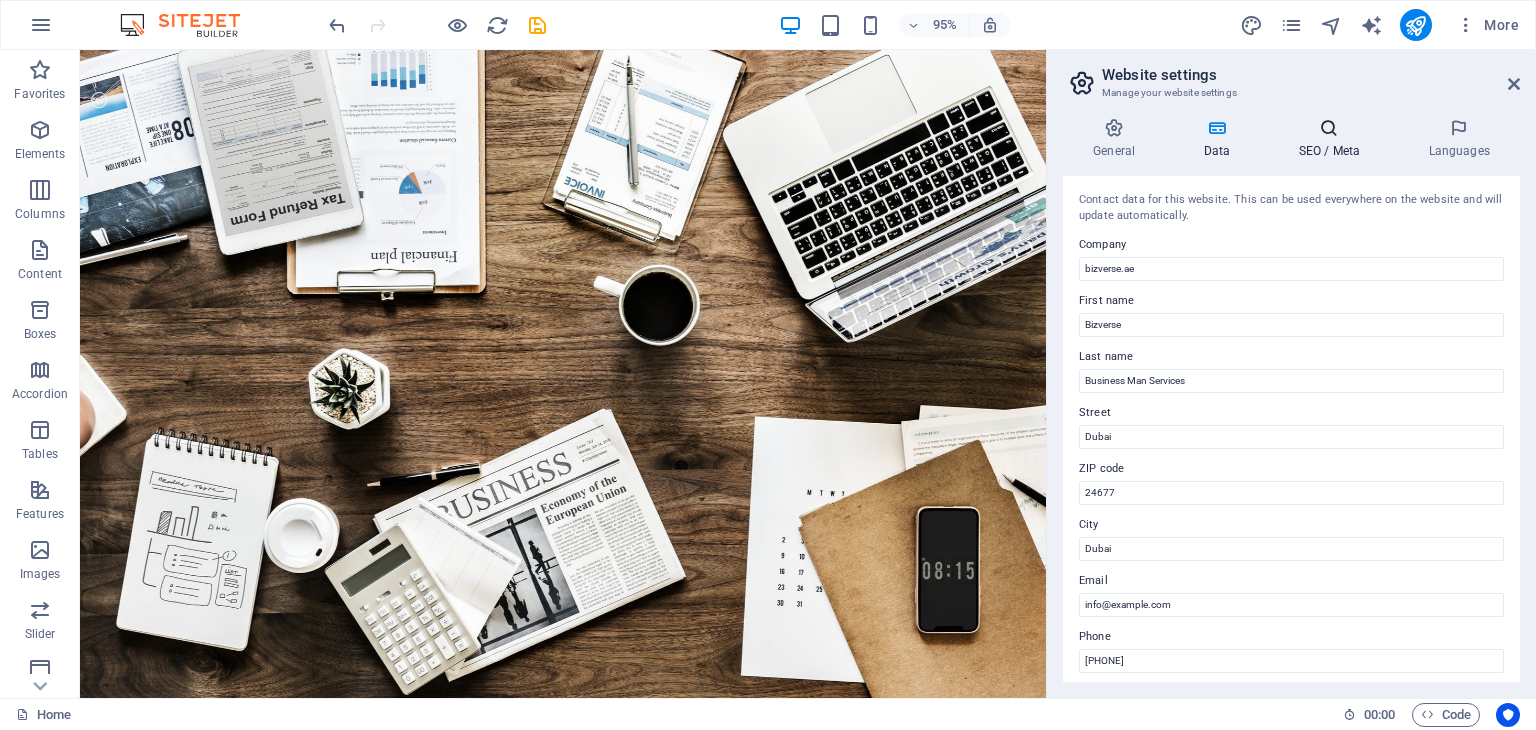 click on "SEO / Meta" at bounding box center (1333, 139) 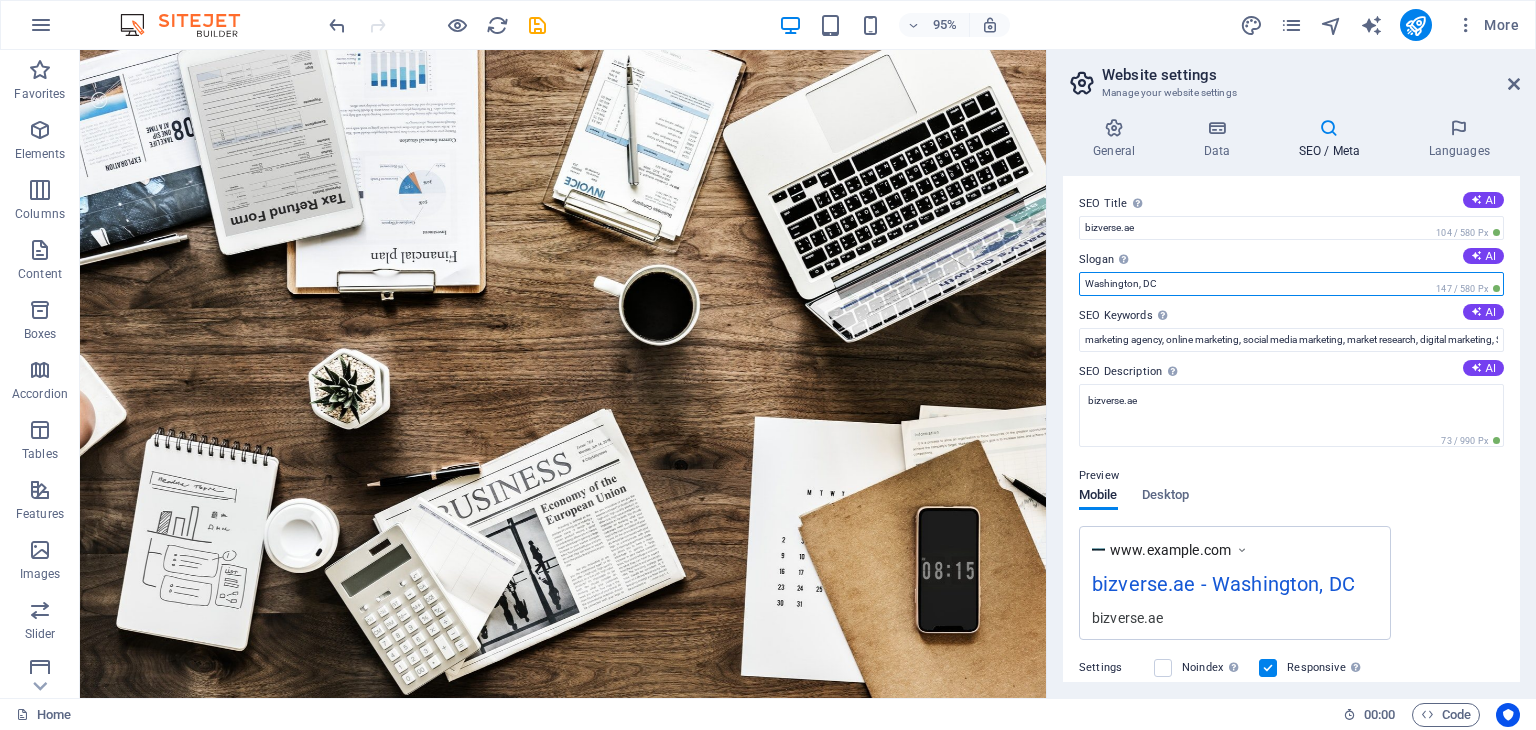 click on "Washington, DC" at bounding box center (1291, 284) 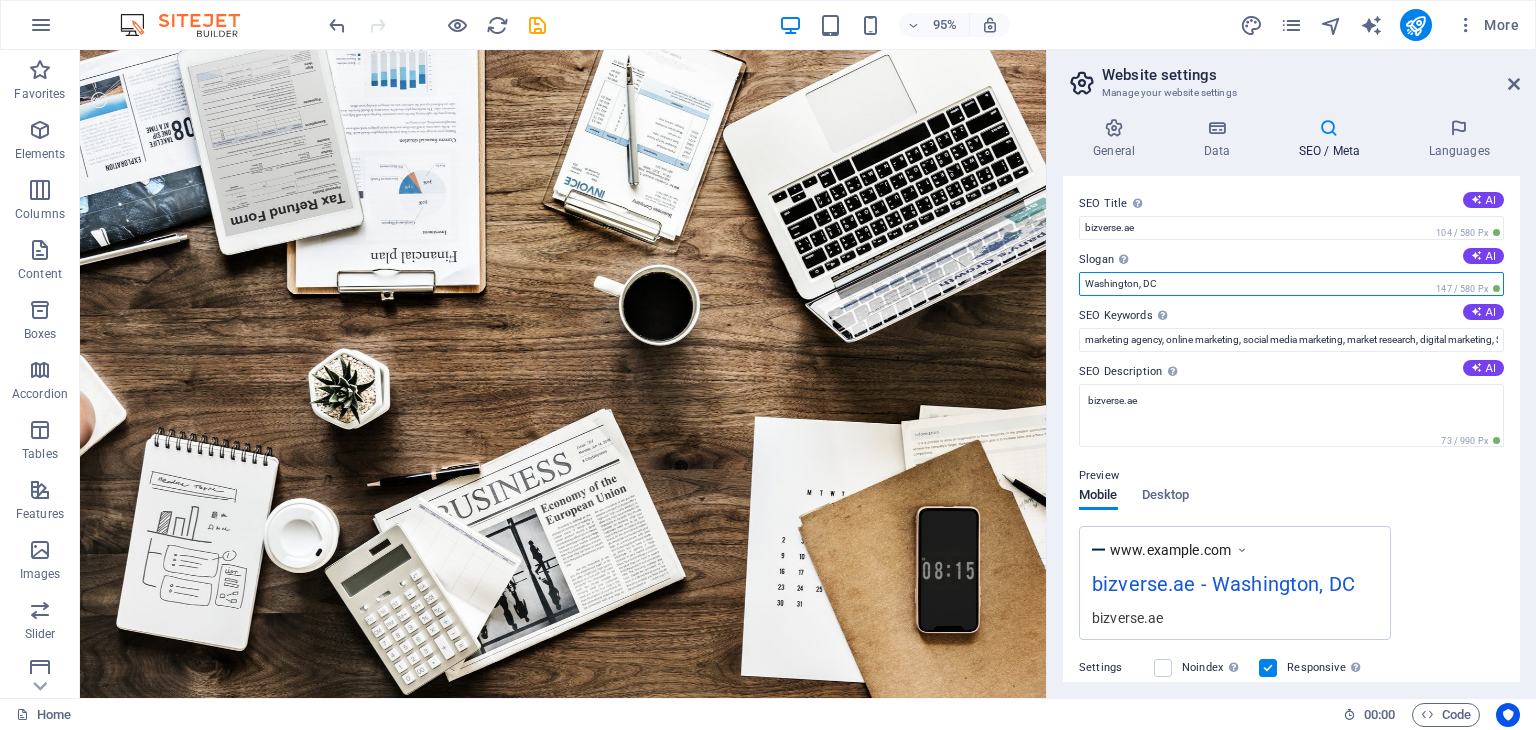 click on "Washington, DC" at bounding box center [1291, 284] 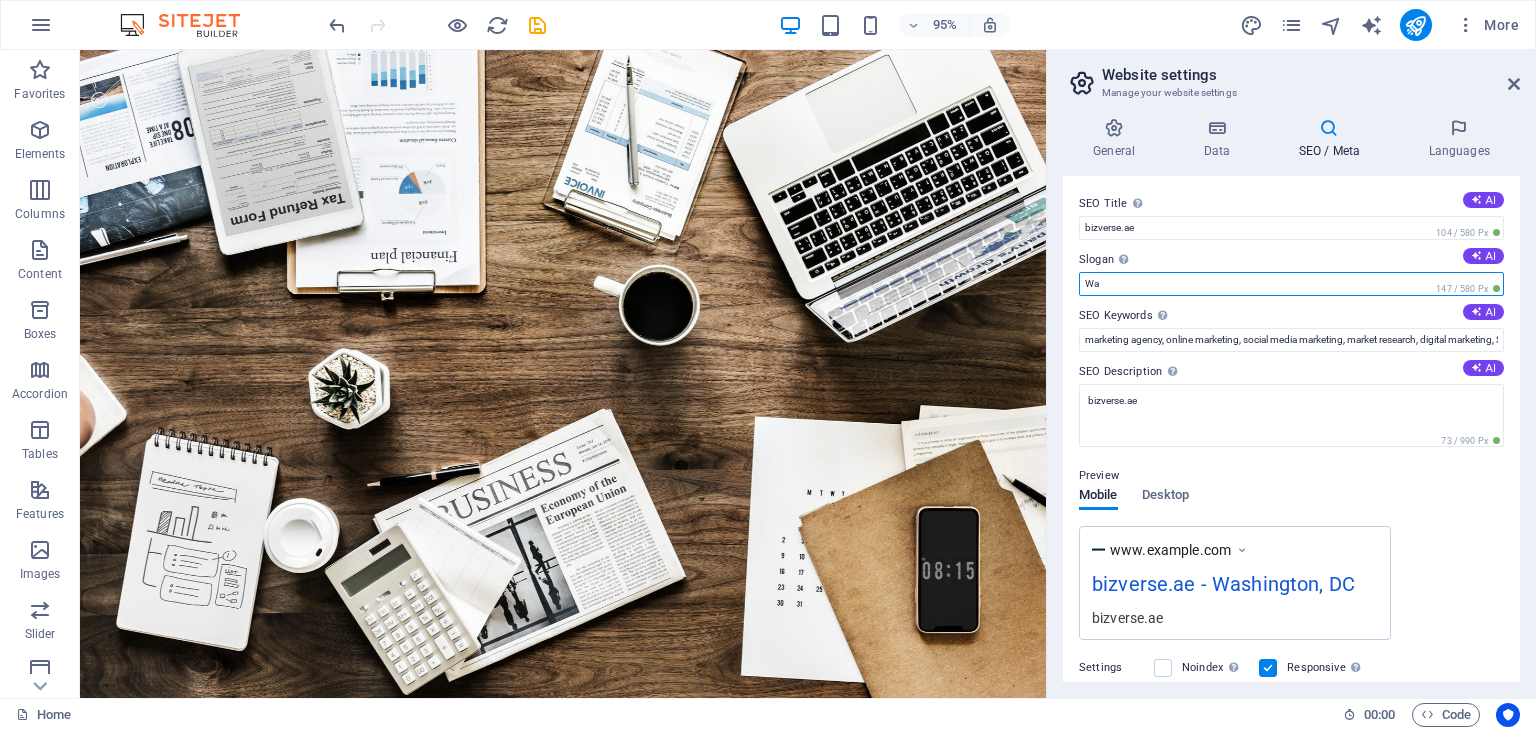 type on "W" 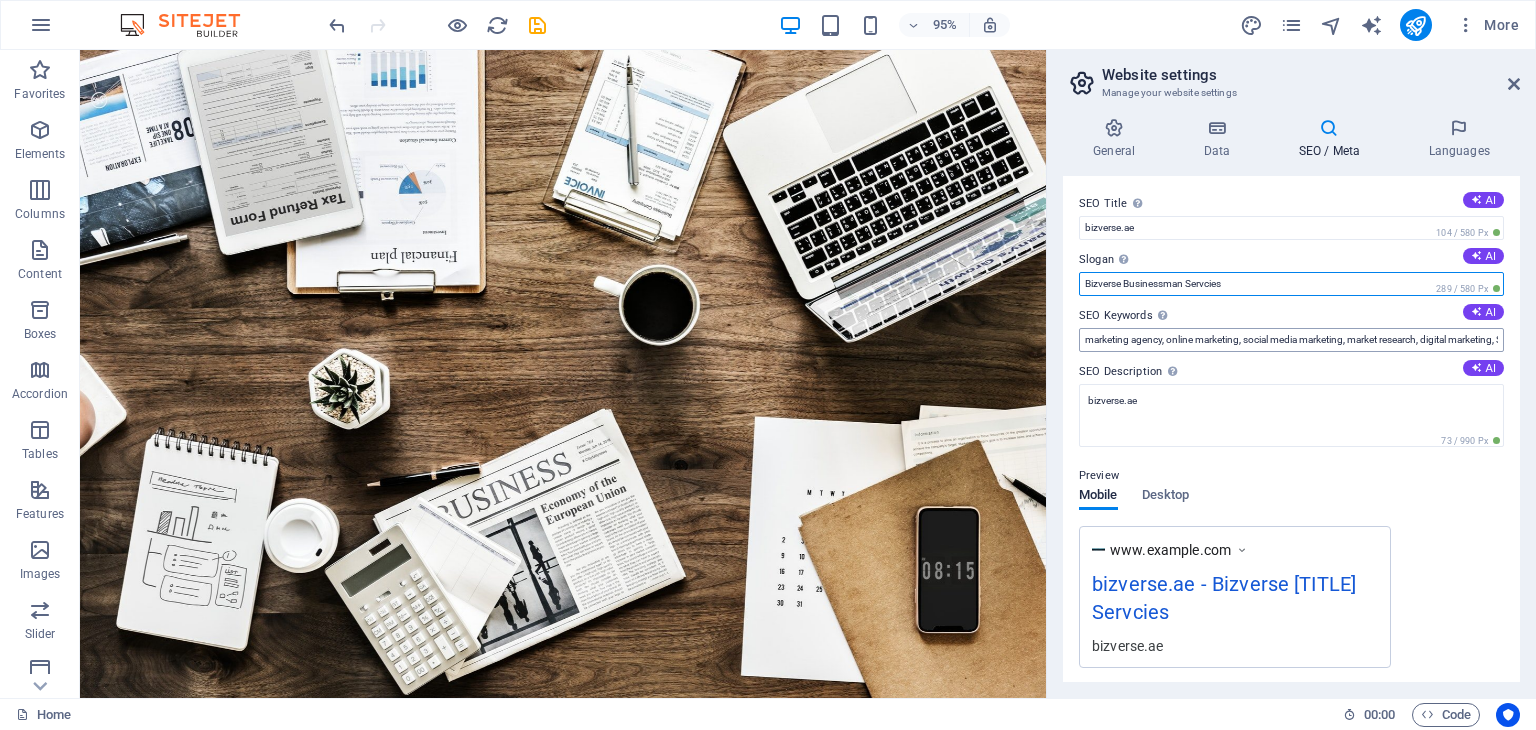 type on "Bizverse Businessman Servcies" 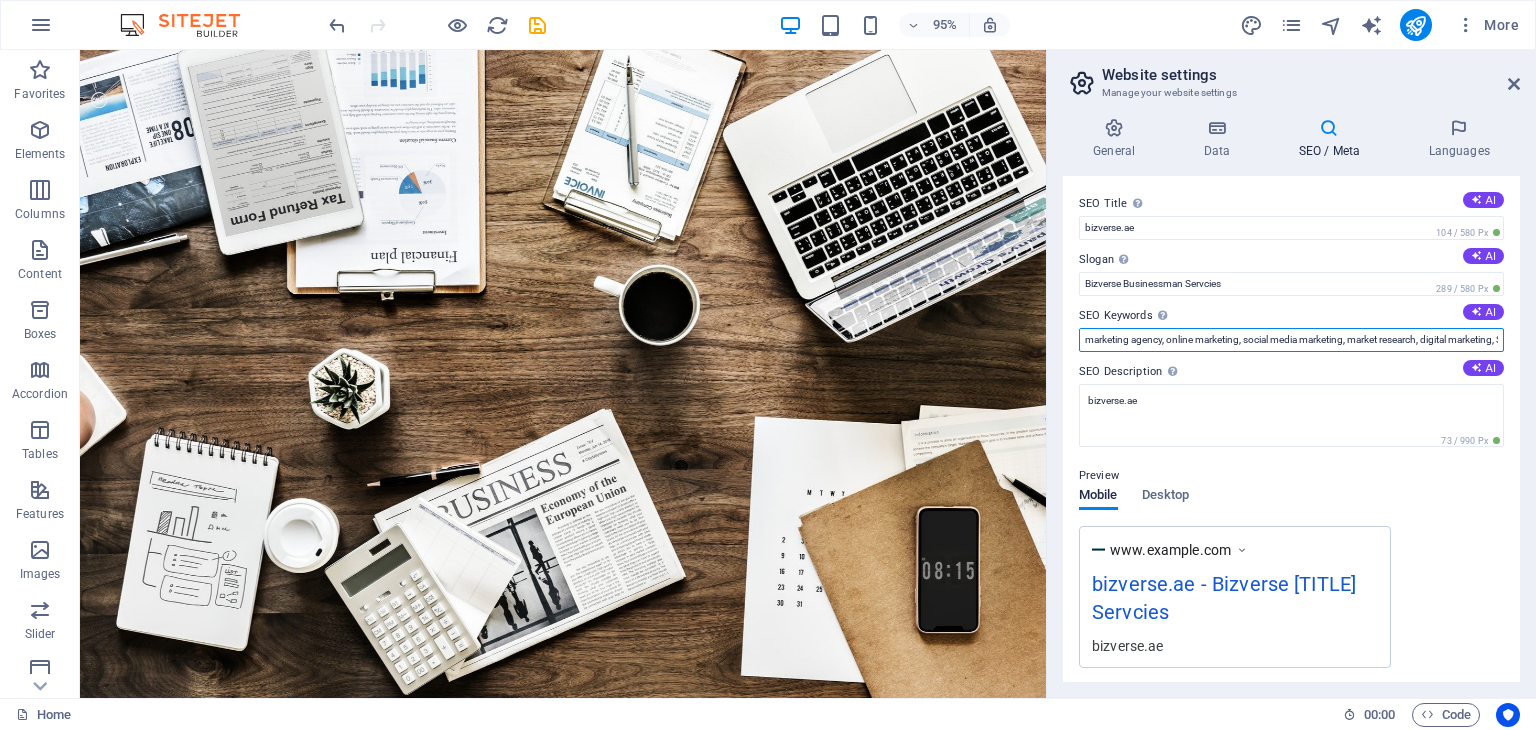 click on "marketing agency, online marketing, social media marketing, market research, digital marketing, SEO, SEM, lead generation, bizverse.ae, Washington, DC" at bounding box center [1291, 340] 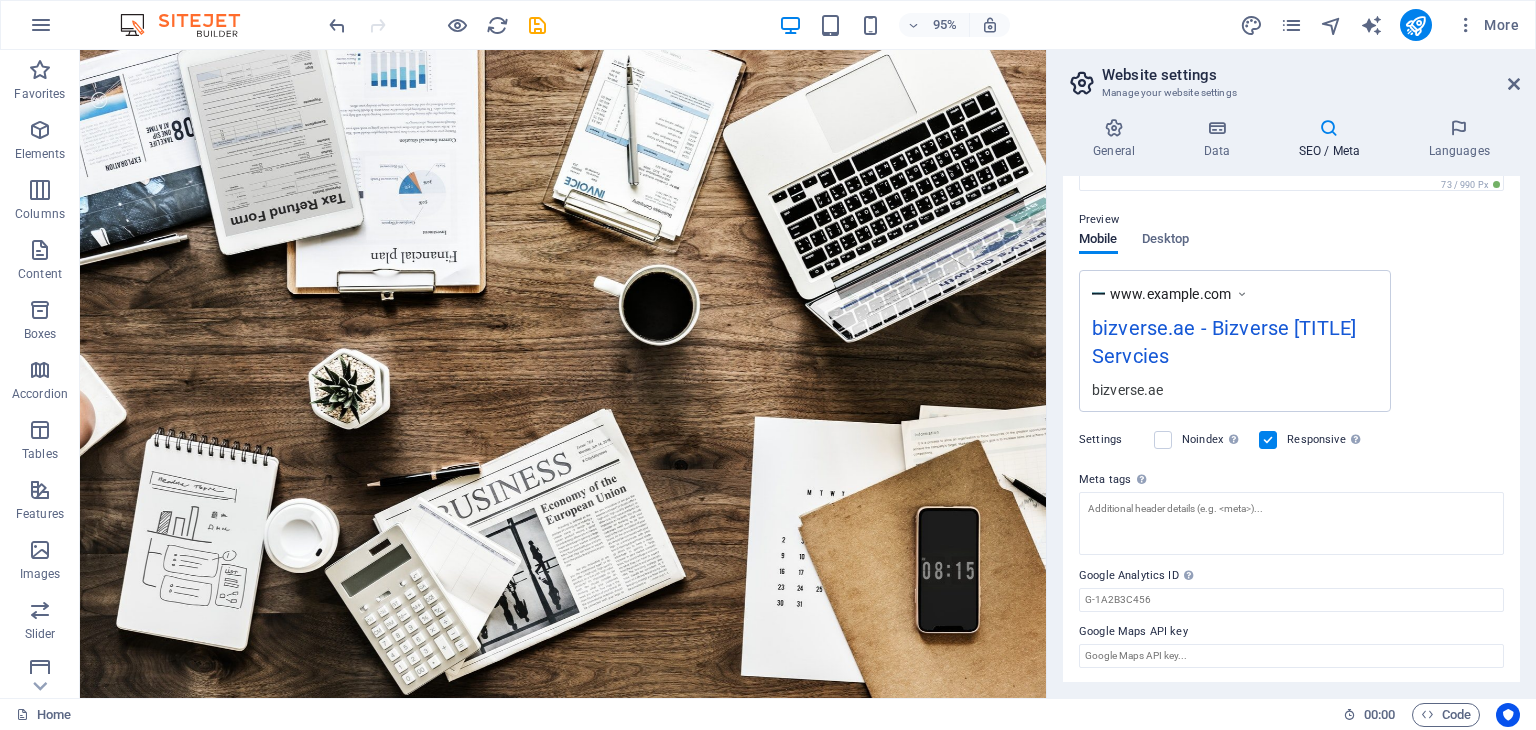 scroll, scrollTop: 0, scrollLeft: 0, axis: both 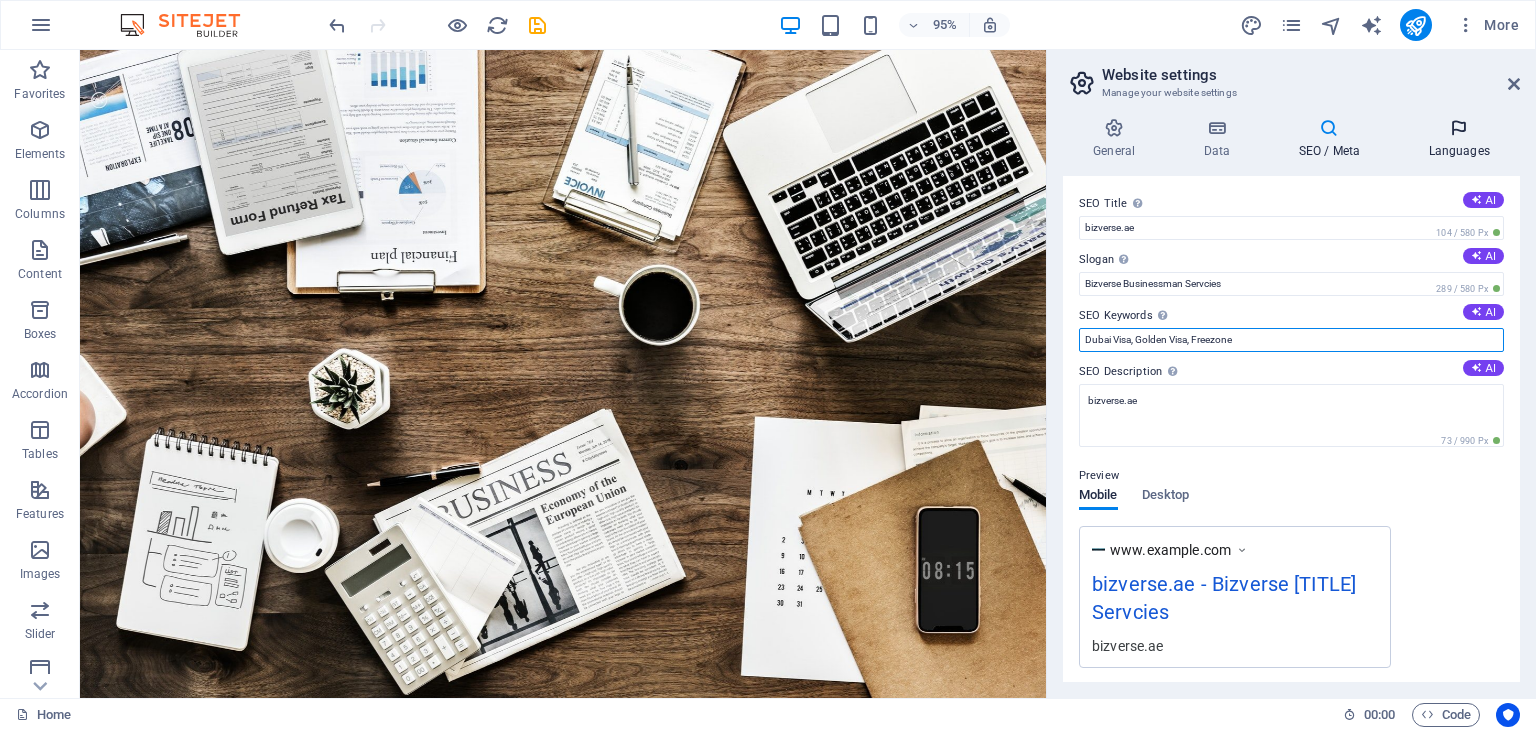 type on "Dubai Visa, Golden Visa, Freezone" 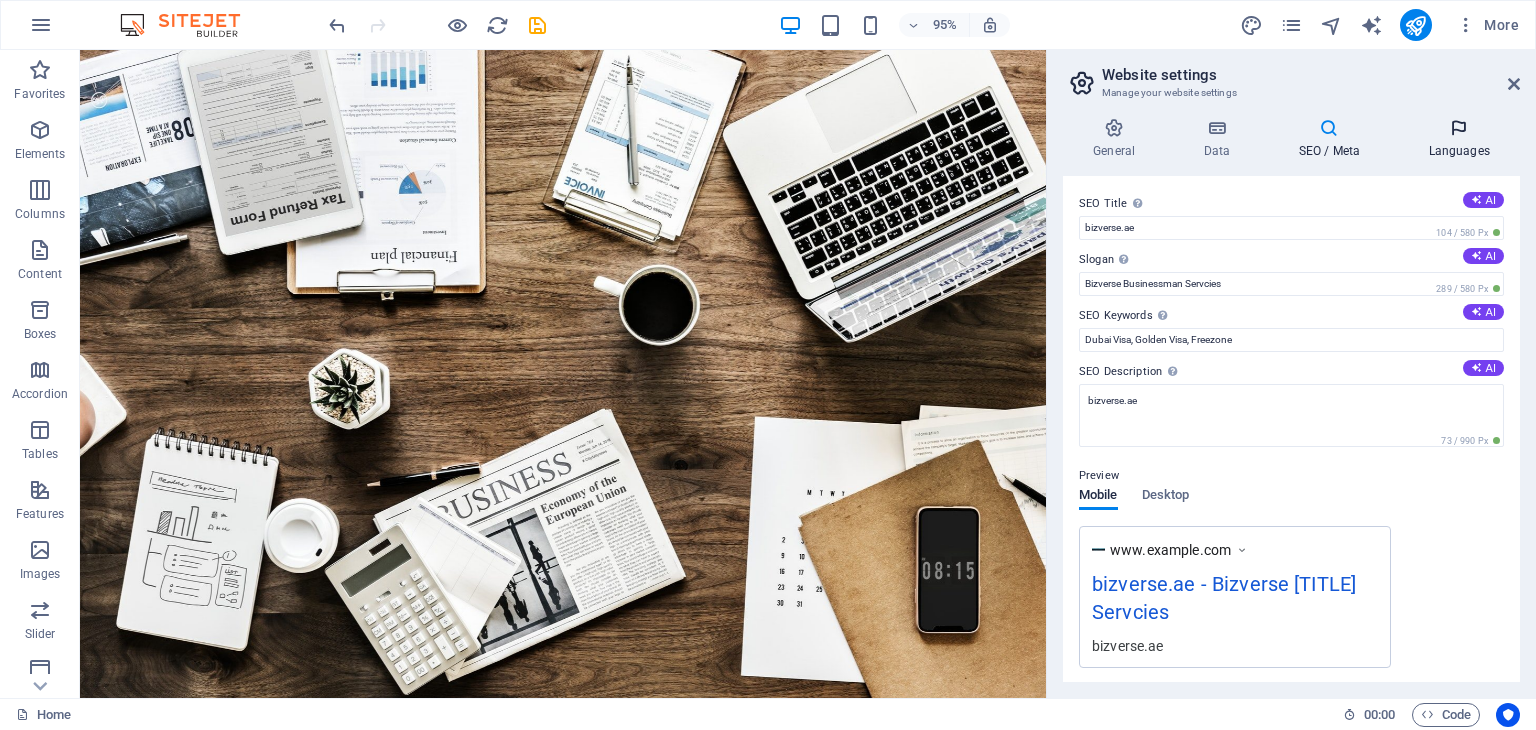 click on "Languages" at bounding box center [1459, 139] 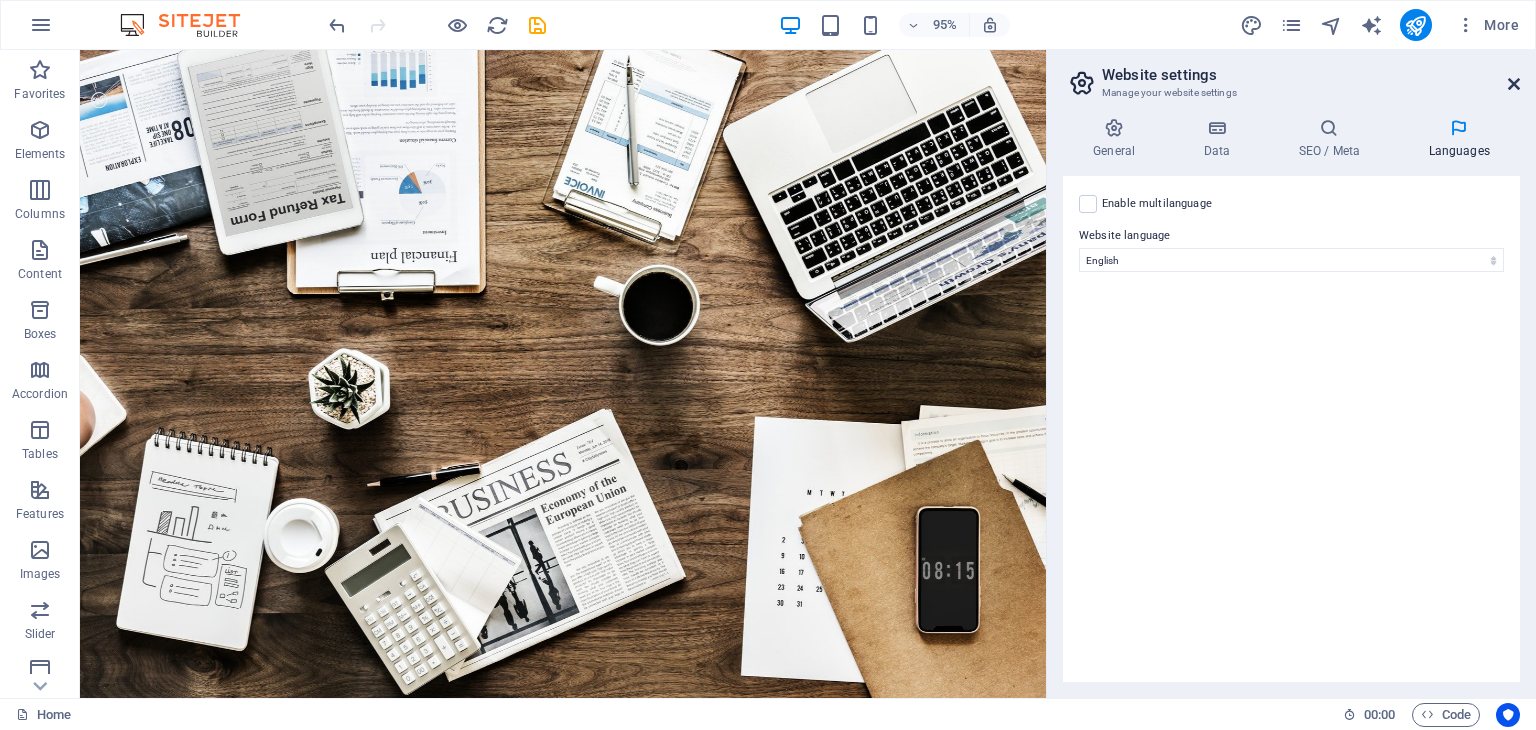 click at bounding box center (1514, 84) 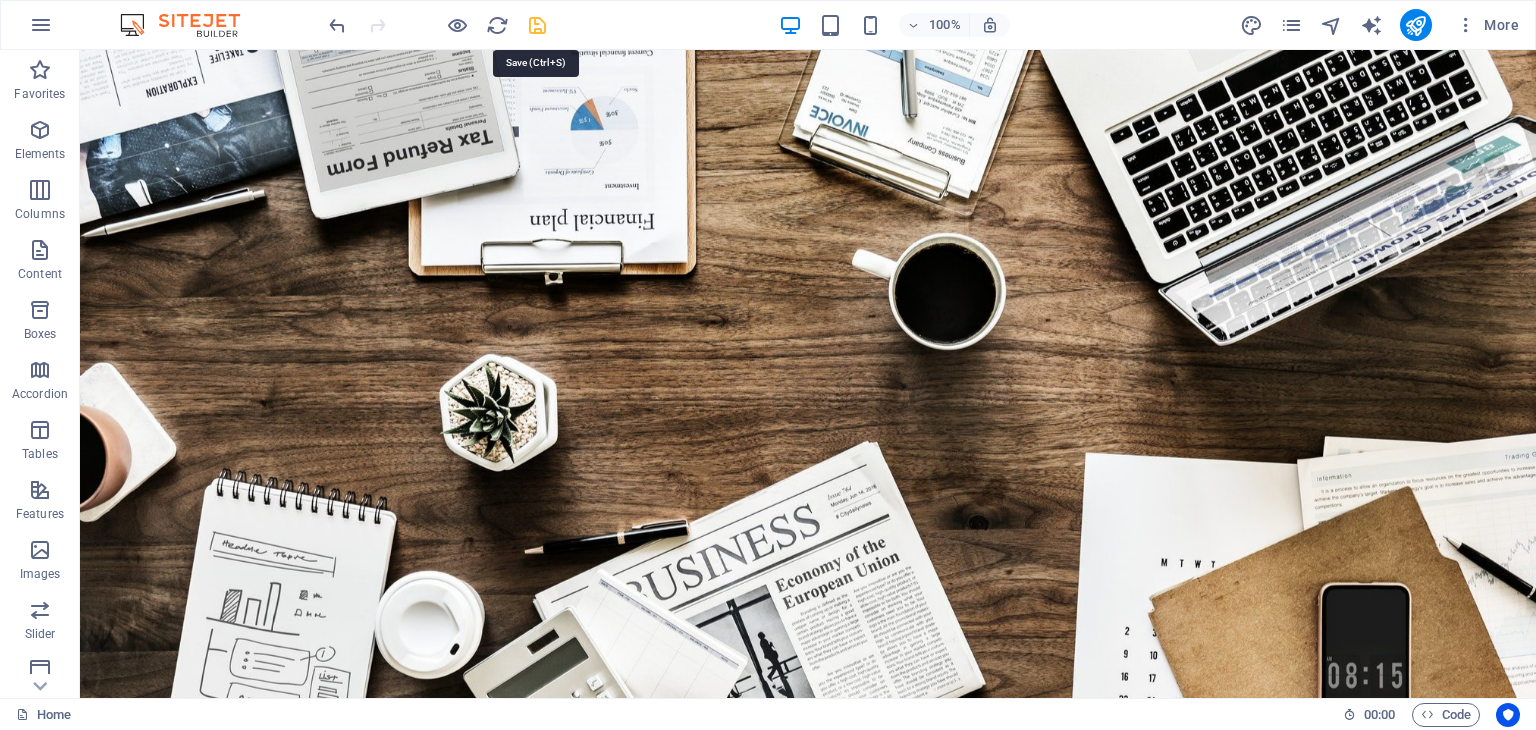 click at bounding box center (537, 25) 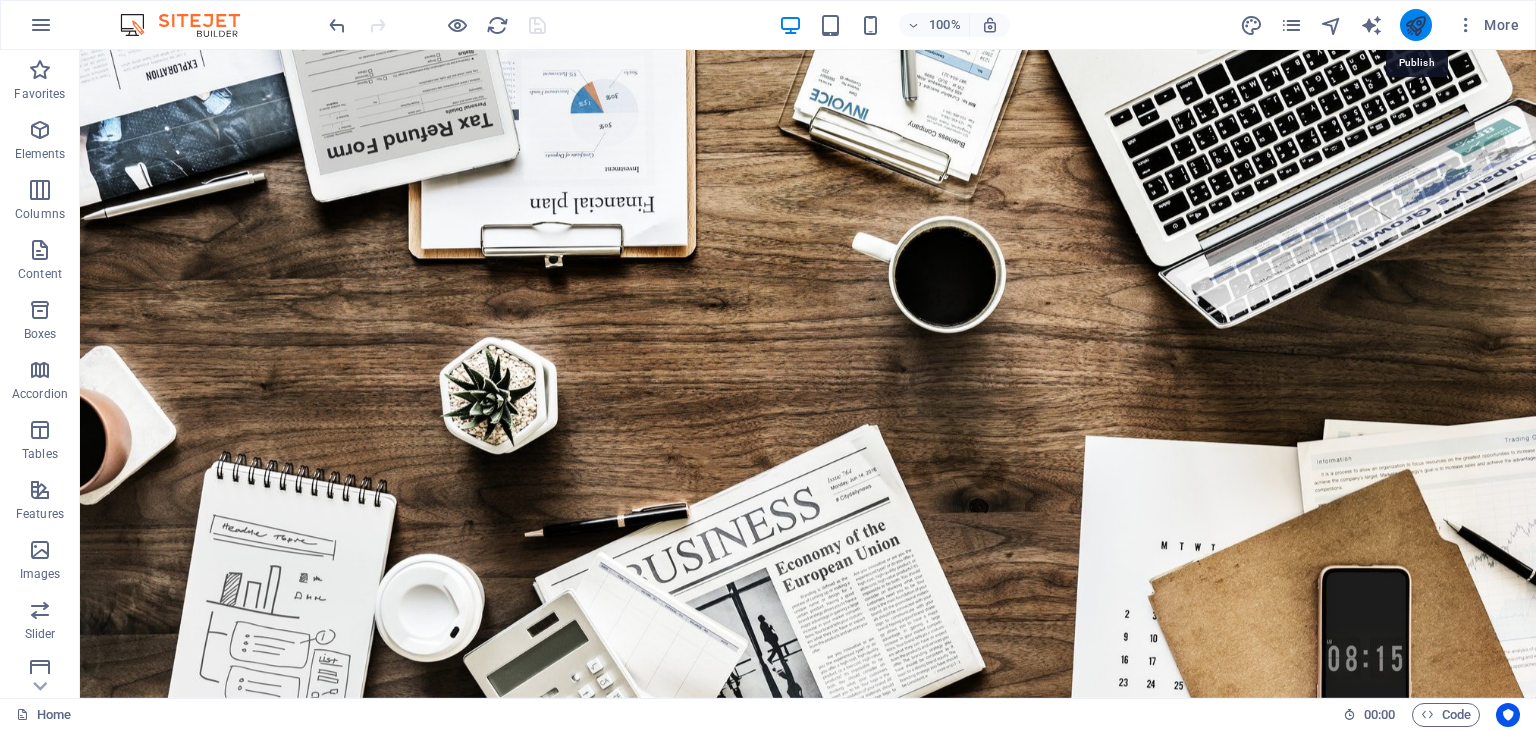 click at bounding box center (1415, 25) 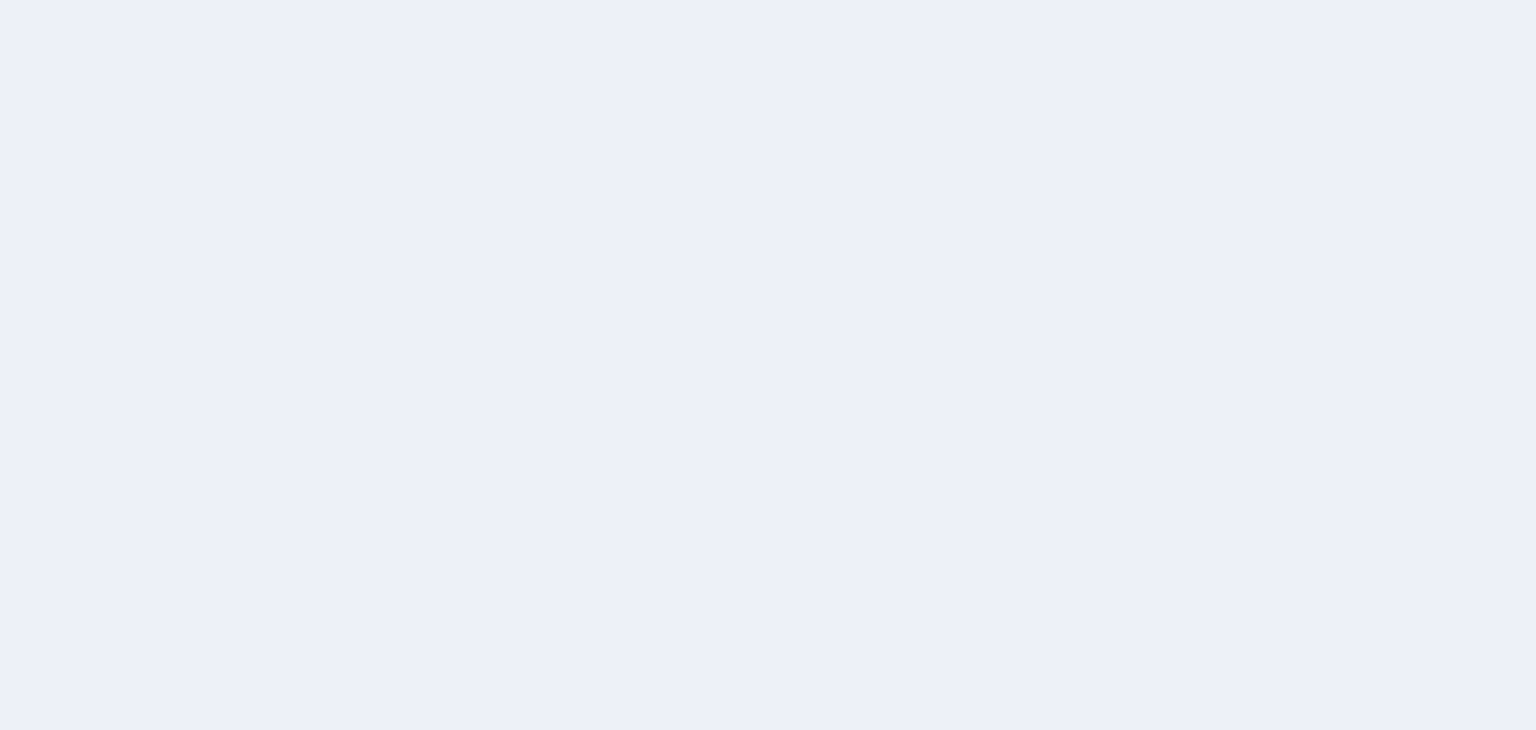 scroll, scrollTop: 0, scrollLeft: 0, axis: both 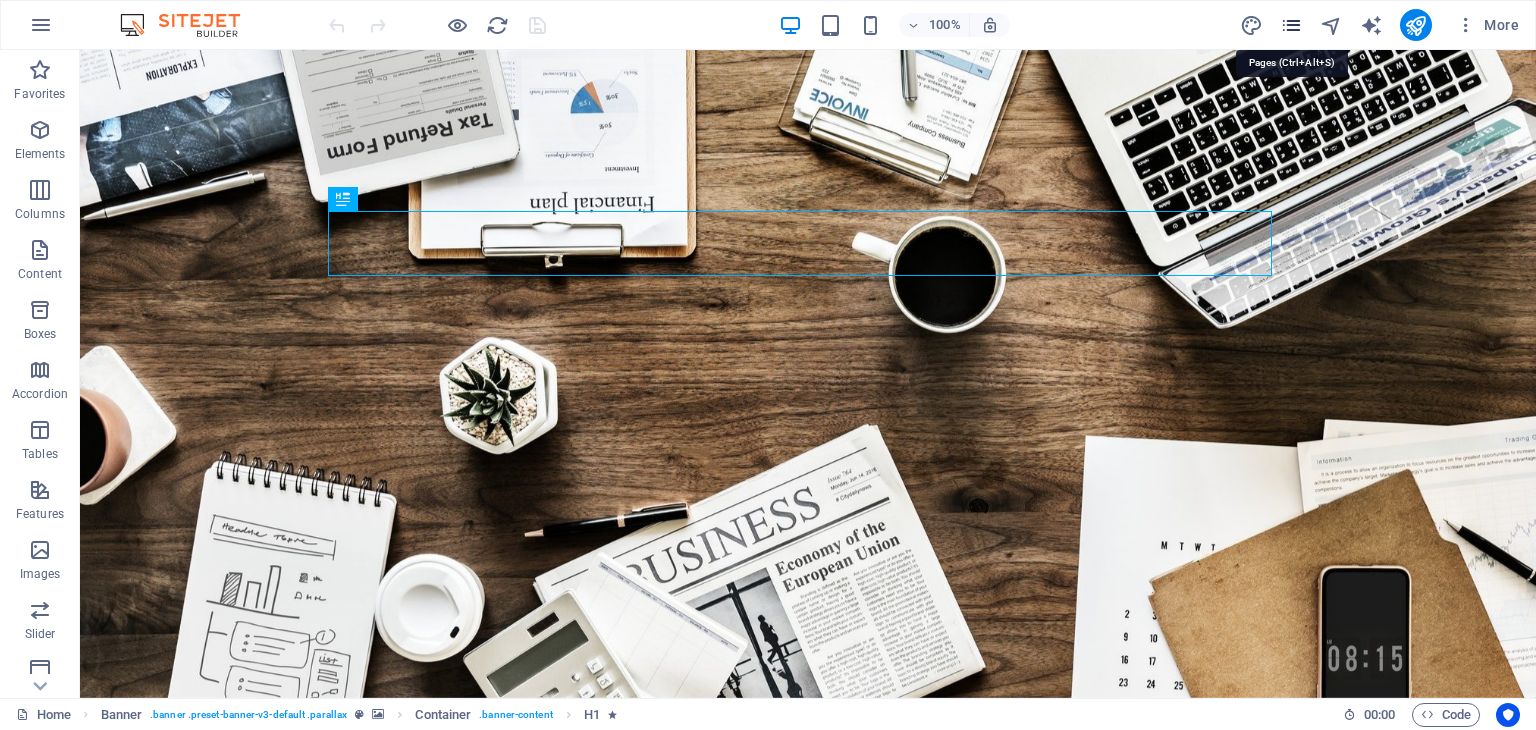 click at bounding box center (1291, 25) 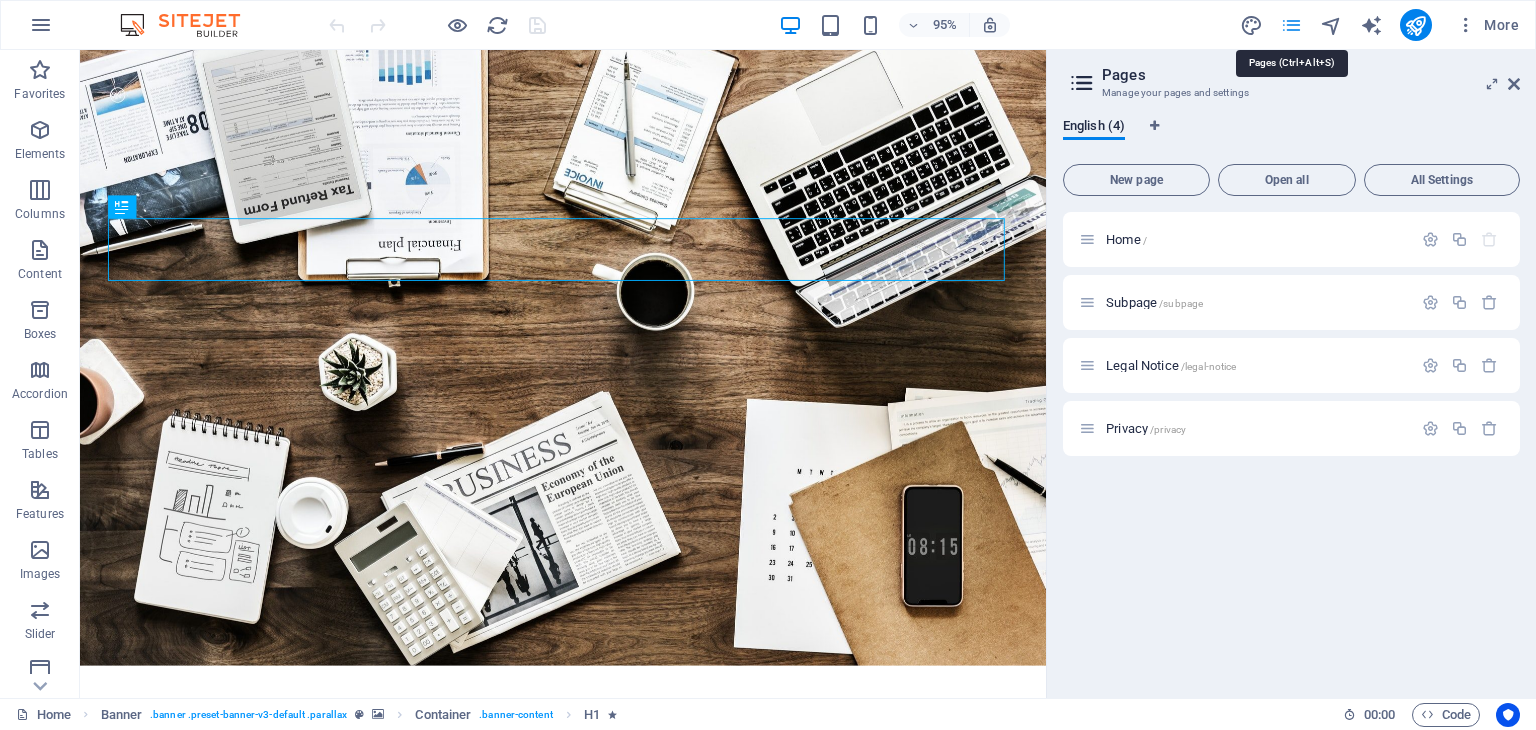 click at bounding box center [1291, 25] 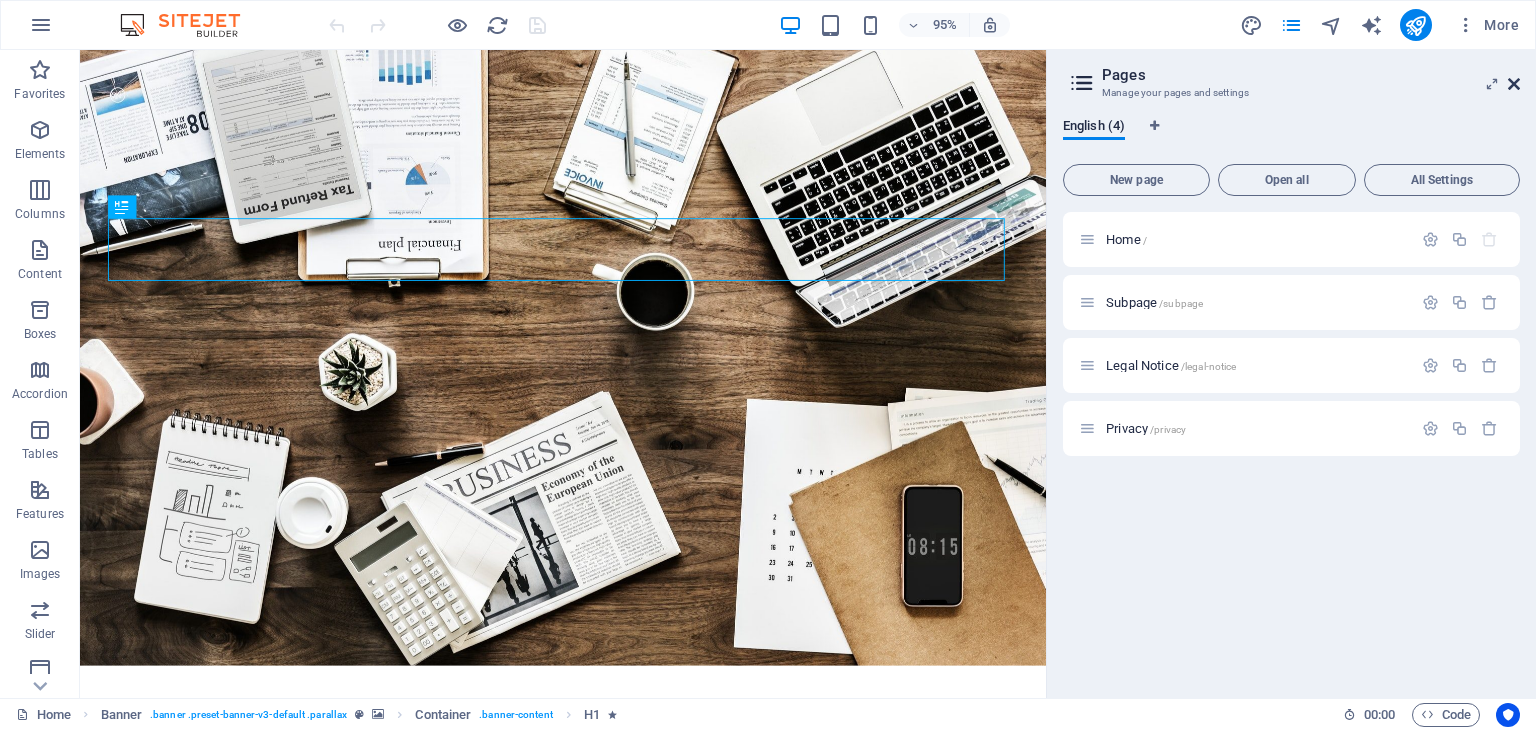 drag, startPoint x: 1514, startPoint y: 84, endPoint x: 1434, endPoint y: 33, distance: 94.873604 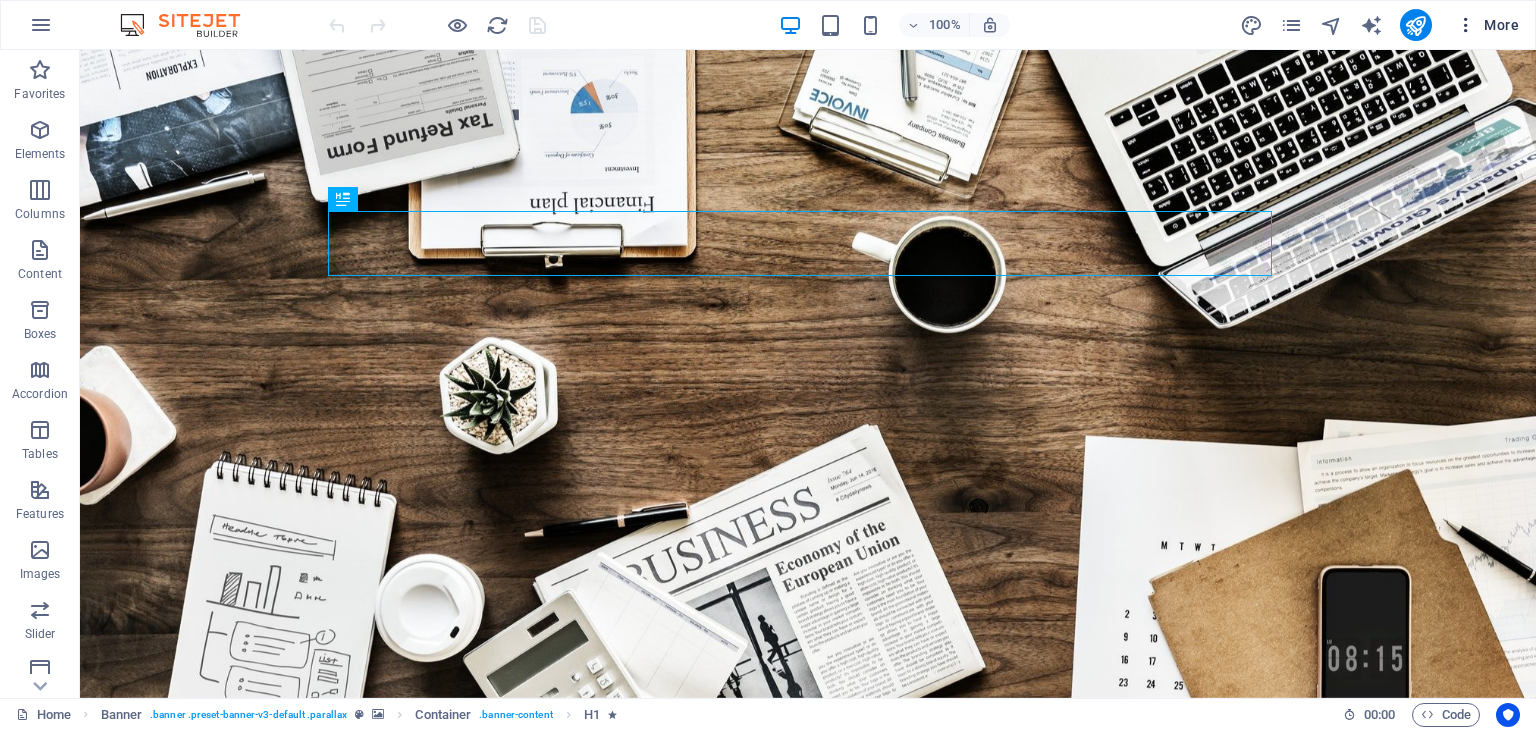 click at bounding box center [1466, 25] 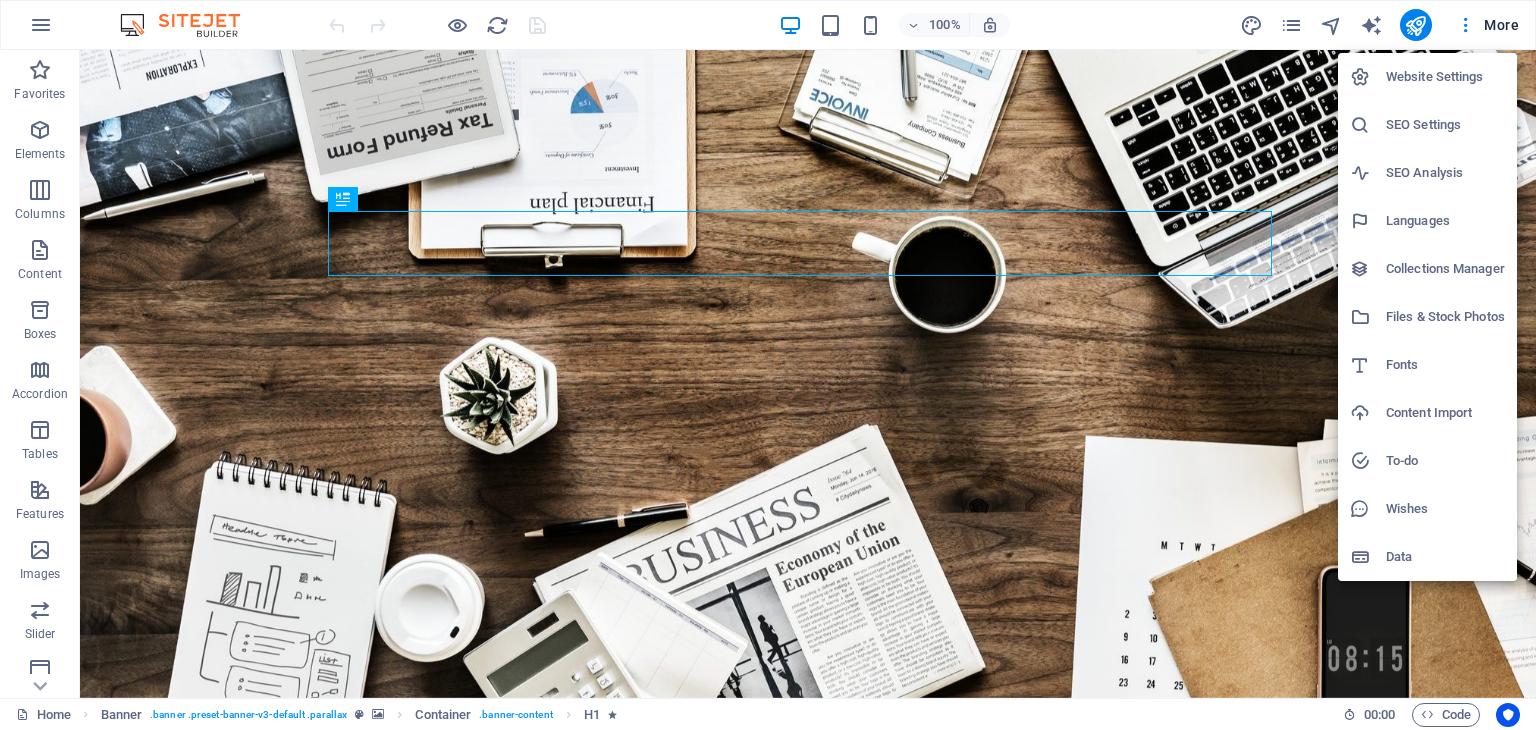 click on "Website Settings" at bounding box center (1445, 77) 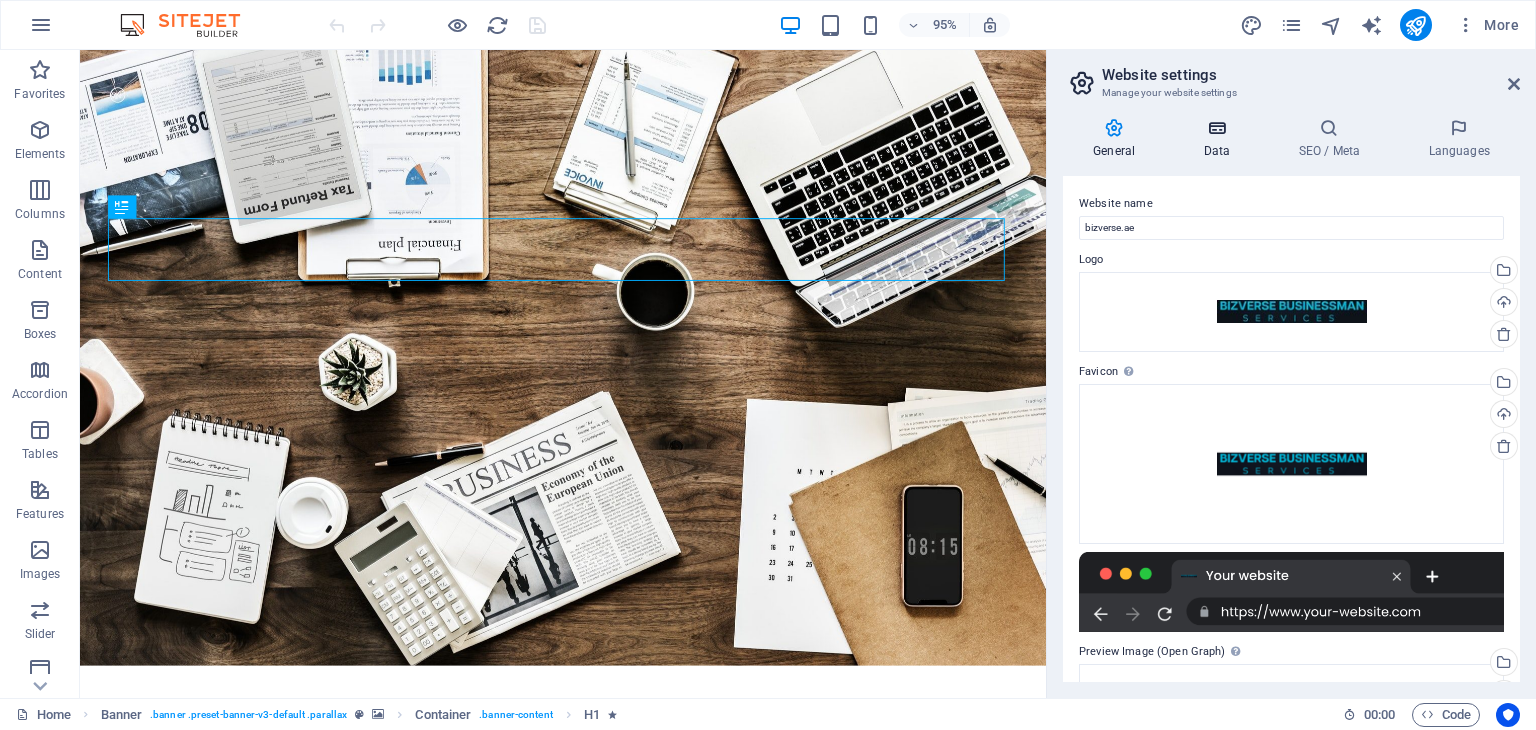 click at bounding box center (1216, 128) 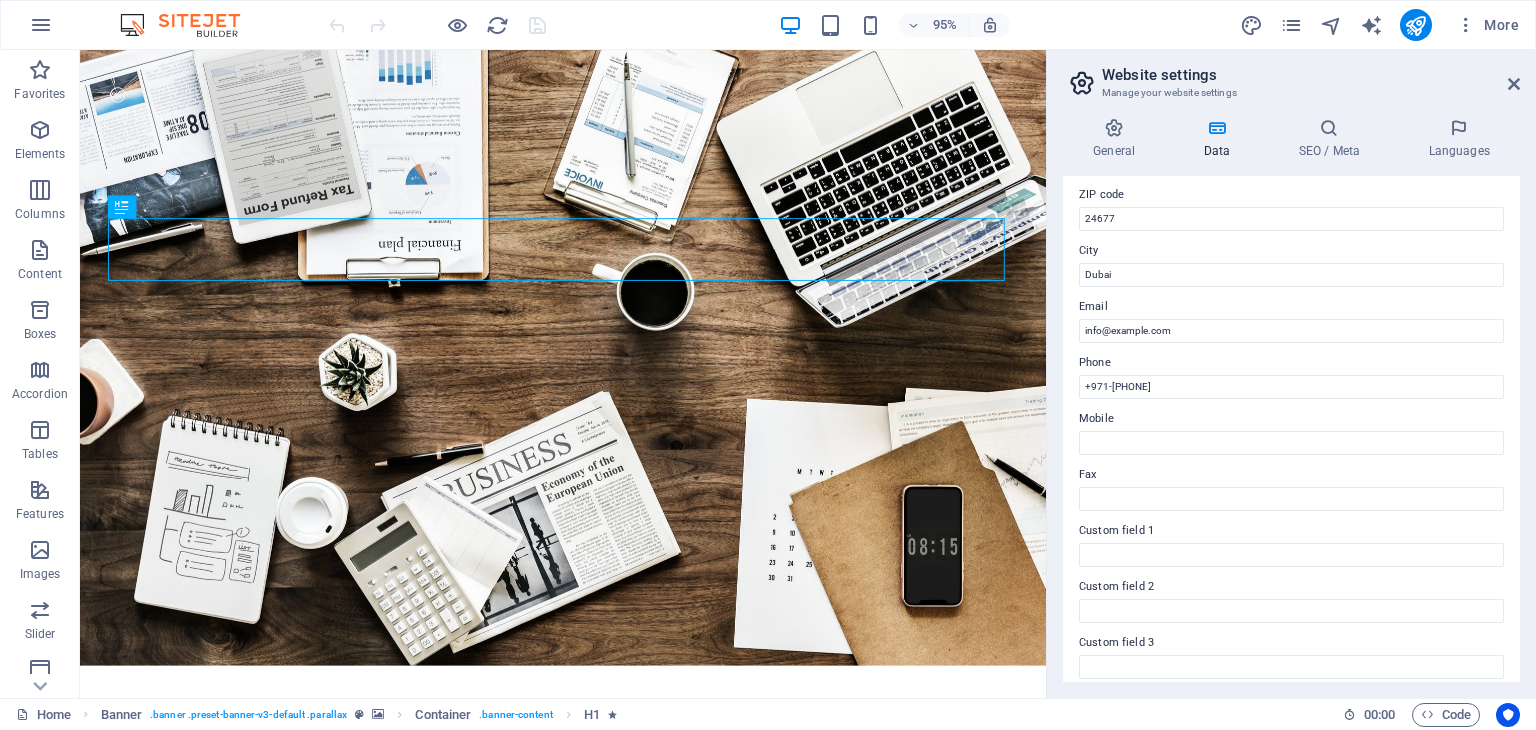 scroll, scrollTop: 454, scrollLeft: 0, axis: vertical 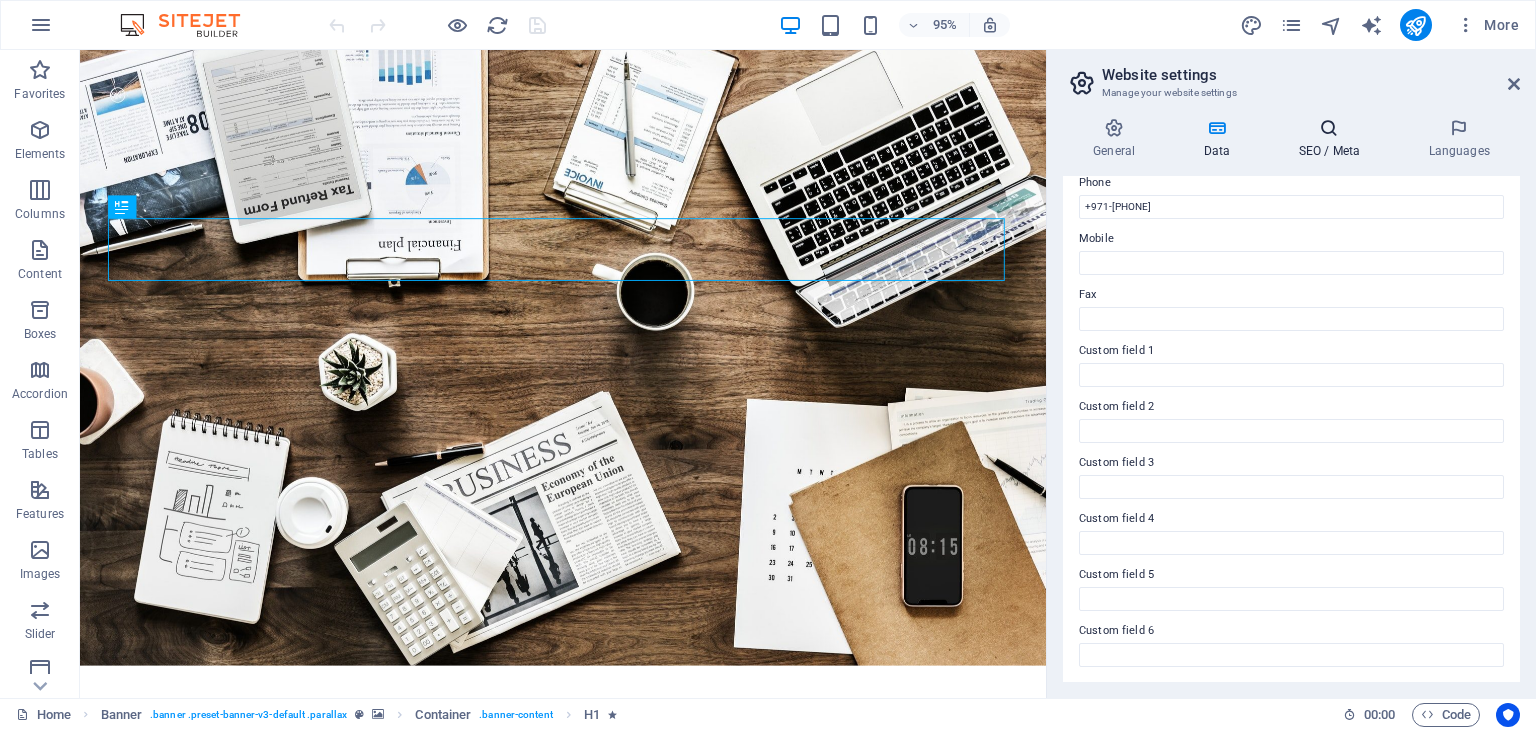 click on "SEO / Meta" at bounding box center [1333, 139] 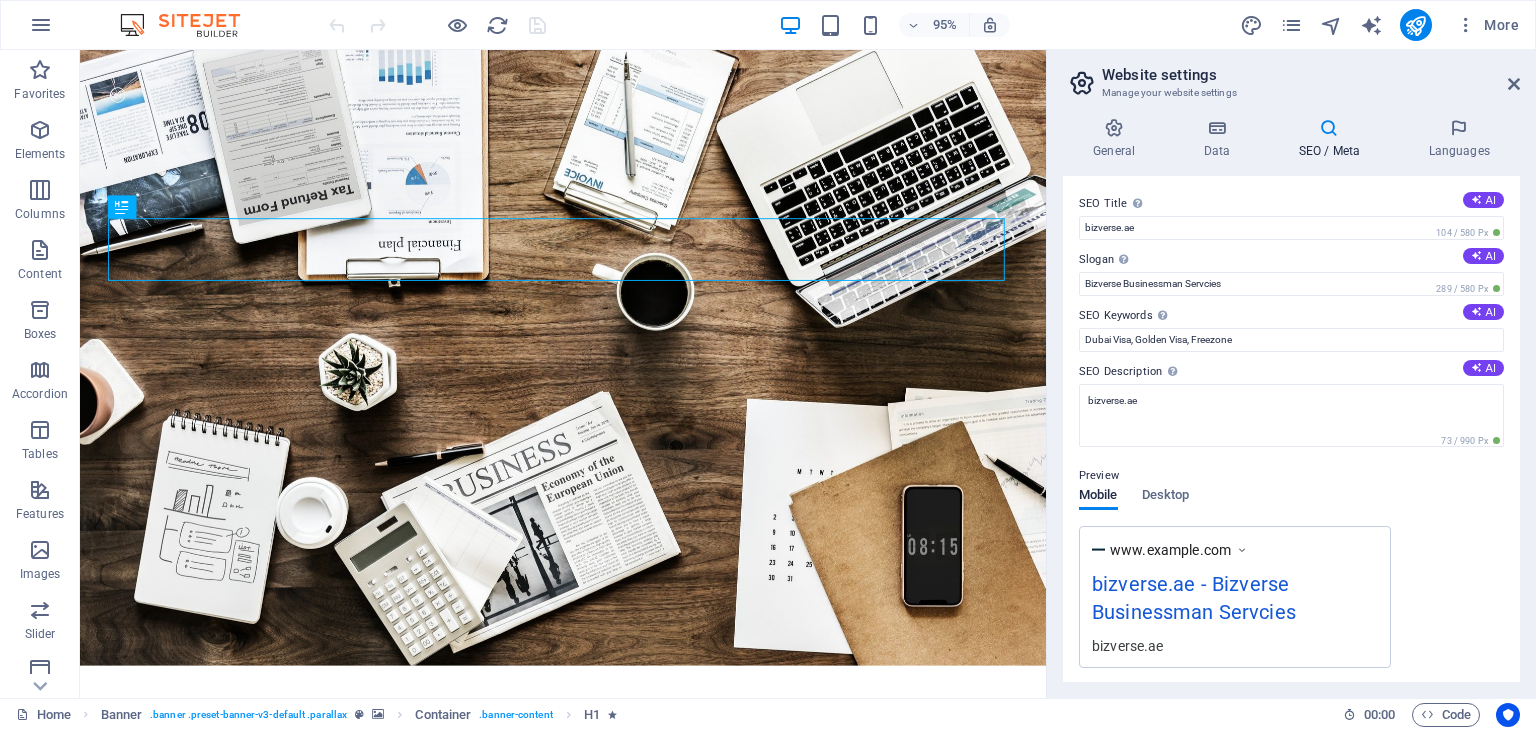 drag, startPoint x: 1520, startPoint y: 397, endPoint x: 1535, endPoint y: 505, distance: 109.03669 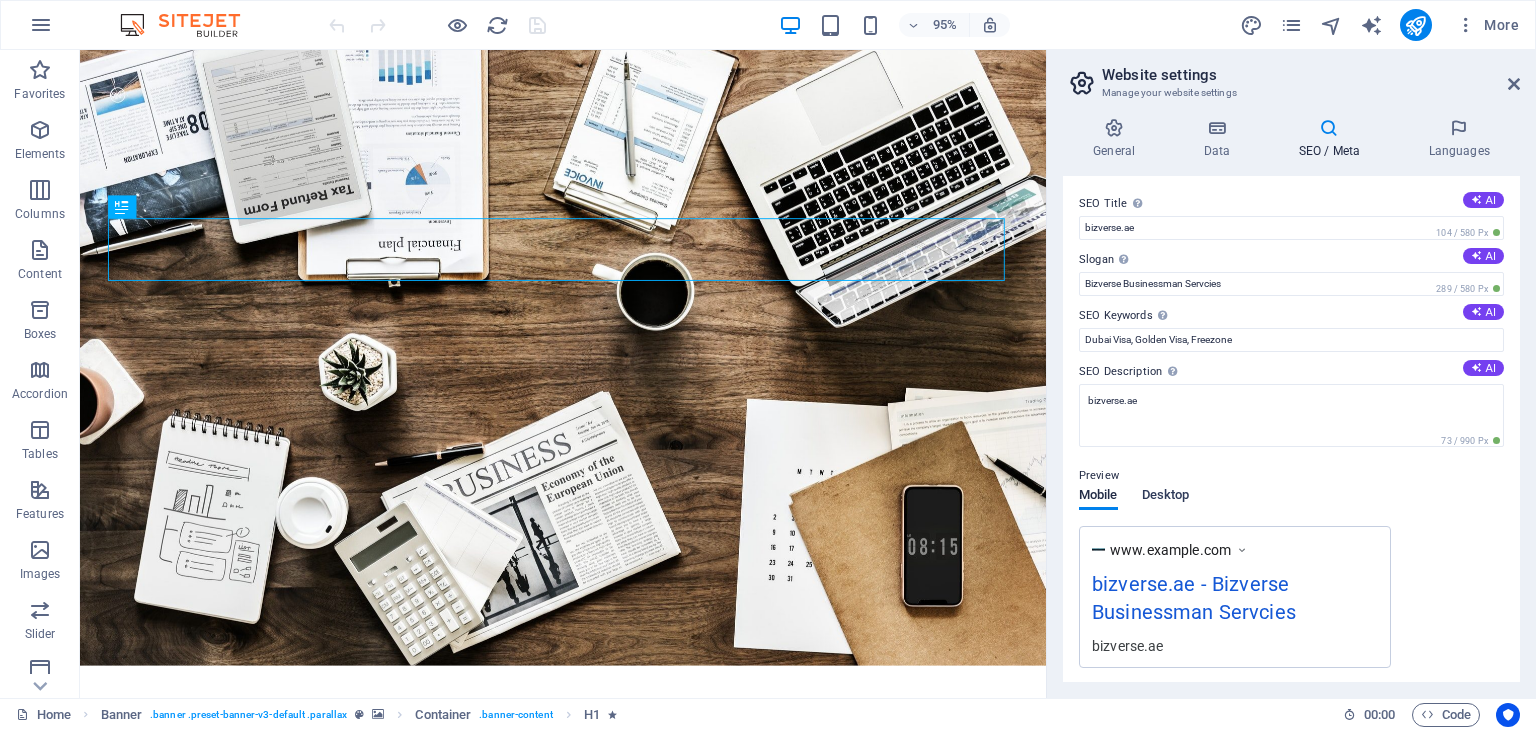 click on "Desktop" at bounding box center [1166, 497] 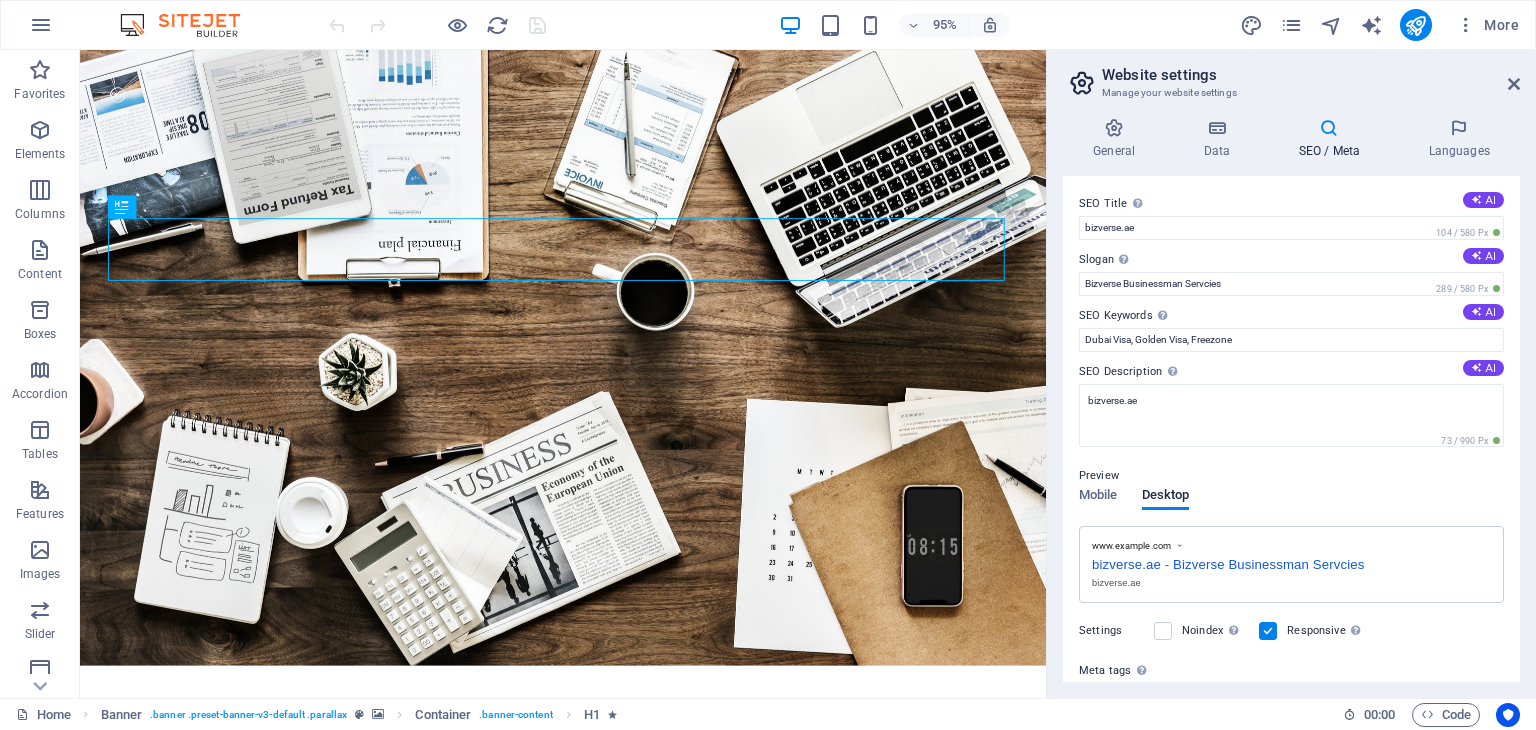 drag, startPoint x: 1519, startPoint y: 516, endPoint x: 1528, endPoint y: 580, distance: 64.629715 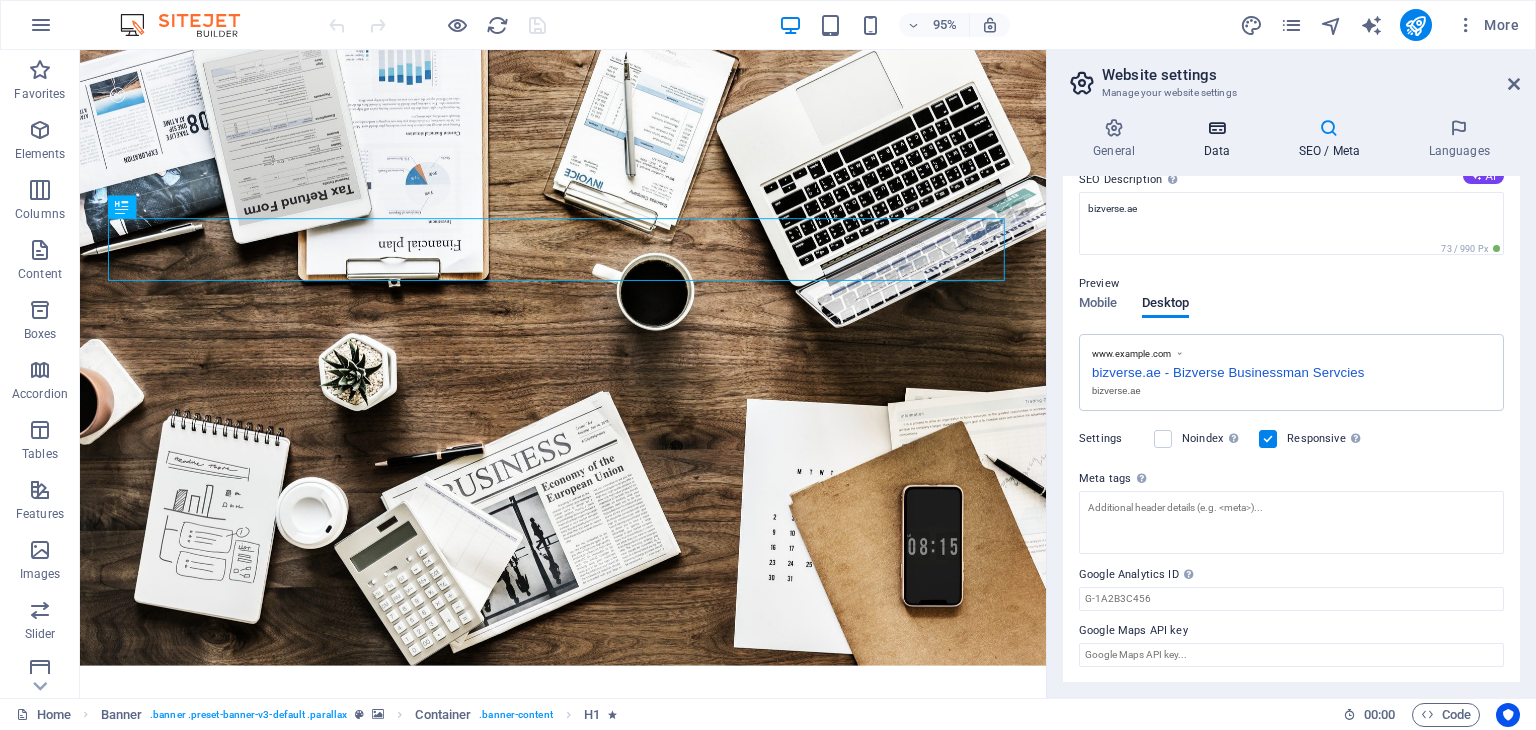 click at bounding box center (1216, 128) 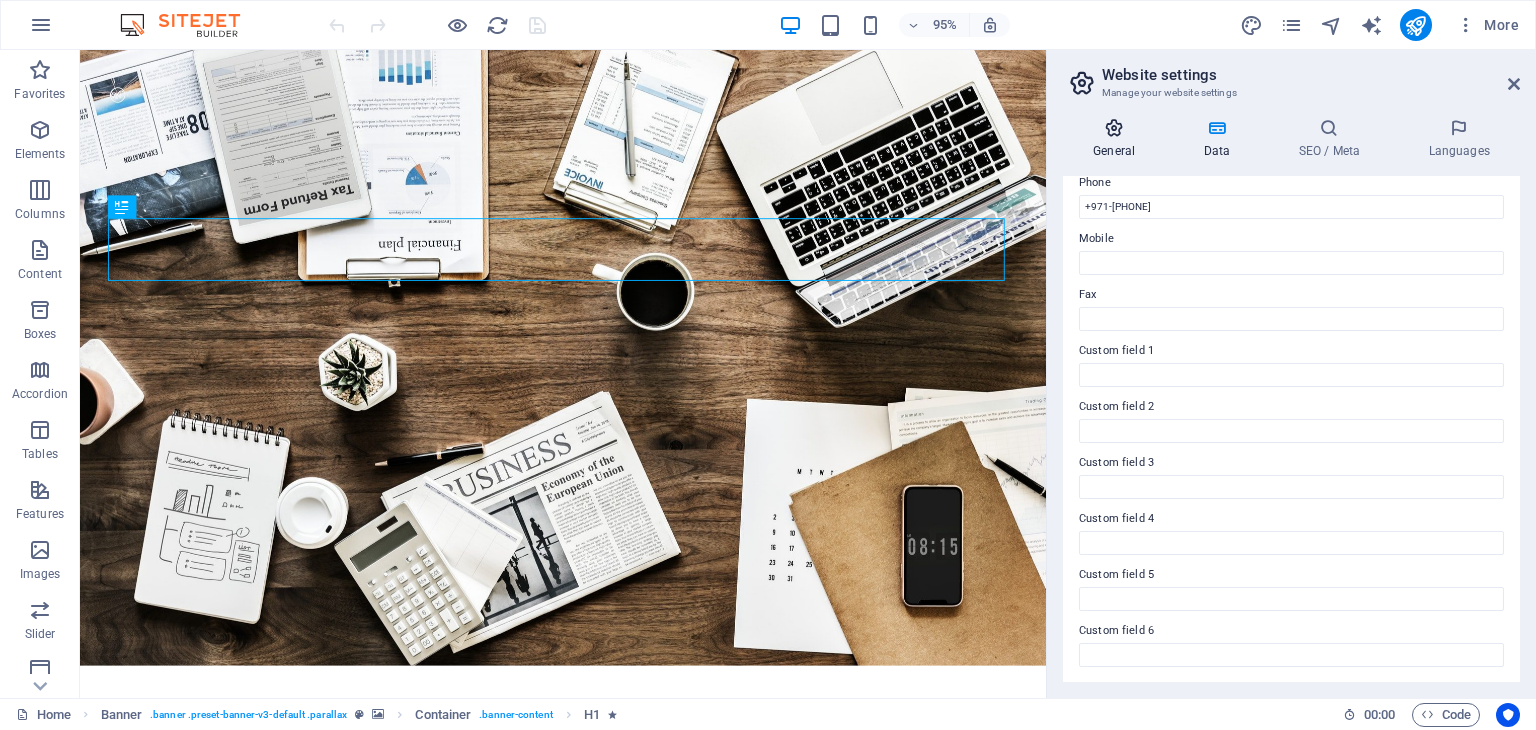 click on "General" at bounding box center (1118, 139) 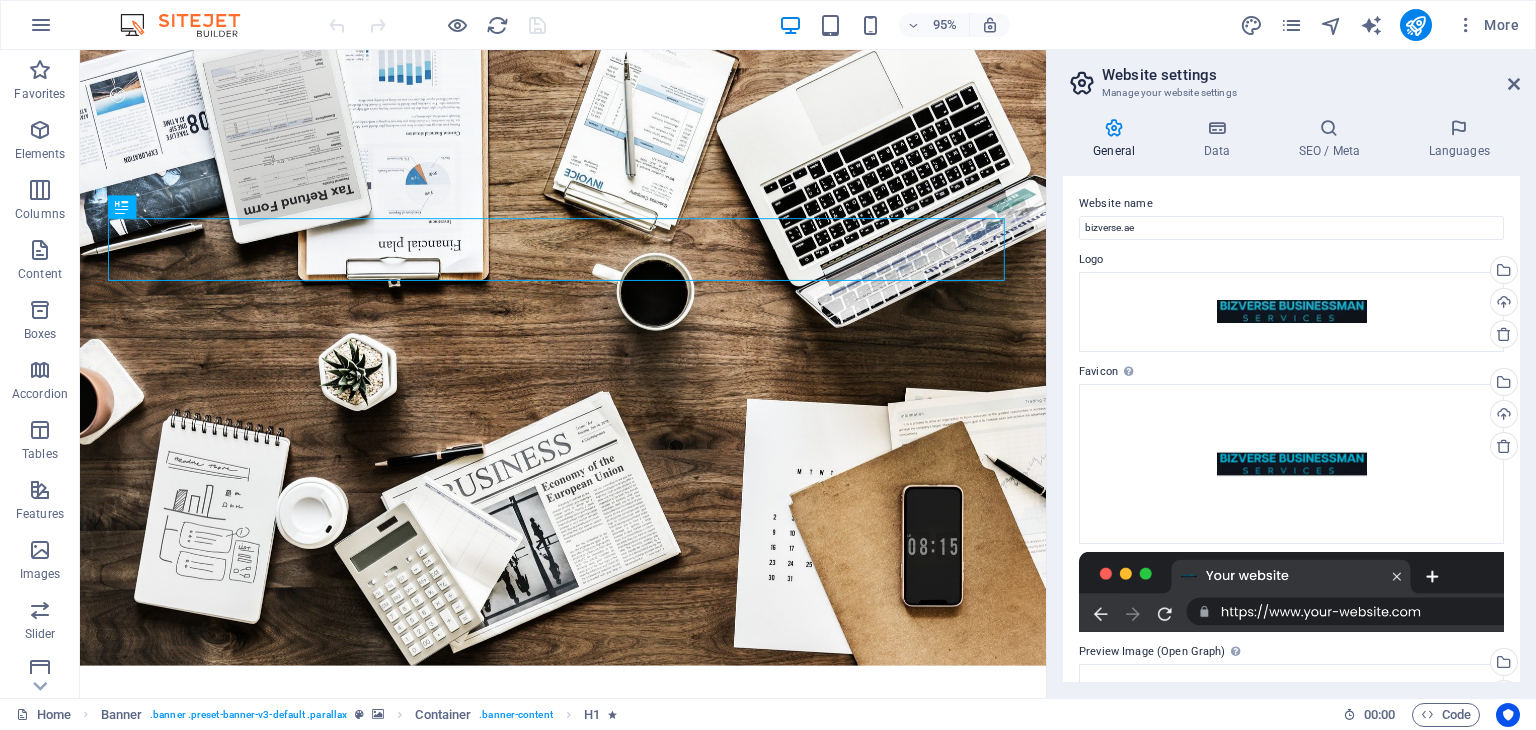 drag, startPoint x: 1519, startPoint y: 235, endPoint x: 1514, endPoint y: 165, distance: 70.178345 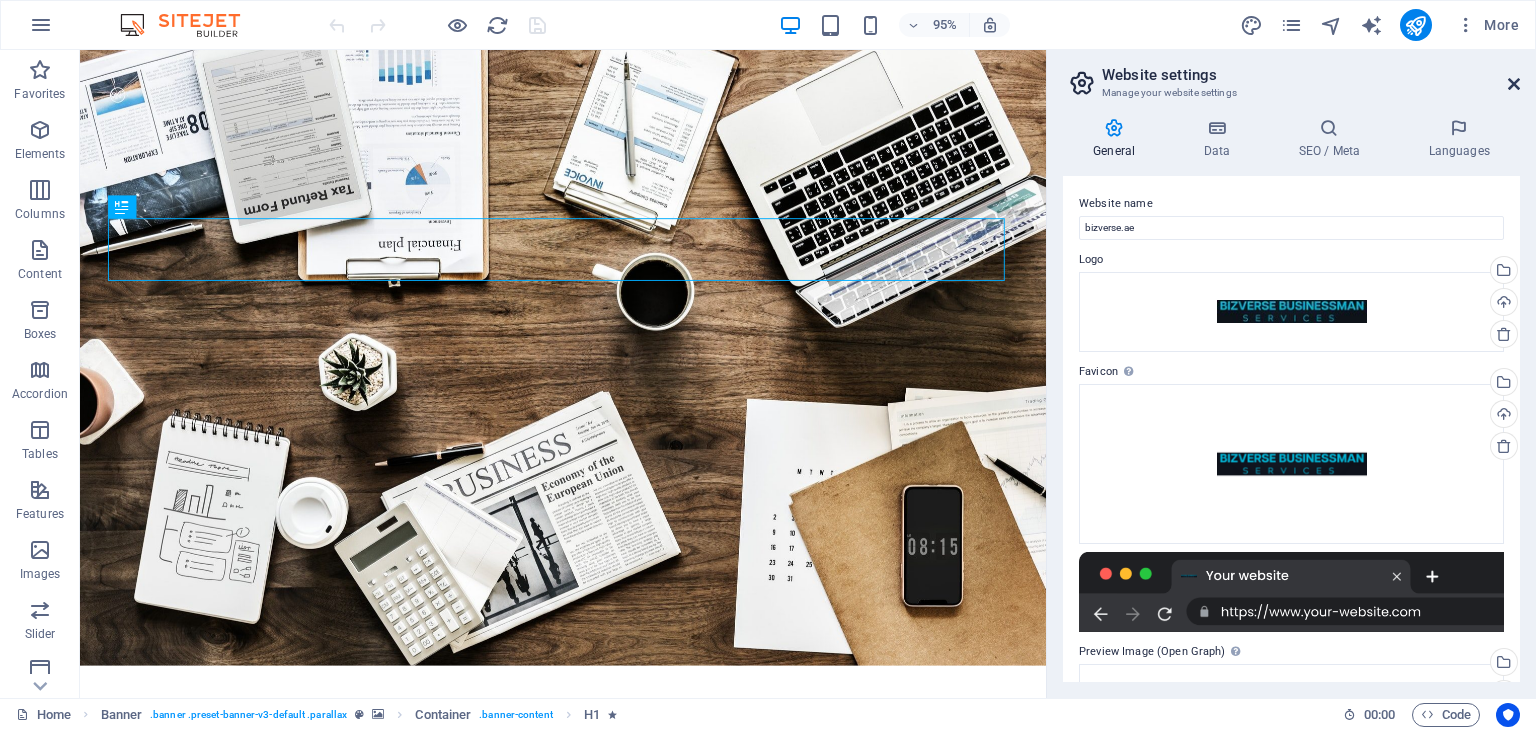 click at bounding box center (1514, 84) 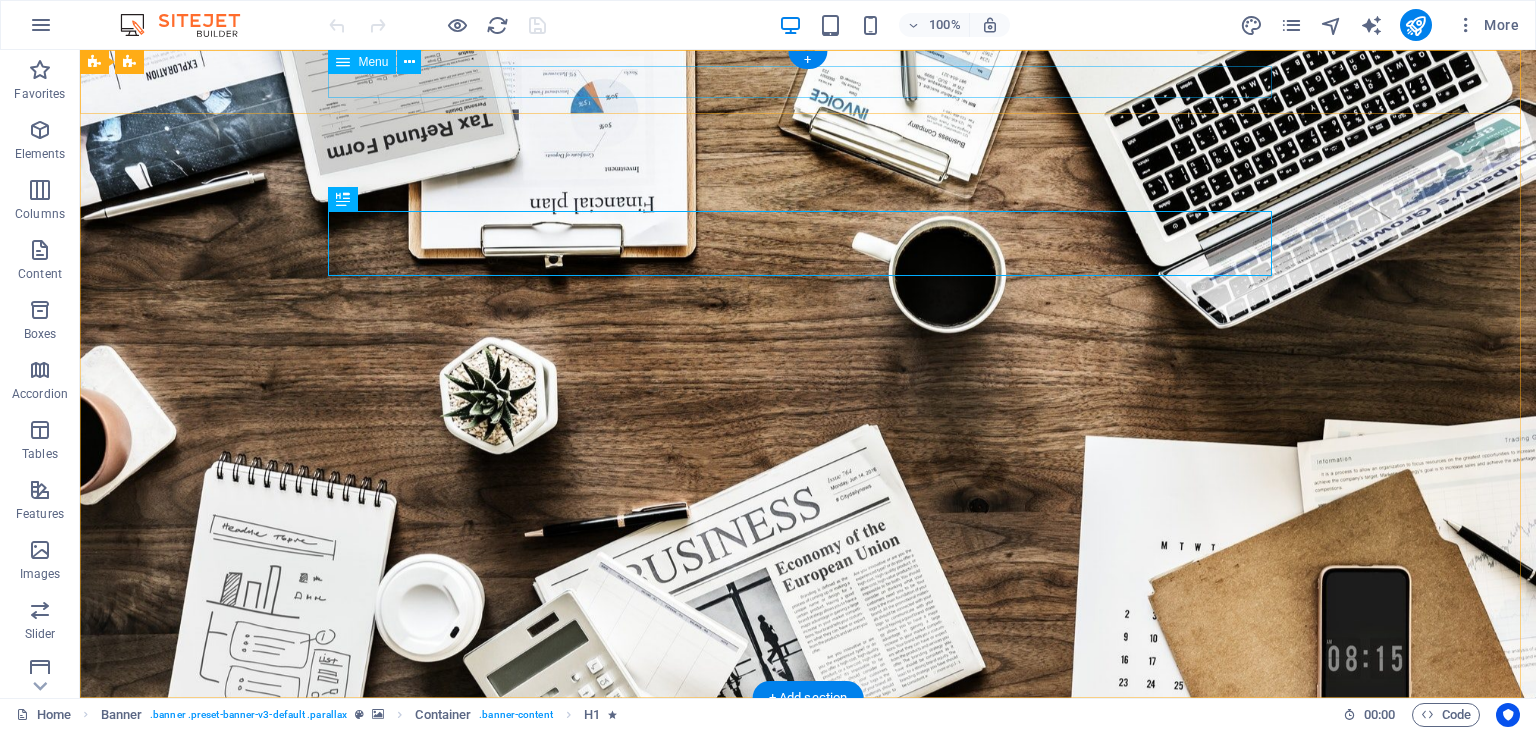click on "Home About Us Services Contact" at bounding box center (808, 730) 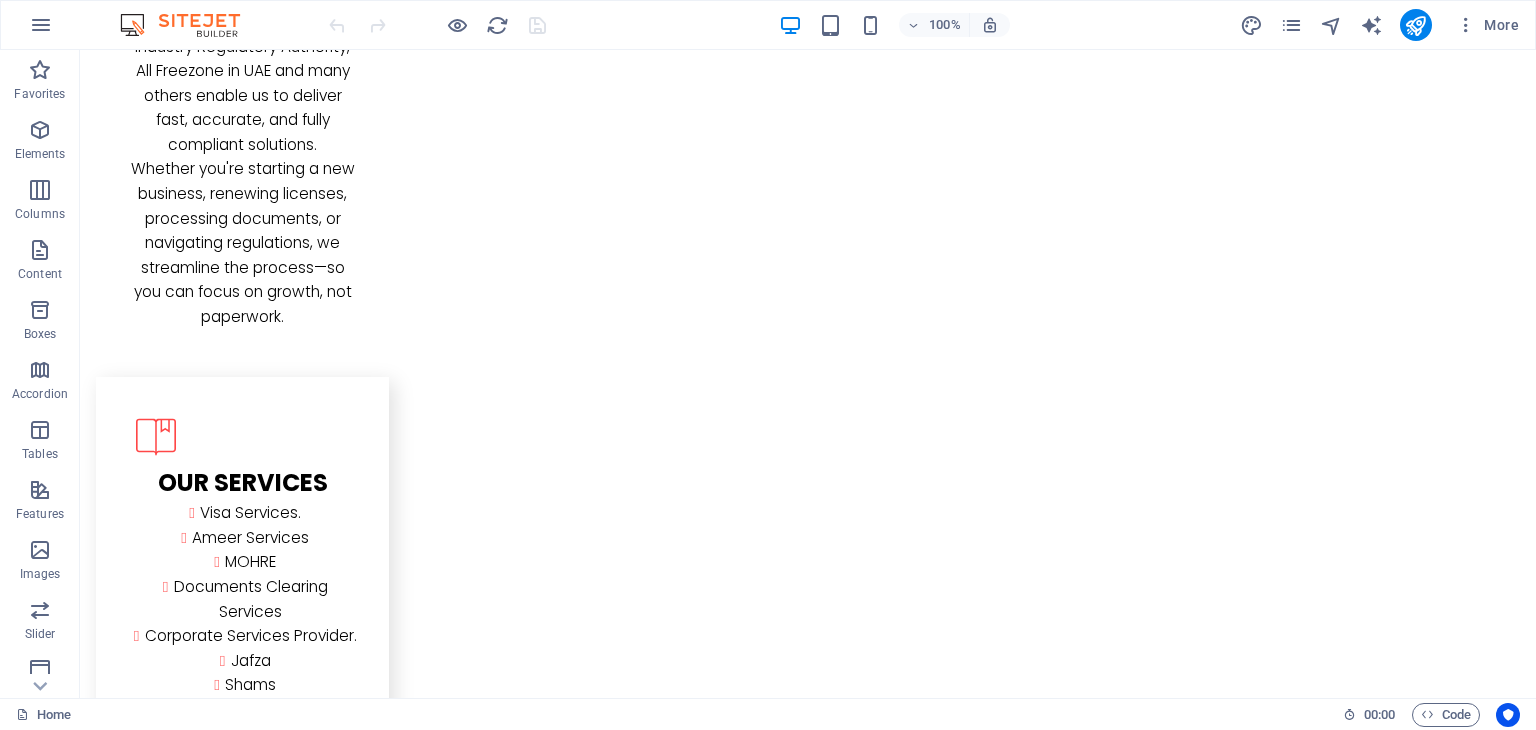 scroll, scrollTop: 3290, scrollLeft: 0, axis: vertical 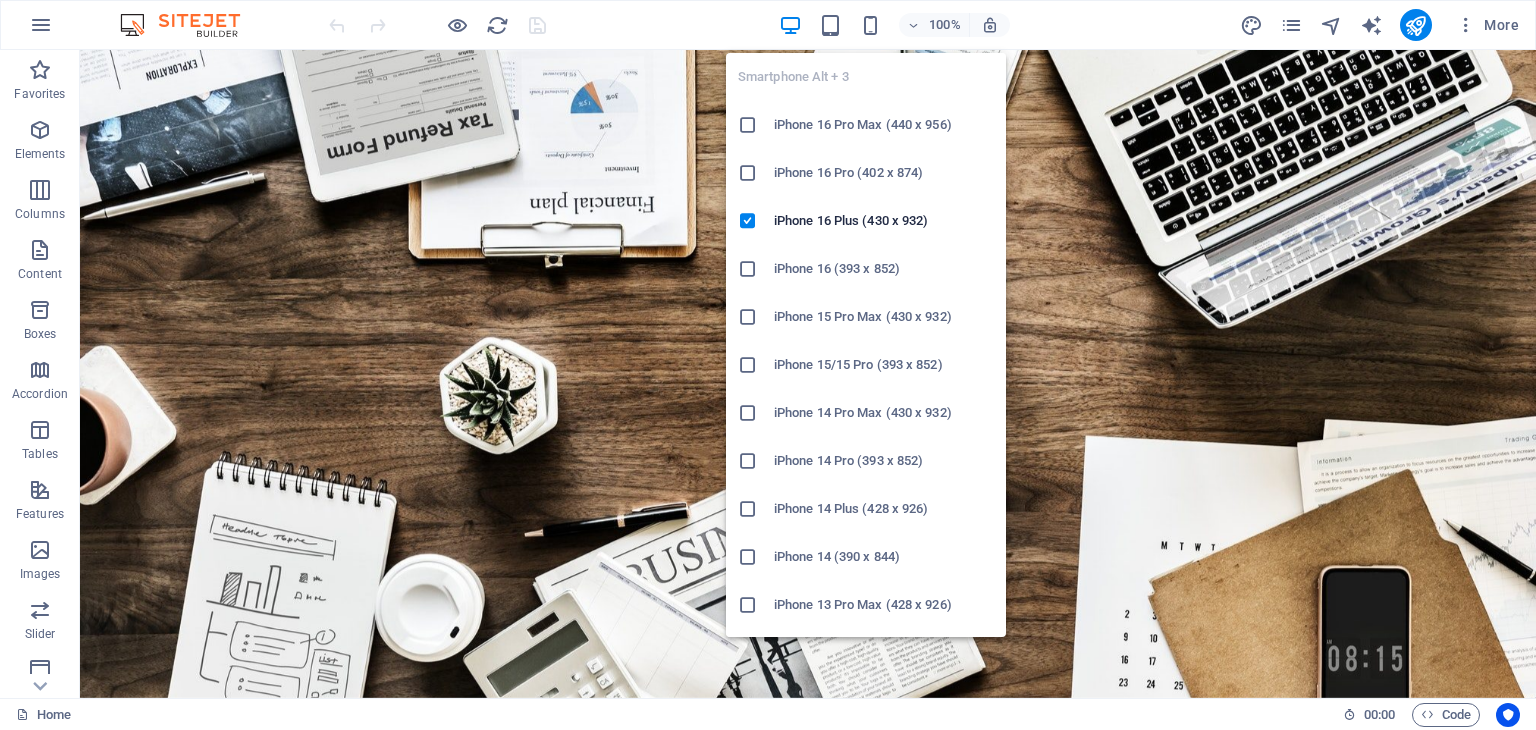 click at bounding box center (748, 125) 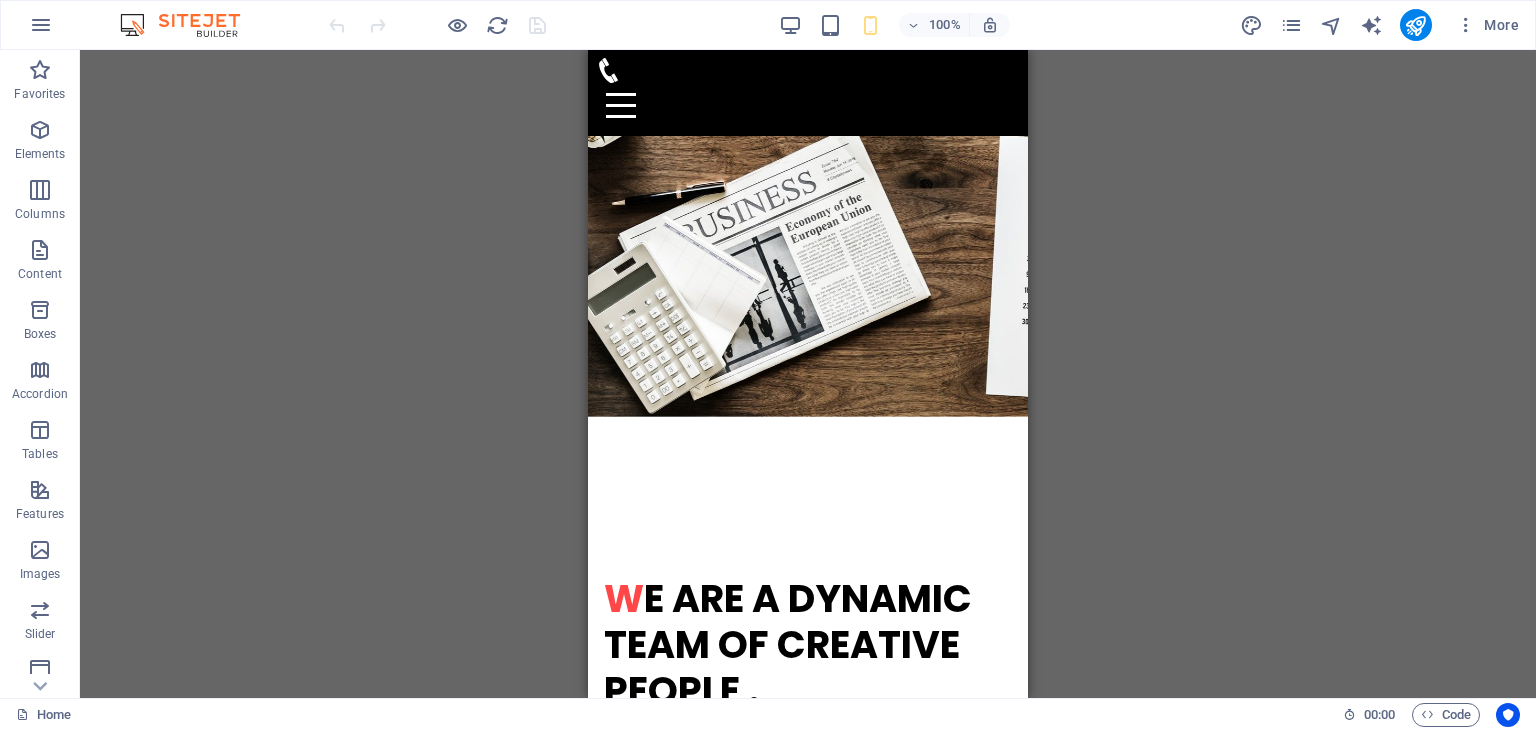 scroll, scrollTop: 0, scrollLeft: 0, axis: both 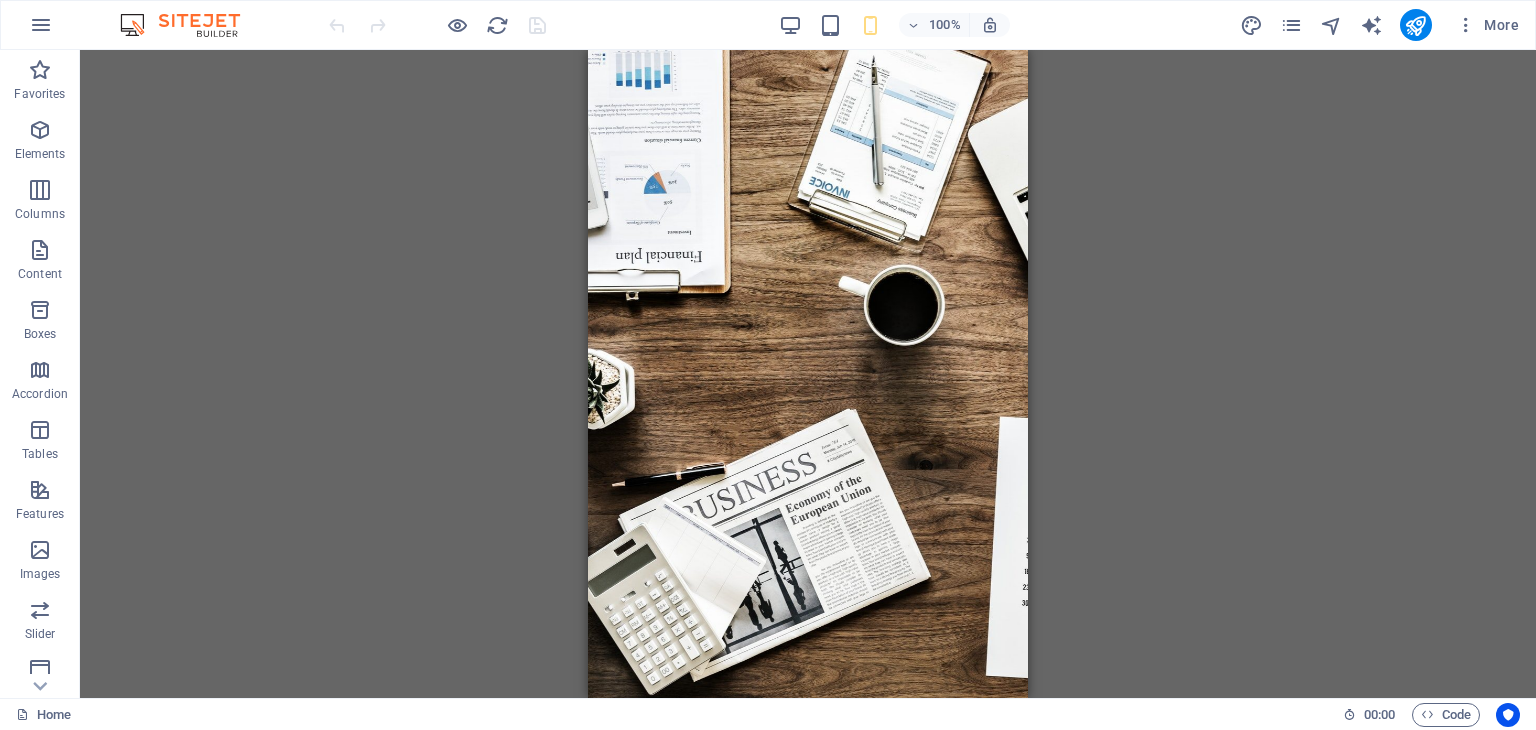 drag, startPoint x: 1024, startPoint y: 124, endPoint x: 1624, endPoint y: 139, distance: 600.1875 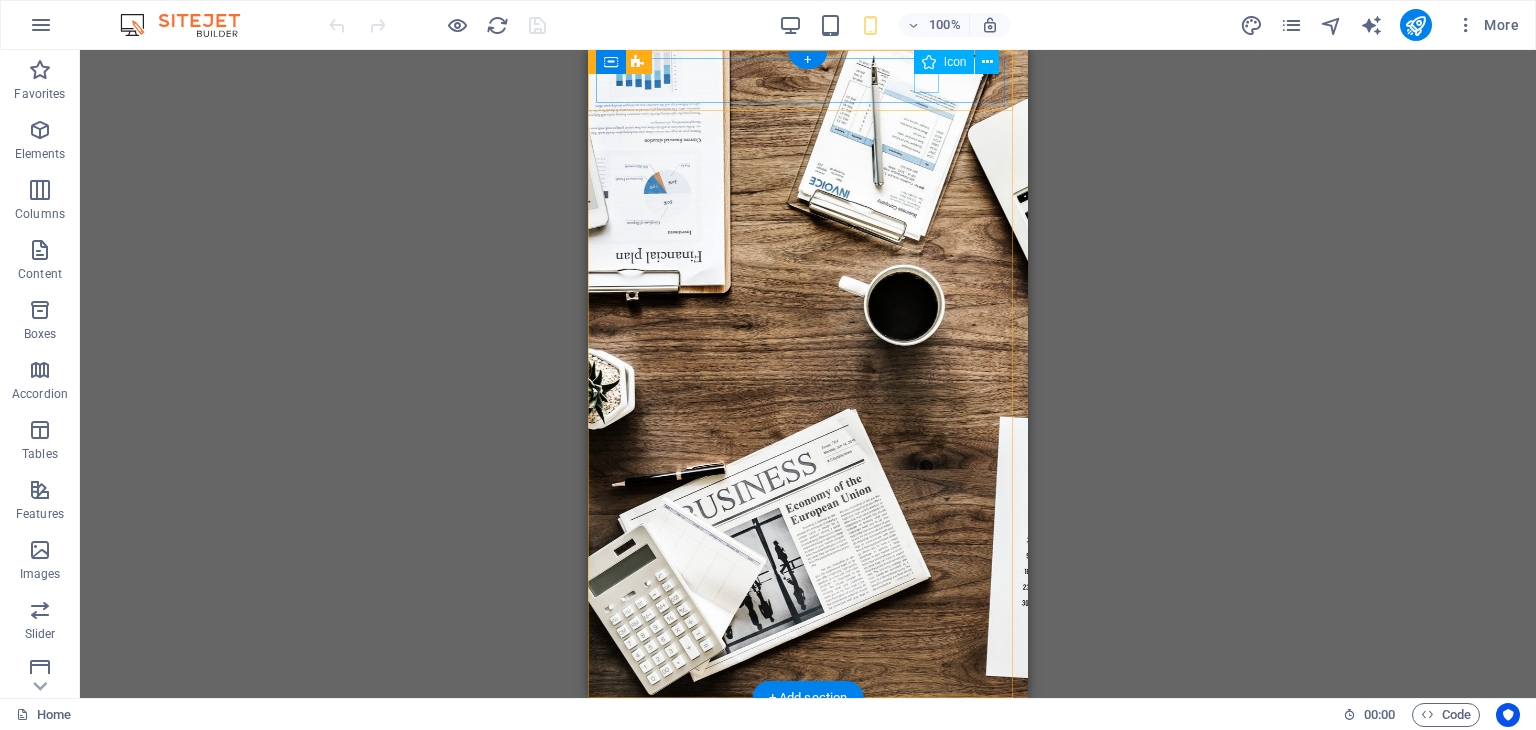 click at bounding box center (800, 718) 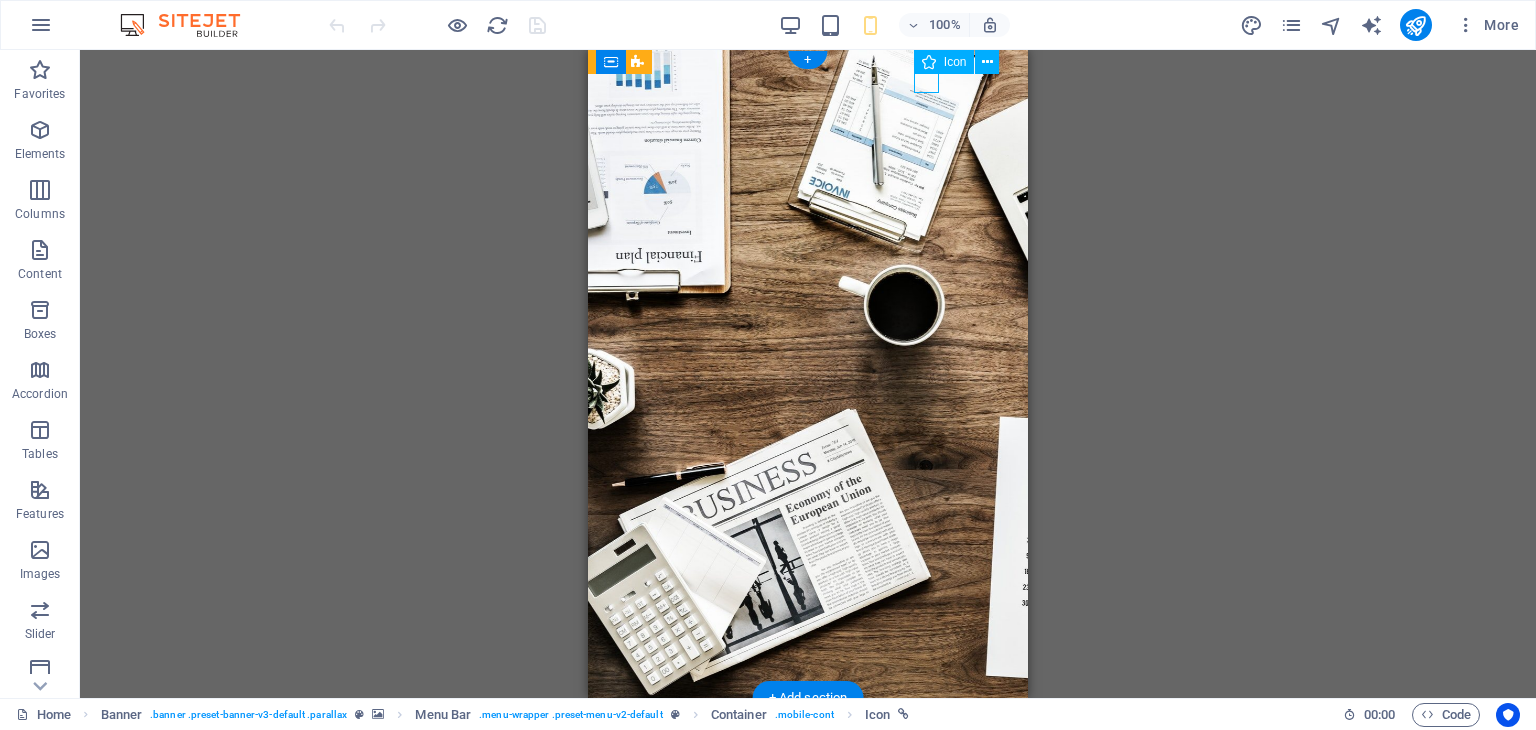 click at bounding box center (800, 718) 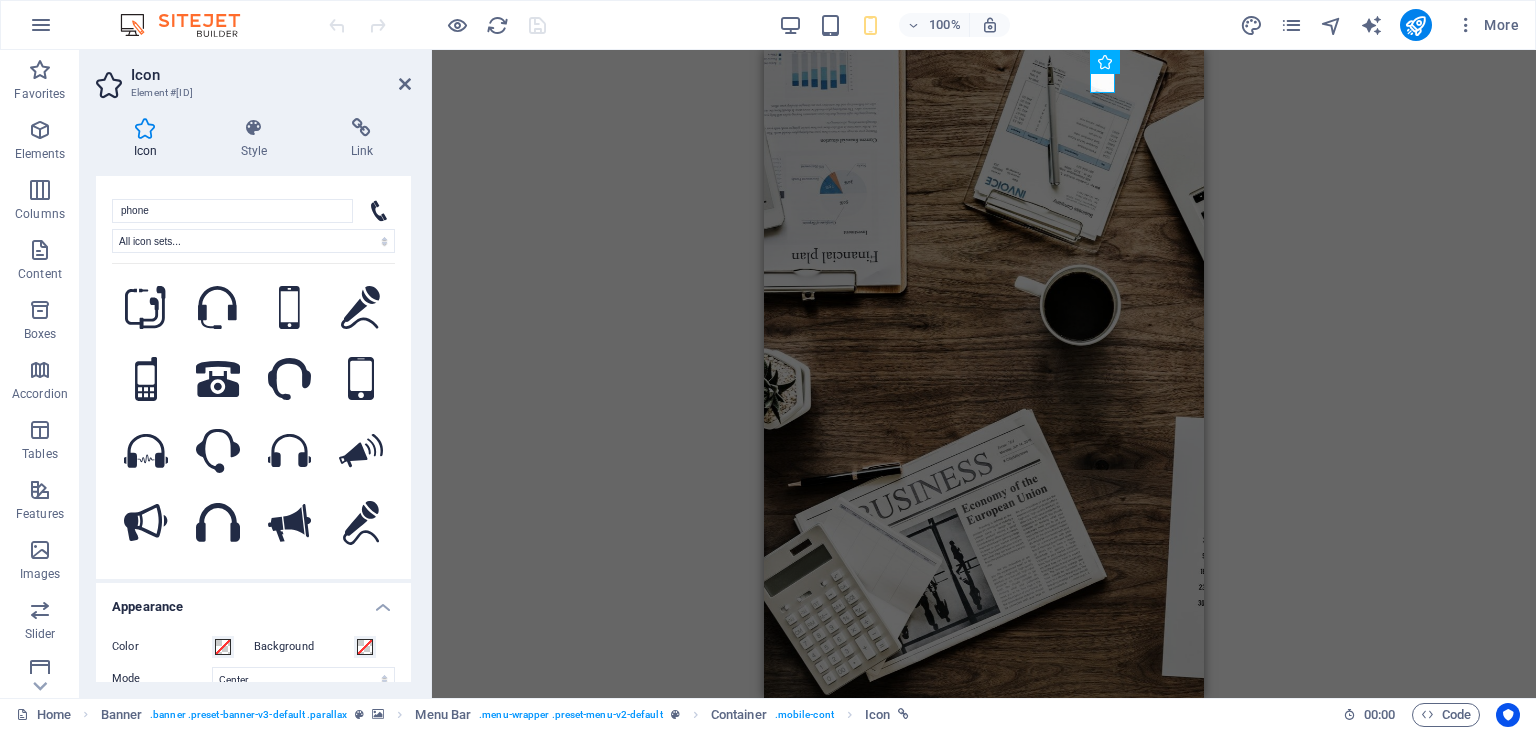 scroll, scrollTop: 0, scrollLeft: 0, axis: both 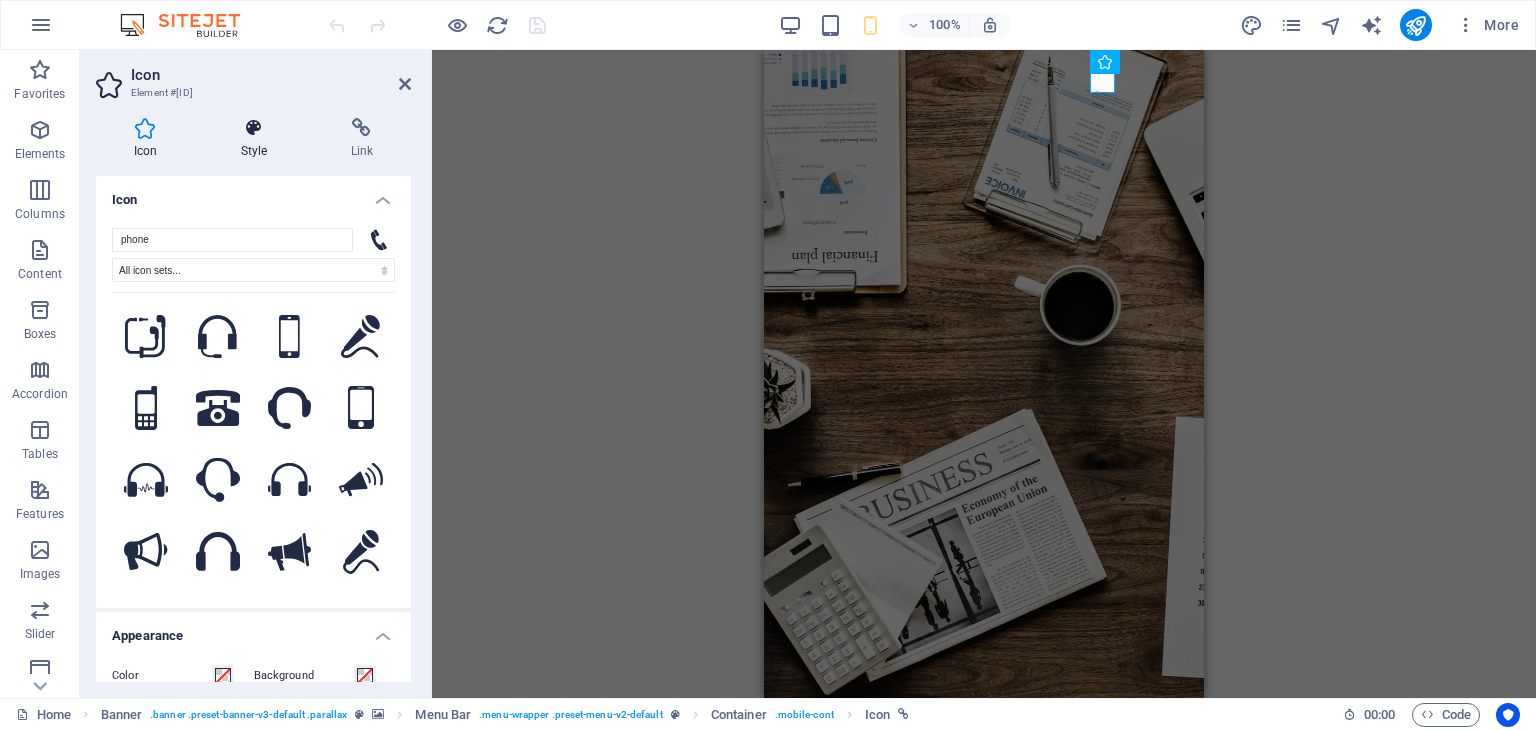 click on "Style" at bounding box center [258, 139] 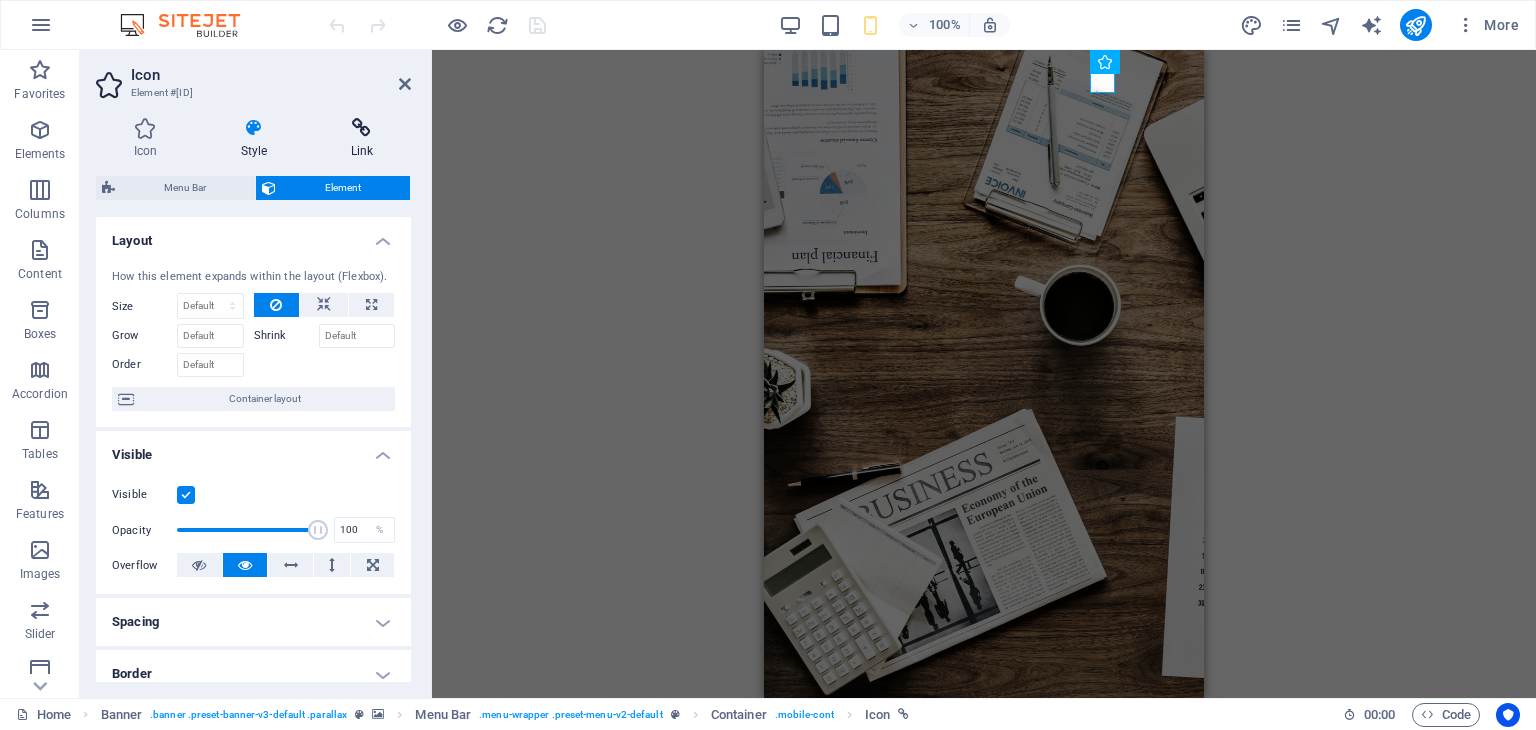 click on "Link" at bounding box center (362, 139) 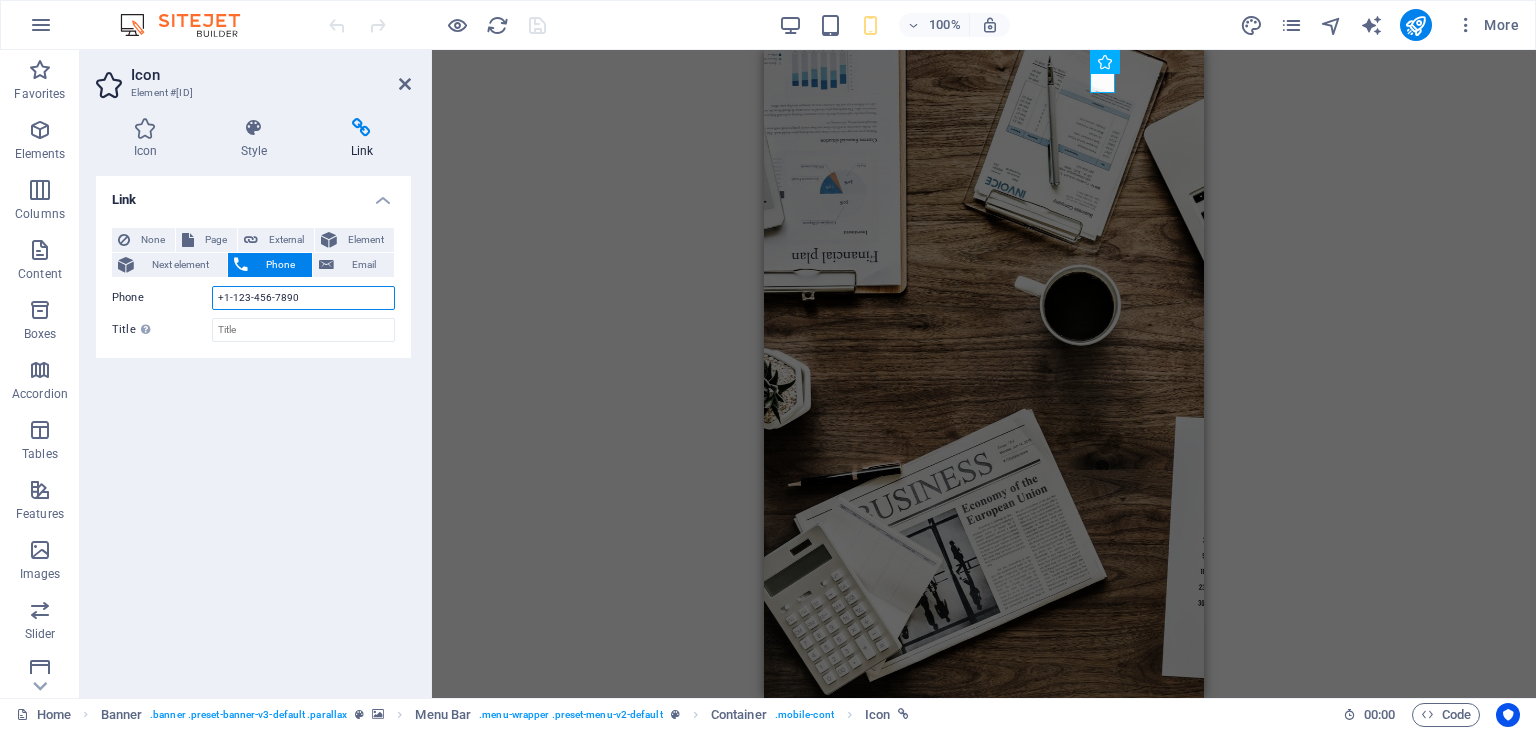 drag, startPoint x: 316, startPoint y: 299, endPoint x: 111, endPoint y: 305, distance: 205.08778 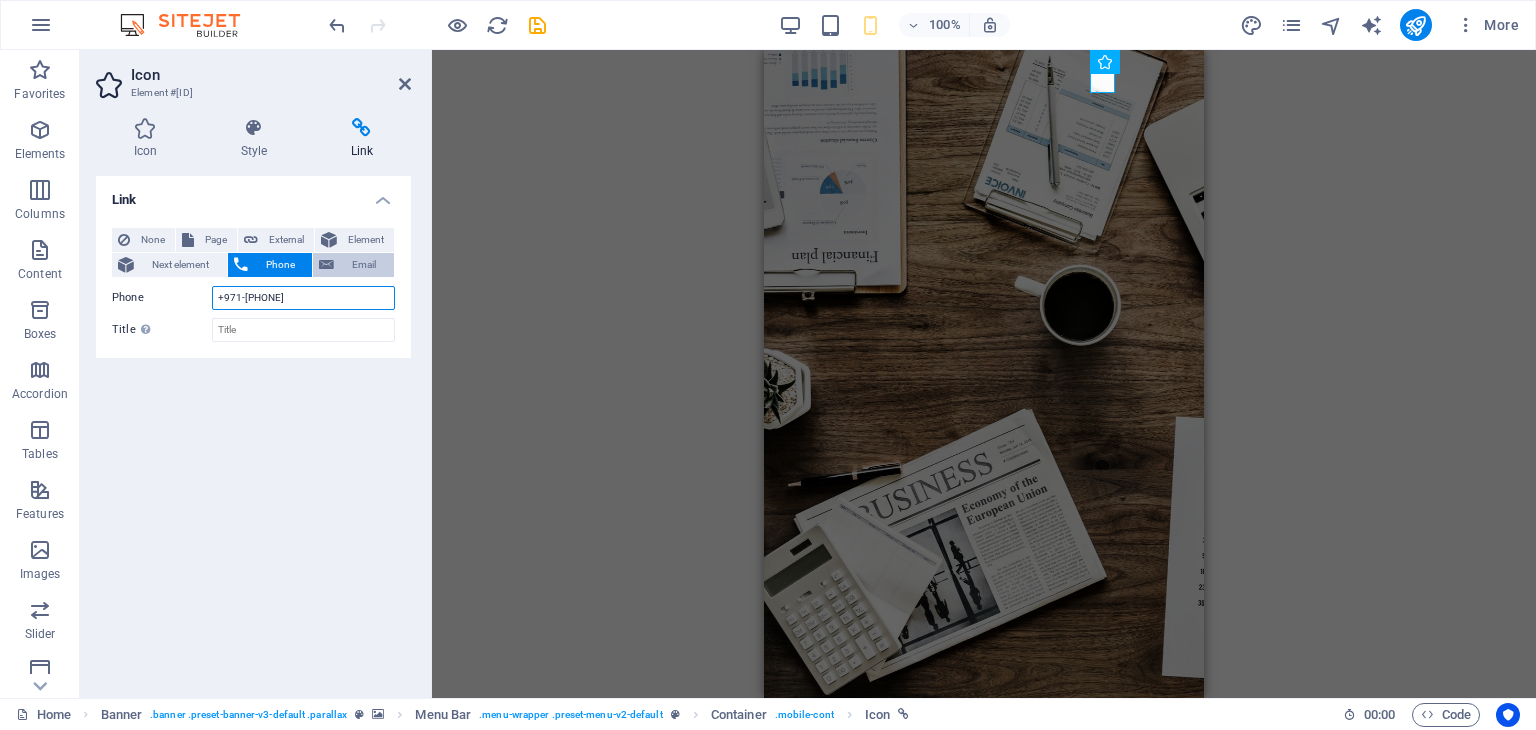type on "+971-[PHONE]" 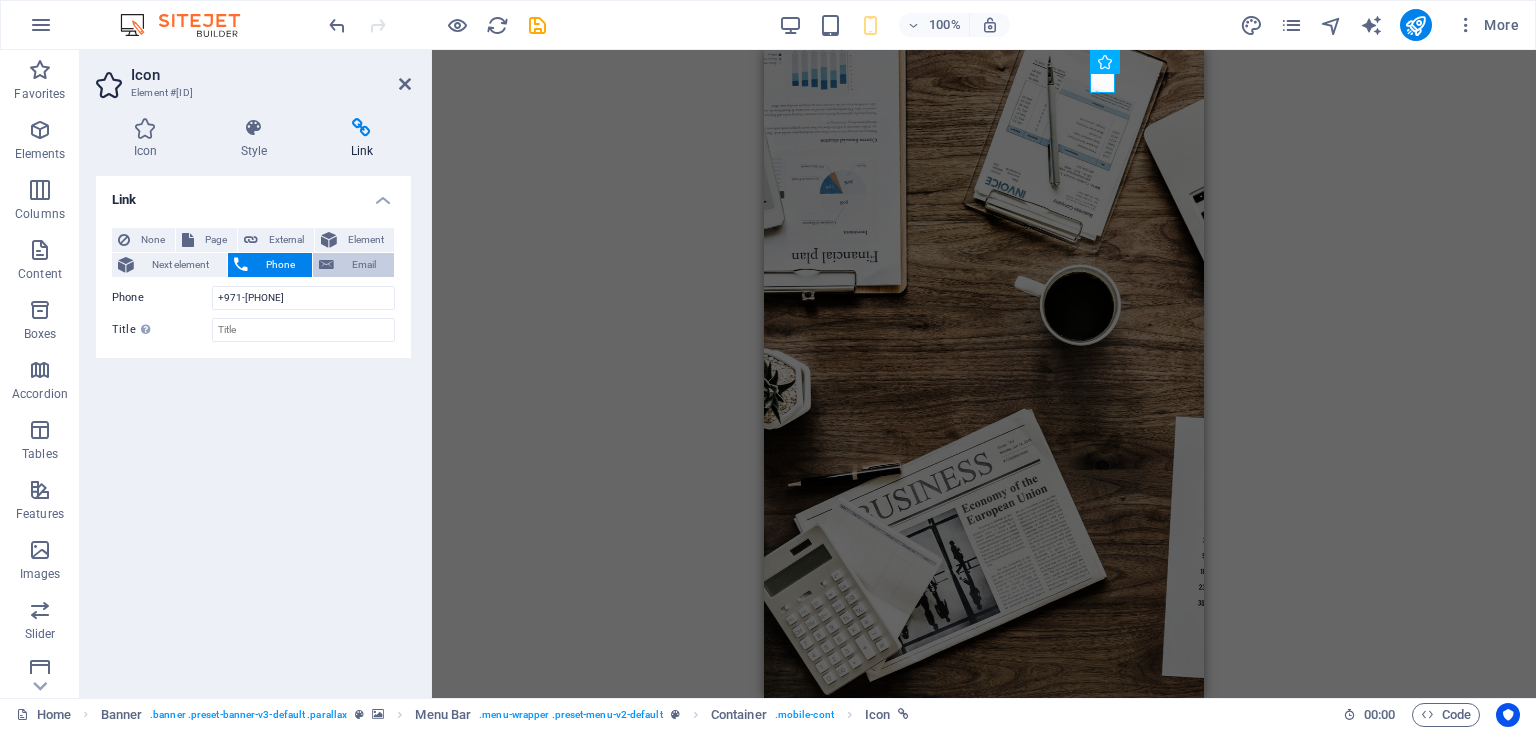 click on "Email" at bounding box center [364, 265] 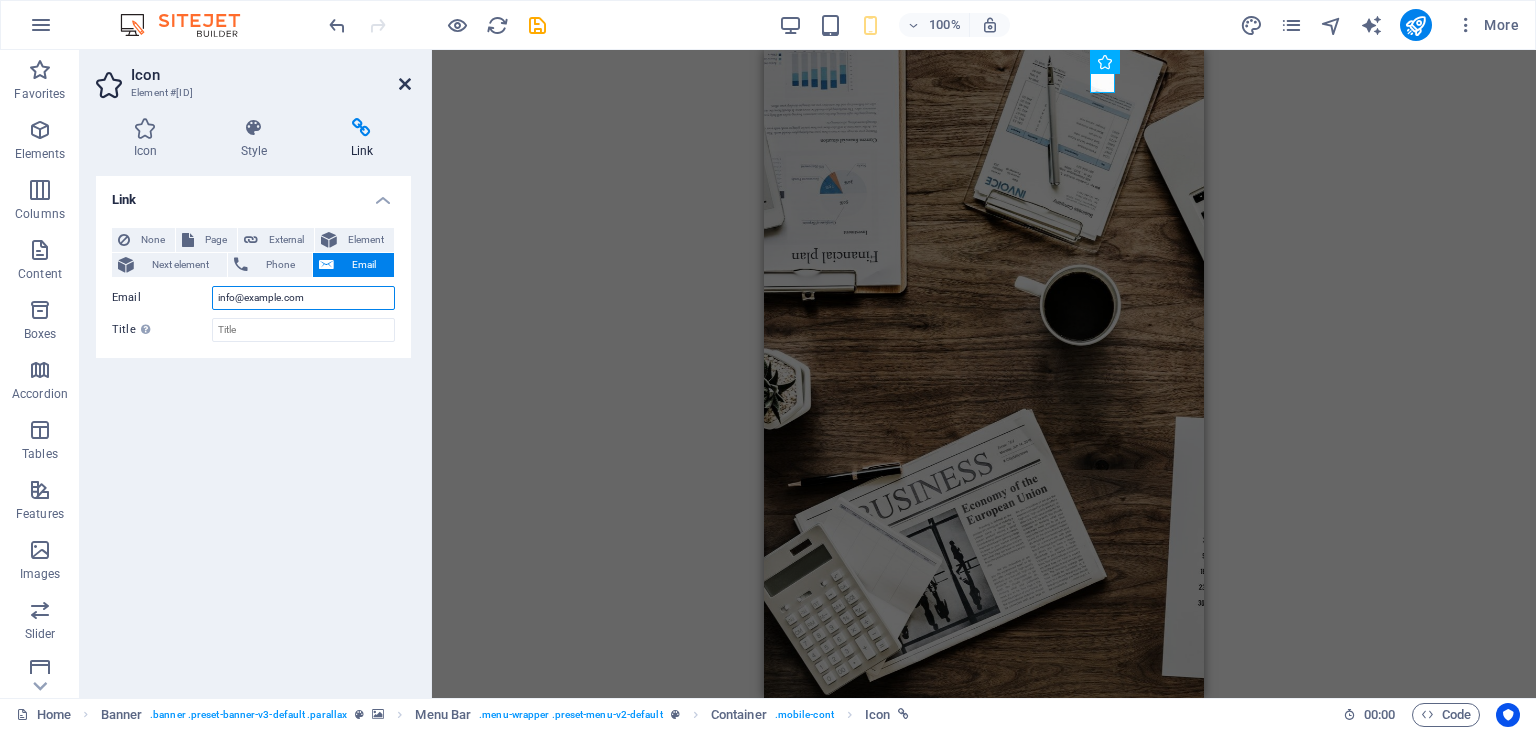 type on "info@example.com" 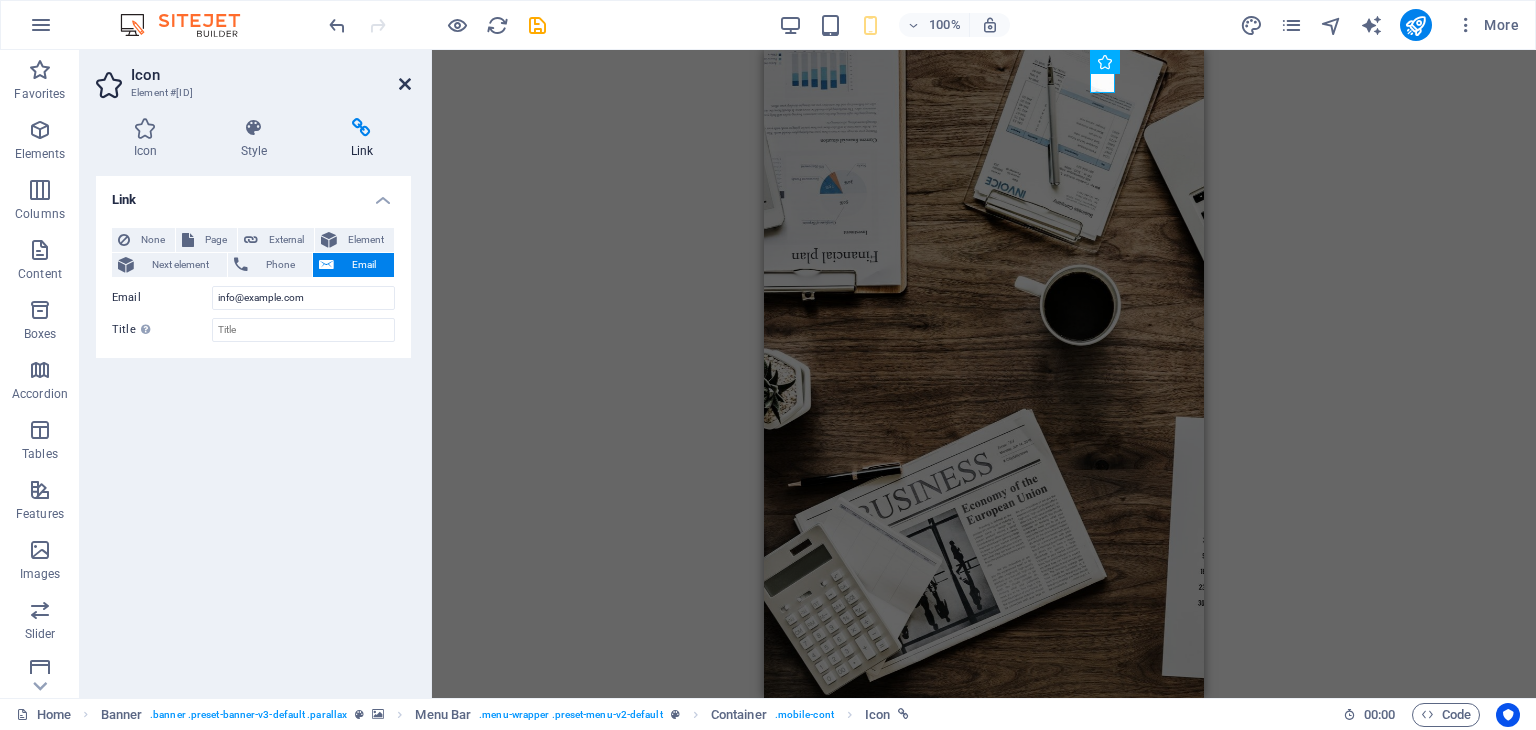 click at bounding box center [405, 84] 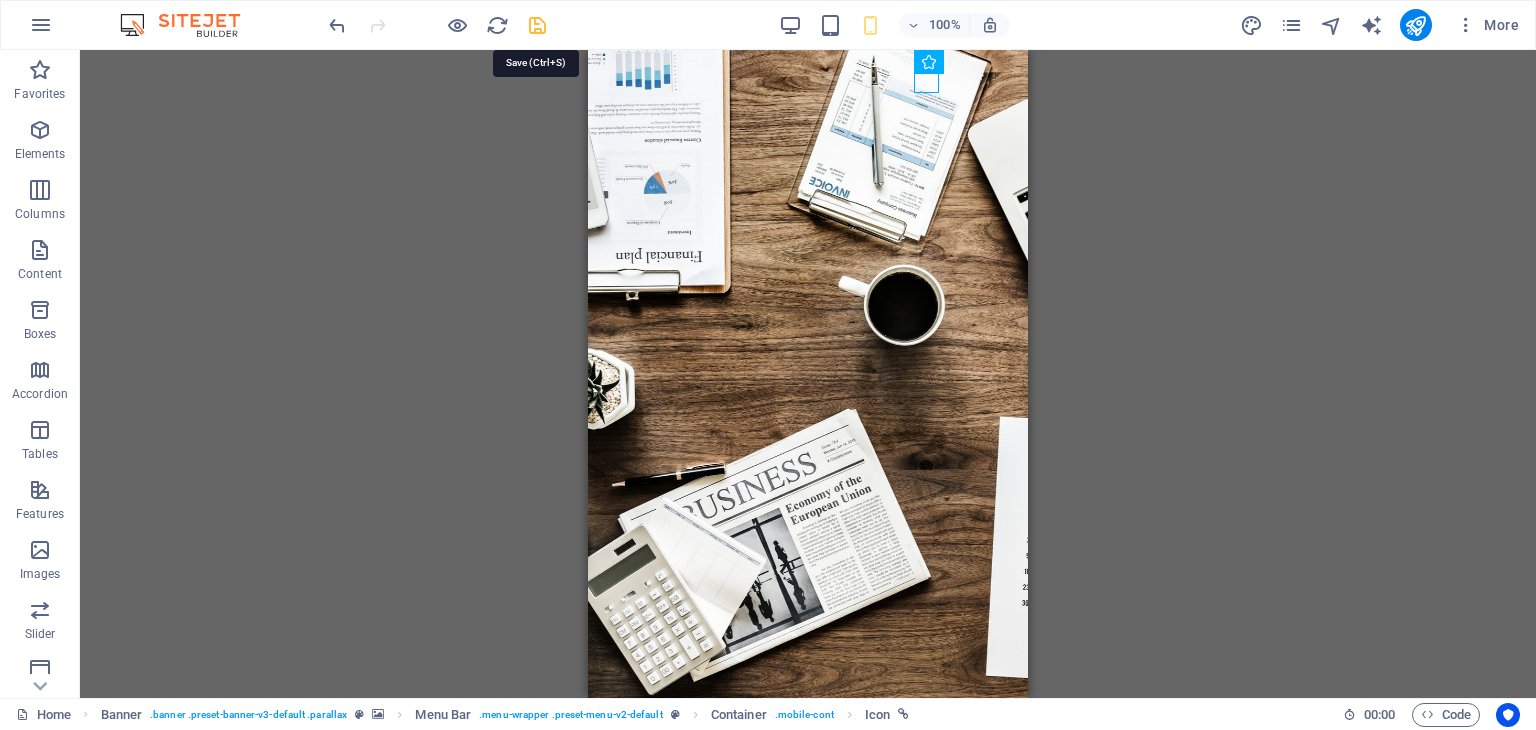 click at bounding box center (537, 25) 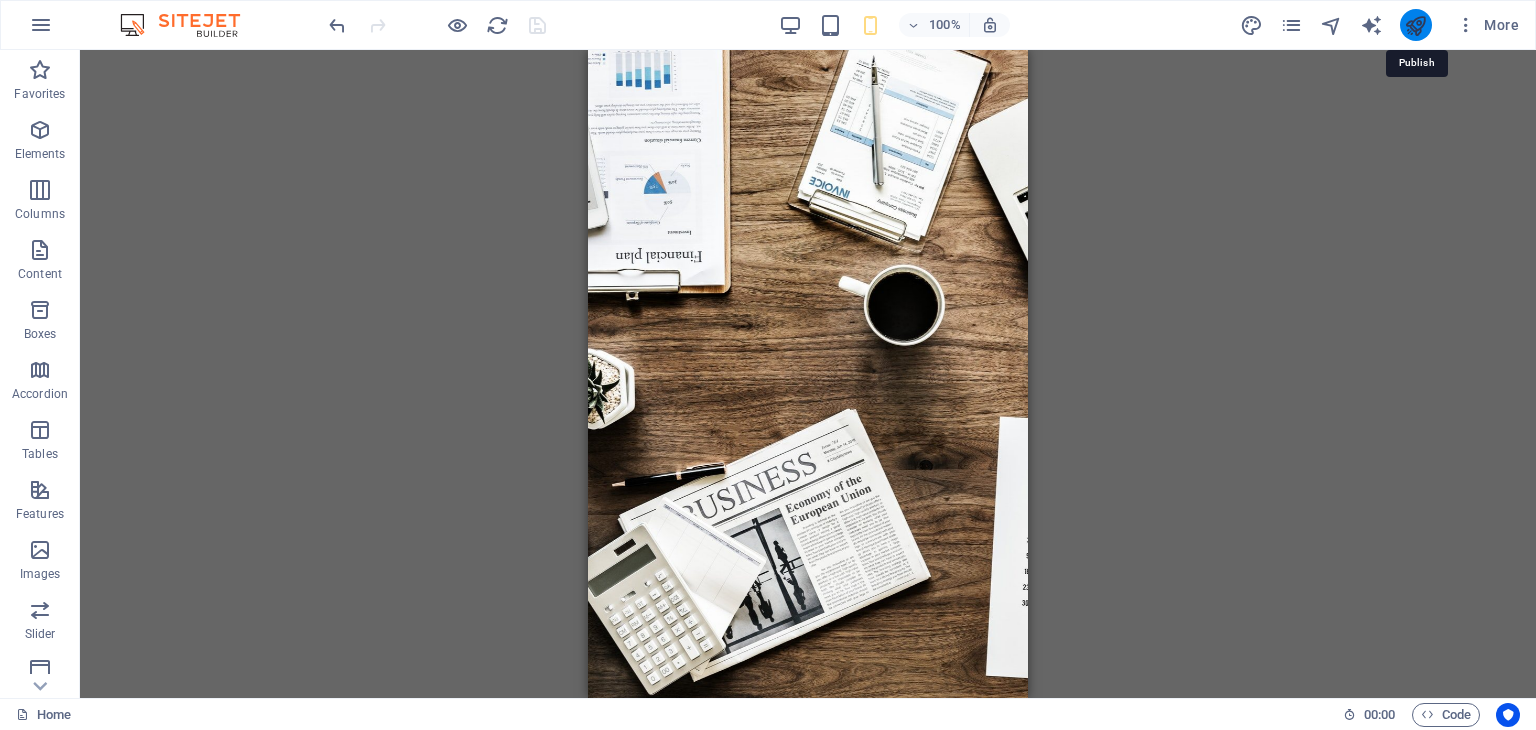 click at bounding box center [1415, 25] 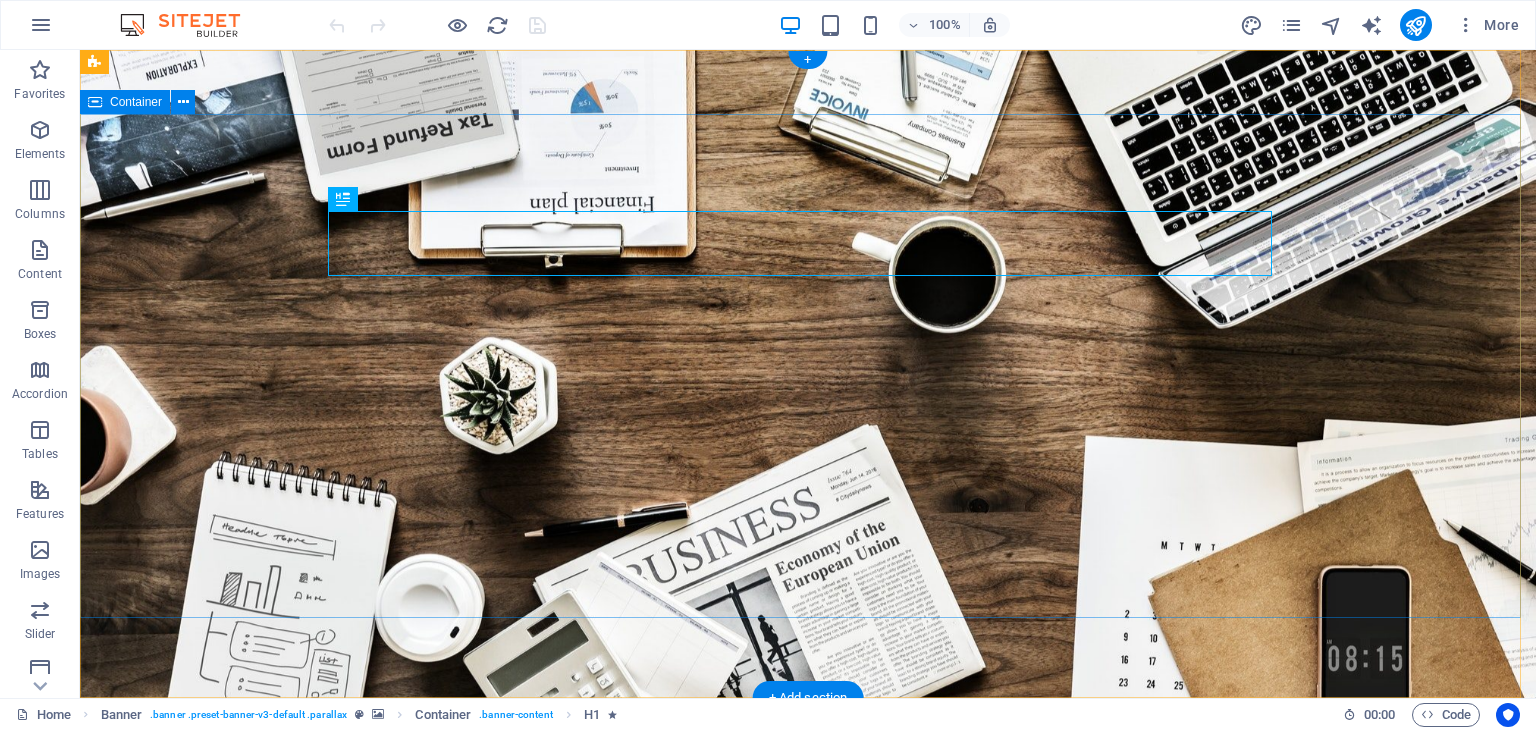 scroll, scrollTop: 0, scrollLeft: 0, axis: both 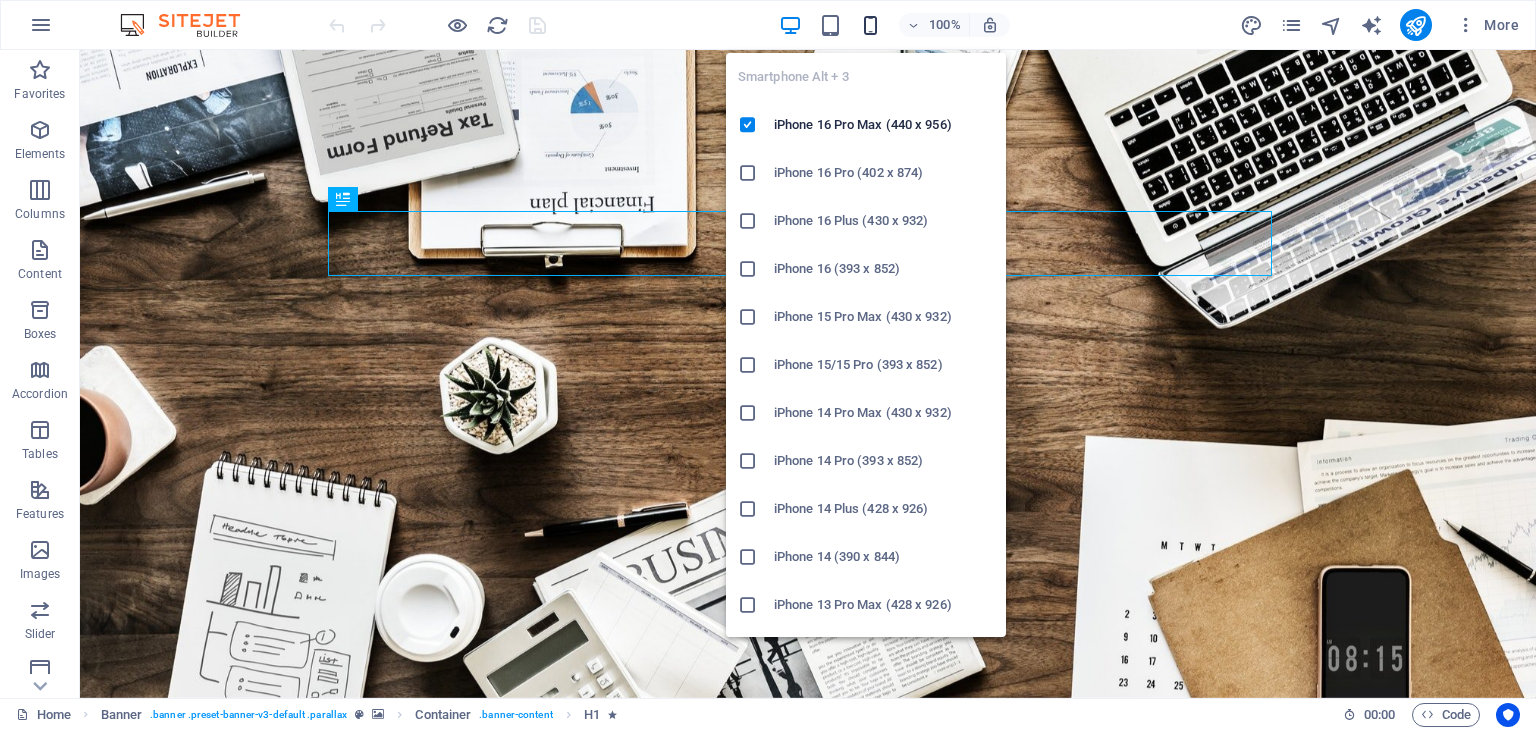 click at bounding box center [870, 25] 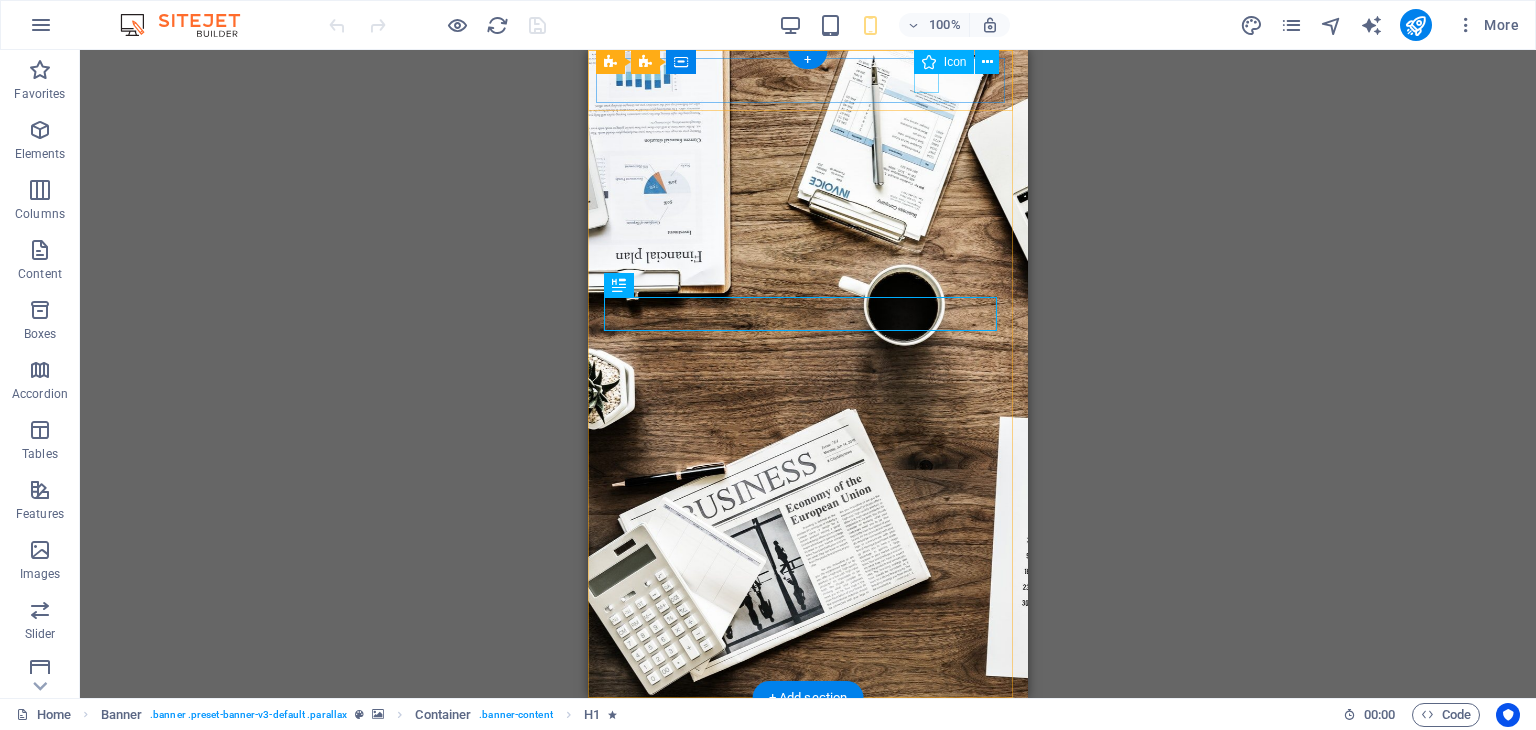 click at bounding box center (800, 718) 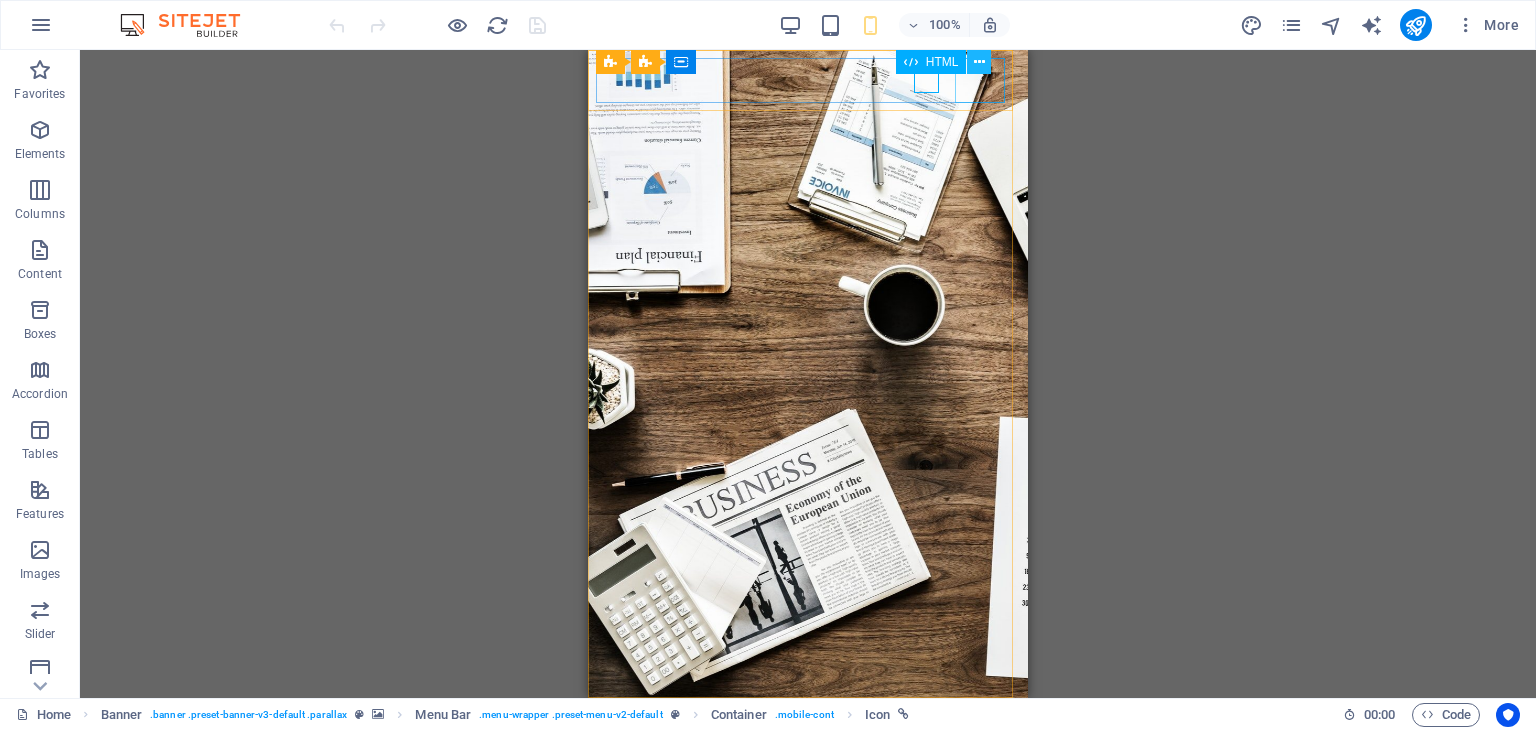 click at bounding box center (979, 62) 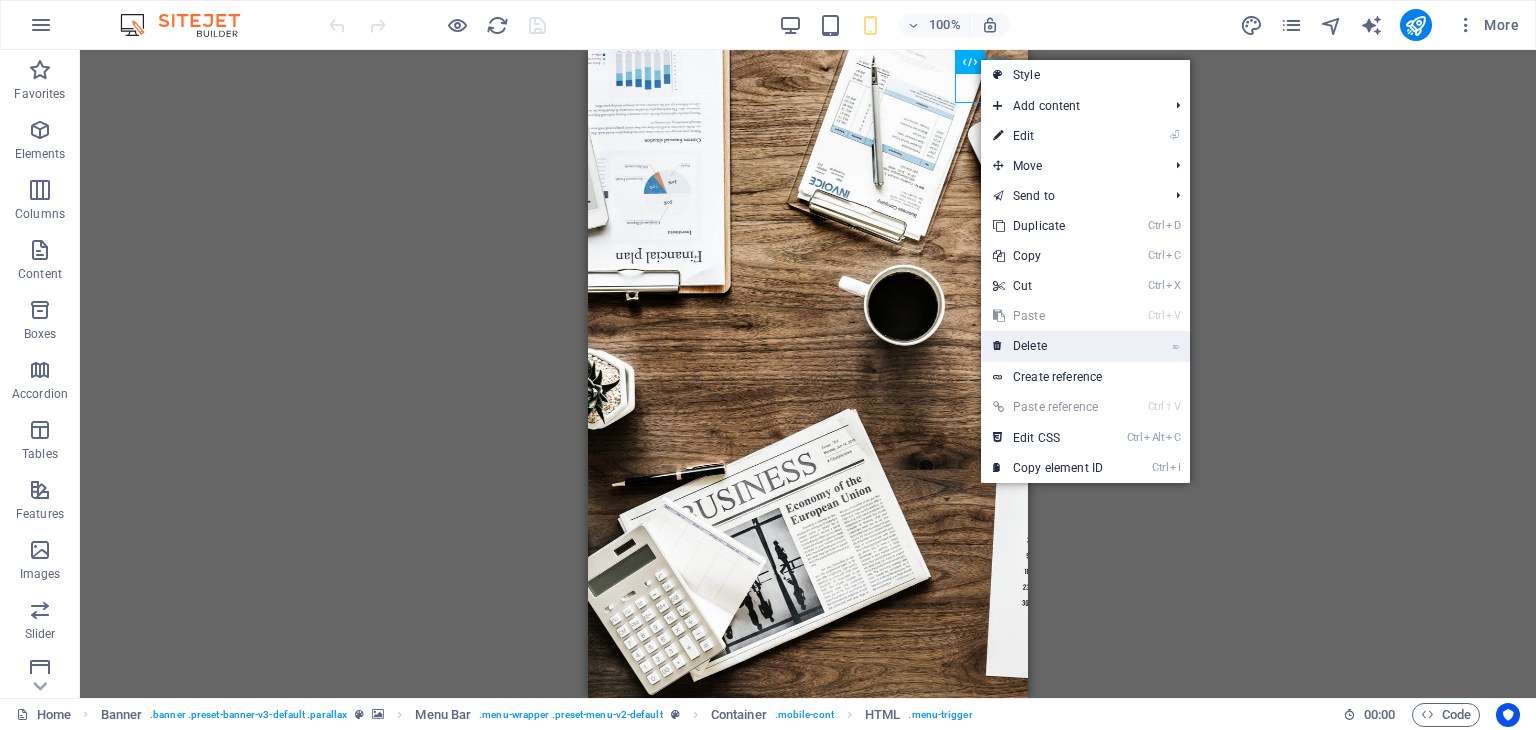 click on "⌦  Delete" at bounding box center [1048, 346] 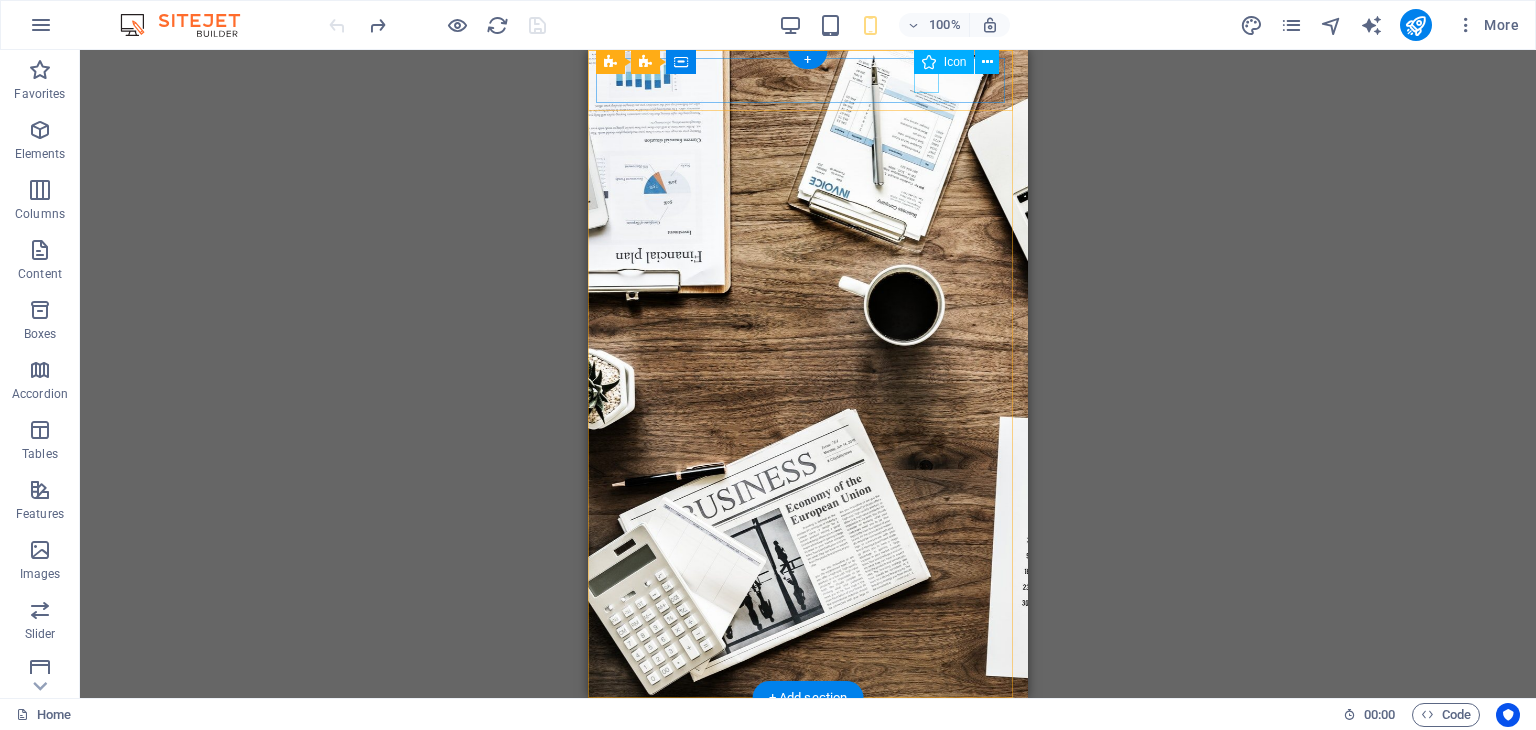 click at bounding box center [800, 718] 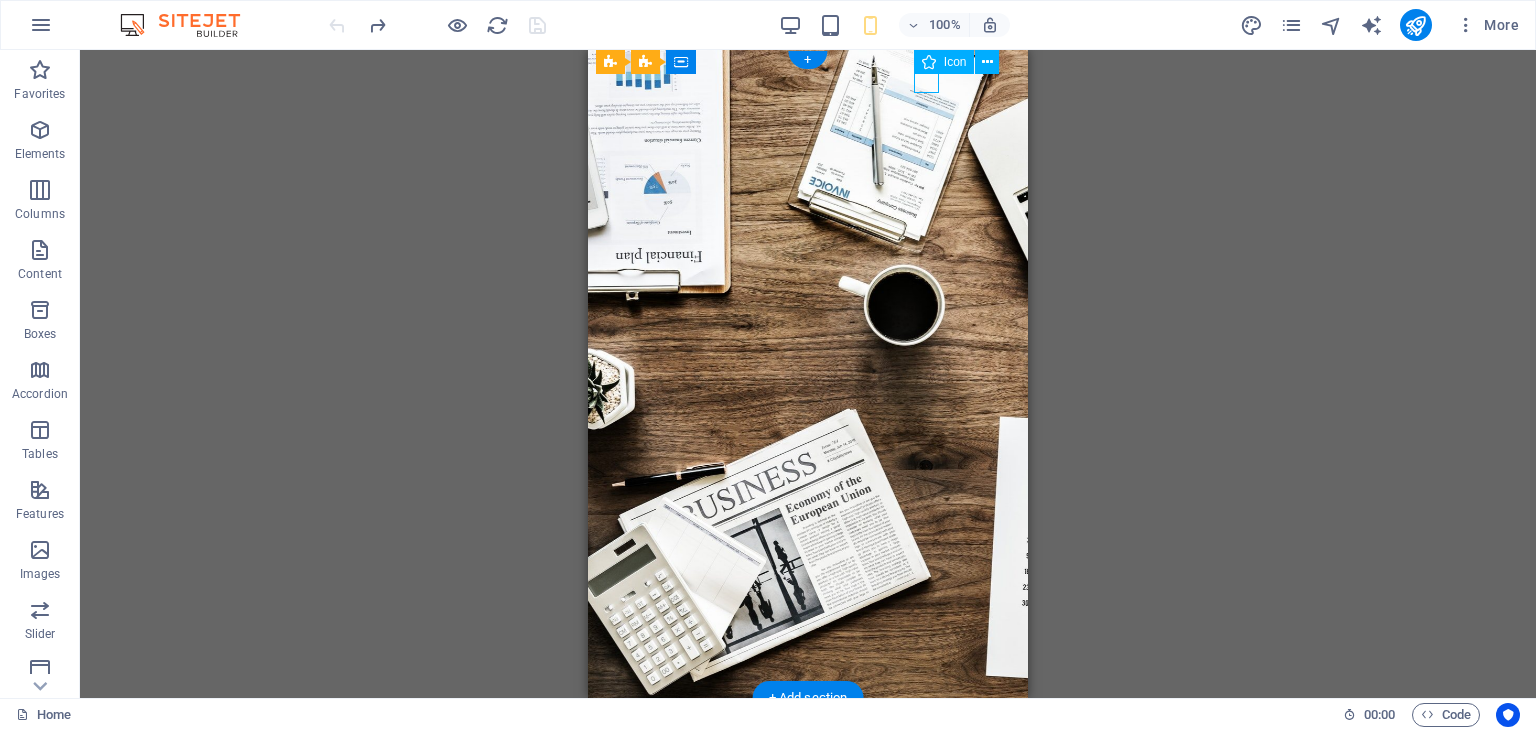 click at bounding box center (800, 718) 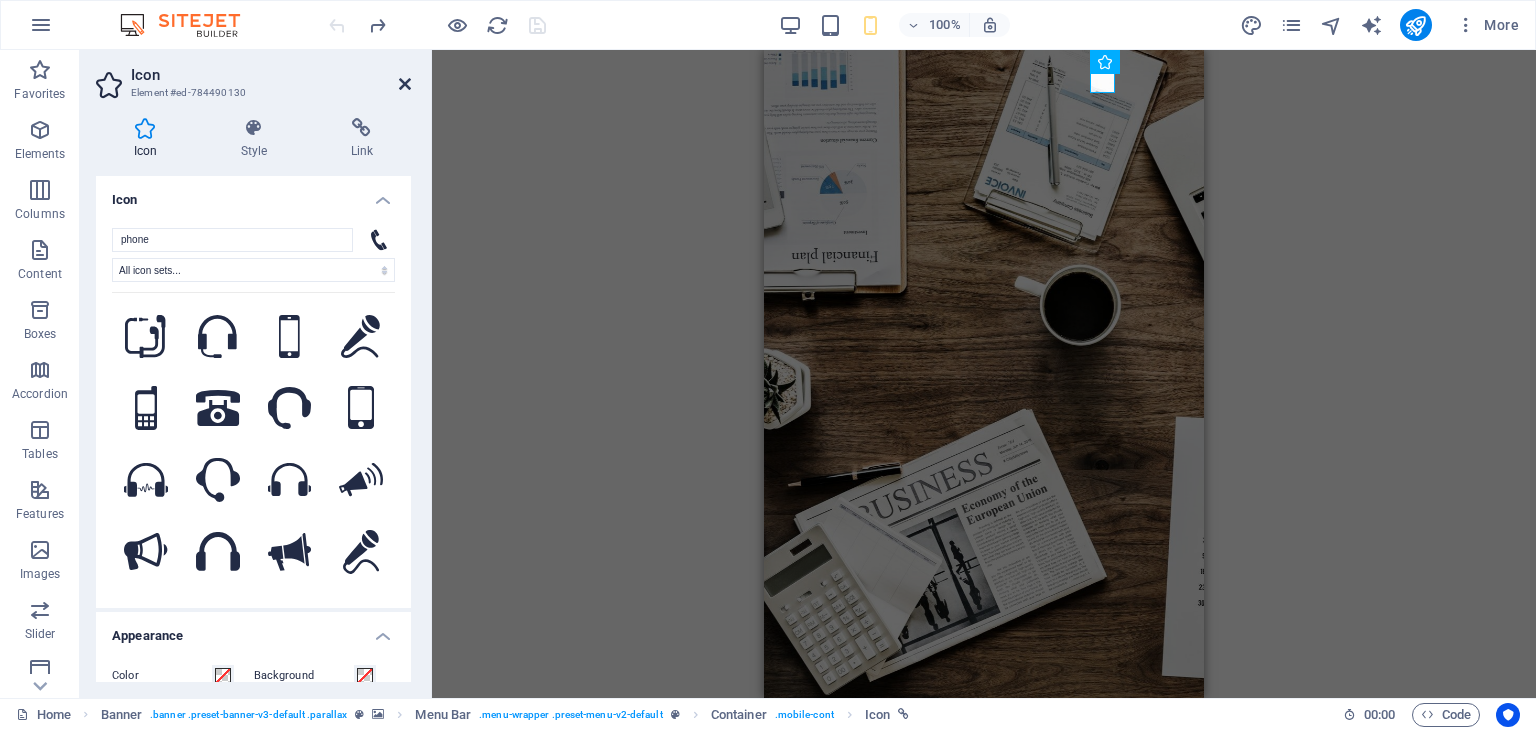 click at bounding box center (405, 84) 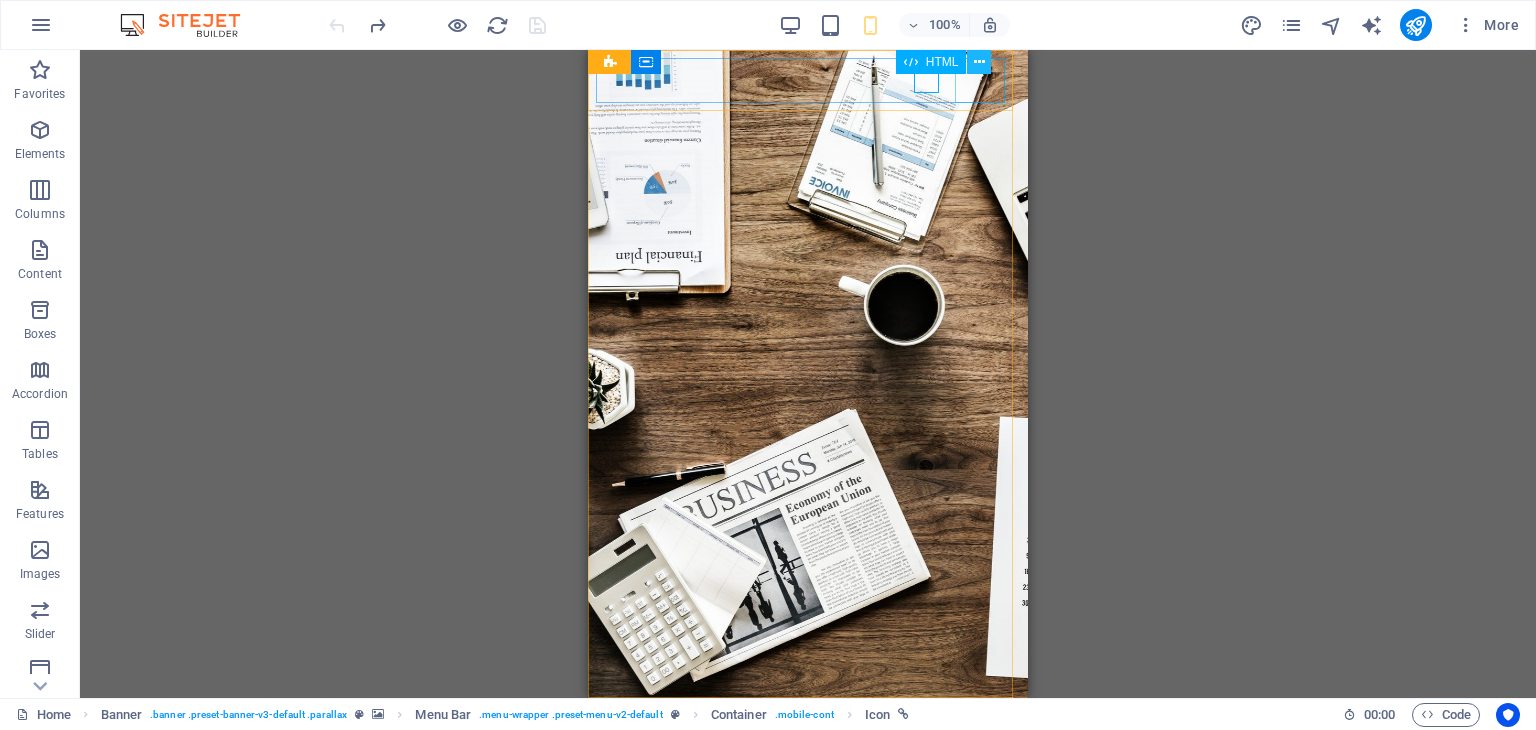 click at bounding box center [979, 62] 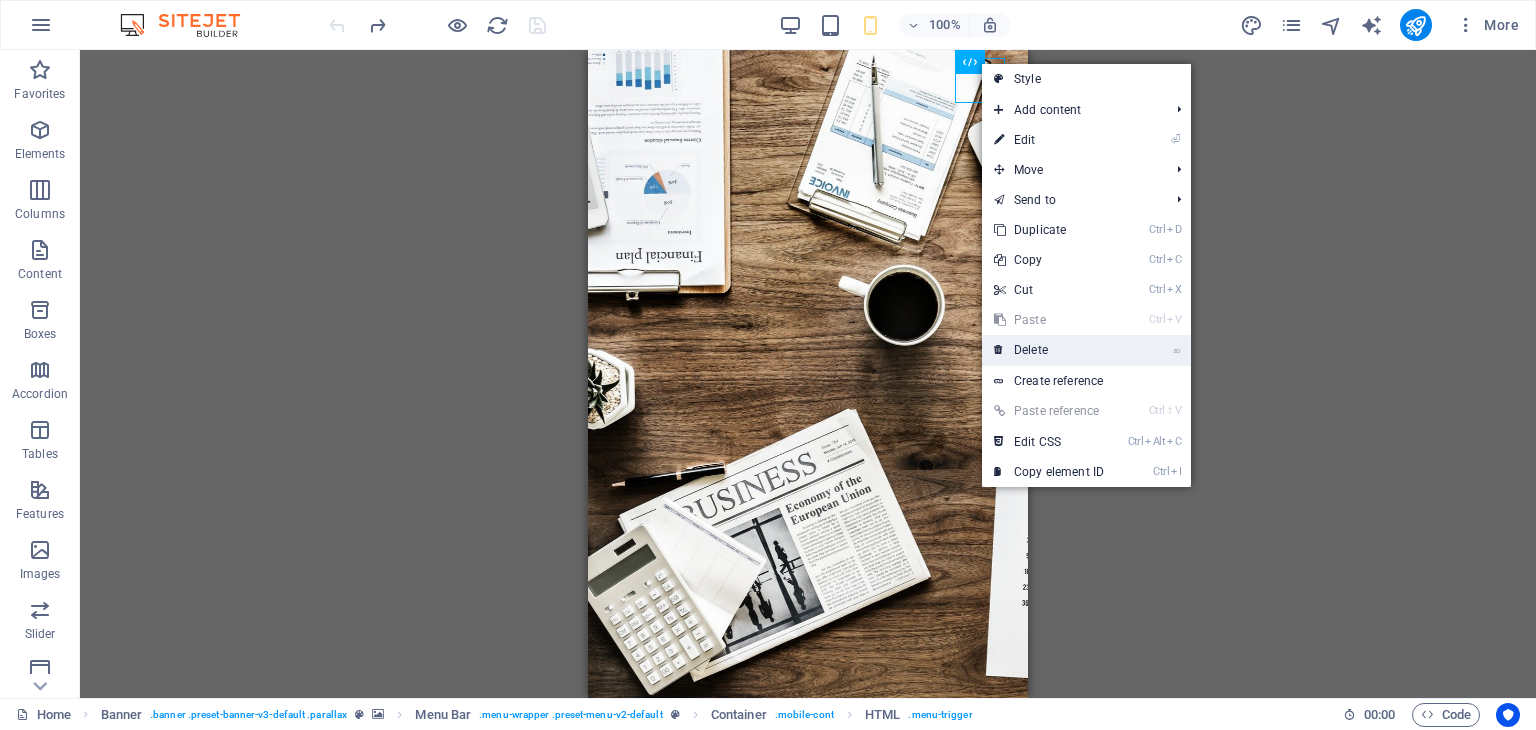 click on "⌦  Delete" at bounding box center [1049, 350] 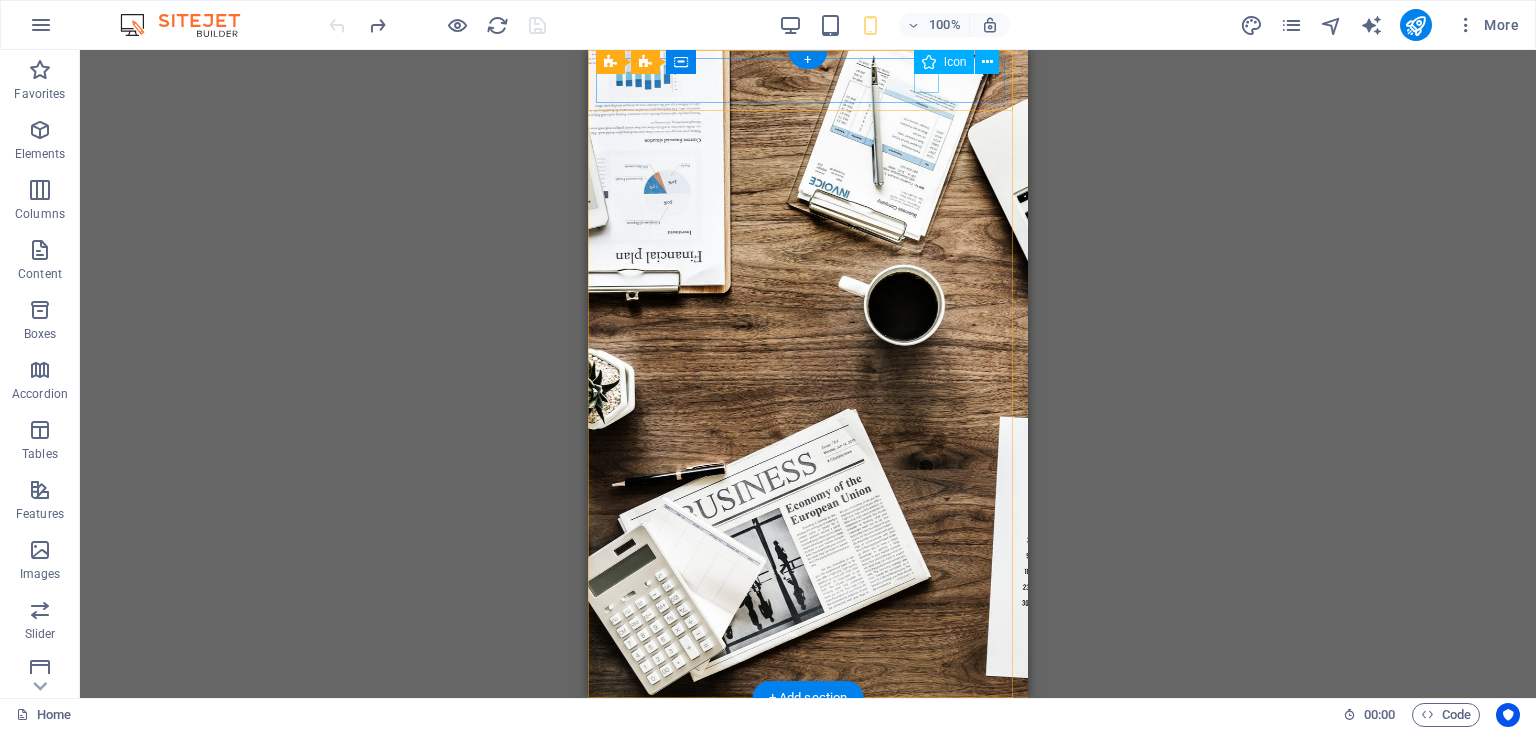click at bounding box center (800, 718) 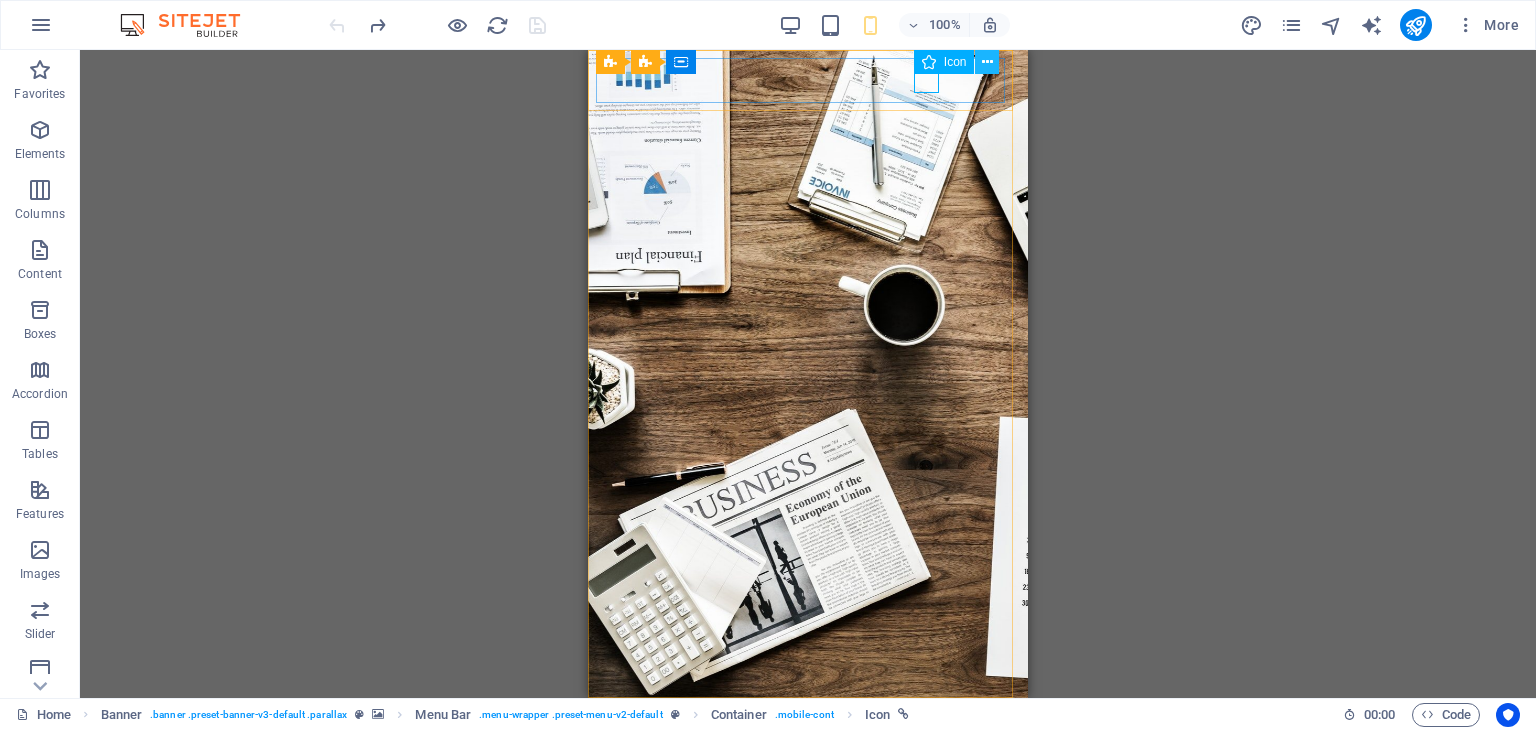 click at bounding box center (987, 62) 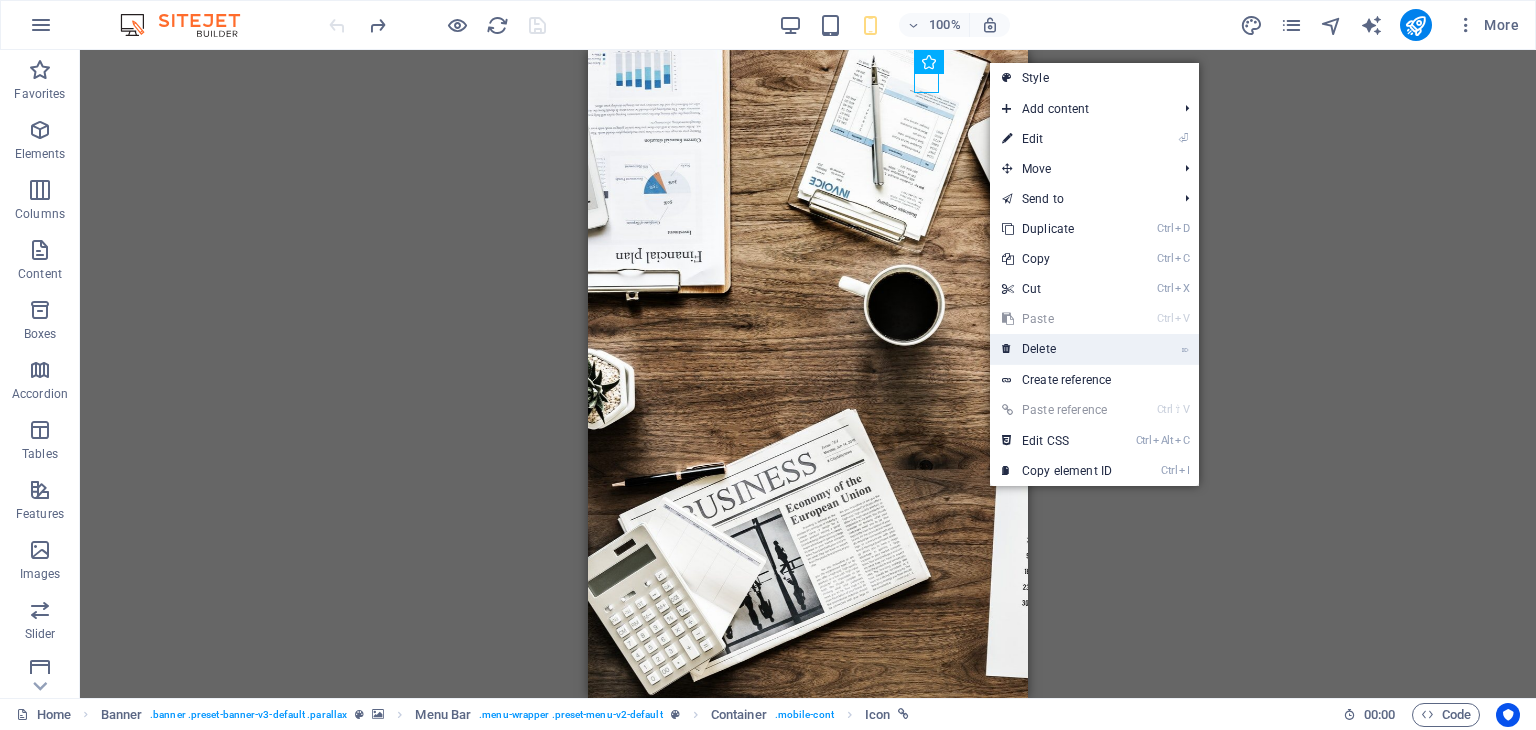 click on "⌦  Delete" at bounding box center (1057, 349) 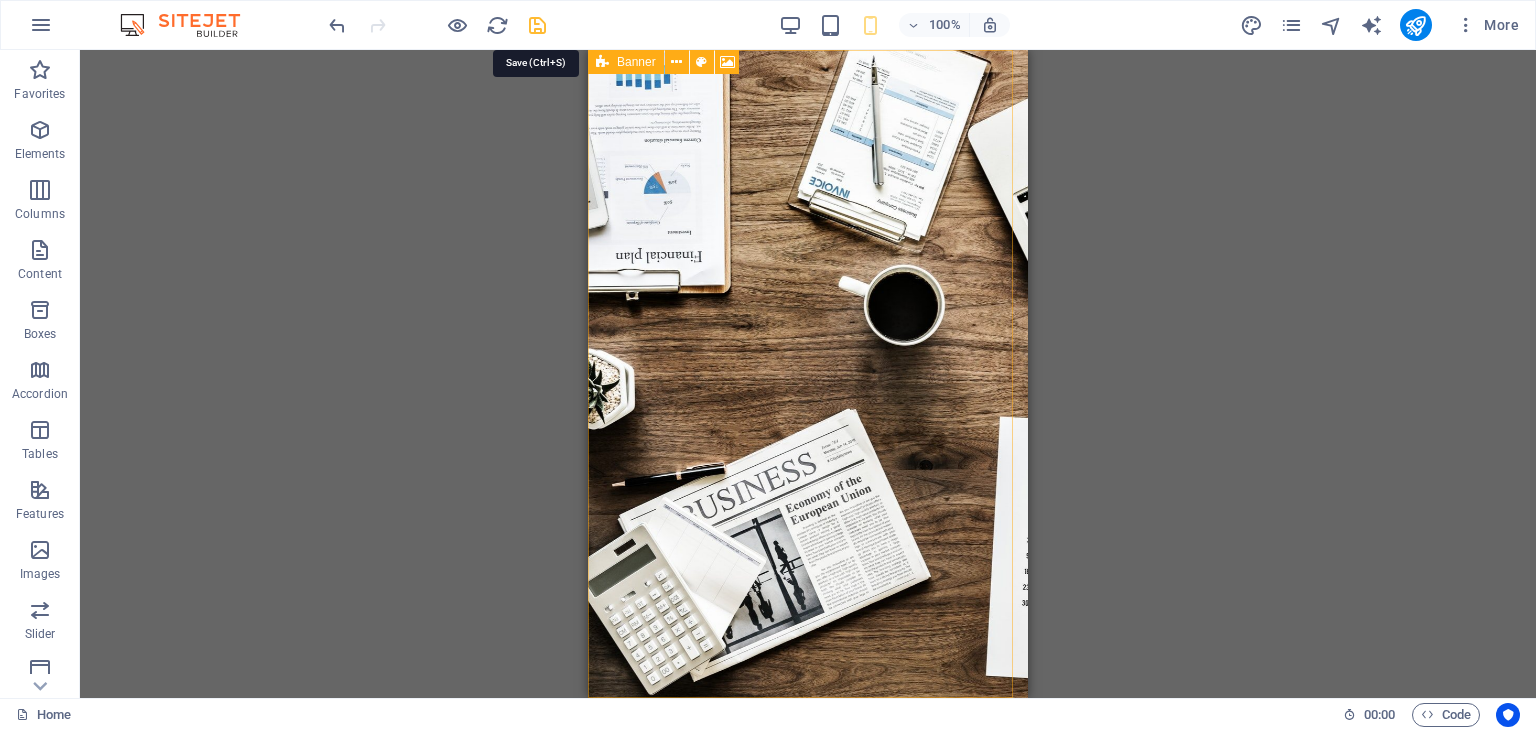 click at bounding box center (537, 25) 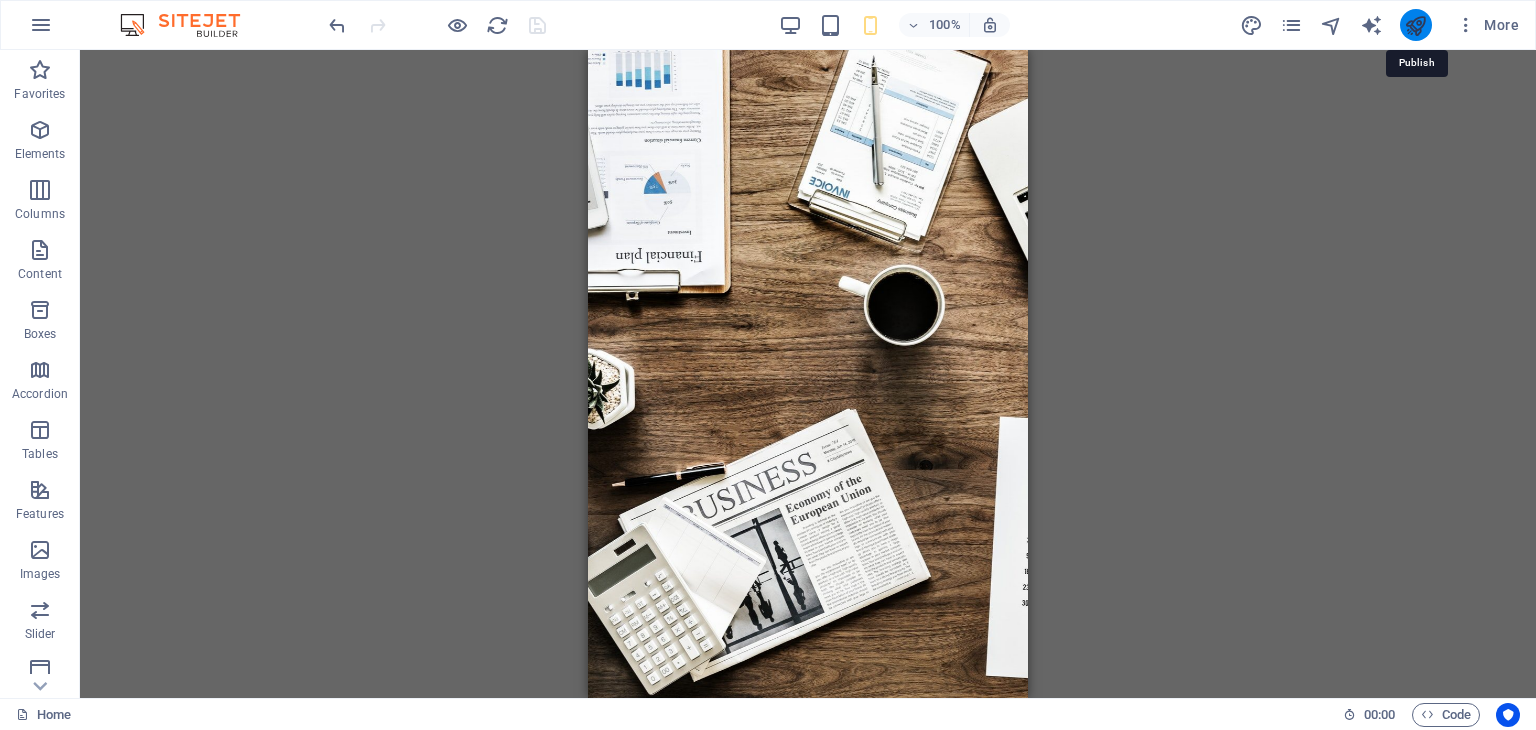 click at bounding box center (1415, 25) 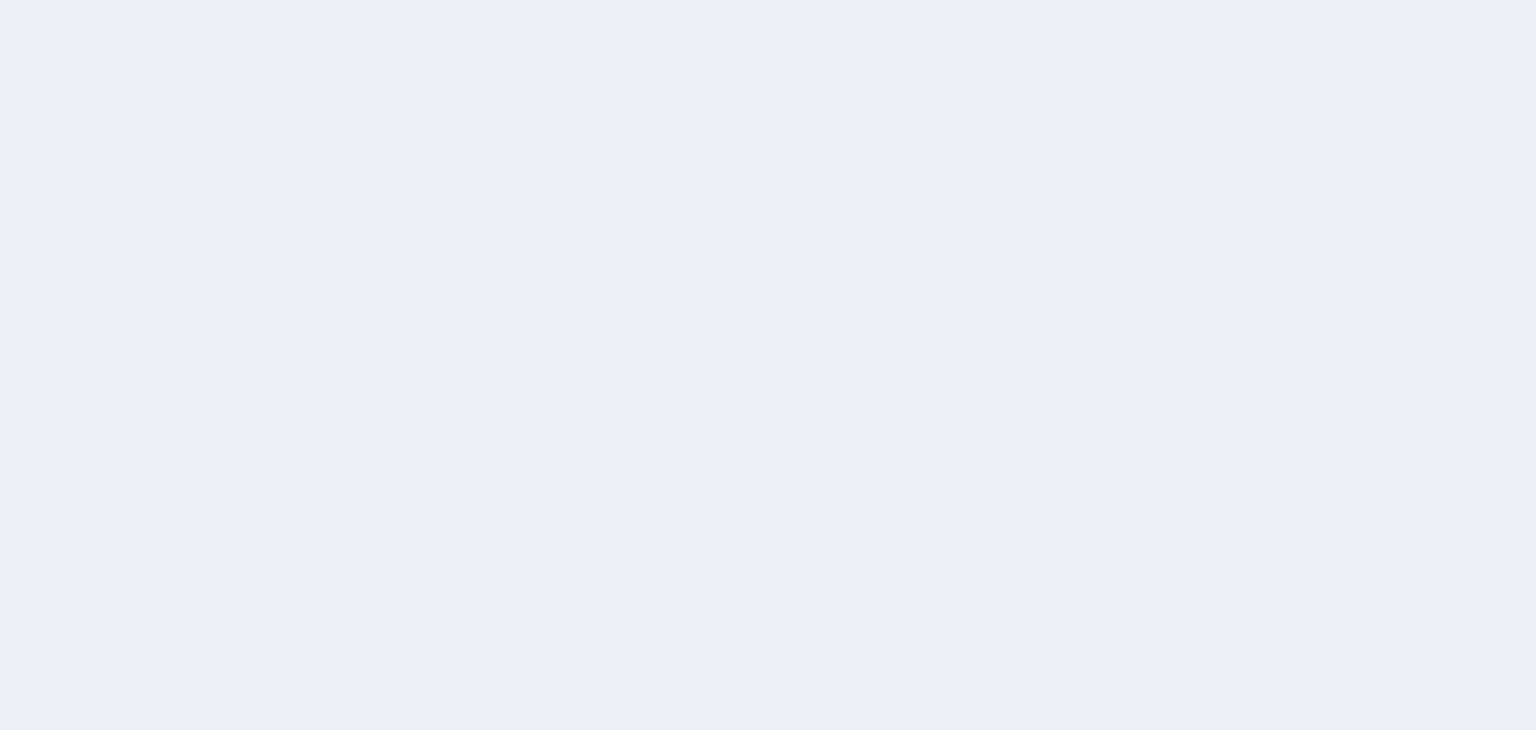 scroll, scrollTop: 0, scrollLeft: 0, axis: both 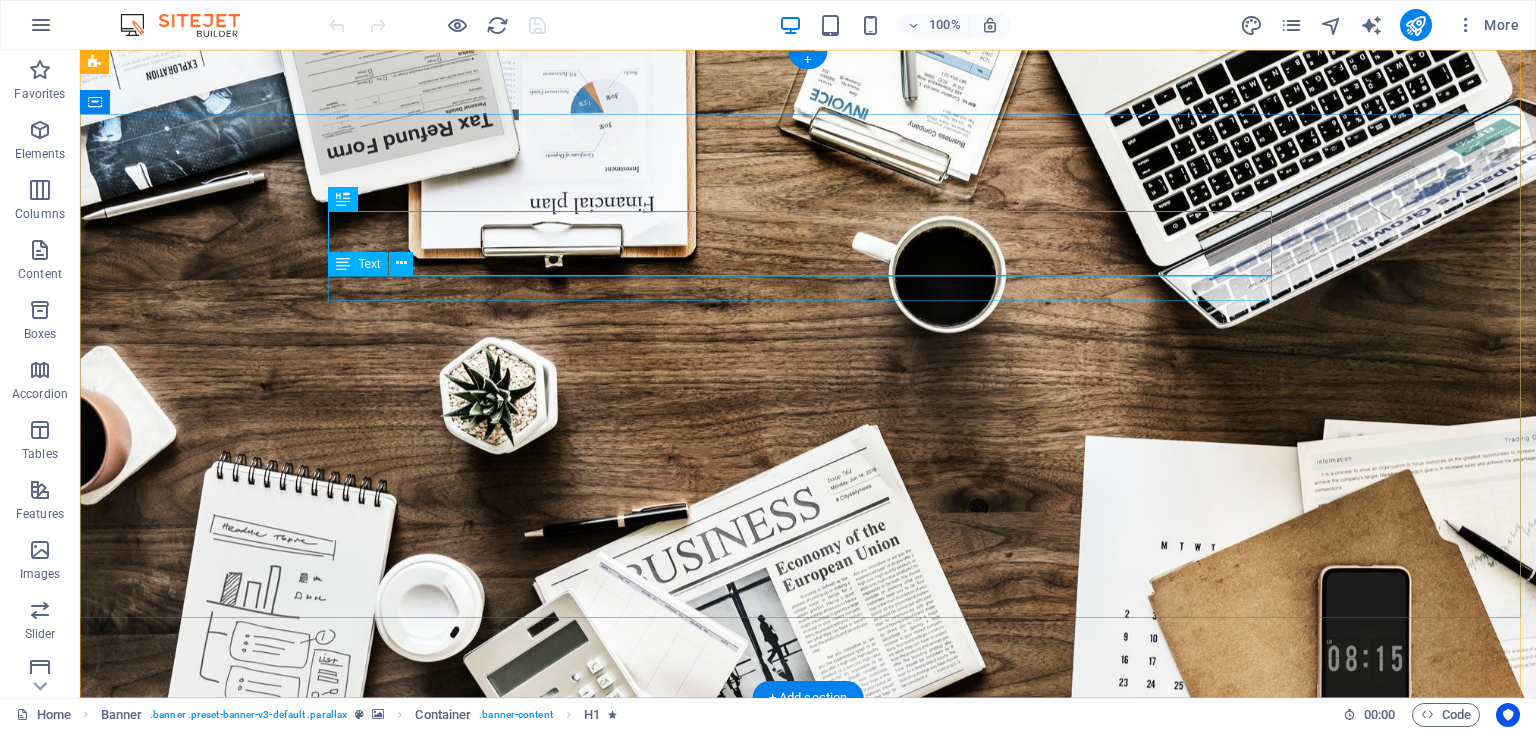 click on "New text element" at bounding box center (808, 919) 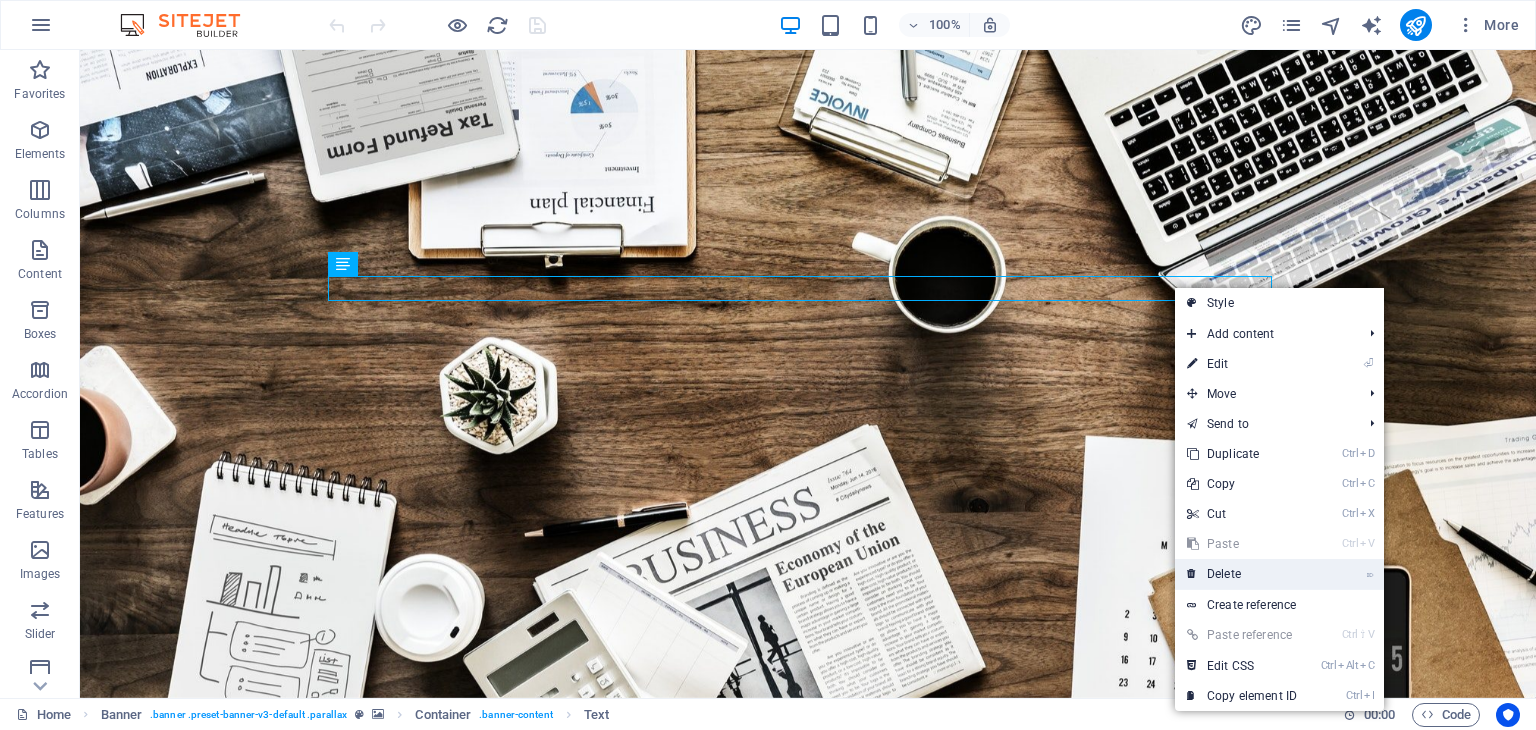 click on "⌦  Delete" at bounding box center (1242, 574) 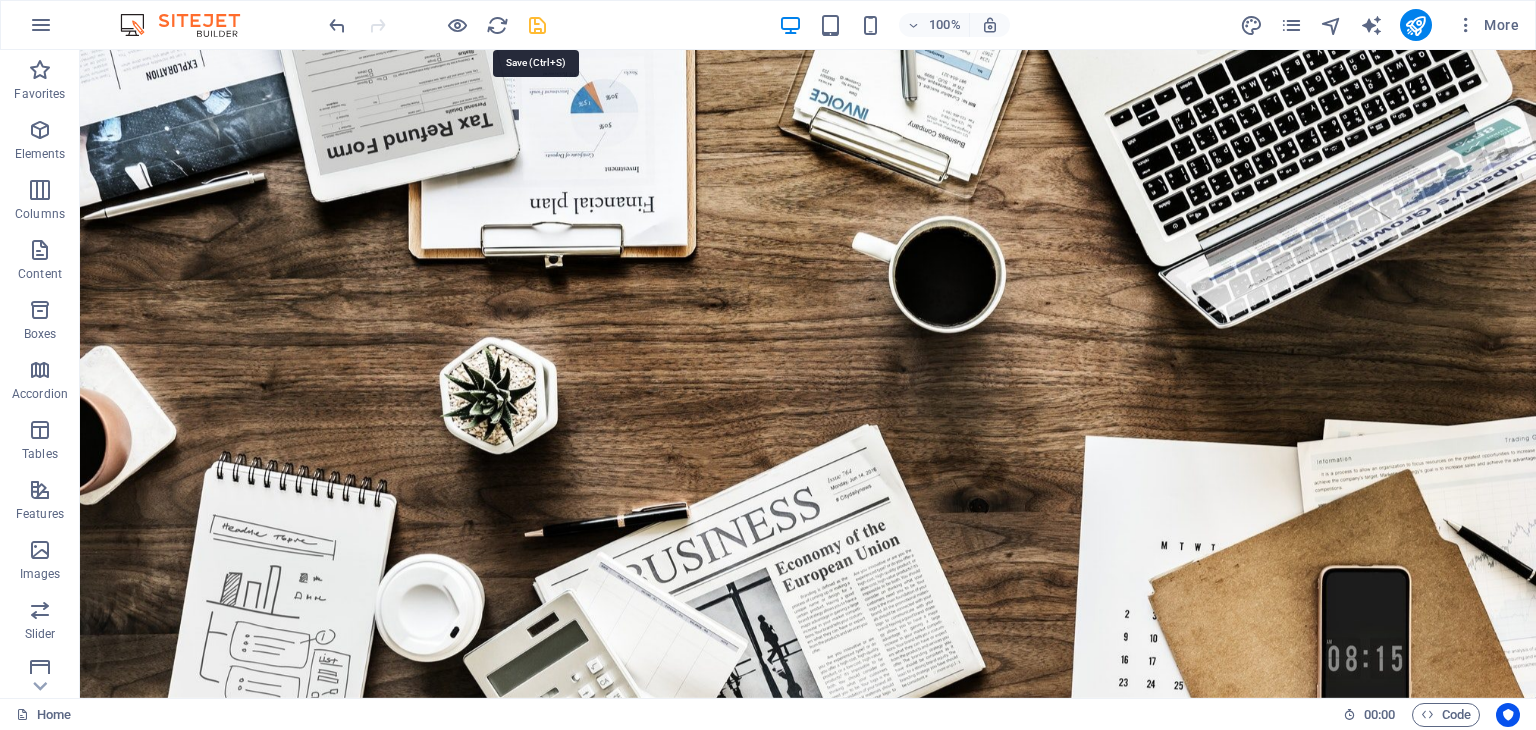click at bounding box center [537, 25] 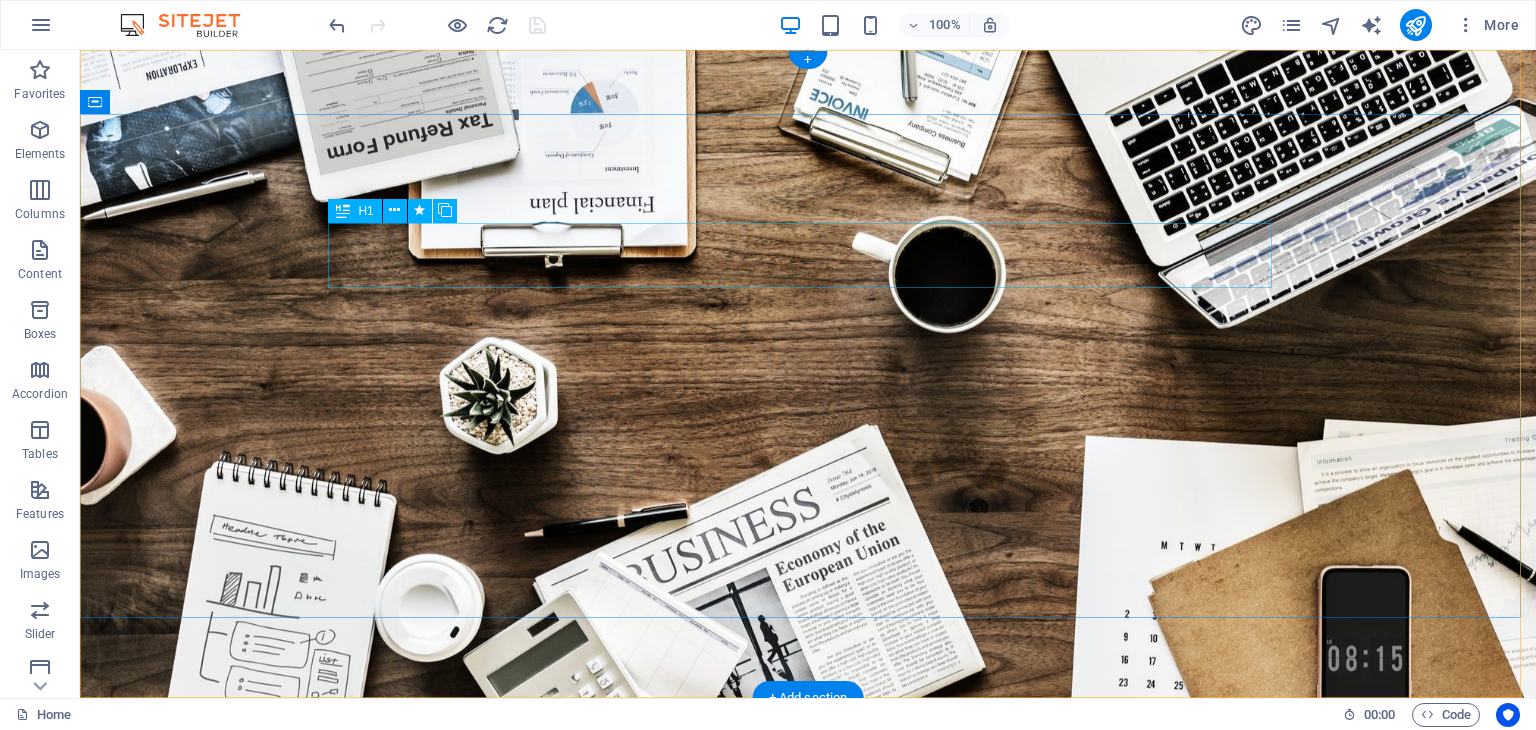 click on "GOLDEN VISA" at bounding box center [808, 874] 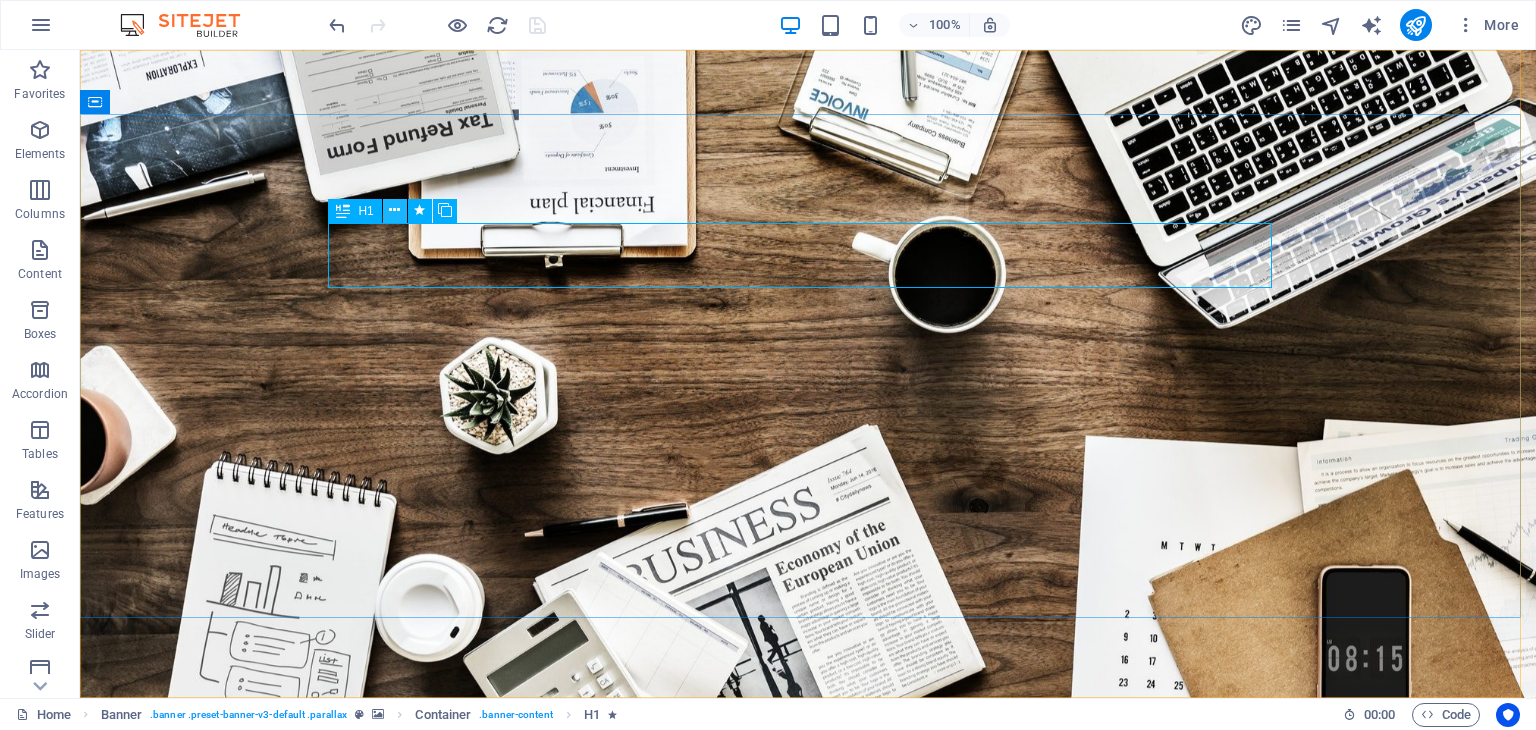 click at bounding box center [394, 210] 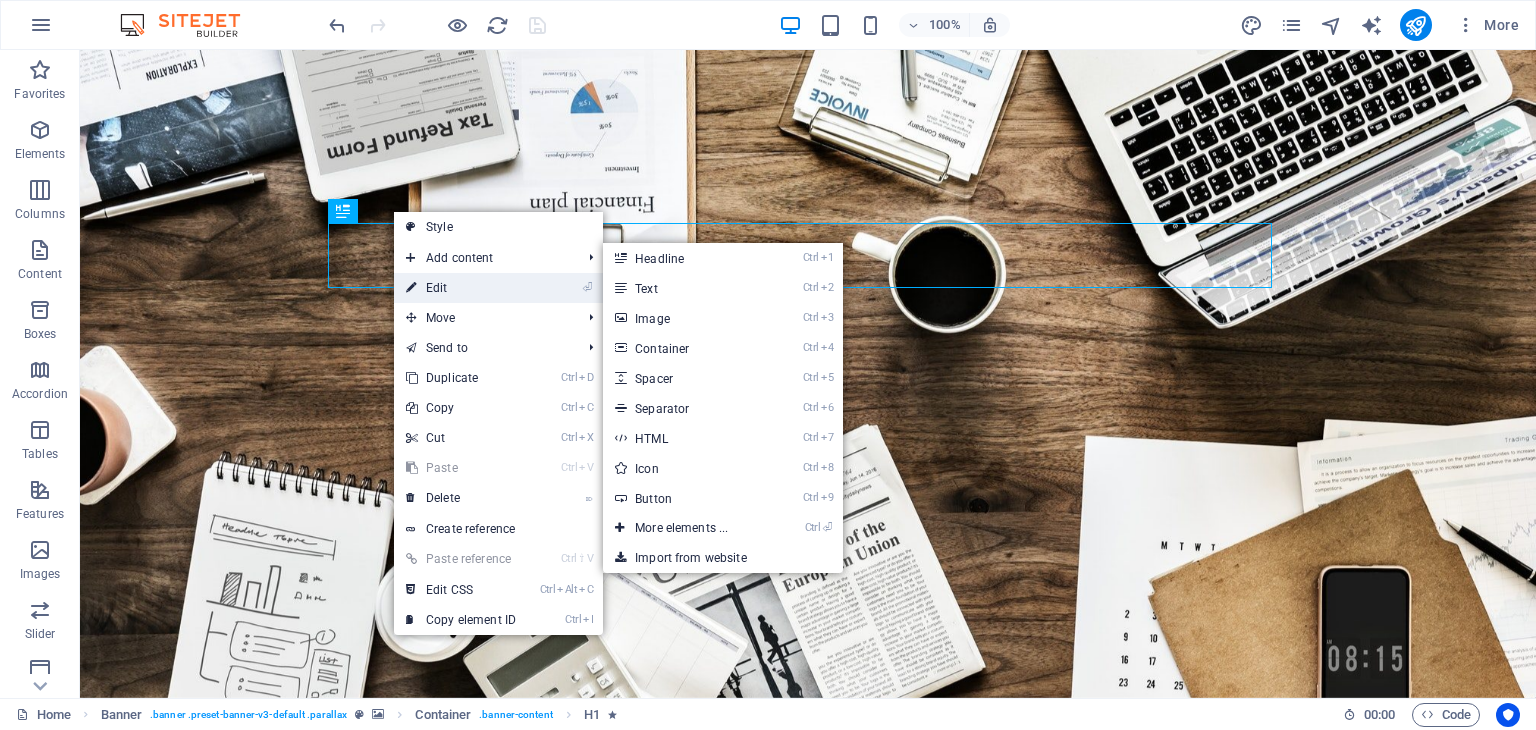 click on "⏎  Edit" at bounding box center [461, 288] 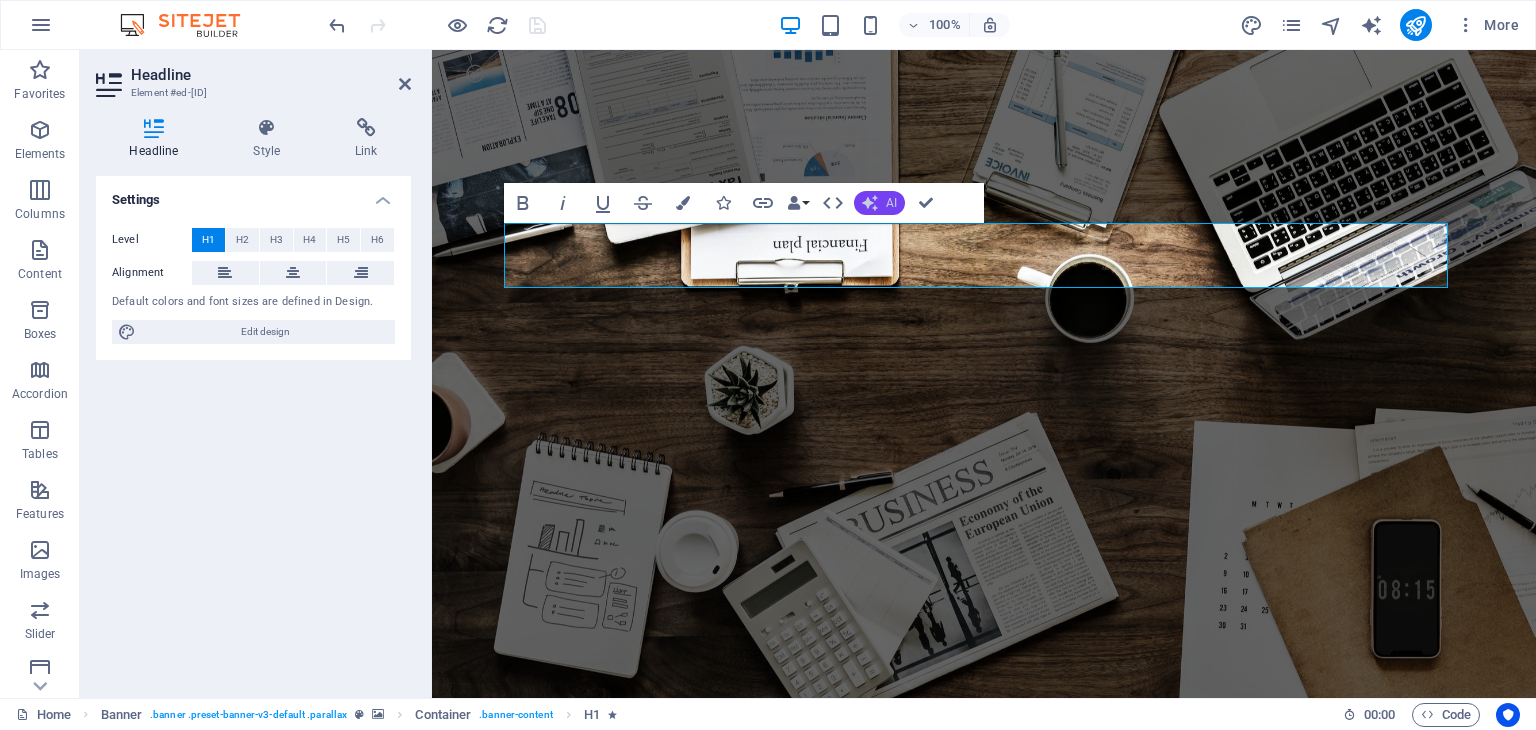 click 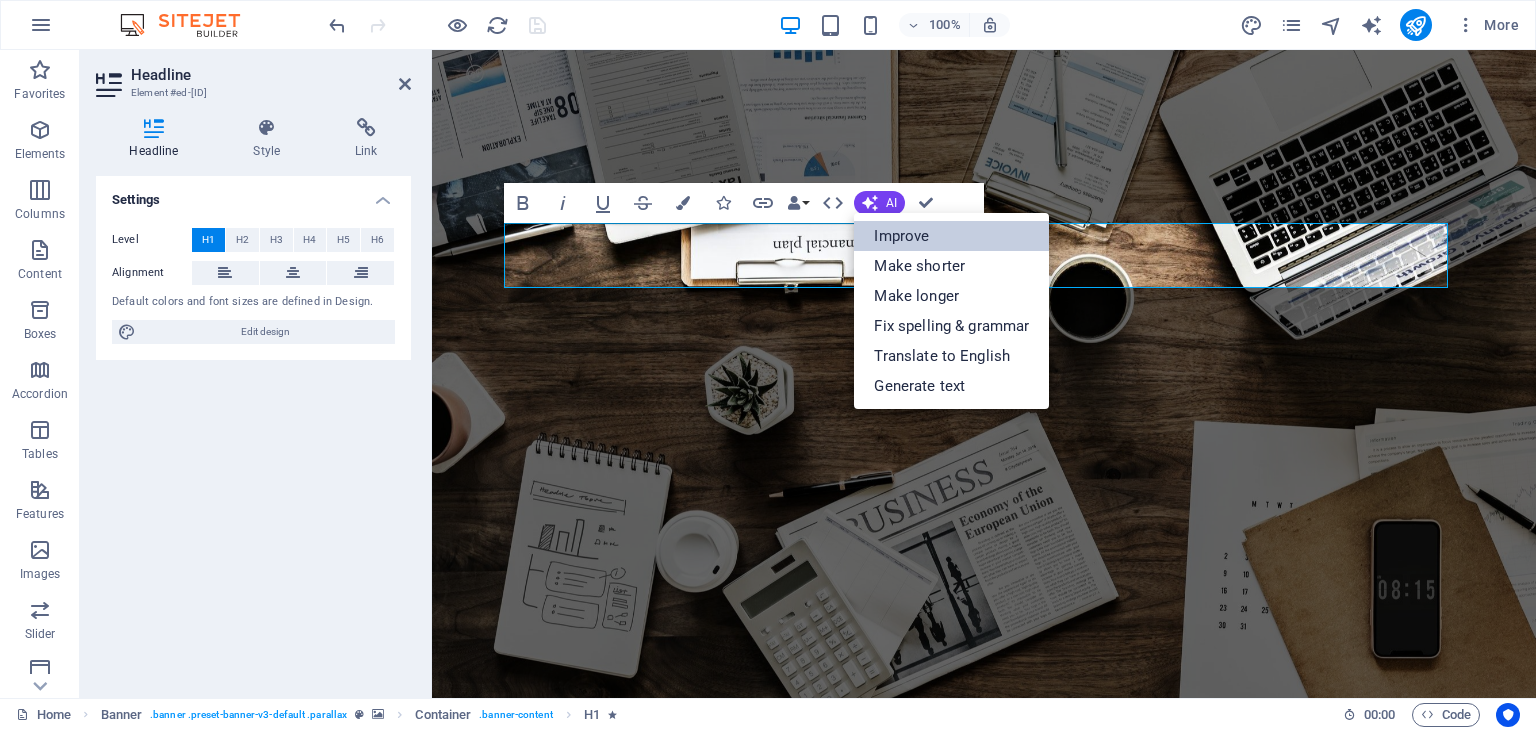 click on "Improve" at bounding box center [951, 236] 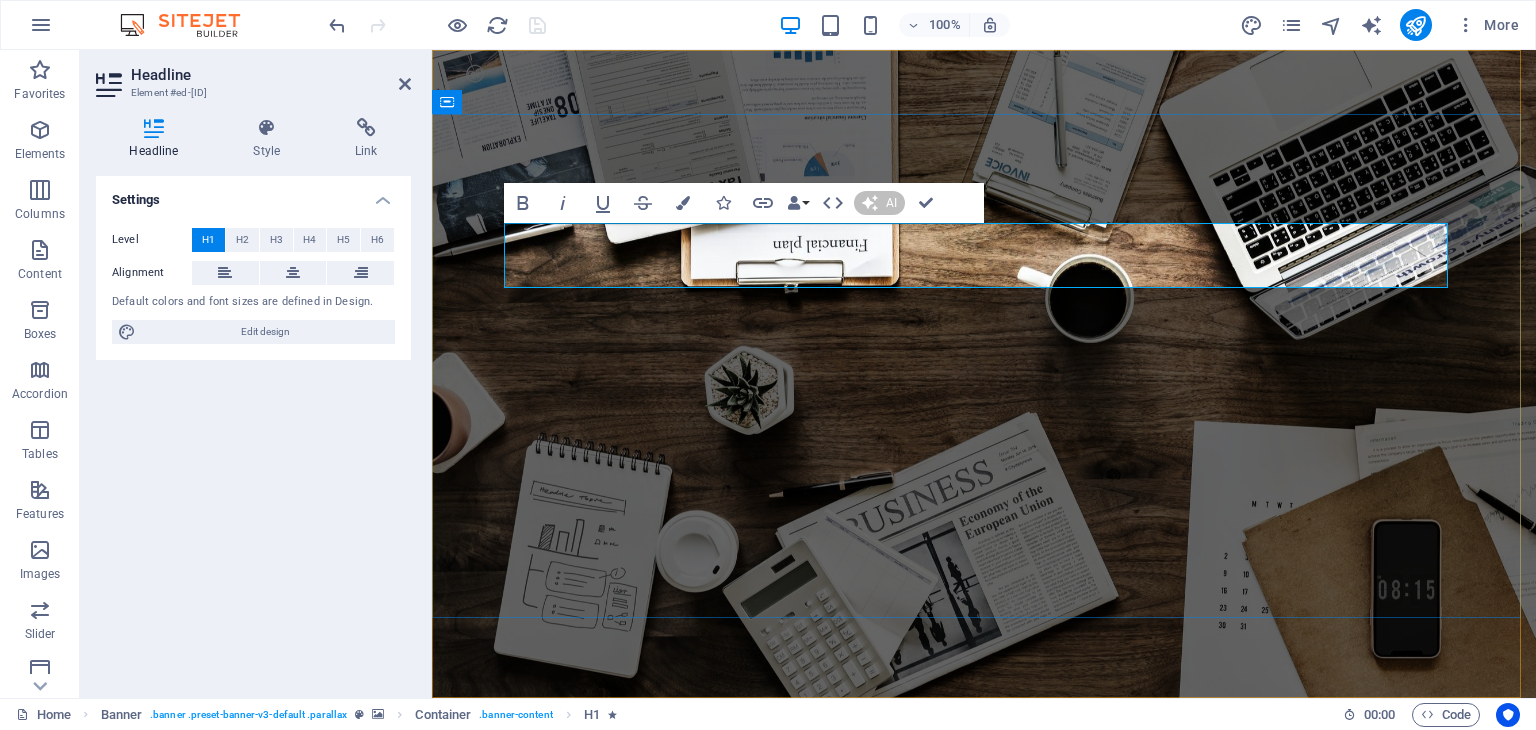 type 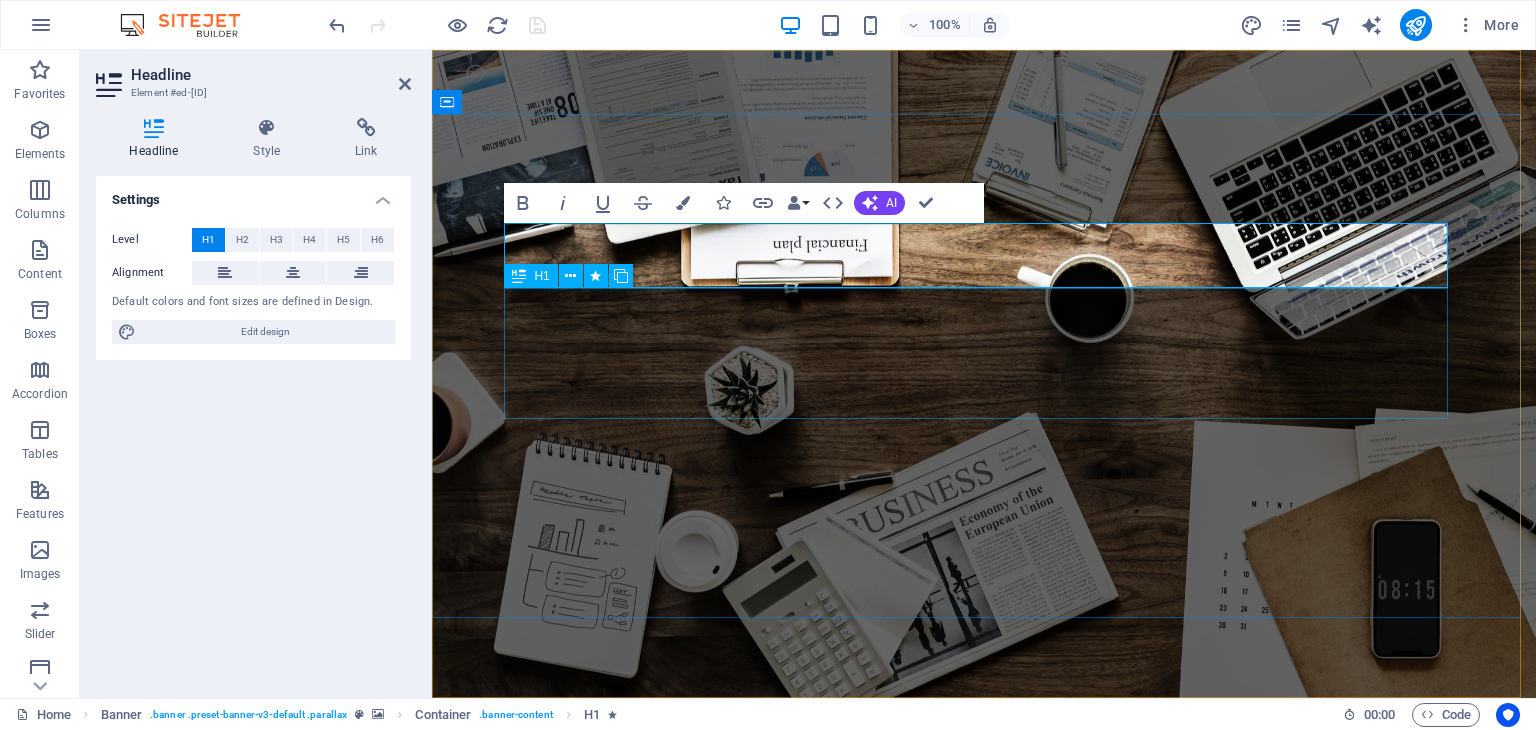 click on "freezone & mainland trade license." at bounding box center (984, 972) 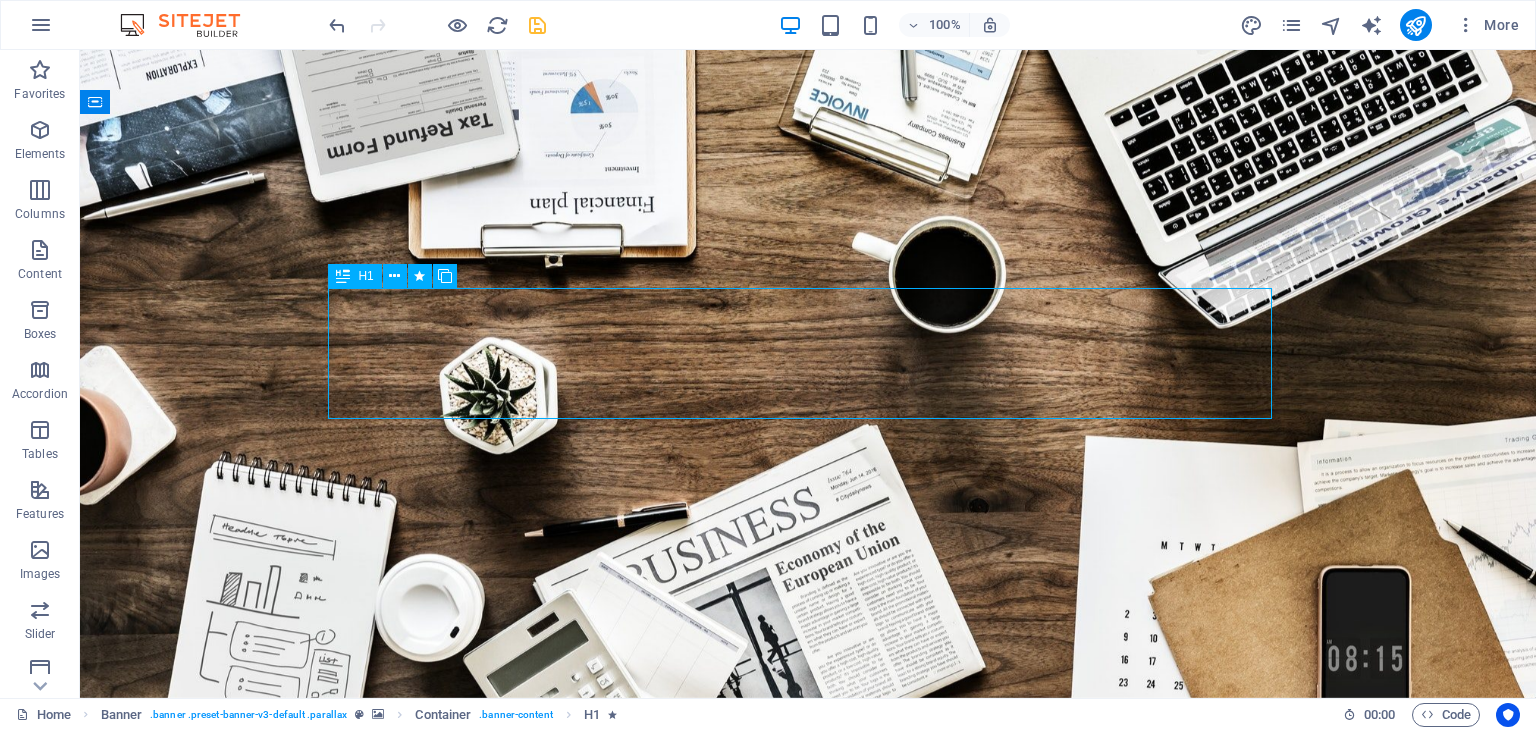 click on "freezone & mainland trade license." at bounding box center [808, 972] 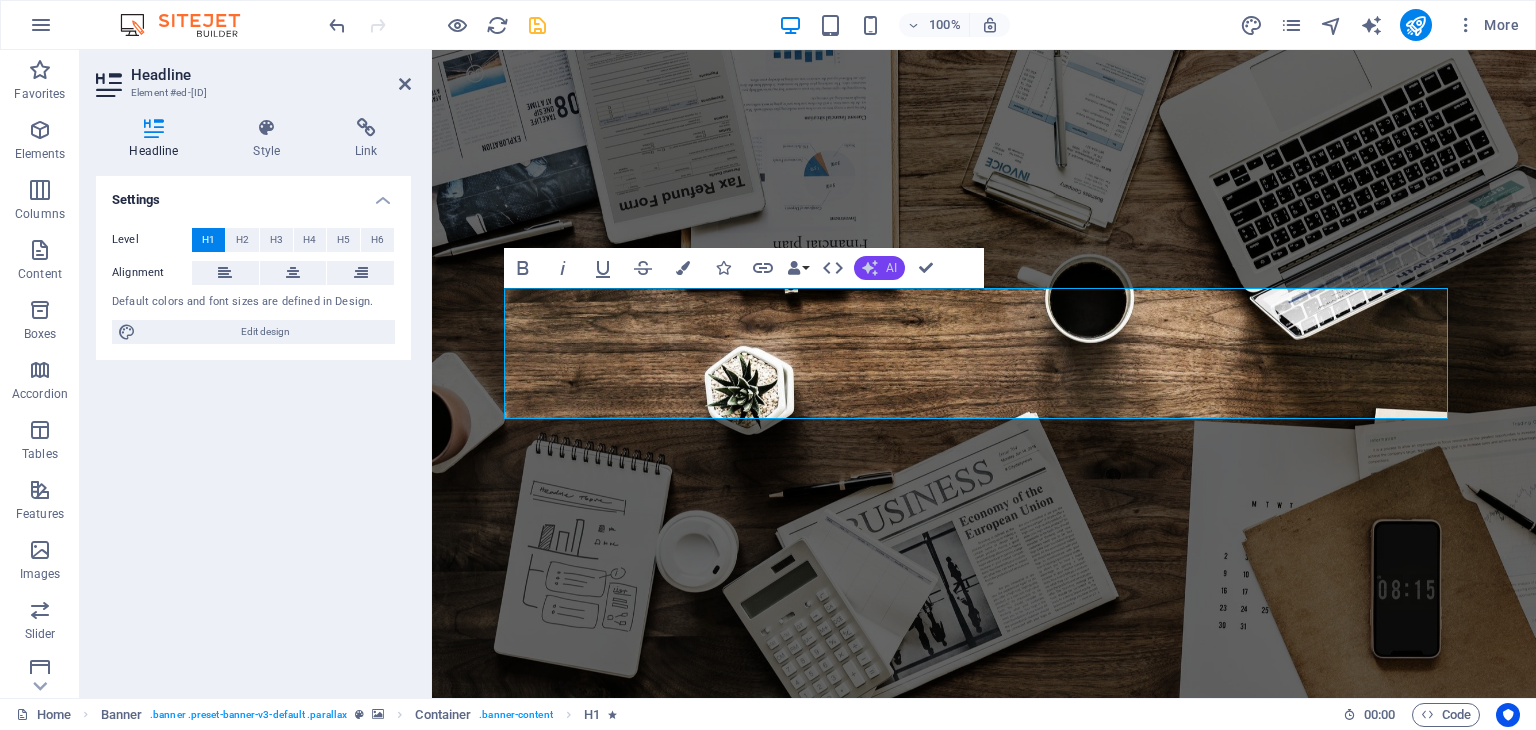 click on "AI" at bounding box center (879, 268) 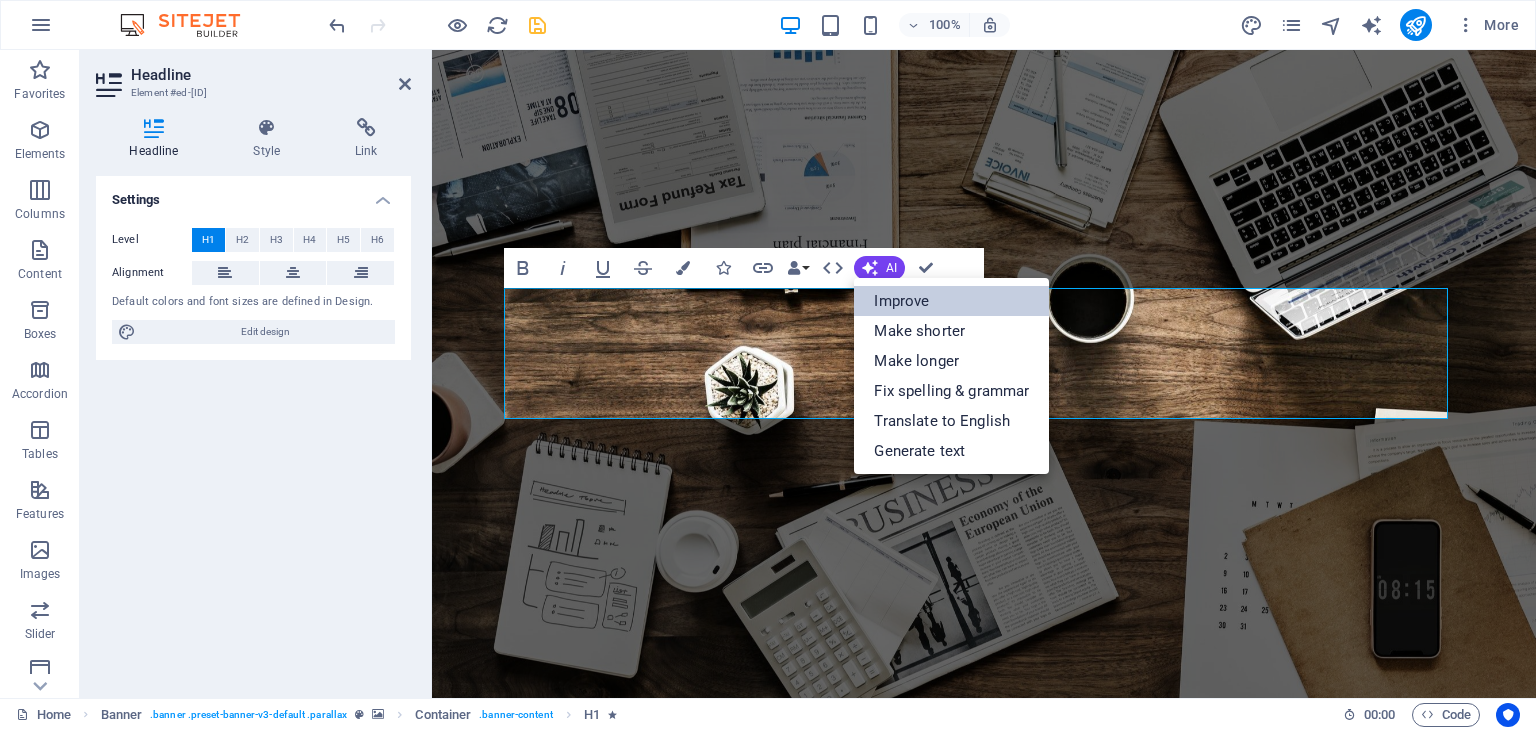 click on "Improve" at bounding box center (951, 301) 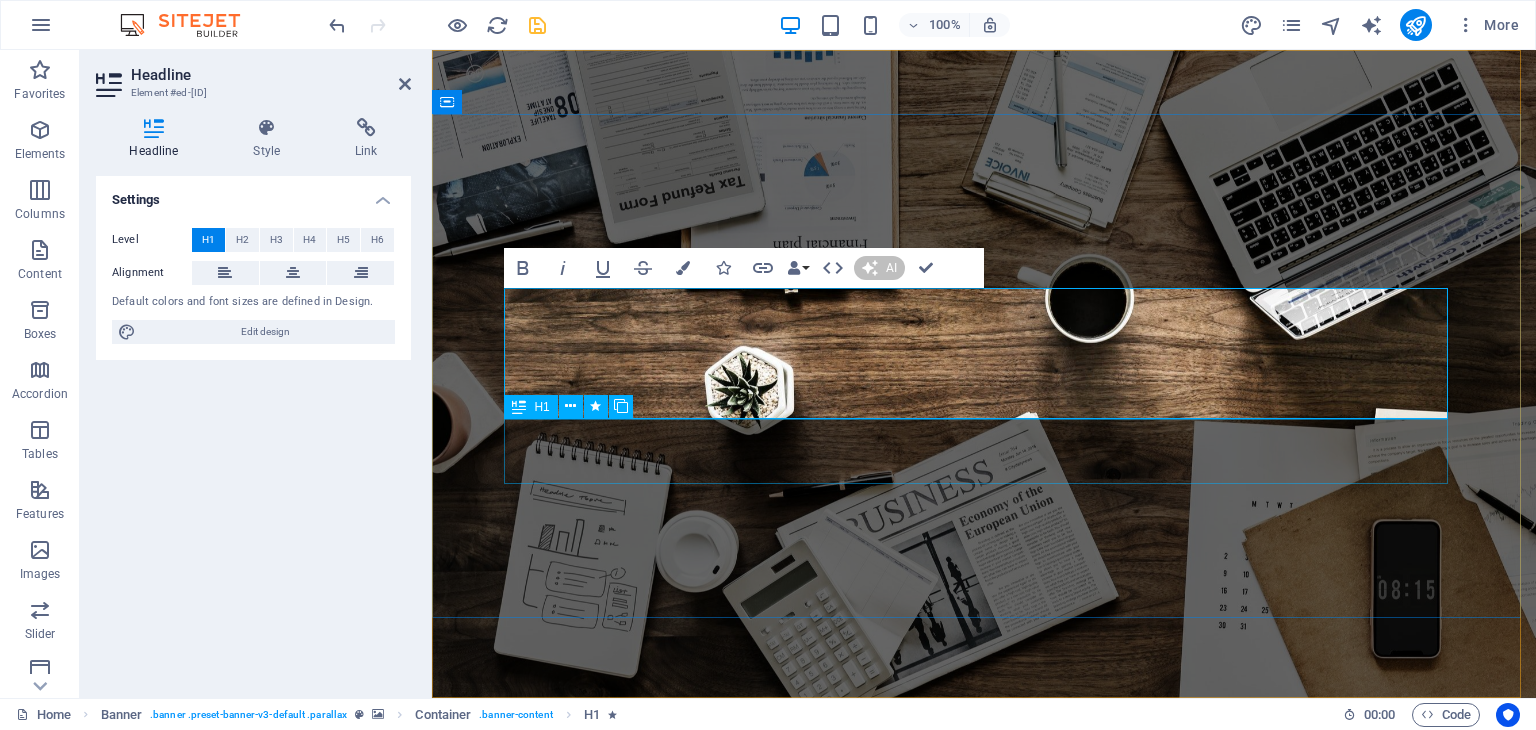 type 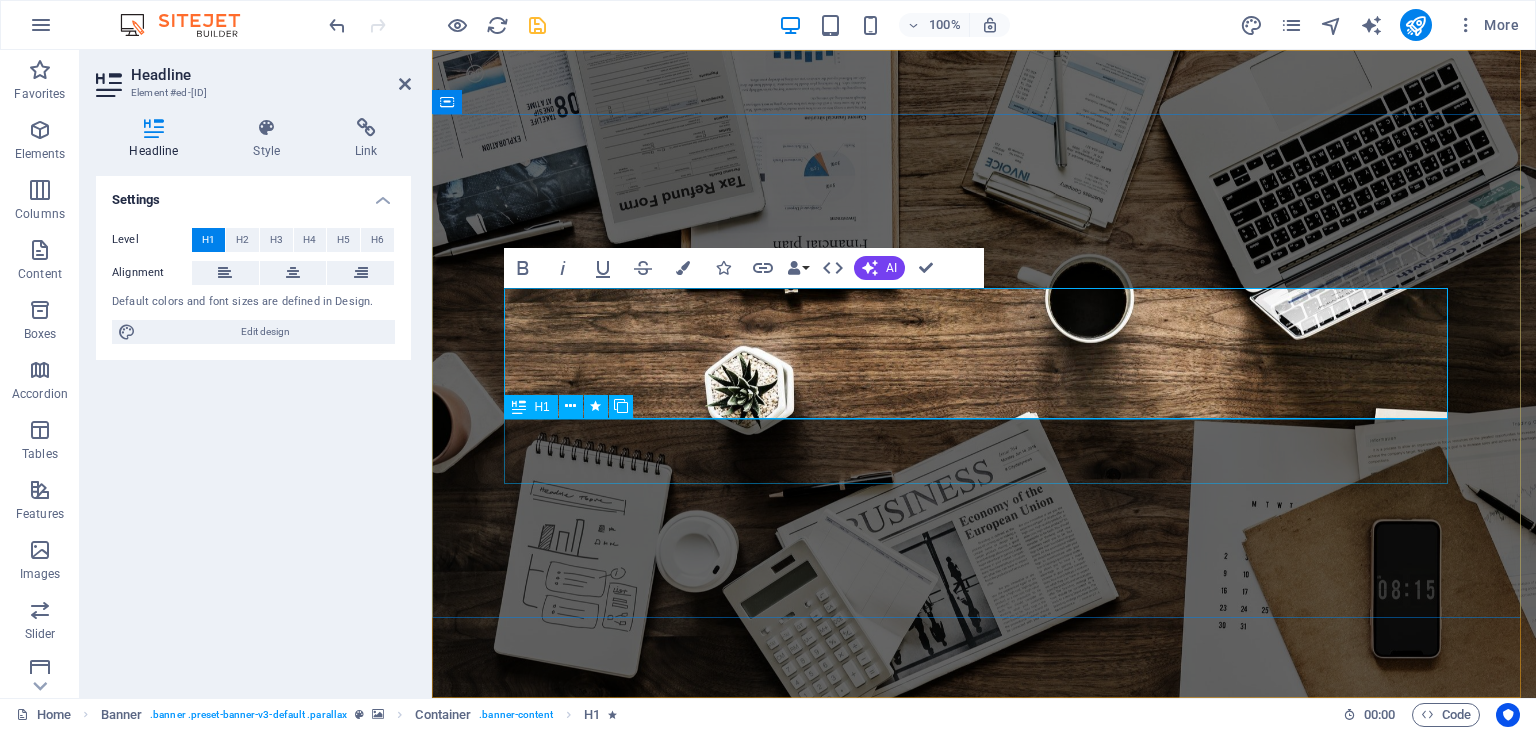 click on "Attestation services" at bounding box center (984, 1070) 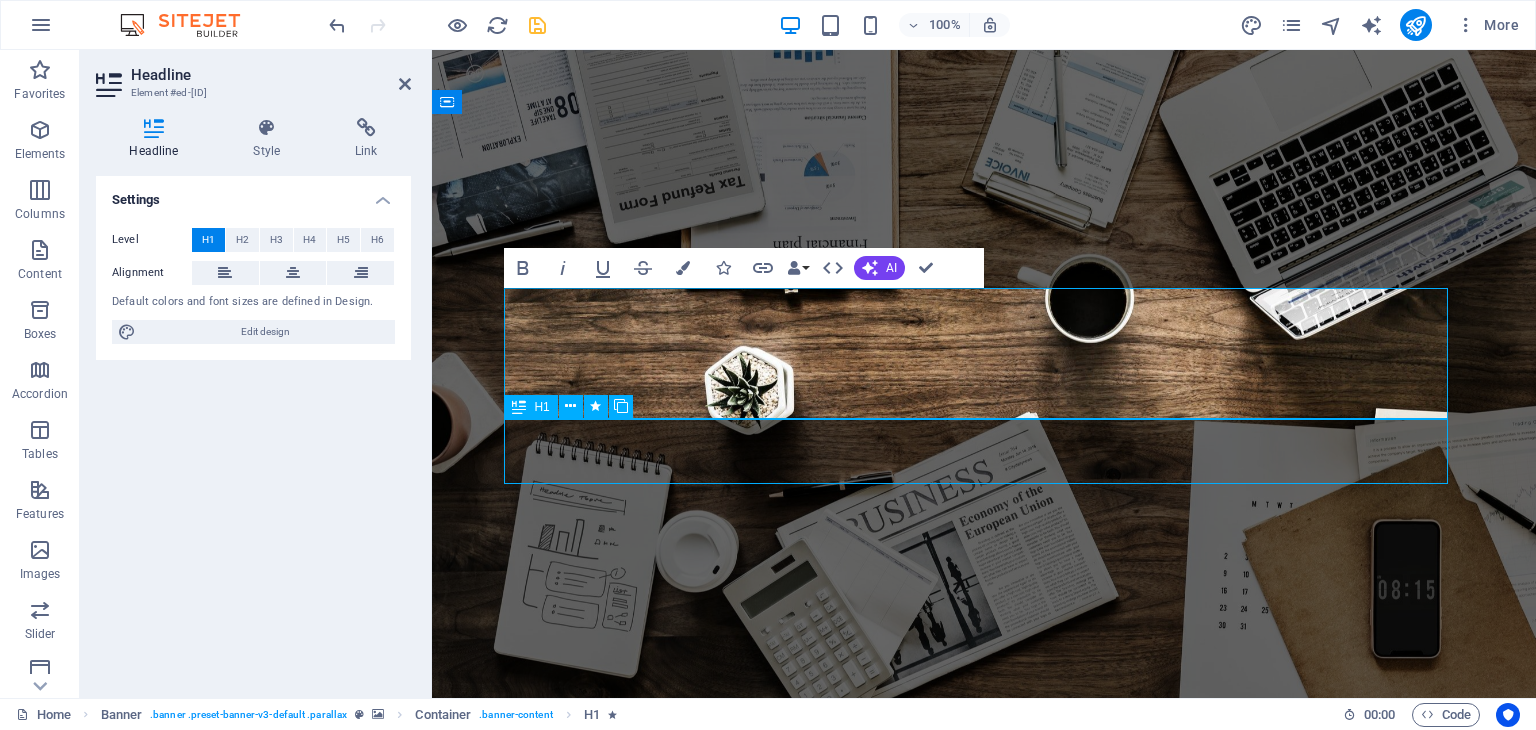 click on "Attestation services" at bounding box center [984, 1070] 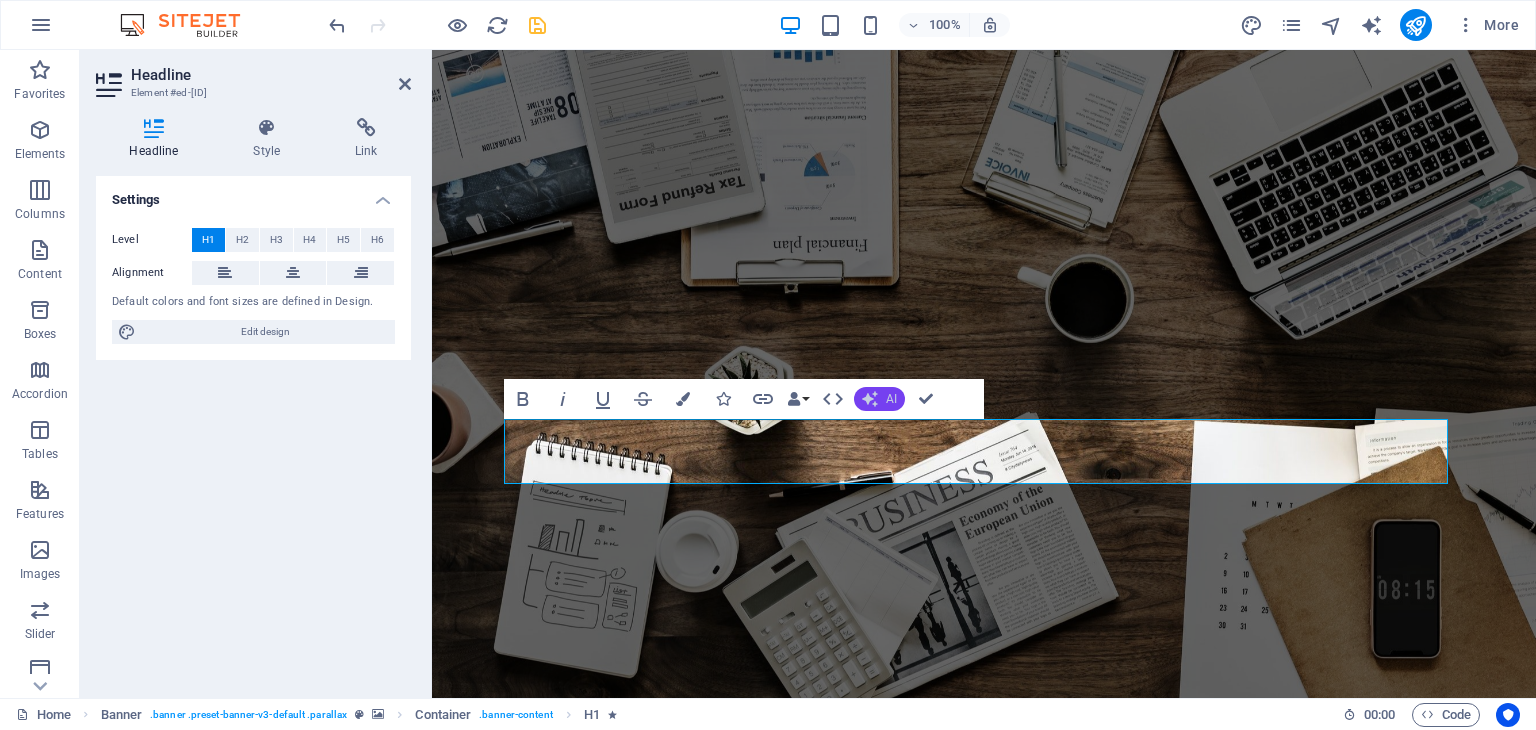 click on "AI" at bounding box center (879, 399) 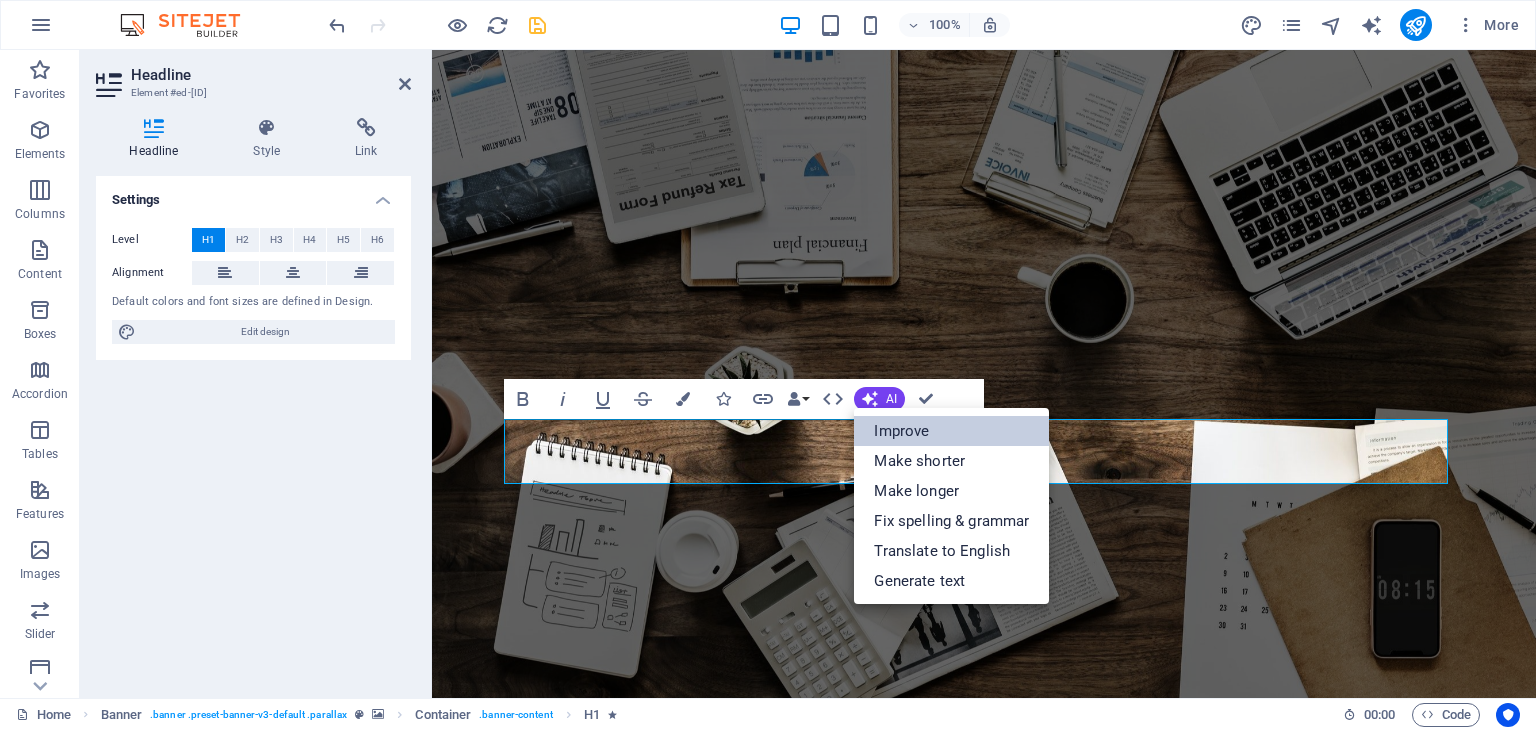 click on "Improve" at bounding box center (951, 431) 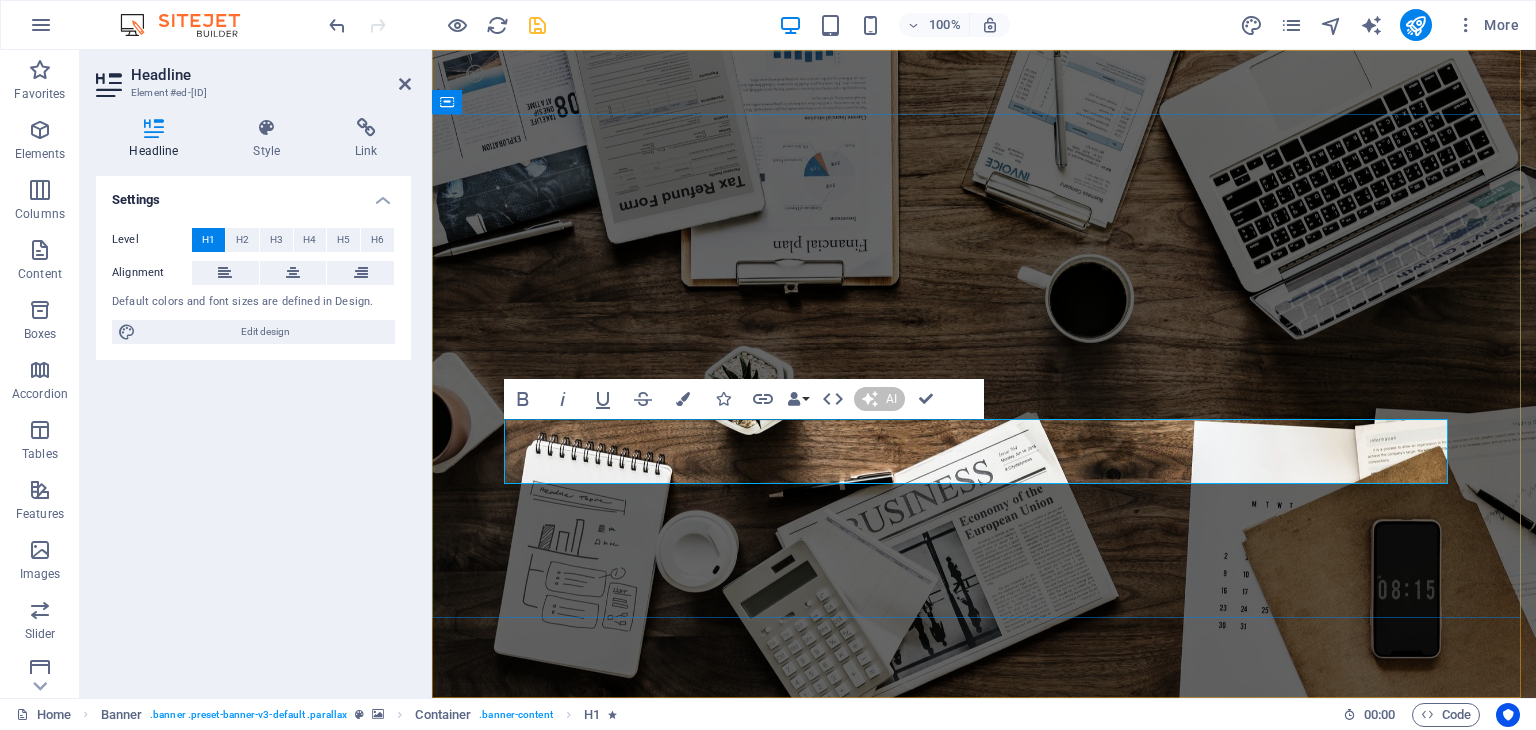 type 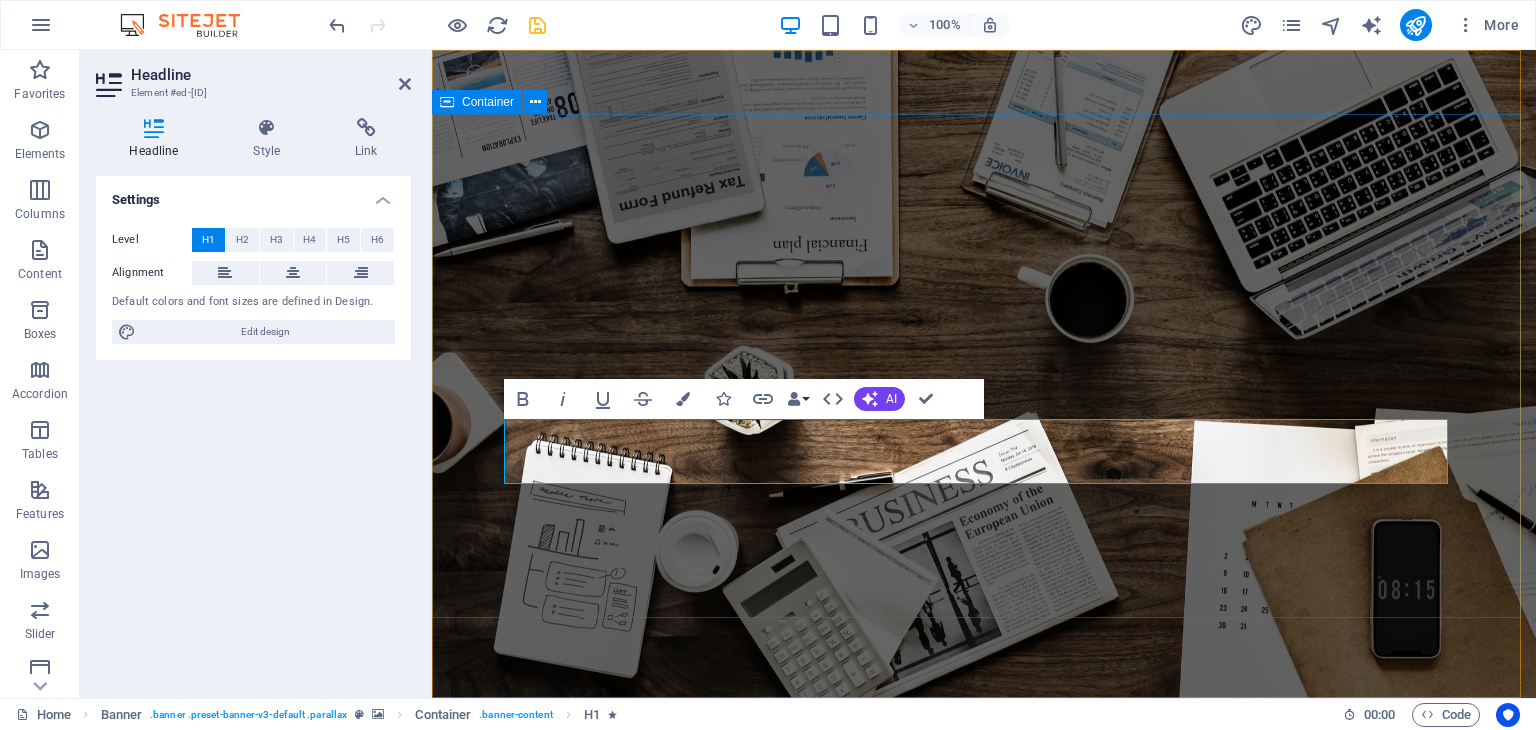 click on "GOLDEN VISA FREEZONE AND MAINLAND TRADE LICENSE. ATTESTATION SERVICES" at bounding box center (984, 985) 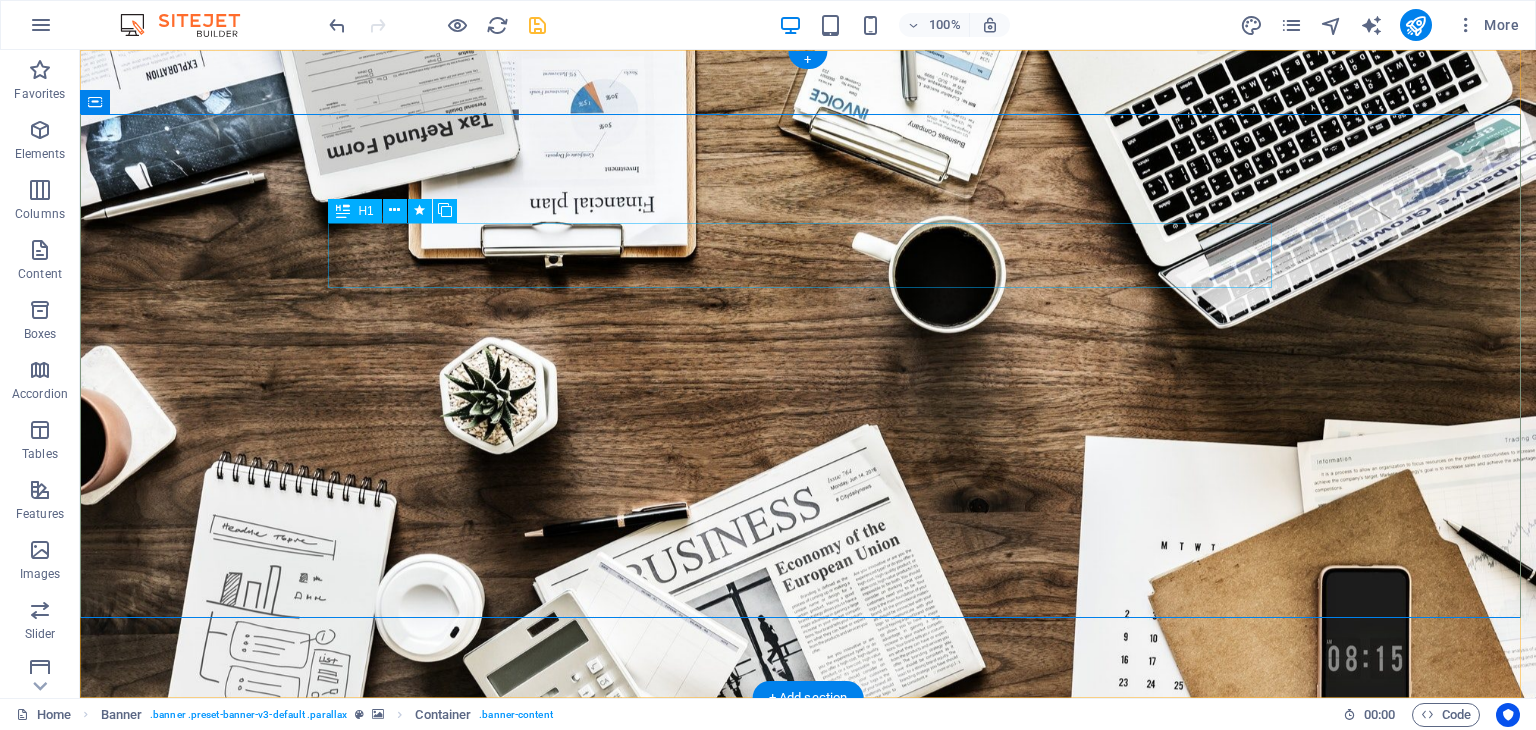 click on "GOLDEN VISA" at bounding box center [808, 874] 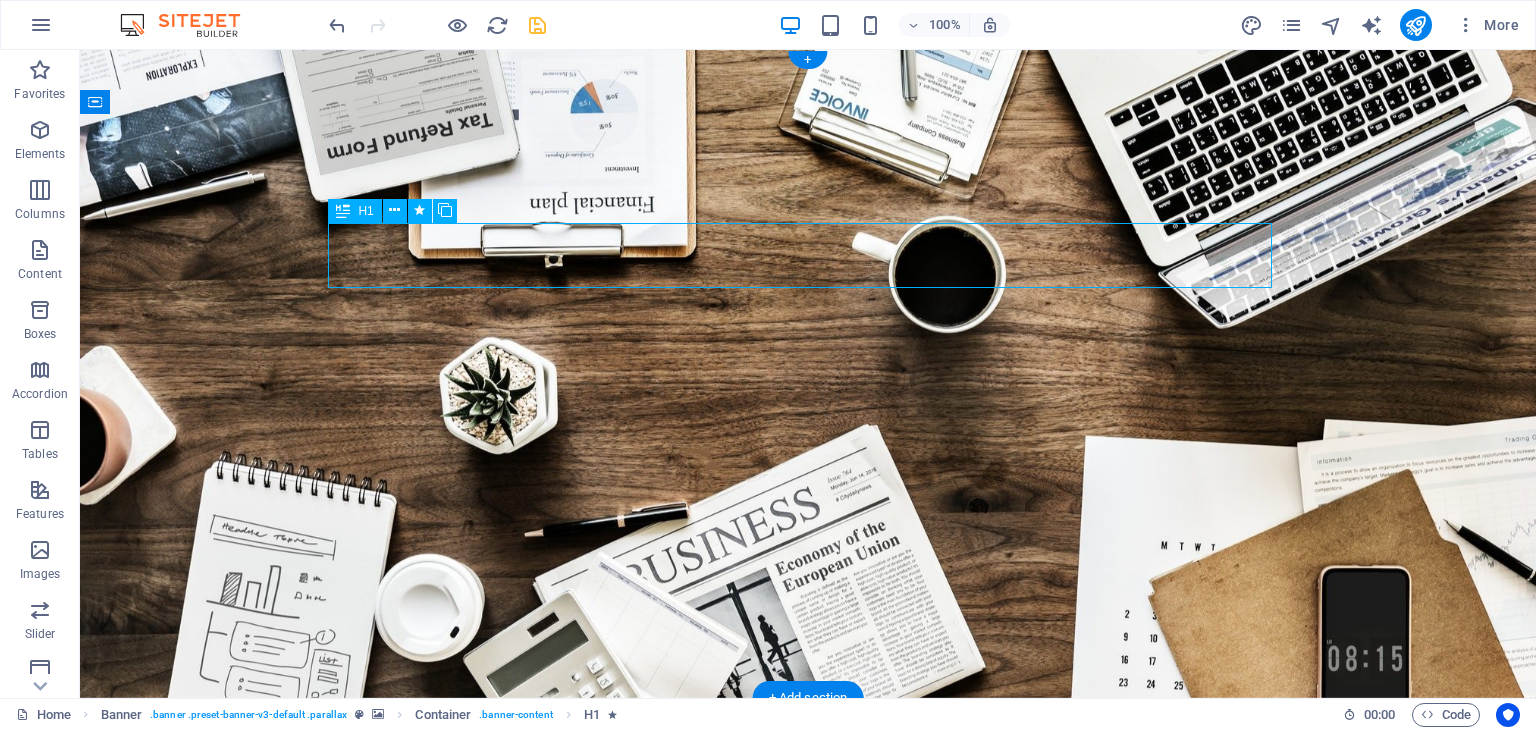 click on "GOLDEN VISA" at bounding box center [808, 874] 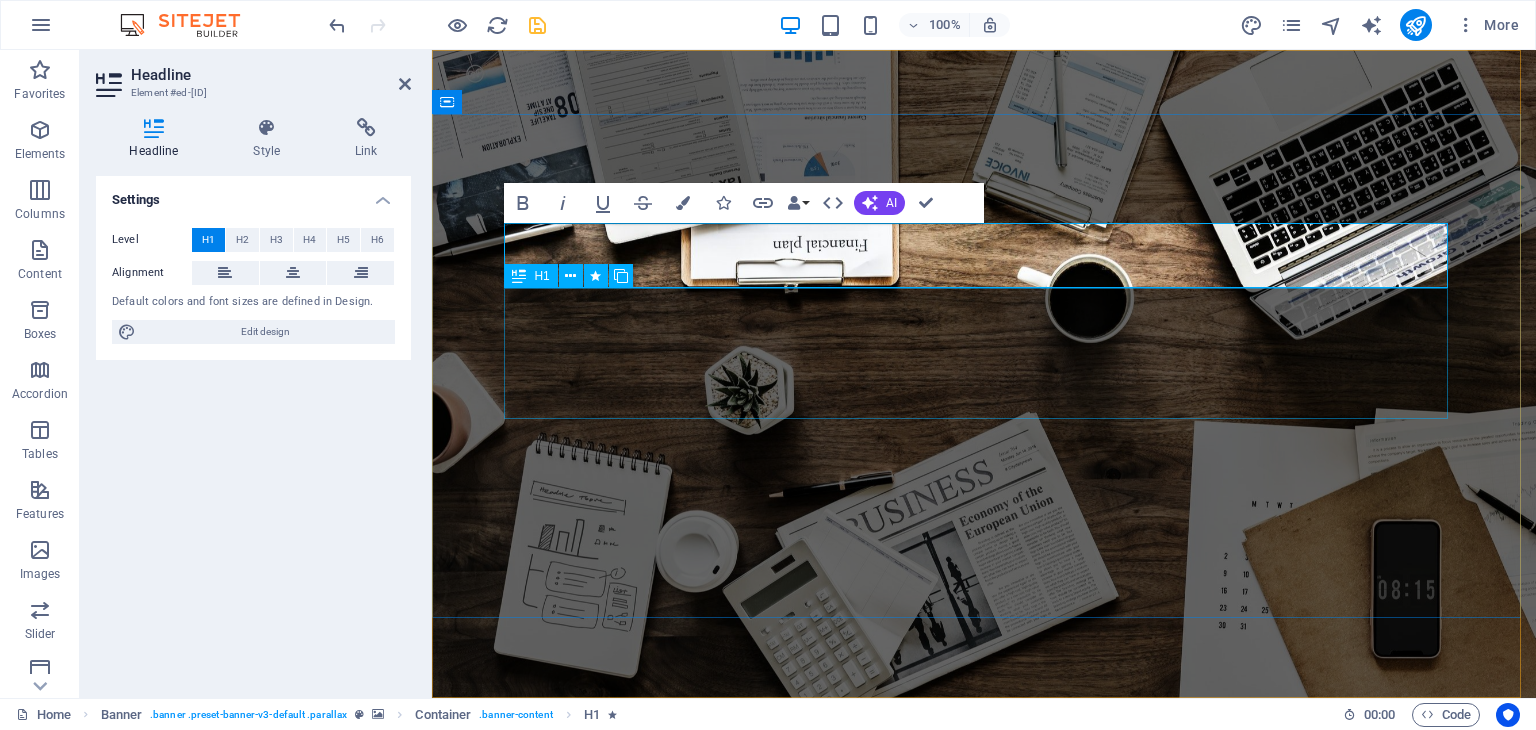 type 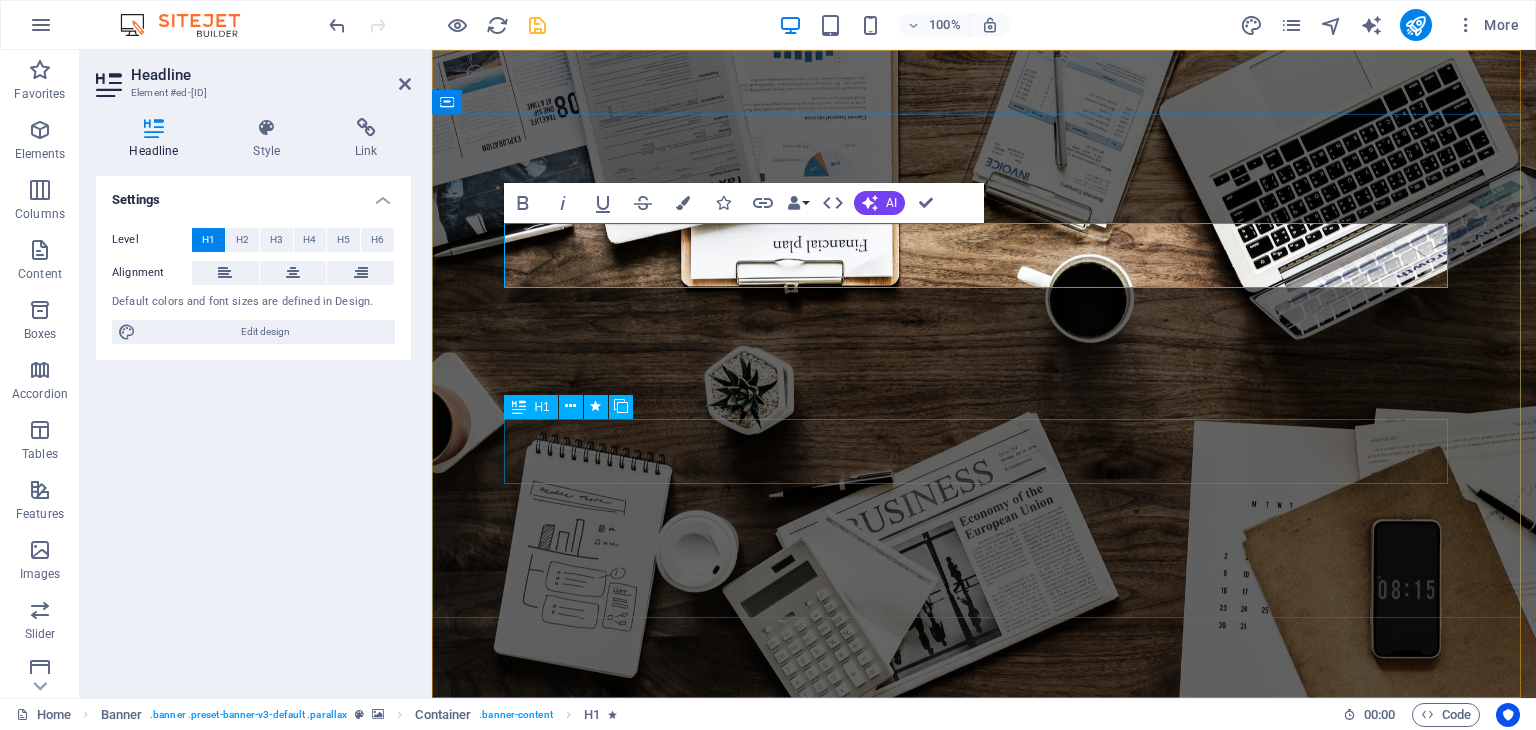 click on "ATTESTATION SERVICES" at bounding box center [984, 1070] 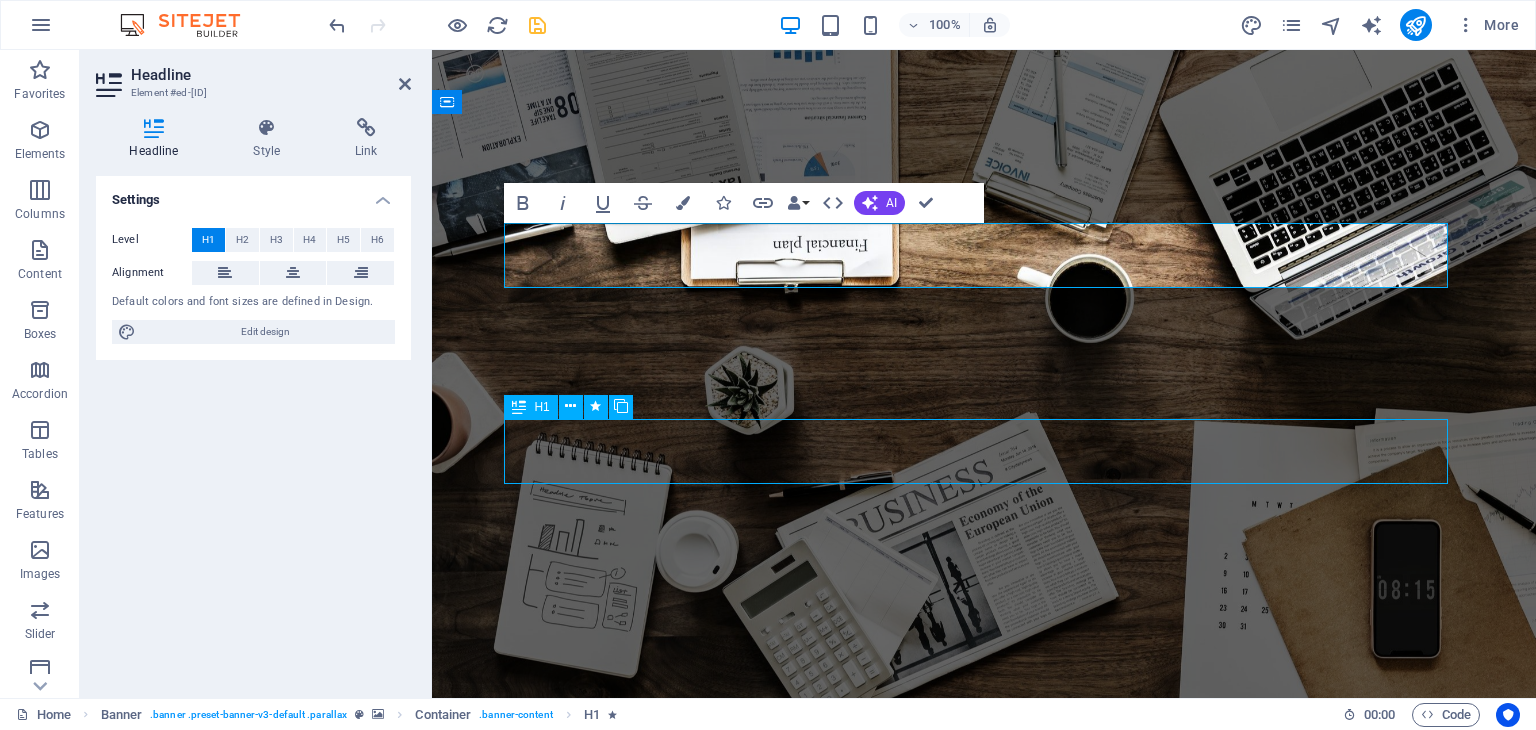 click on "ATTESTATION SERVICES" at bounding box center [984, 1070] 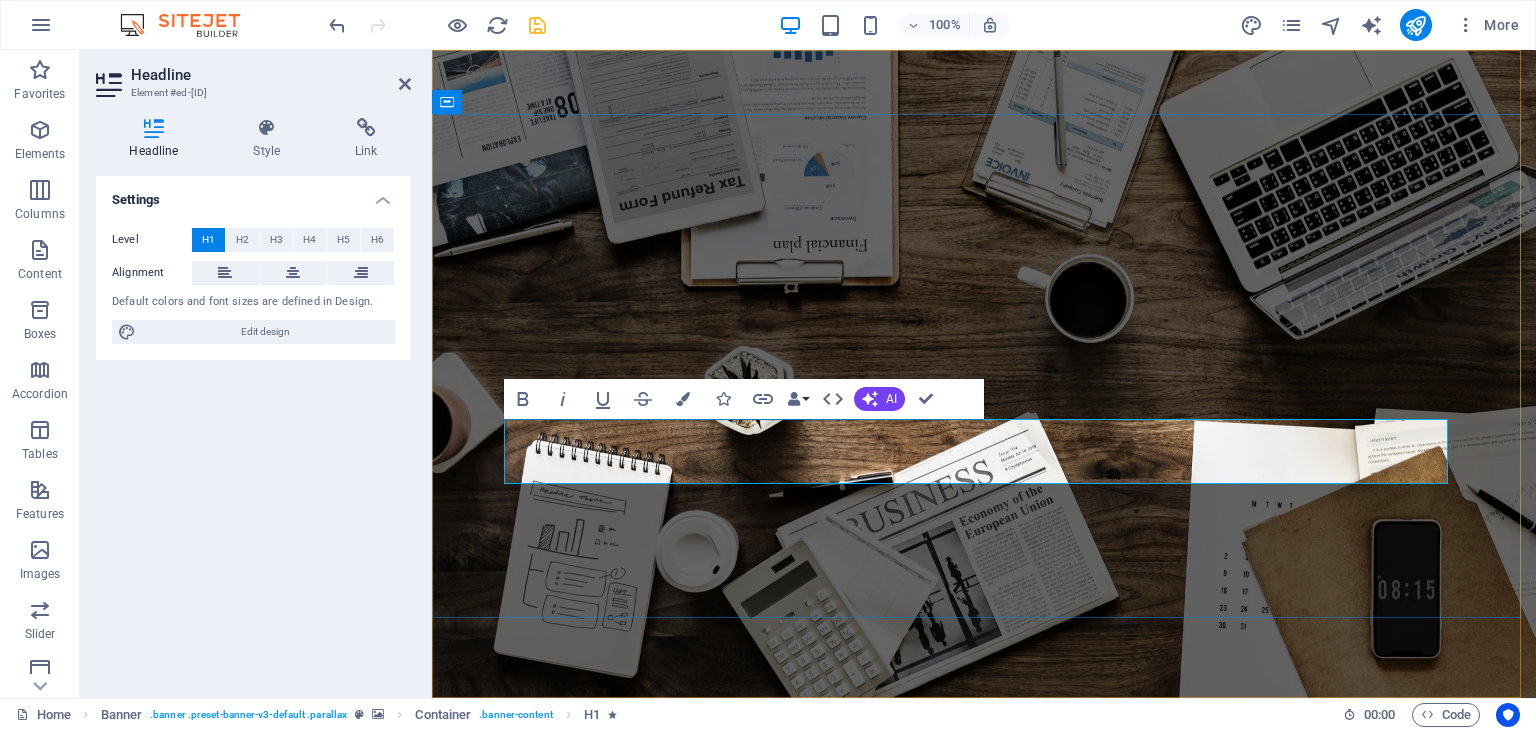 click on "ATTESTATION SERVICES" at bounding box center [984, 1070] 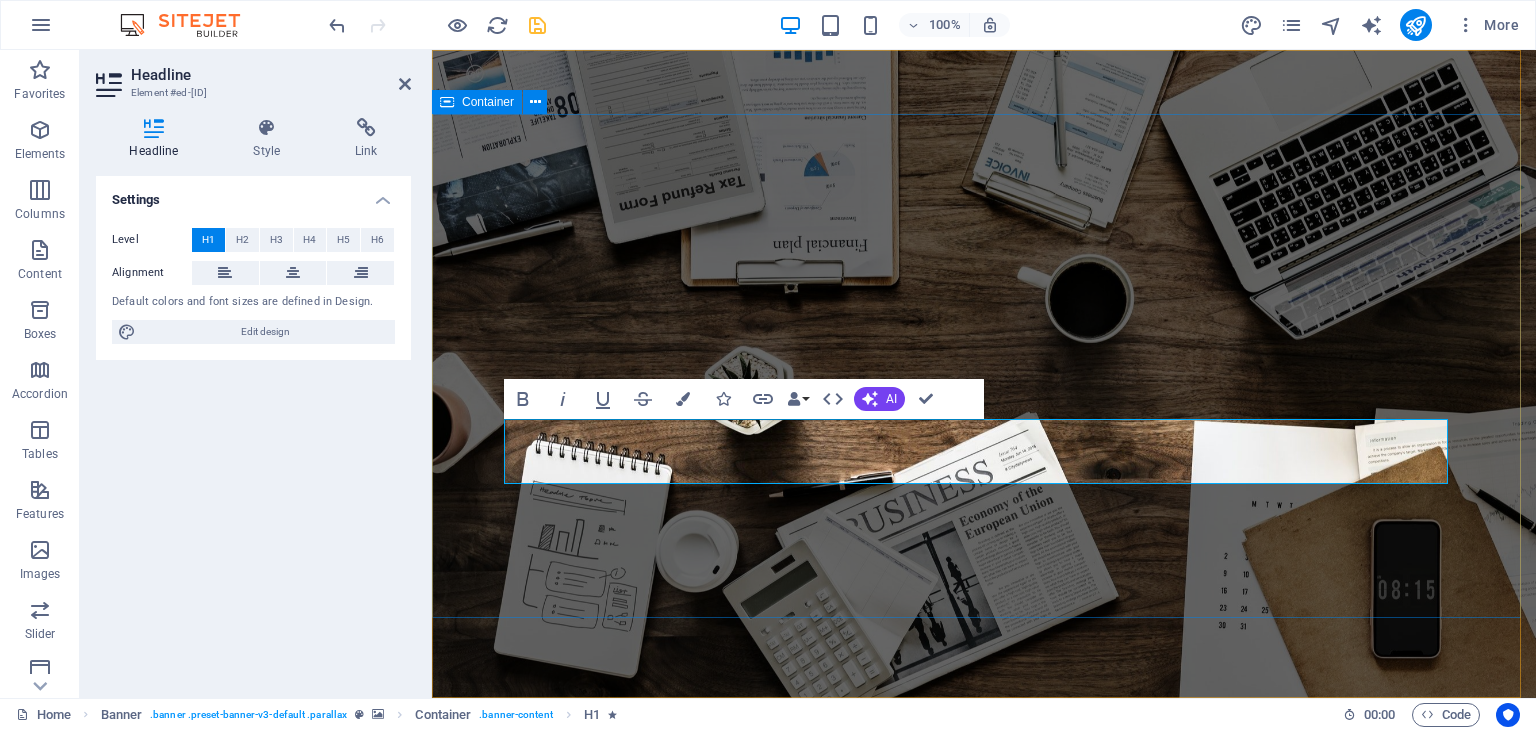 click on "GOLDEN VISA. FREEZONE AND MAINLAND TRADE LICENSE. ATTESTATION SERVICES." at bounding box center [984, 985] 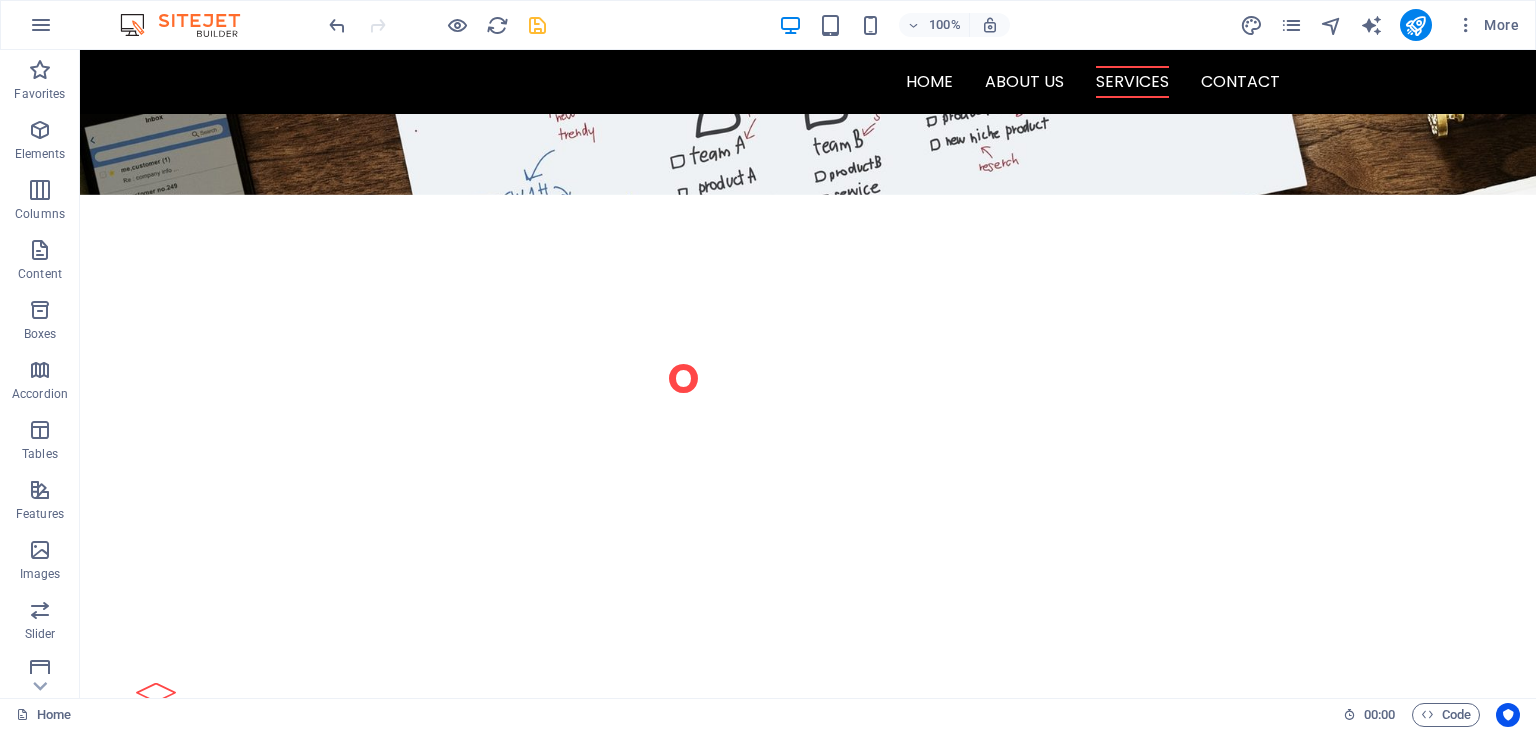 scroll, scrollTop: 1990, scrollLeft: 0, axis: vertical 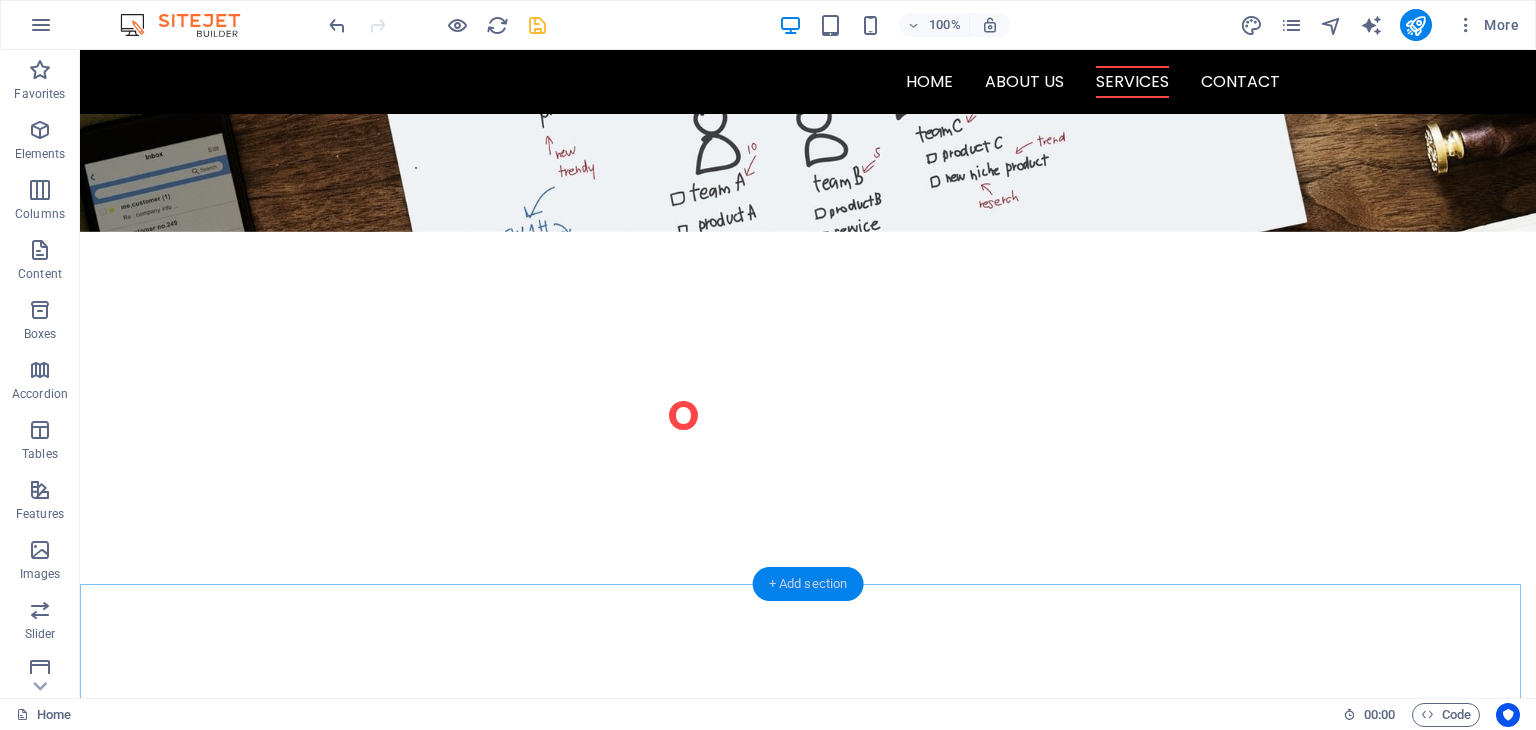 click on "+ Add section" at bounding box center (808, 584) 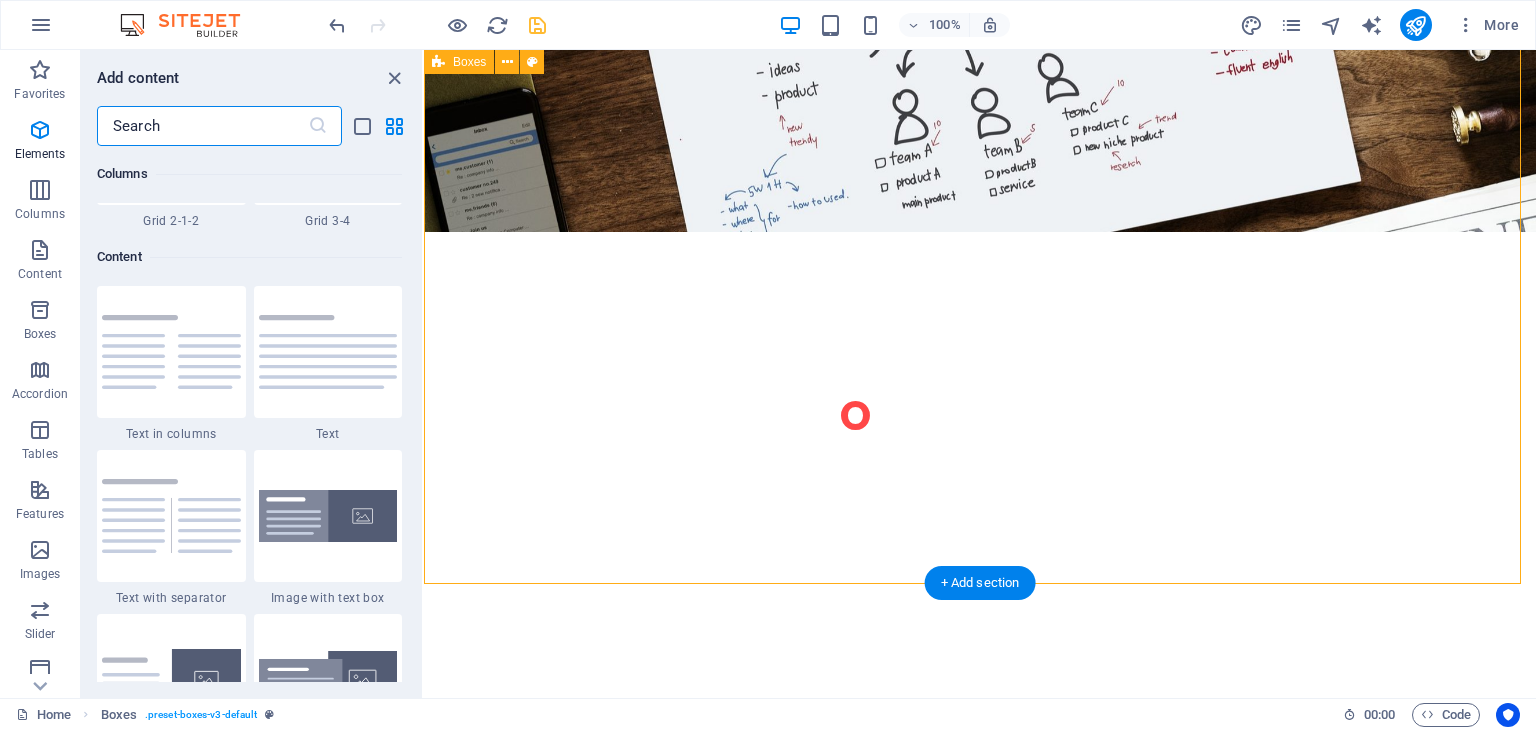 scroll, scrollTop: 3499, scrollLeft: 0, axis: vertical 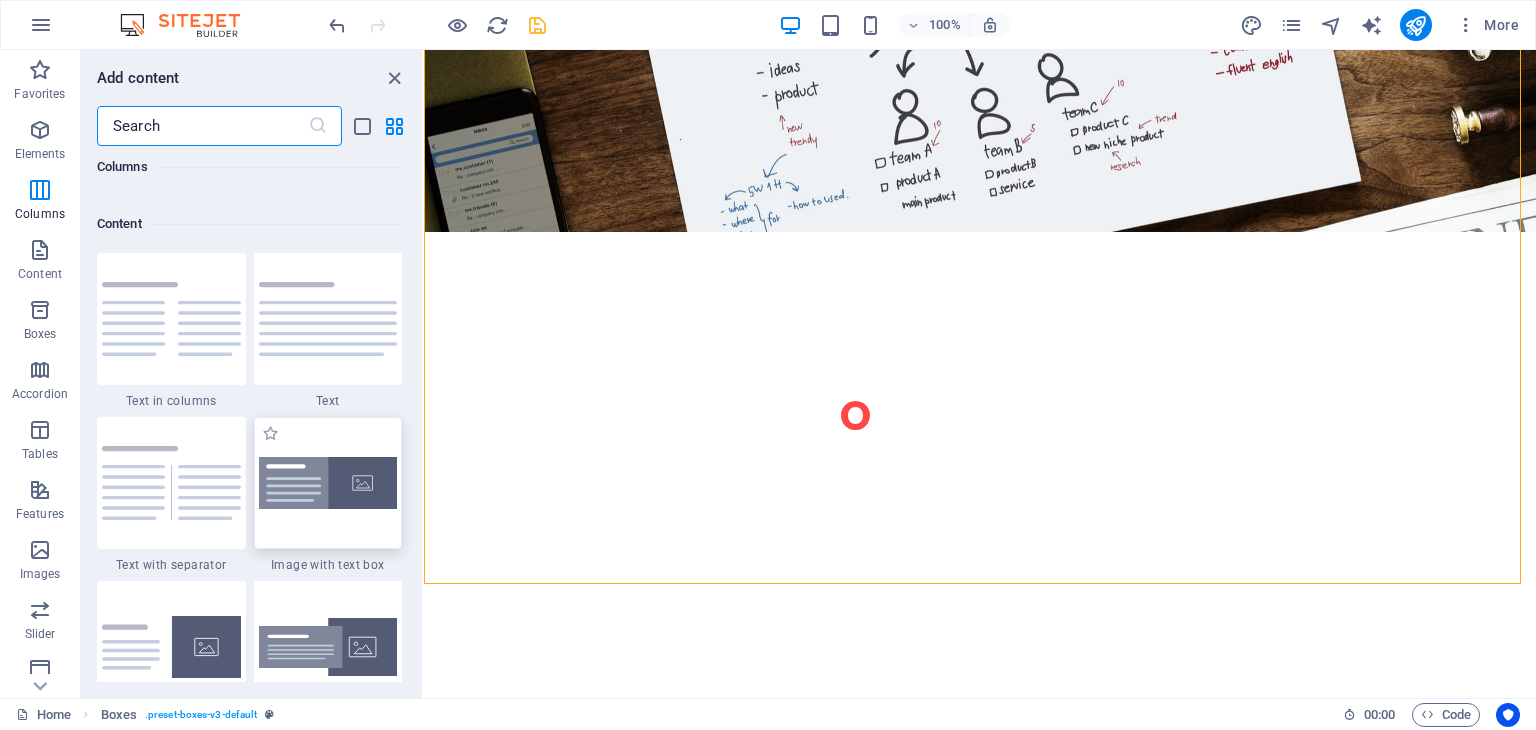 click at bounding box center (328, 483) 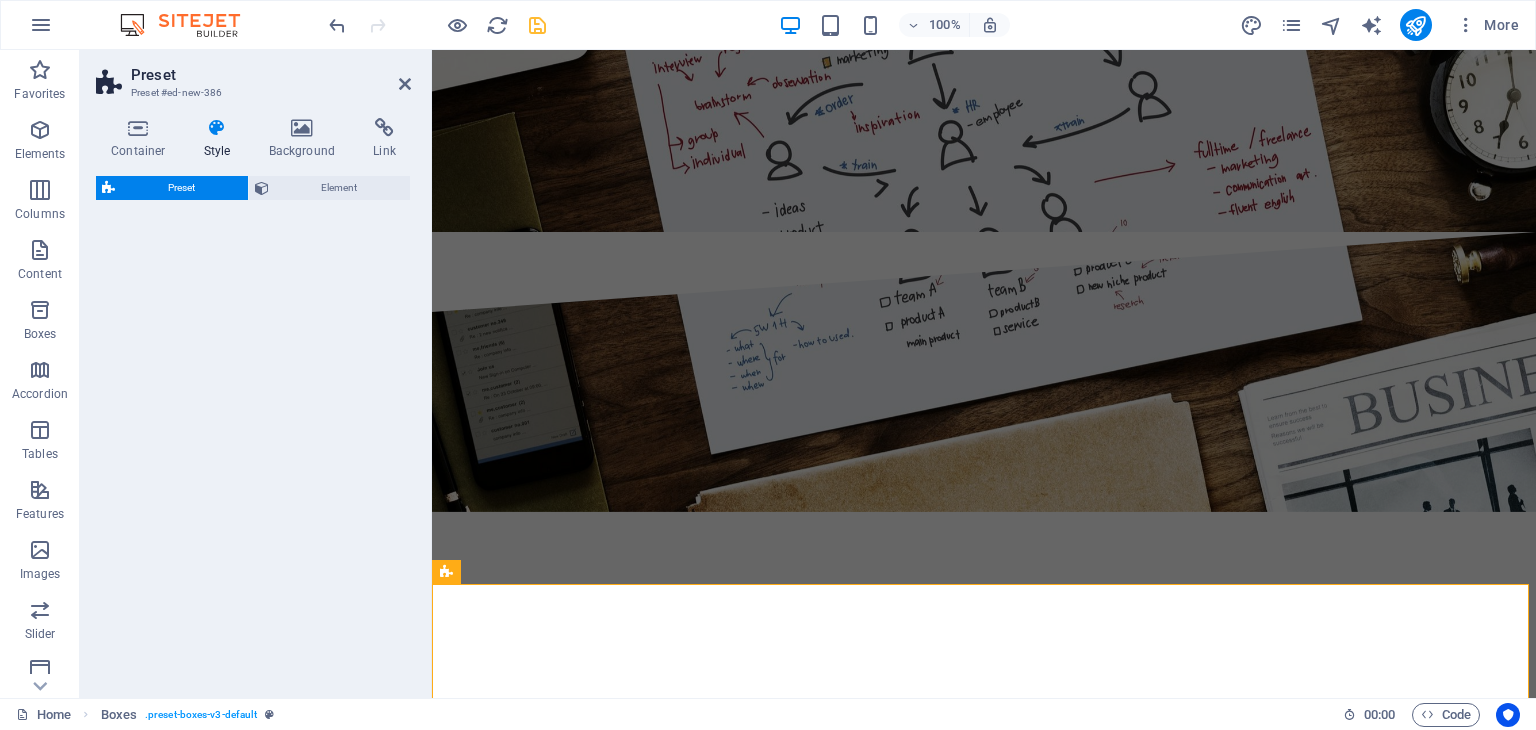 select on "rem" 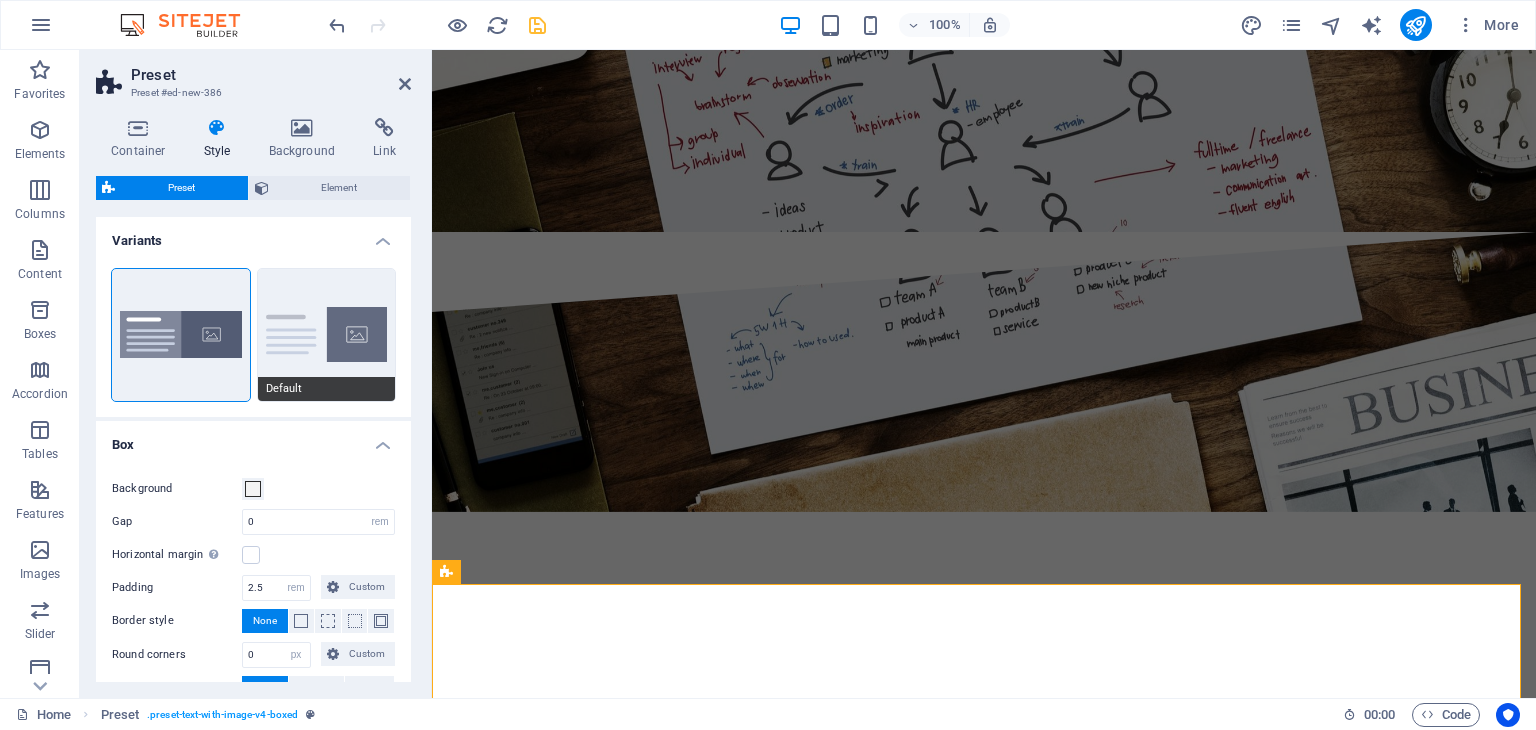 click on "Default" at bounding box center [327, 335] 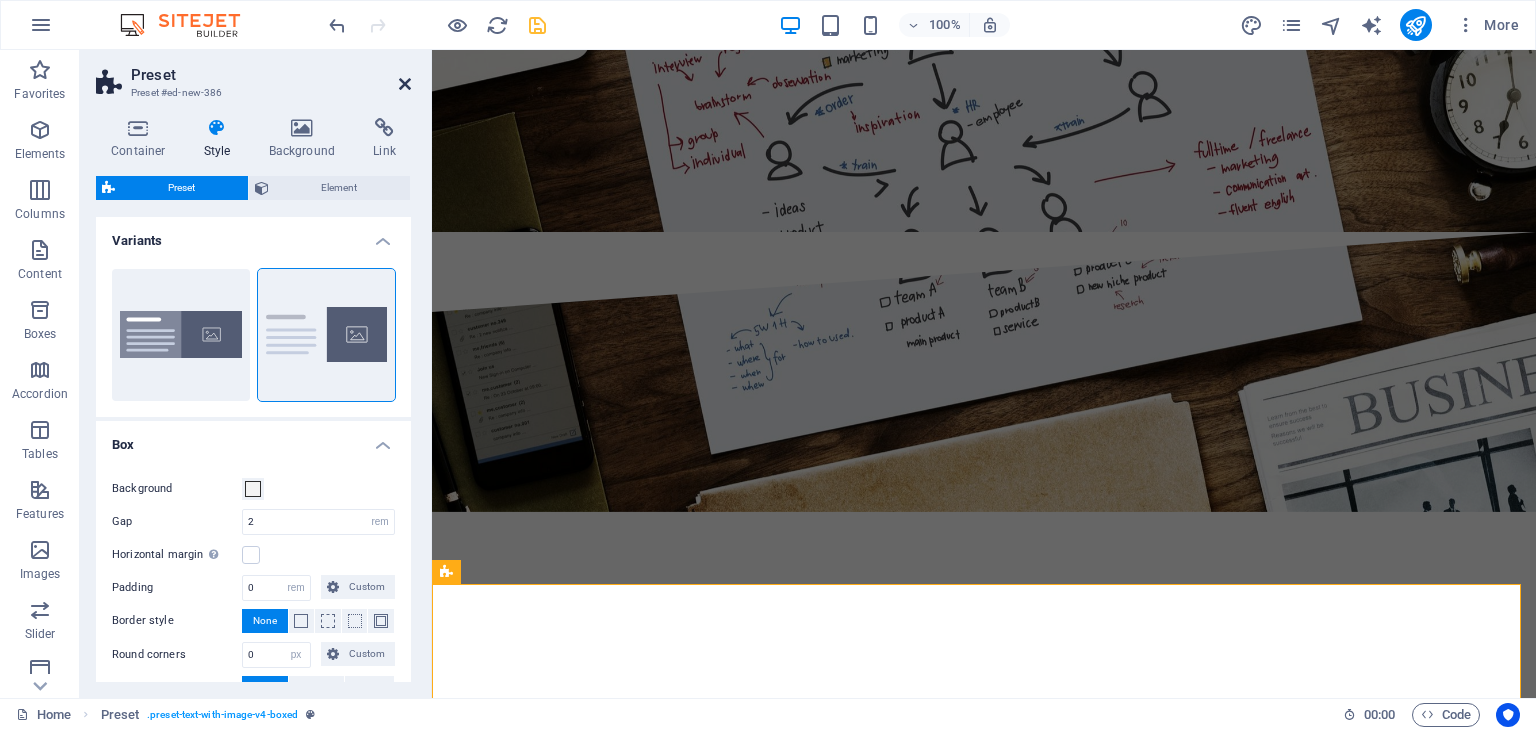 click at bounding box center [405, 84] 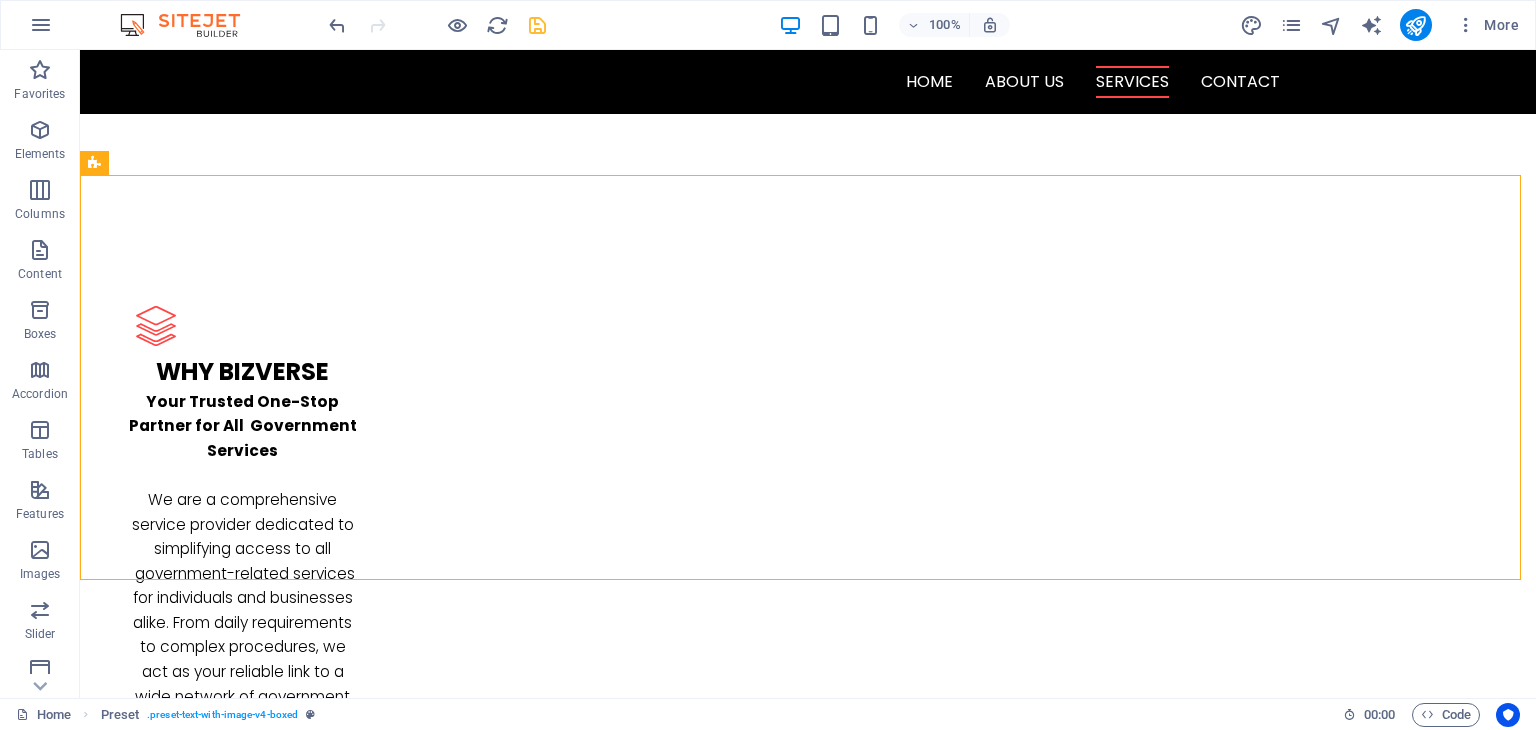 scroll, scrollTop: 2399, scrollLeft: 0, axis: vertical 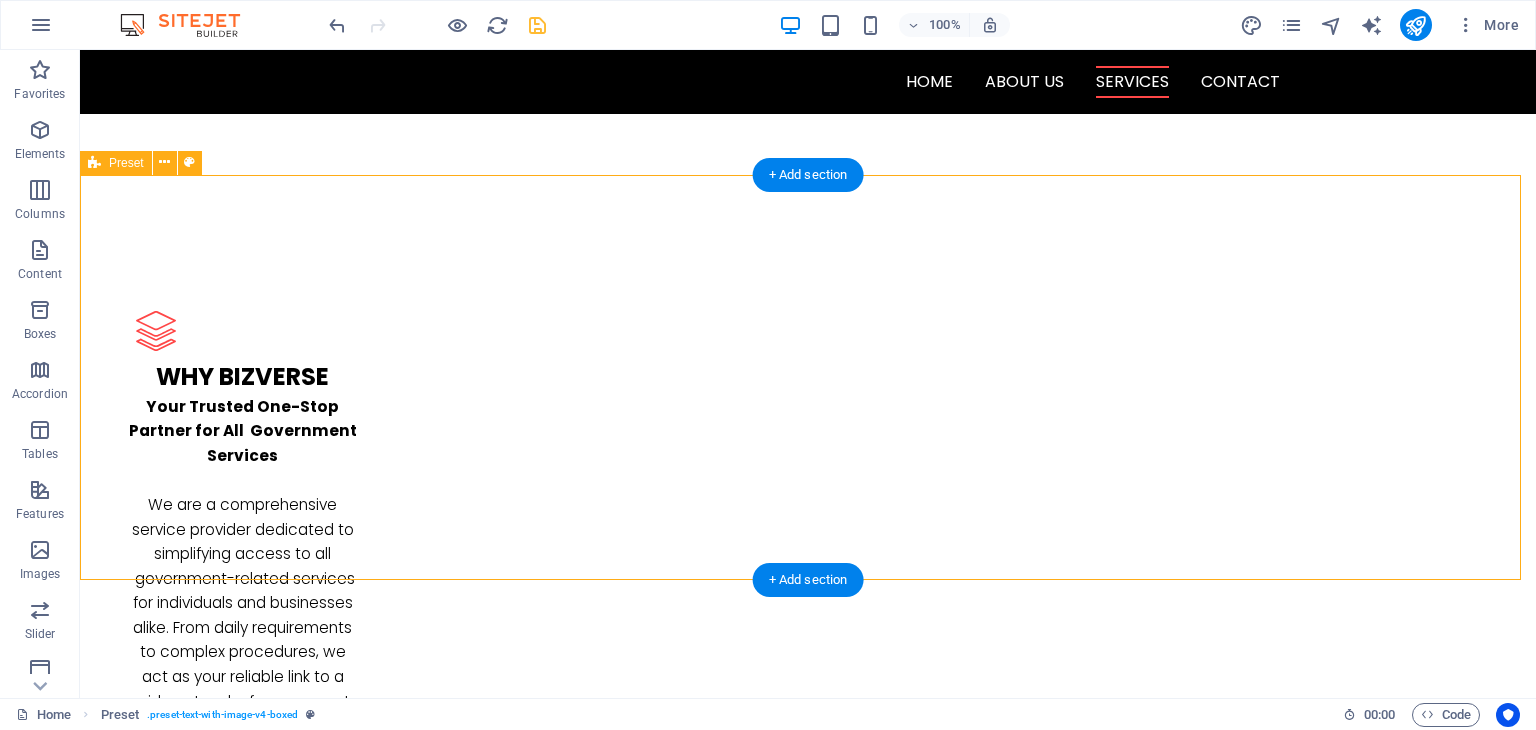 click on "New headline Lorem ipsum dolor sit amet, consectetuer adipiscing elit. Aenean commodo ligula eget dolor. Lorem ipsum dolor sit amet, consectetuer adipiscing elit leget dolor. Lorem ipsum dolor sit amet, consectetuer adipiscing elit. Aenean commodo ligula eget dolor. Lorem ipsum dolor sit amet, consectetuer adipiscing elit dolor consectetuer adipiscing elit leget dolor. Lorem elit saget ipsum dolor sit amet, consectetuer. Drop content here or  Add elements  Paste clipboard" at bounding box center (808, 2828) 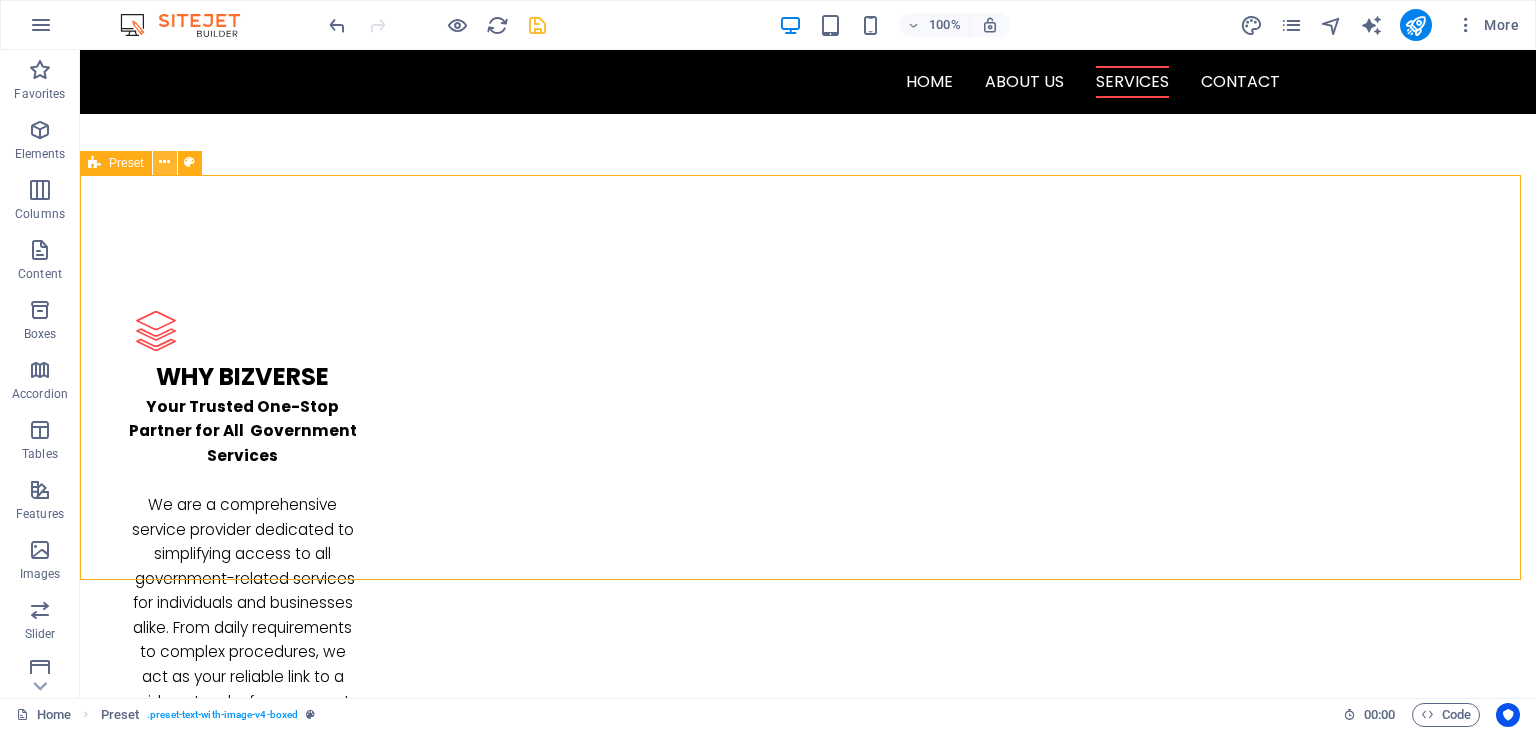 click at bounding box center [165, 163] 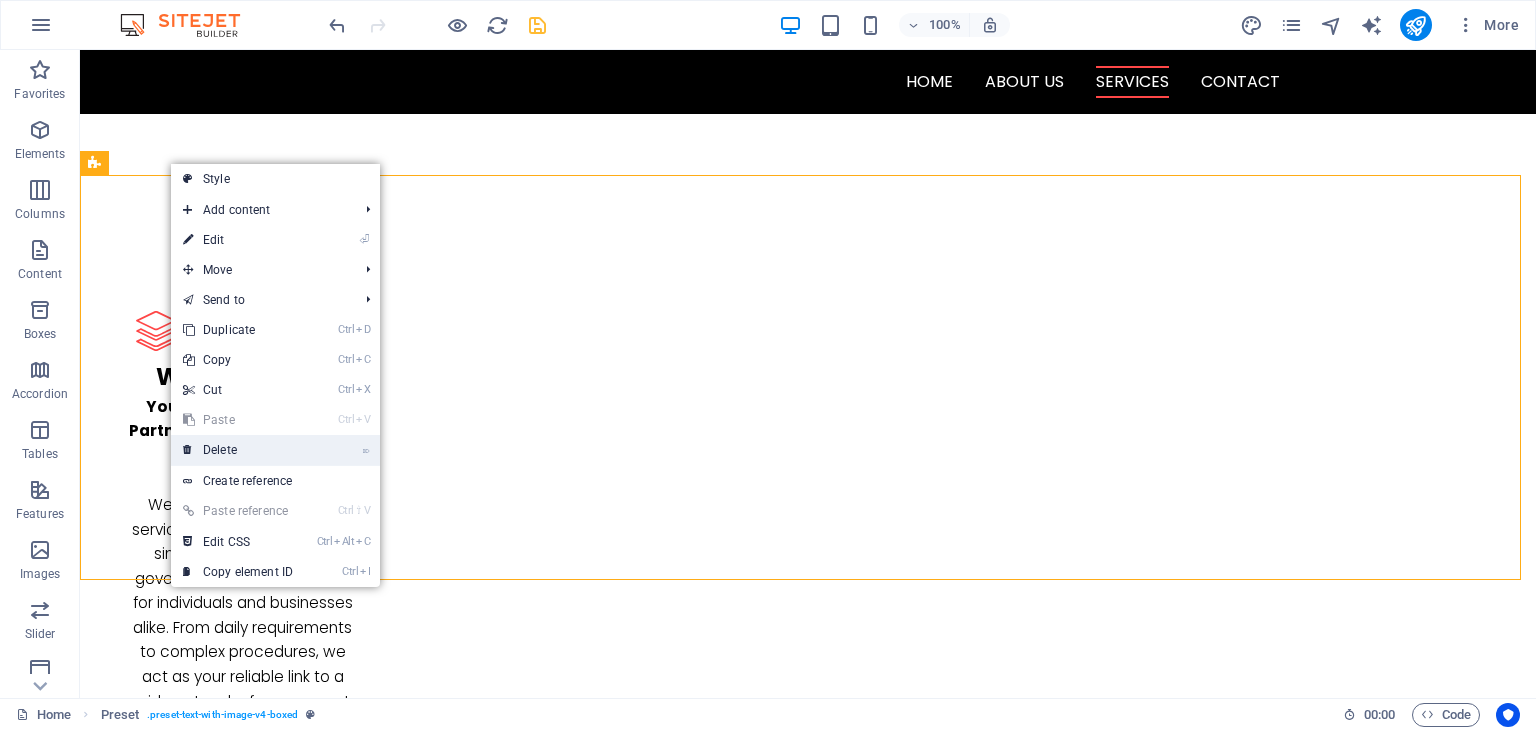 click on "⌦  Delete" at bounding box center [238, 450] 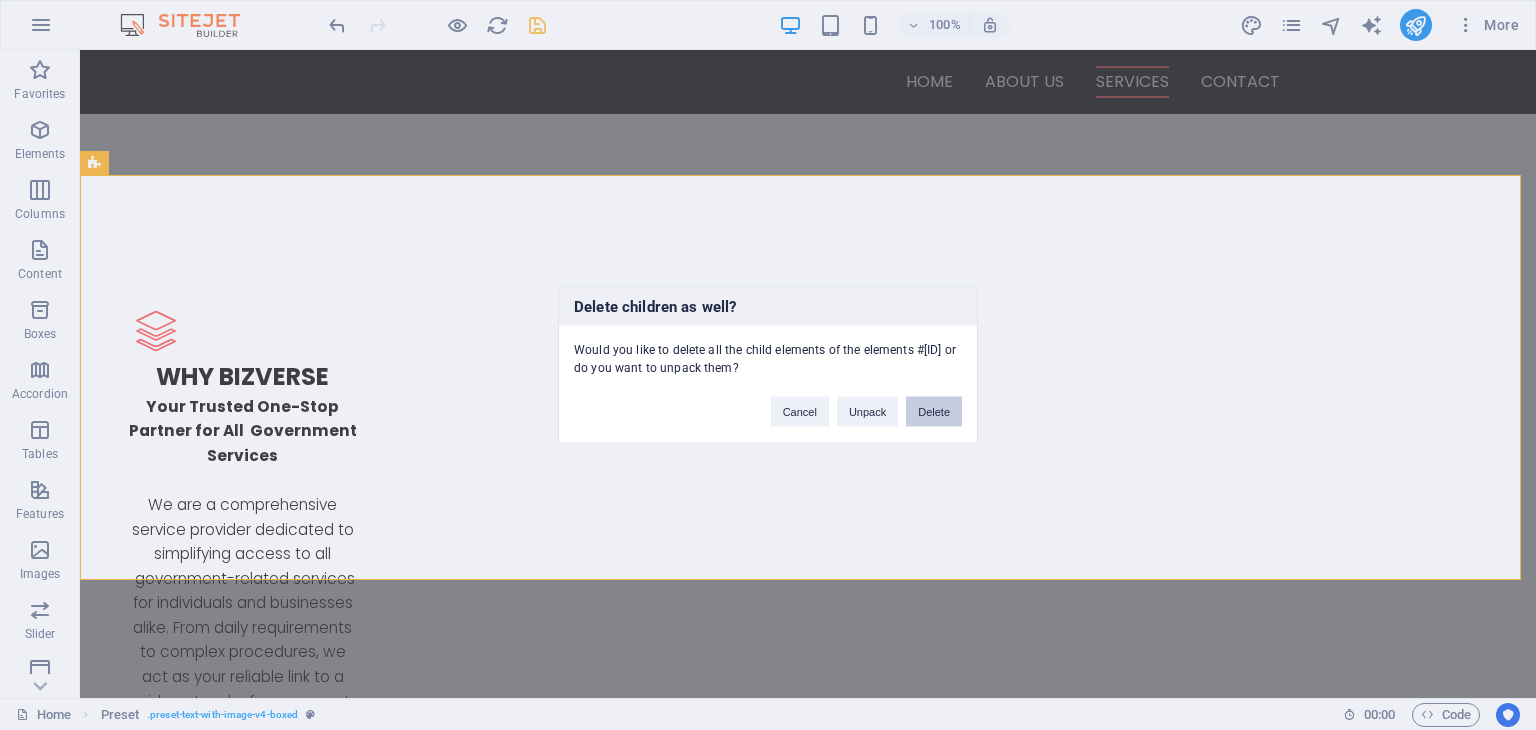click on "Delete" at bounding box center (934, 412) 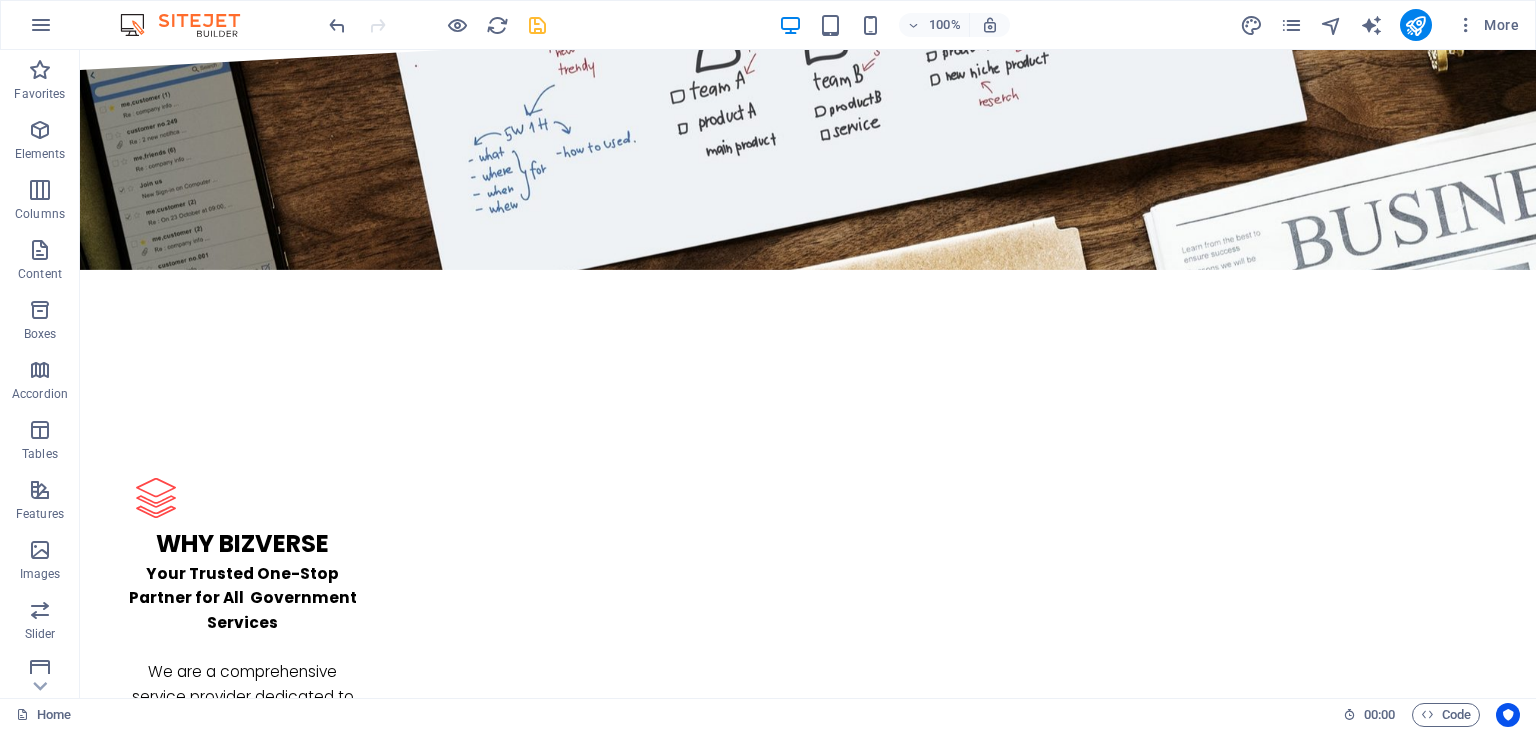 scroll, scrollTop: 2237, scrollLeft: 0, axis: vertical 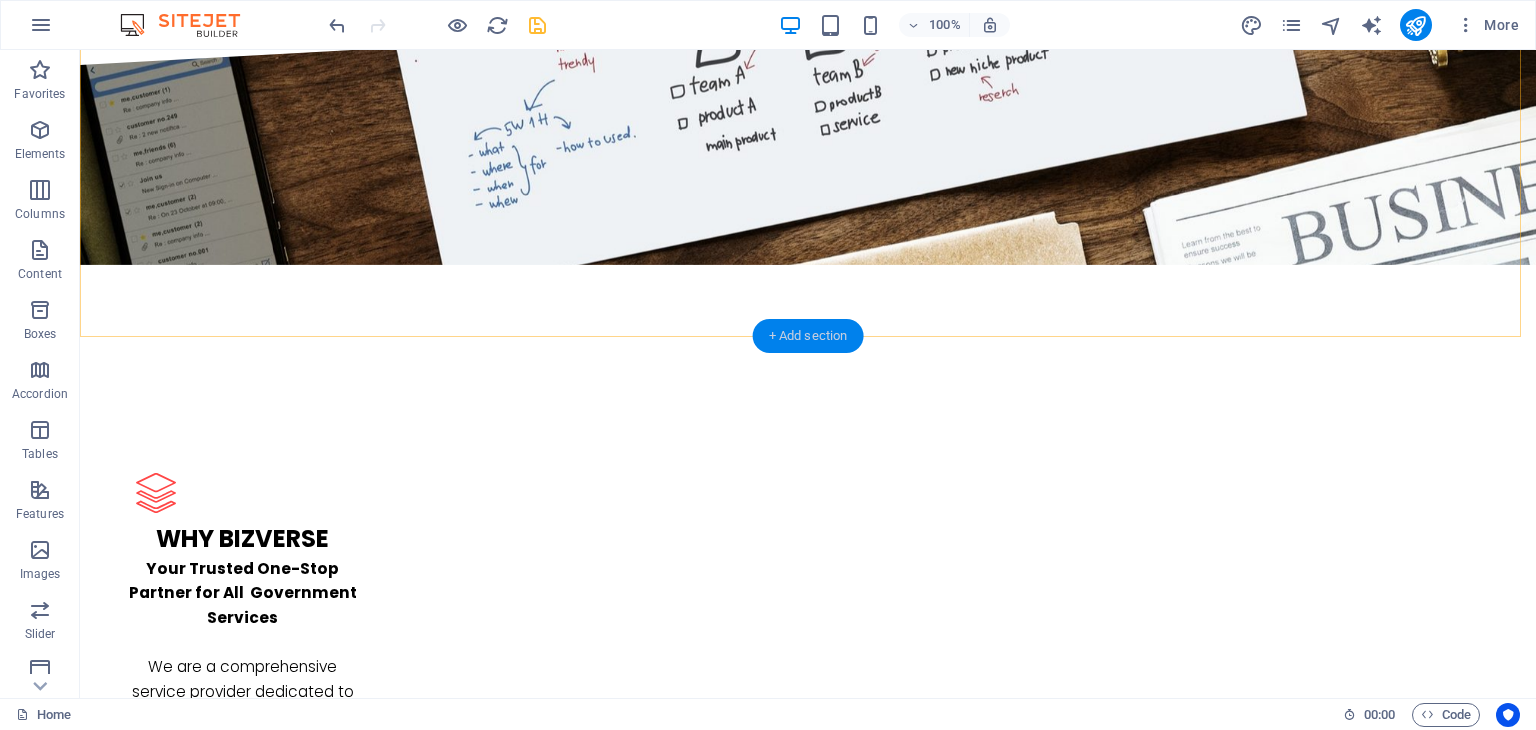 click on "+ Add section" at bounding box center [808, 336] 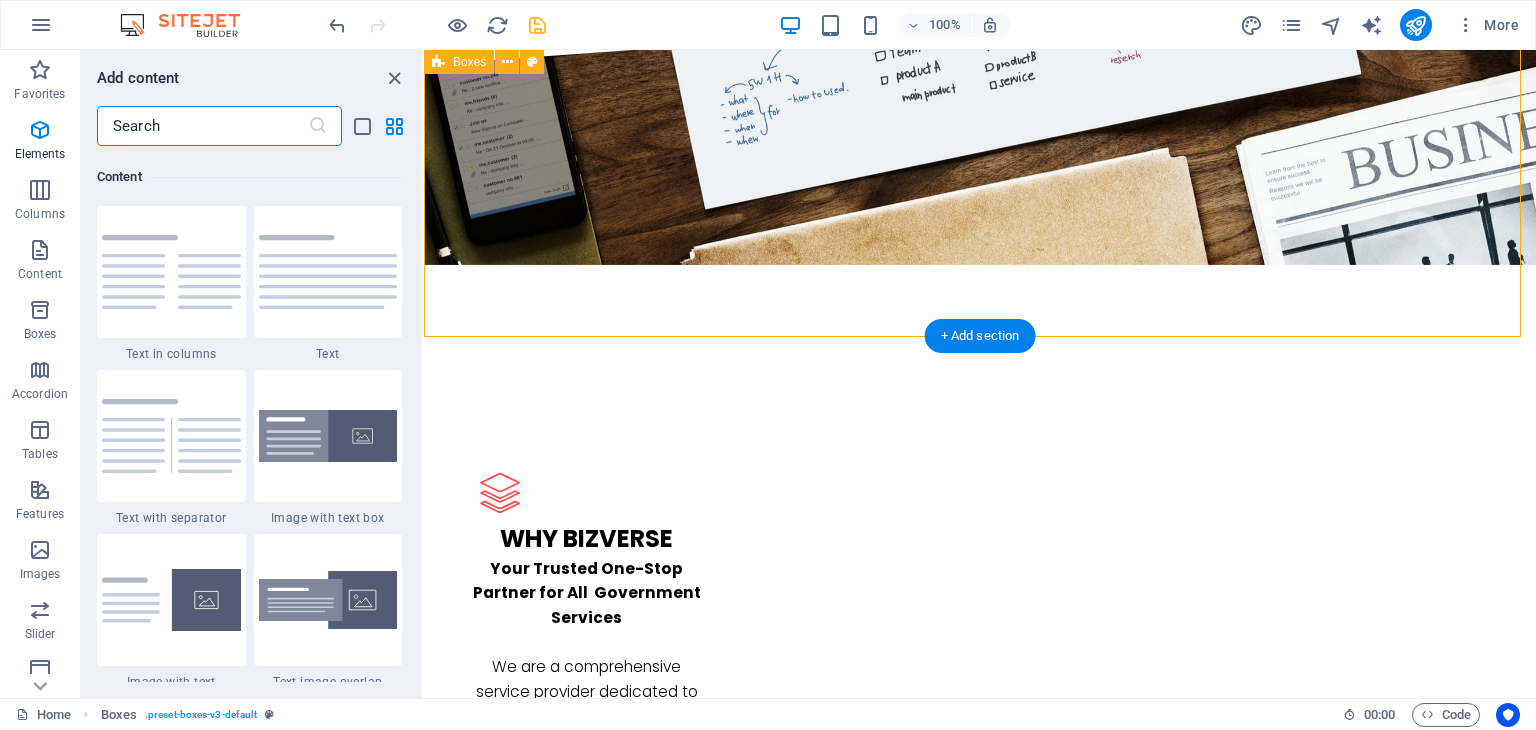 scroll, scrollTop: 3499, scrollLeft: 0, axis: vertical 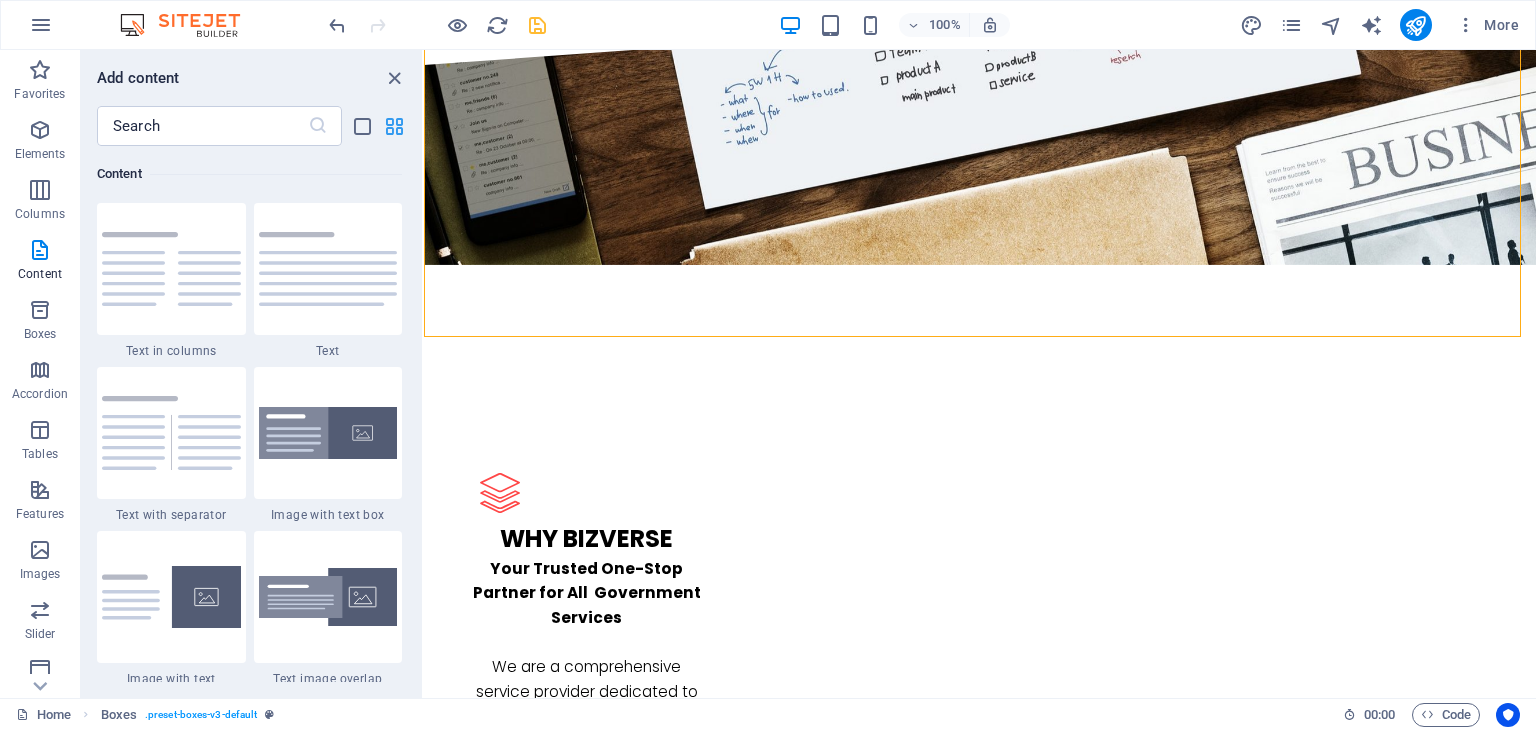 click at bounding box center [394, 126] 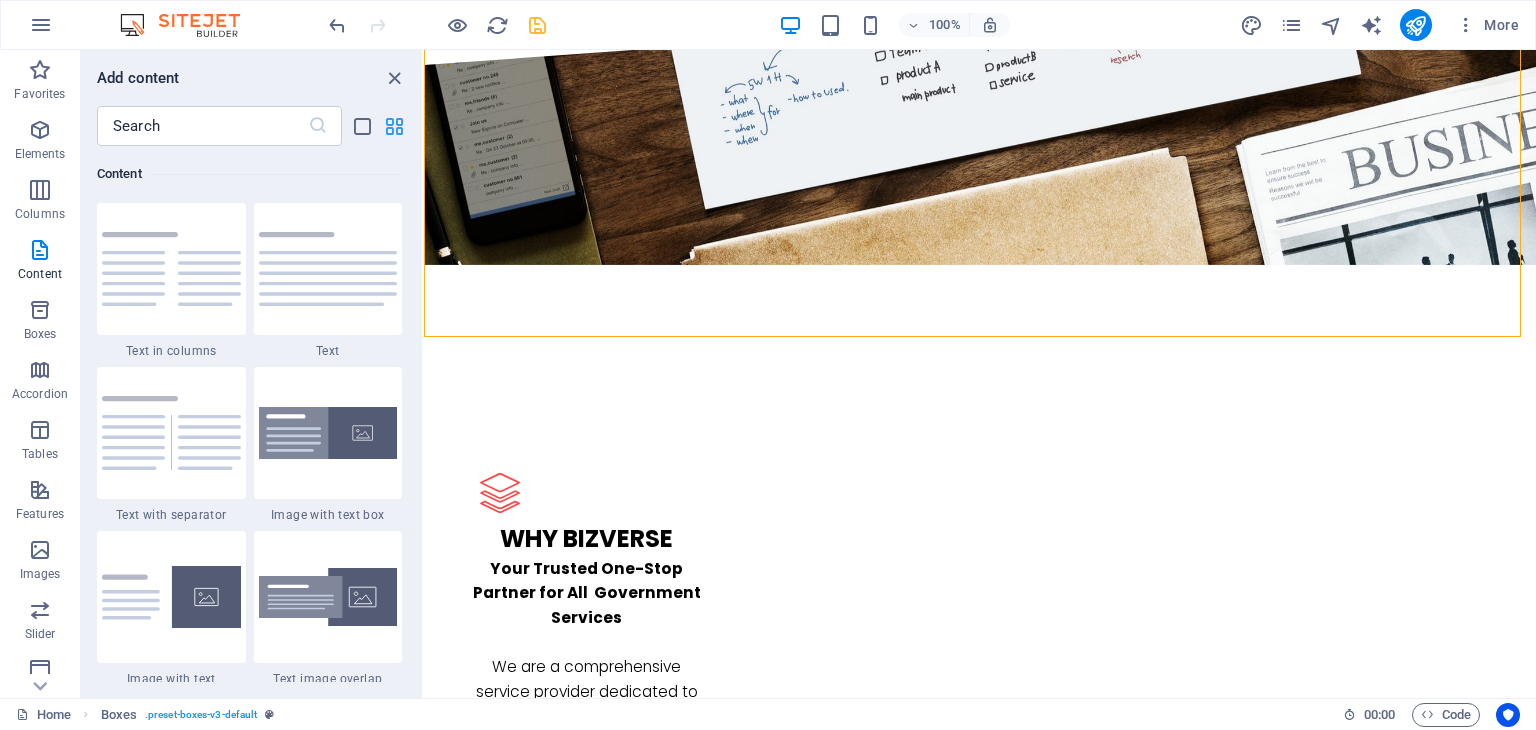 click at bounding box center (394, 126) 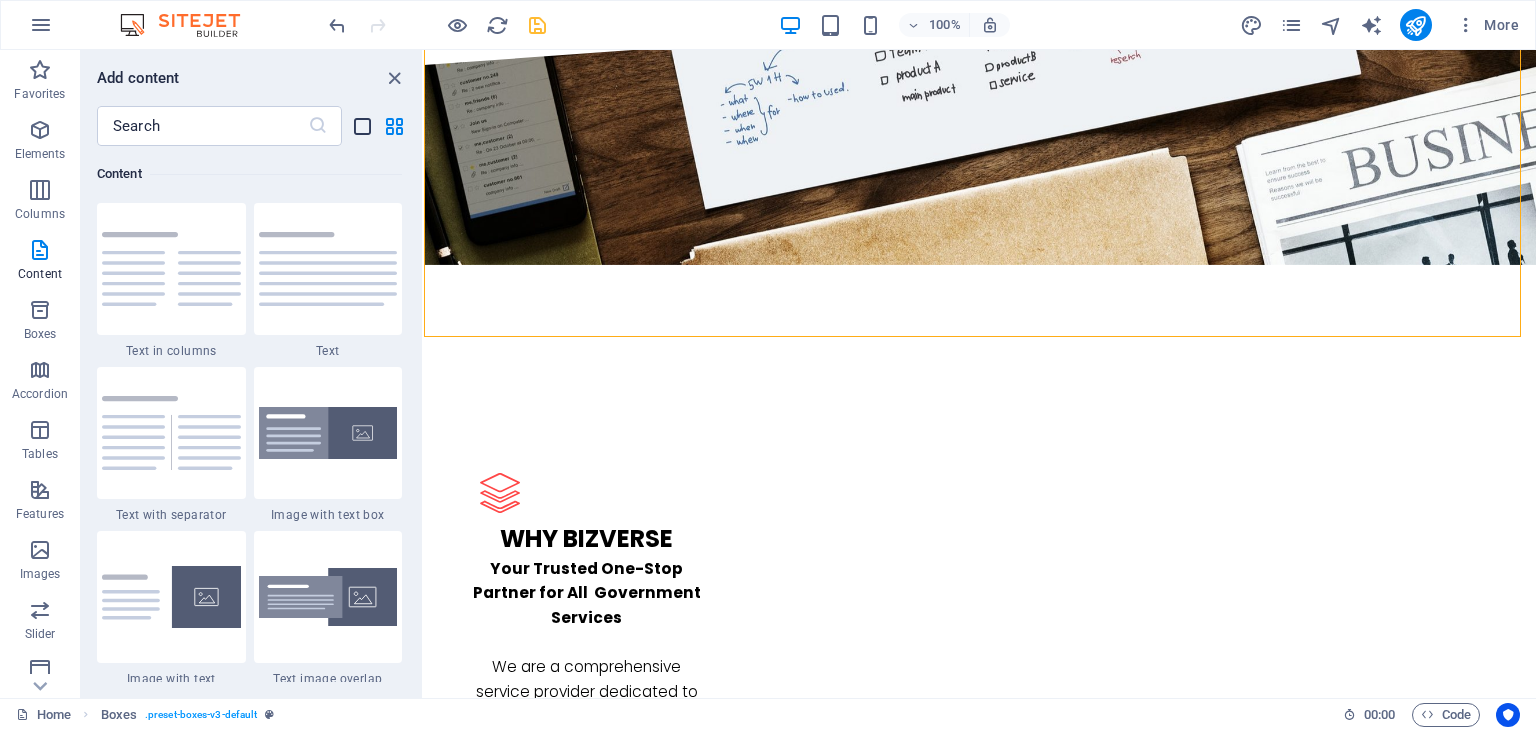 click at bounding box center (362, 126) 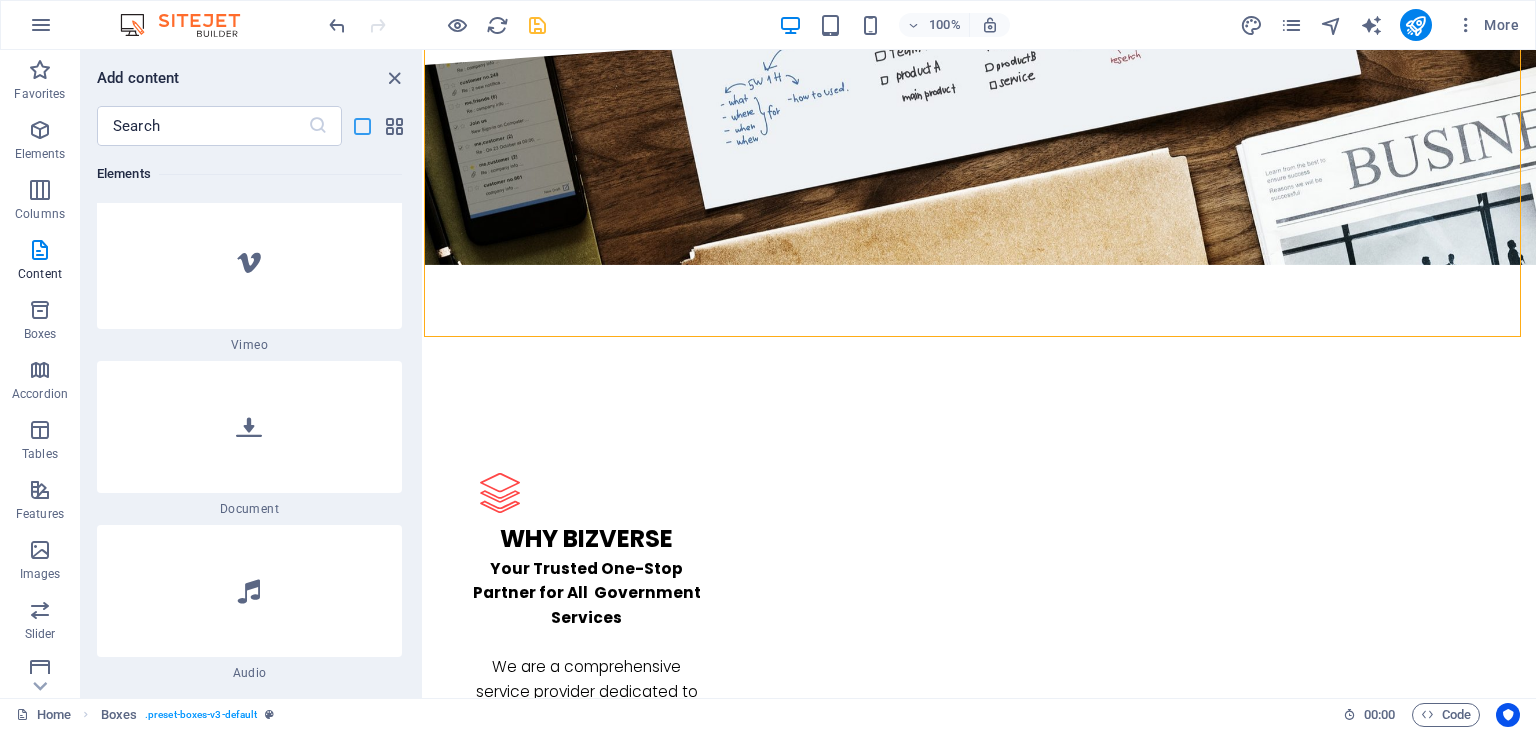 scroll, scrollTop: 10456, scrollLeft: 0, axis: vertical 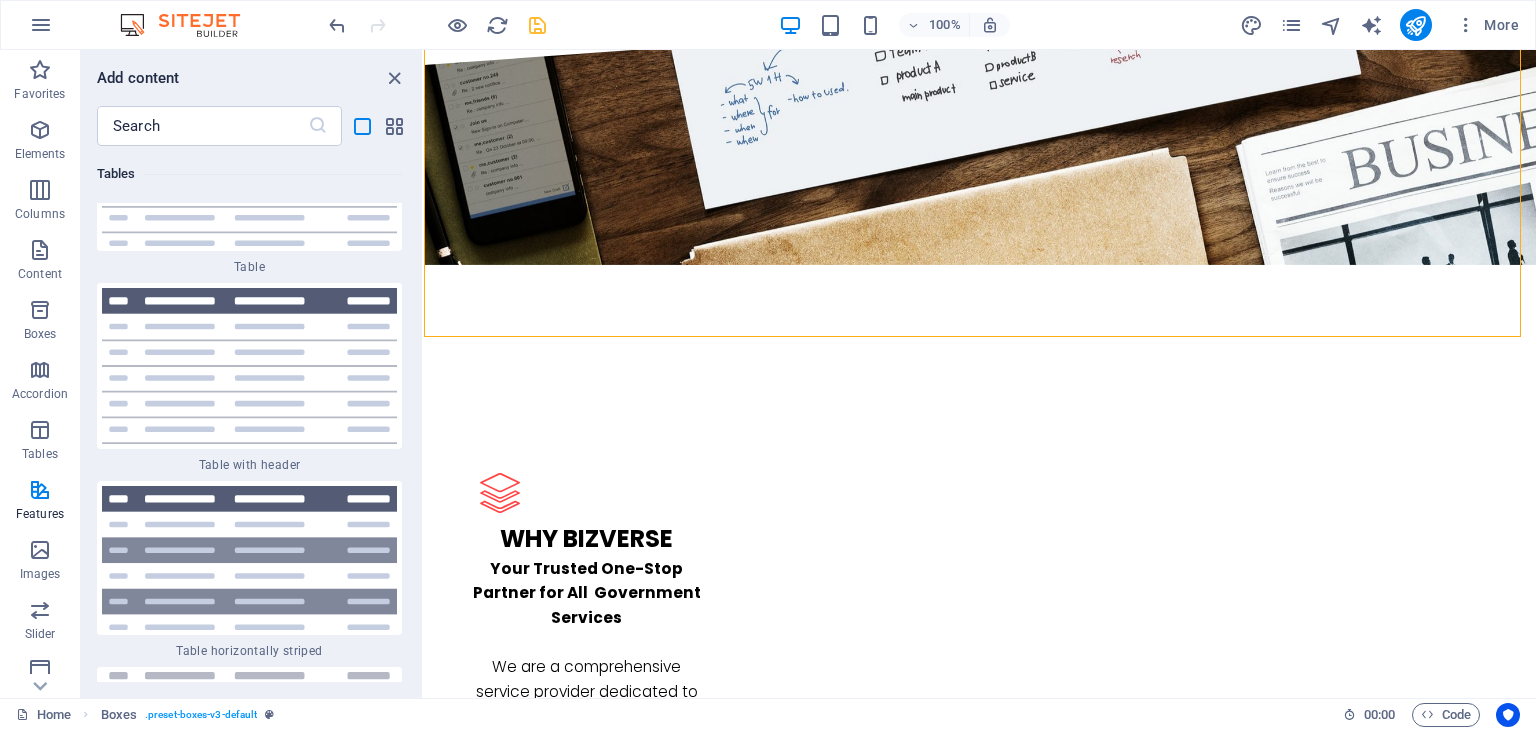 drag, startPoint x: 420, startPoint y: 283, endPoint x: 7, endPoint y: 330, distance: 415.66574 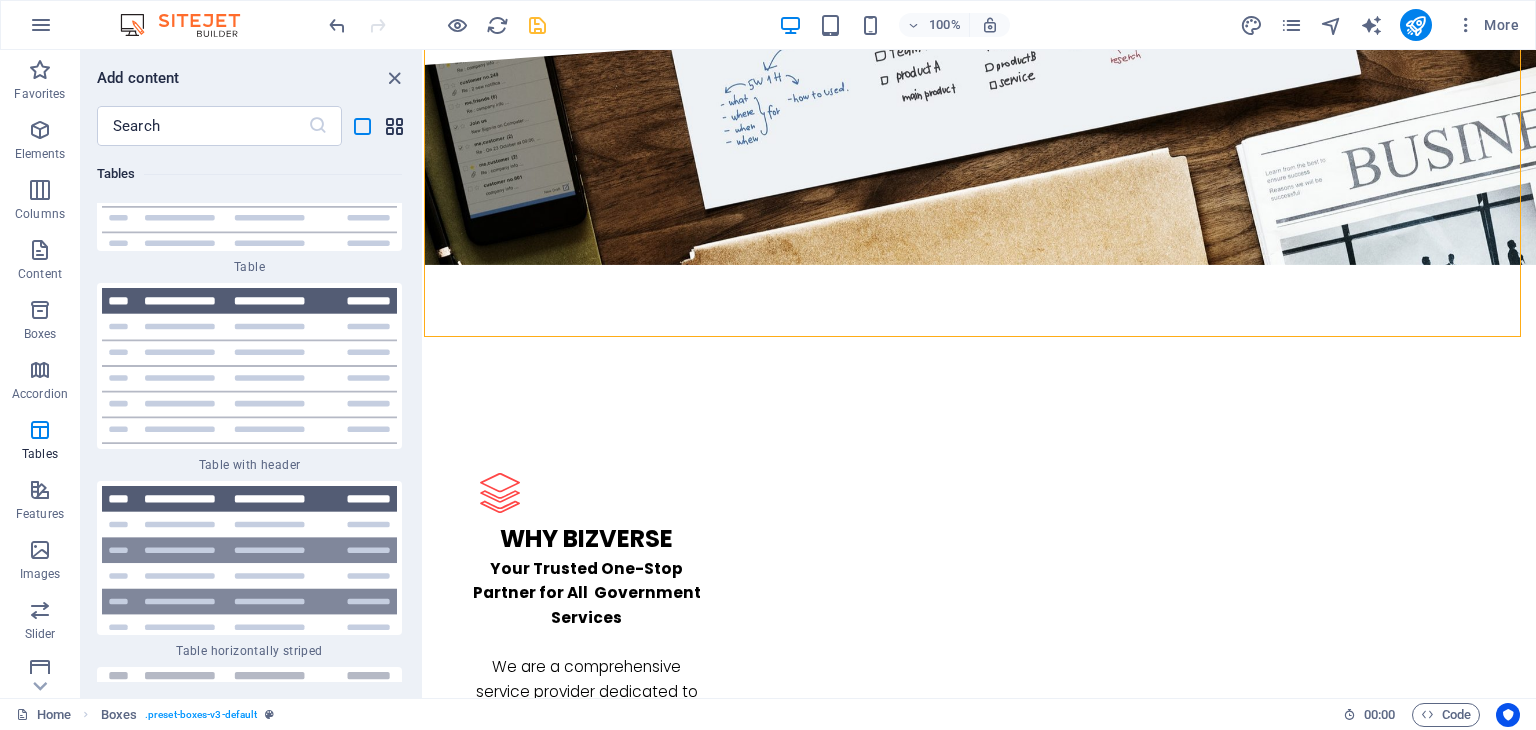 click at bounding box center (394, 126) 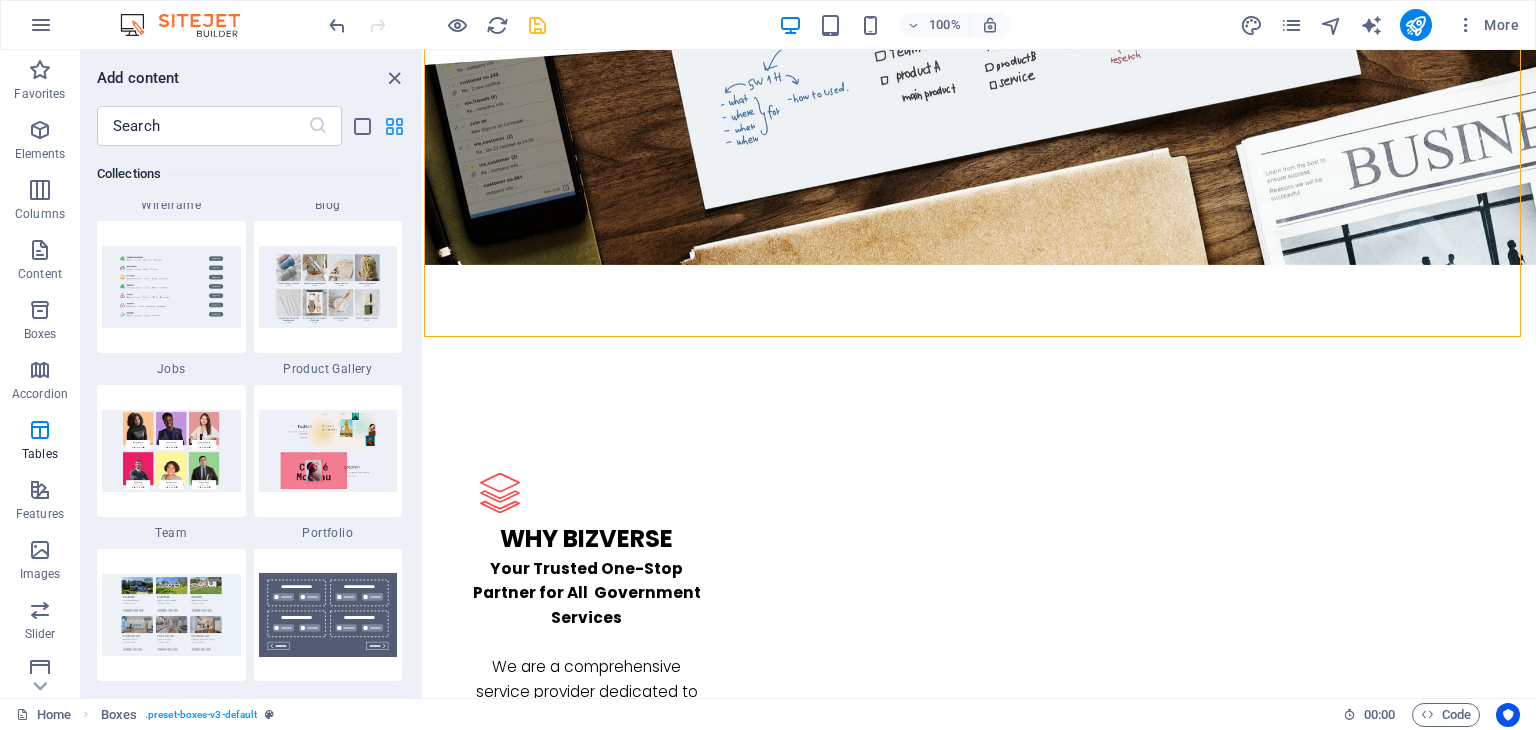scroll, scrollTop: 7392, scrollLeft: 0, axis: vertical 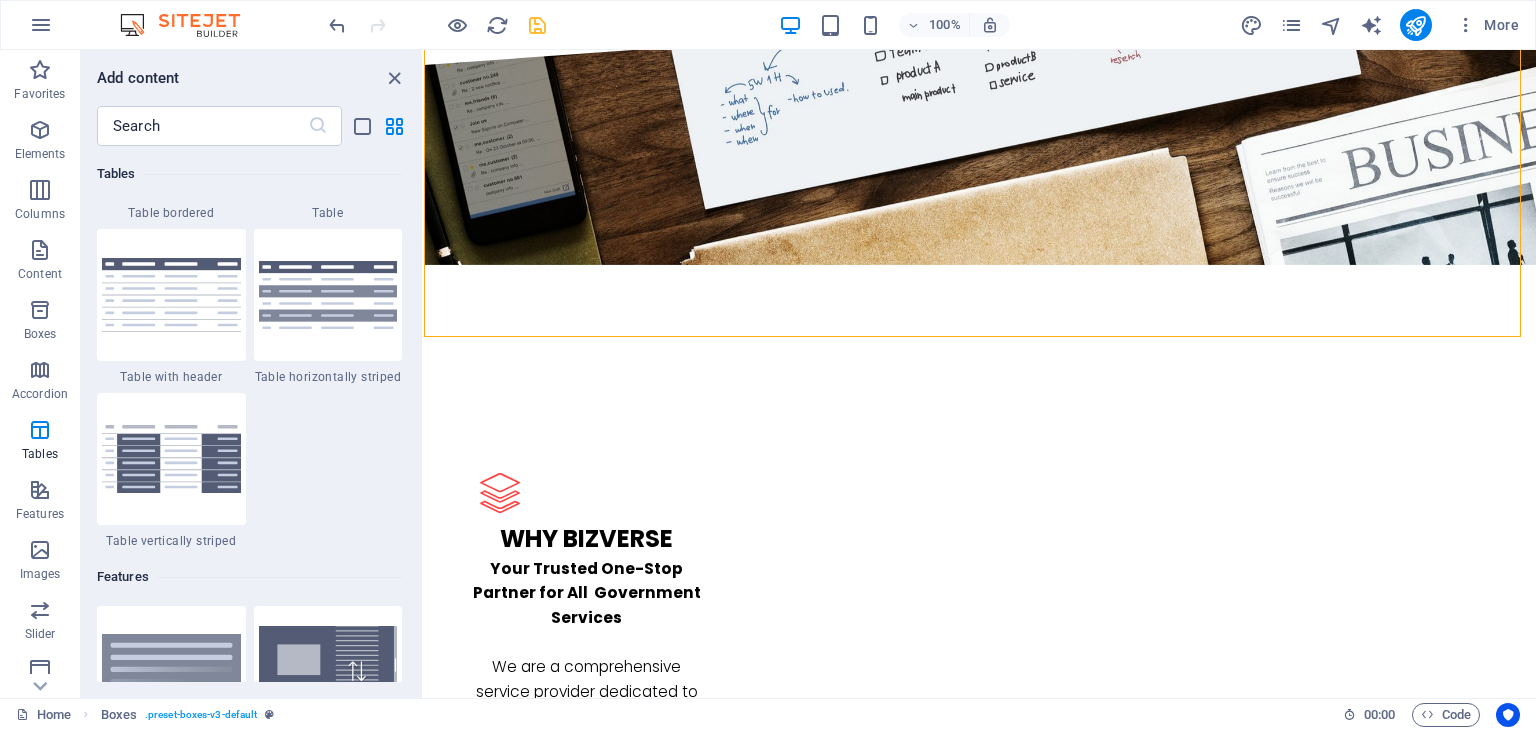 click on "1 Star Plans 1 Star Price lists 1 Star Pricing table 1 Star Table grid 1 Star Table bordered 1 Star Table 1 Star Table with header 1 Star Table horizontally striped 1 Star Table vertically striped" at bounding box center [249, 143] 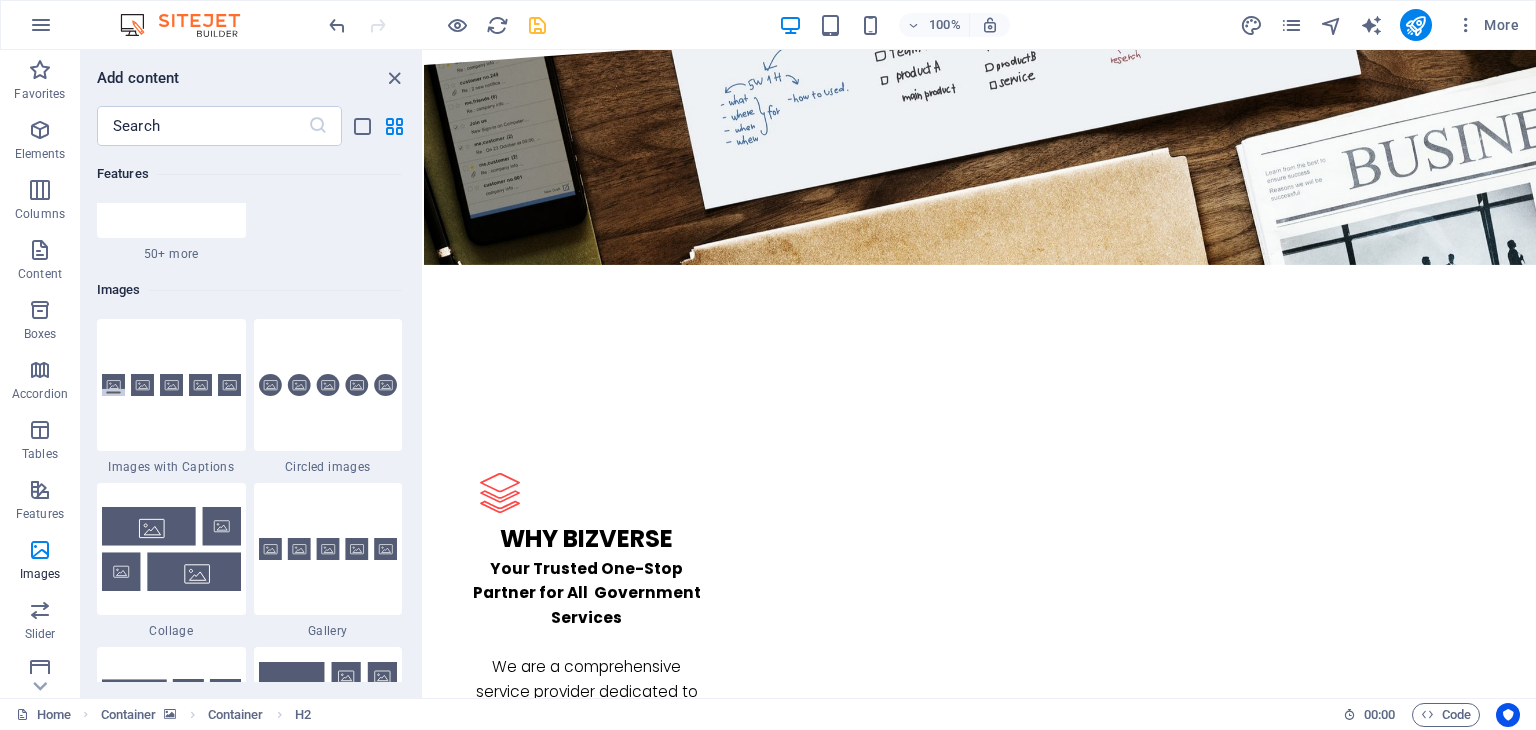 scroll, scrollTop: 9965, scrollLeft: 0, axis: vertical 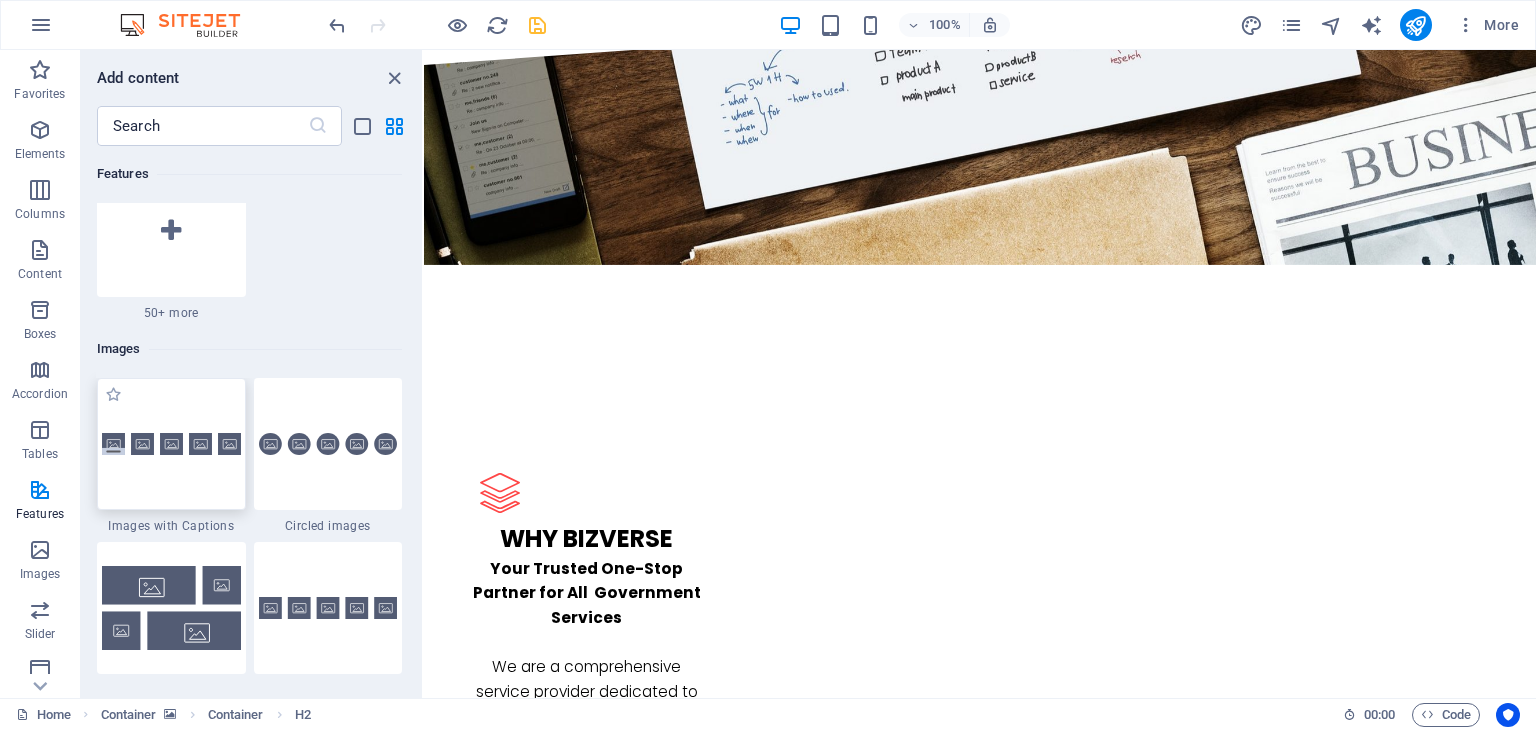 click at bounding box center [171, 444] 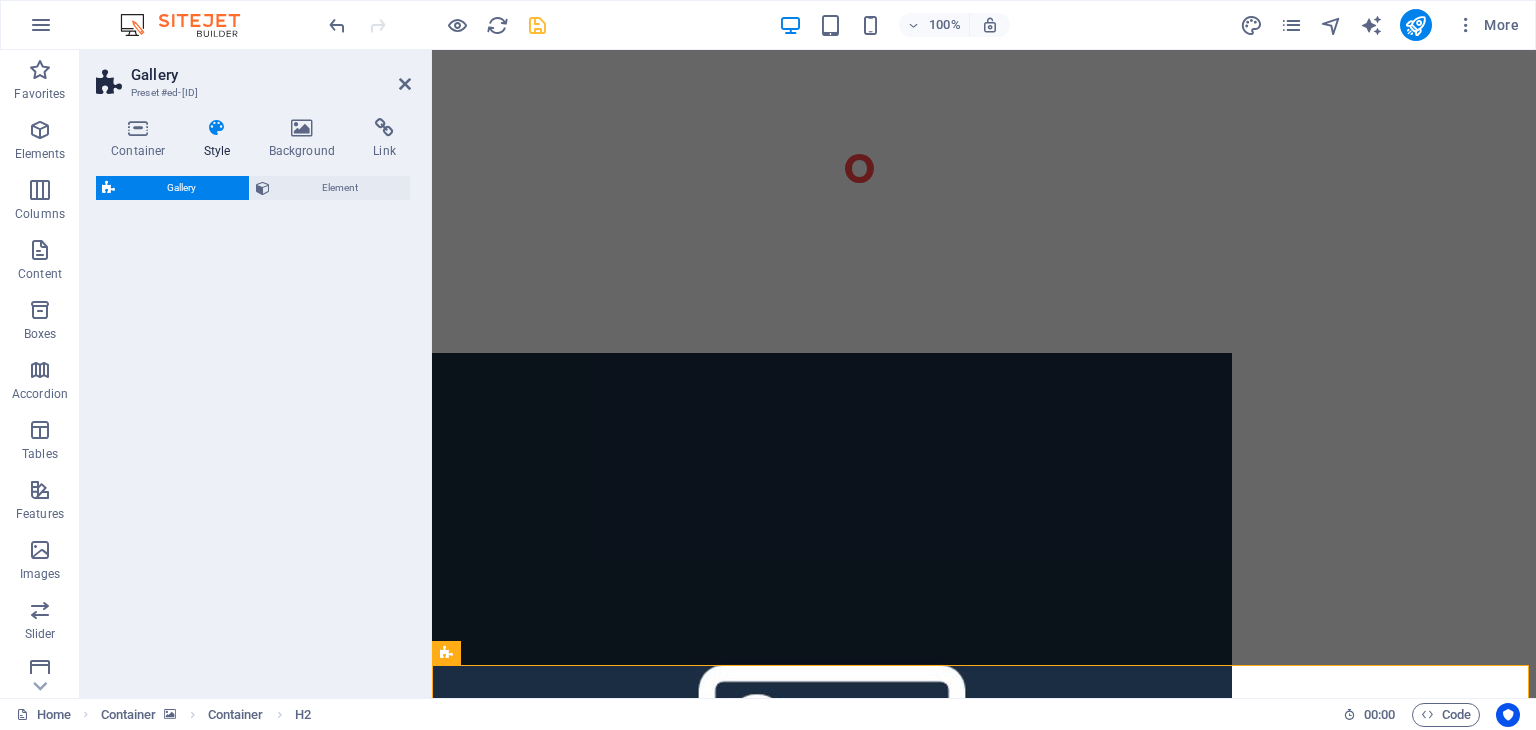 select on "rem" 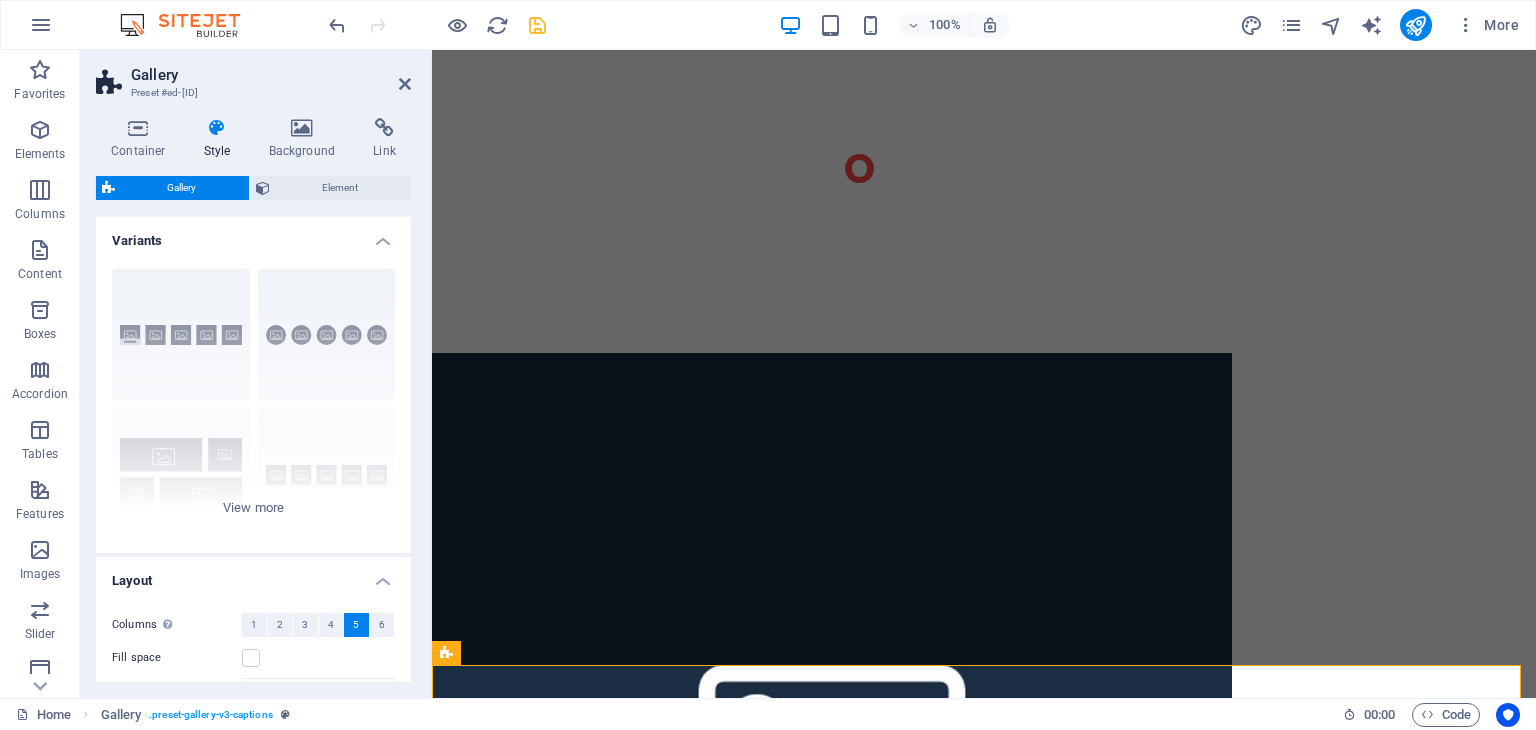 scroll, scrollTop: 806, scrollLeft: 0, axis: vertical 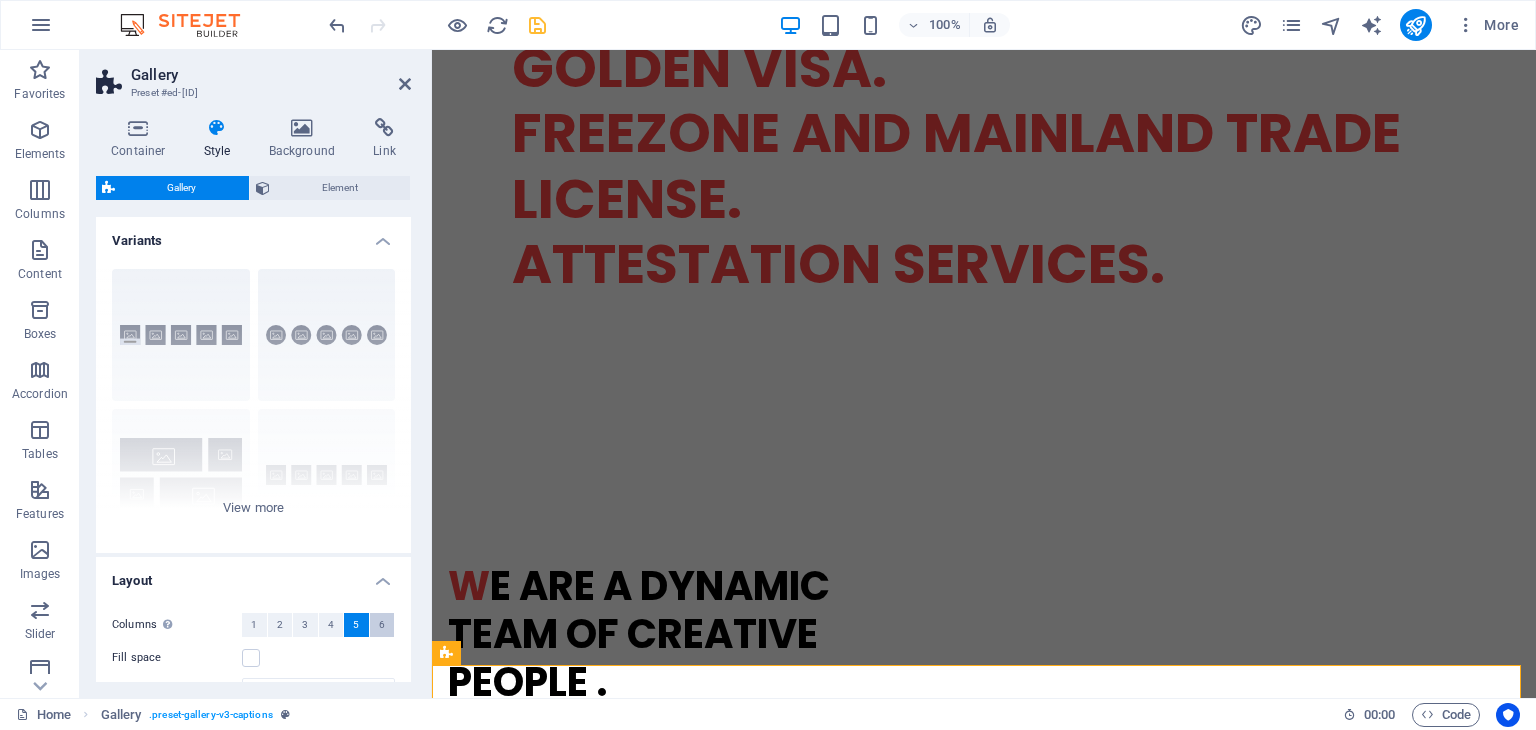click on "6" at bounding box center [382, 625] 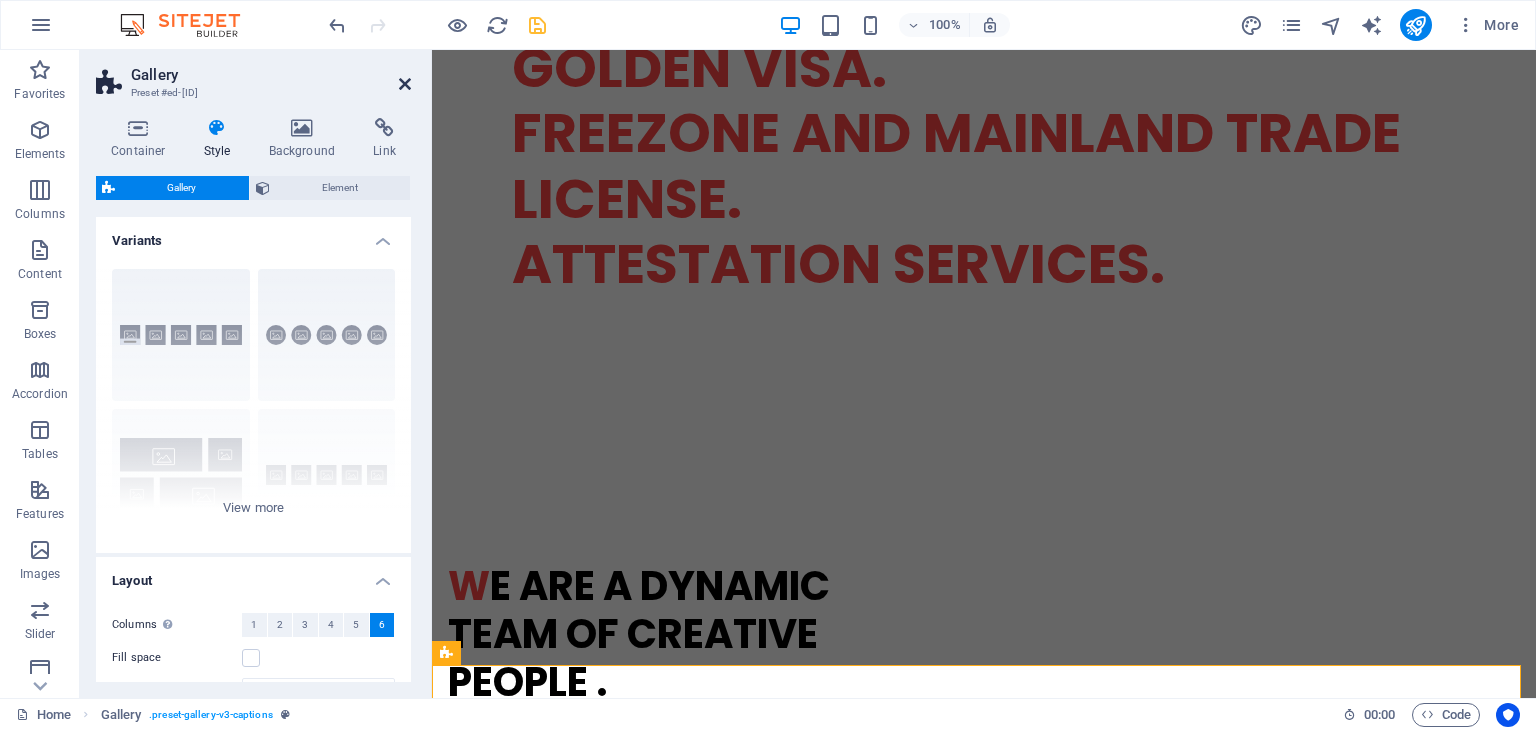 click at bounding box center (405, 84) 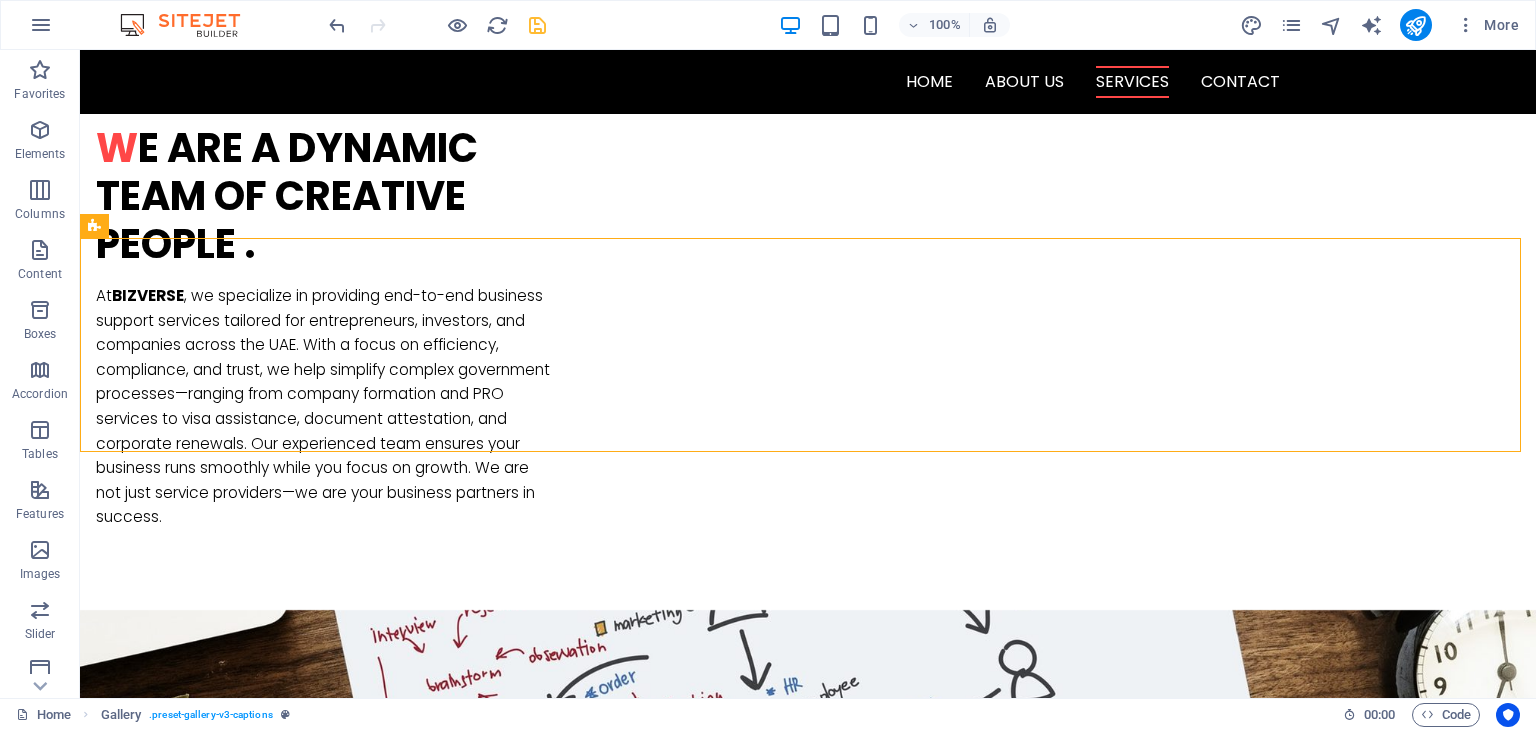 scroll, scrollTop: 1233, scrollLeft: 0, axis: vertical 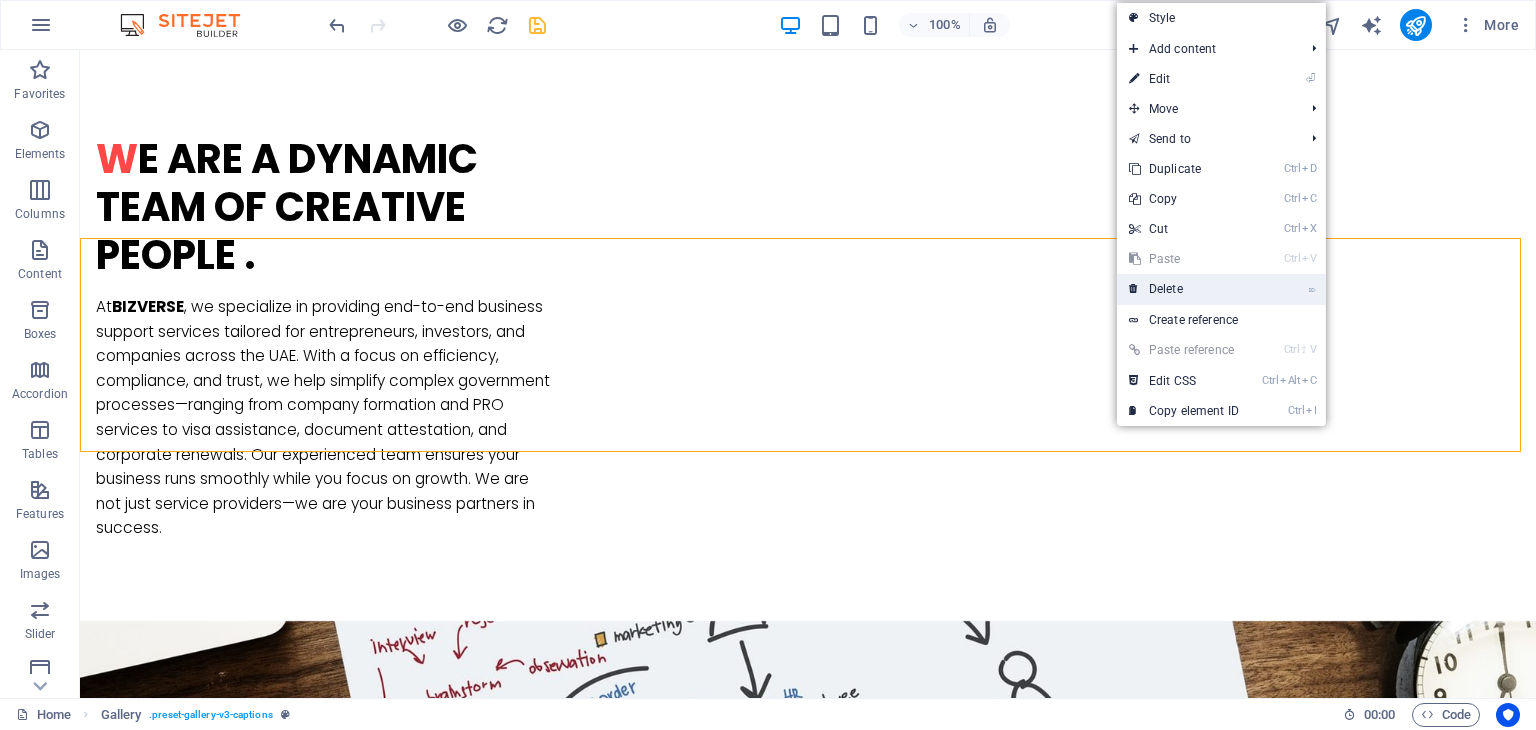 click on "⌦  Delete" at bounding box center [1184, 289] 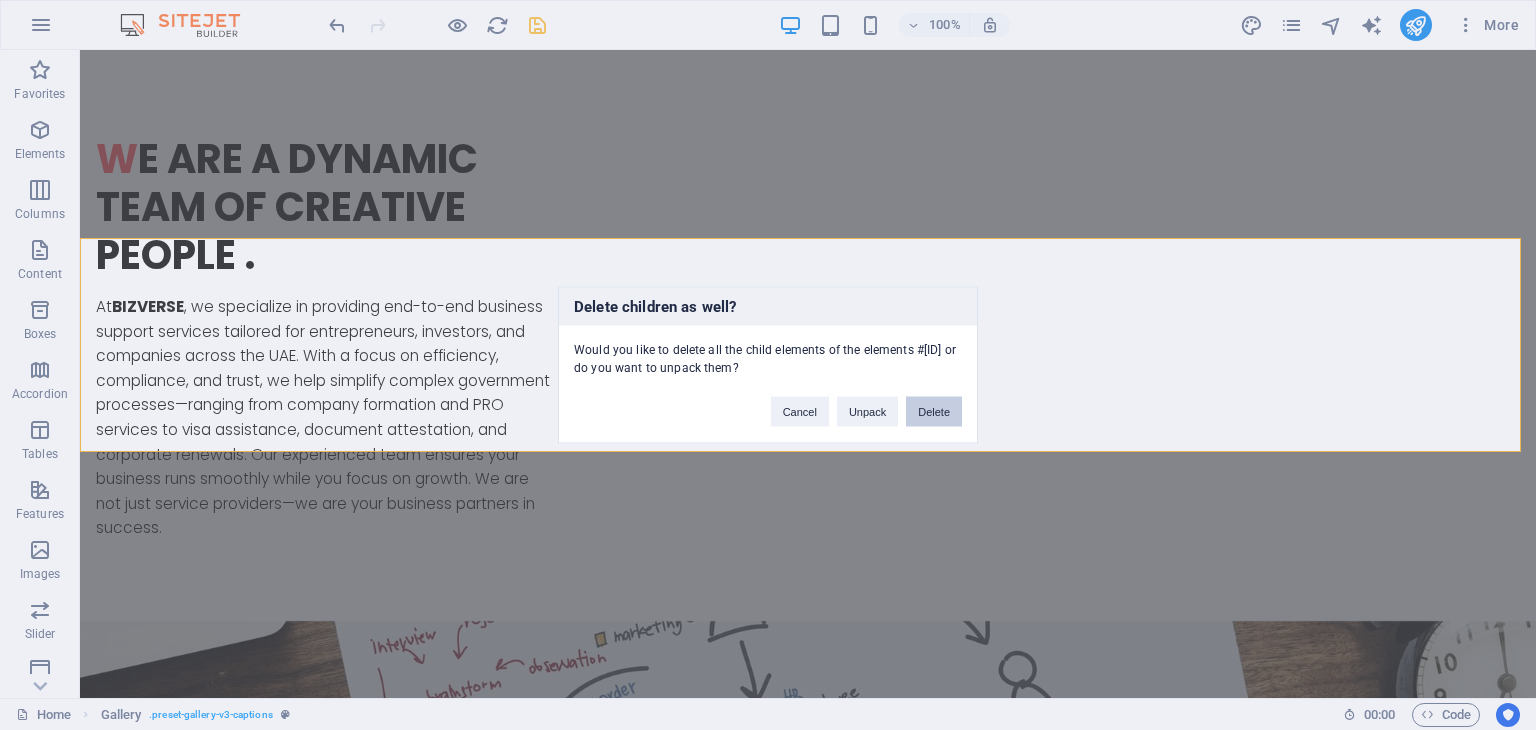 drag, startPoint x: 948, startPoint y: 411, endPoint x: 877, endPoint y: 366, distance: 84.0595 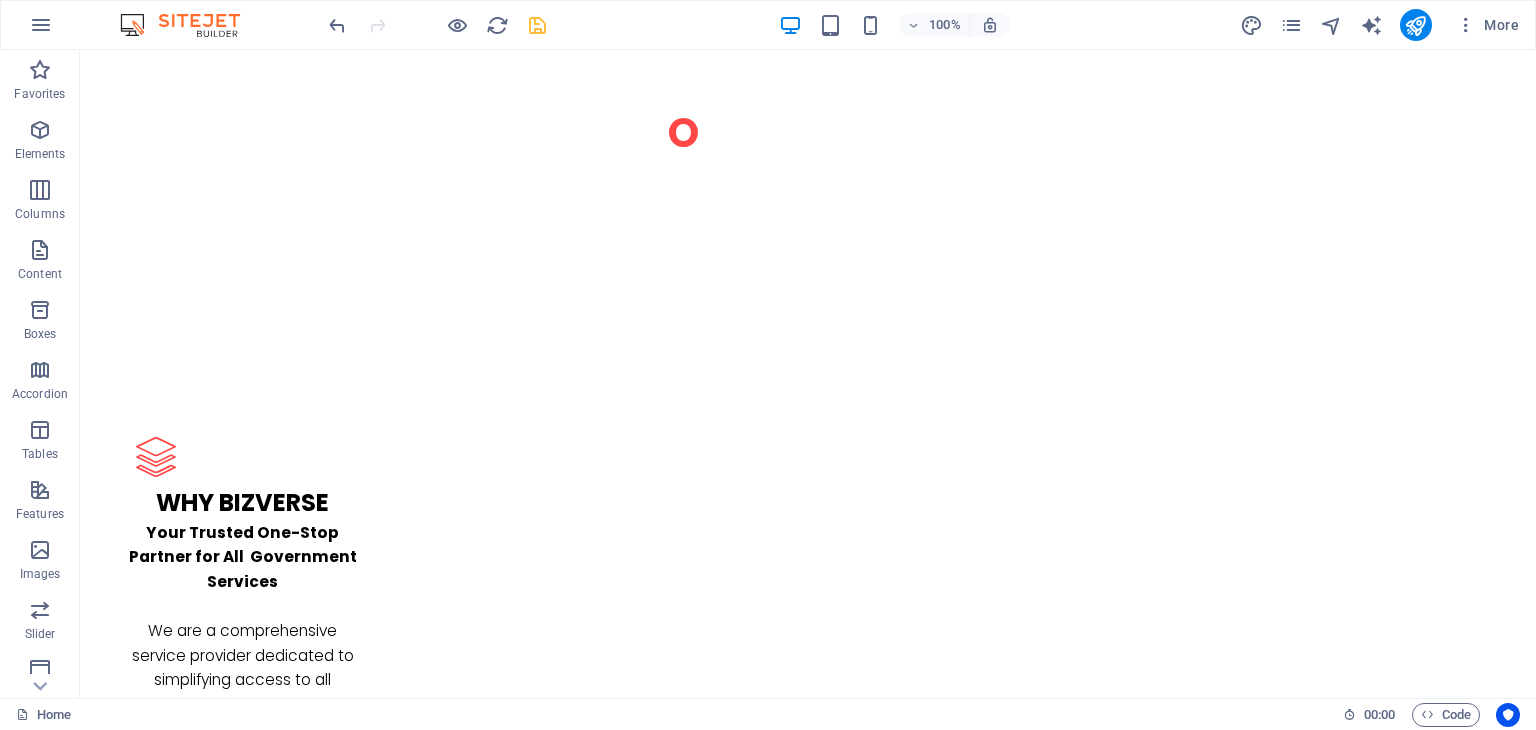 scroll, scrollTop: 2325, scrollLeft: 0, axis: vertical 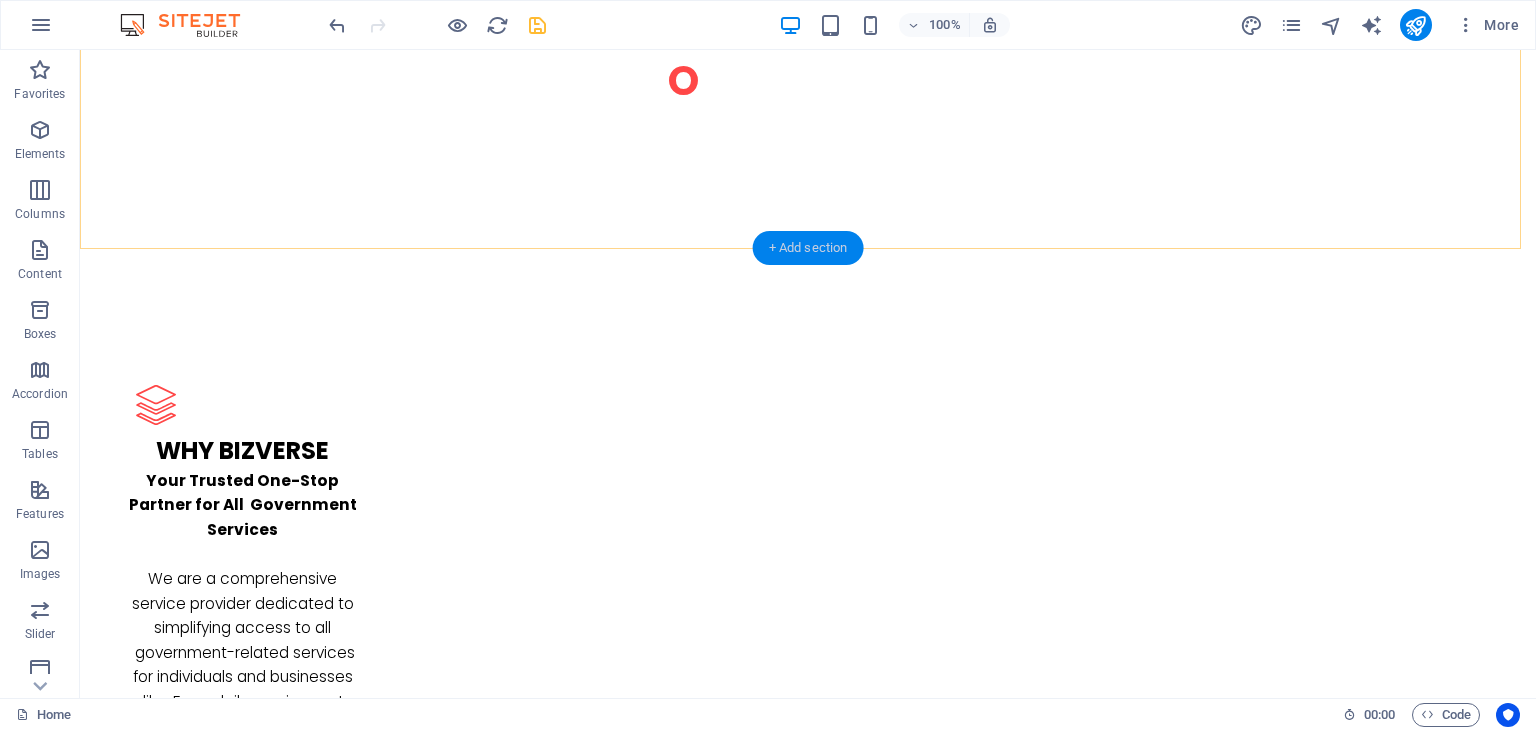 click on "+ Add section" at bounding box center (808, 248) 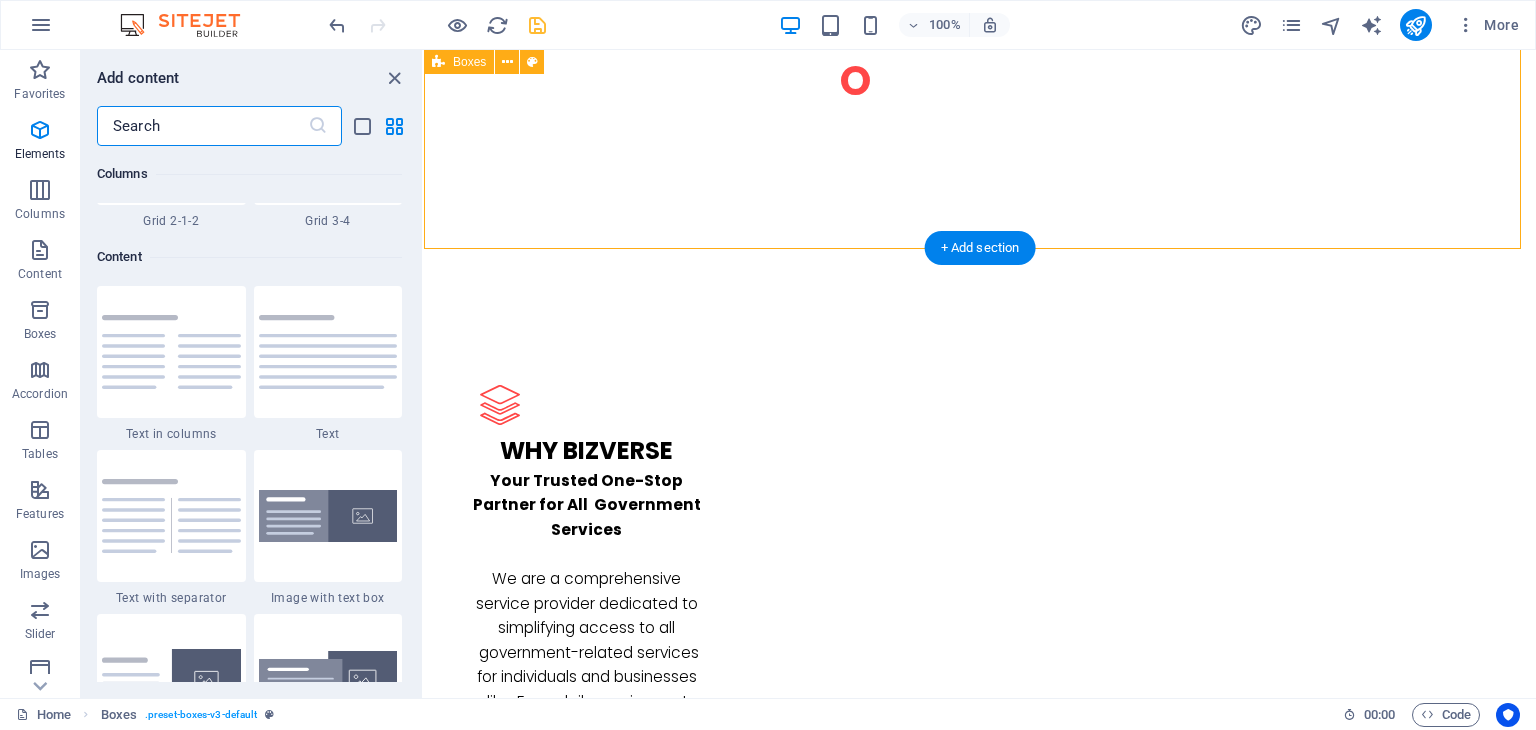 scroll, scrollTop: 3499, scrollLeft: 0, axis: vertical 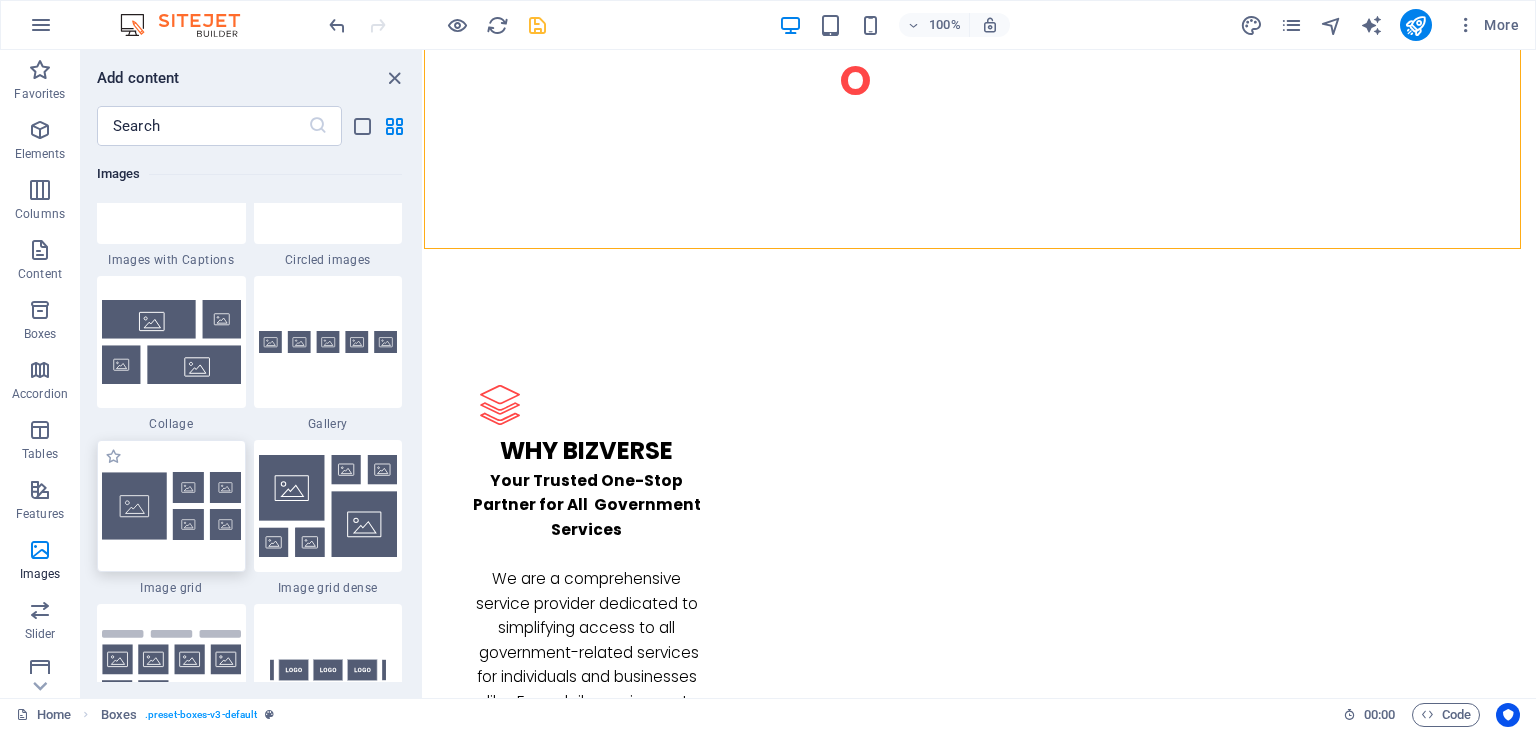 click at bounding box center (171, 506) 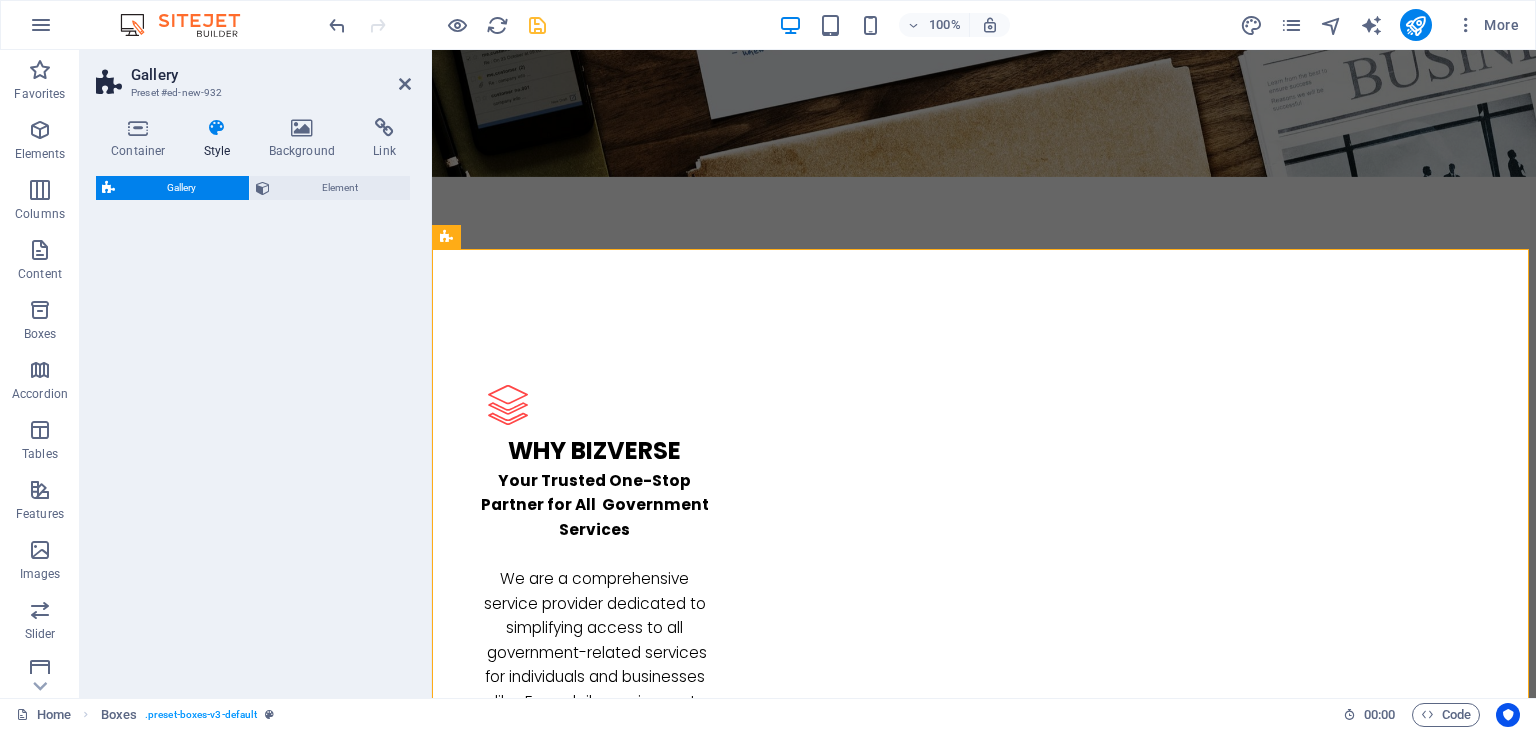 select on "rem" 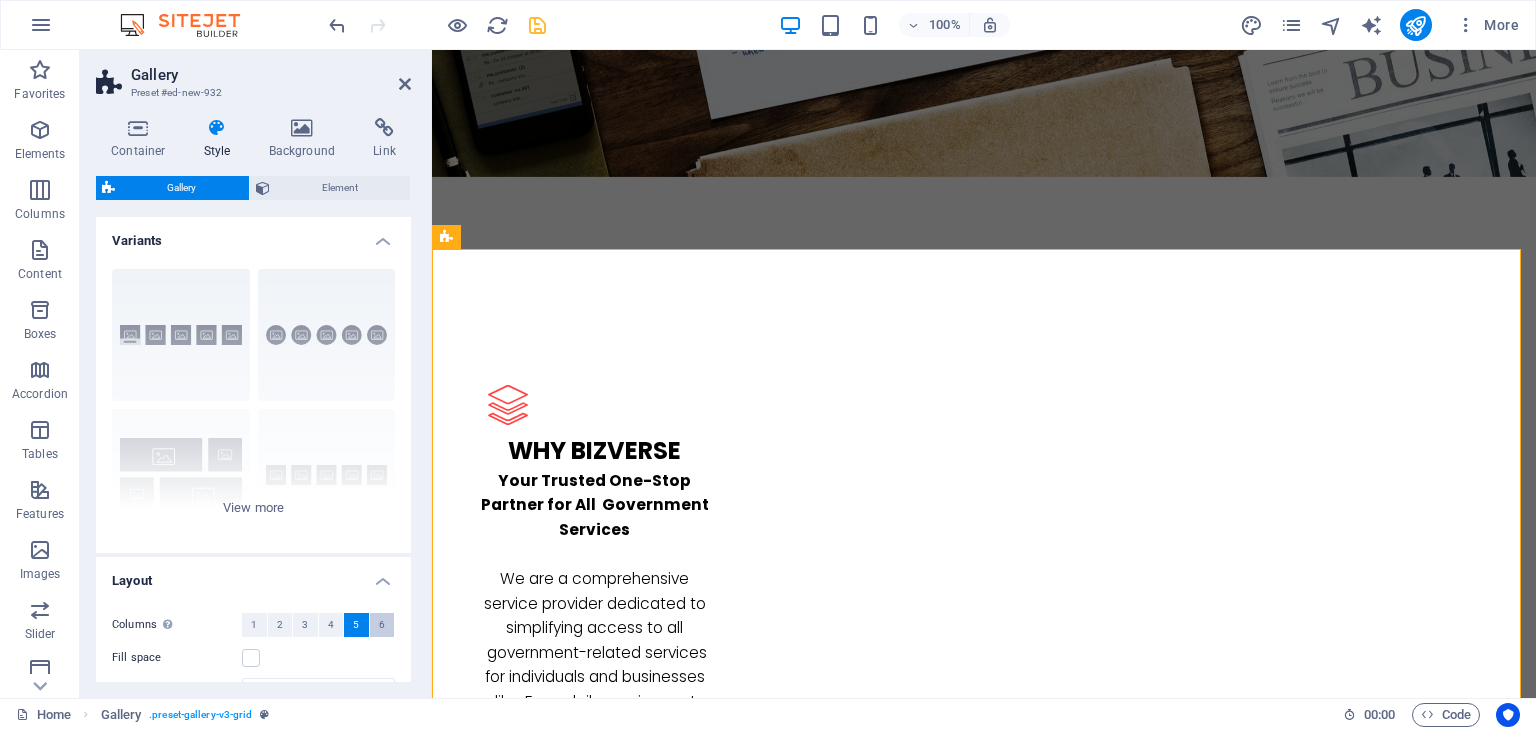 click on "6" at bounding box center [382, 625] 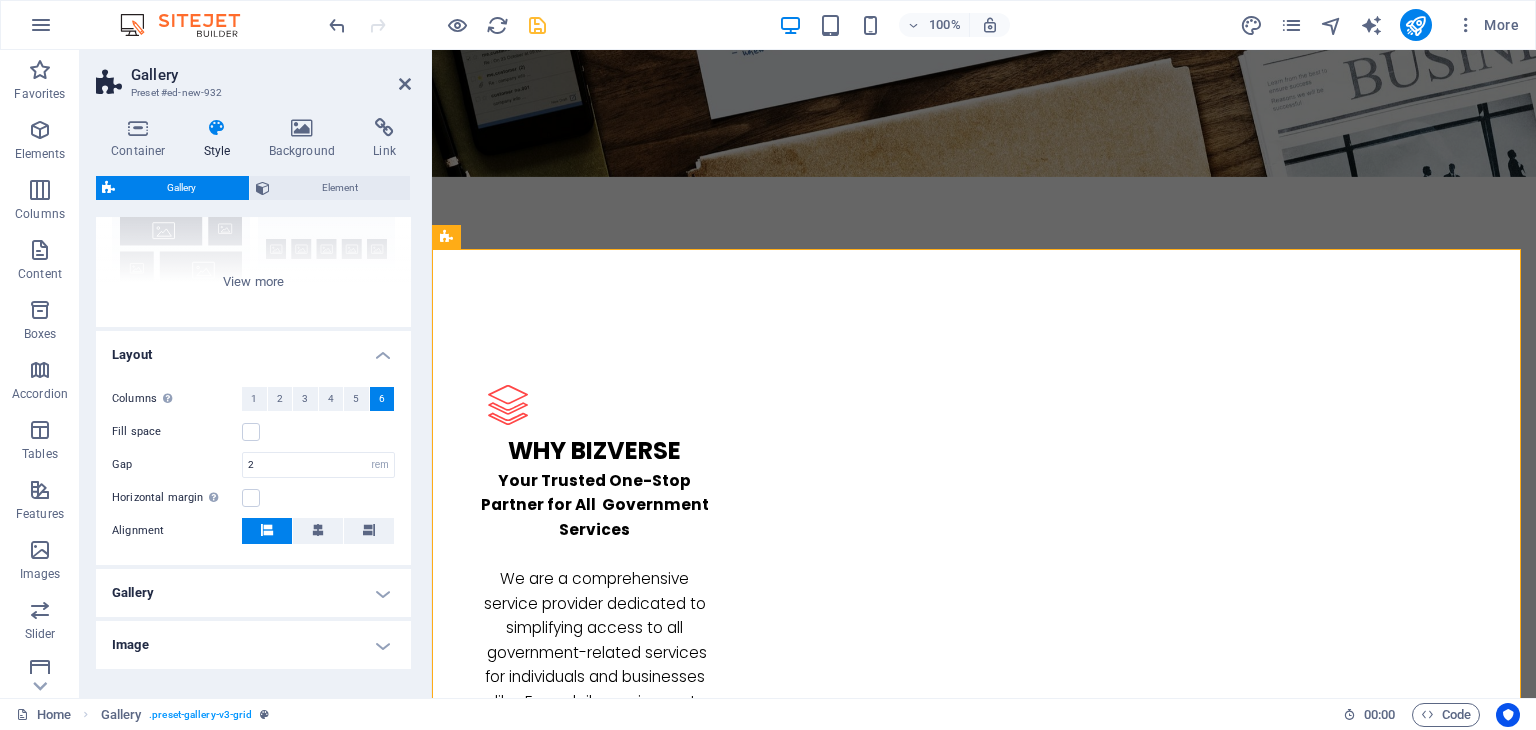 scroll, scrollTop: 230, scrollLeft: 0, axis: vertical 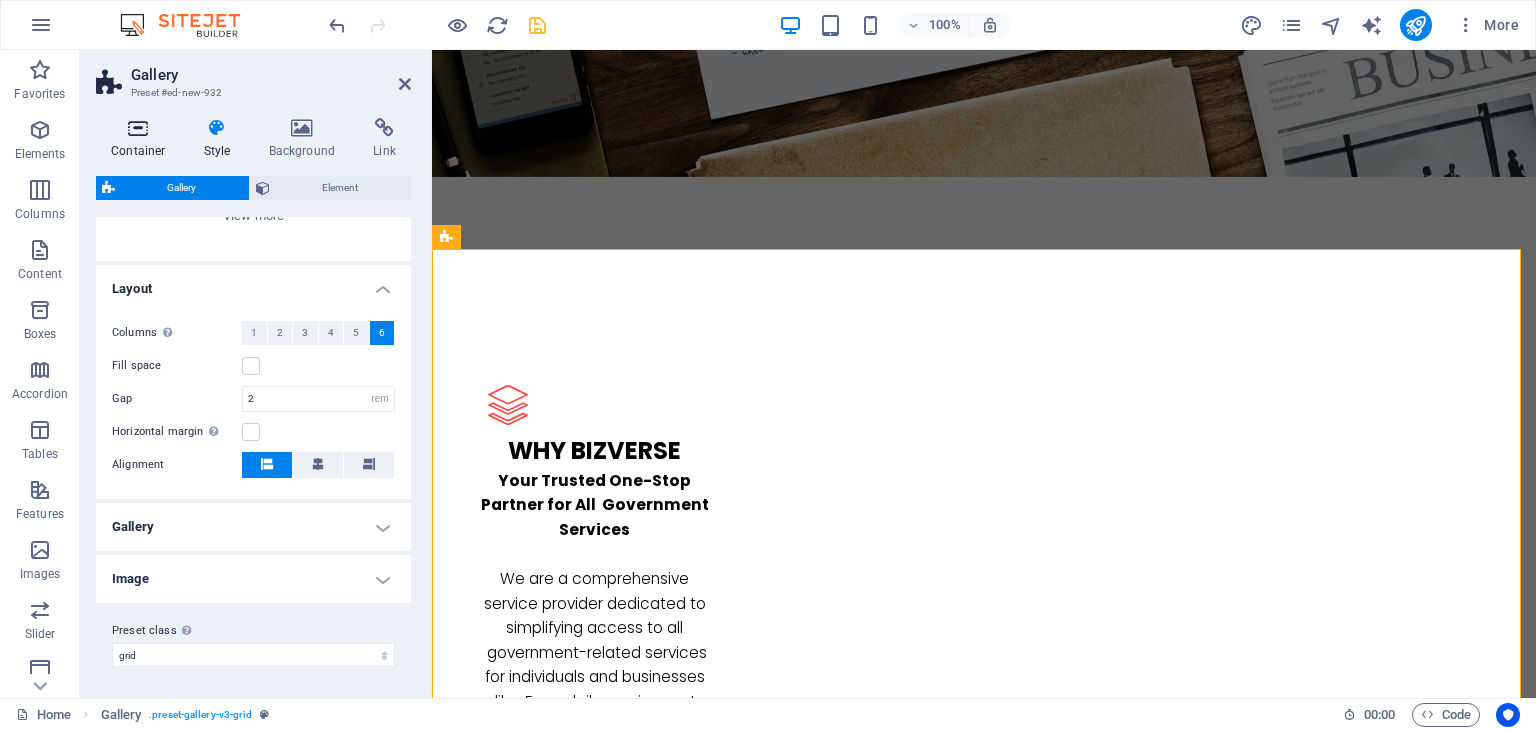 click at bounding box center [138, 128] 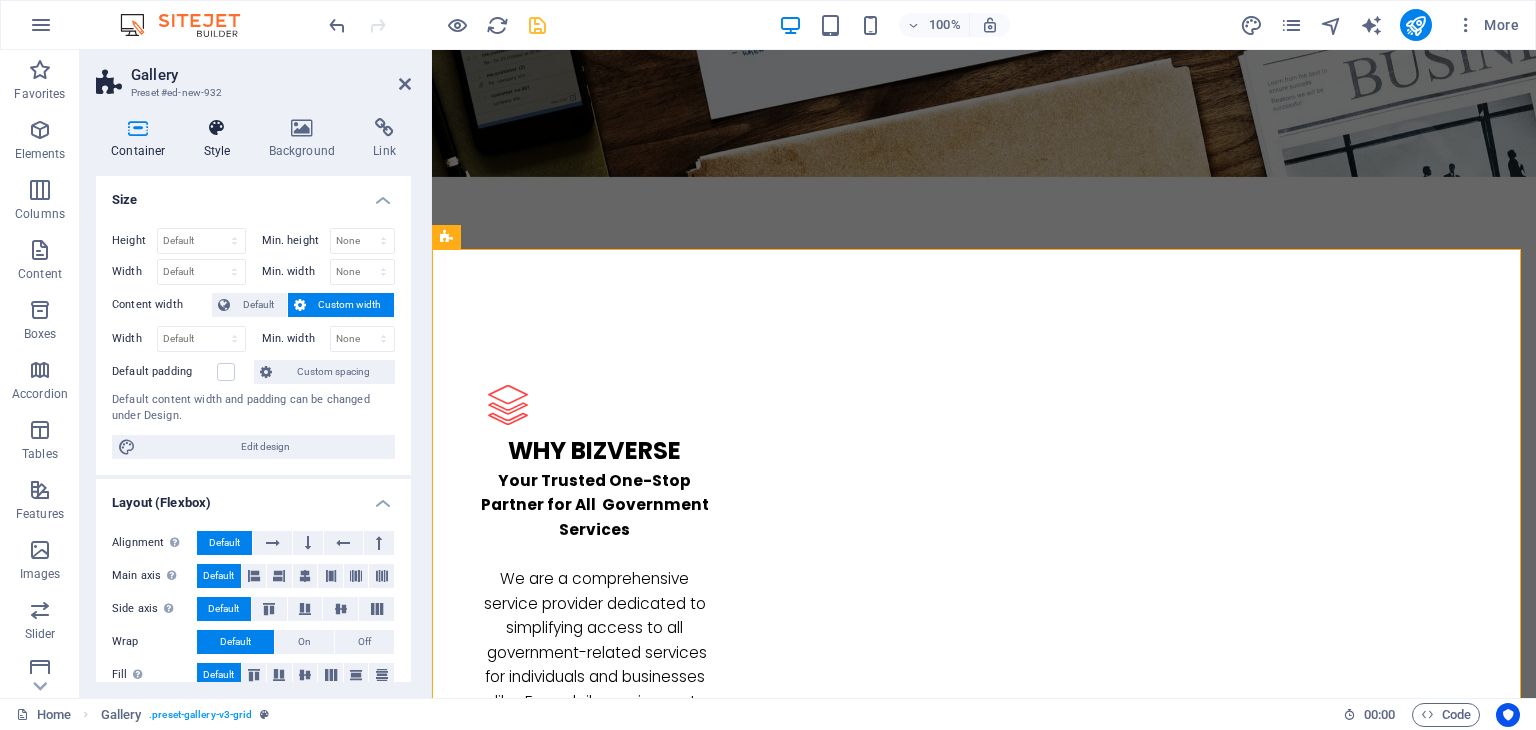 click on "Style" at bounding box center (221, 139) 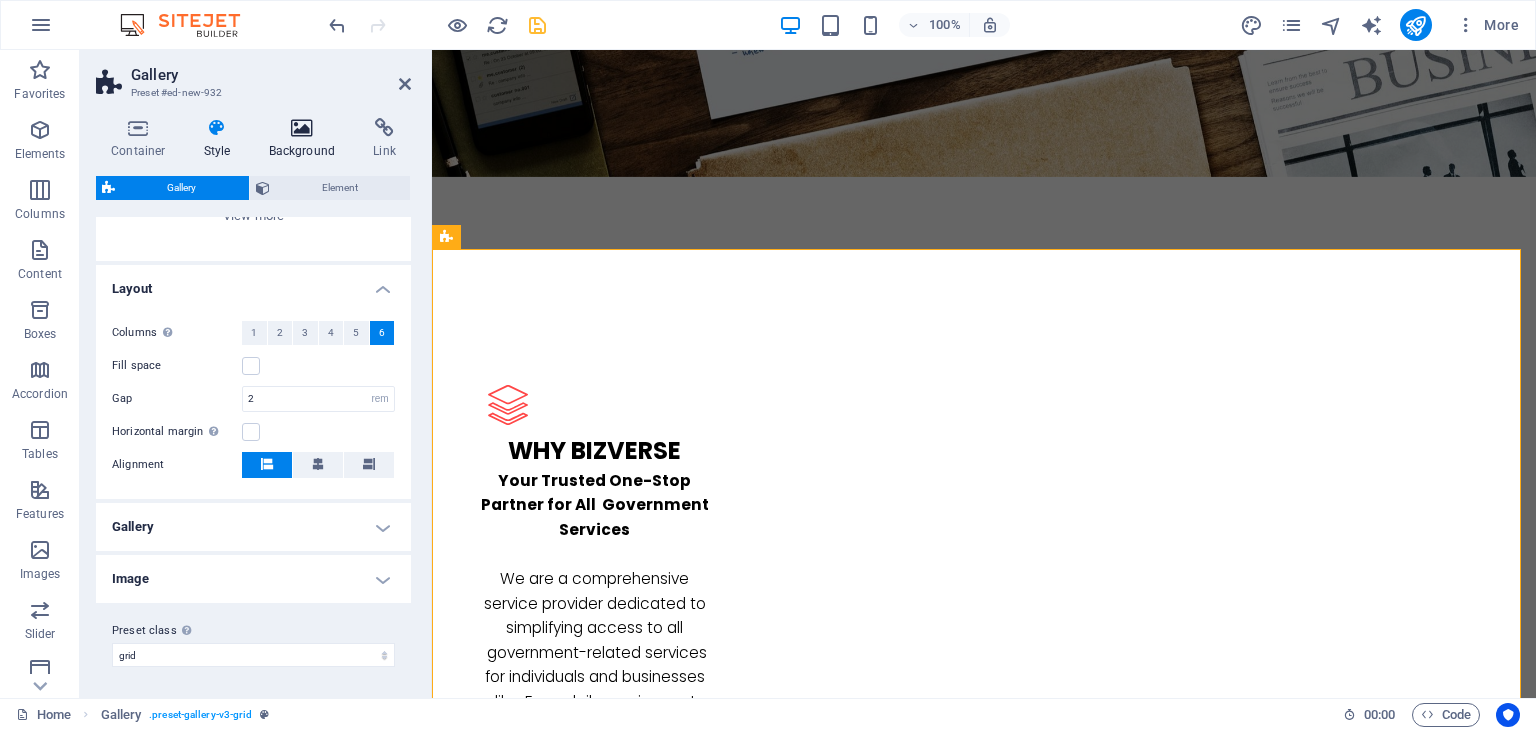 click on "Background" at bounding box center (306, 139) 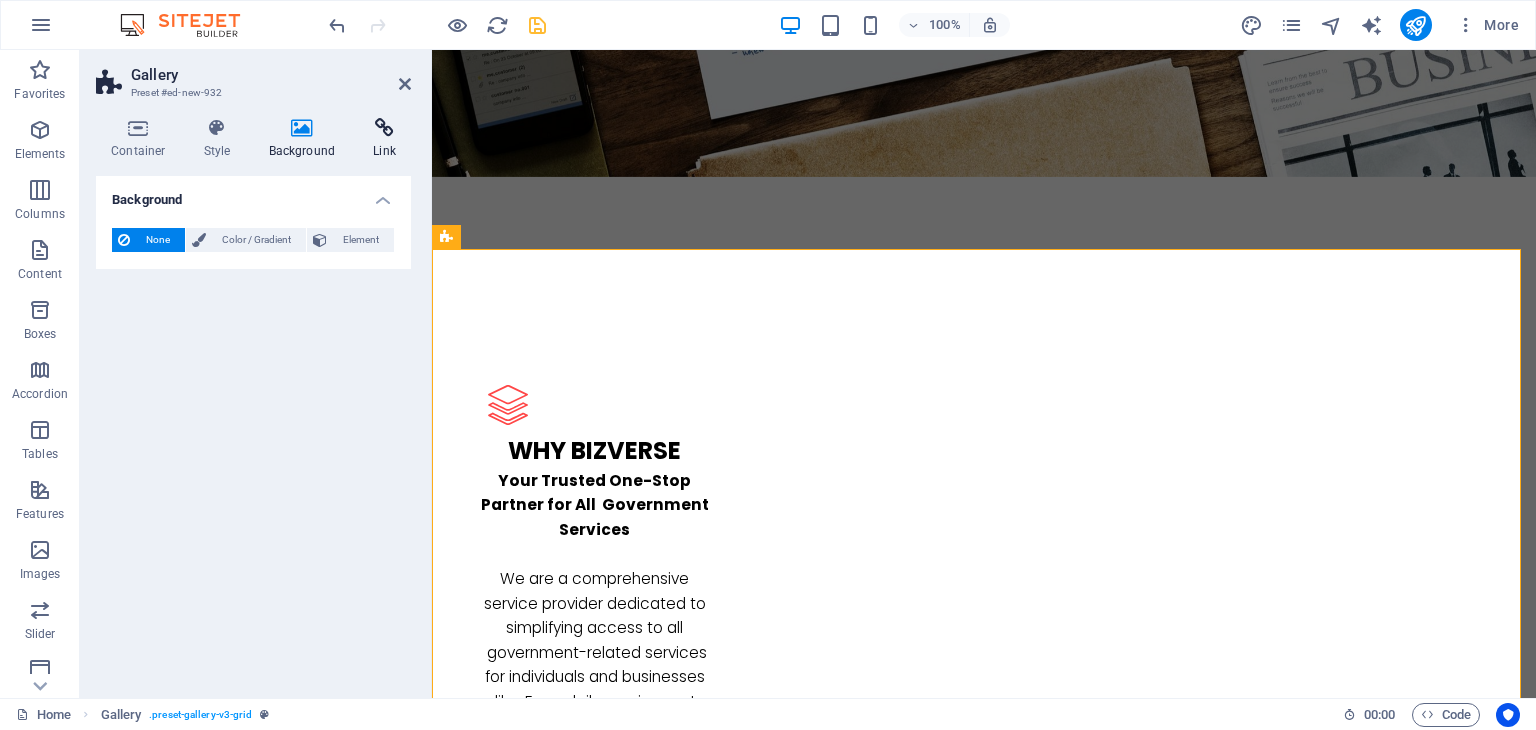 click on "Link" at bounding box center [384, 139] 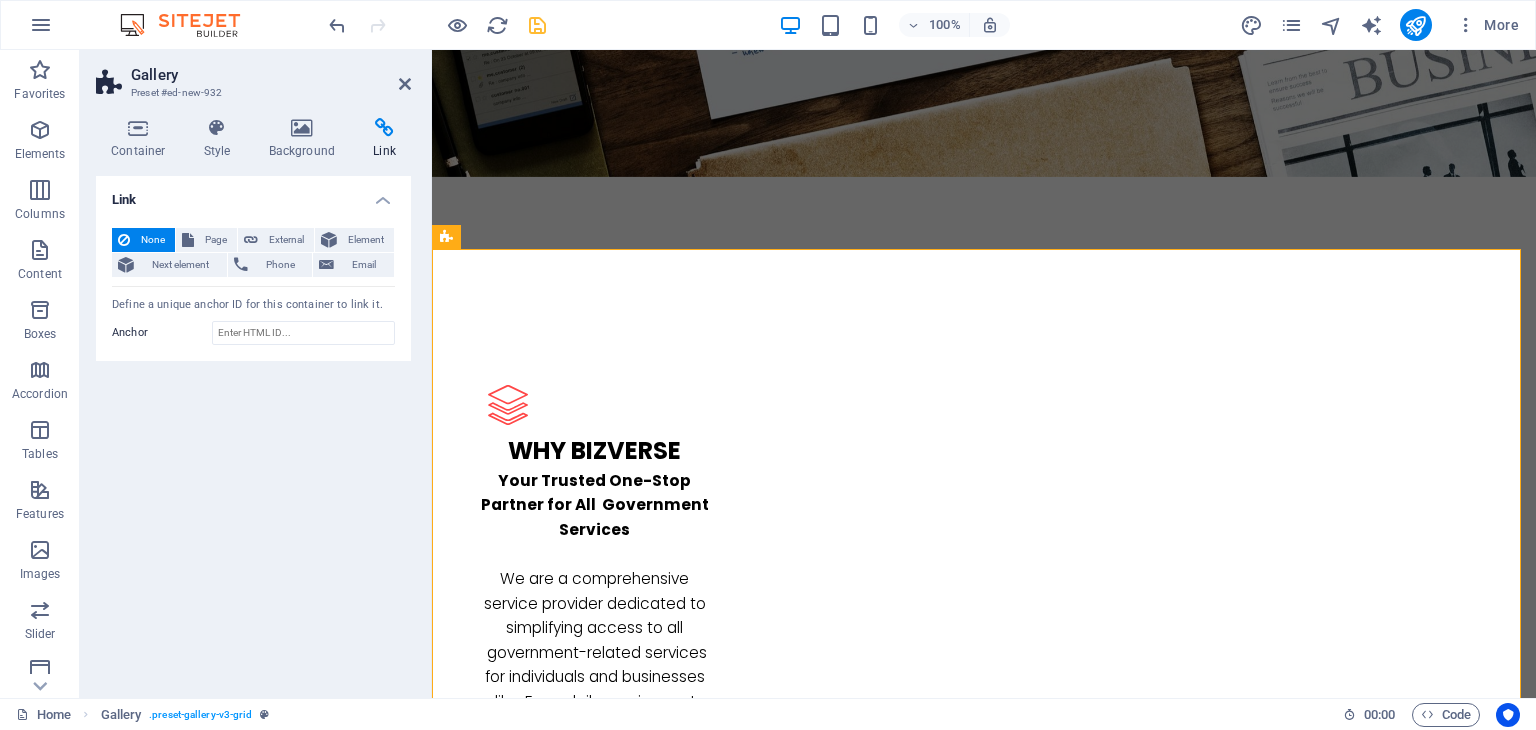 click on "Gallery" at bounding box center [271, 75] 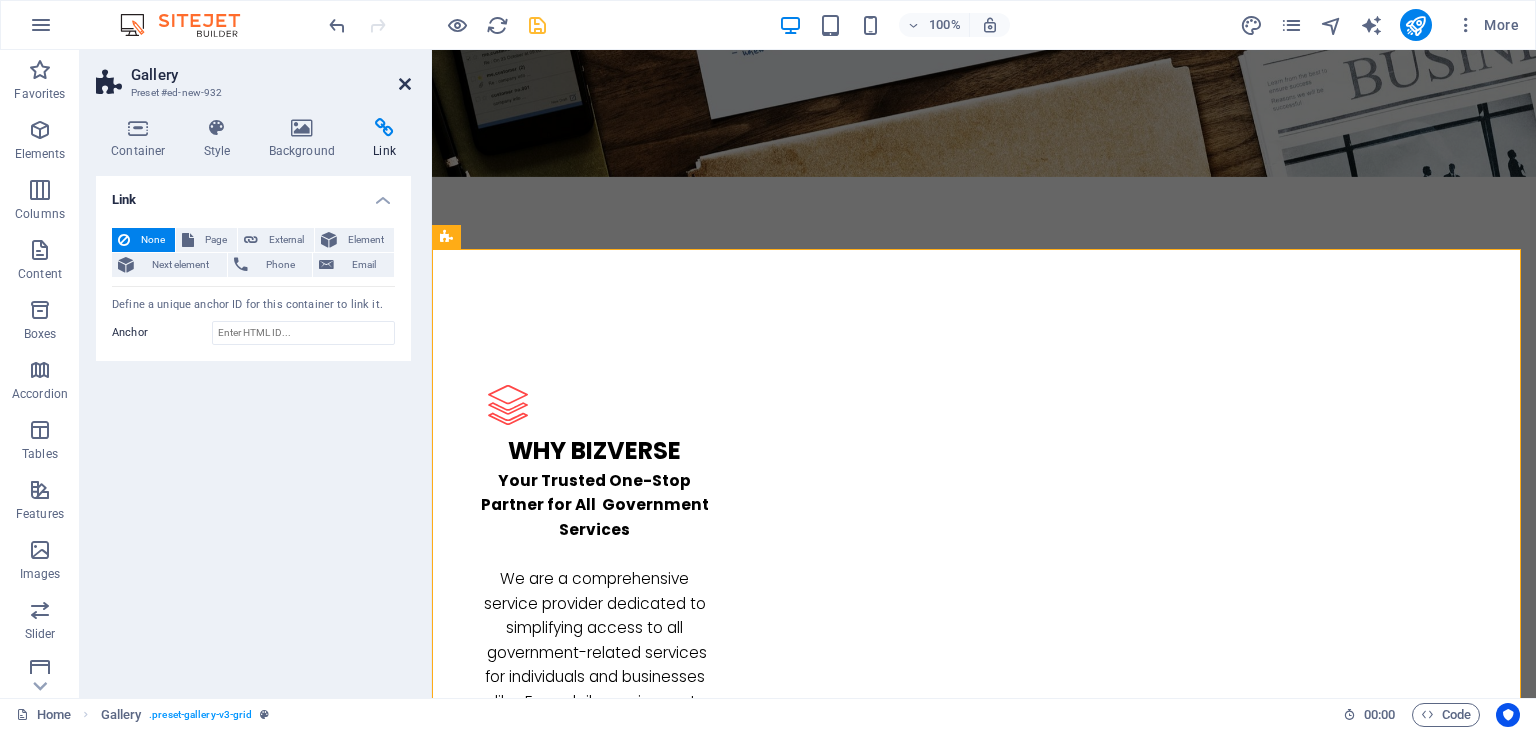 click at bounding box center [405, 84] 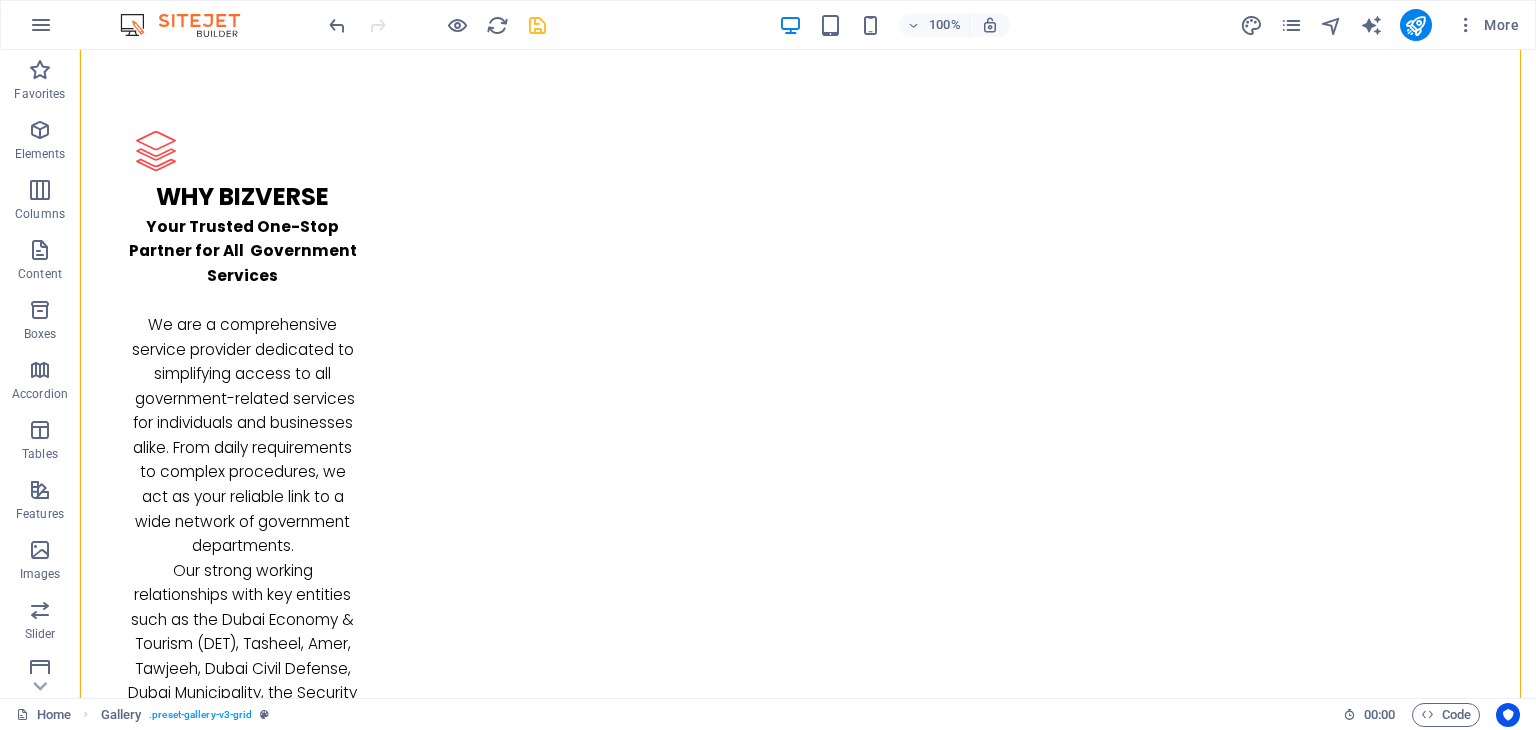 scroll, scrollTop: 2524, scrollLeft: 0, axis: vertical 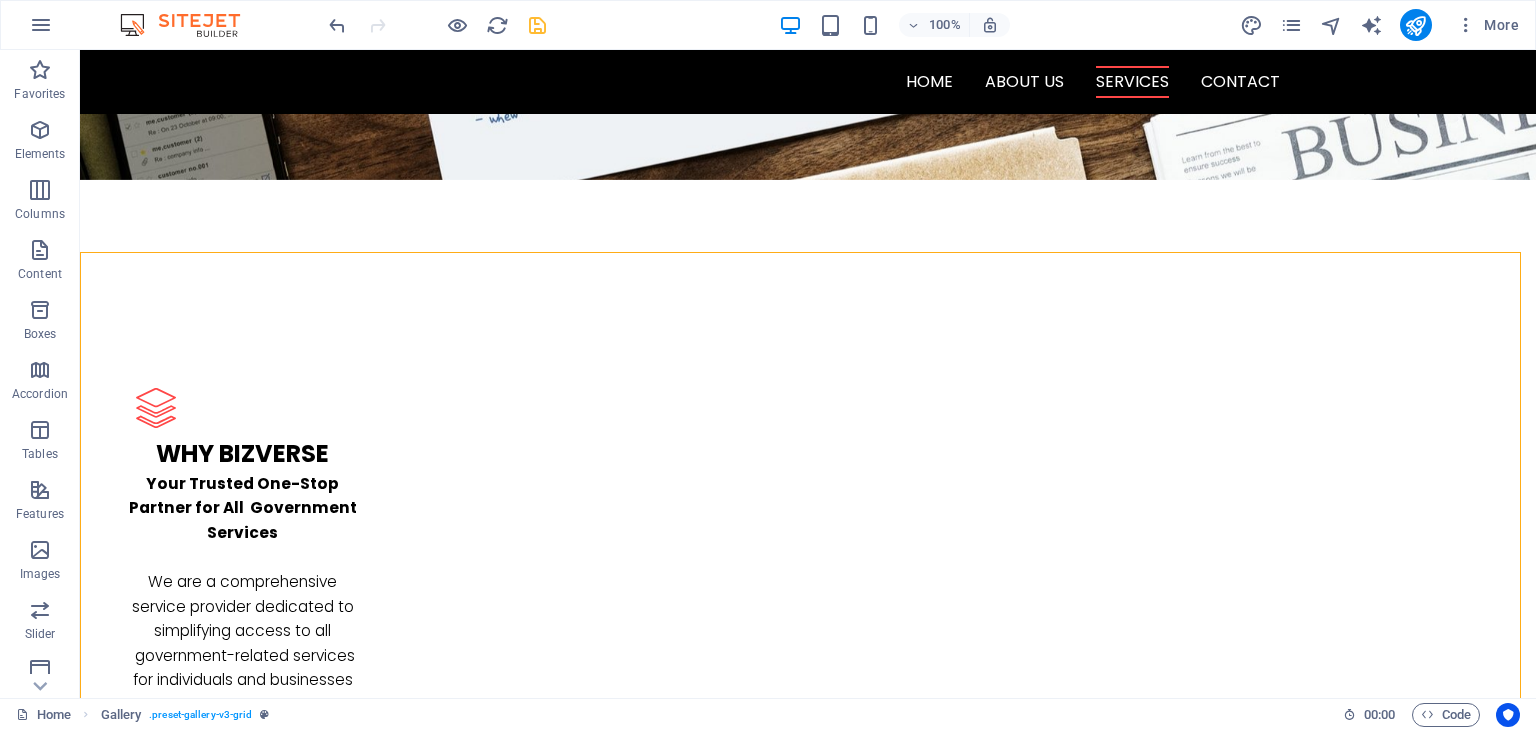 drag, startPoint x: 1532, startPoint y: 443, endPoint x: 998, endPoint y: 78, distance: 646.8238 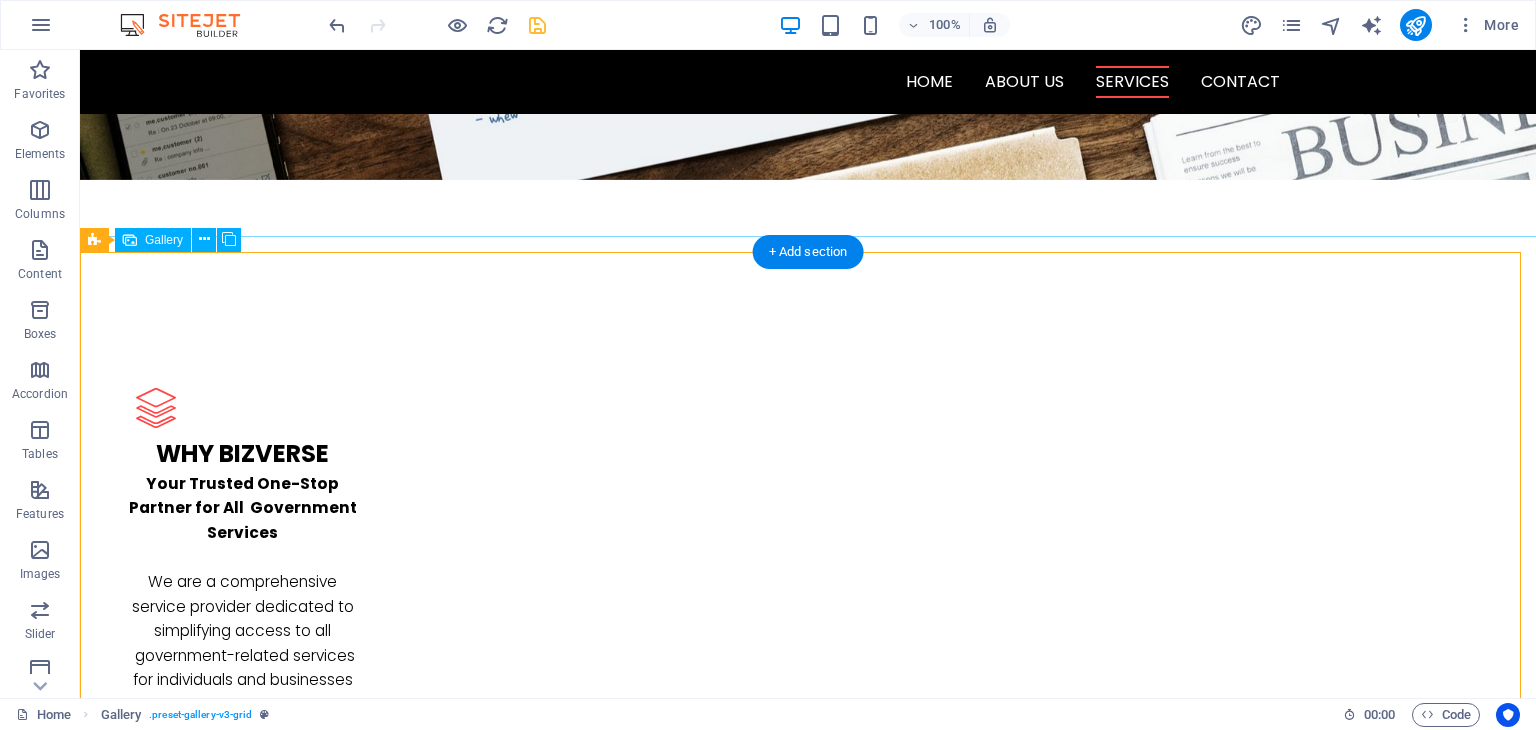 drag, startPoint x: 491, startPoint y: 349, endPoint x: 501, endPoint y: 78, distance: 271.18445 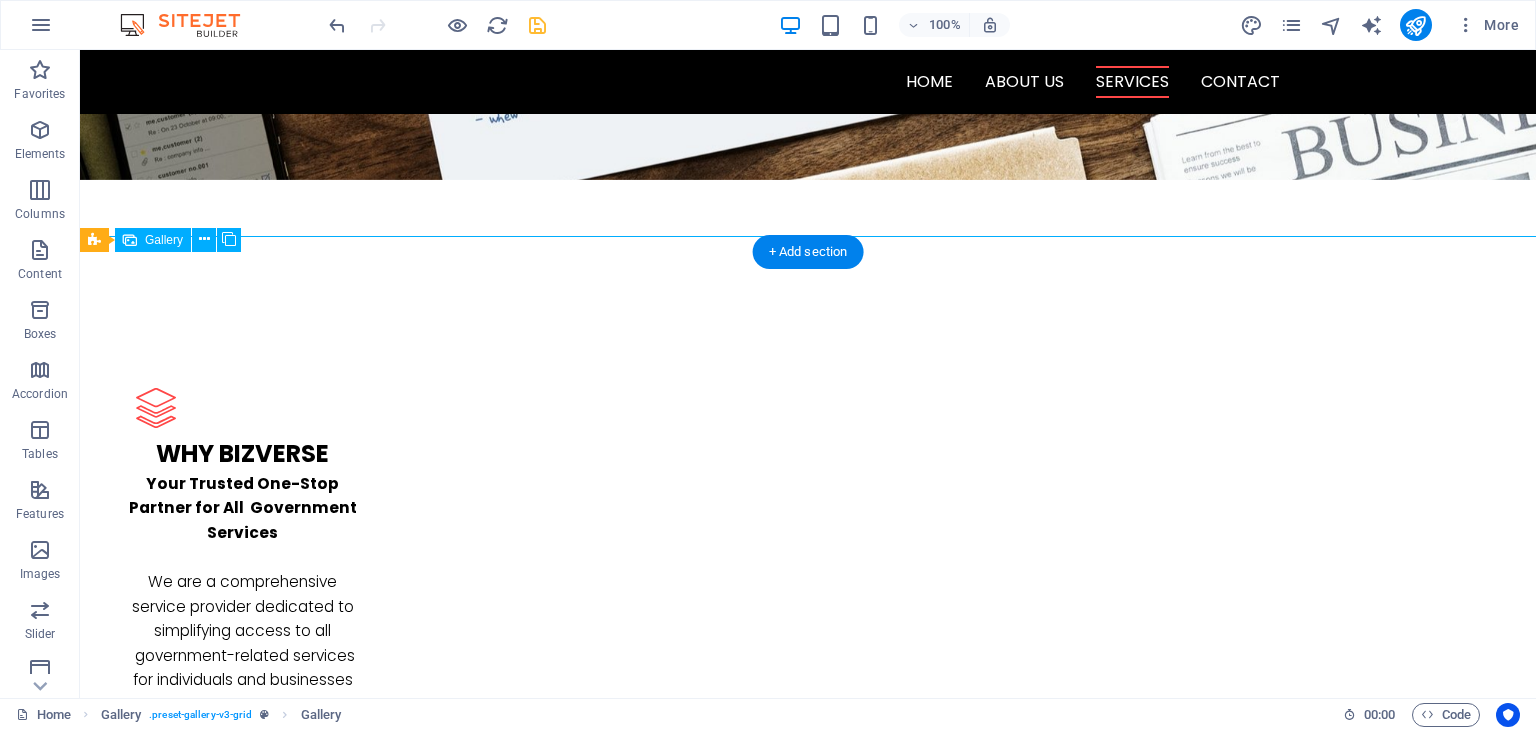 click at bounding box center (436, 2907) 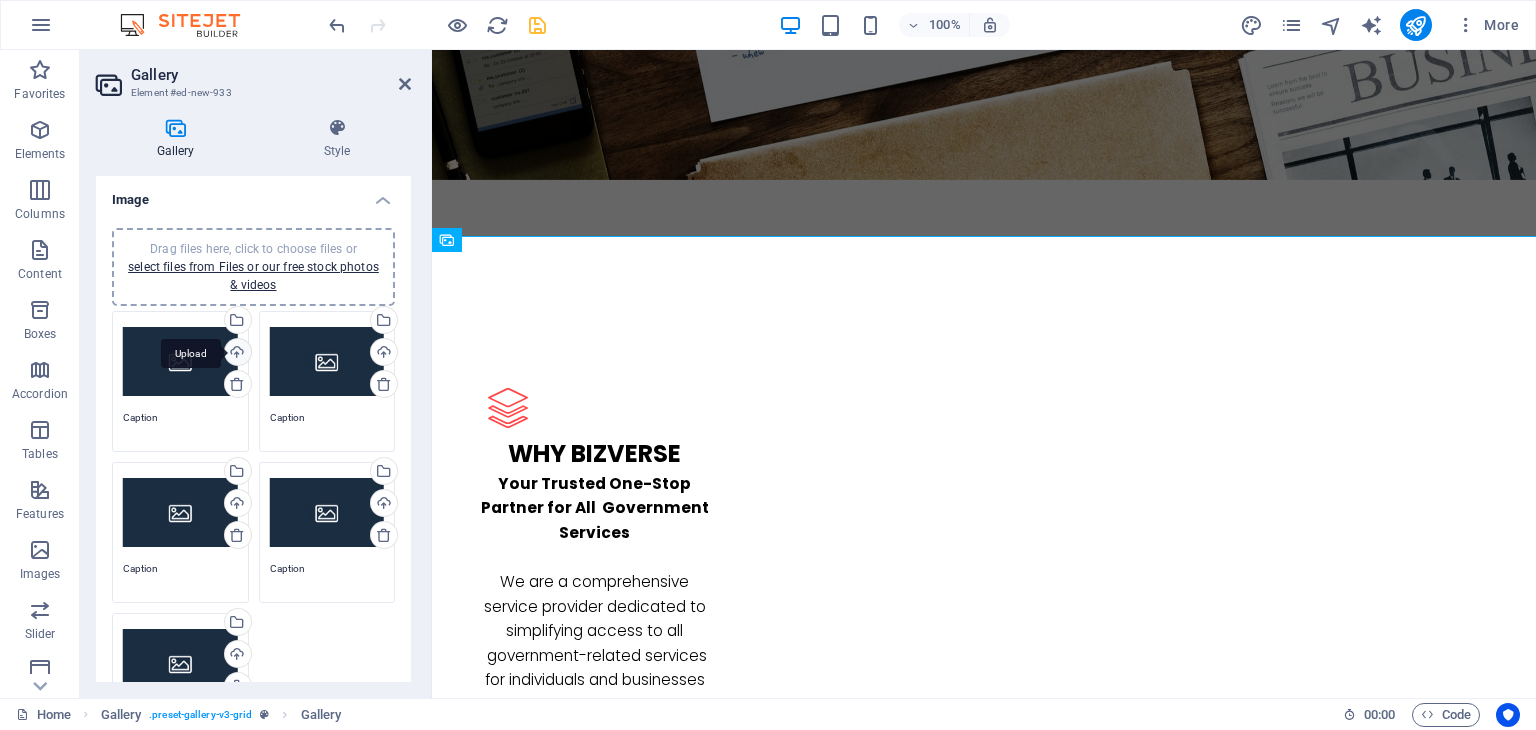 click on "Upload" at bounding box center [236, 354] 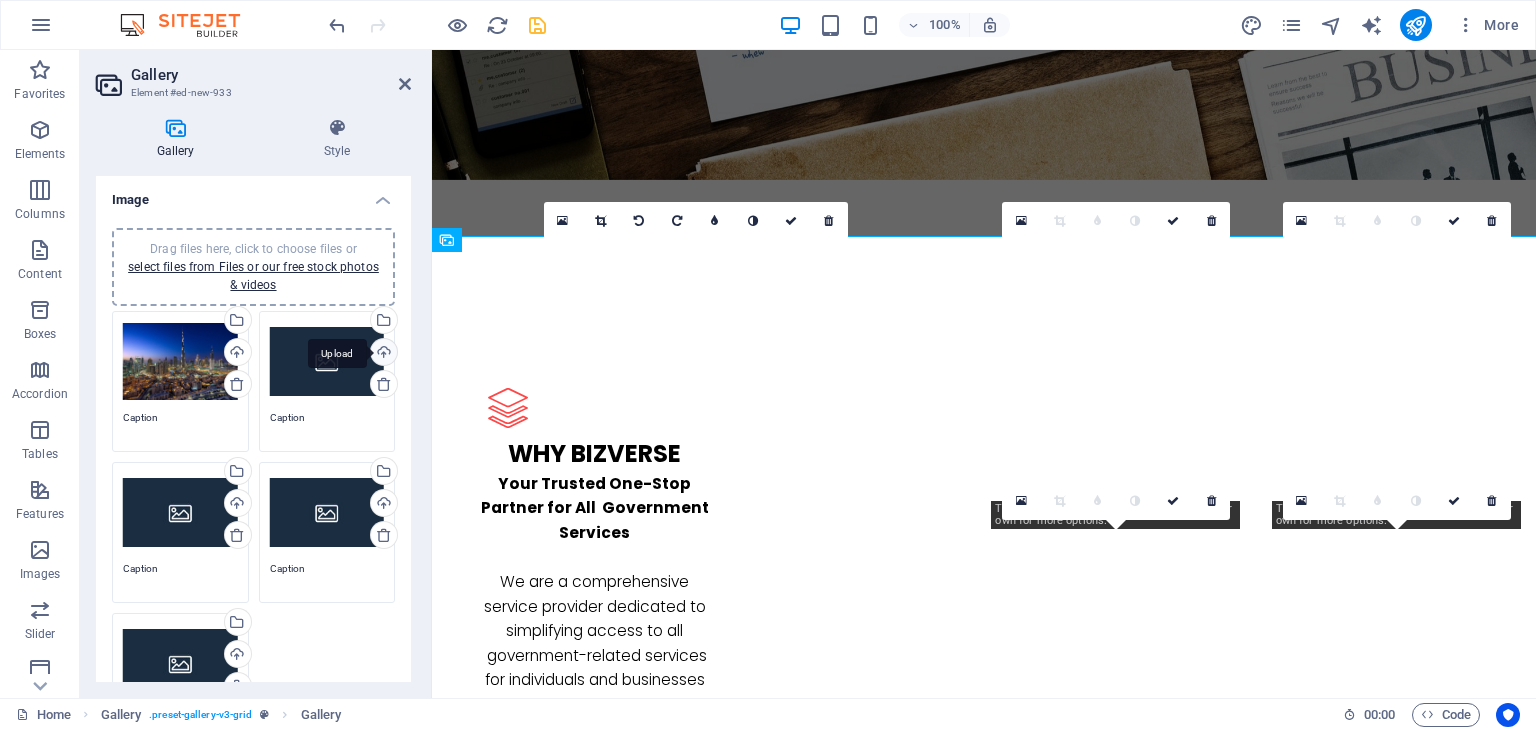click on "Upload" at bounding box center (382, 354) 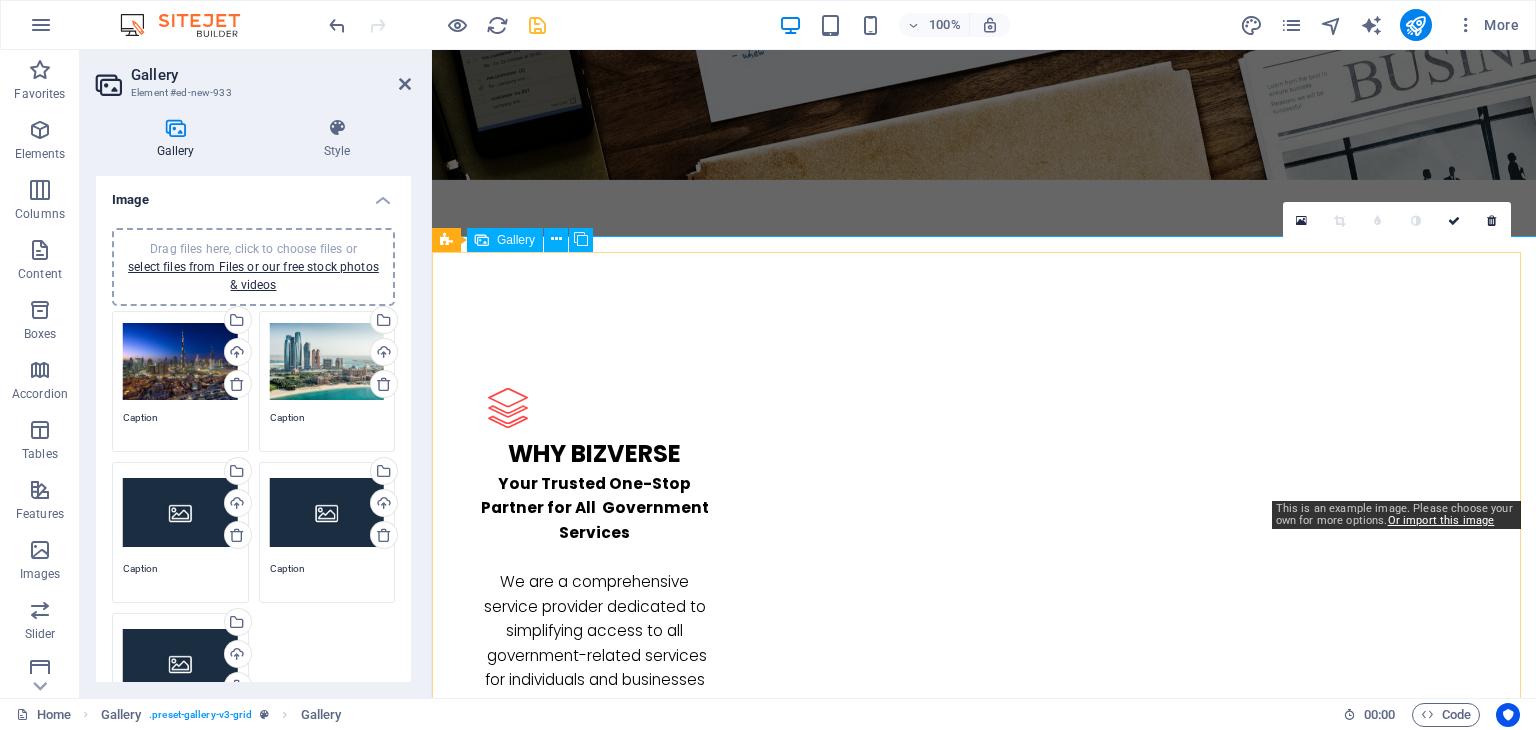 click at bounding box center (1410, 2677) 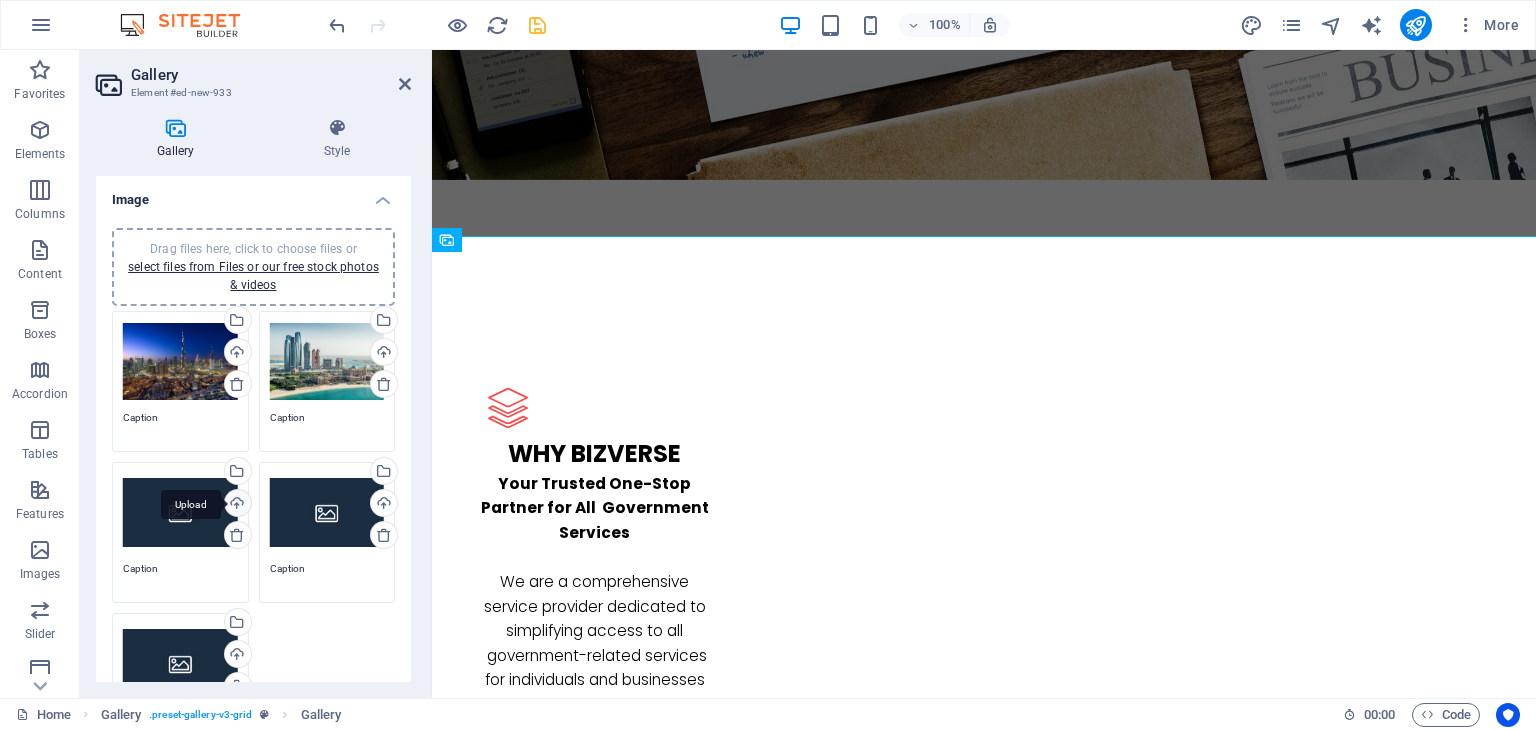 click on "Upload" at bounding box center [236, 505] 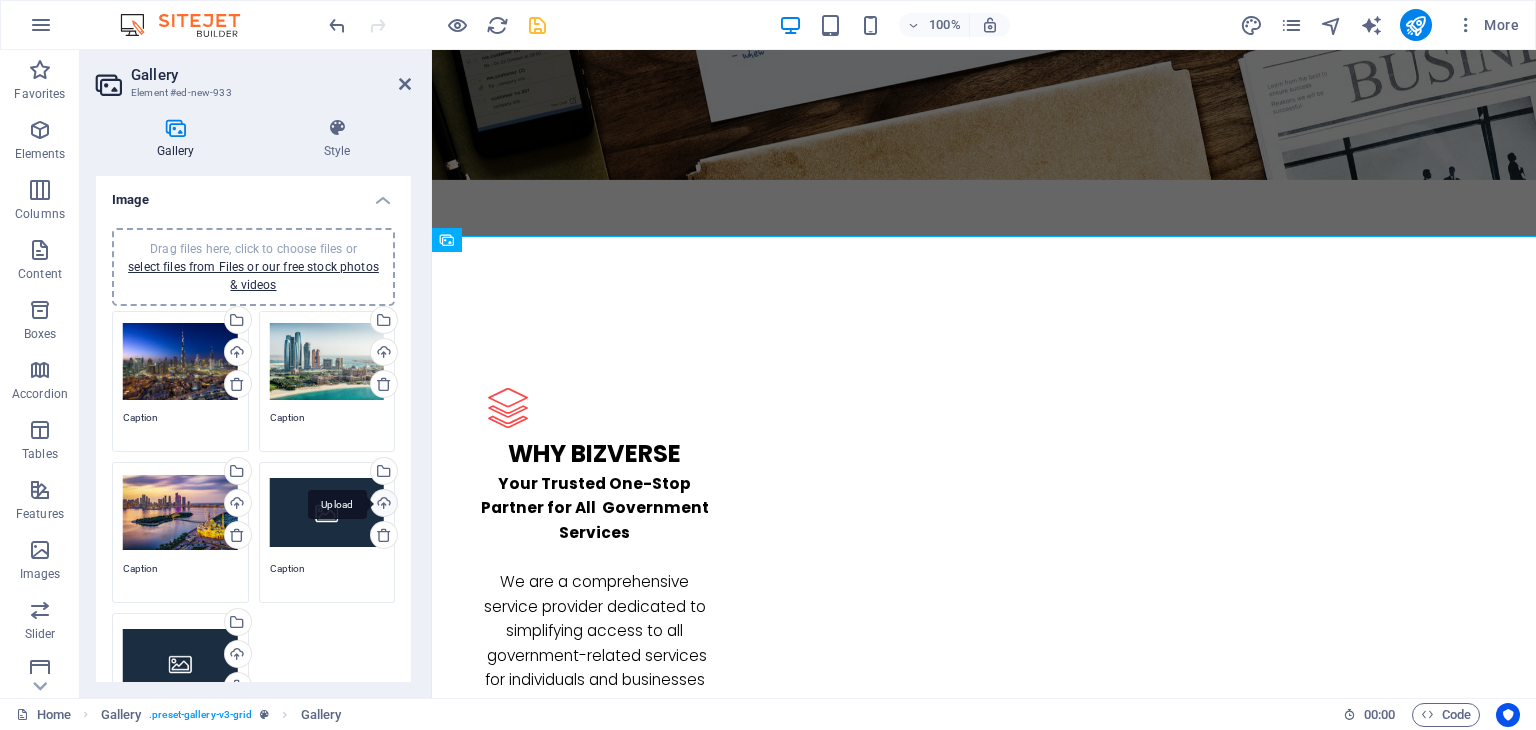 click on "Upload" at bounding box center [382, 505] 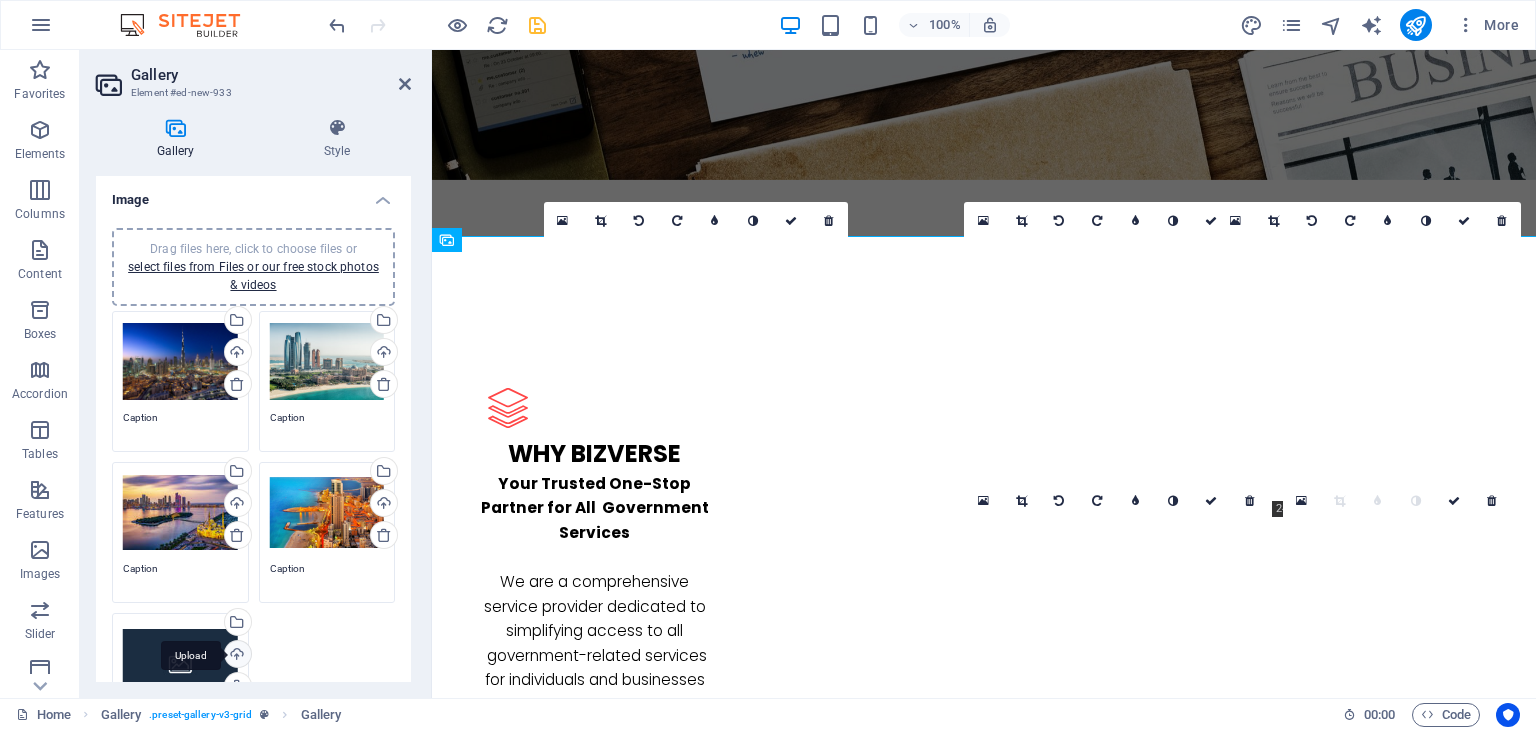 click on "Upload" at bounding box center (236, 656) 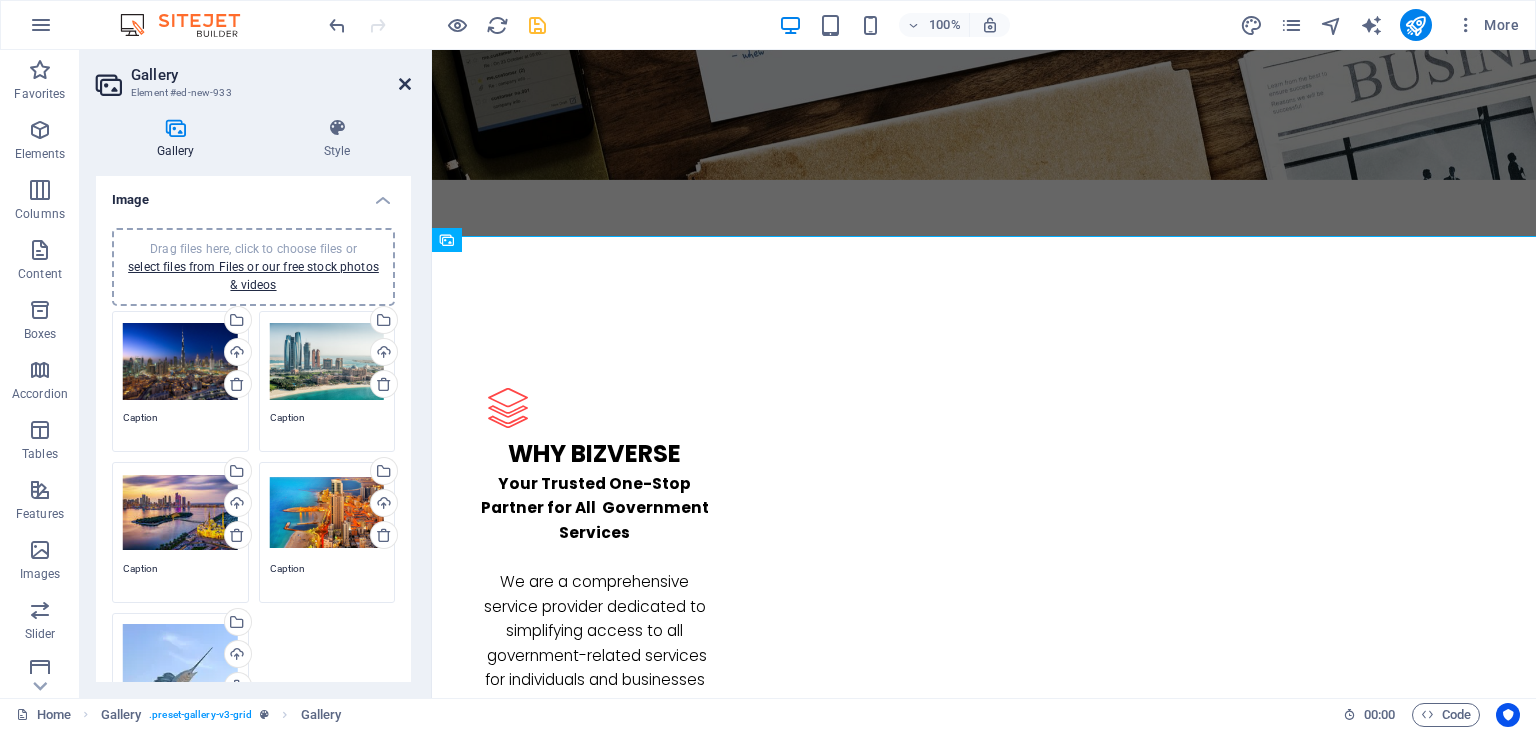 click at bounding box center [405, 84] 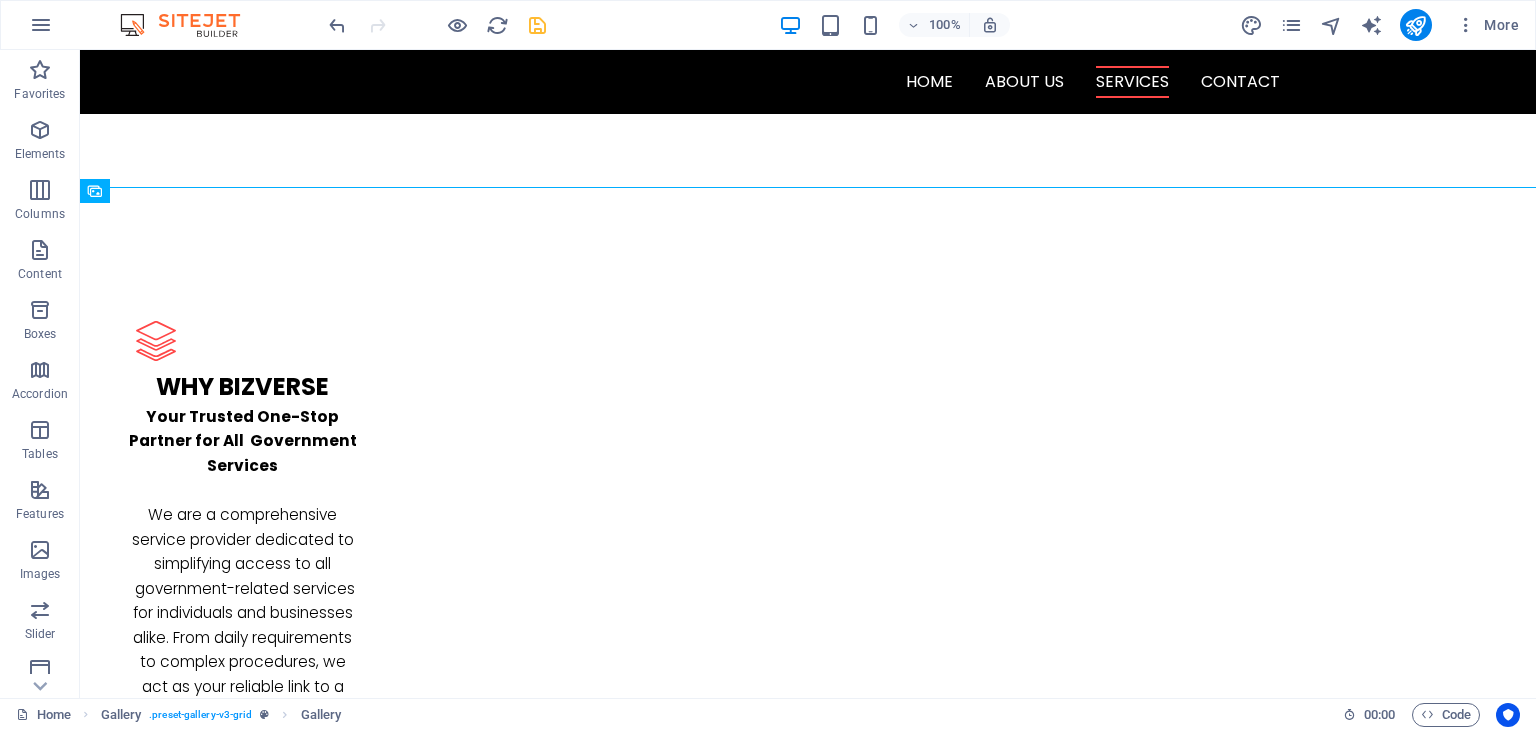 scroll, scrollTop: 2352, scrollLeft: 0, axis: vertical 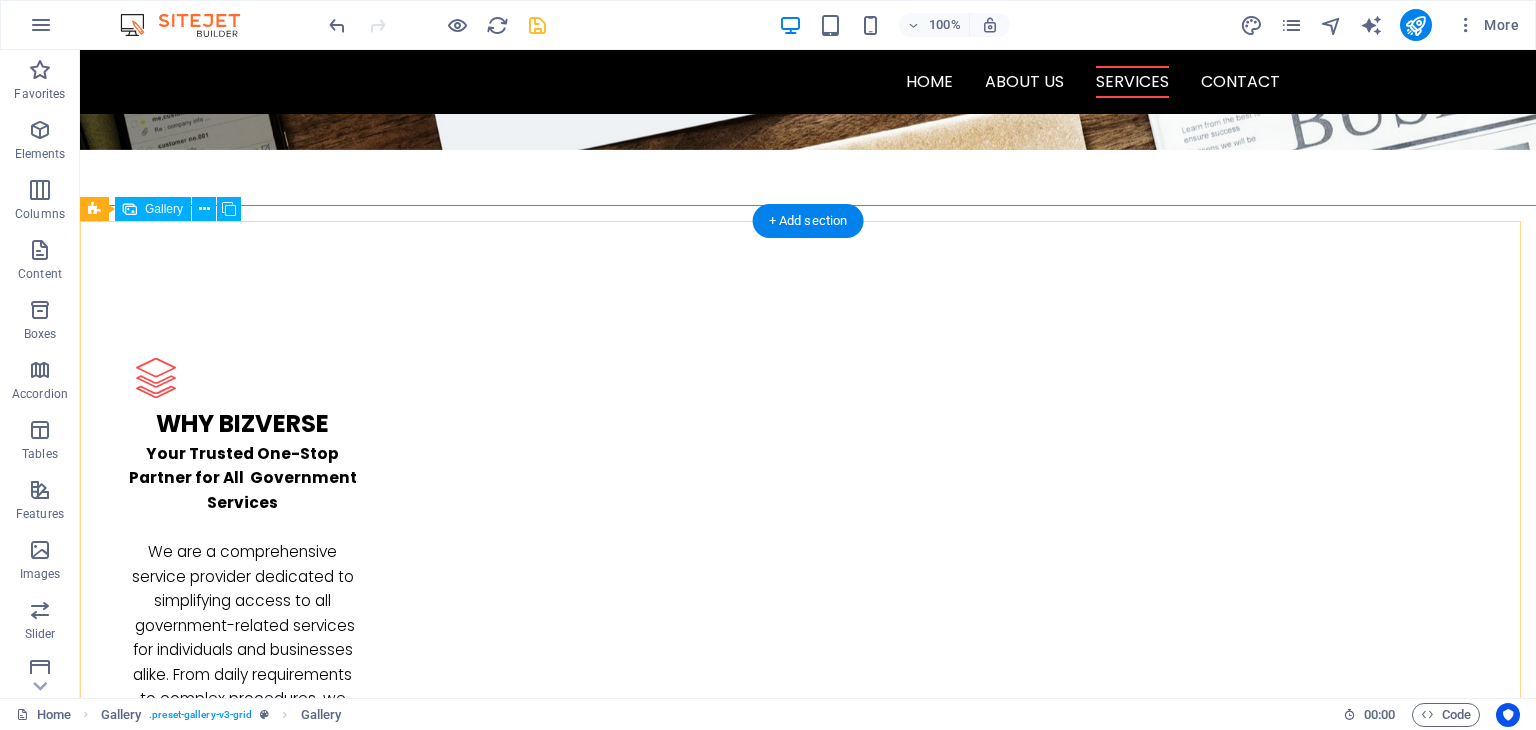click at bounding box center [436, 2877] 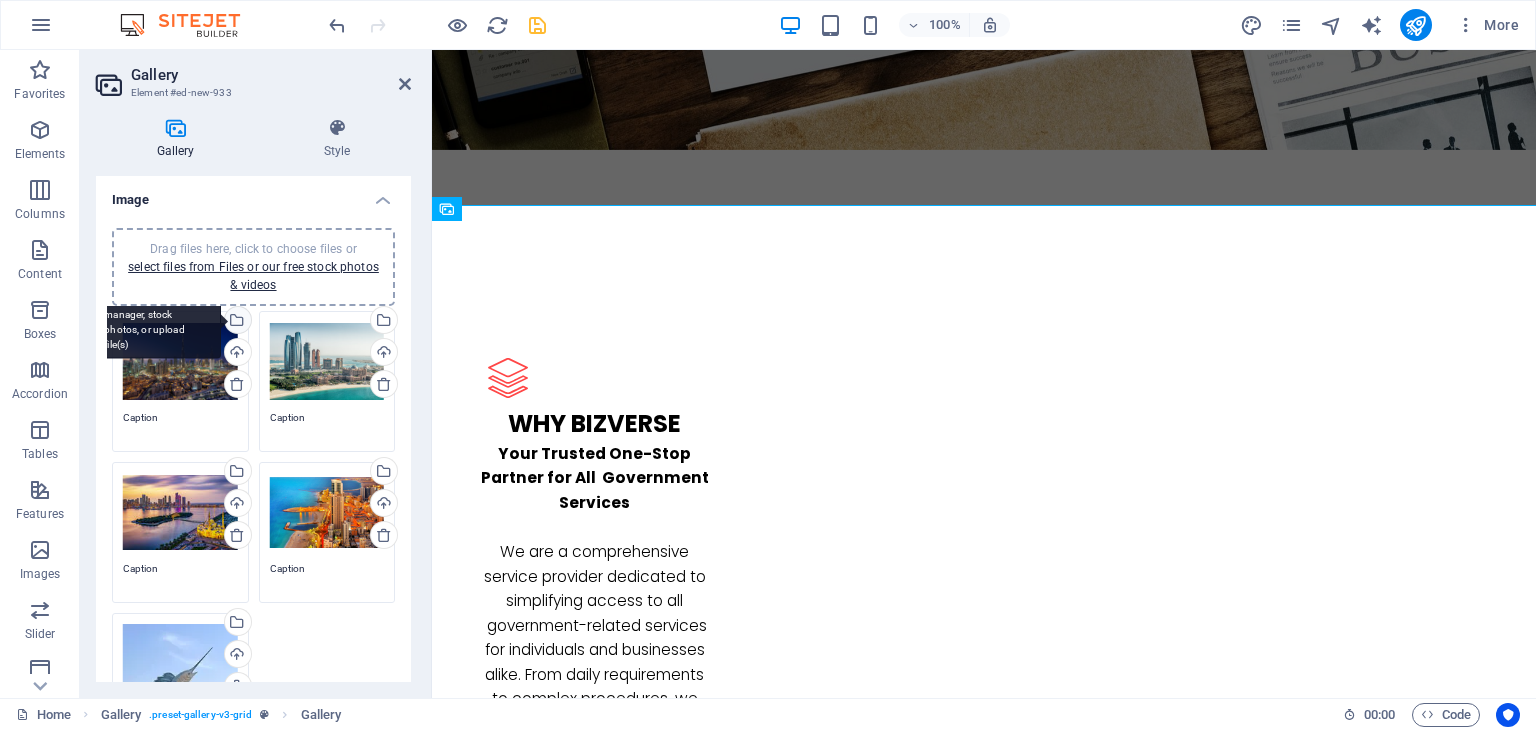 click on "Select files from the file manager, stock photos, or upload file(s)" at bounding box center (156, 321) 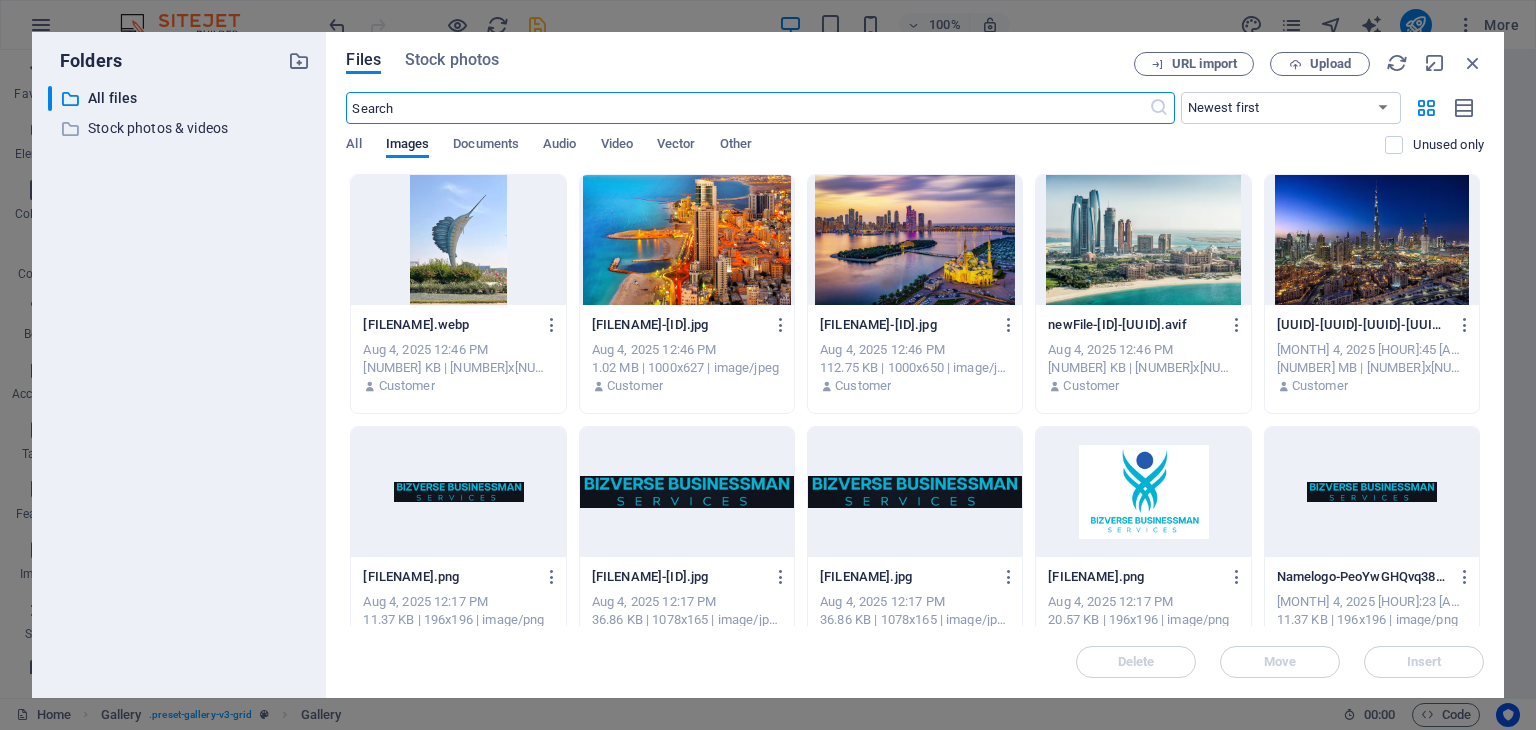 scroll, scrollTop: 2784, scrollLeft: 0, axis: vertical 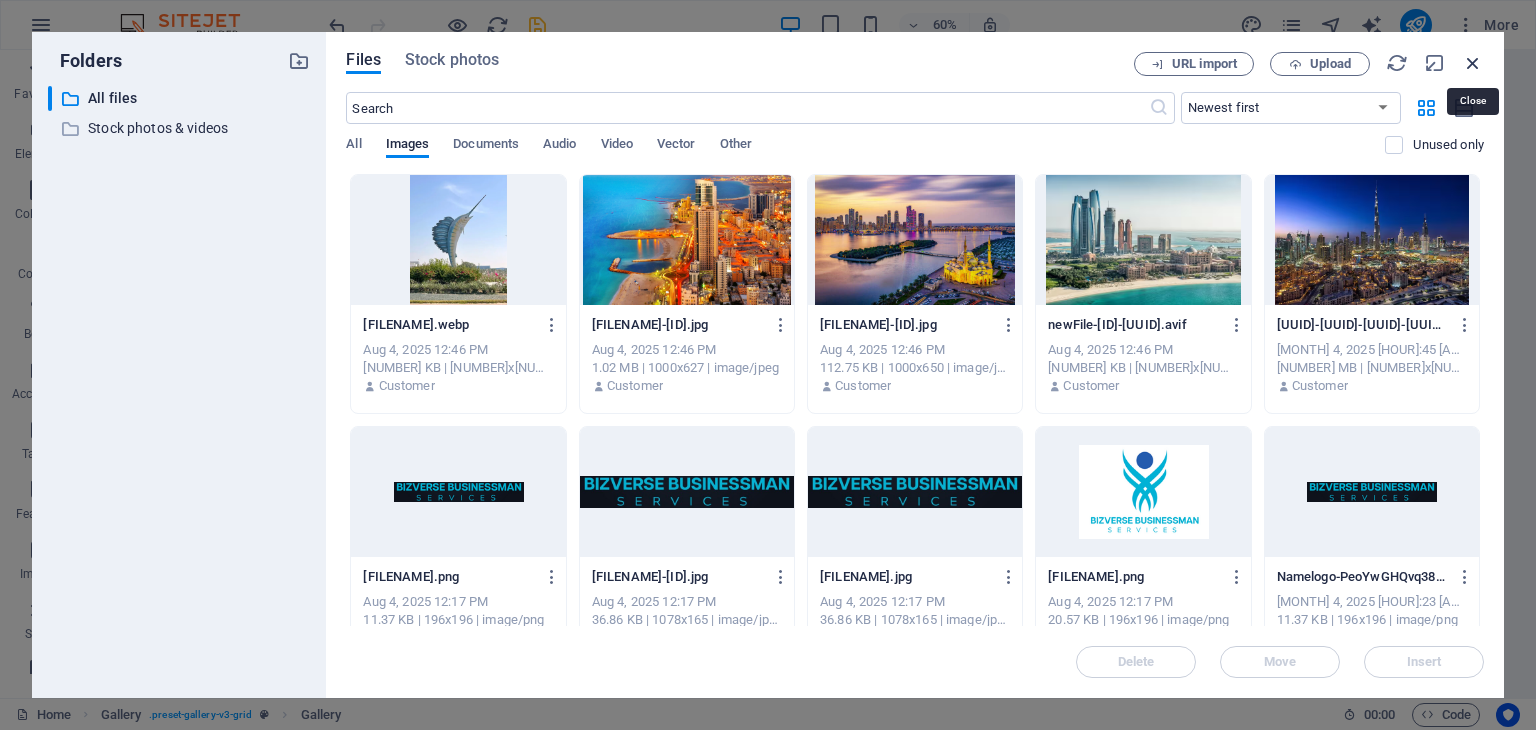 click at bounding box center [1473, 63] 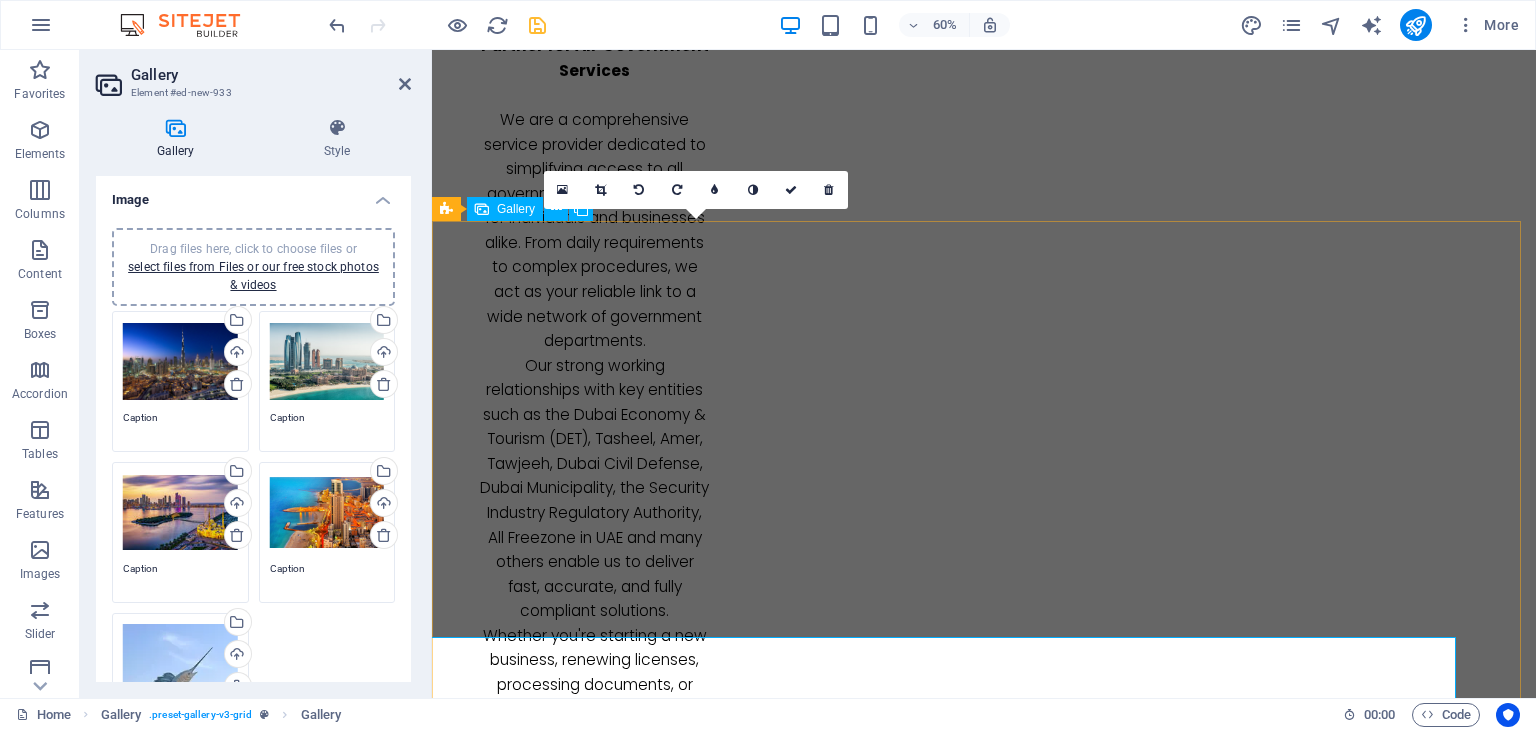 scroll, scrollTop: 2352, scrollLeft: 0, axis: vertical 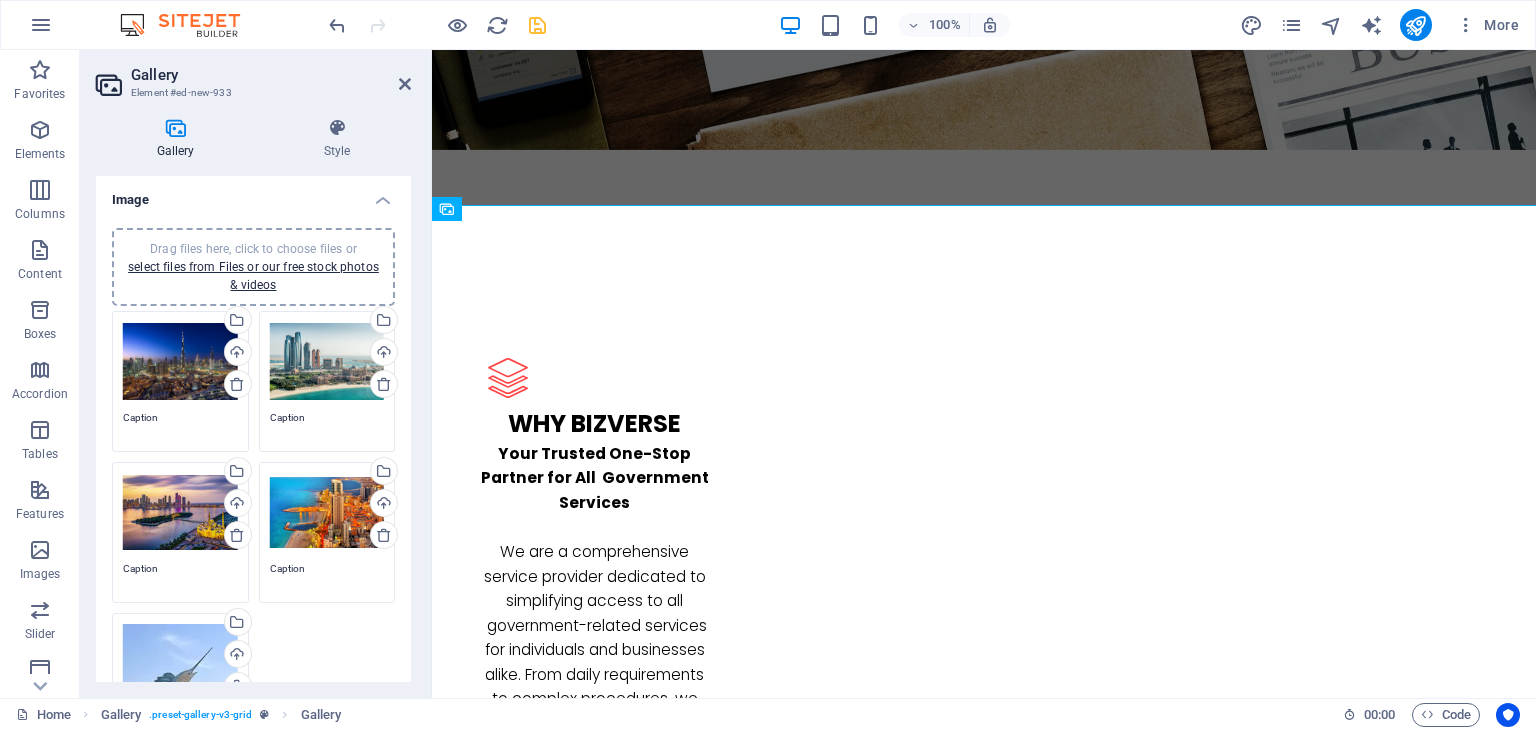drag, startPoint x: 411, startPoint y: 318, endPoint x: 413, endPoint y: 398, distance: 80.024994 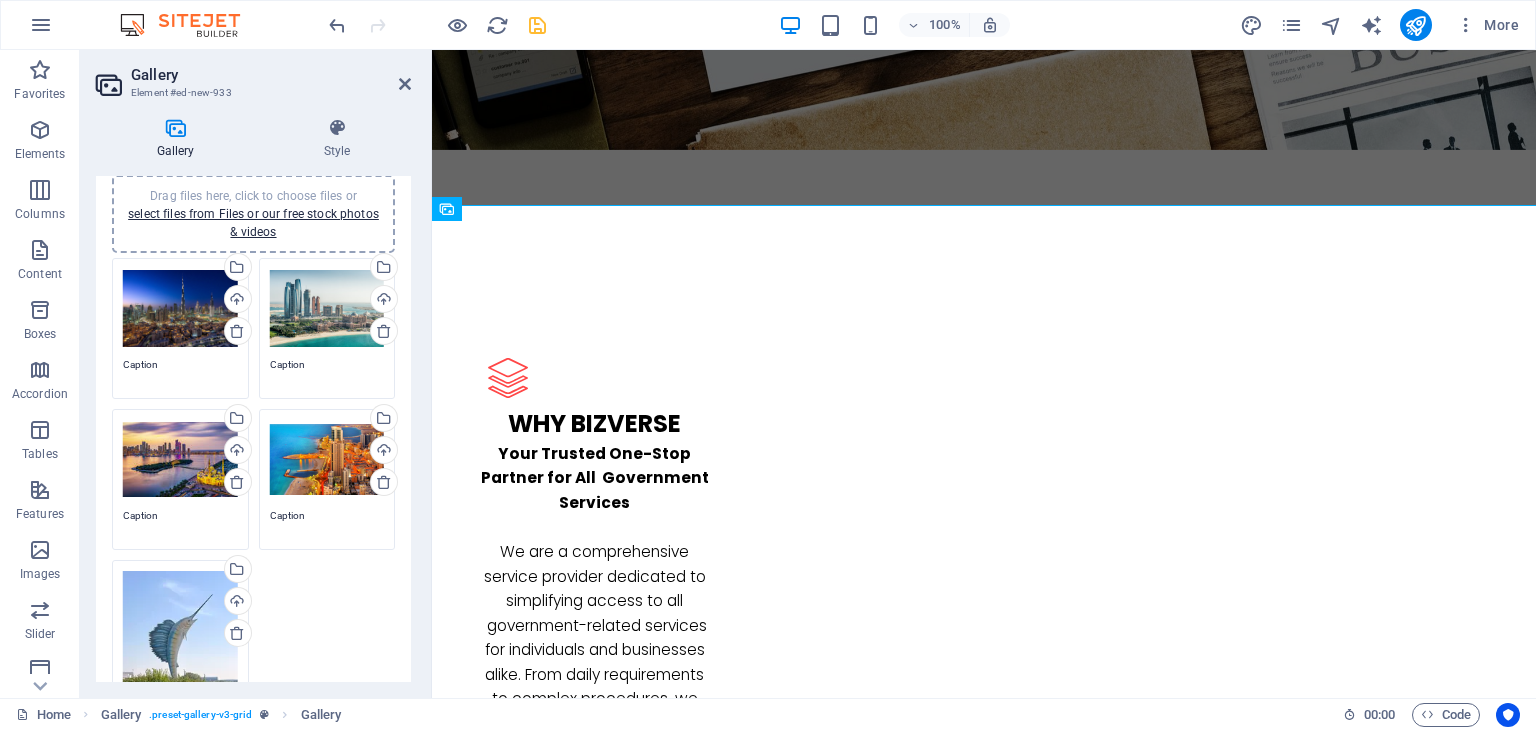 scroll, scrollTop: 0, scrollLeft: 0, axis: both 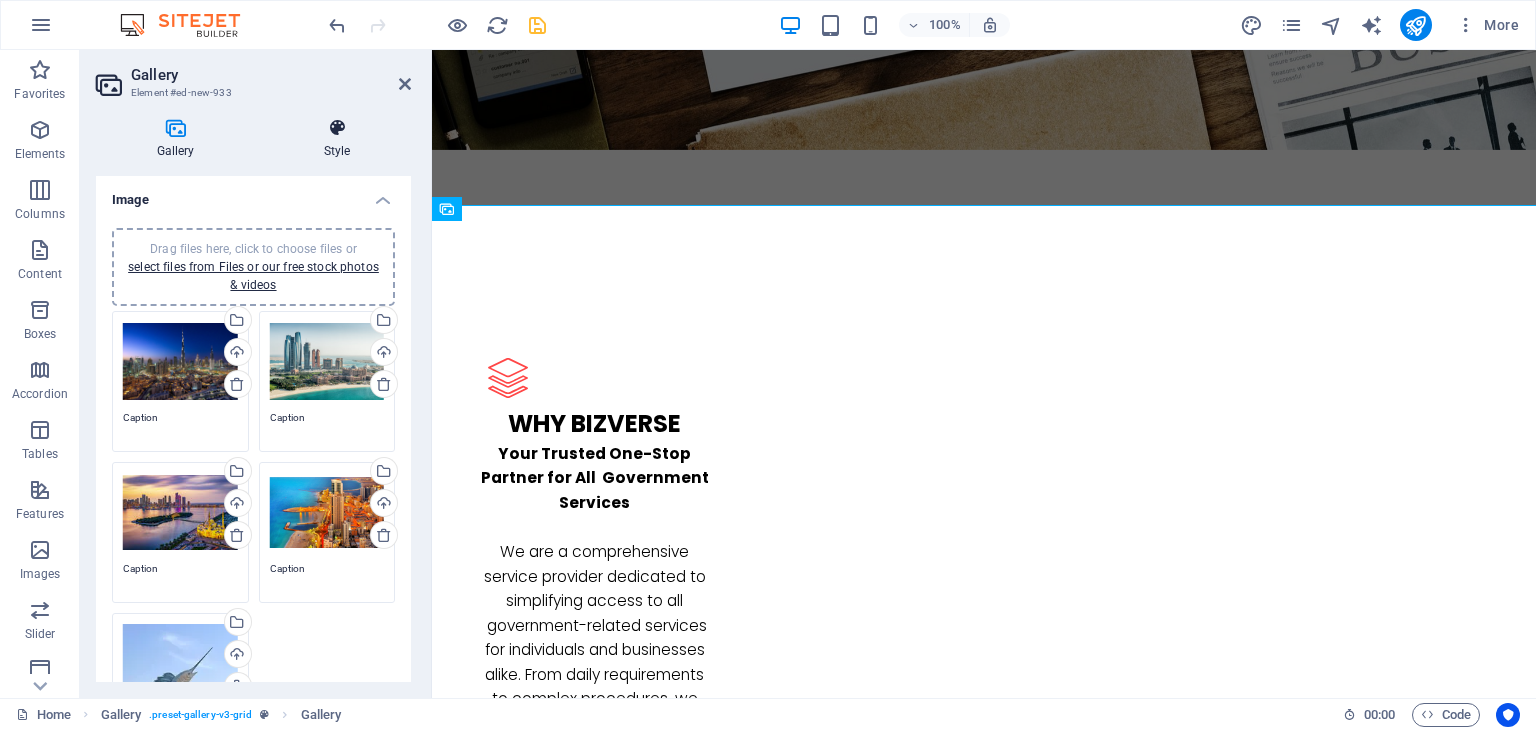 click at bounding box center (337, 128) 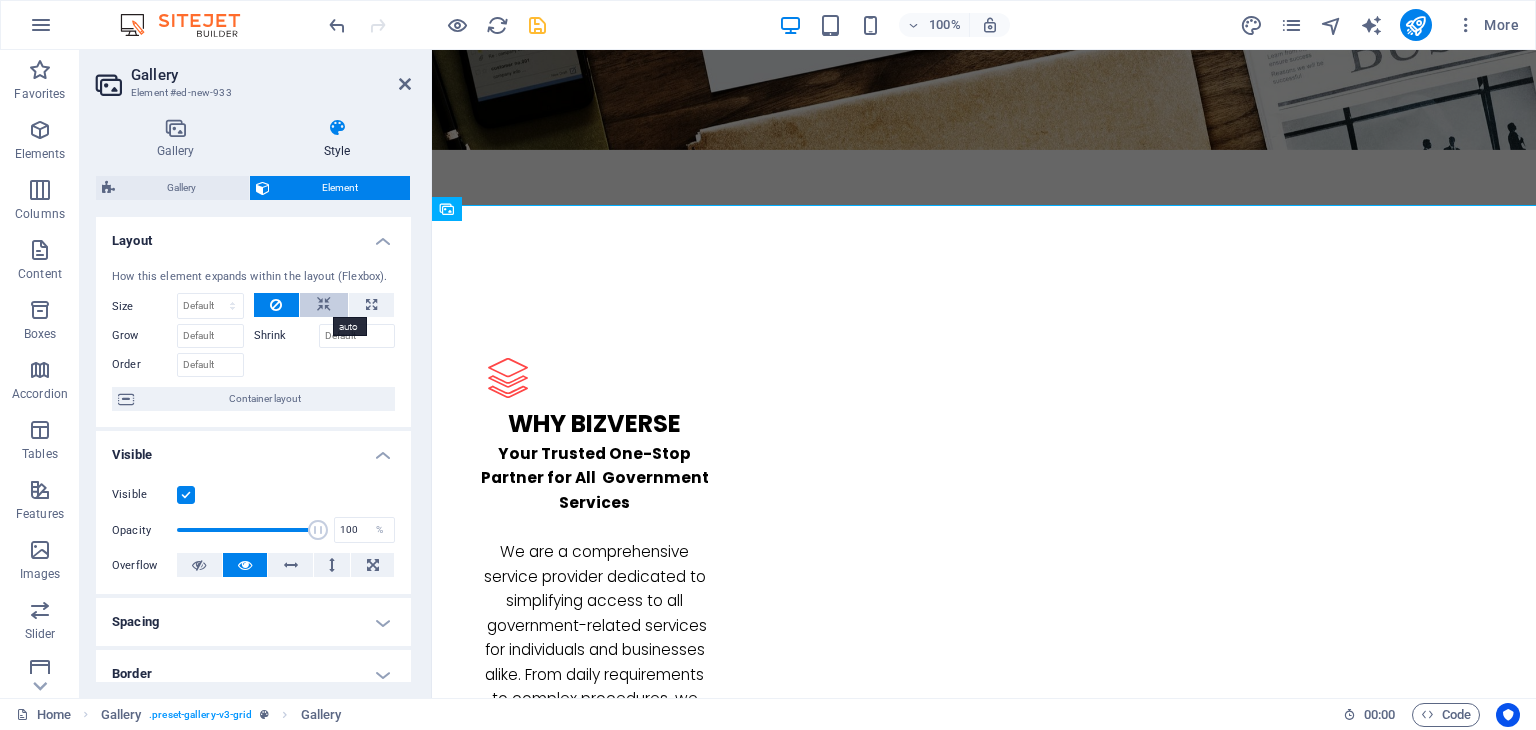 click at bounding box center (324, 305) 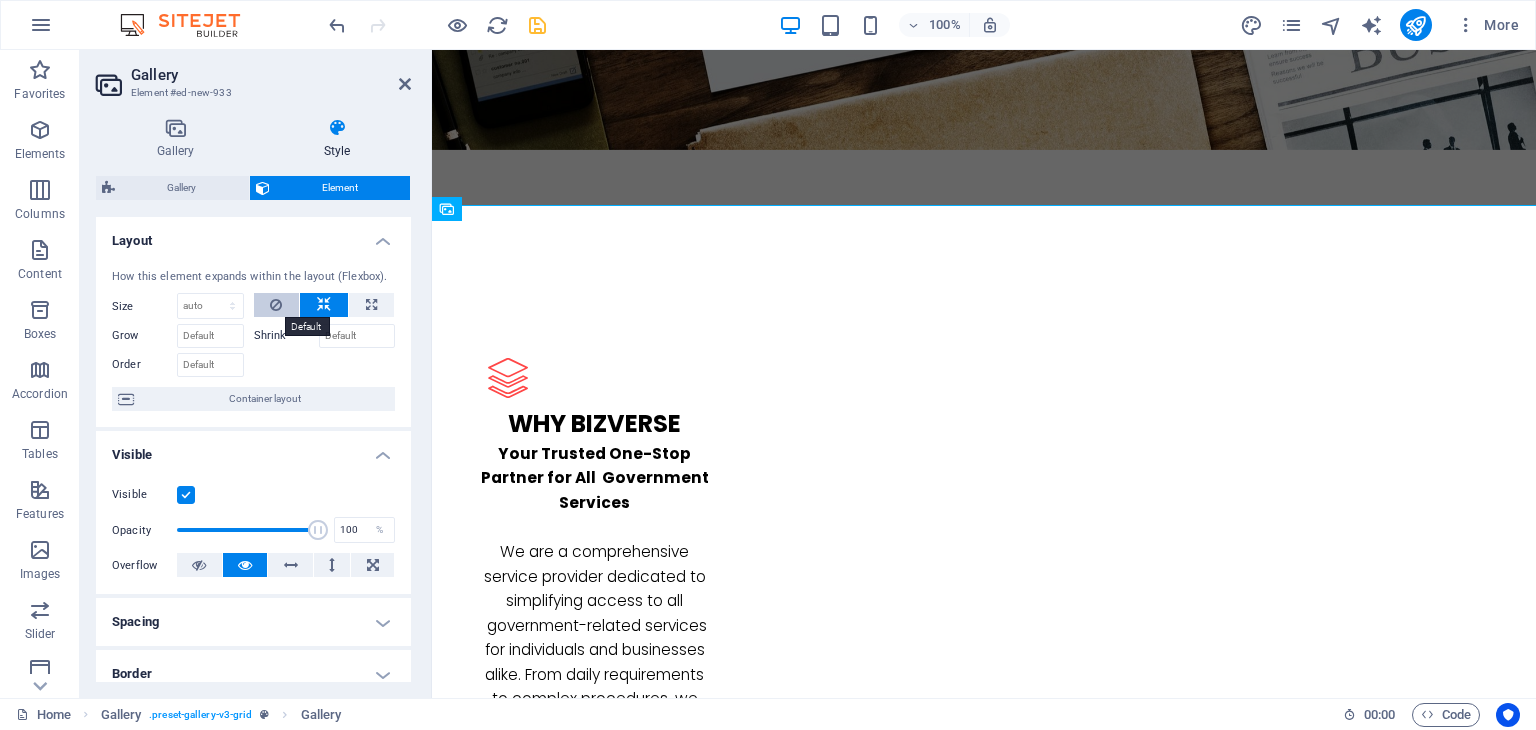 click at bounding box center (276, 305) 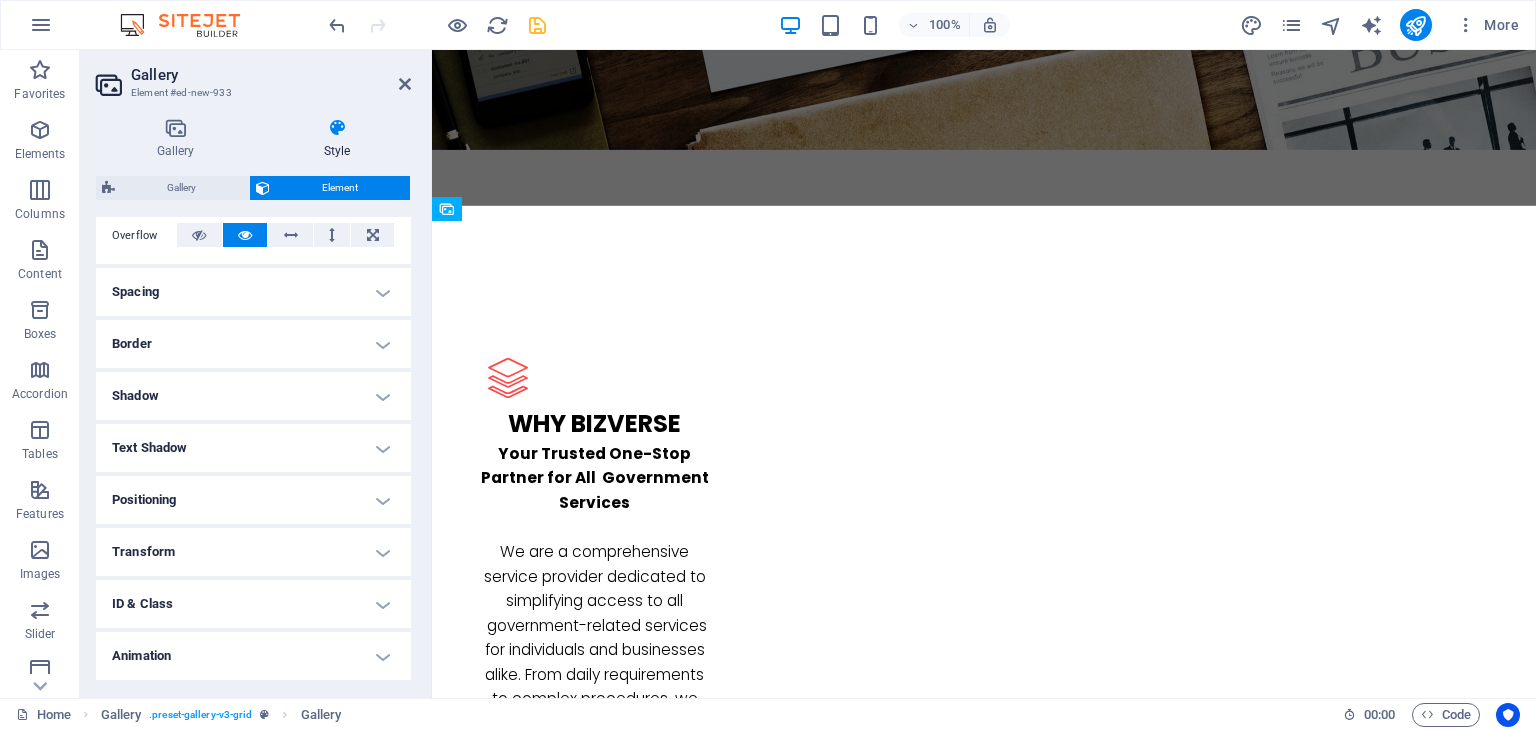 scroll, scrollTop: 380, scrollLeft: 0, axis: vertical 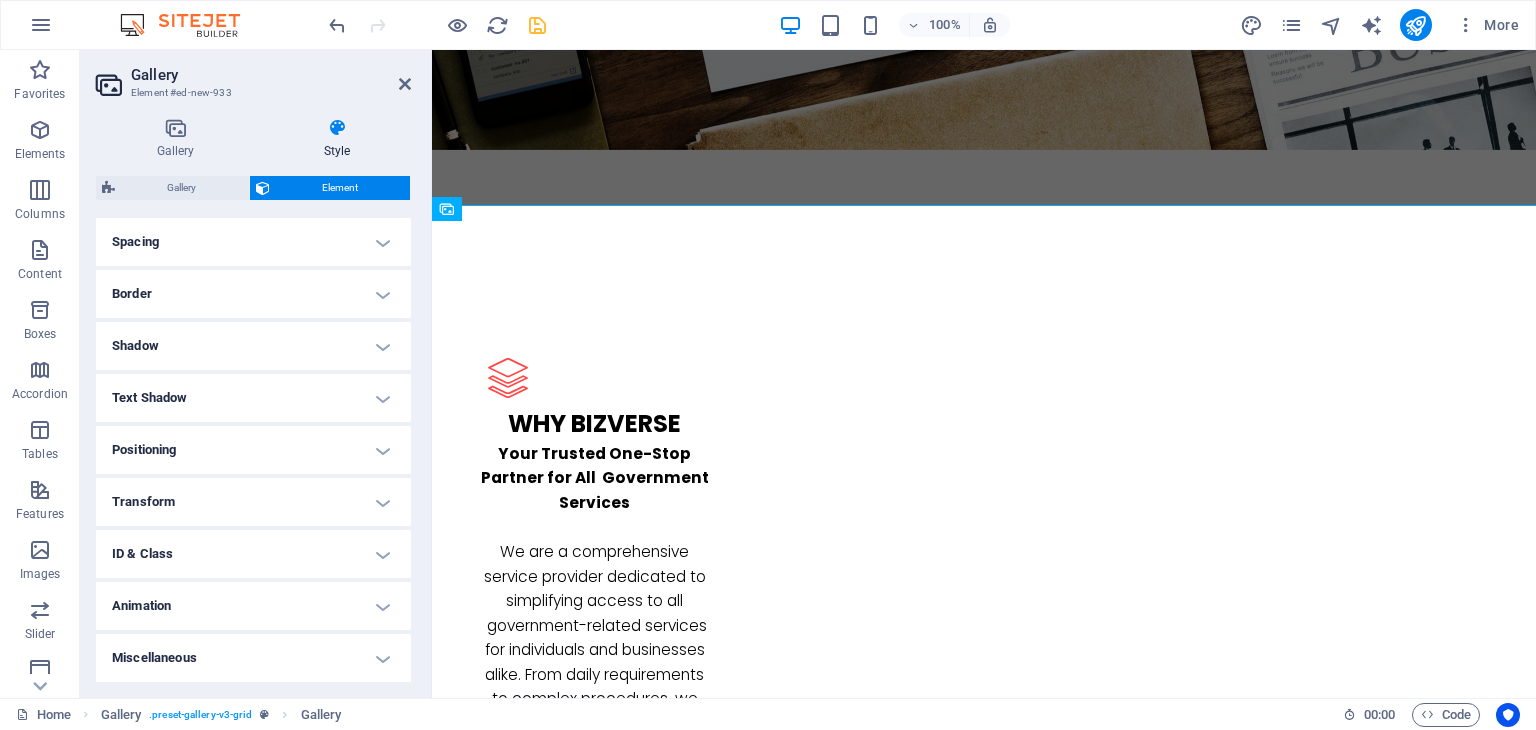 click on "Gallery Element #[ID] Gallery Style Image Drag files here, click to choose files or select files from Files or our free stock photos & videos Drag files here, click to choose files or select files from Files or our free stock photos & videos Select files from the file manager, stock photos, or upload file(s) Upload Caption Drag files here, click to choose files or select files from Files or our free stock photos & videos Select files from the file manager, stock photos, or upload file(s) Upload Caption Drag files here, click to choose files or select files from Files or our free stock photos & videos Select files from the file manager, stock photos, or upload file(s) Upload Caption Drag files here, click to choose files or select files from Files or our free stock photos & videos Select files from the file manager, stock photos, or upload file(s) Upload Caption Drag files here, click to choose files or select files from Files or our free stock photos & videos Upload Caption Remove all images Settings px" at bounding box center [256, 374] 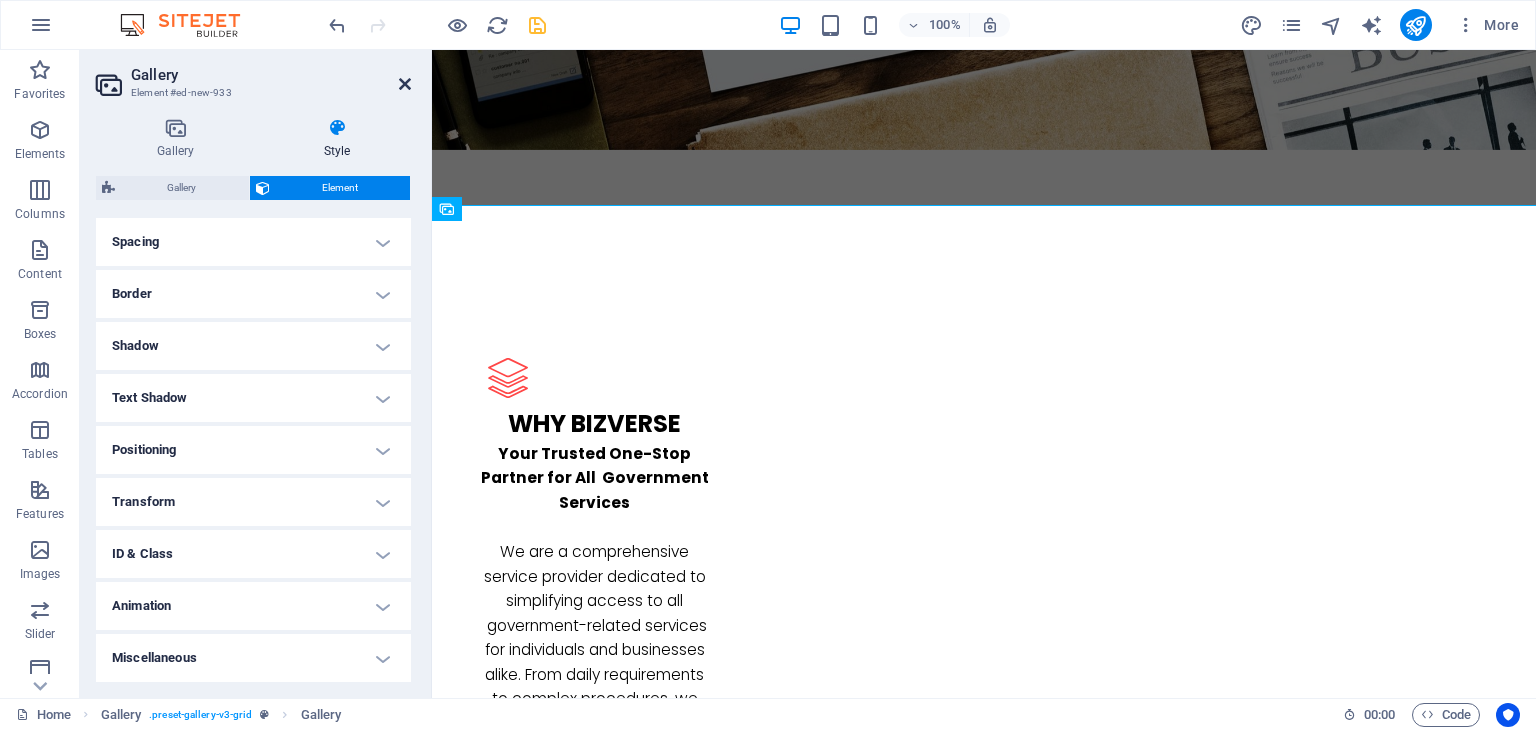 click at bounding box center [405, 84] 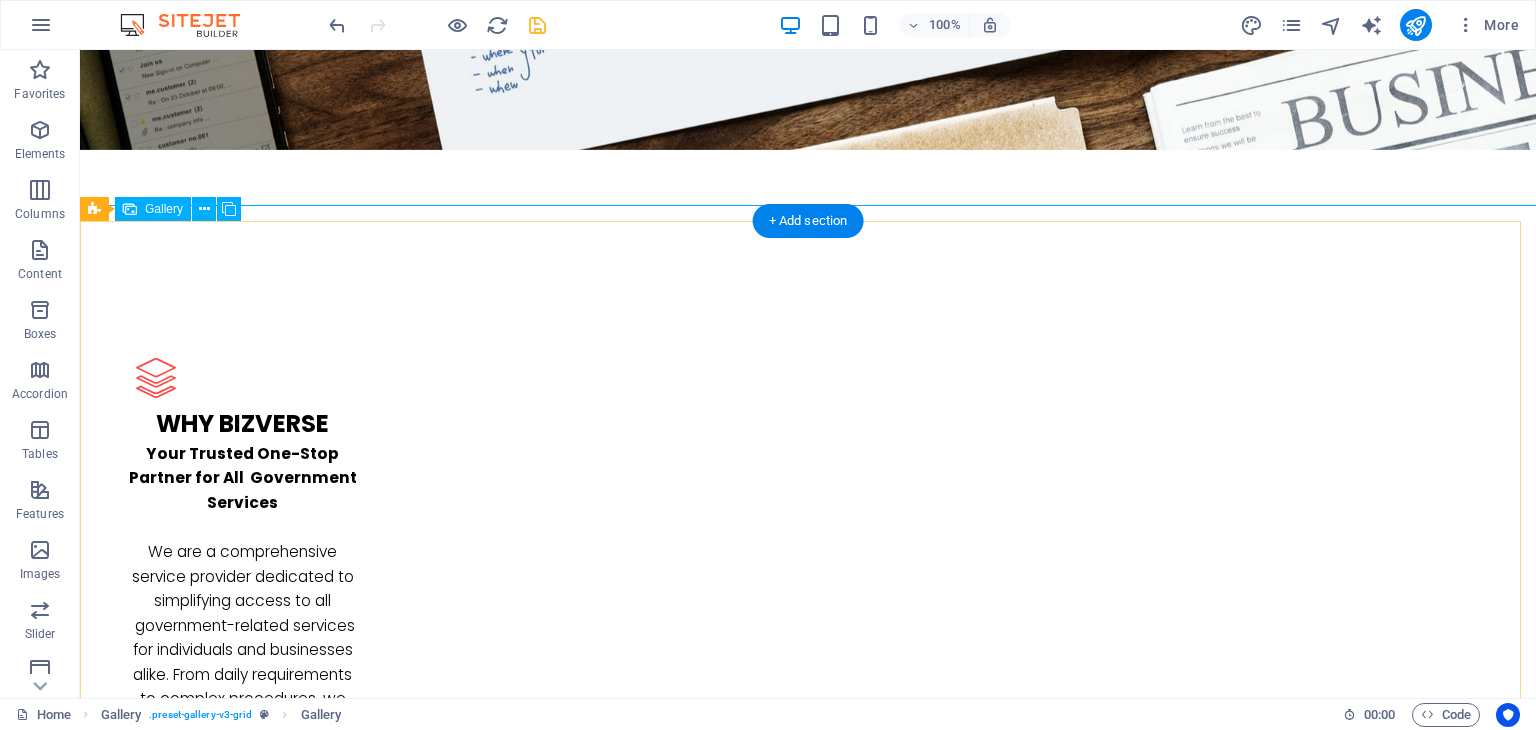 click at bounding box center (994, 2691) 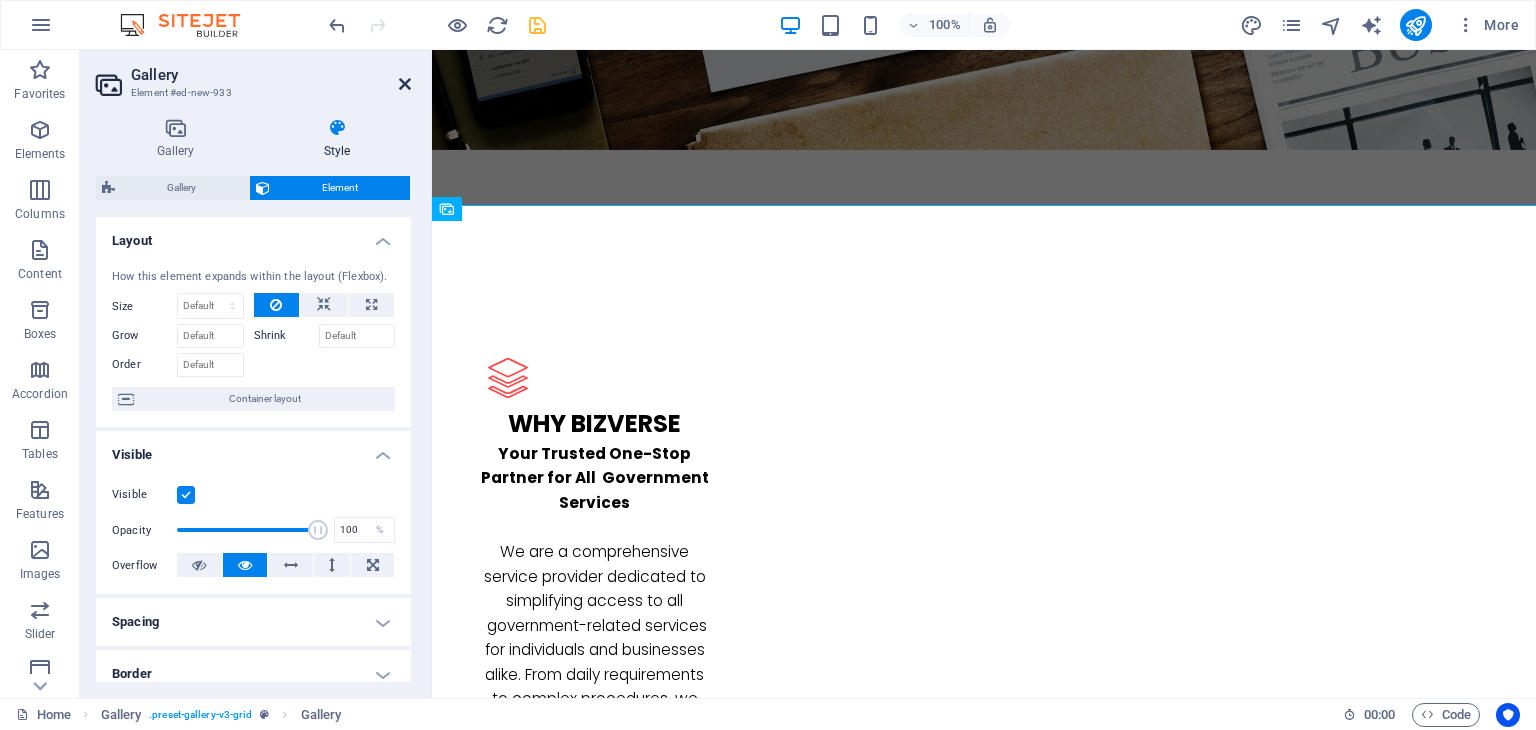 drag, startPoint x: 407, startPoint y: 83, endPoint x: 340, endPoint y: 31, distance: 84.811554 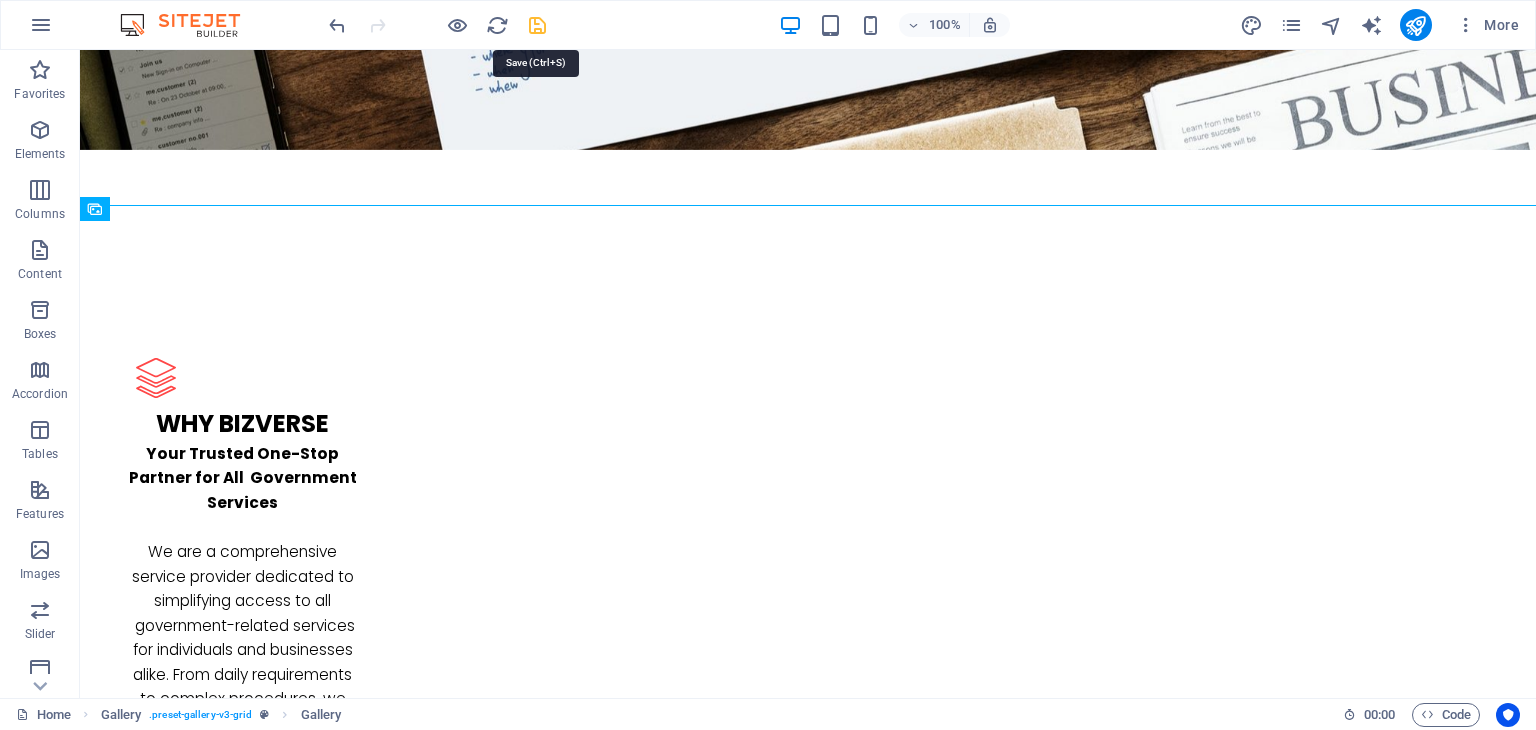 click at bounding box center (537, 25) 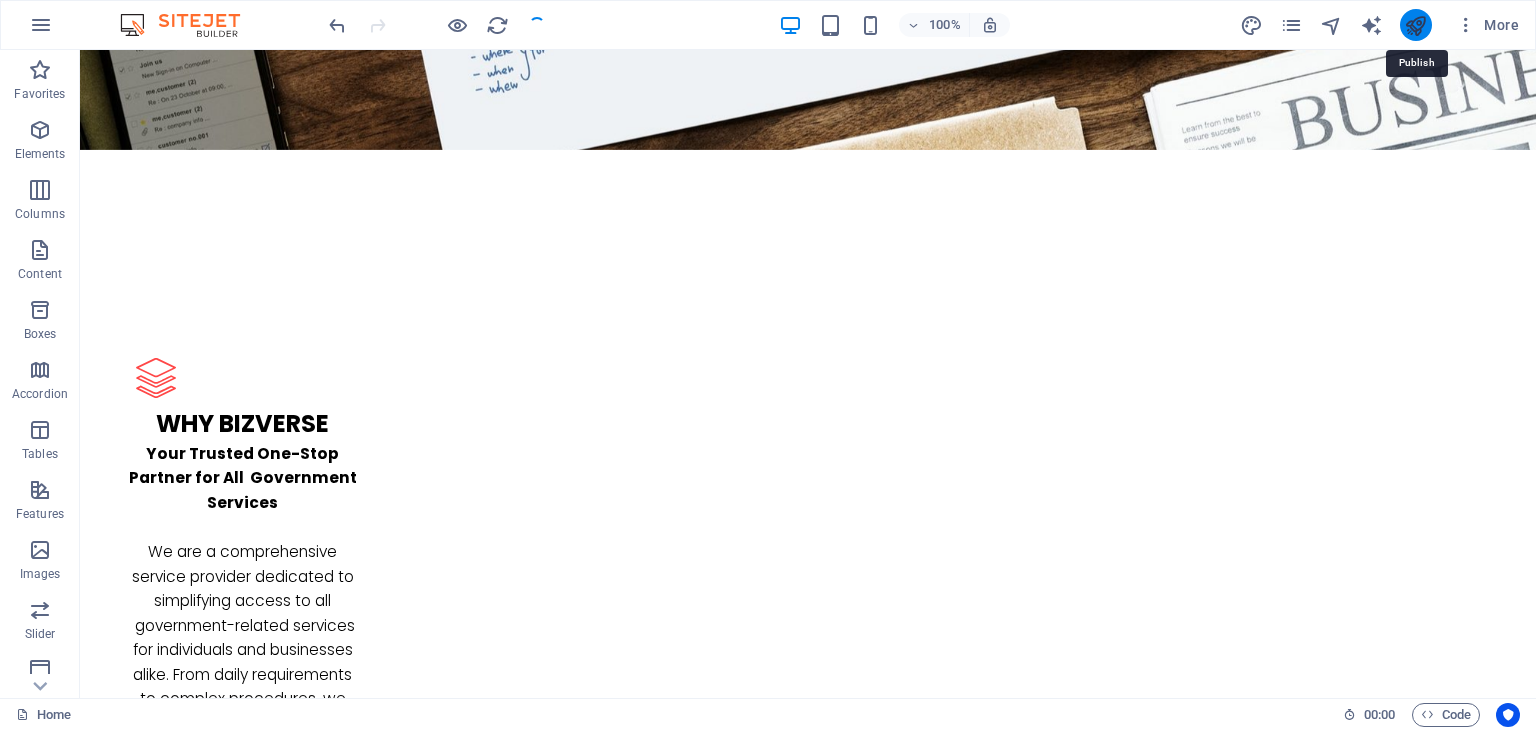 click at bounding box center [1415, 25] 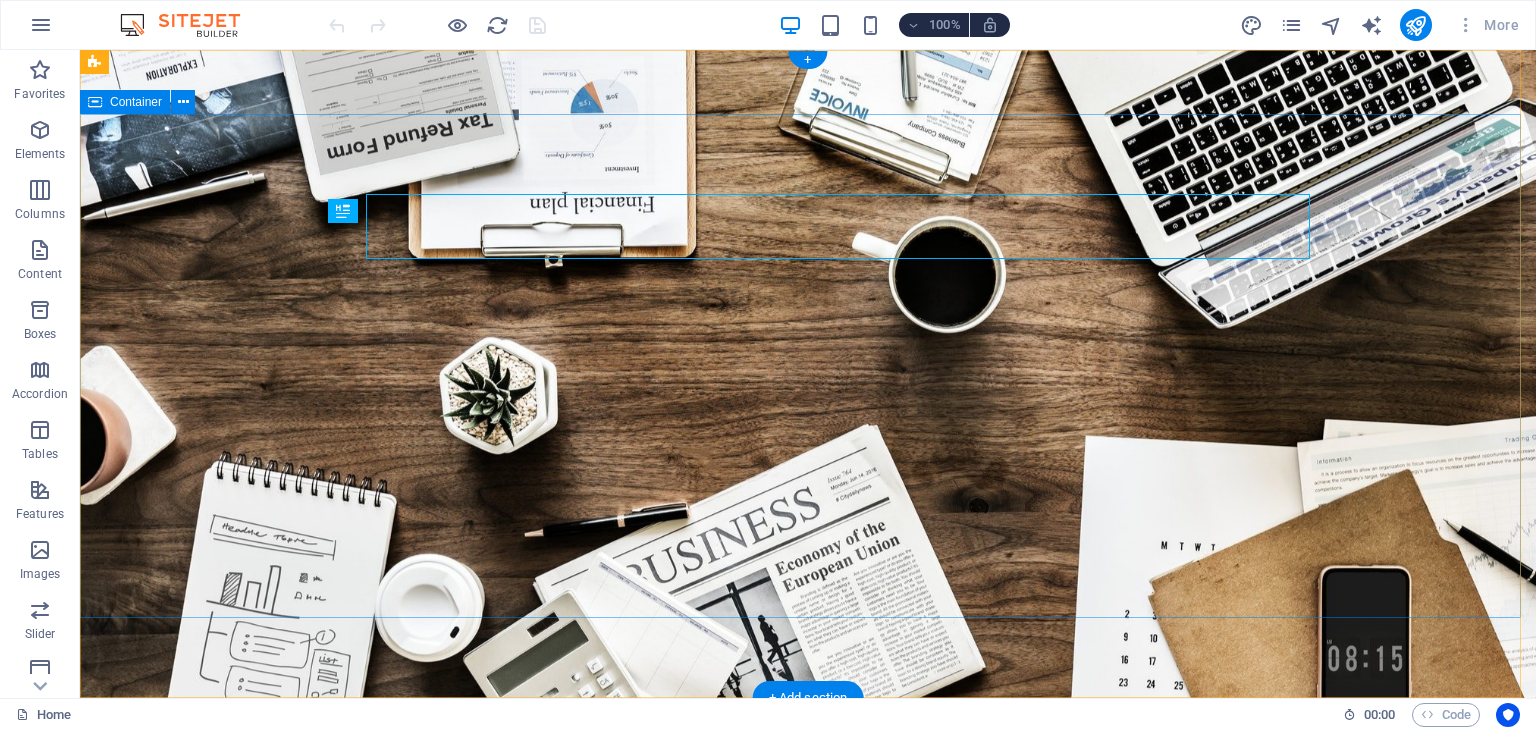 scroll, scrollTop: 0, scrollLeft: 0, axis: both 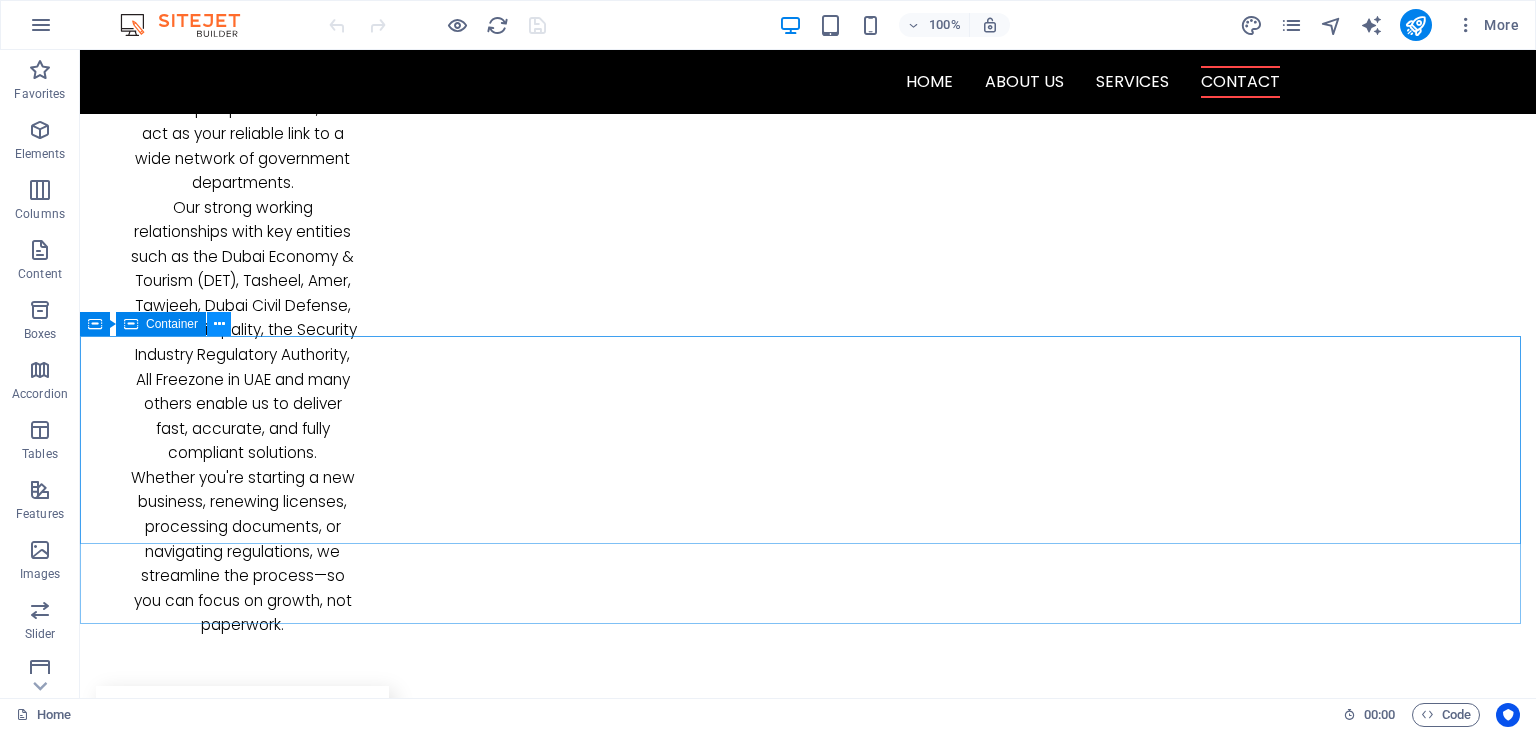 click at bounding box center (219, 324) 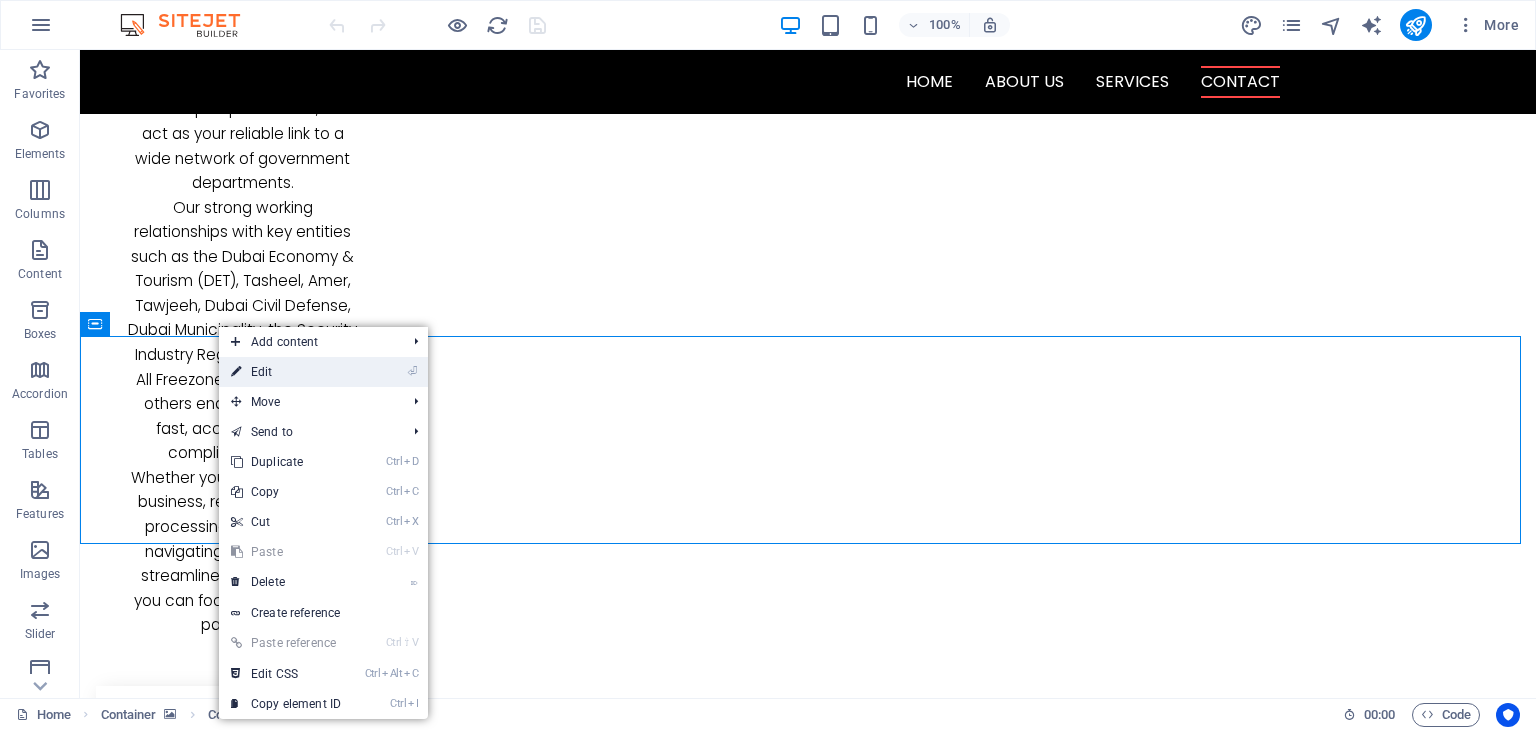 click on "⏎  Edit" at bounding box center (286, 372) 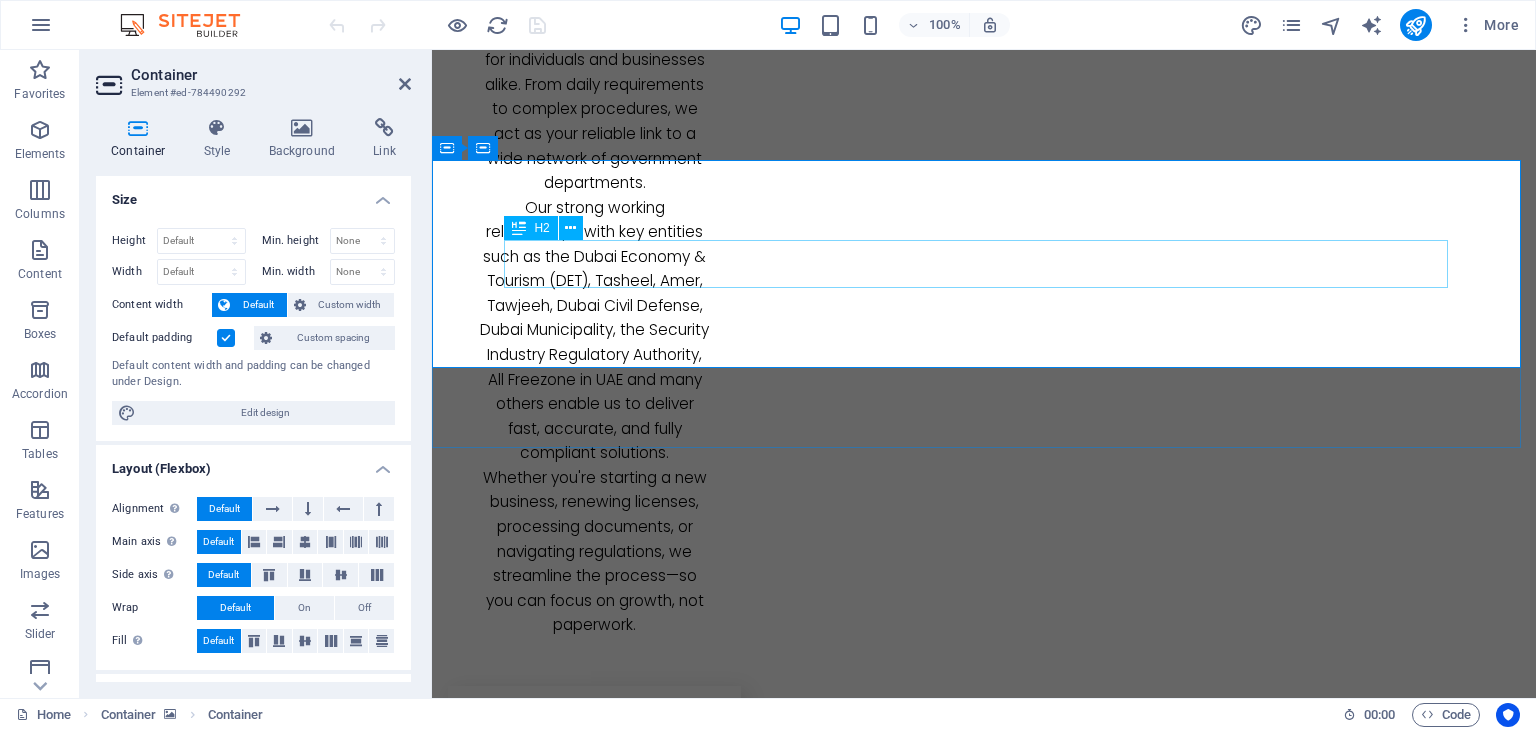 click on "C ontact Us" at bounding box center (984, 2859) 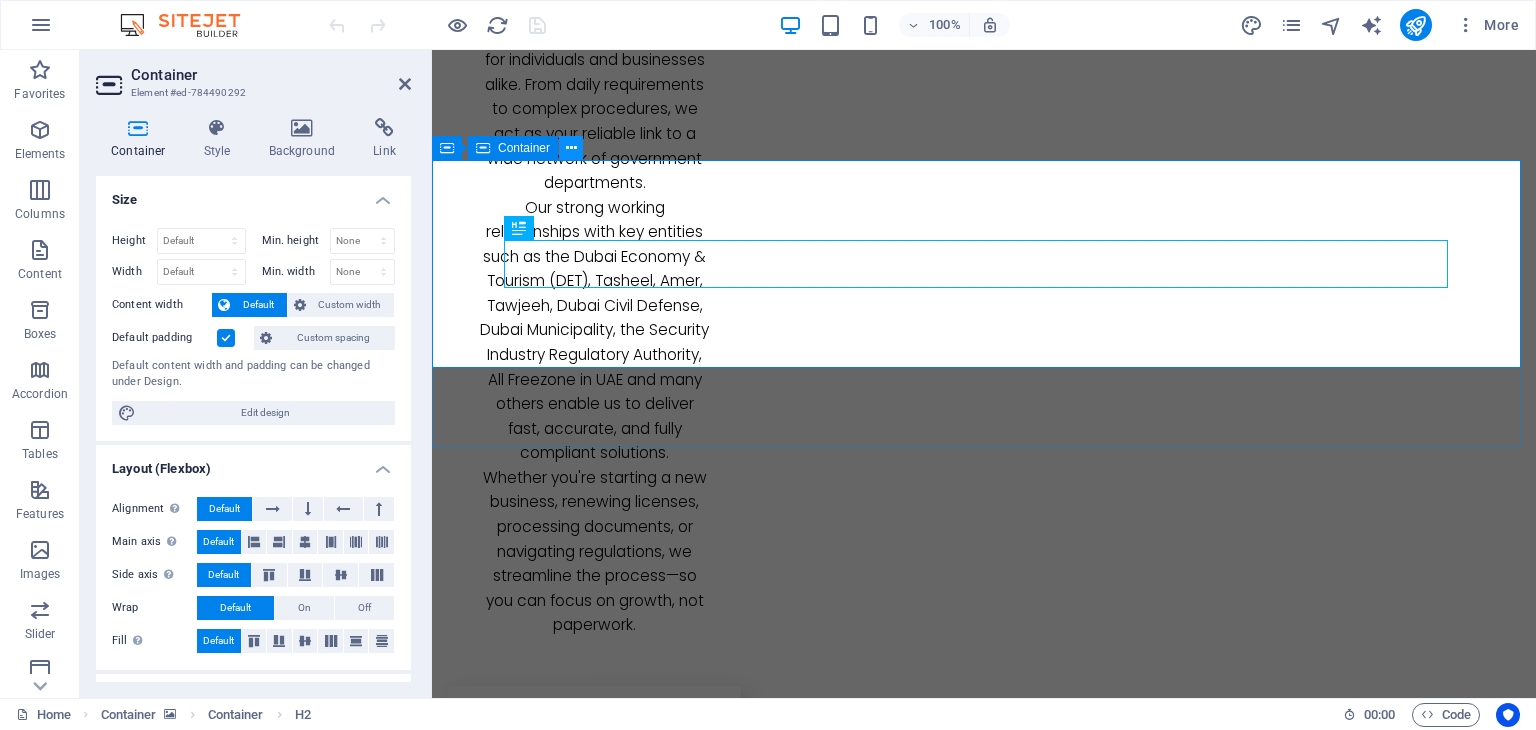click at bounding box center (571, 148) 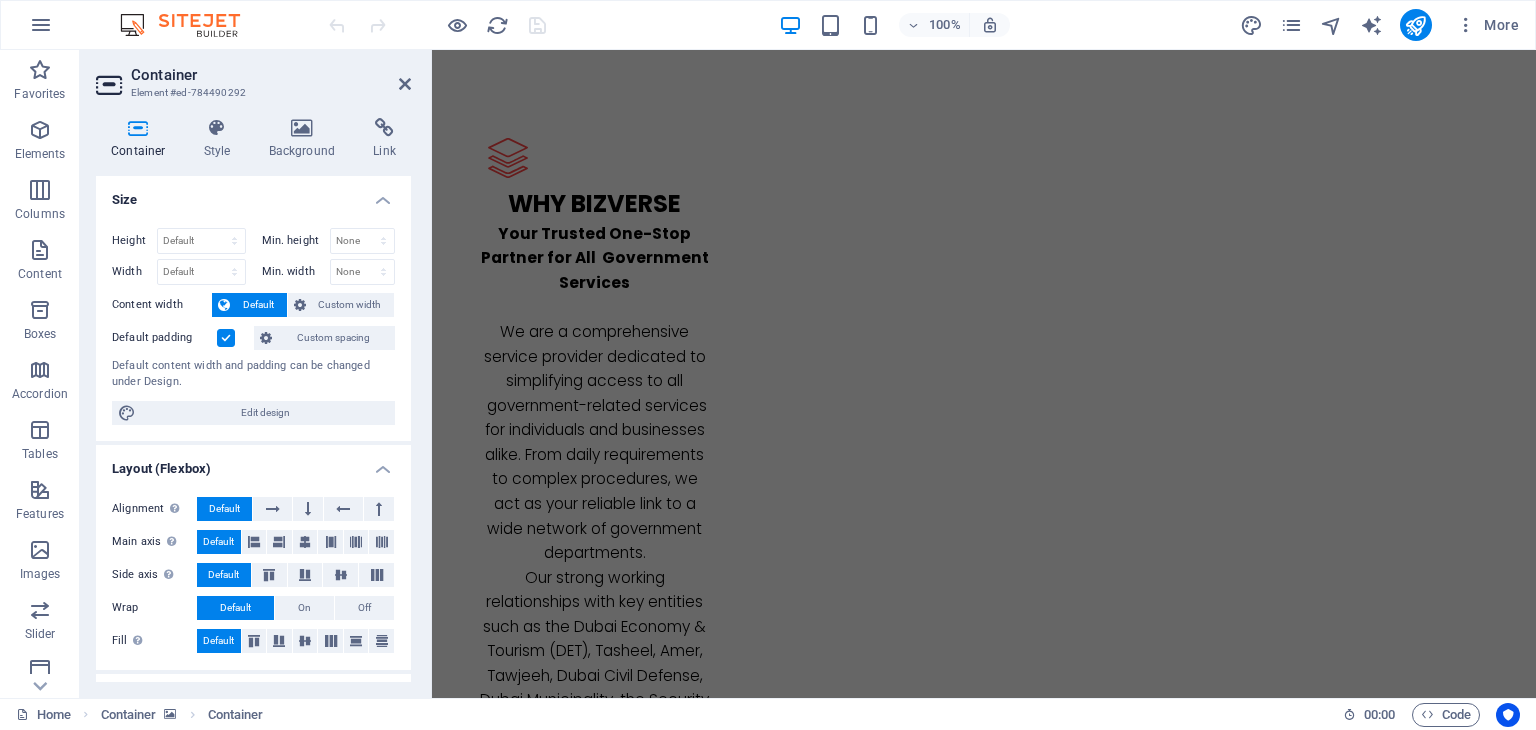 scroll, scrollTop: 2620, scrollLeft: 0, axis: vertical 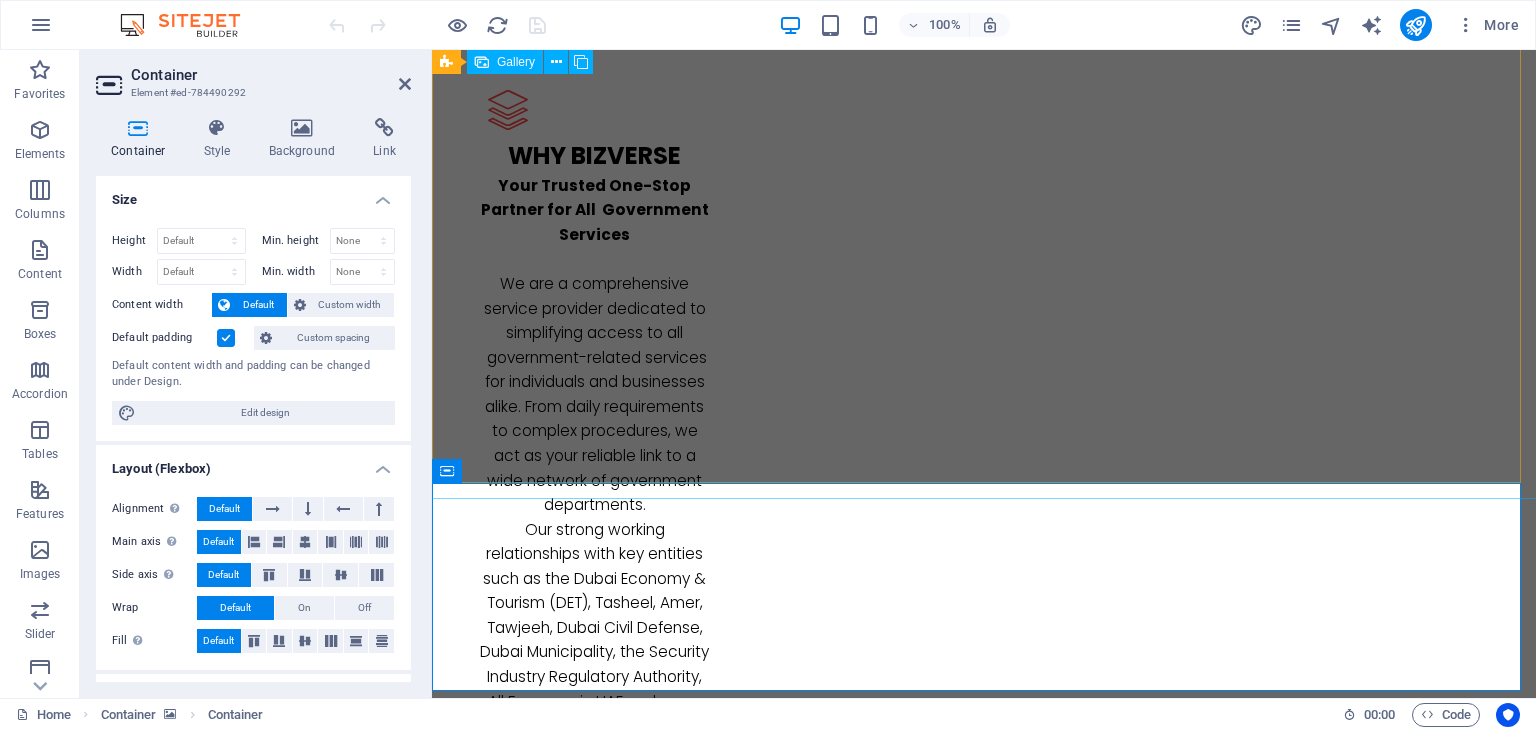 click at bounding box center (700, 2521) 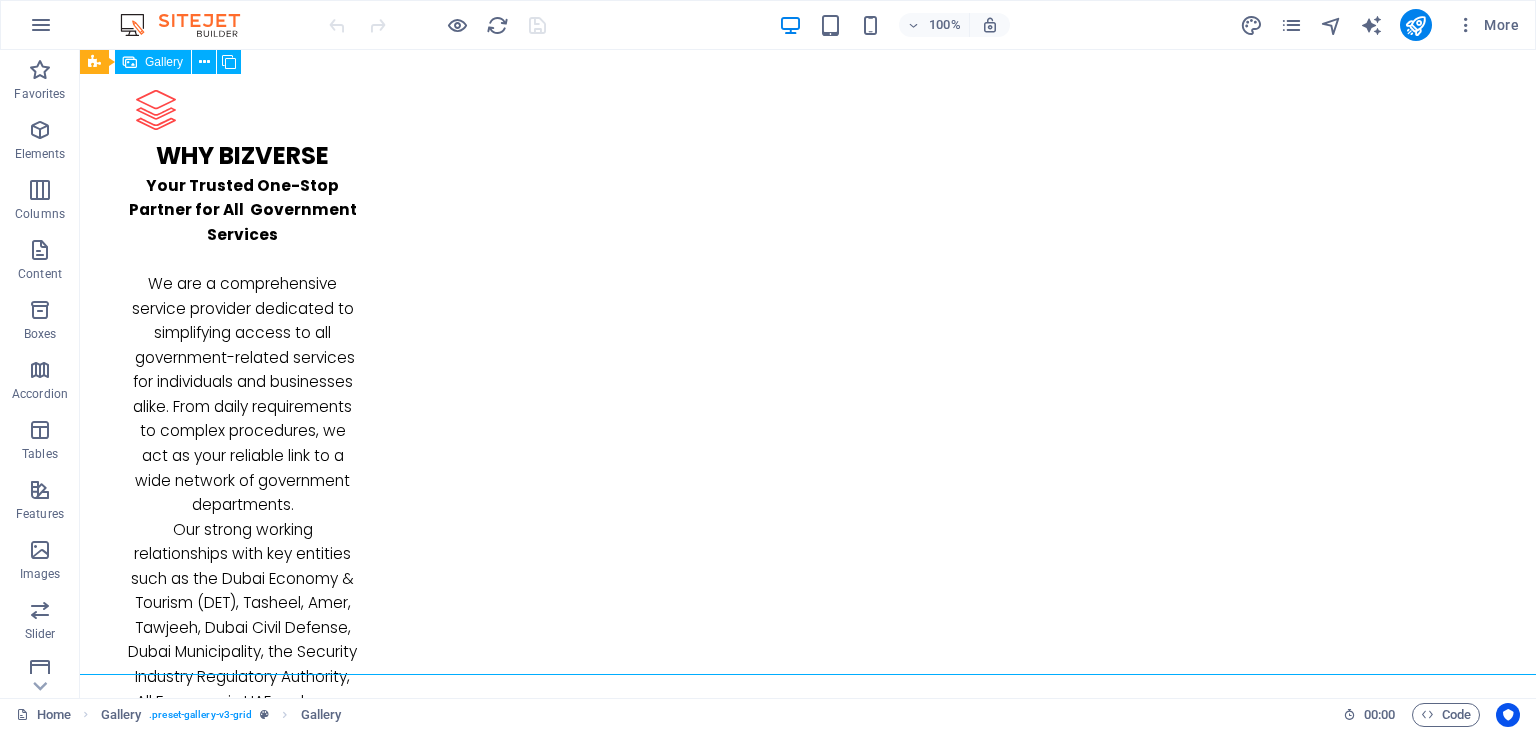 drag, startPoint x: 652, startPoint y: 580, endPoint x: 653, endPoint y: 543, distance: 37.01351 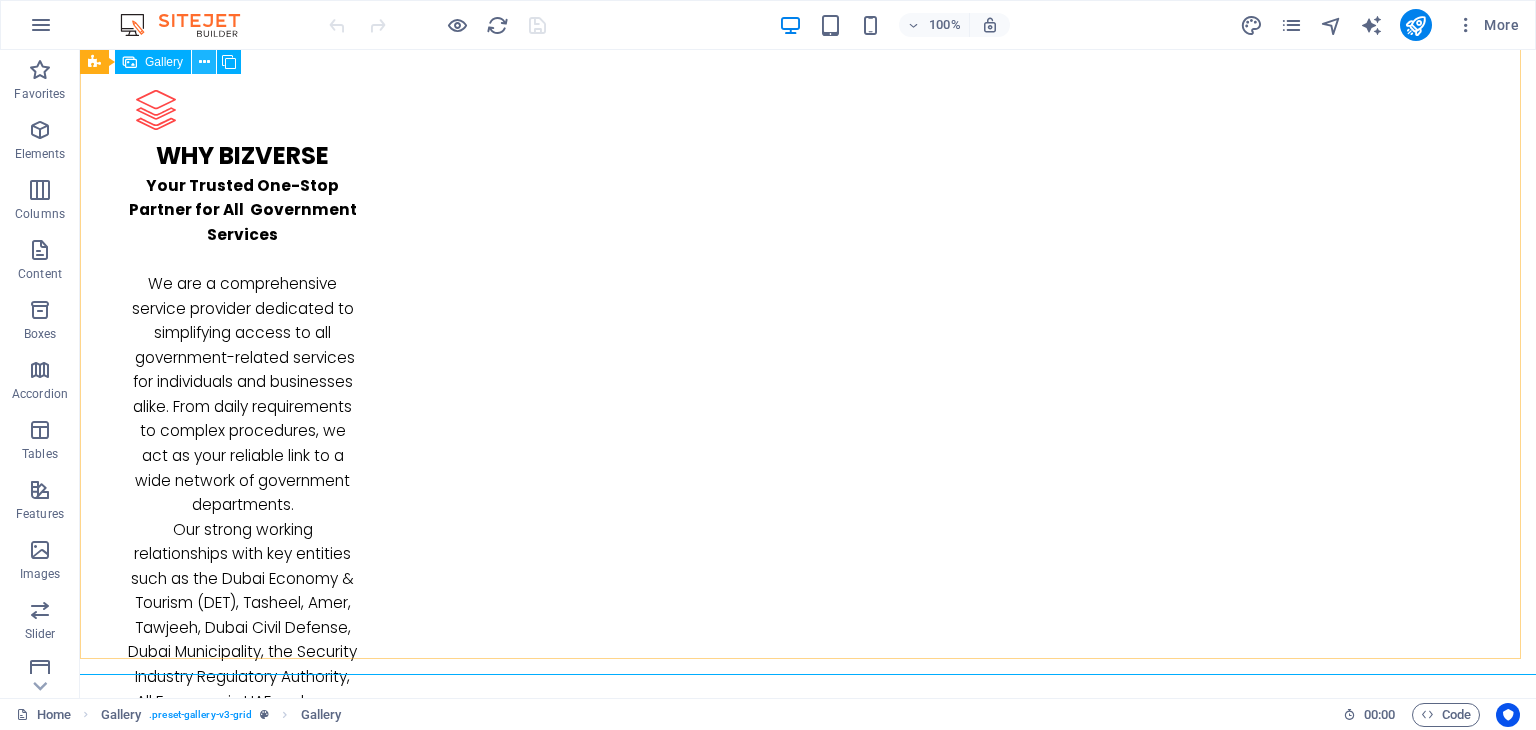 click at bounding box center [204, 62] 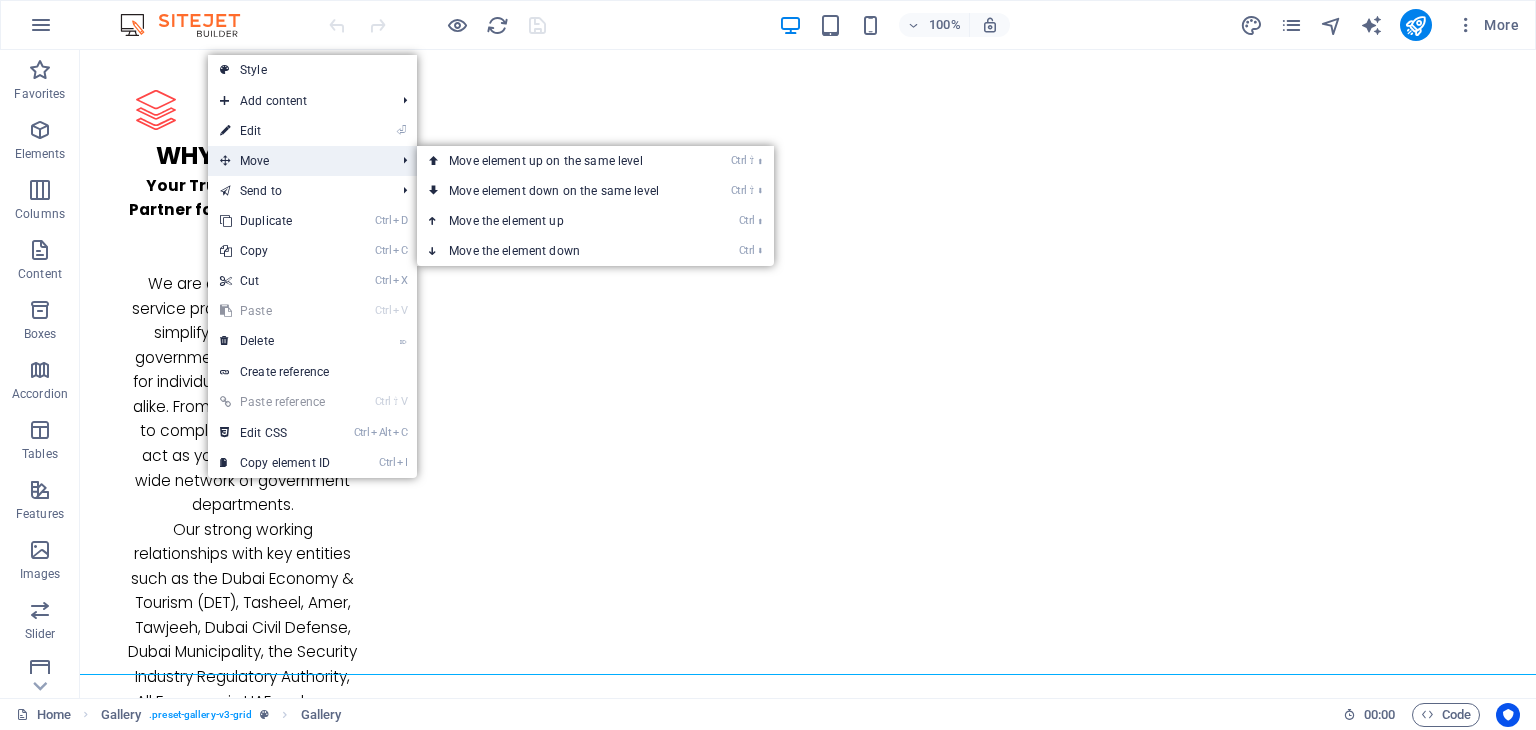 click on "Move" at bounding box center (297, 161) 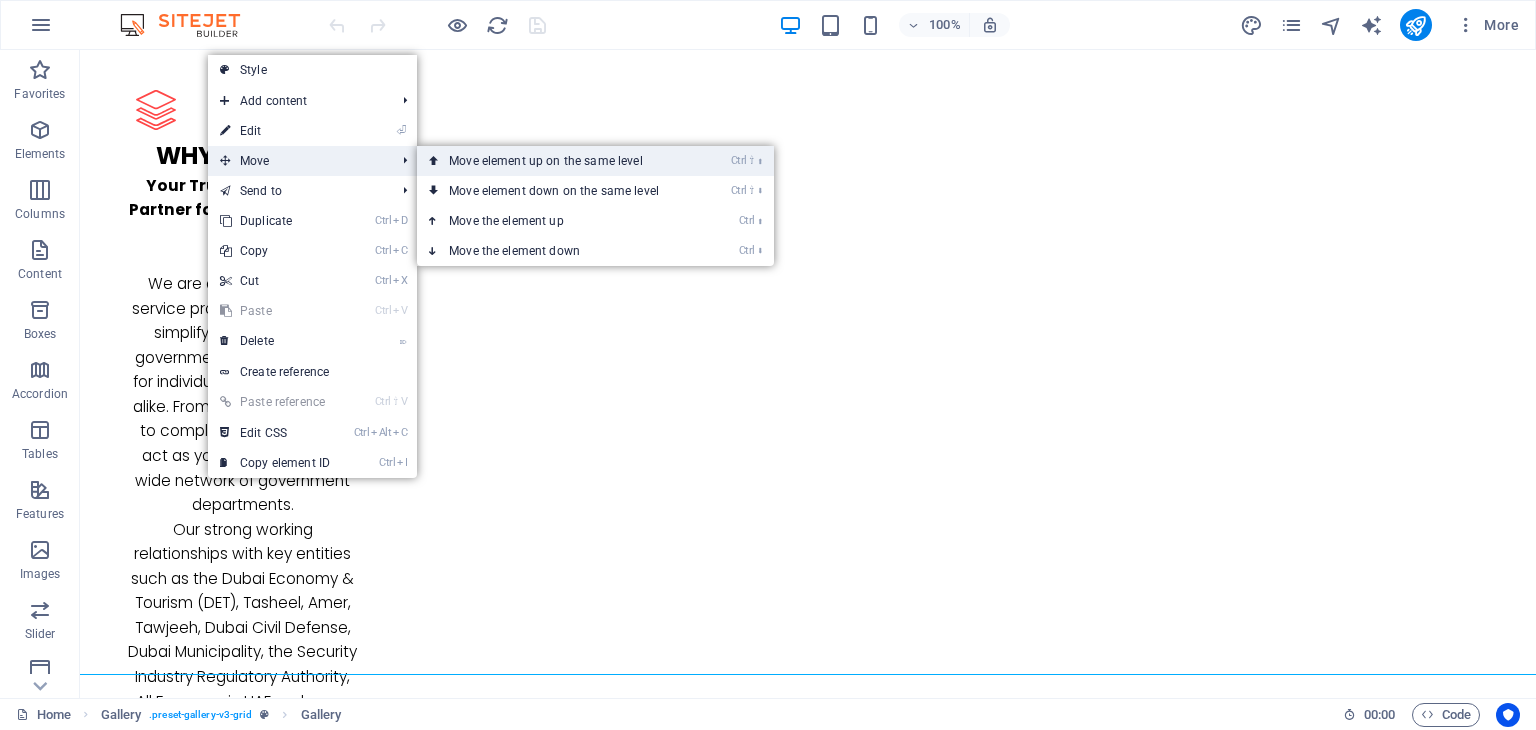click on "Ctrl ⇧ ⬆  Move element up on the same level" at bounding box center [558, 161] 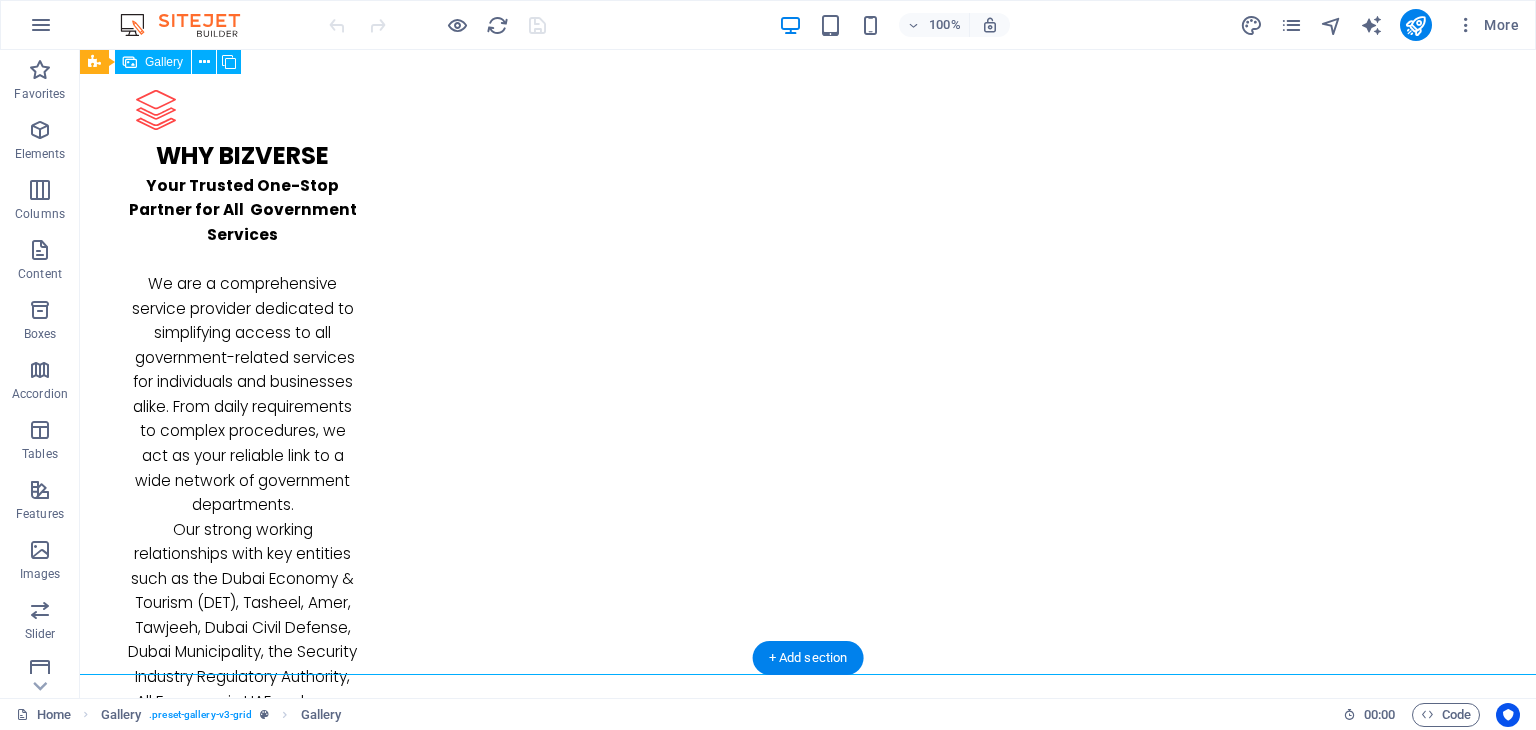 drag, startPoint x: 536, startPoint y: 273, endPoint x: 543, endPoint y: 237, distance: 36.67424 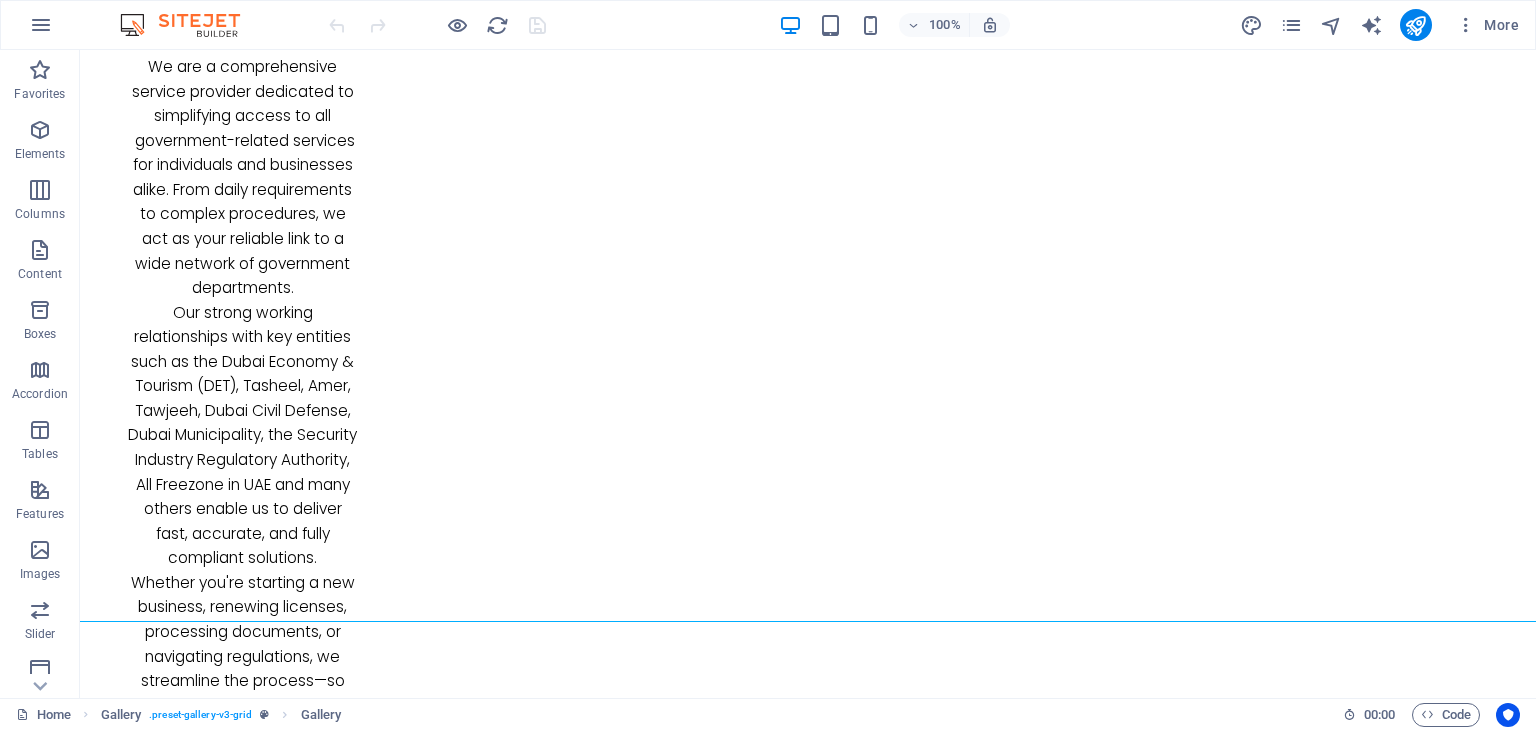 scroll, scrollTop: 2928, scrollLeft: 0, axis: vertical 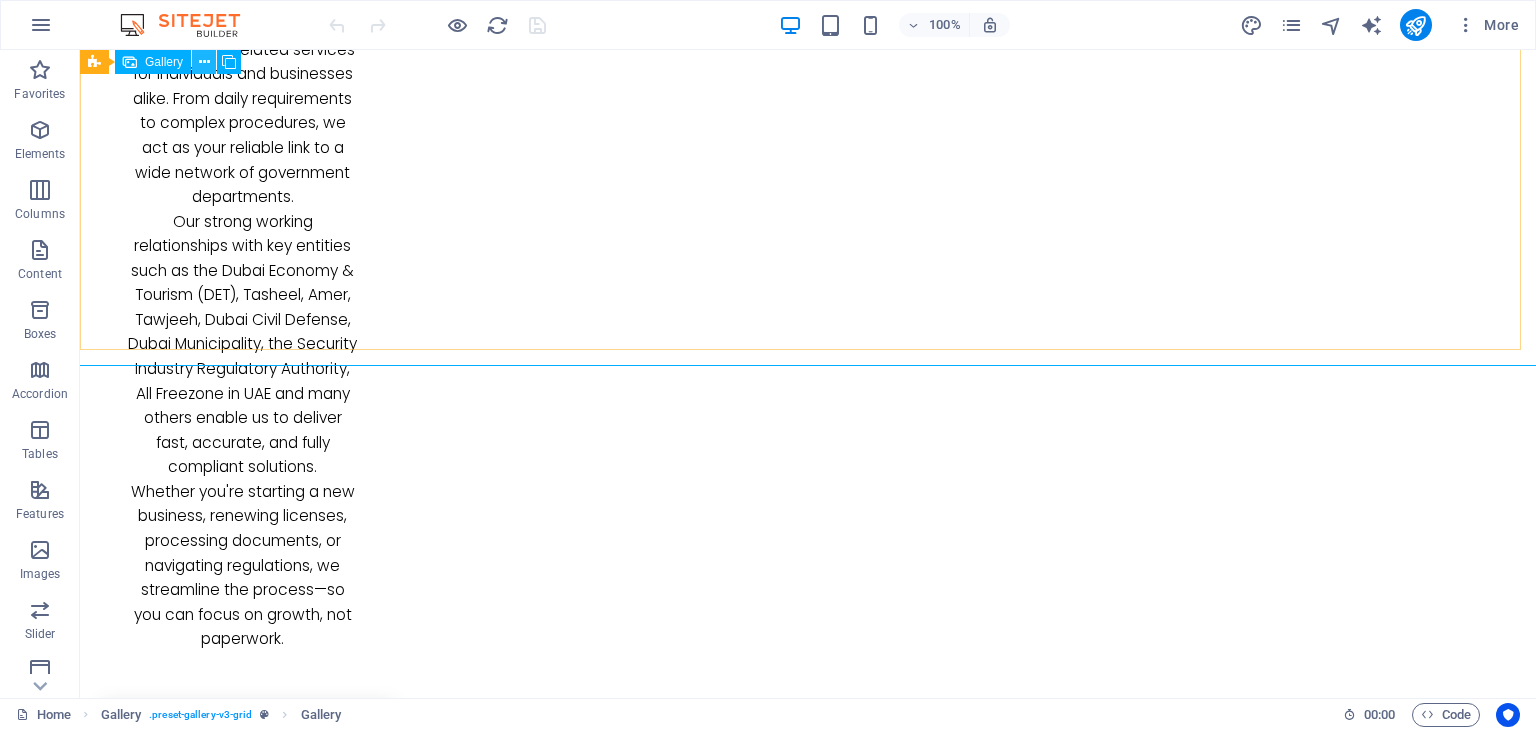click at bounding box center [204, 62] 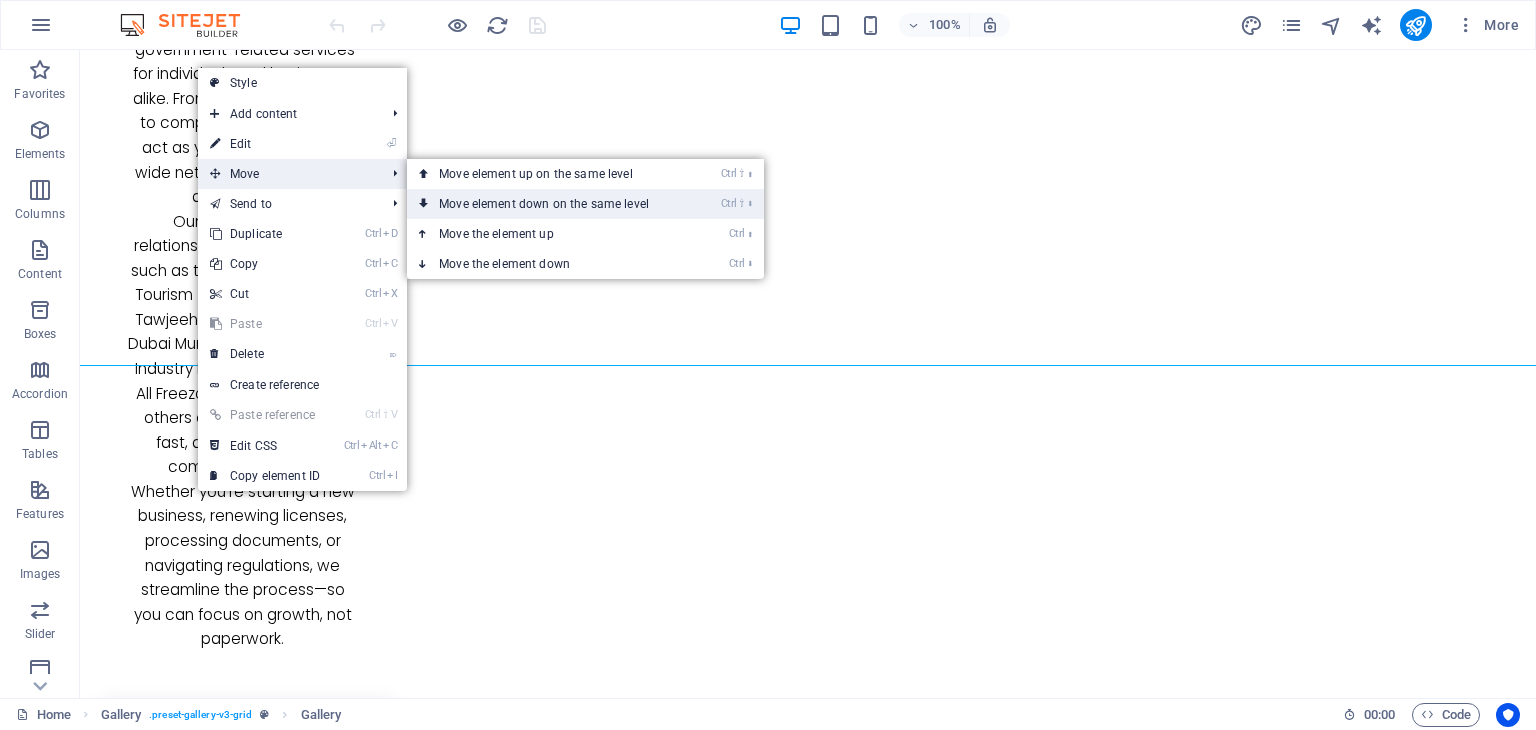 click on "Ctrl ⇧ ⬇  Move element down on the same level" at bounding box center (548, 204) 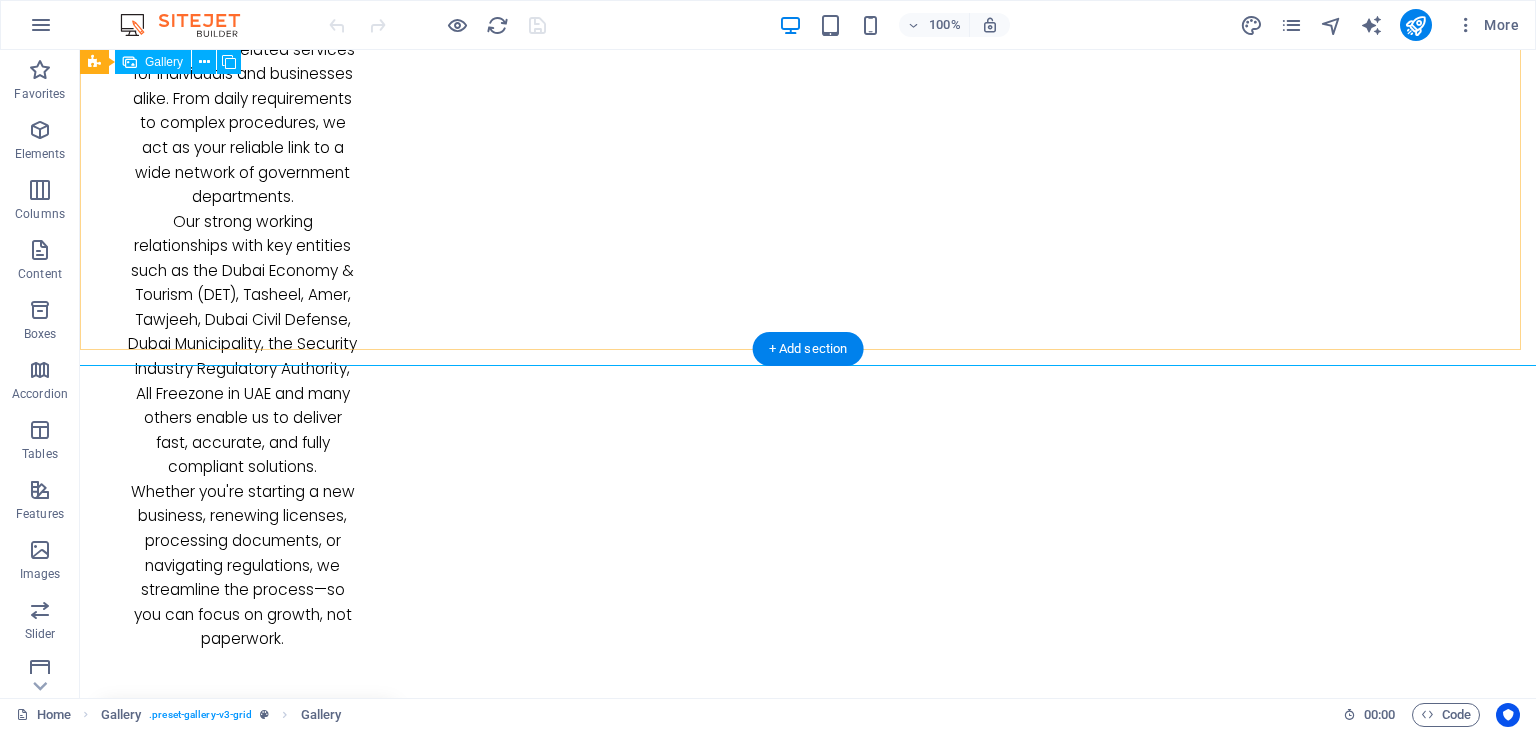click at bounding box center (436, 2301) 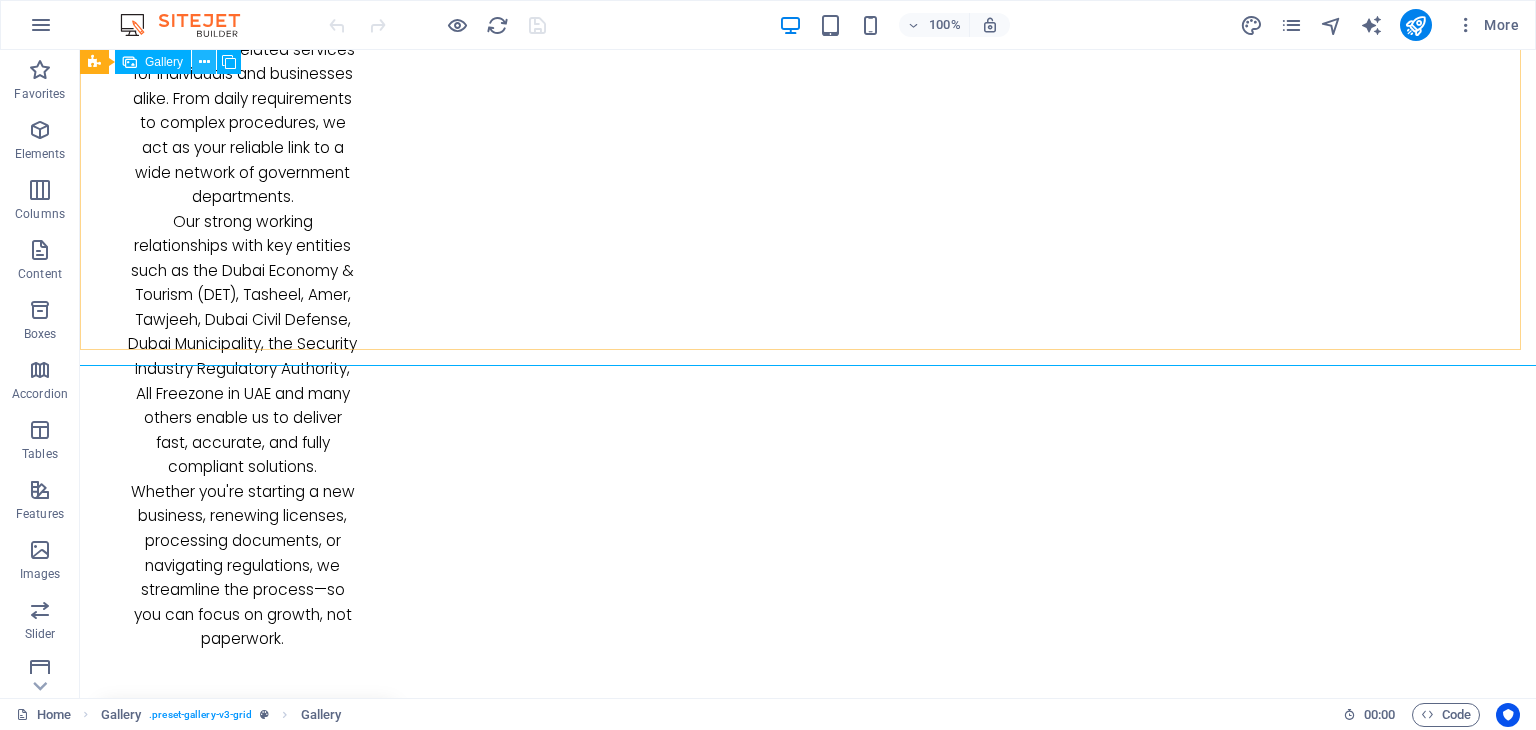 click at bounding box center (204, 62) 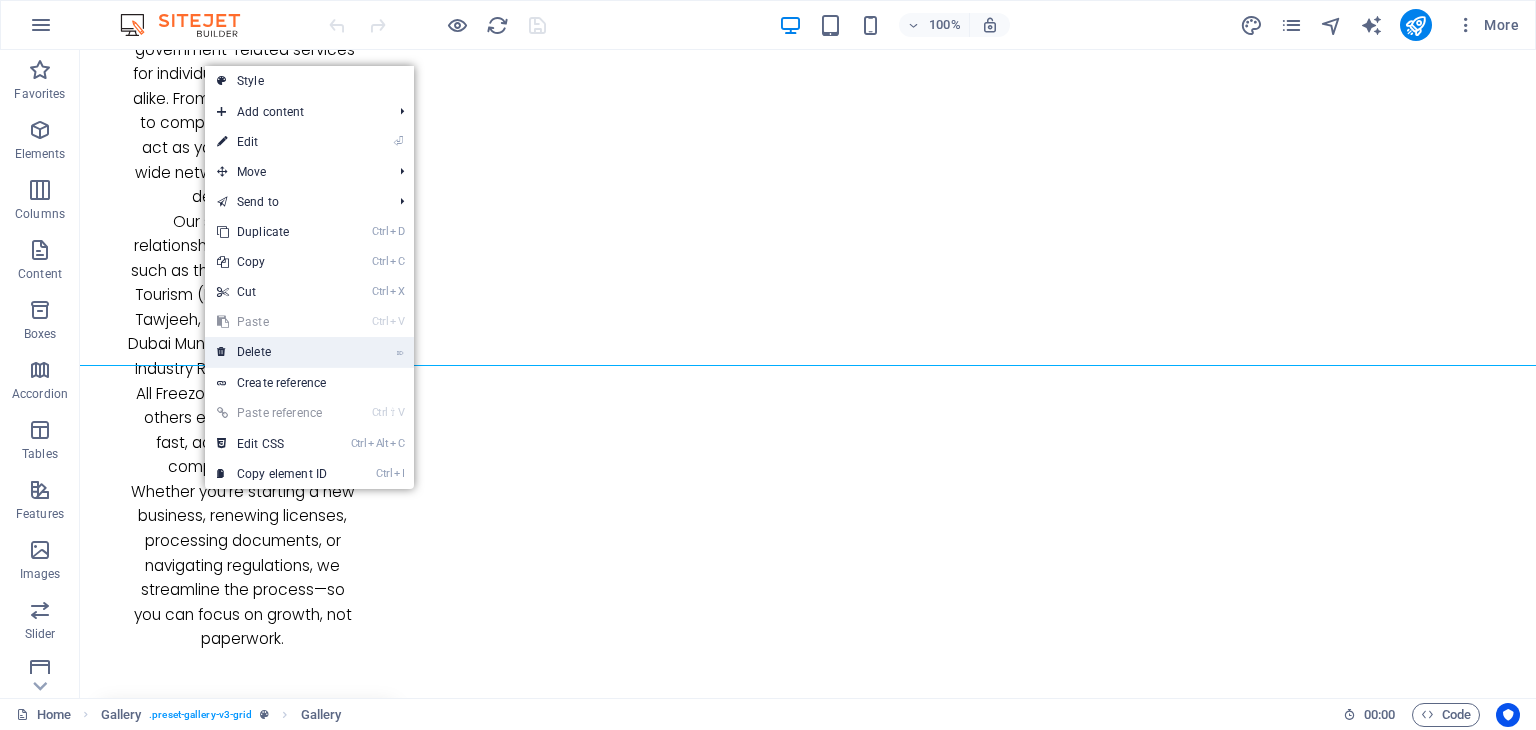 click on "⌦  Delete" at bounding box center (272, 352) 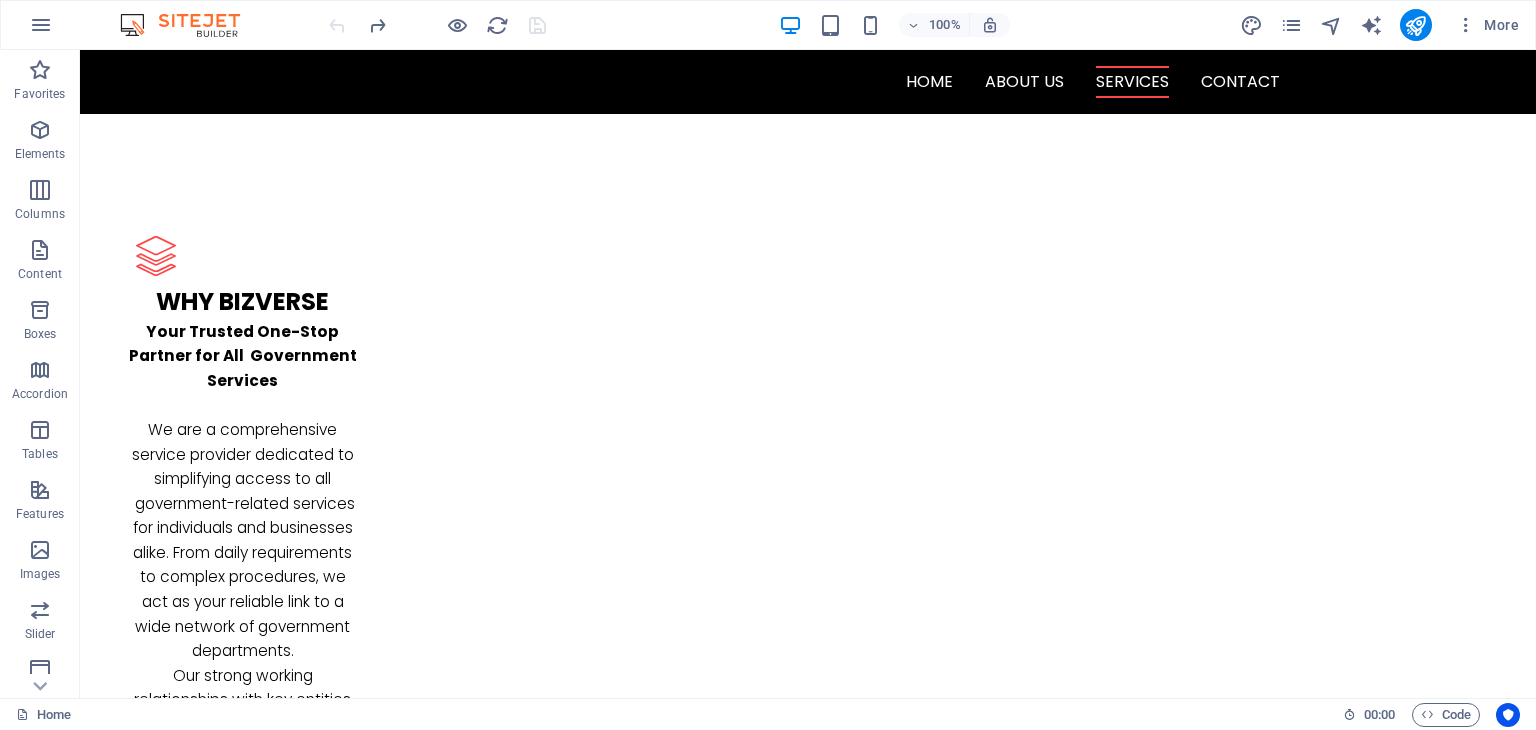 scroll, scrollTop: 2413, scrollLeft: 0, axis: vertical 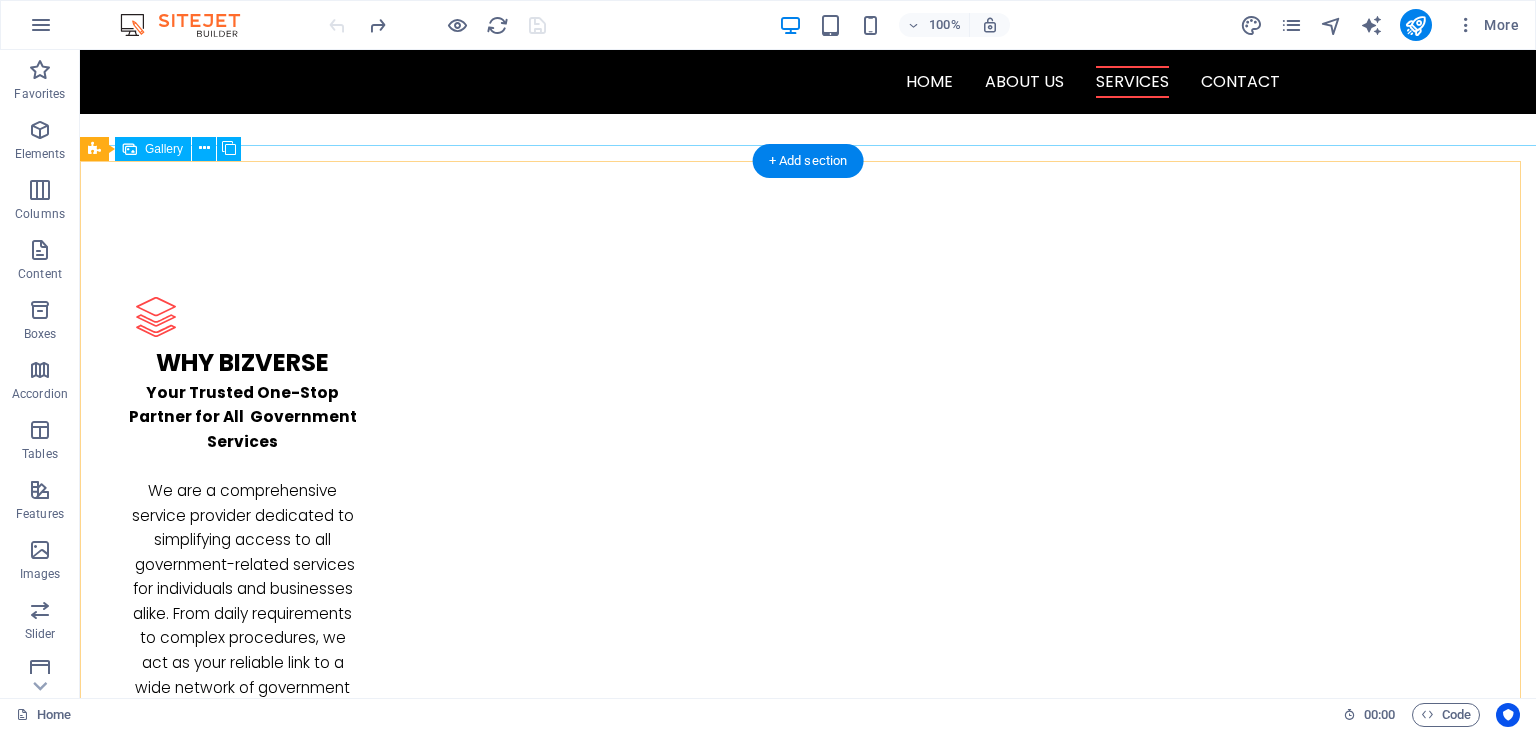 click at bounding box center (436, 2816) 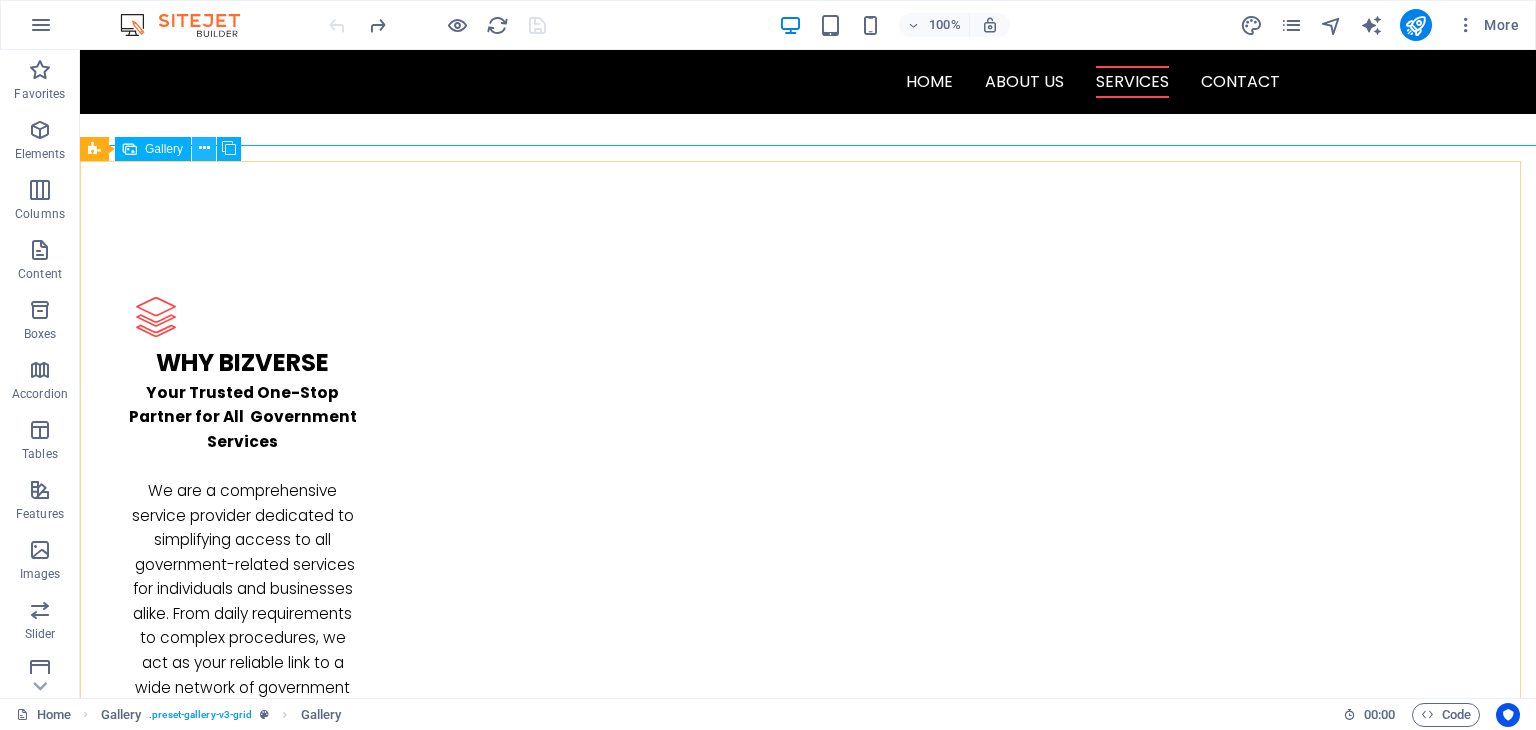 click at bounding box center [204, 148] 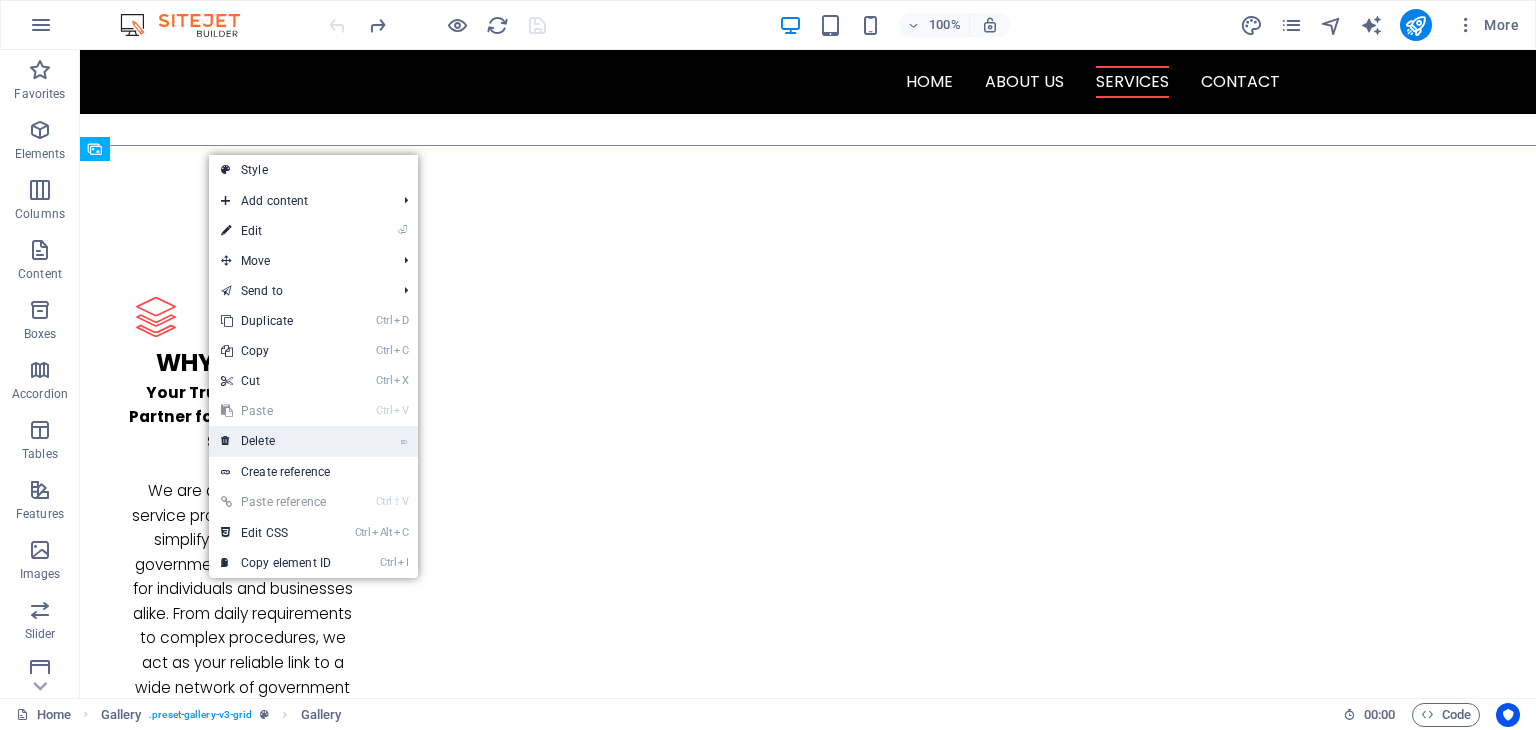 click on "⌦  Delete" at bounding box center [313, 441] 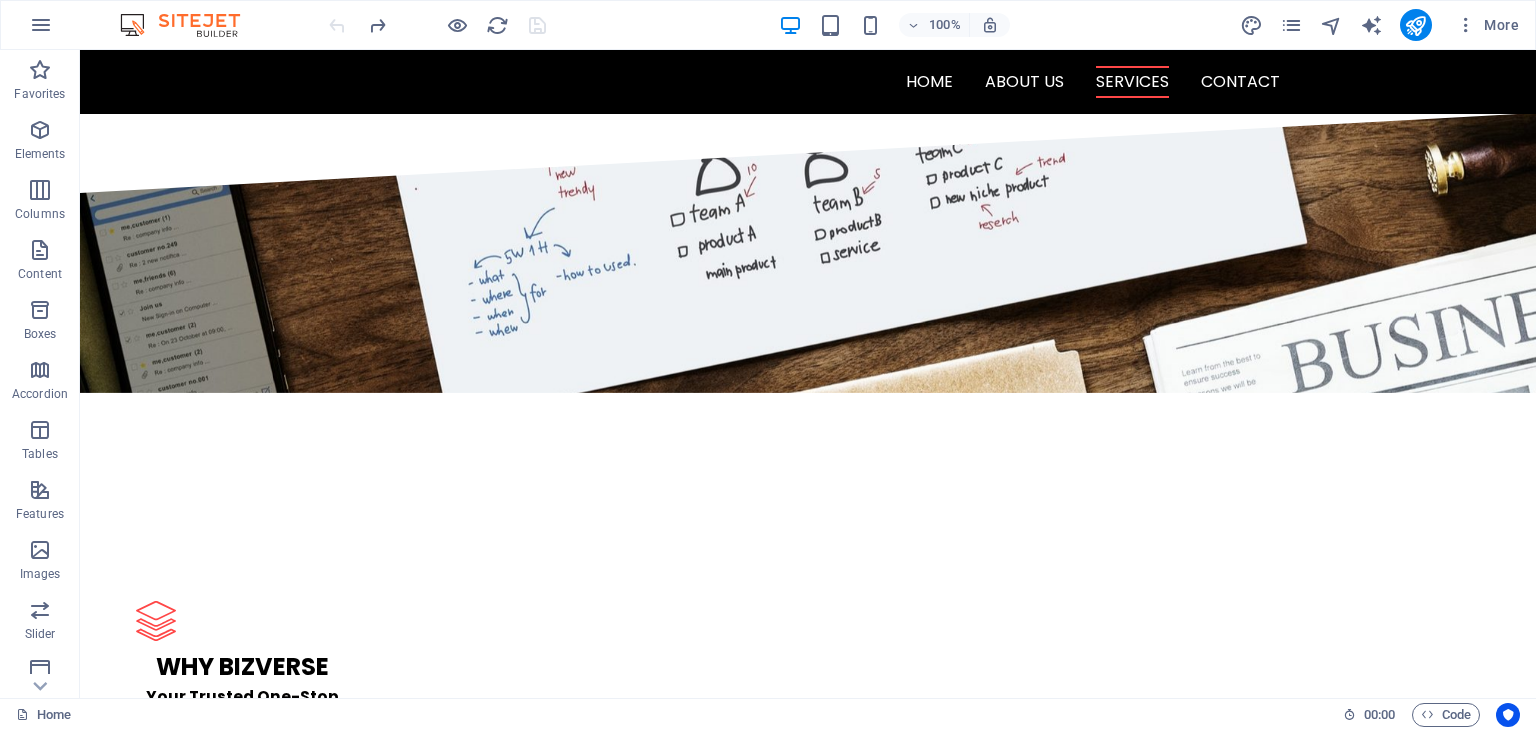 scroll, scrollTop: 2097, scrollLeft: 0, axis: vertical 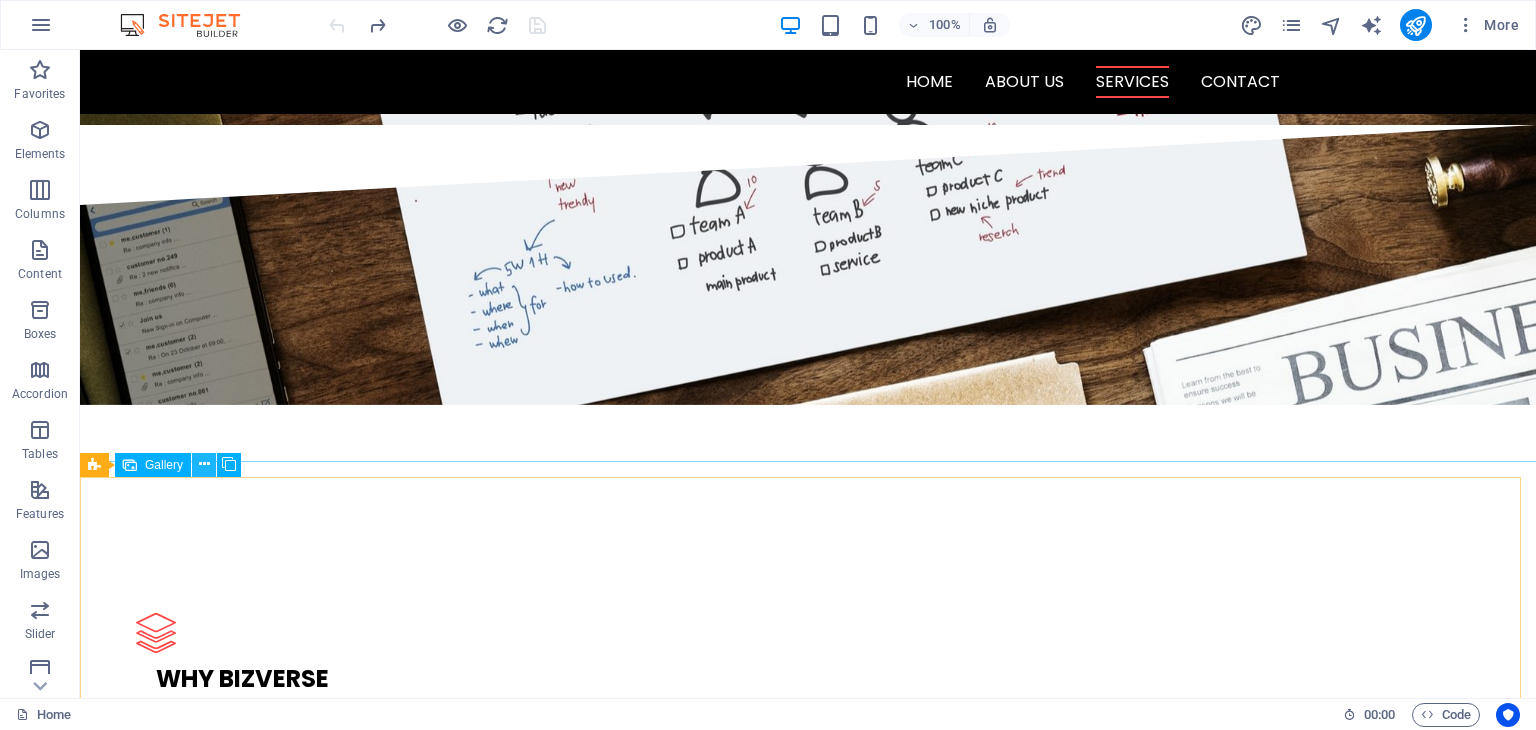 click at bounding box center [204, 464] 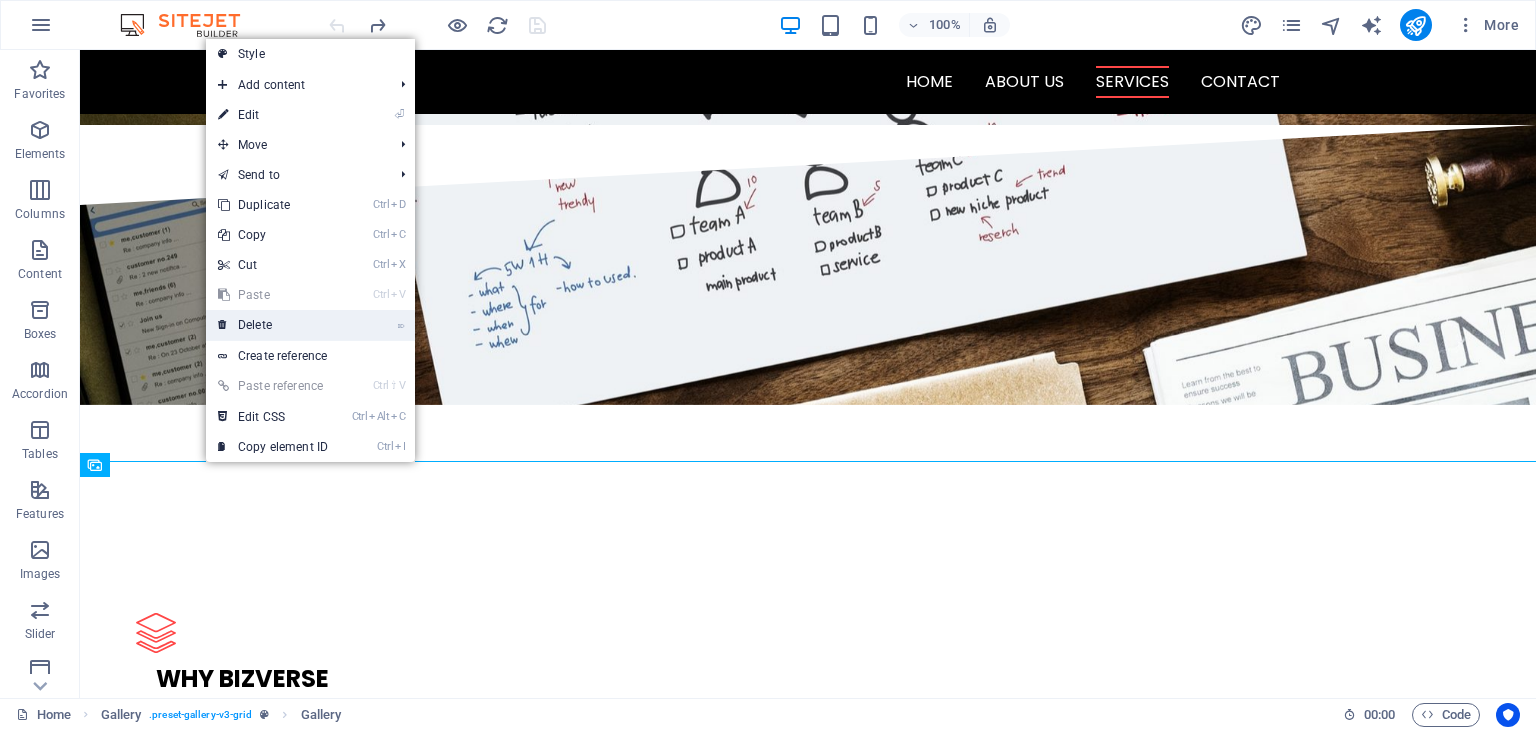 click on "⌦  Delete" at bounding box center [273, 325] 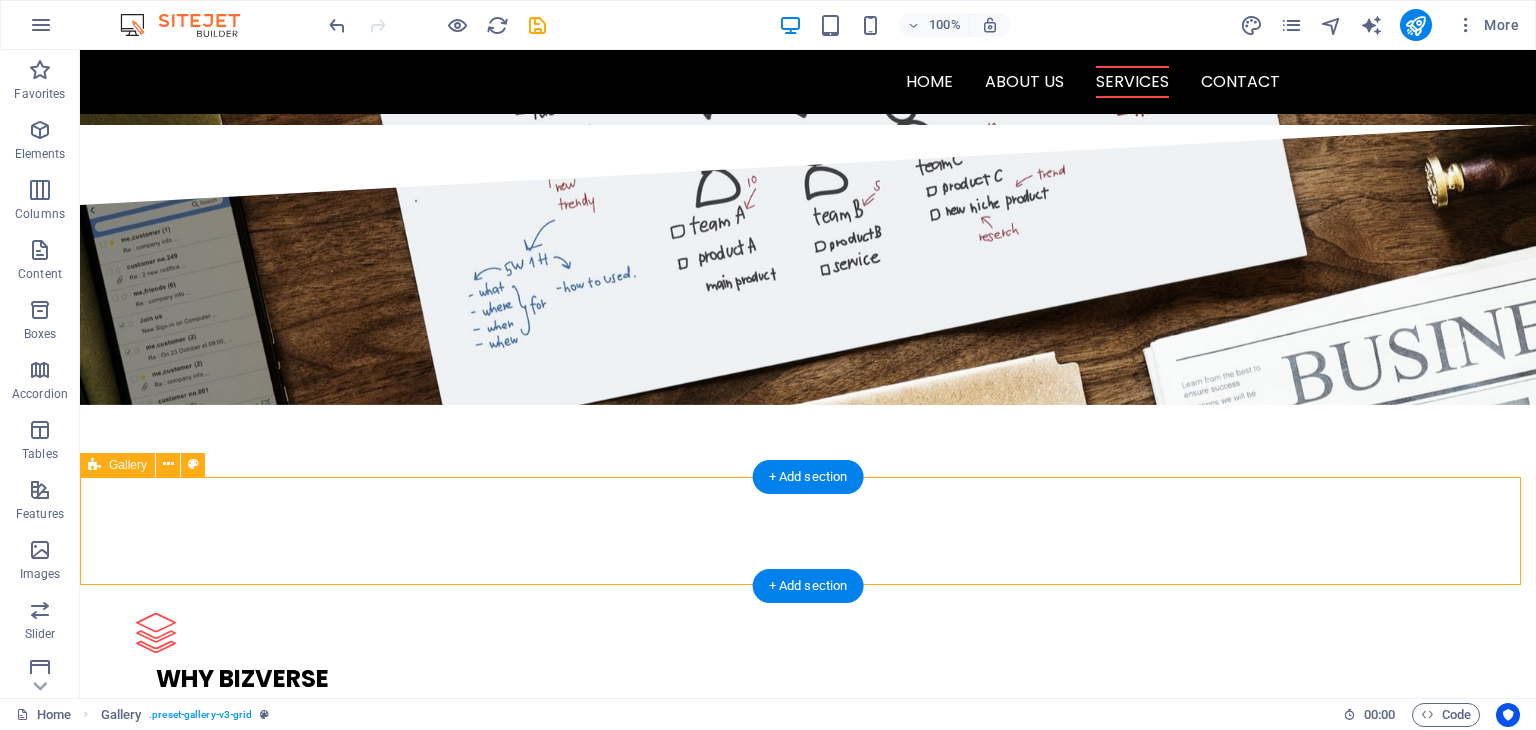 click on "Drop content here or  Add elements  Paste clipboard" at bounding box center (808, 2831) 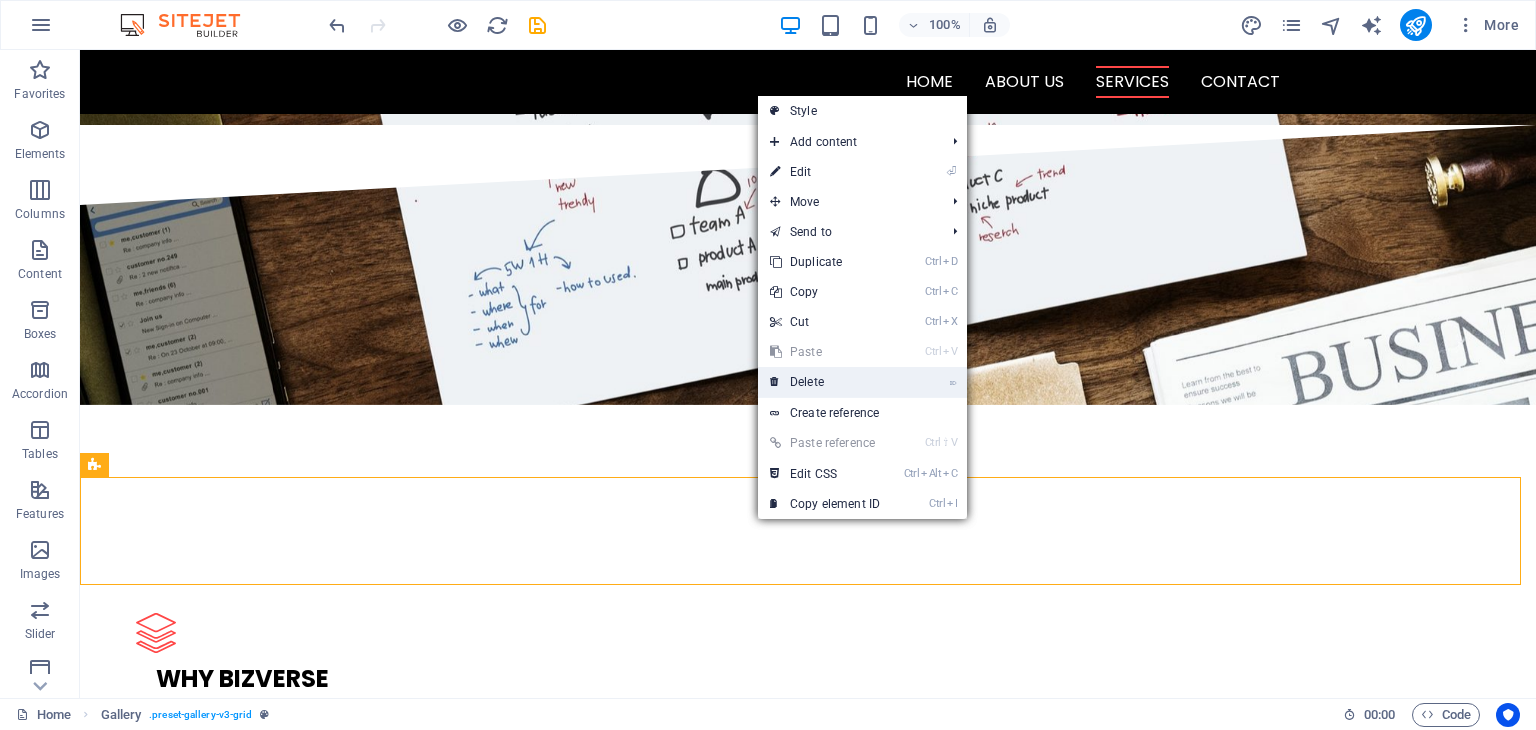 click on "⌦  Delete" at bounding box center (825, 382) 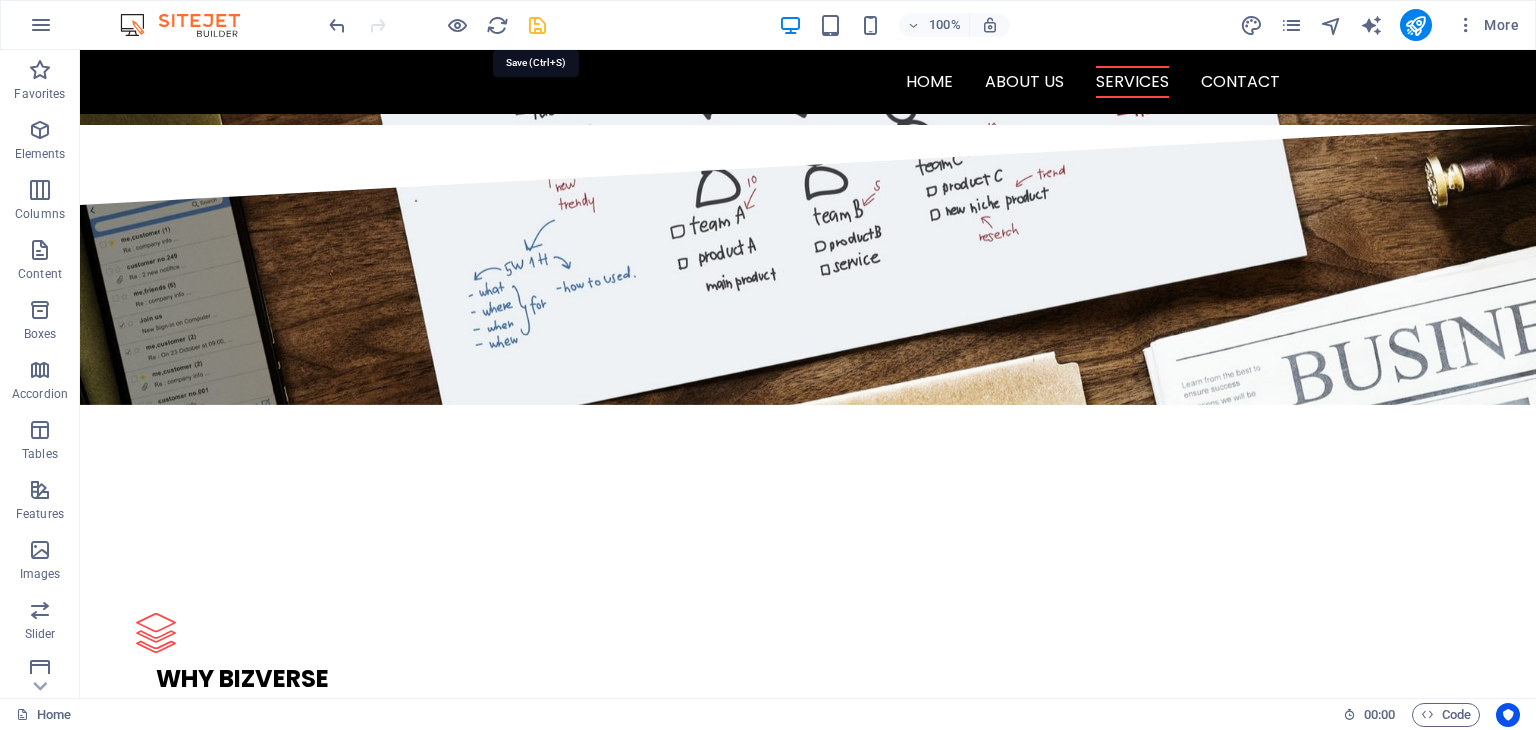 click at bounding box center (537, 25) 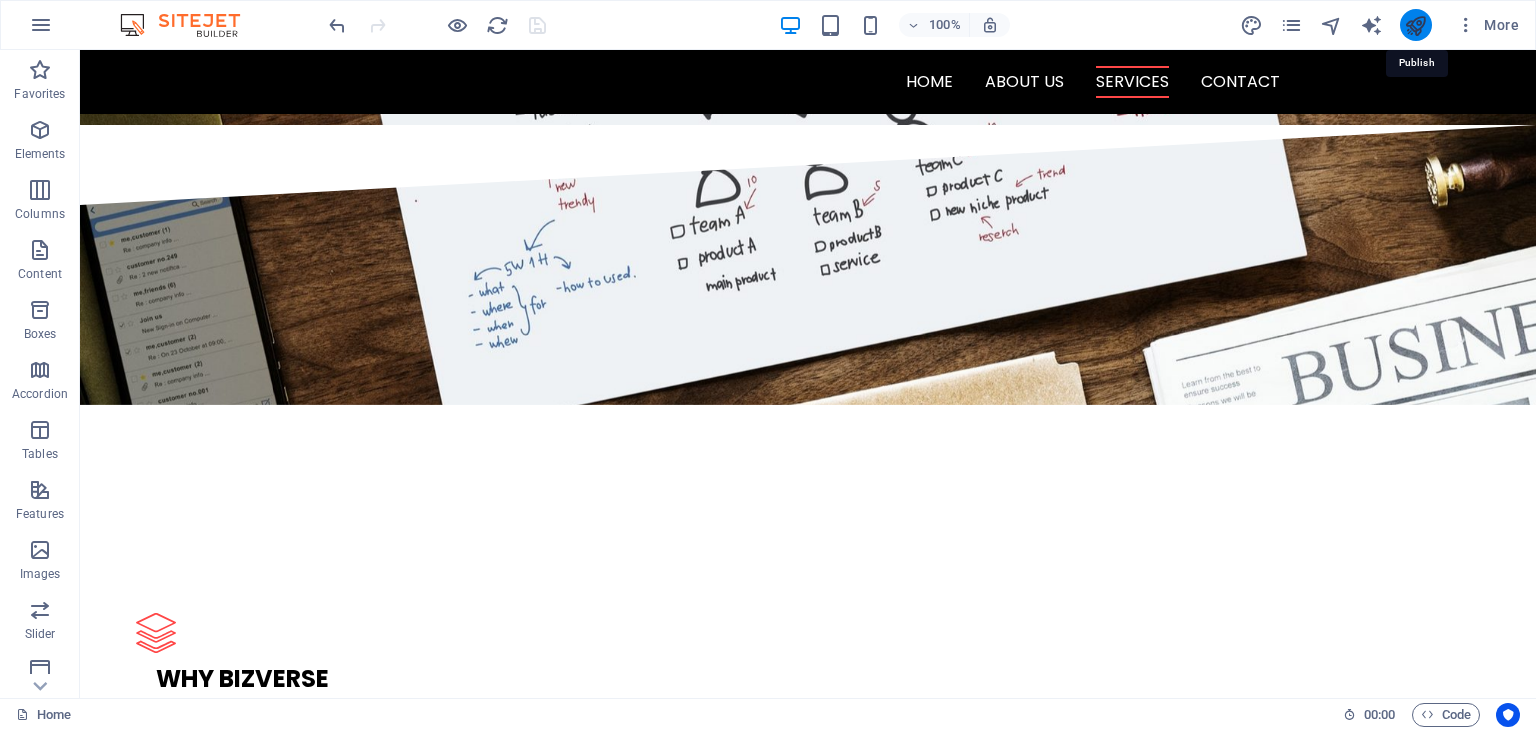 click at bounding box center [1415, 25] 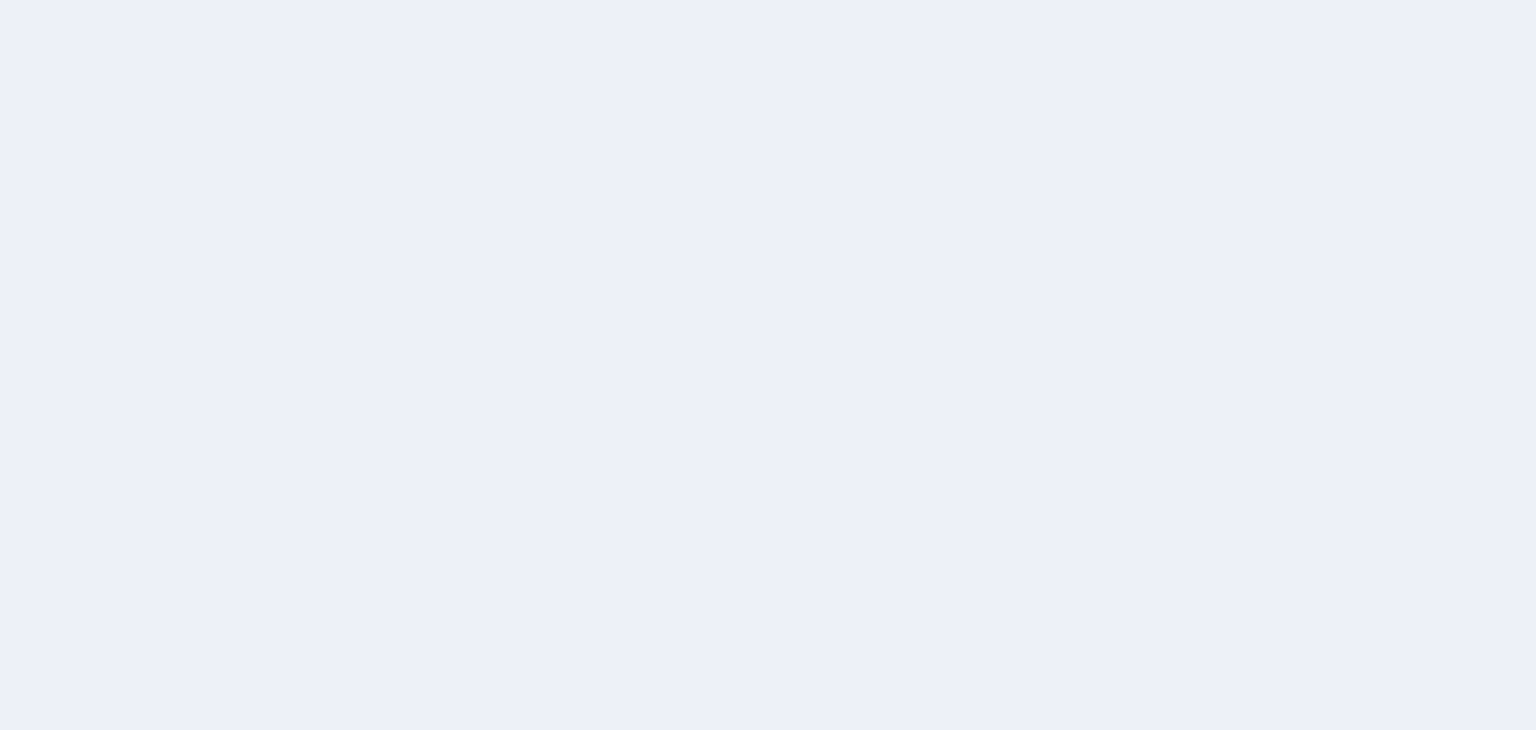 scroll, scrollTop: 0, scrollLeft: 0, axis: both 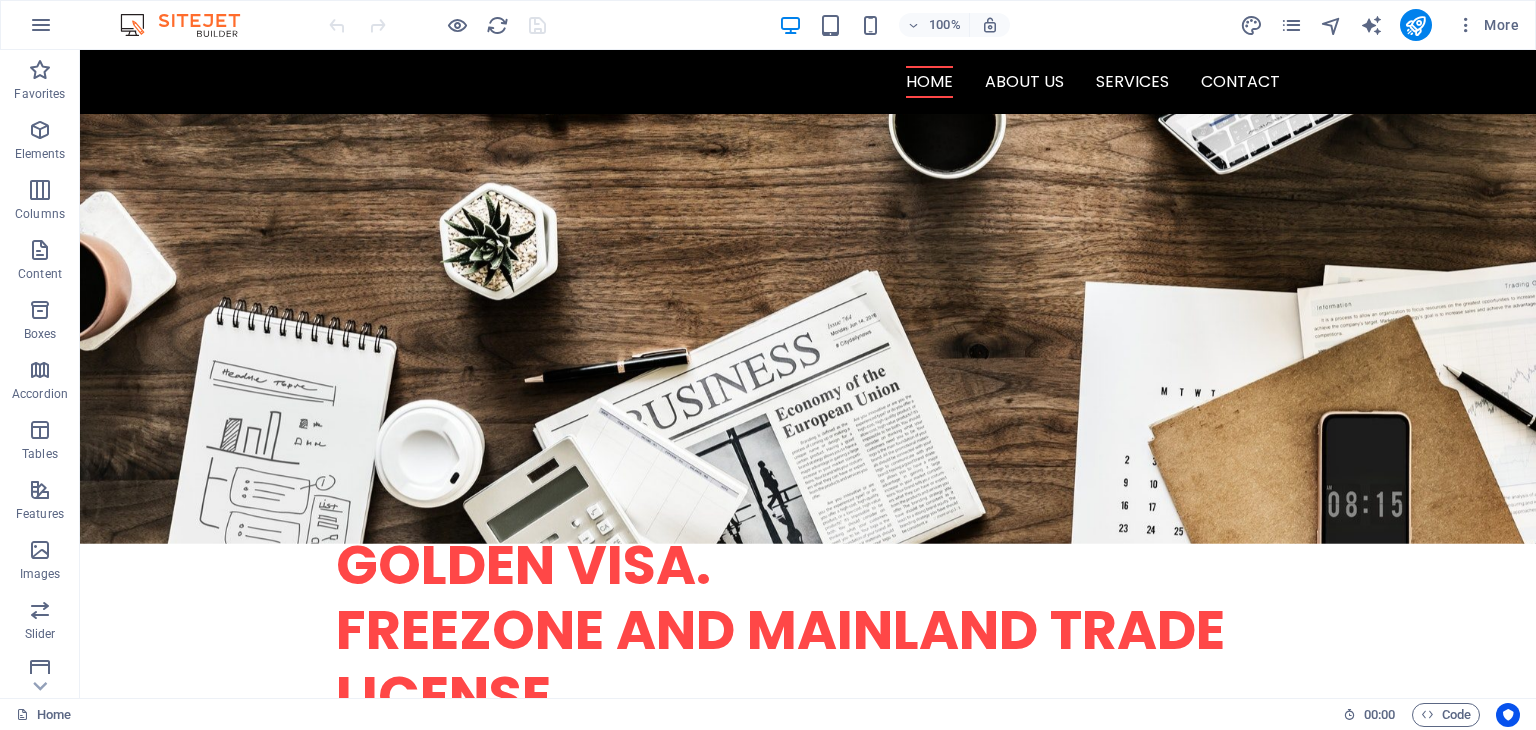 click at bounding box center [190, 25] 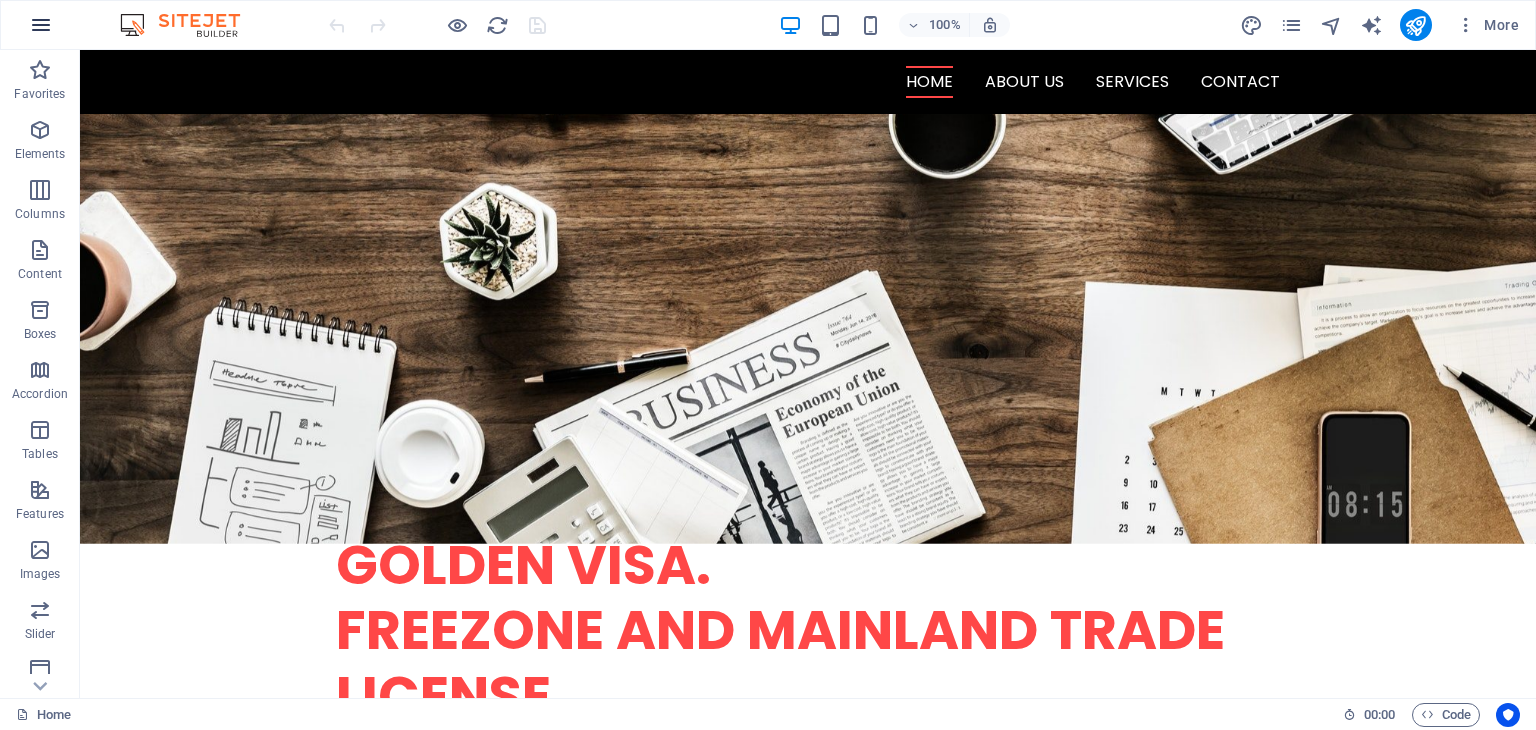 click at bounding box center (41, 25) 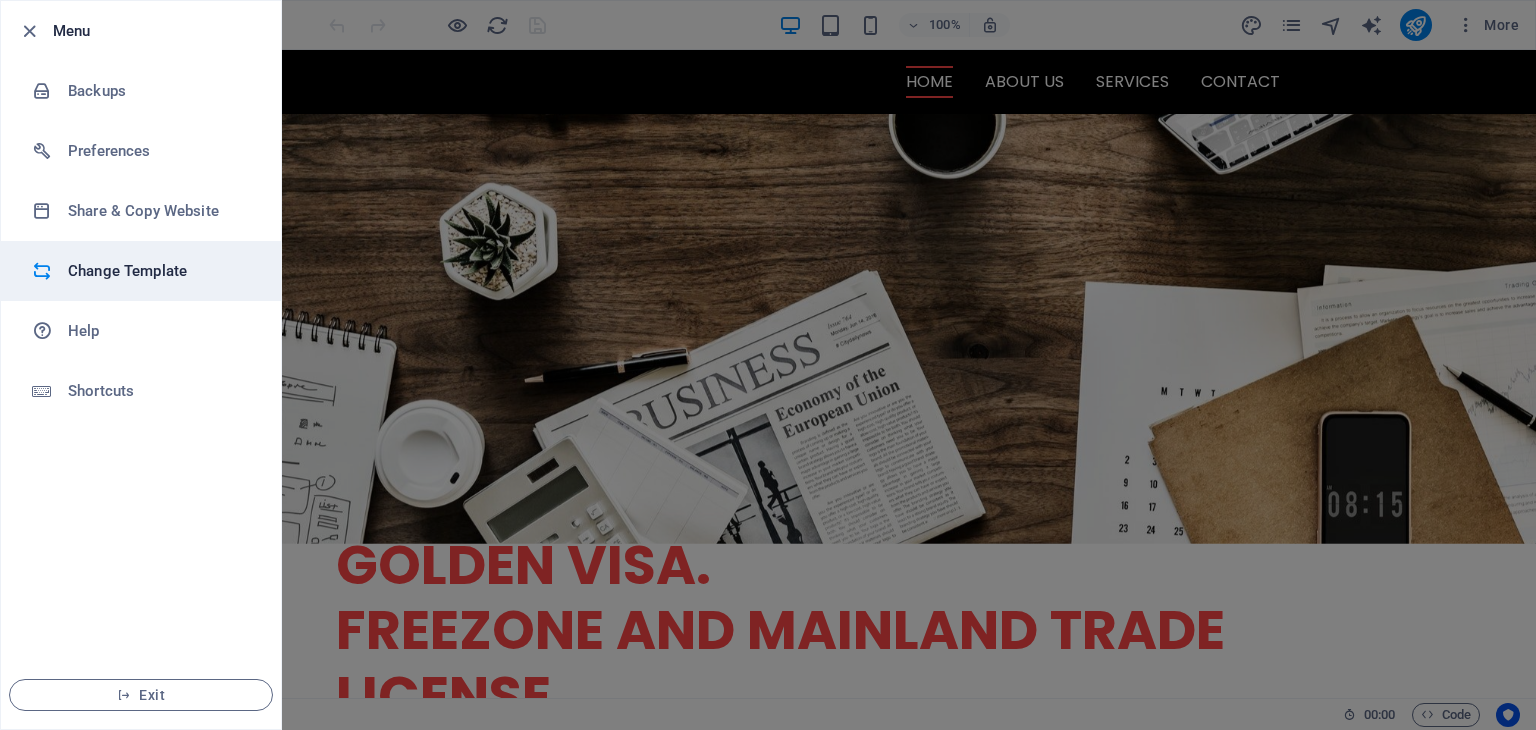 click on "Change Template" at bounding box center (141, 271) 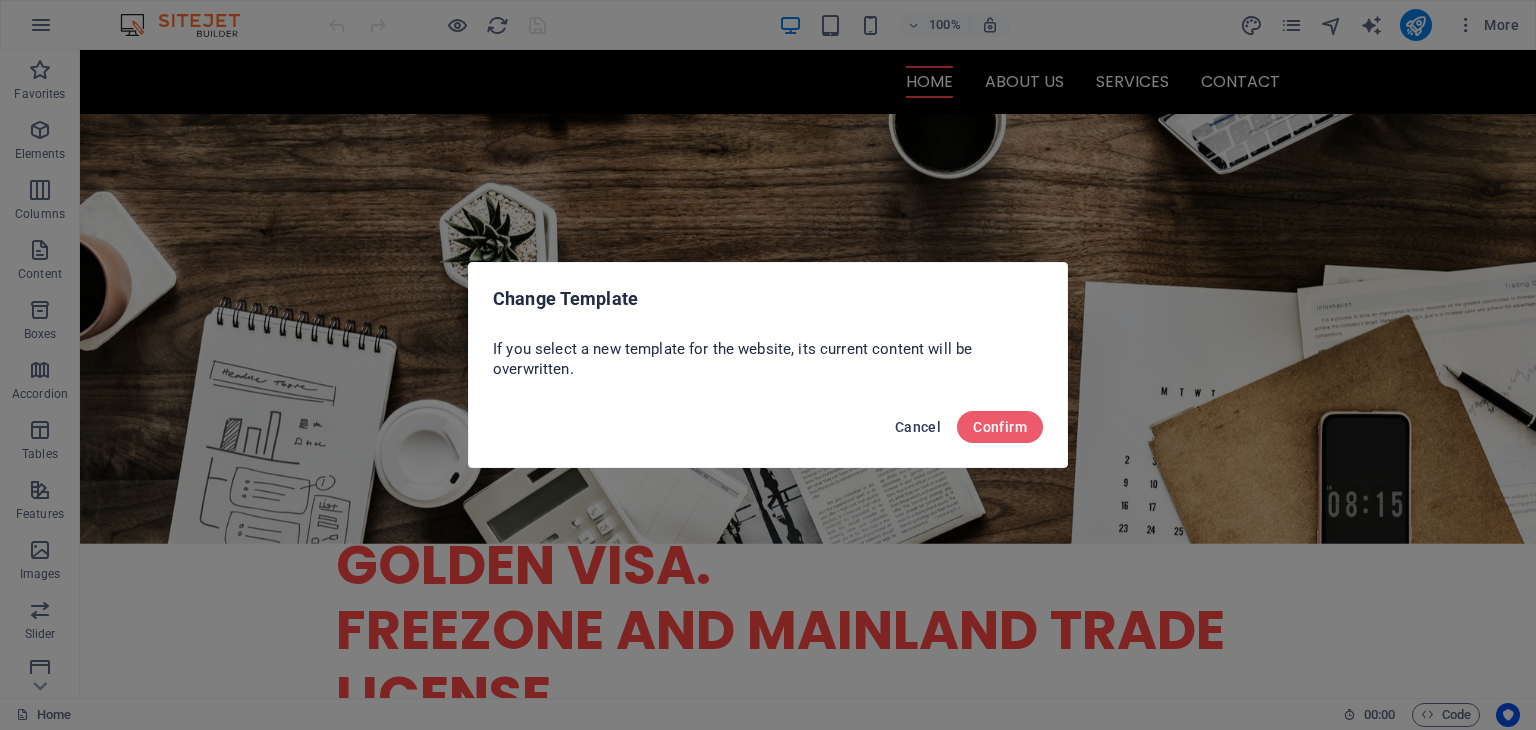 click on "Cancel" at bounding box center (918, 427) 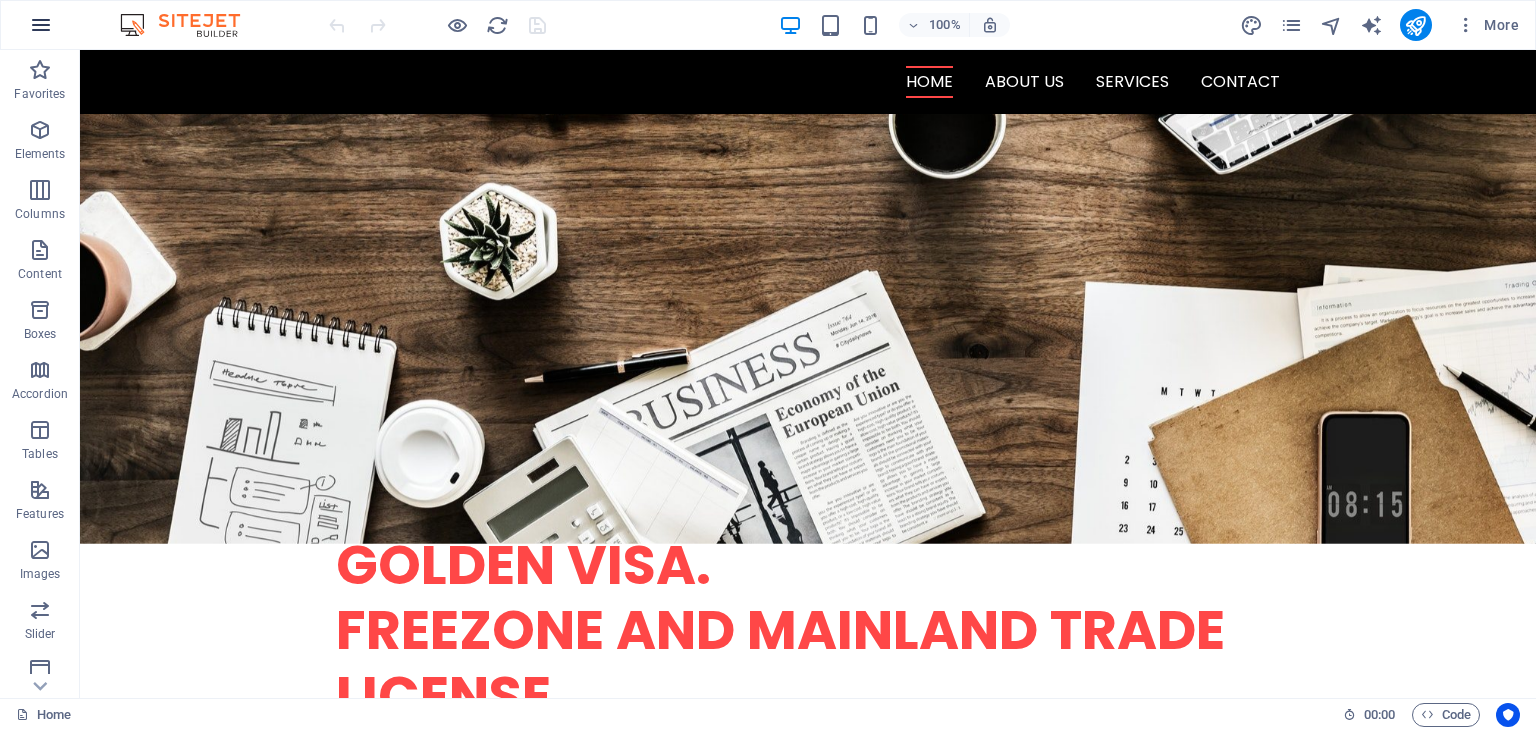 click at bounding box center (41, 25) 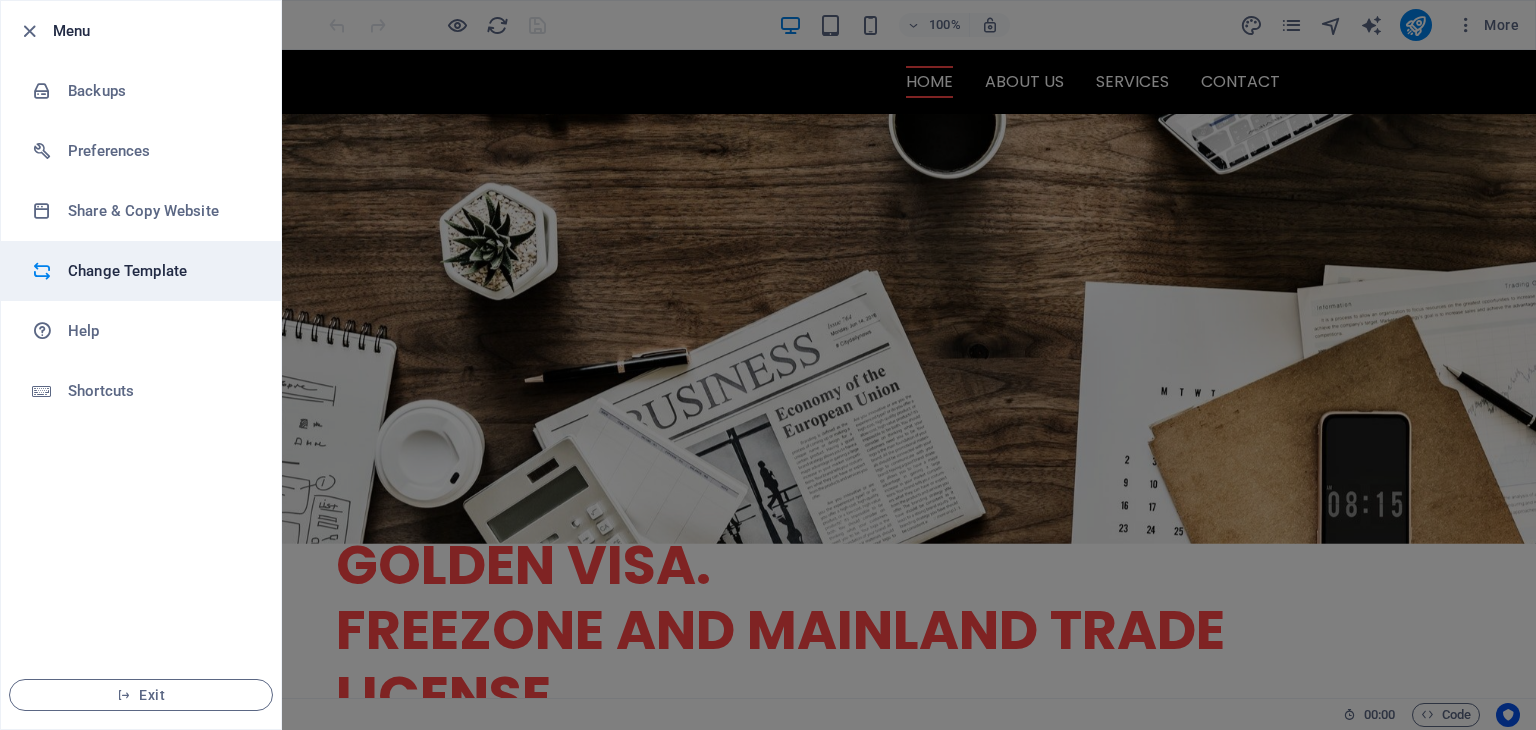 click on "Change Template" at bounding box center (160, 271) 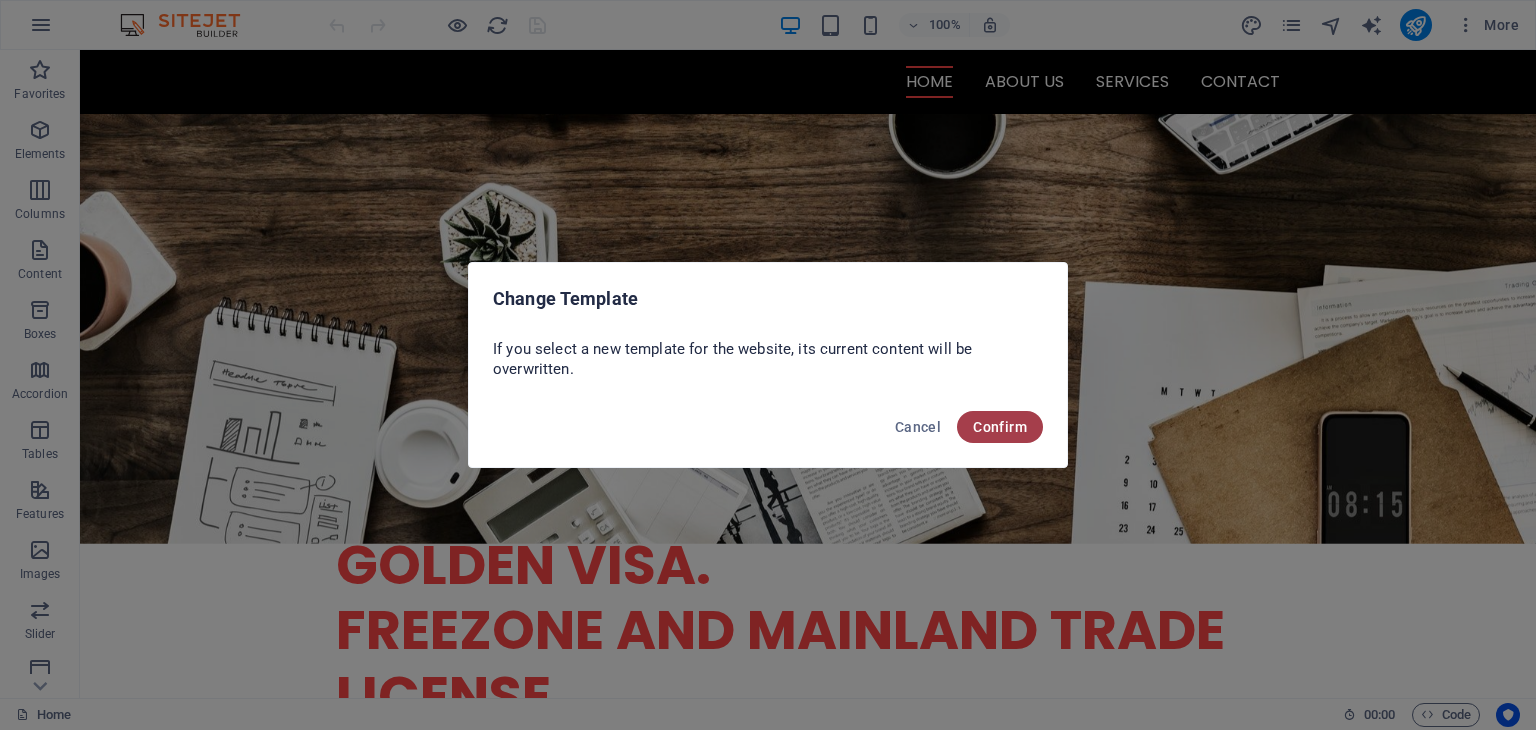 click on "Confirm" at bounding box center [1000, 427] 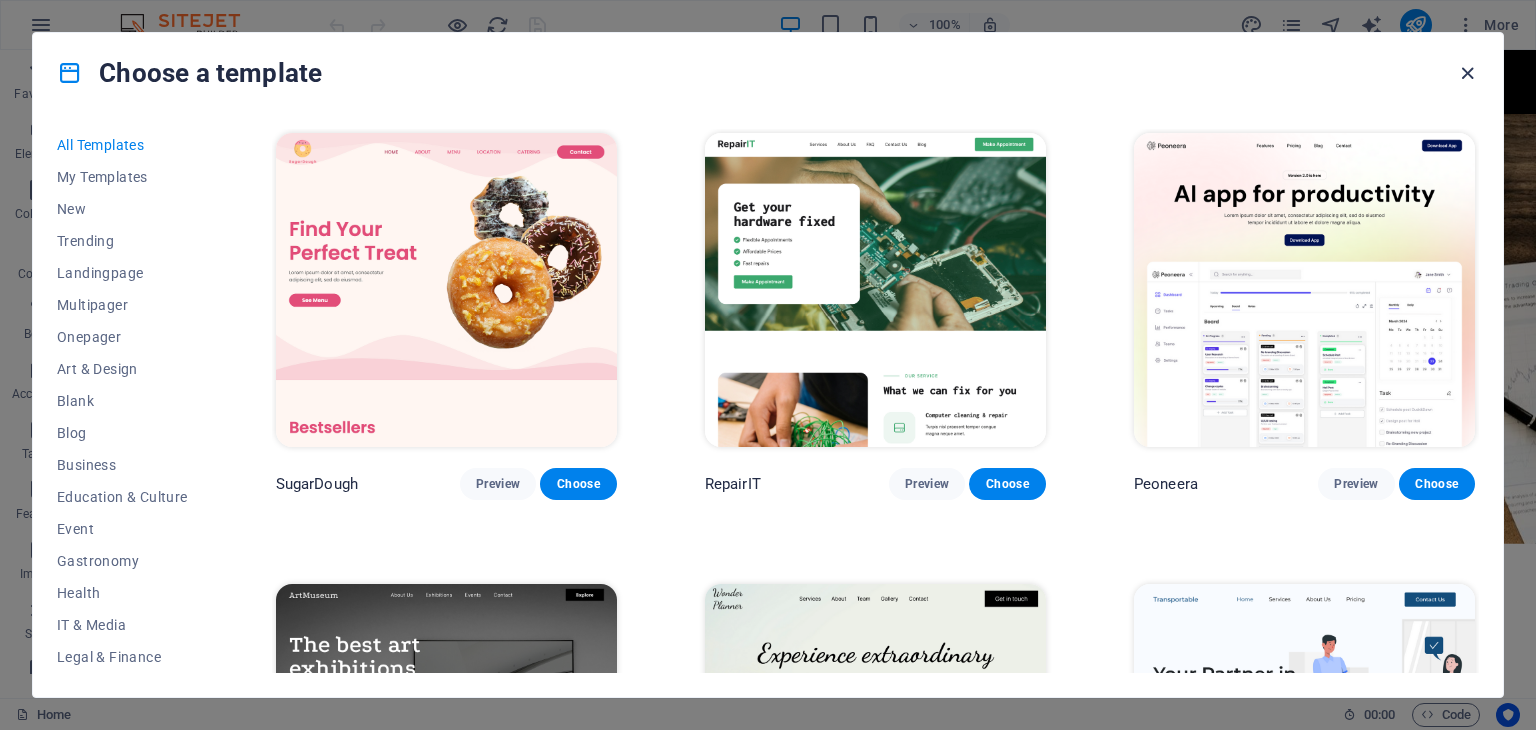 drag, startPoint x: 1464, startPoint y: 70, endPoint x: 1380, endPoint y: 21, distance: 97.24711 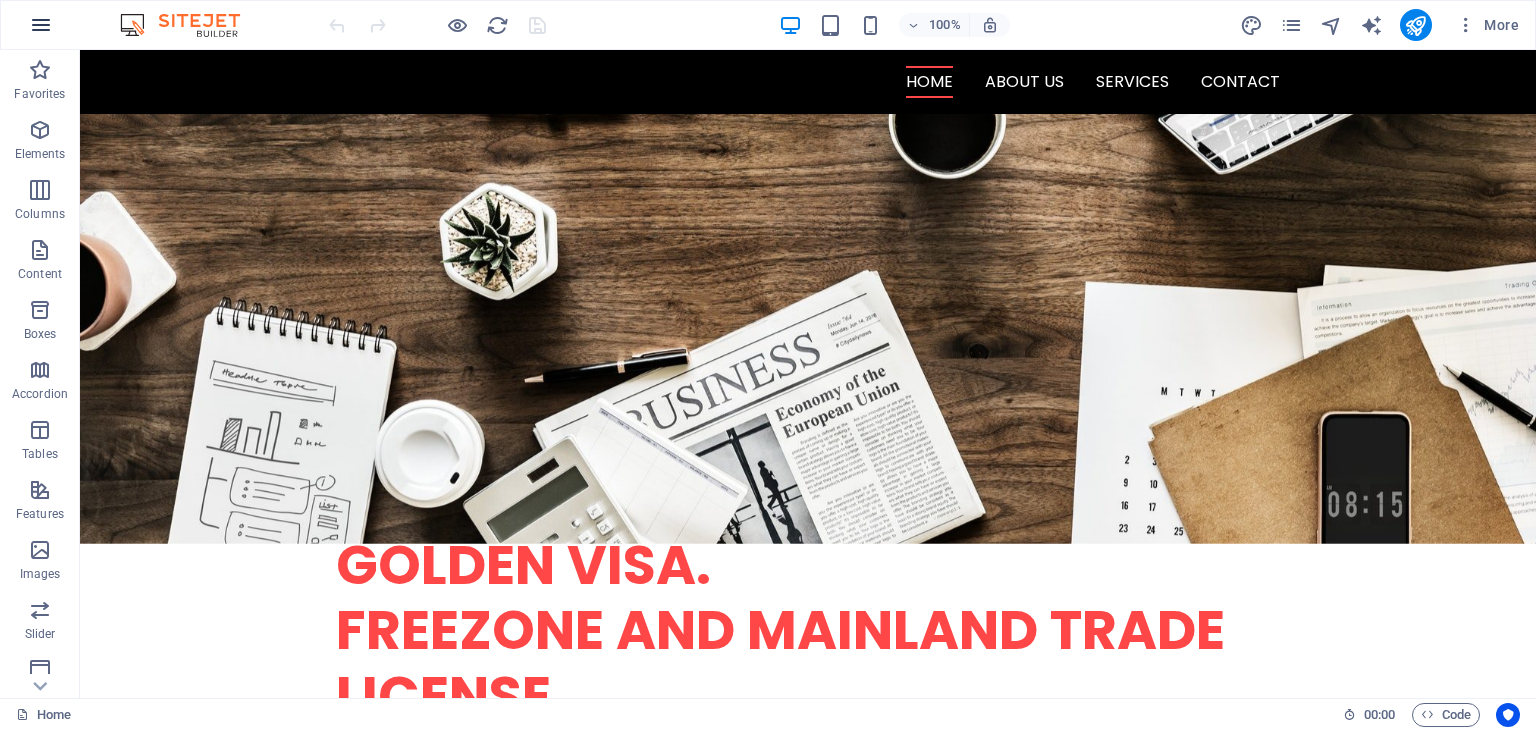 click at bounding box center [41, 25] 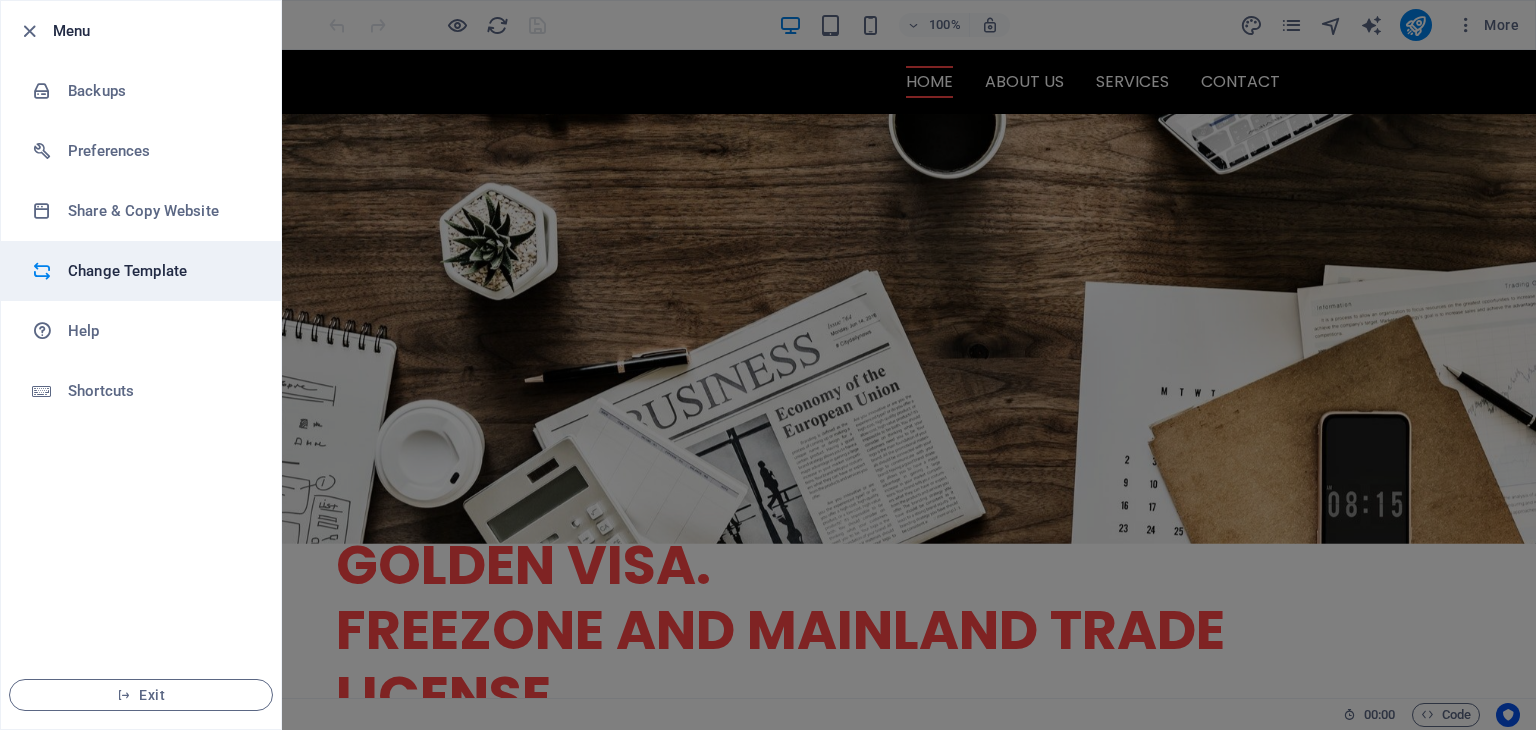 click on "Change Template" at bounding box center (160, 271) 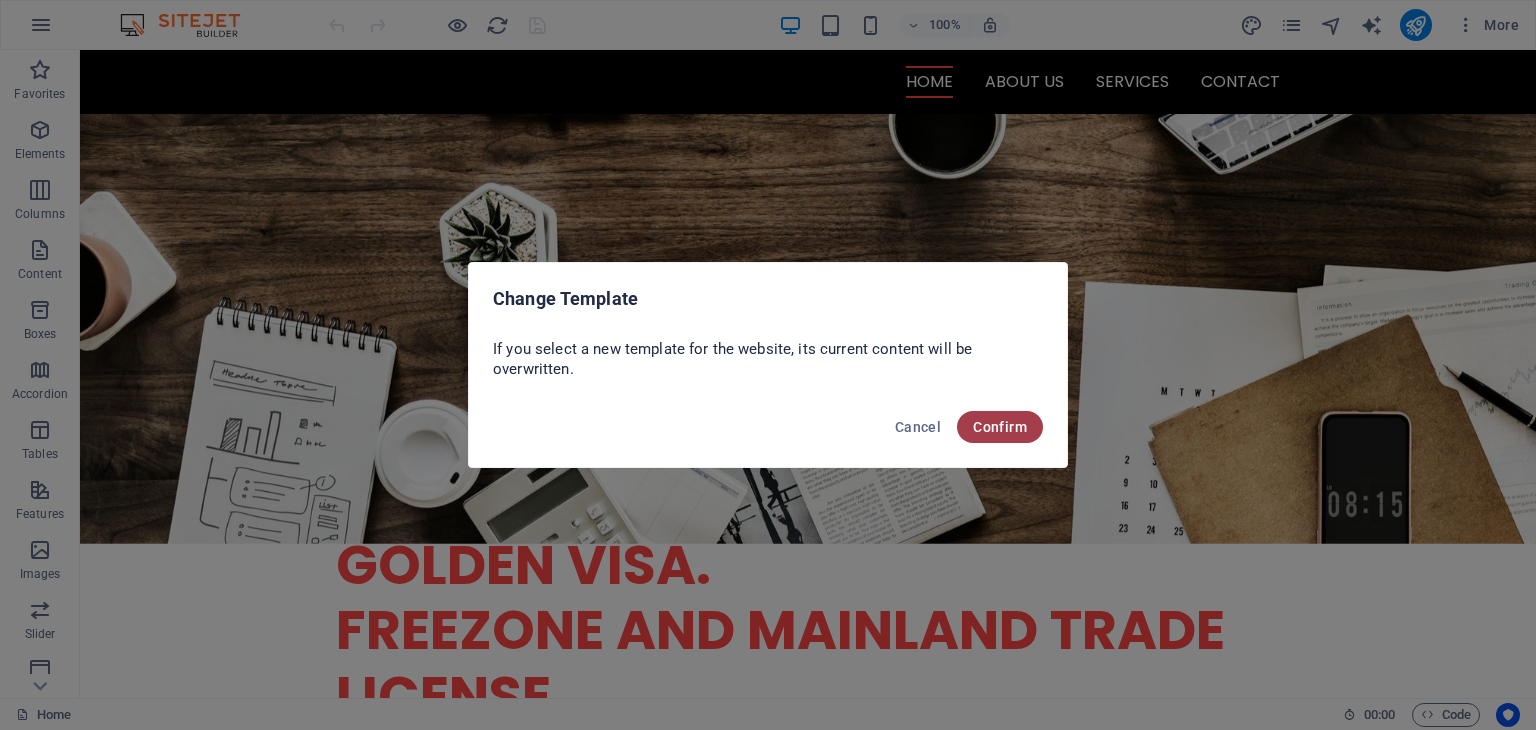click on "Confirm" at bounding box center (1000, 427) 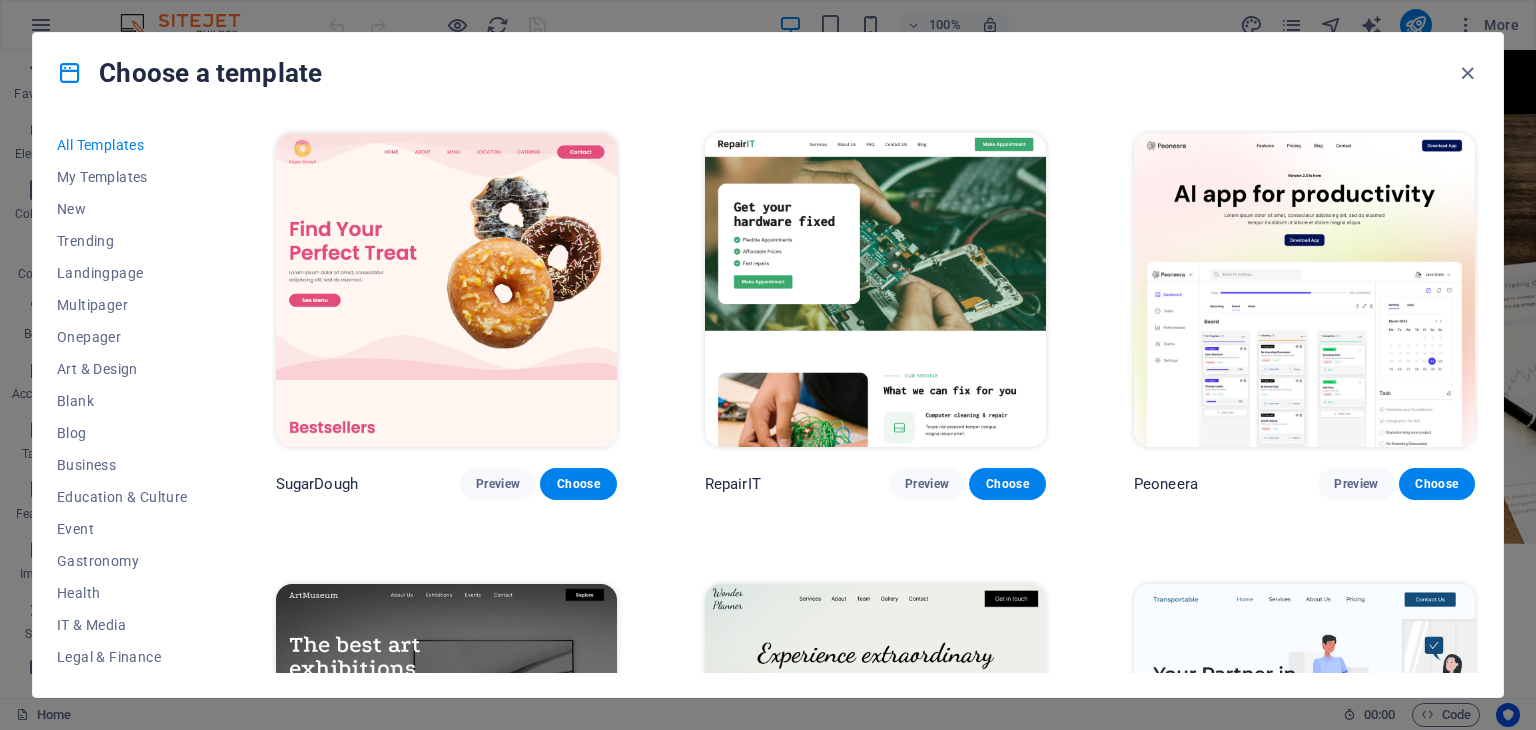 drag, startPoint x: 1479, startPoint y: 139, endPoint x: 1479, endPoint y: 253, distance: 114 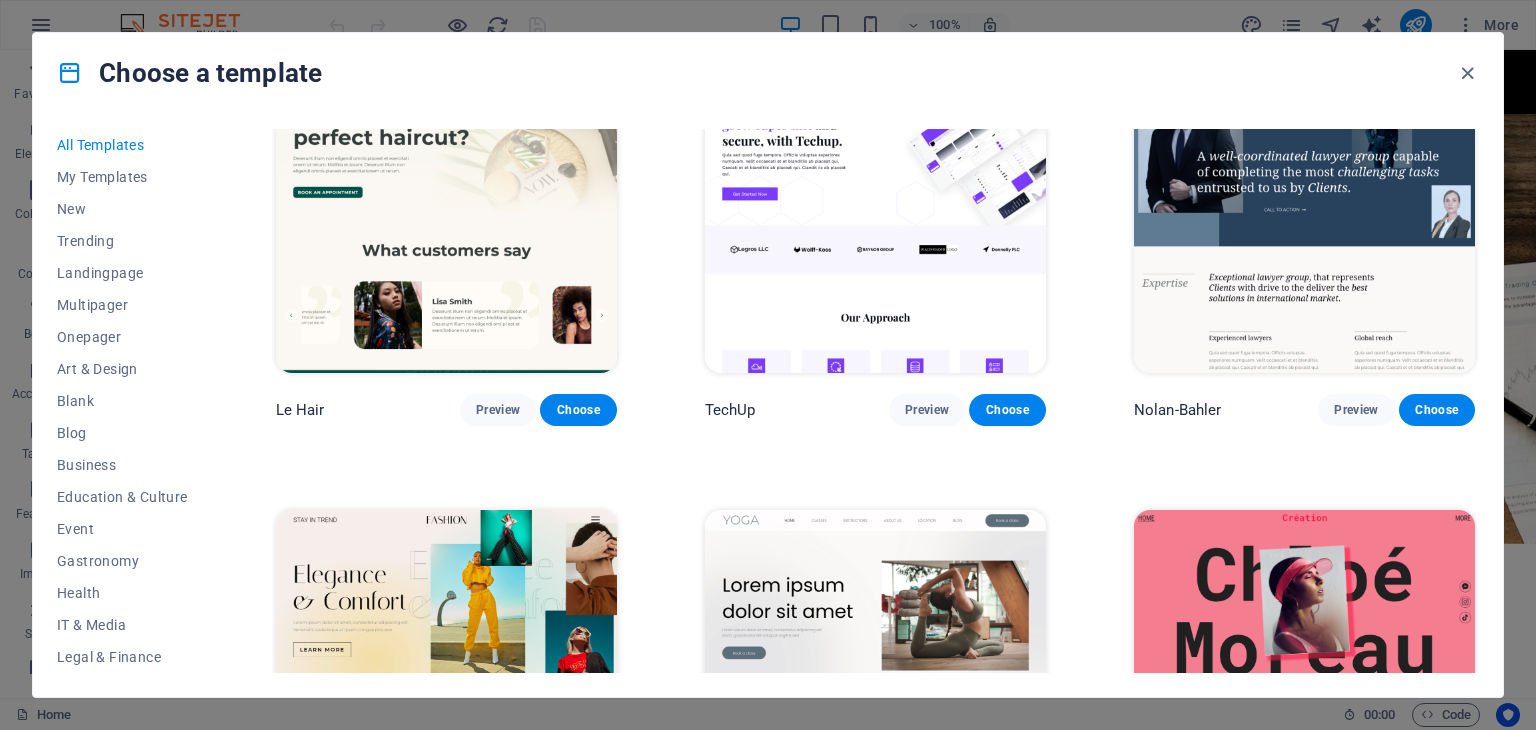 scroll, scrollTop: 6459, scrollLeft: 0, axis: vertical 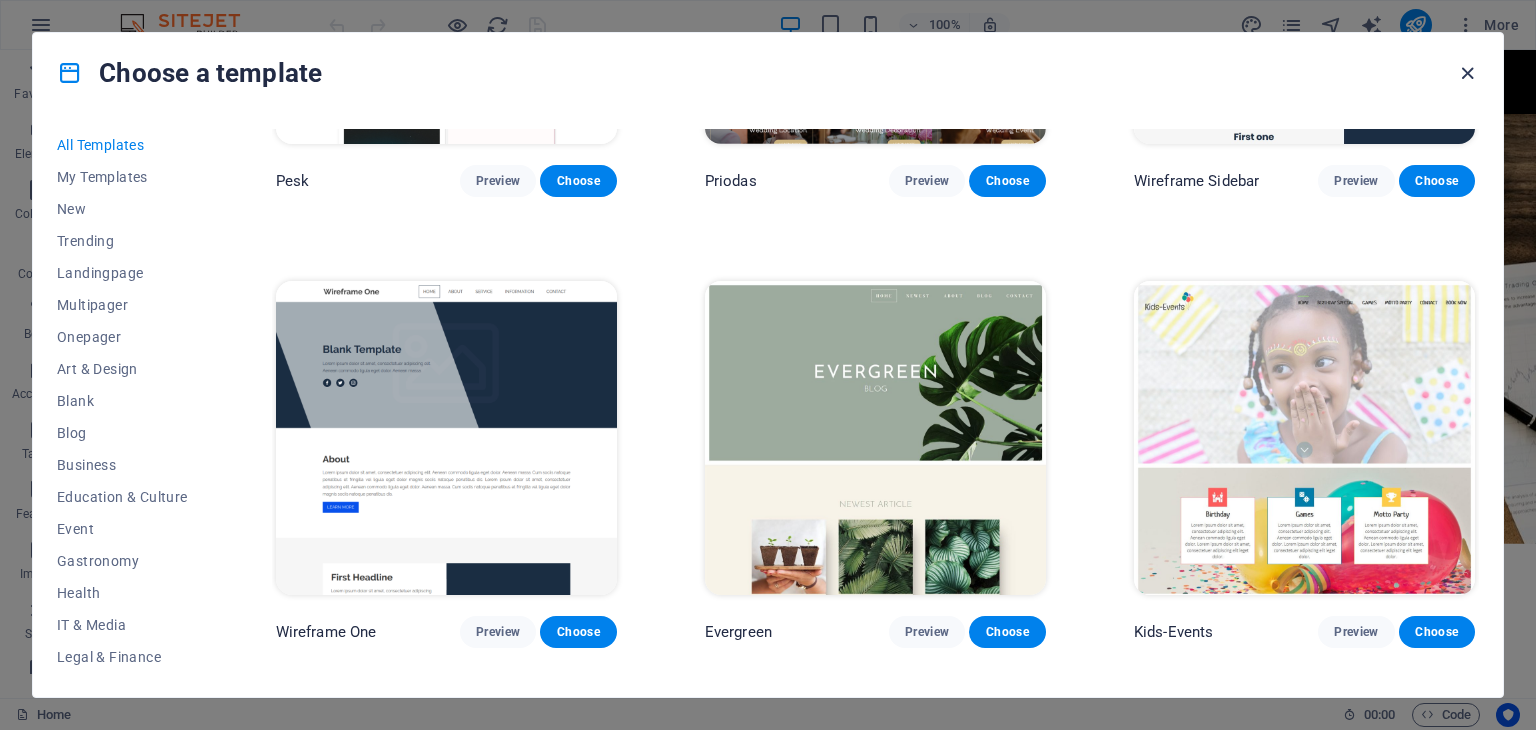 click at bounding box center (1467, 73) 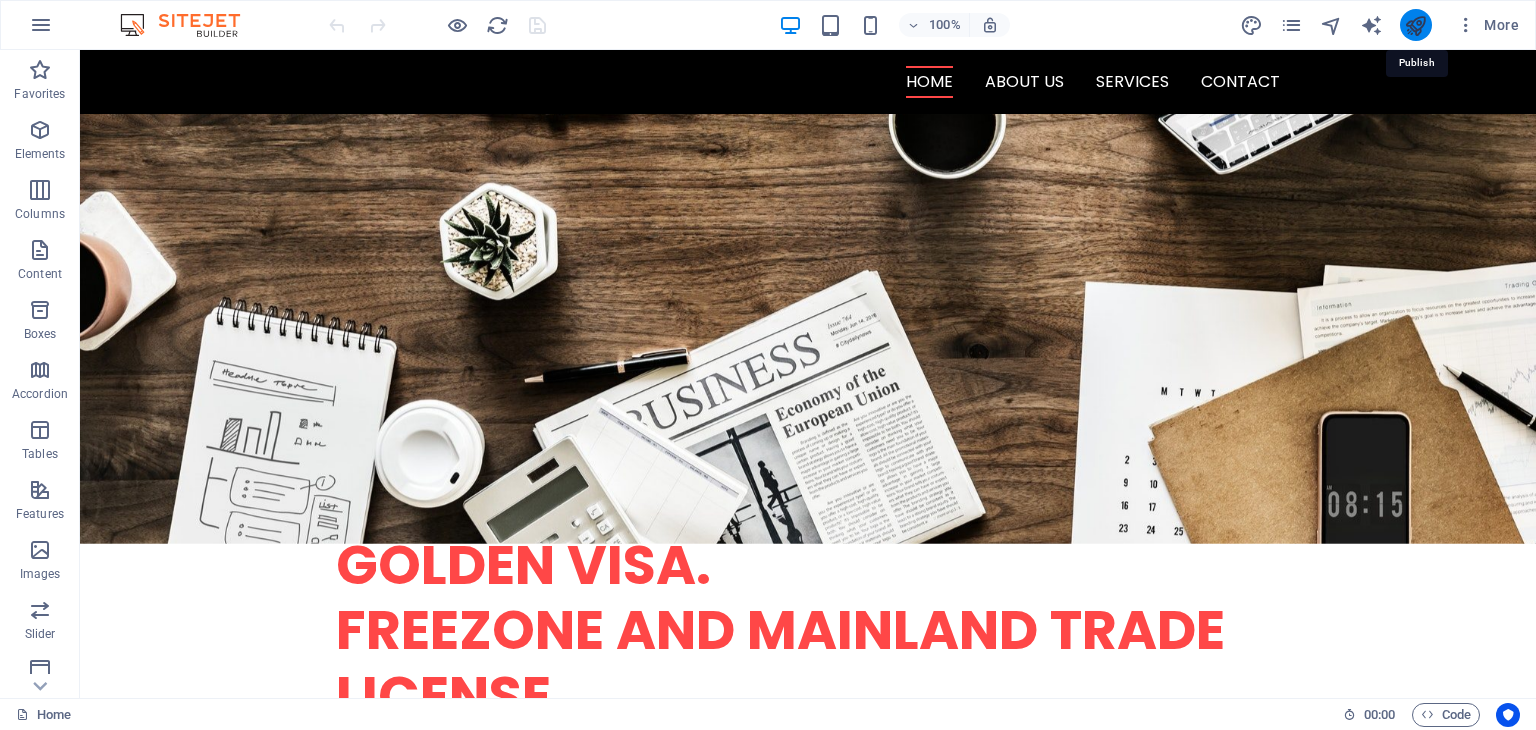 click at bounding box center [1415, 25] 